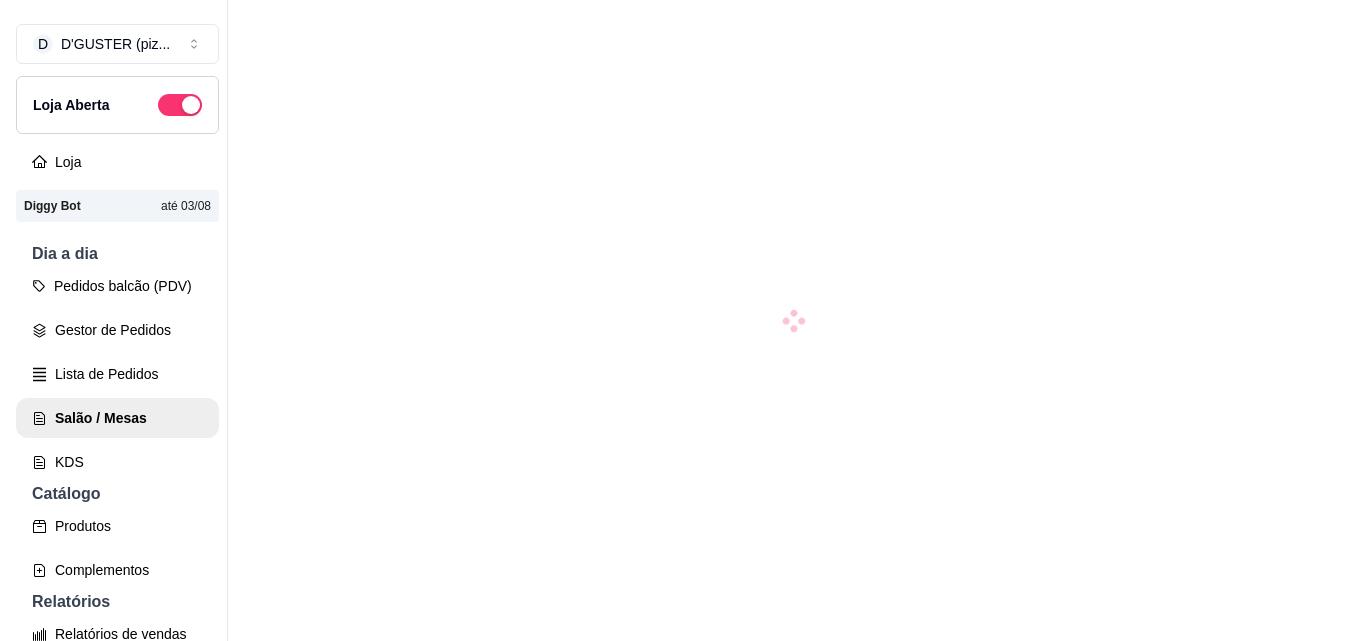scroll, scrollTop: 0, scrollLeft: 0, axis: both 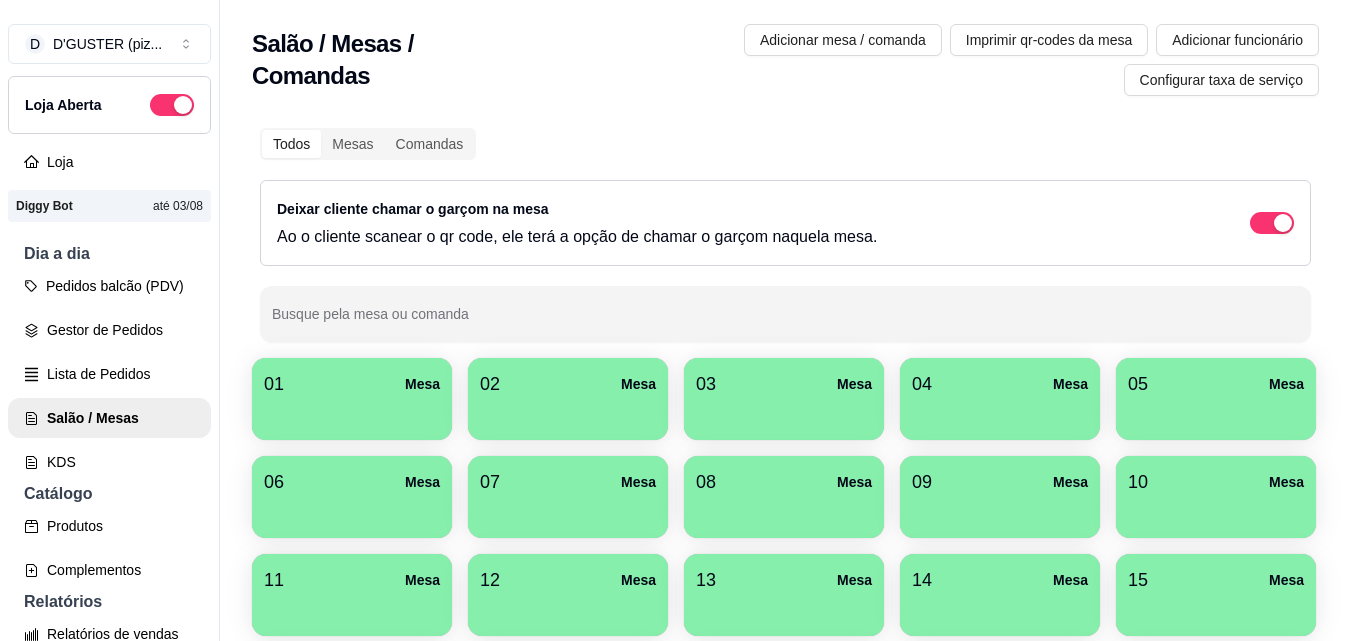 click on "01 Mesa 02 Mesa 03 Mesa 04 Mesa 05 Mesa 06 Mesa 07 Mesa 08 Mesa 09 Mesa 10 Mesa 11 Mesa 12 Mesa 13 Mesa 14 Mesa 15 Mesa 16 Mesa 17 Mesa 18 Mesa 19 Mesa 20 Mesa 21 Mesa 22 Mesa 23 Mesa 24 Mesa 25 Mesa 26 Mesa 27 Mesa 28 Mesa 29 Mesa 30 Mesa 31 Mesa 32 Mesa 33 Mesa 34 Mesa 35 Mesa 36 Mesa" at bounding box center (785, 742) 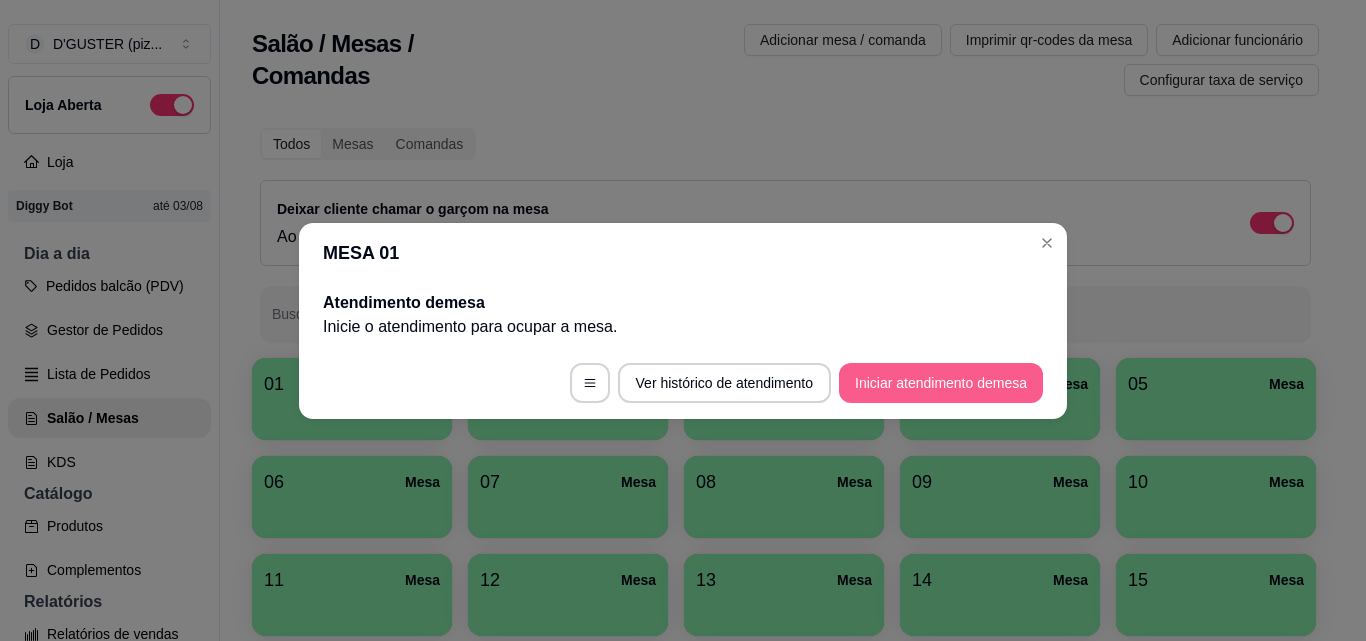 click on "Iniciar atendimento de  mesa" at bounding box center (941, 383) 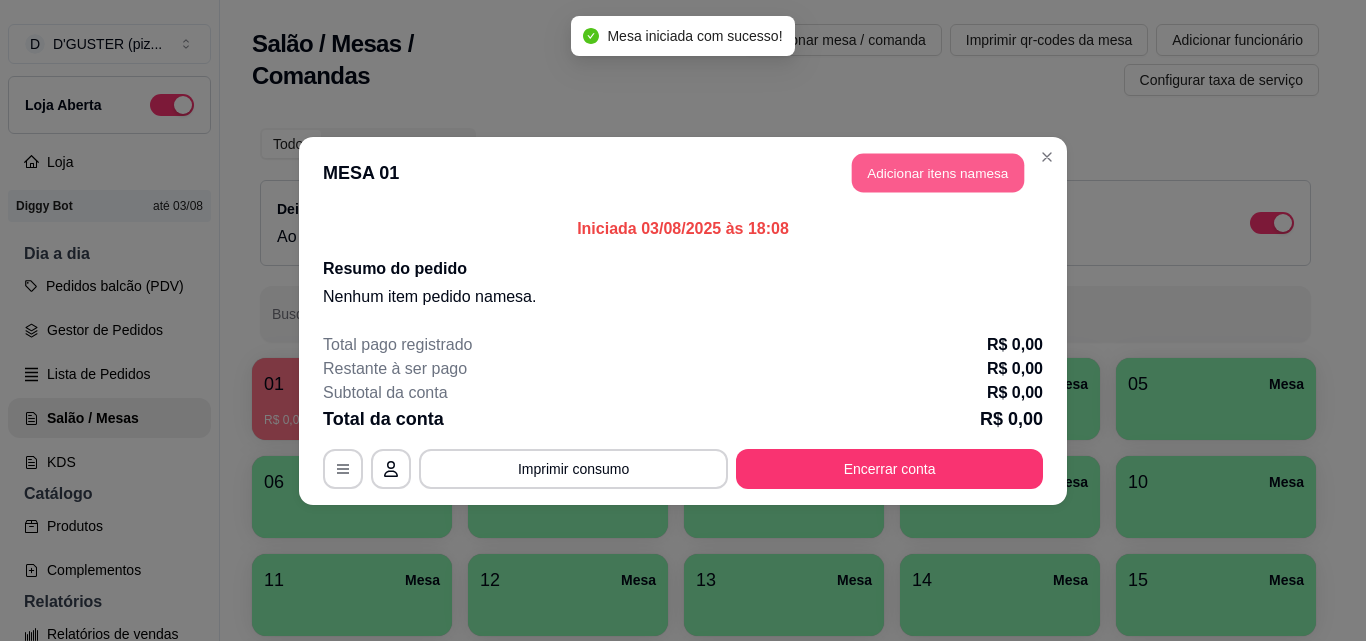 click on "Adicionar itens na  mesa" at bounding box center (938, 172) 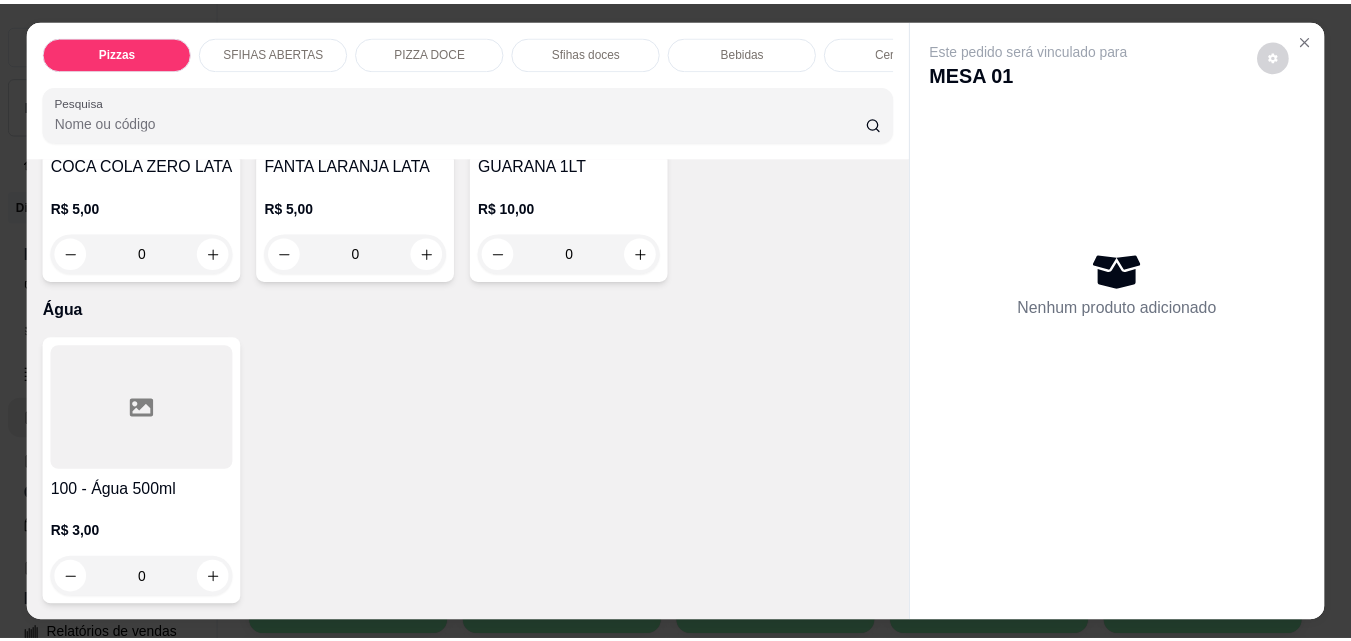 scroll, scrollTop: 7715, scrollLeft: 0, axis: vertical 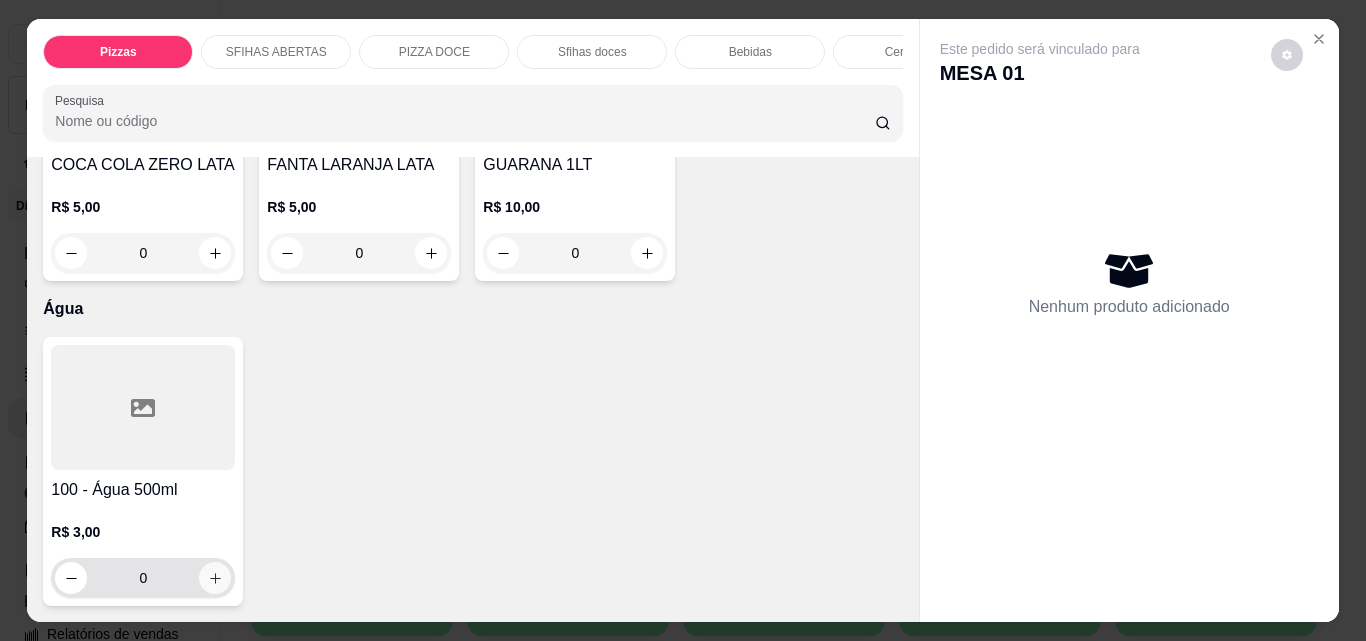 click 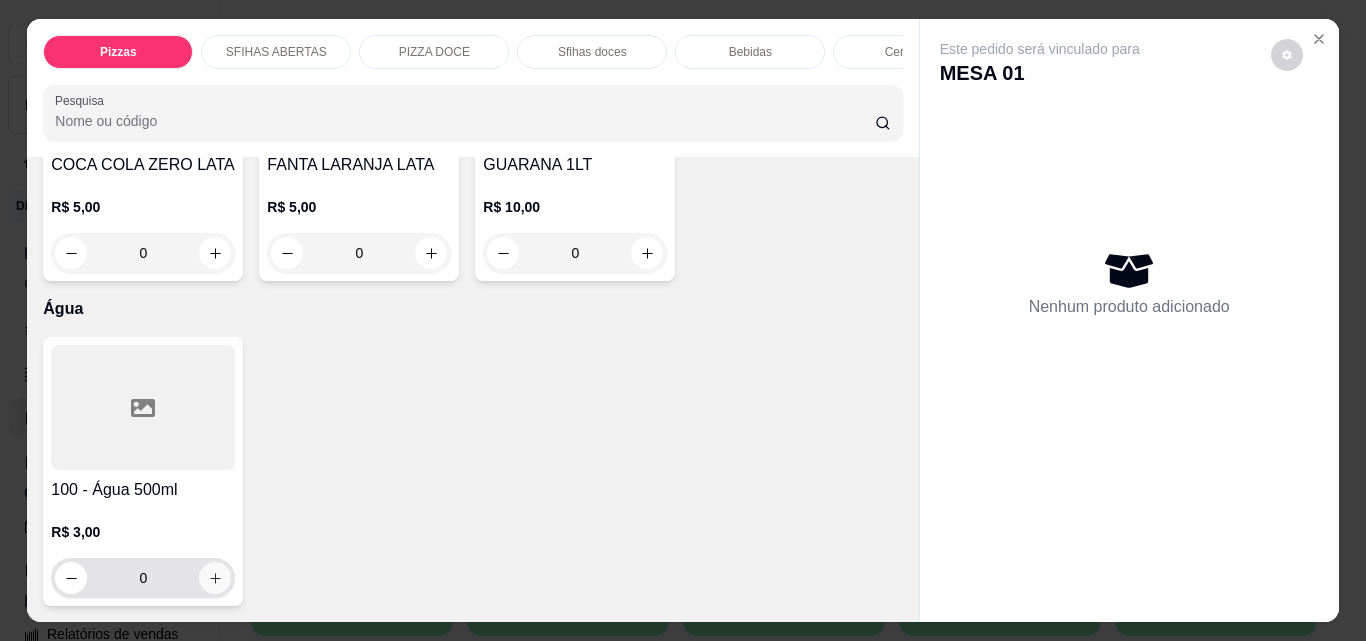 type on "1" 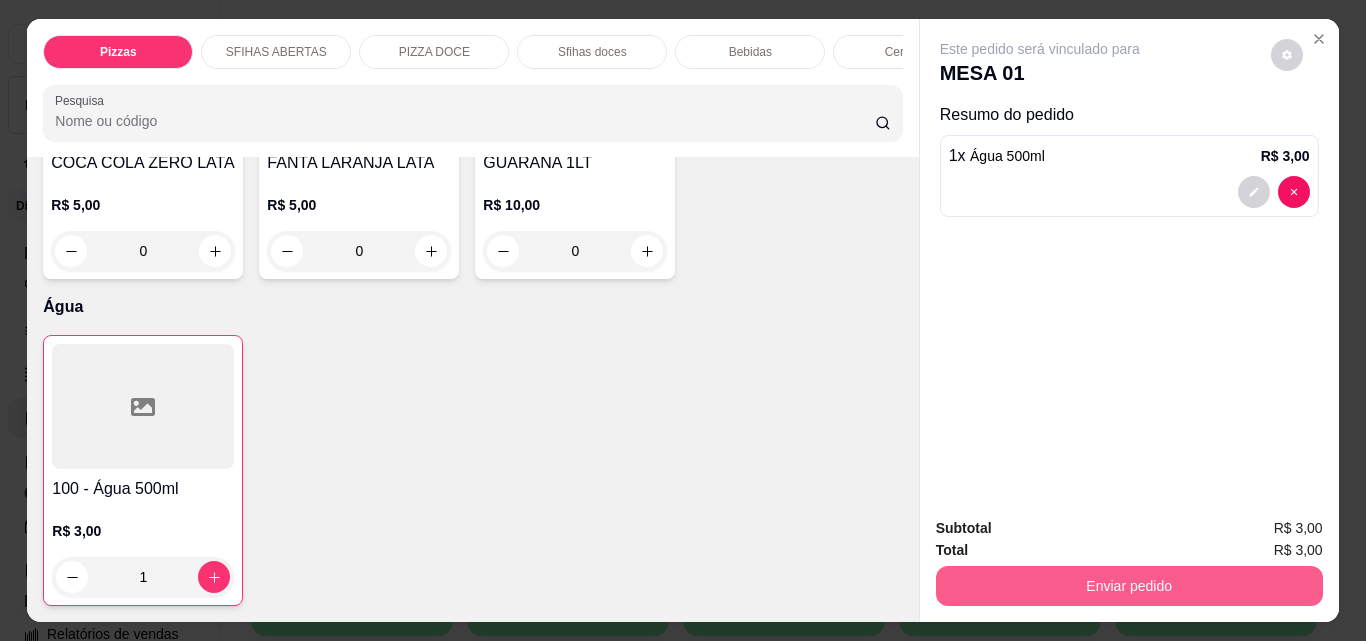 click on "Enviar pedido" at bounding box center [1129, 586] 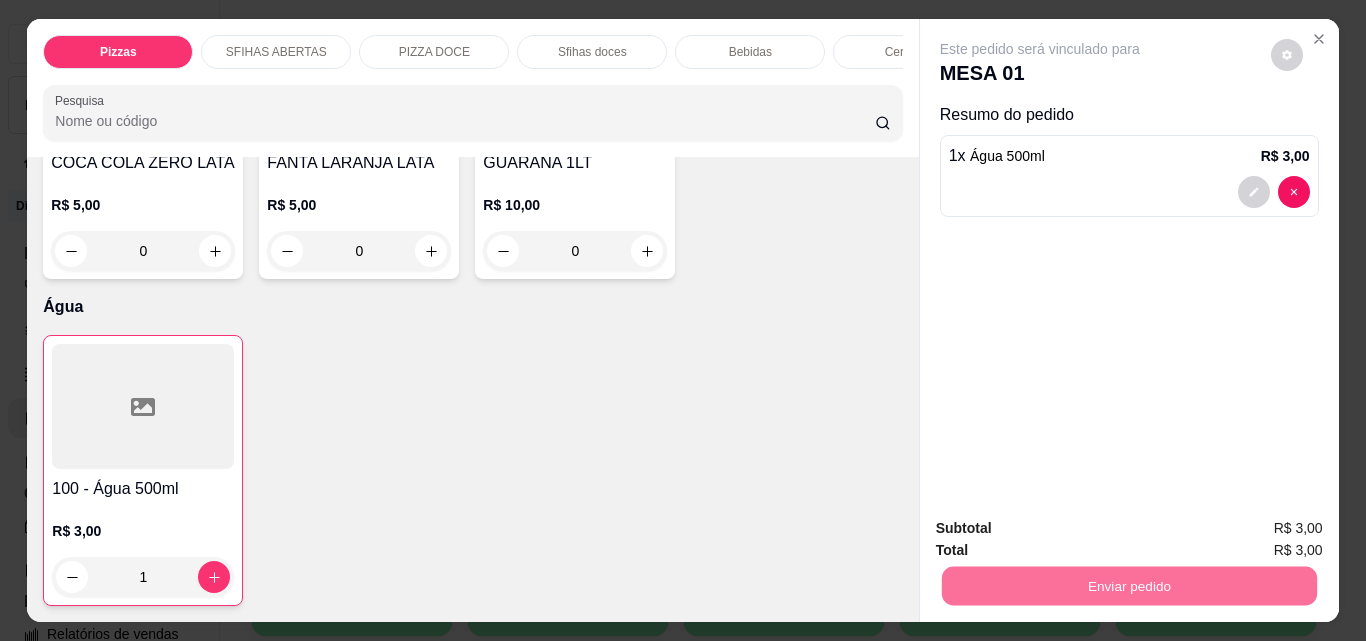 click on "Não registrar e enviar pedido" at bounding box center [1063, 529] 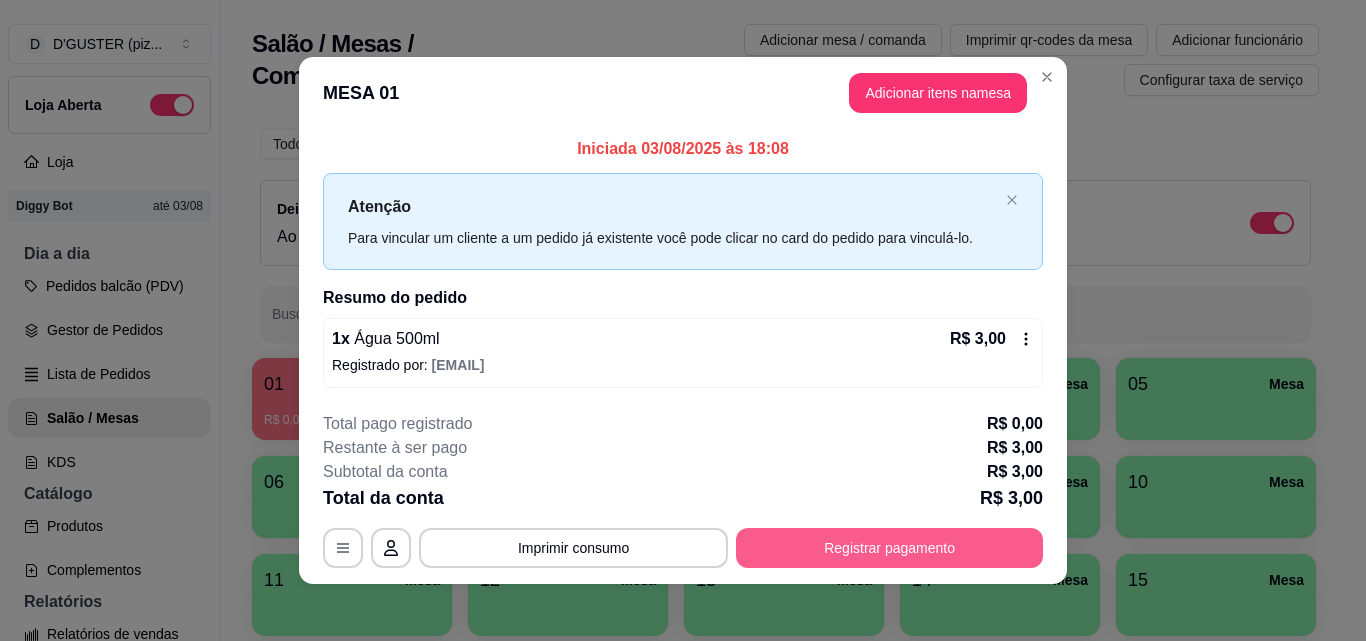 click on "Registrar pagamento" at bounding box center (889, 548) 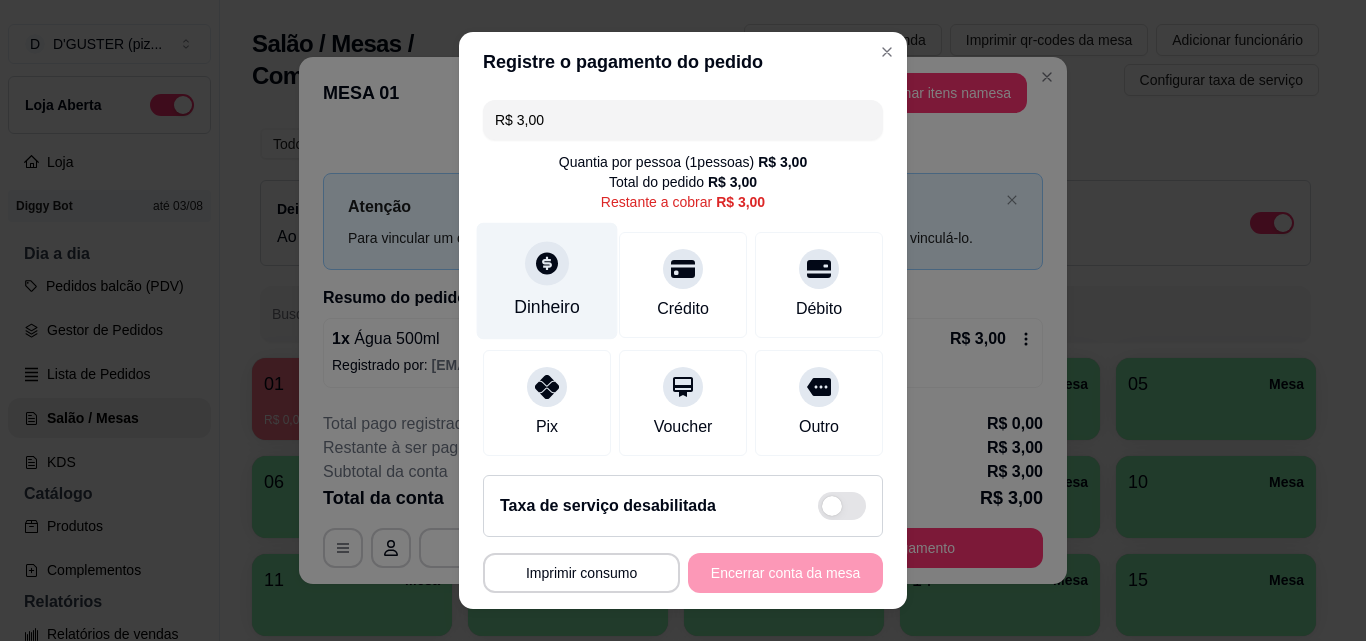 click at bounding box center [547, 263] 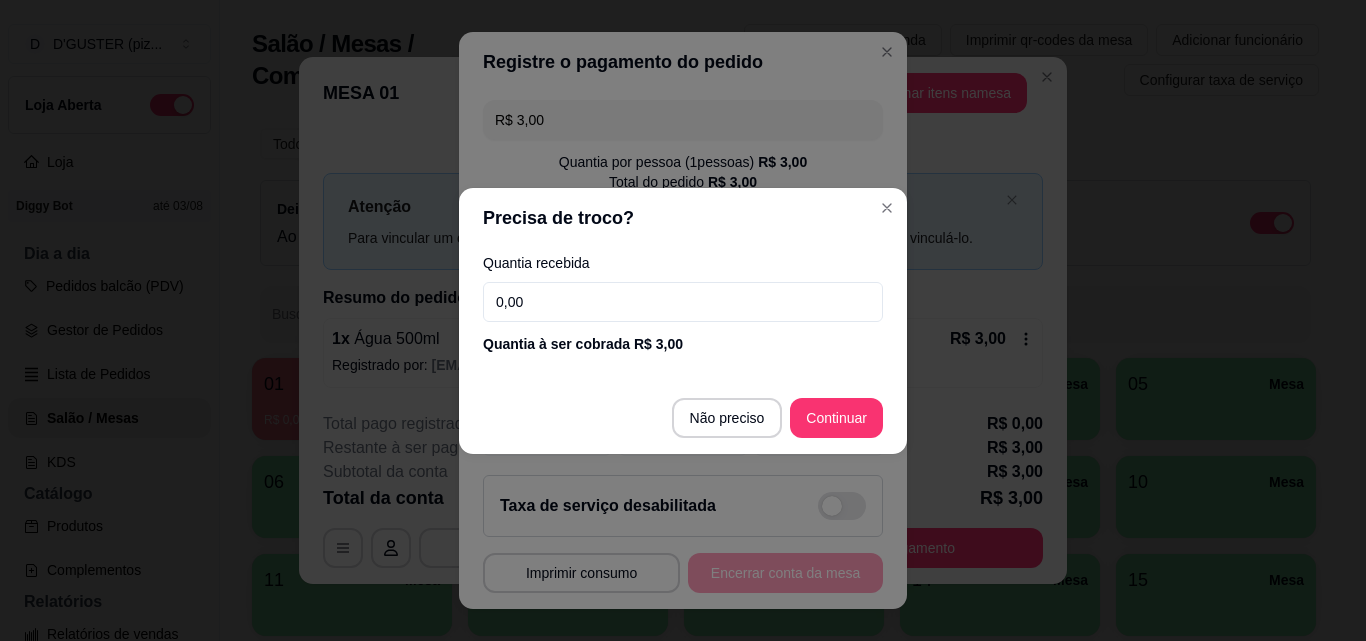 click on "Quantia recebida 0,00 Quantia à ser cobrada   R$ 3,00" at bounding box center [683, 305] 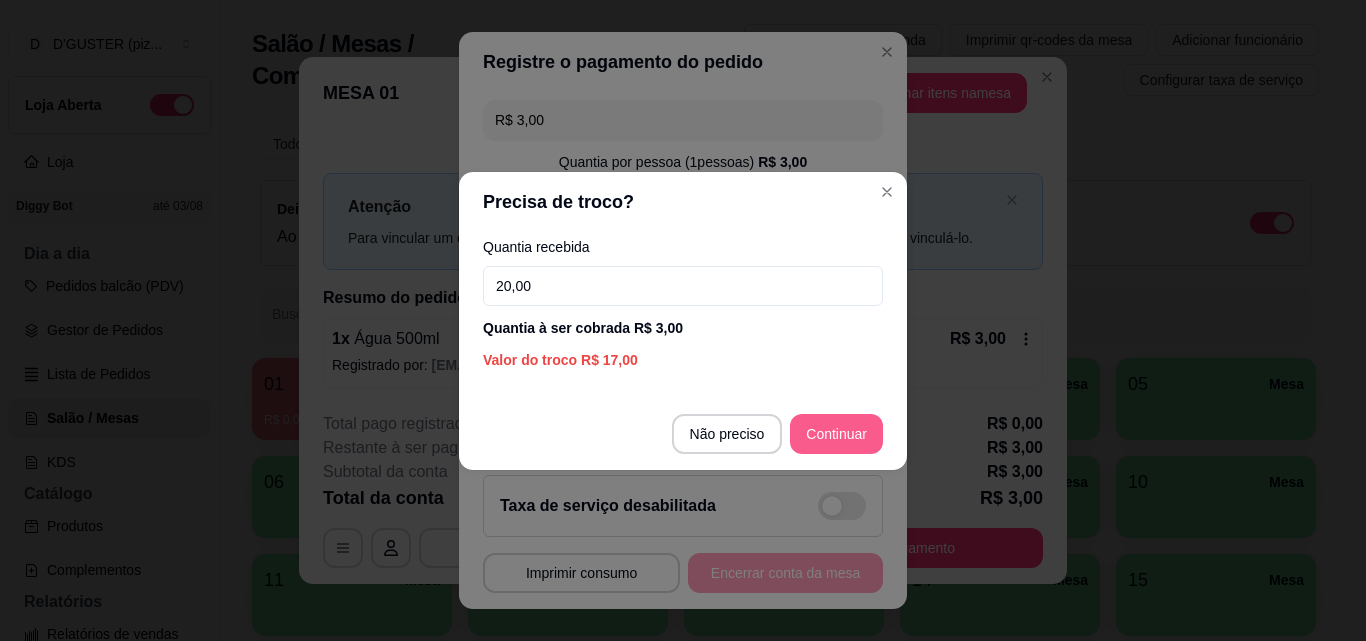 type on "20,00" 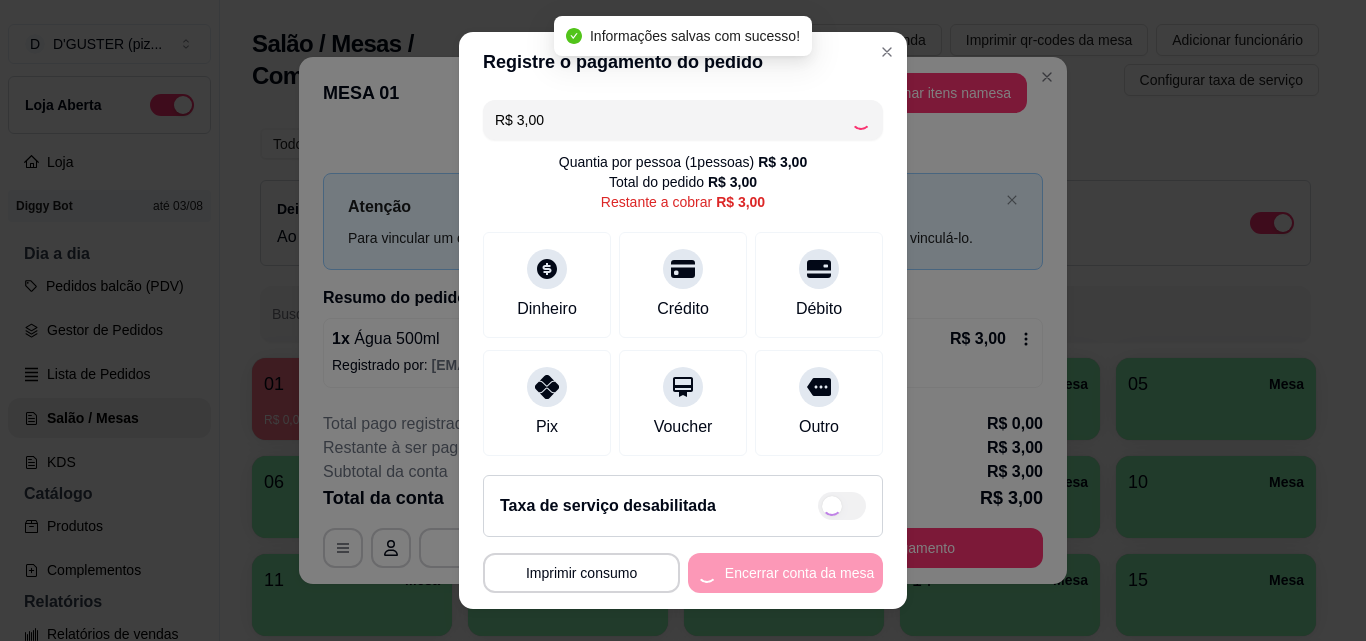 type on "R$ 0,00" 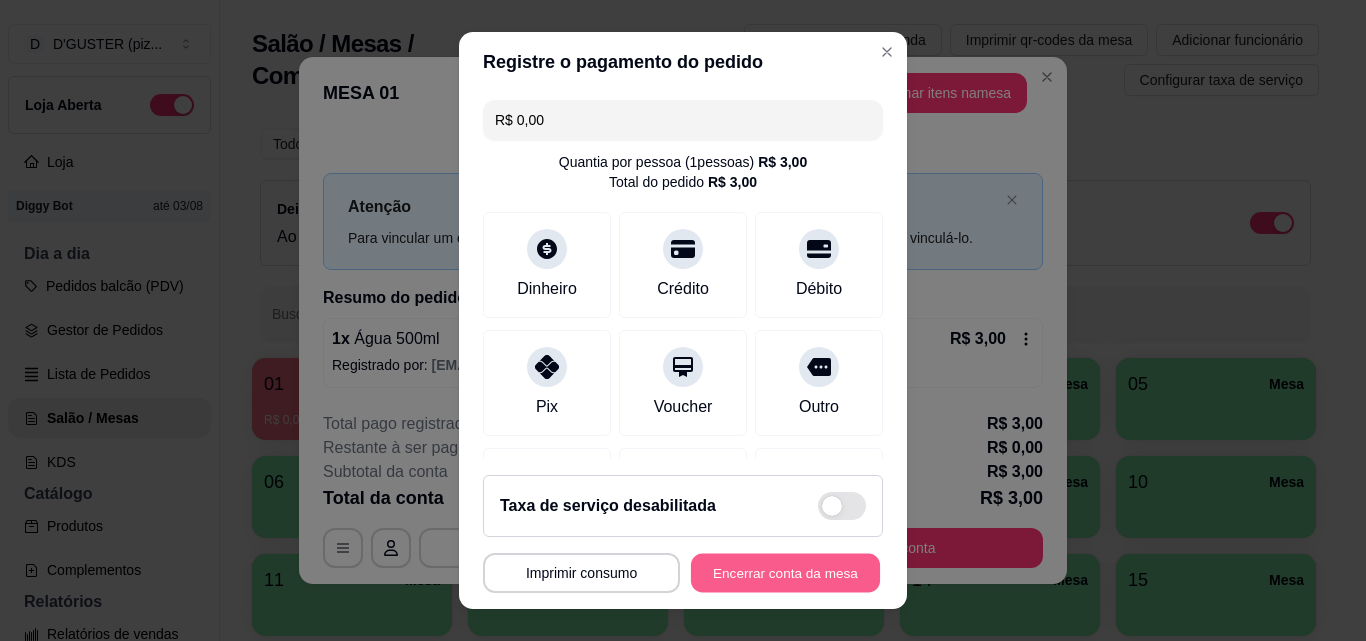 click on "Encerrar conta da mesa" at bounding box center (785, 573) 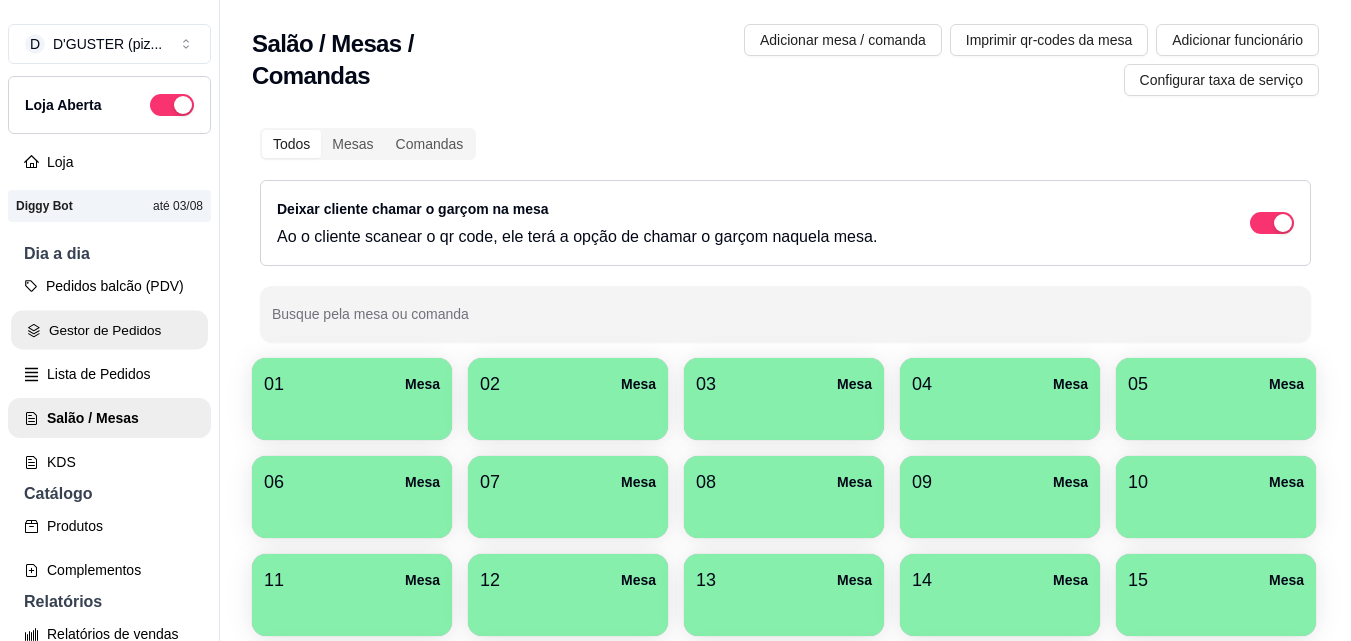 click on "Gestor de Pedidos" at bounding box center [109, 330] 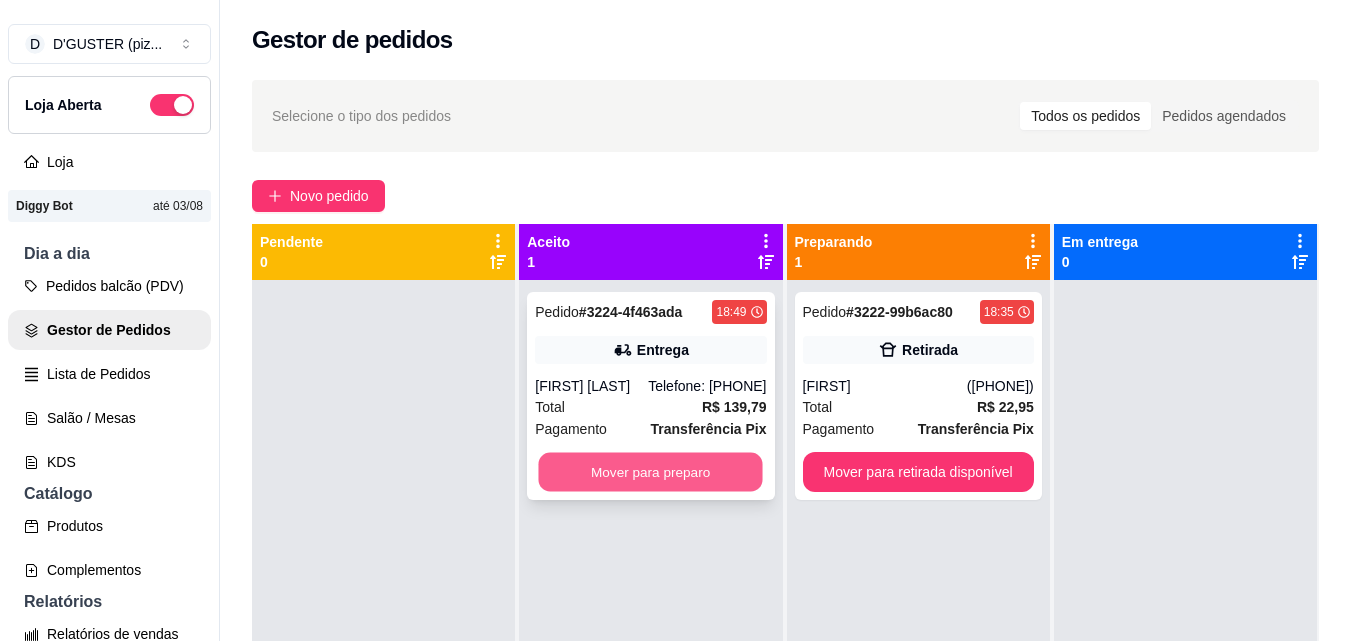 click on "Mover para preparo" at bounding box center (651, 472) 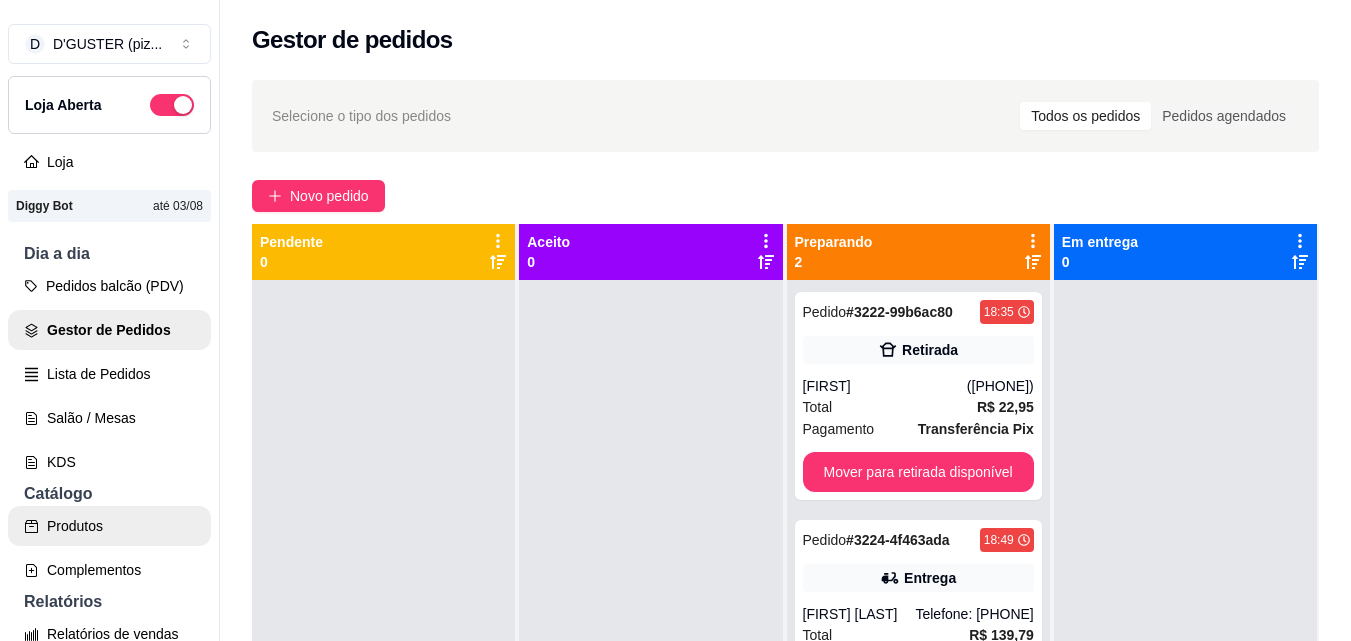click on "Produtos" at bounding box center [109, 526] 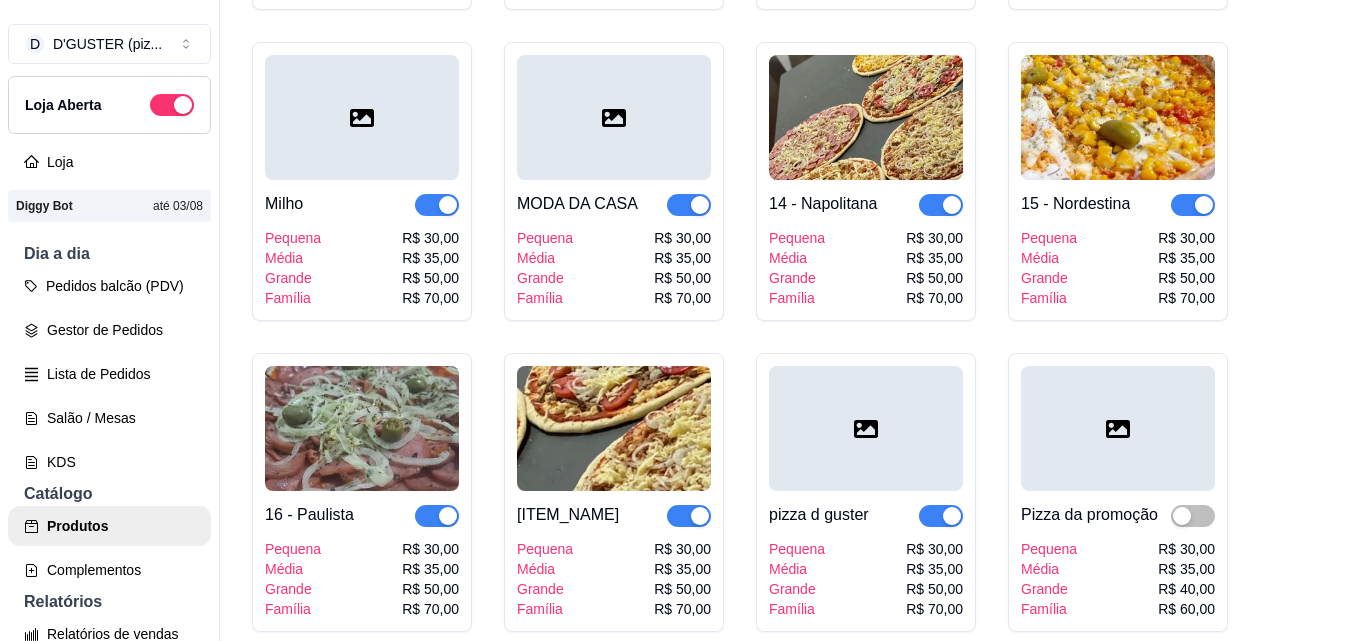 scroll, scrollTop: 1600, scrollLeft: 0, axis: vertical 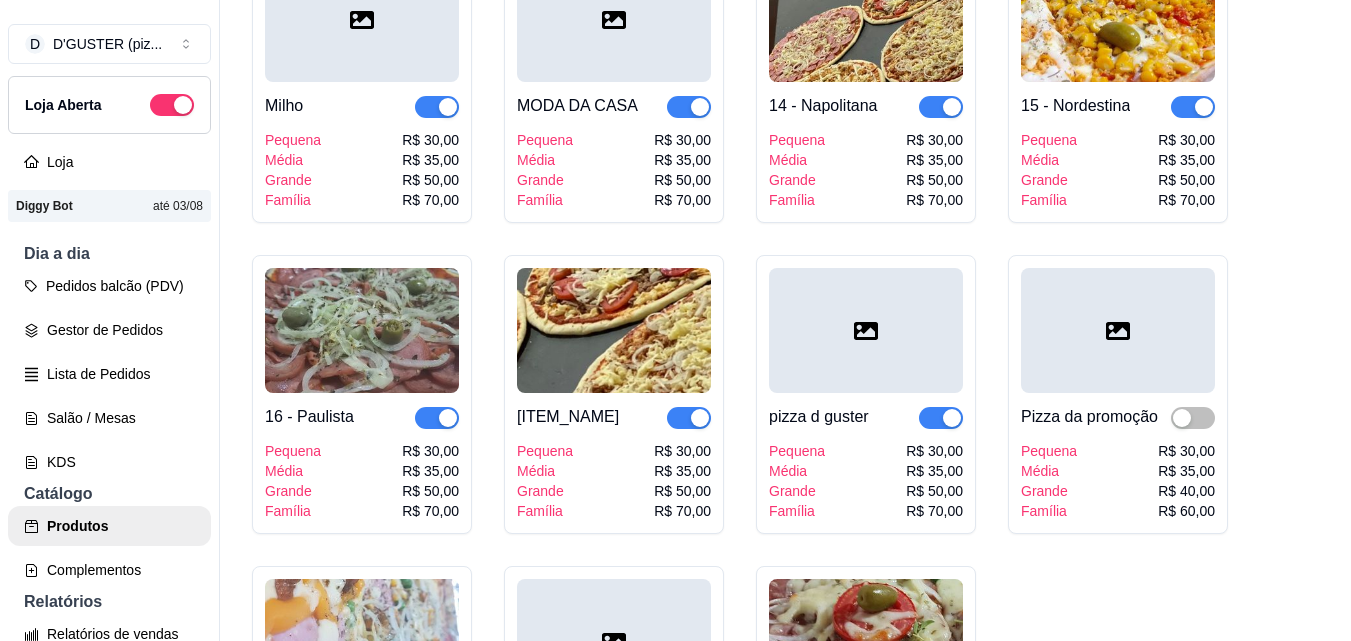 click at bounding box center [689, 418] 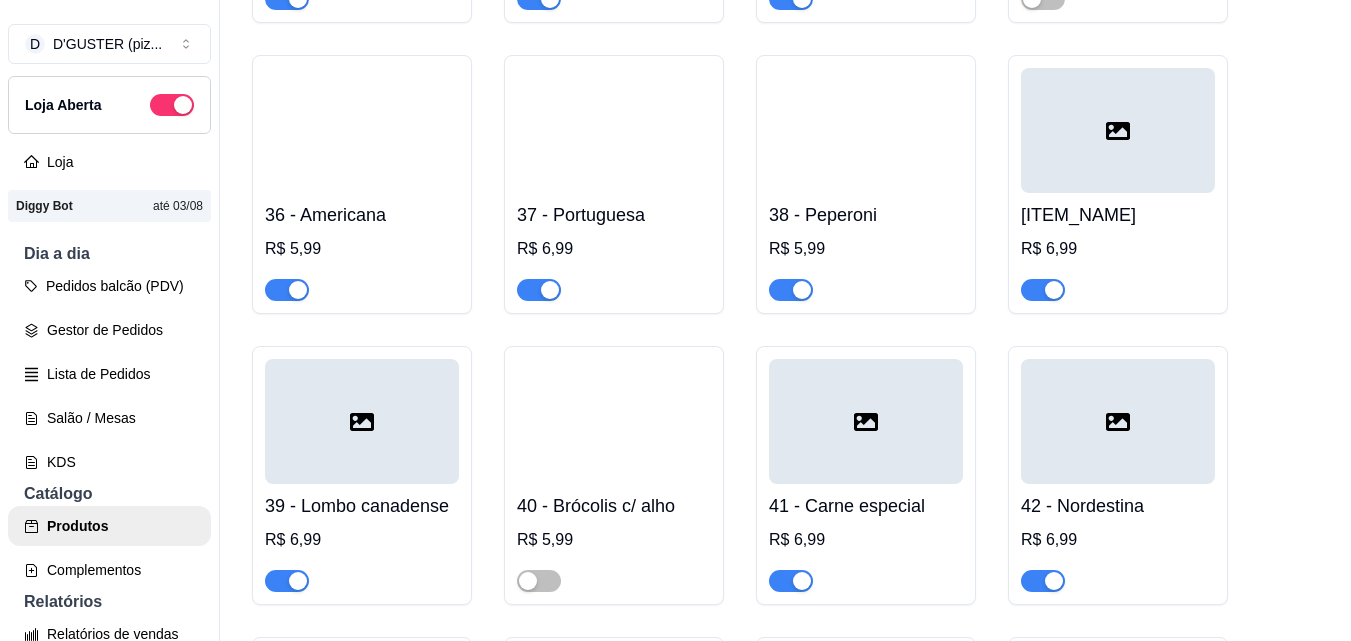 scroll, scrollTop: 3700, scrollLeft: 0, axis: vertical 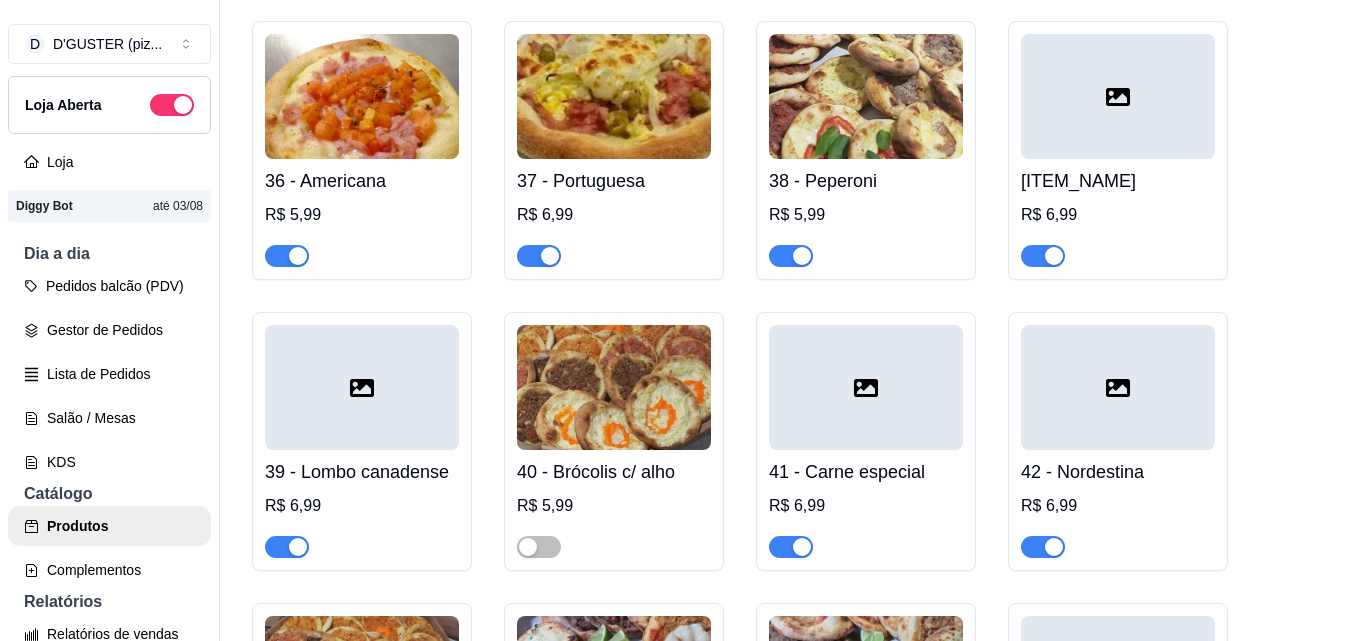 click at bounding box center [791, 256] 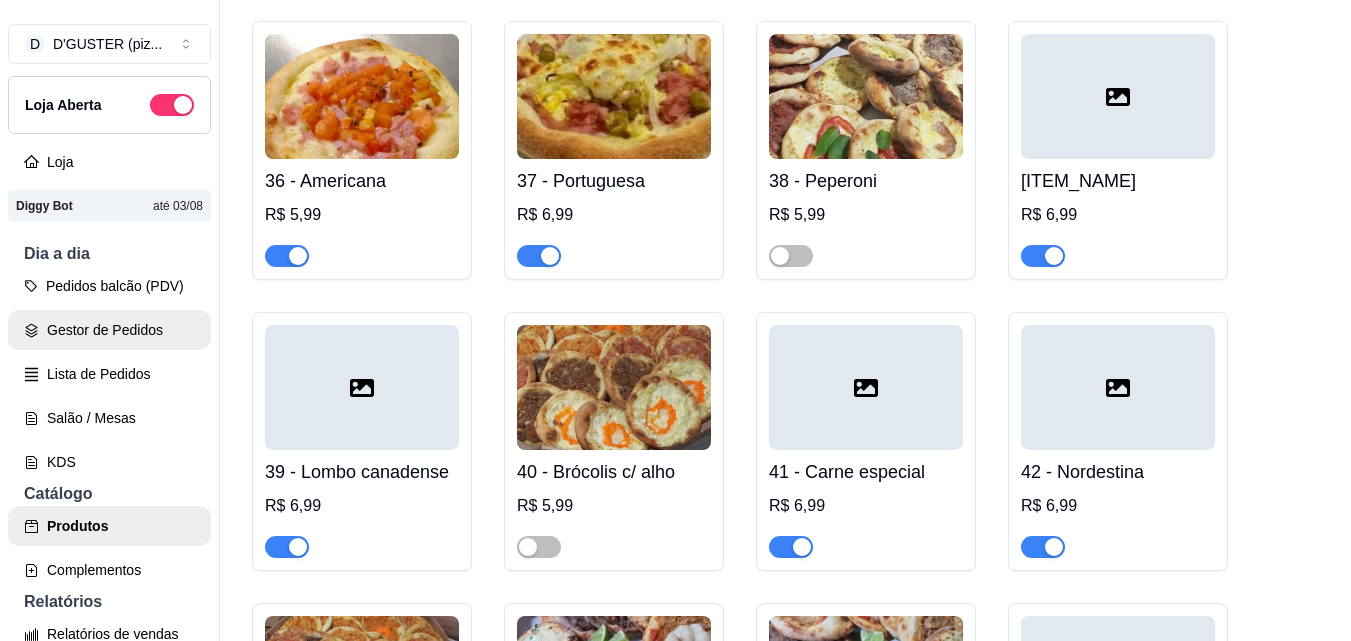 click on "Gestor de Pedidos" at bounding box center (109, 330) 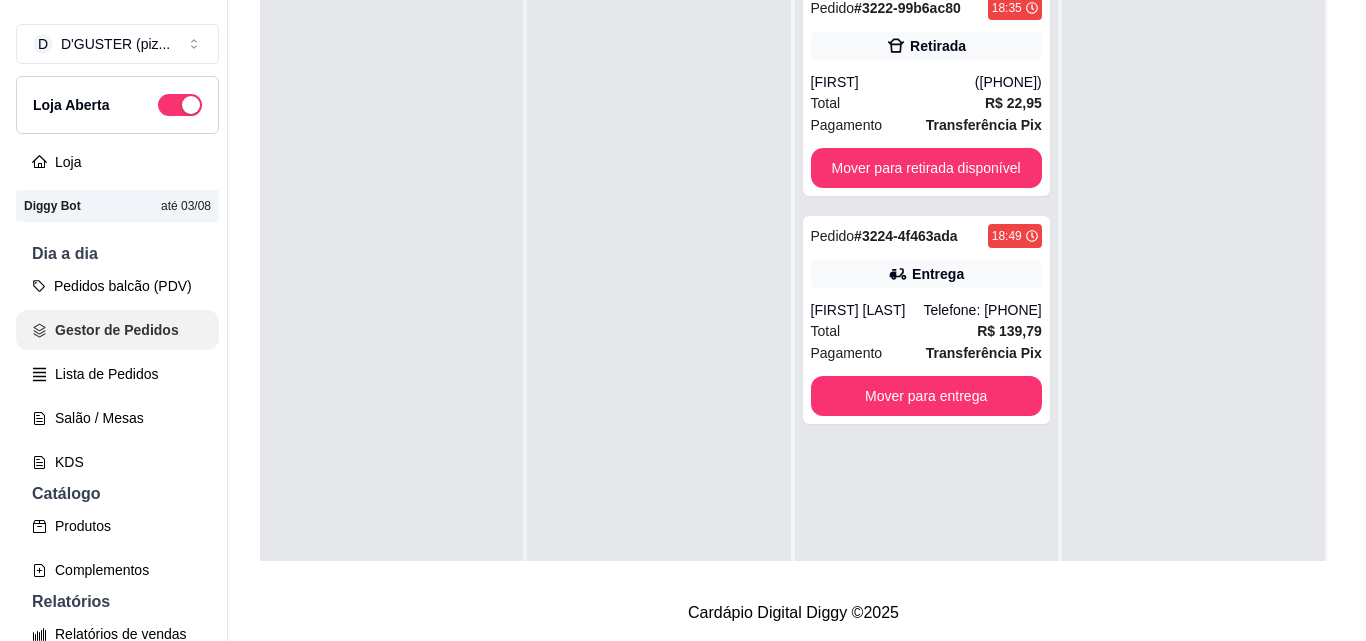 scroll, scrollTop: 0, scrollLeft: 0, axis: both 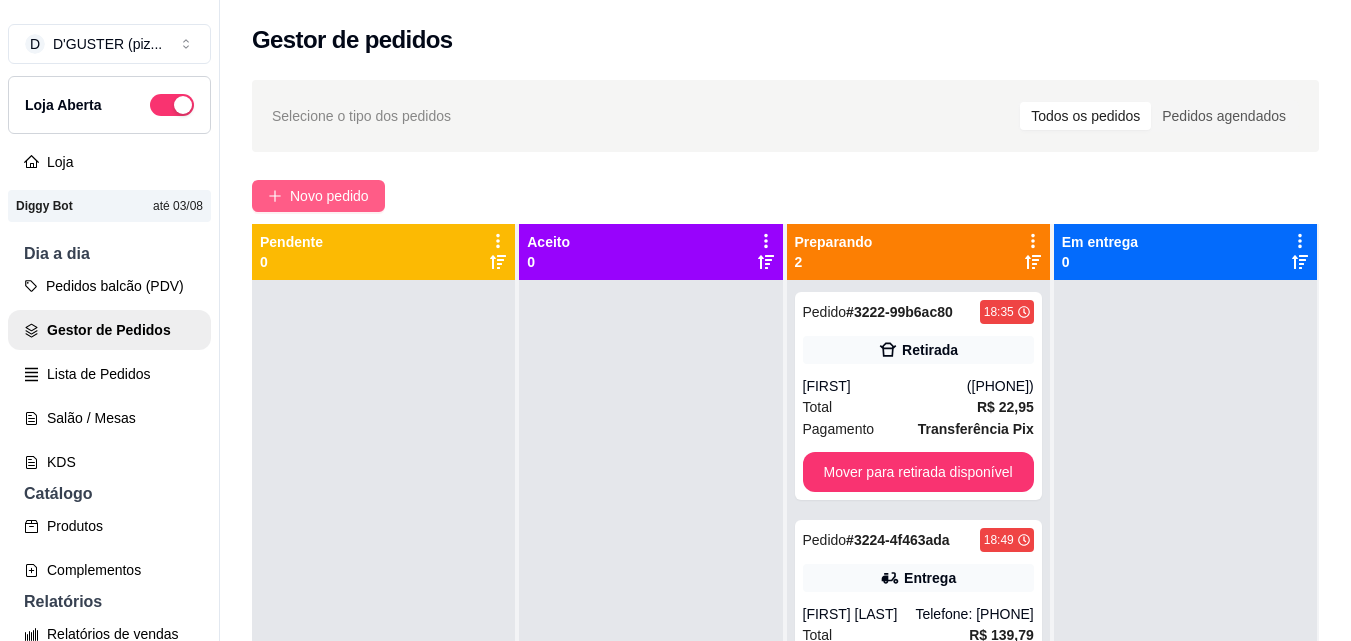 click on "Novo pedido" at bounding box center [329, 196] 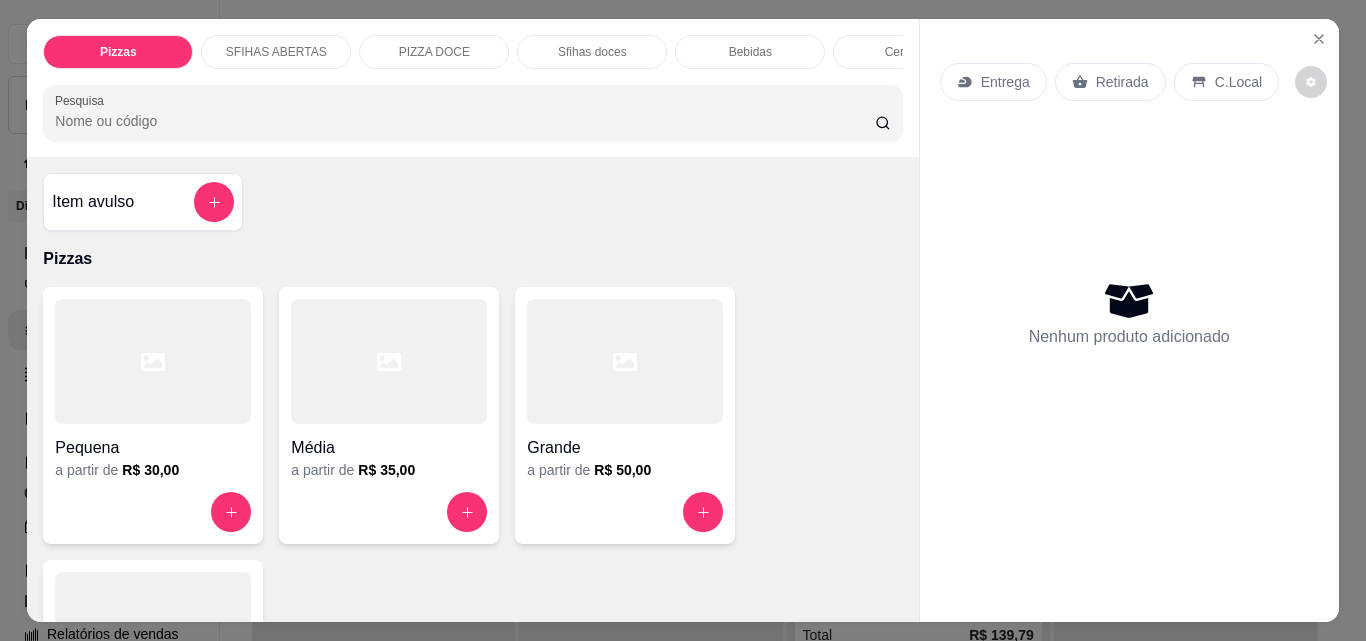 click on "Retirada" at bounding box center [1122, 82] 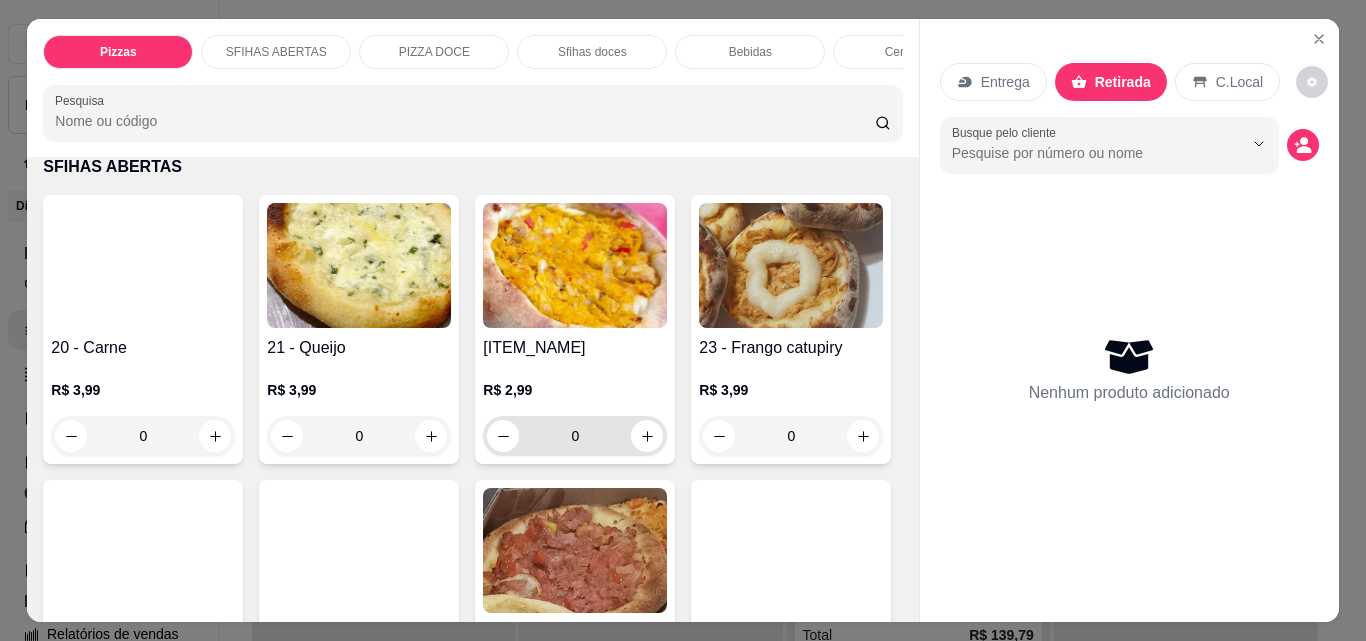 scroll, scrollTop: 700, scrollLeft: 0, axis: vertical 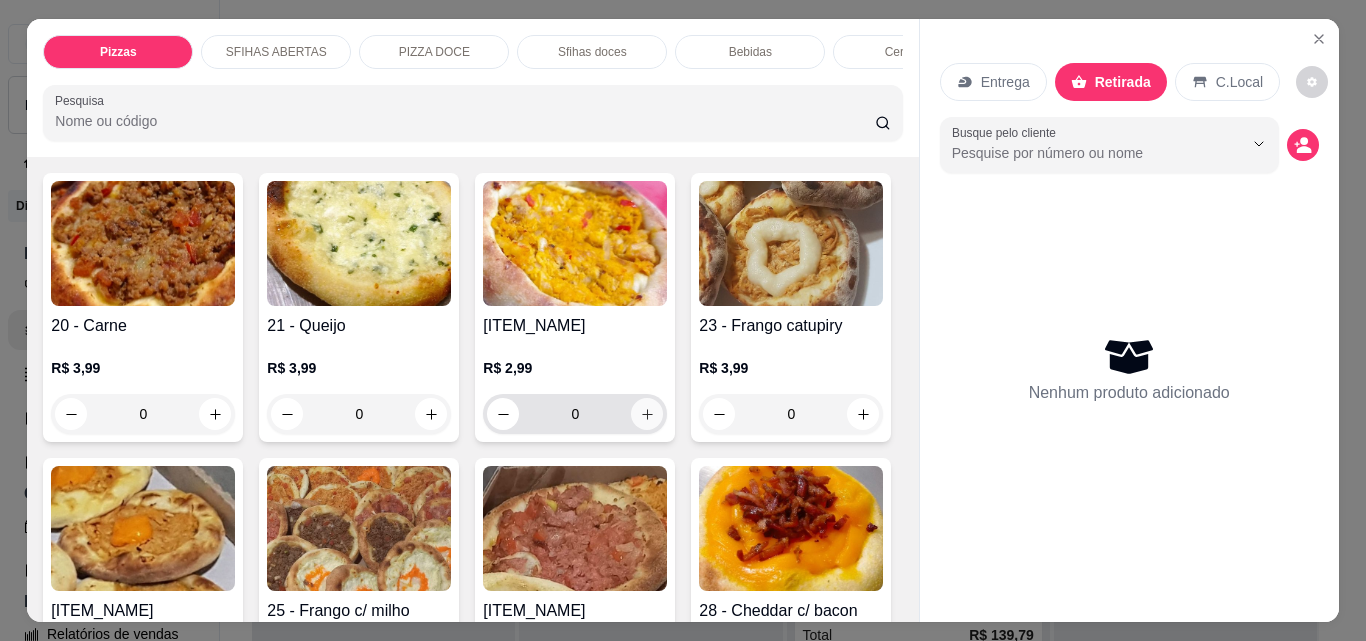 click at bounding box center [647, 414] 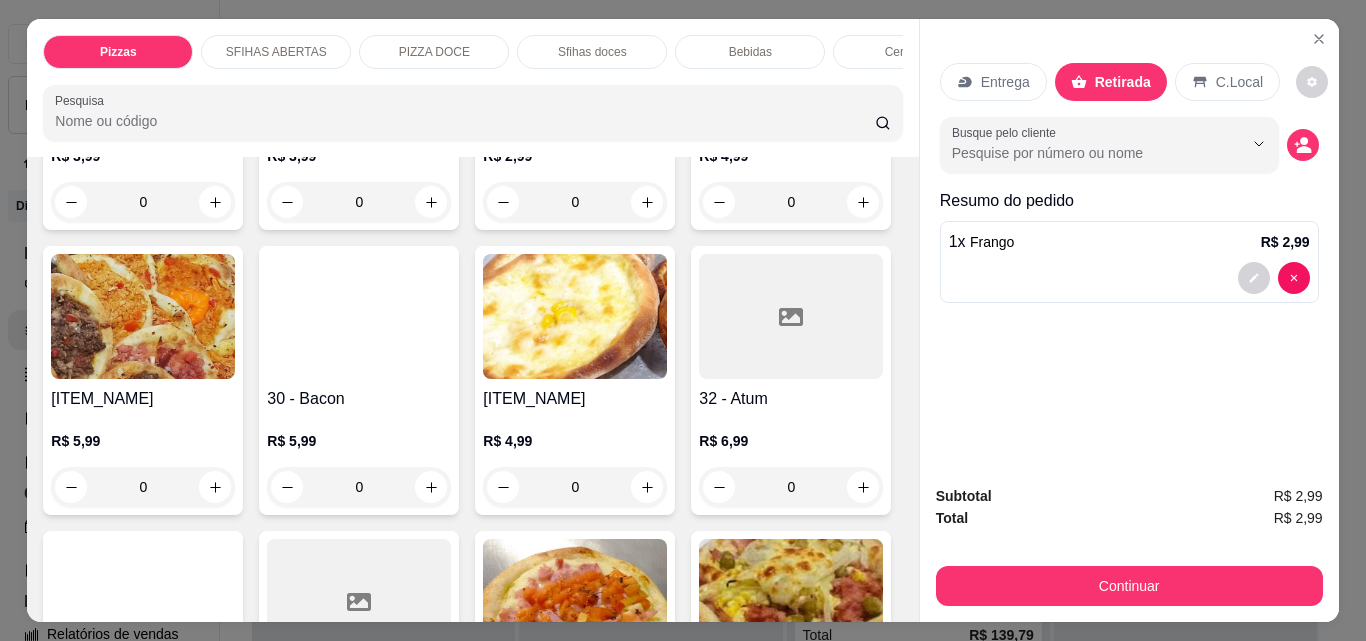 scroll, scrollTop: 1200, scrollLeft: 0, axis: vertical 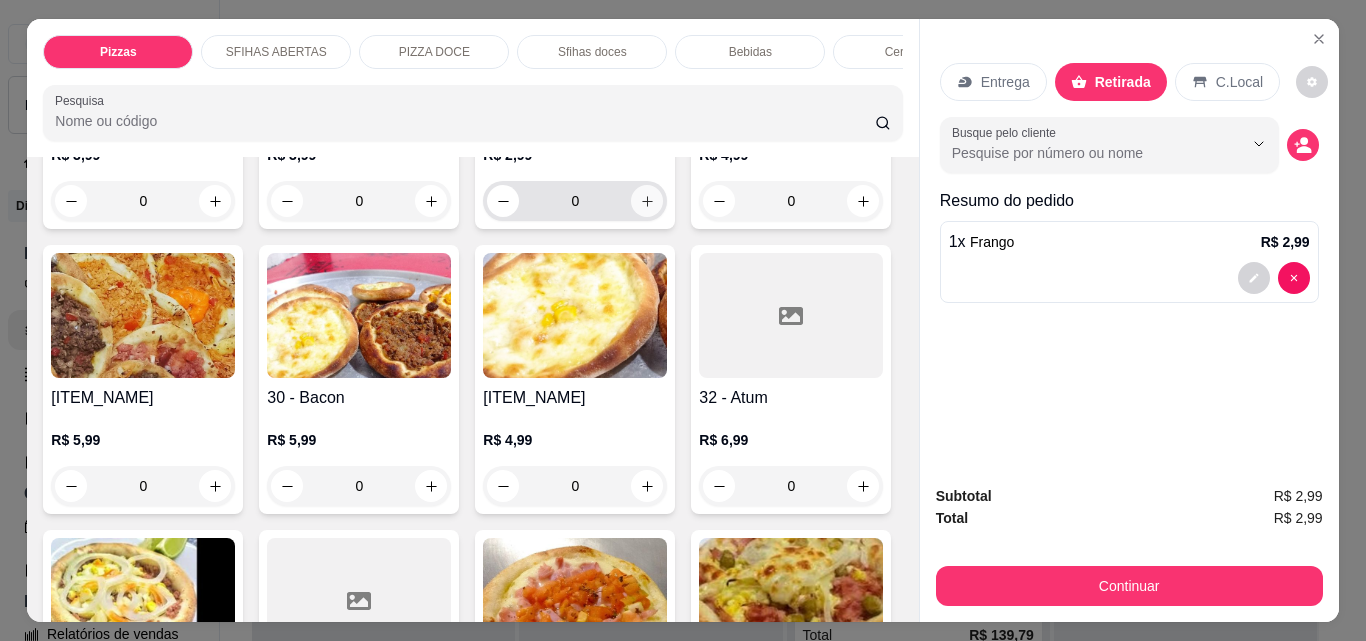 click at bounding box center [647, 201] 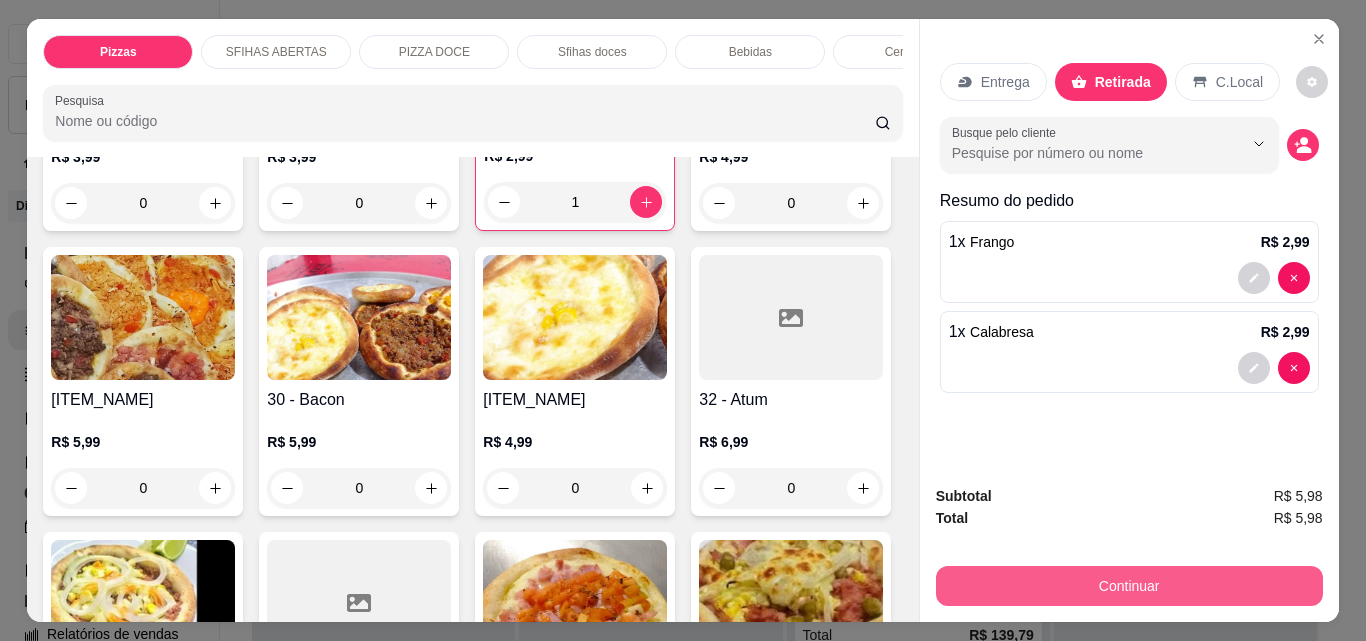 click on "Continuar" at bounding box center [1129, 586] 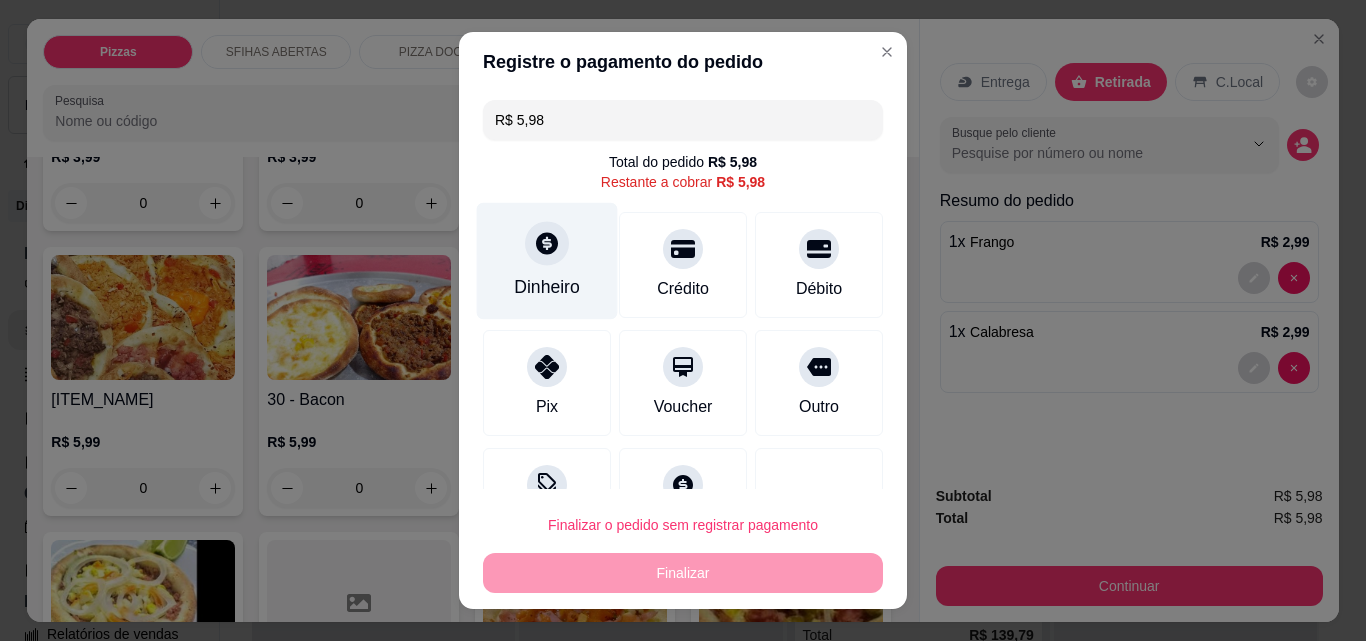 click at bounding box center [547, 243] 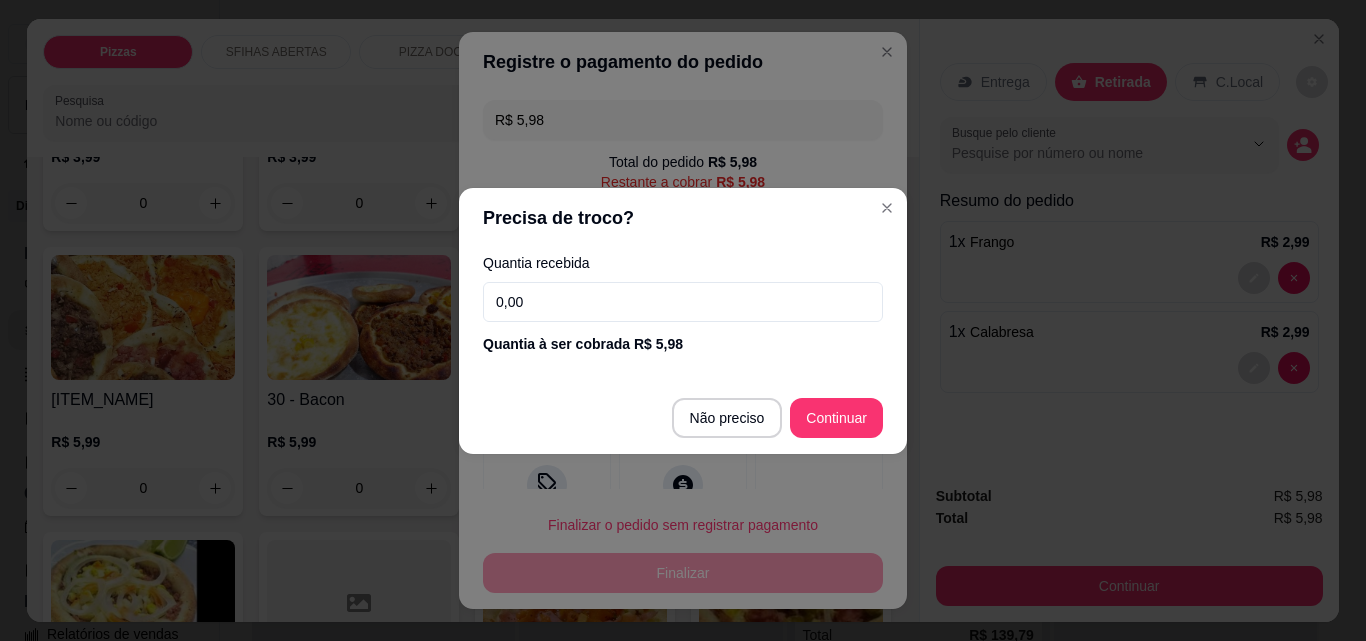 click on "0,00" at bounding box center (683, 302) 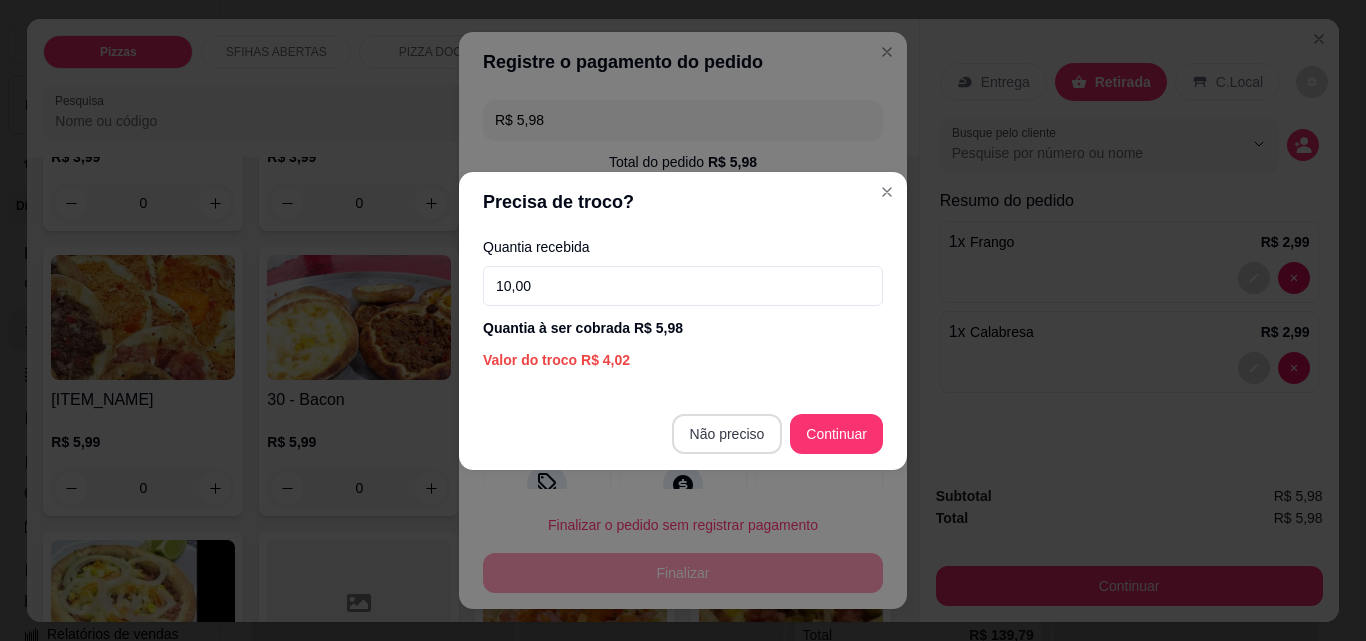 type on "10,00" 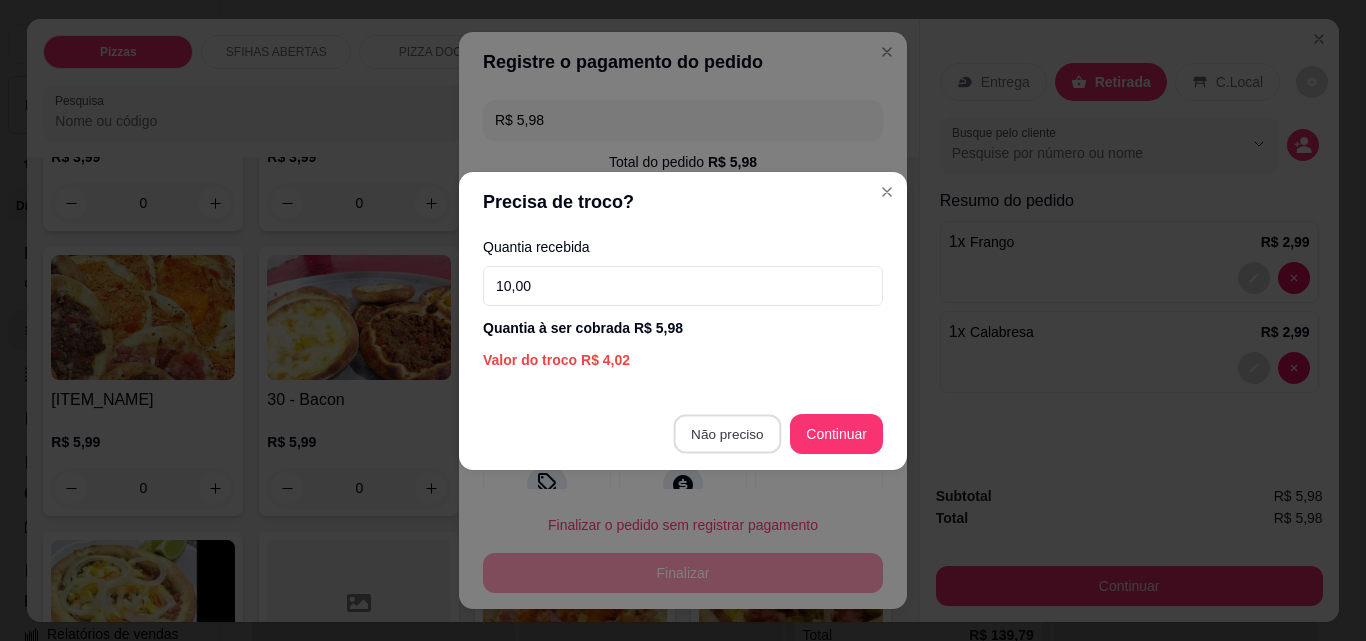 type on "R$ 0,00" 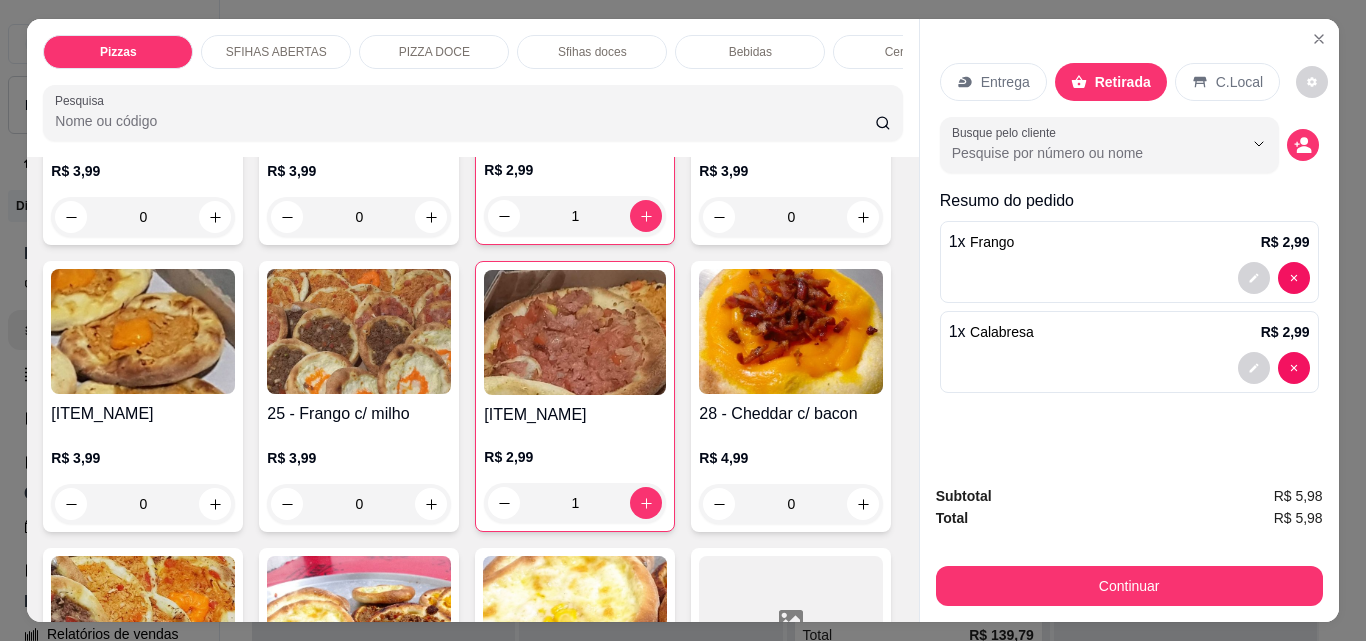 scroll, scrollTop: 900, scrollLeft: 0, axis: vertical 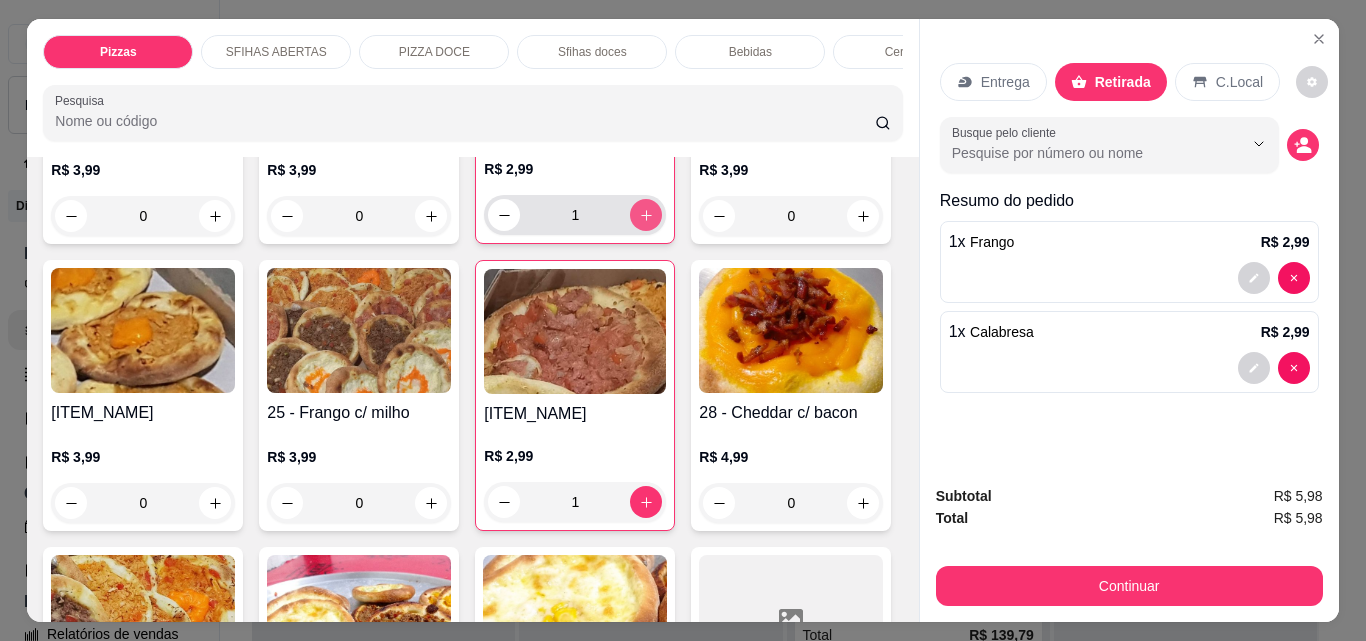 click 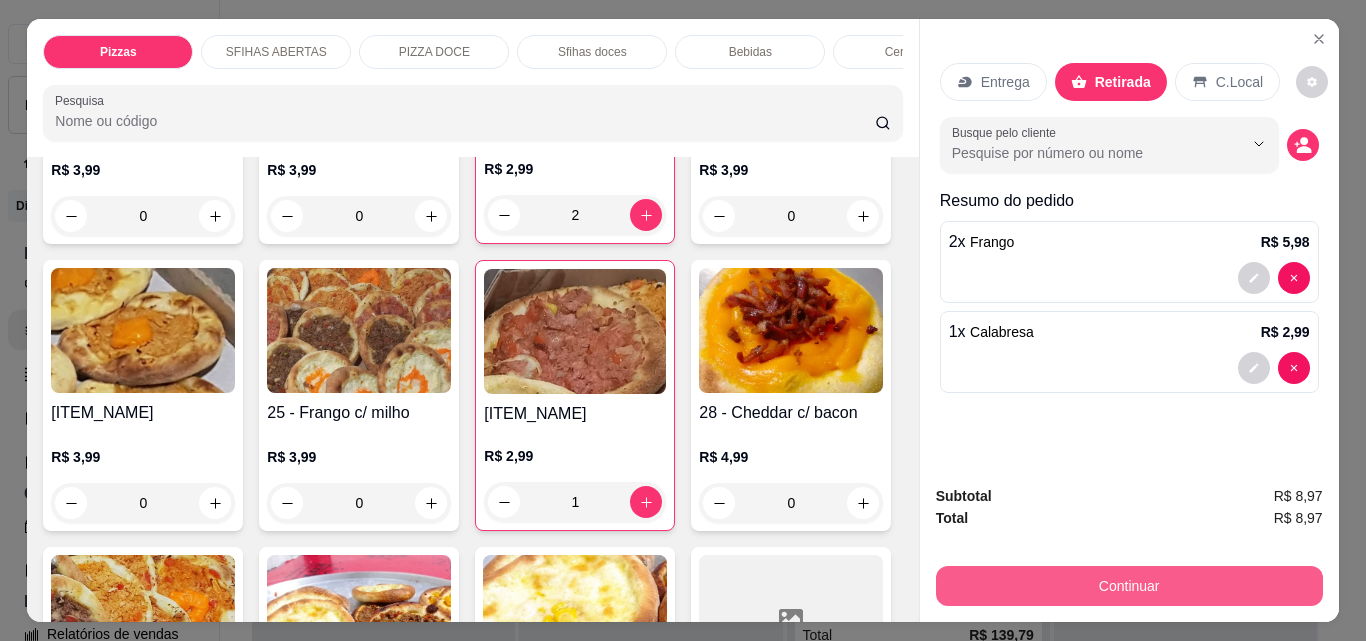 click on "Continuar" at bounding box center [1129, 586] 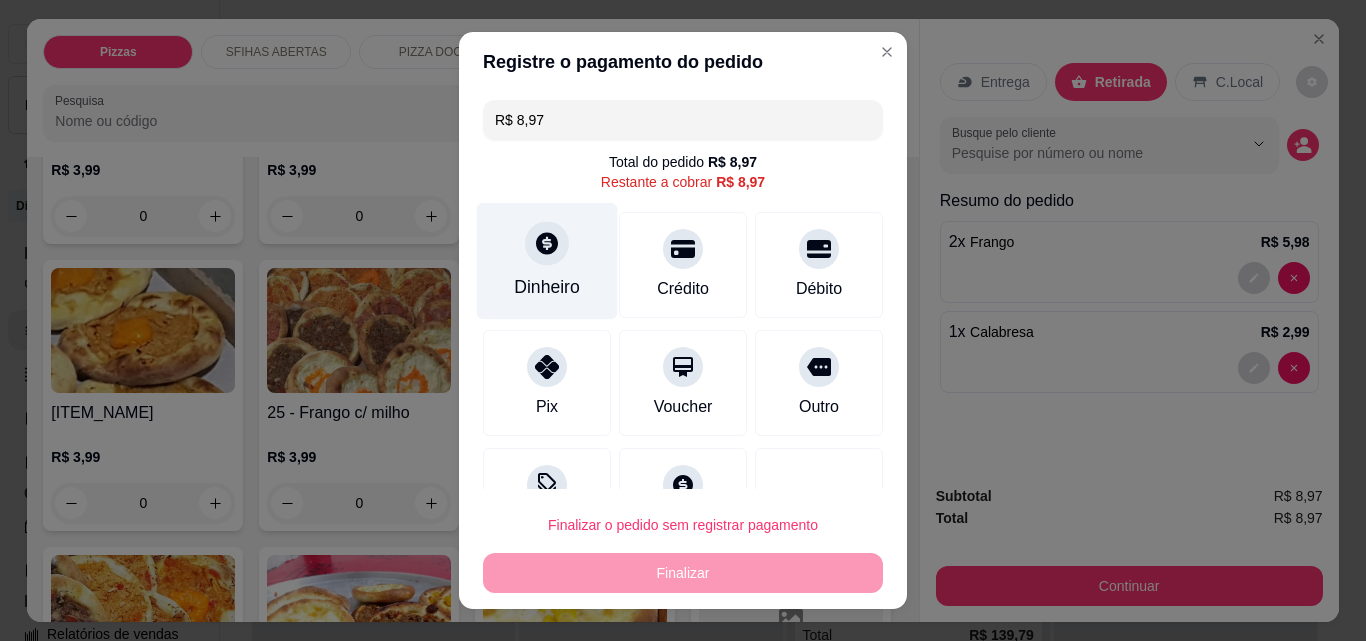click on "Dinheiro" at bounding box center [547, 287] 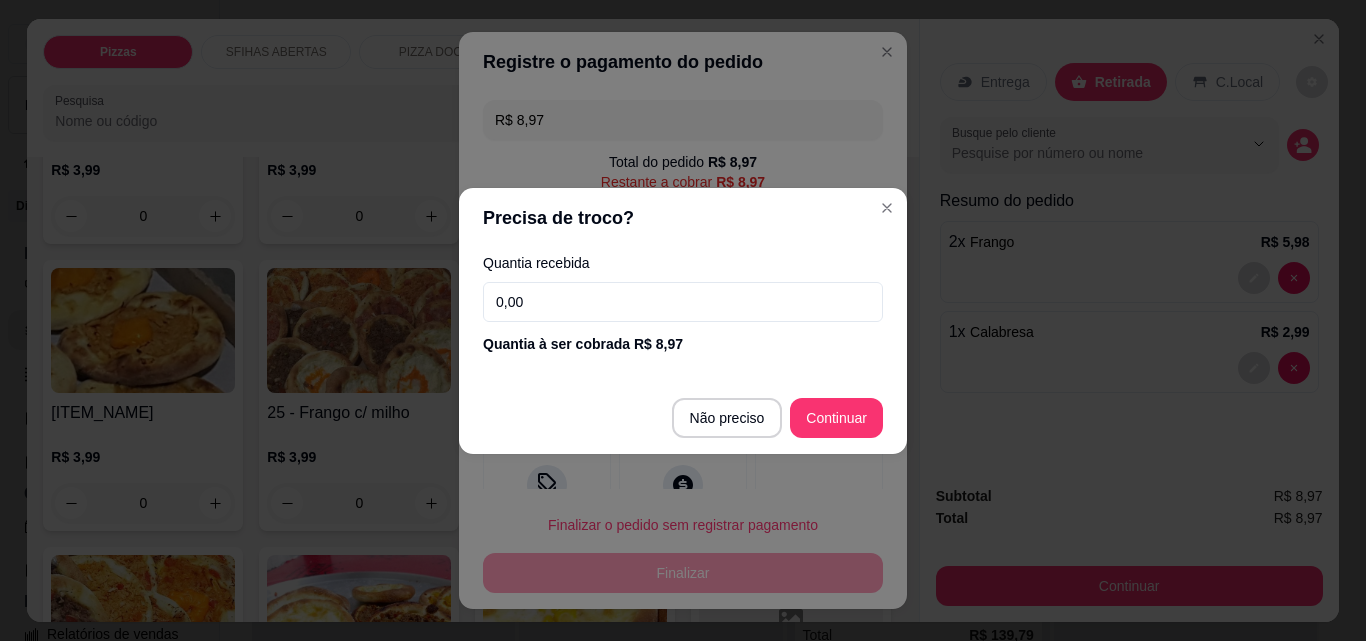 click on "0,00" at bounding box center (683, 302) 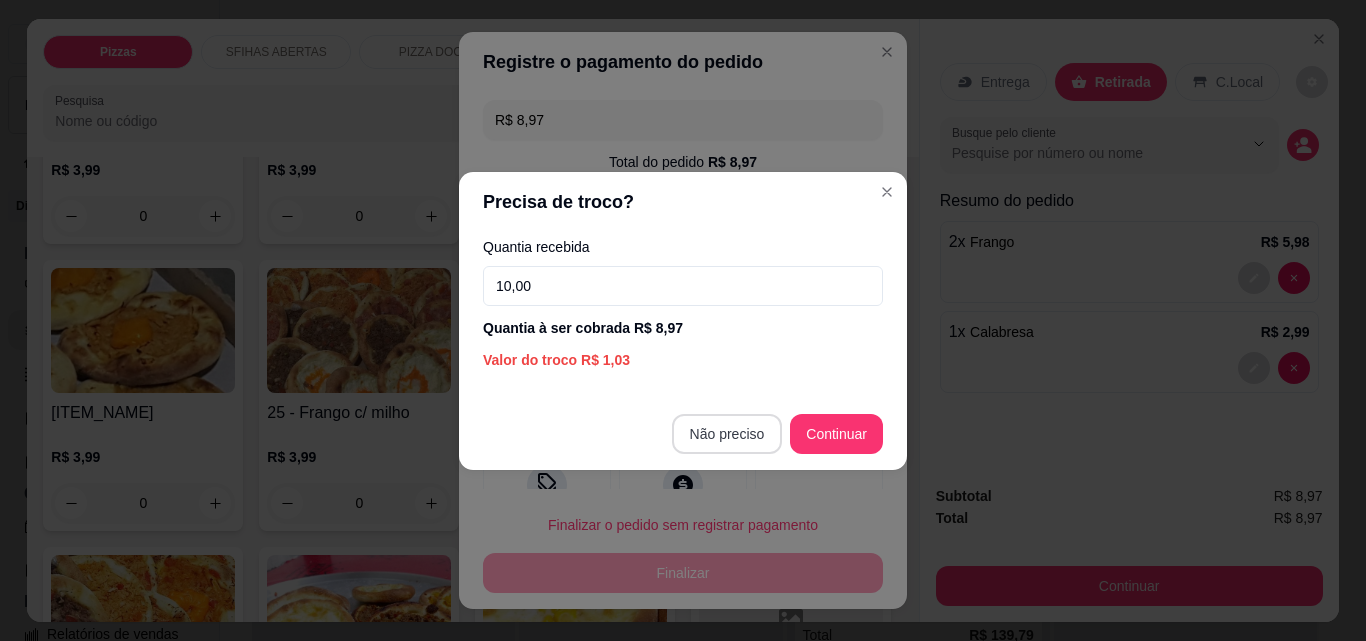 type on "10,00" 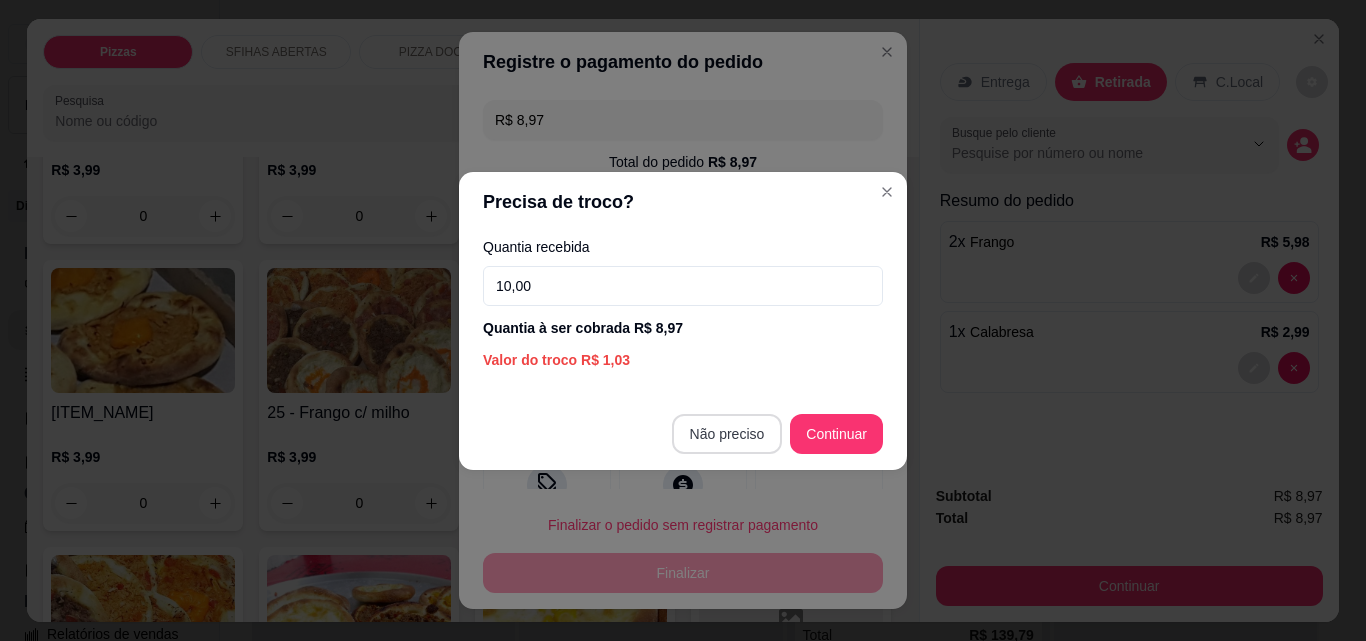 type on "R$ 0,00" 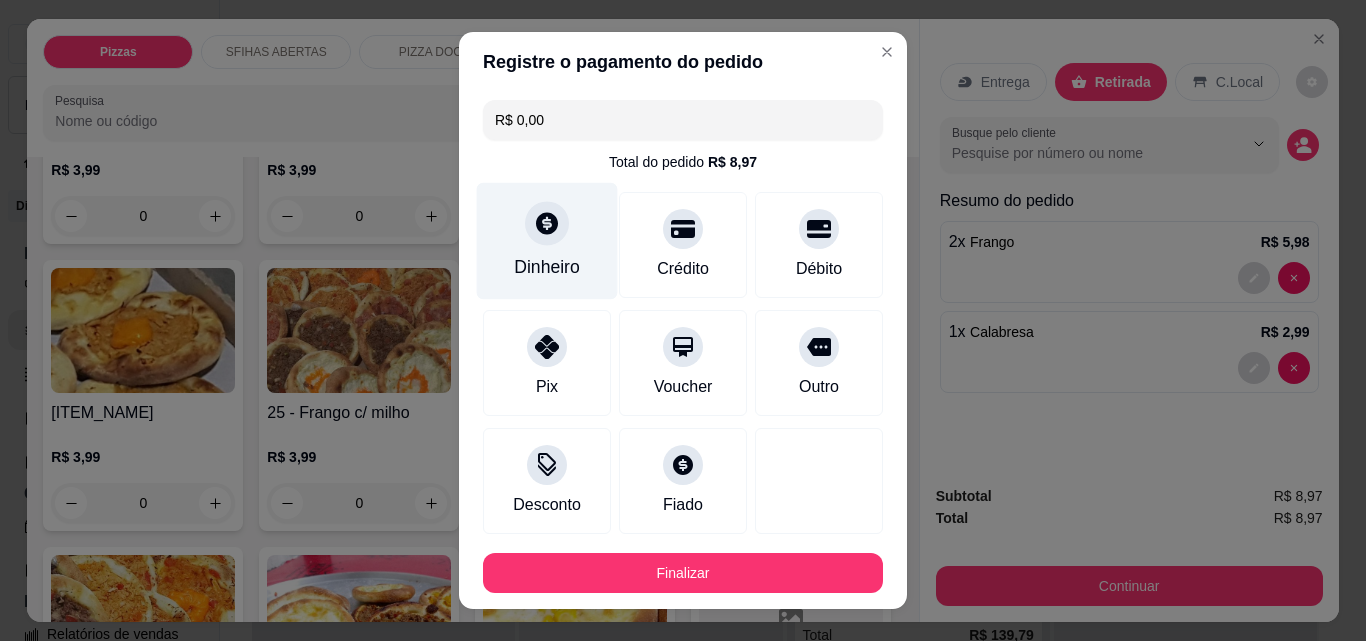 click at bounding box center [547, 223] 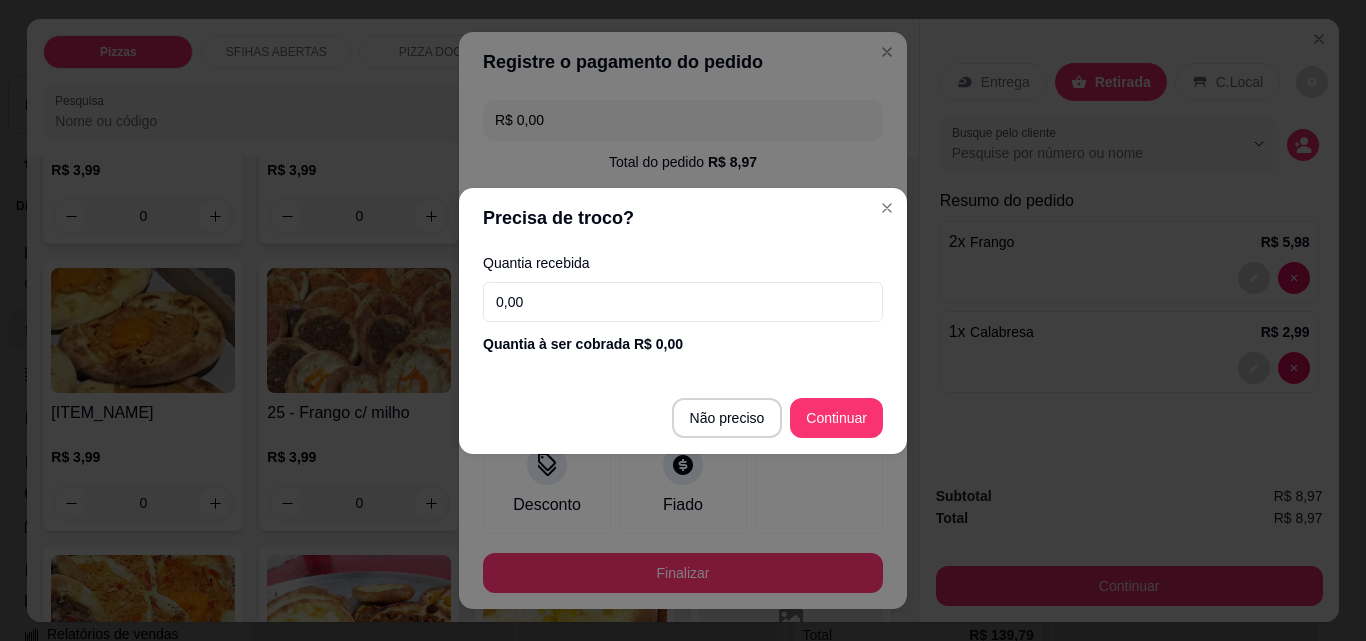 click on "0,00" at bounding box center [683, 302] 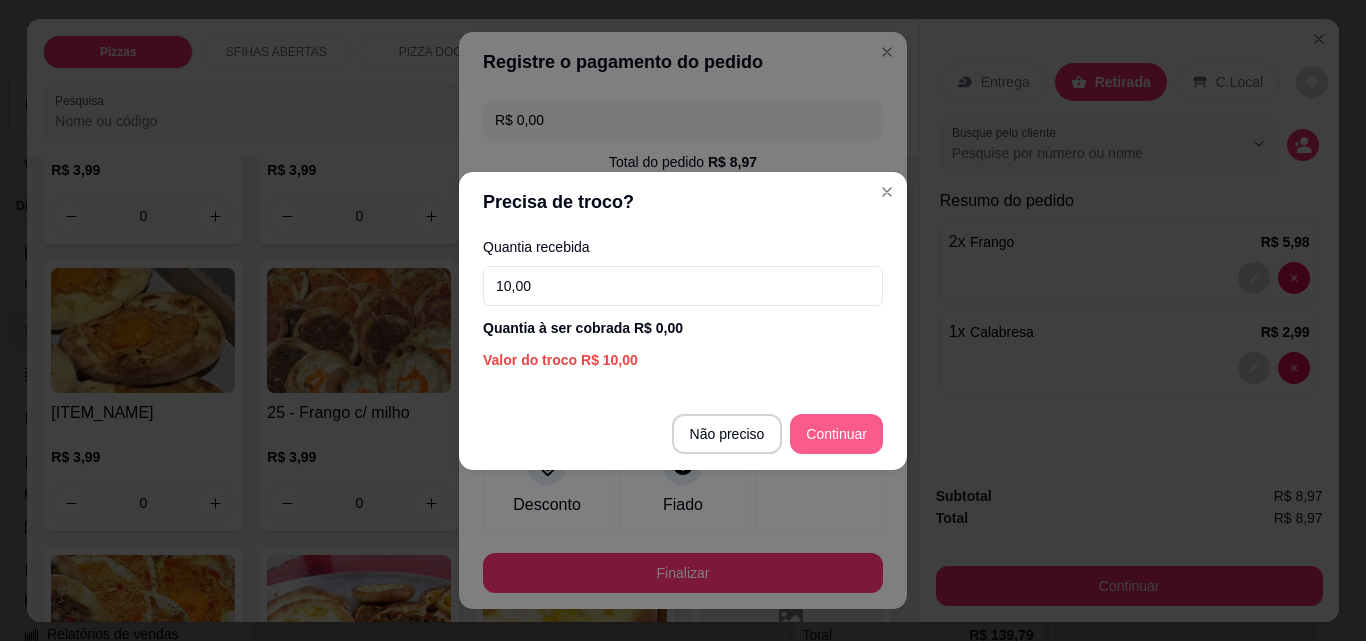 type on "10,00" 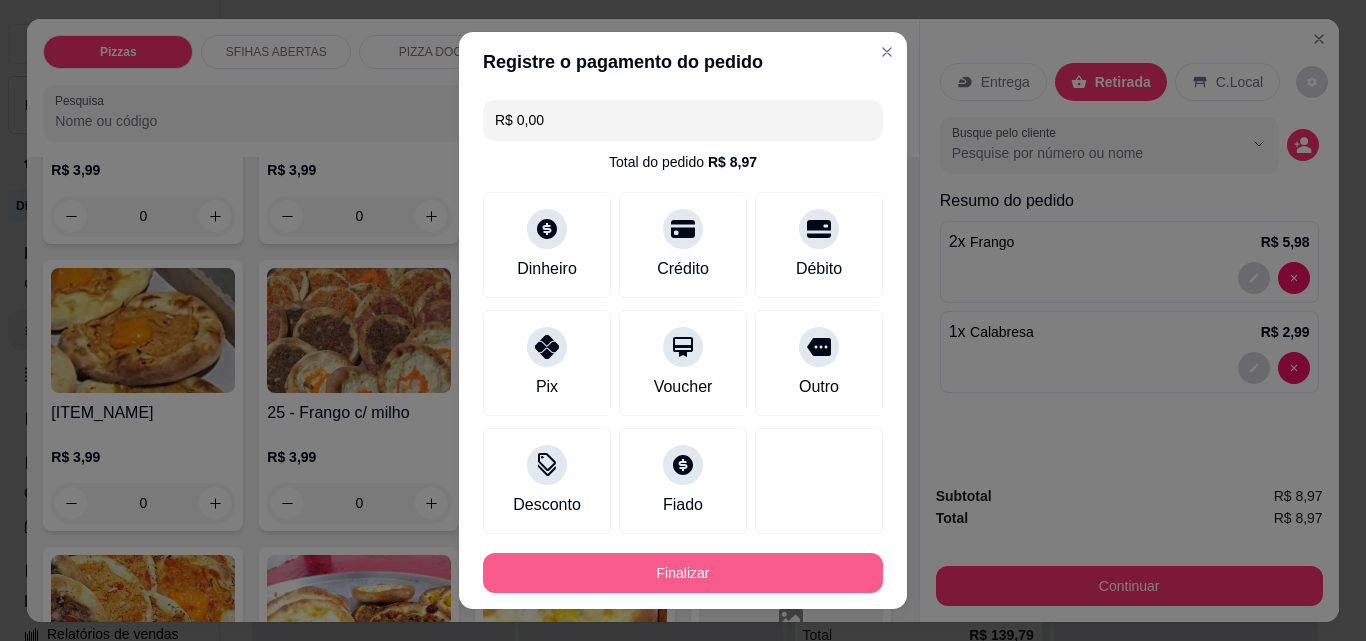 click on "Finalizar" at bounding box center (683, 573) 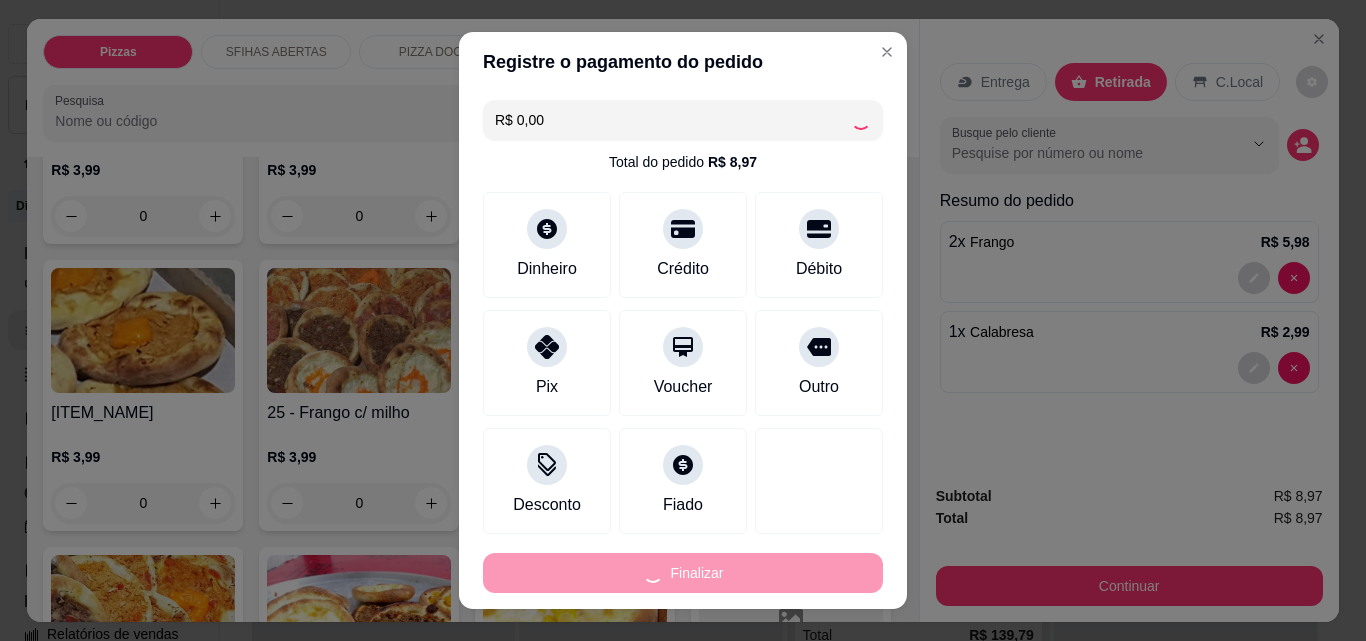 type on "0" 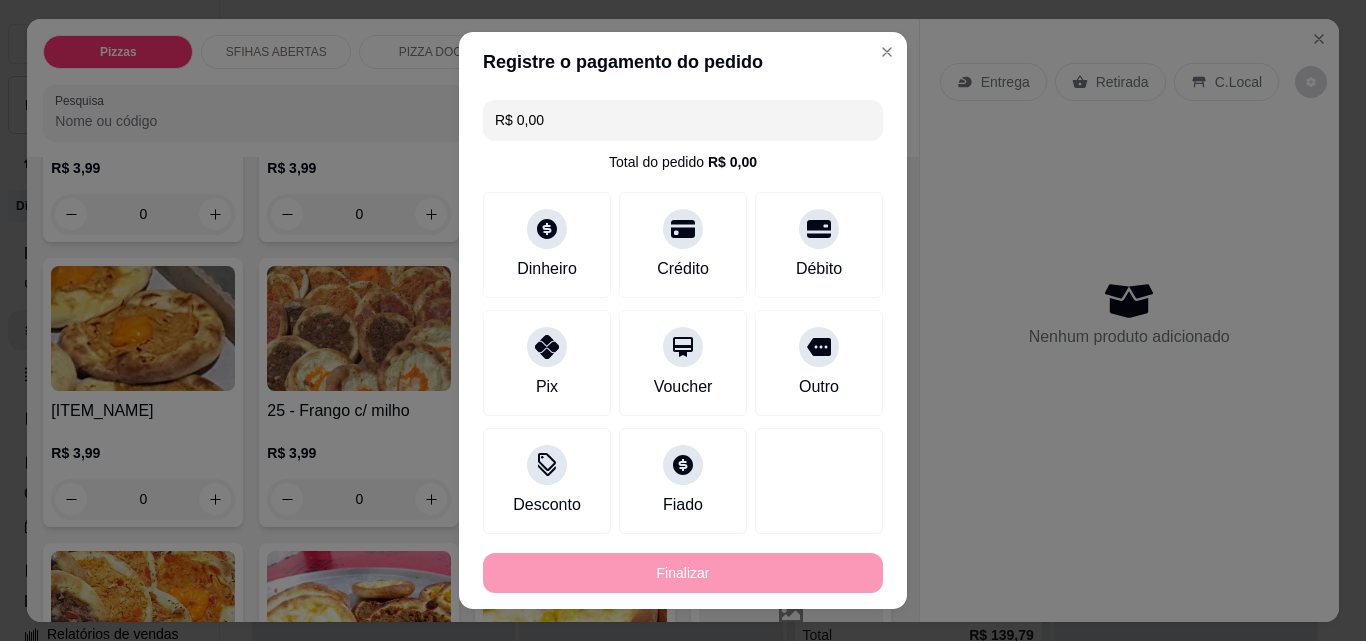 type on "-R$ 8,97" 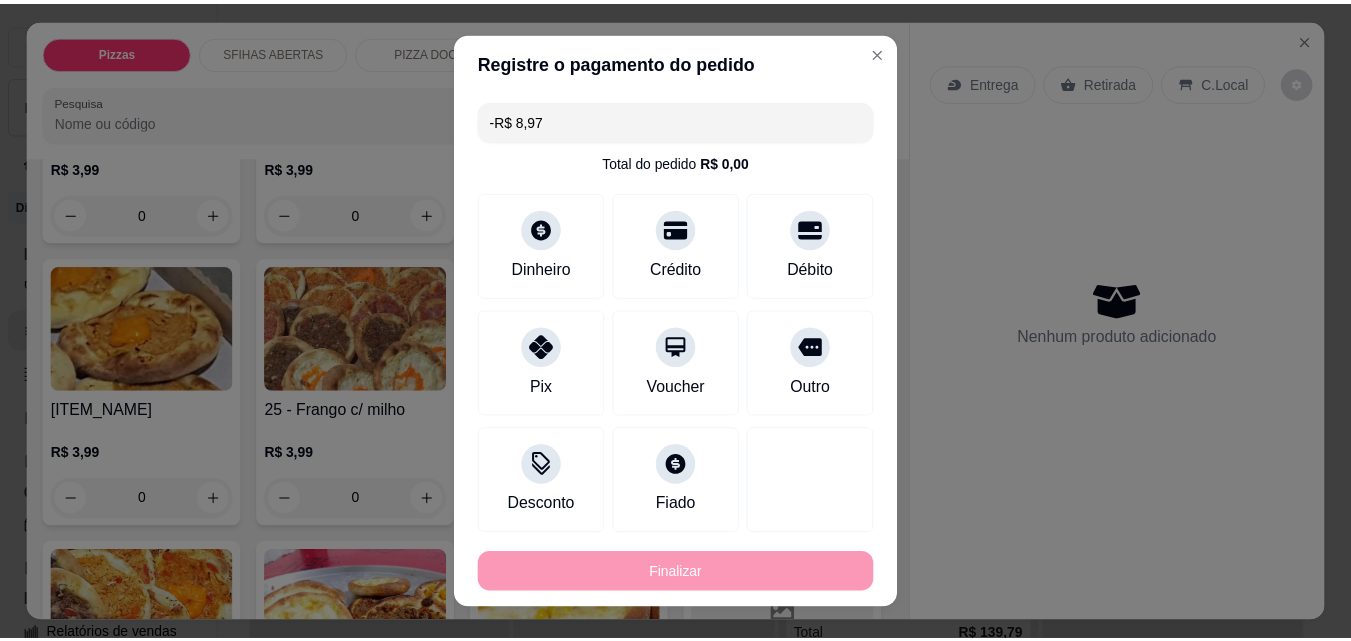 scroll, scrollTop: 898, scrollLeft: 0, axis: vertical 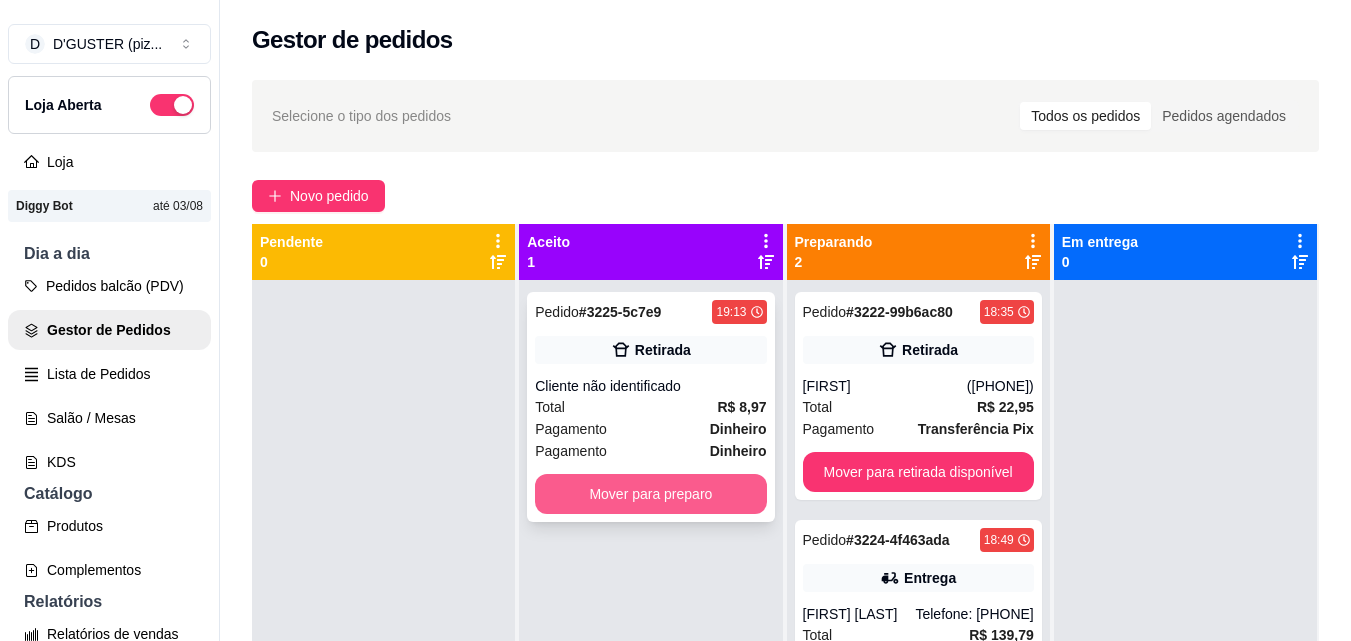click on "Mover para preparo" at bounding box center [650, 494] 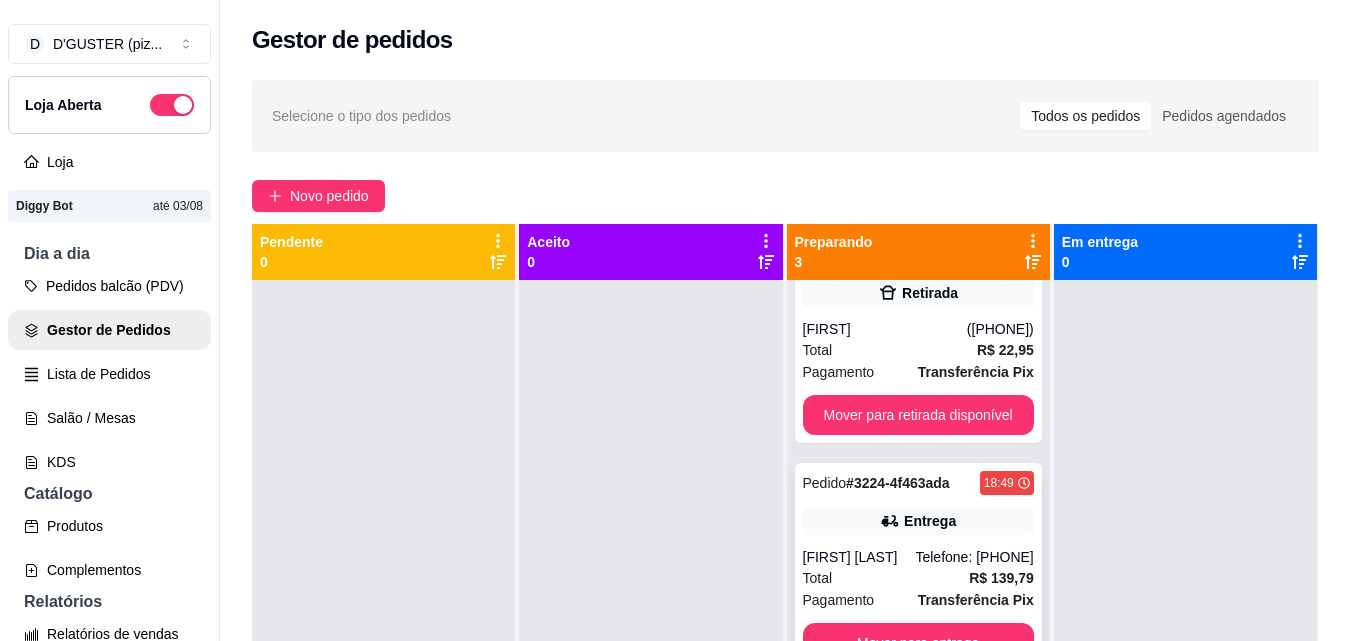 scroll, scrollTop: 105, scrollLeft: 0, axis: vertical 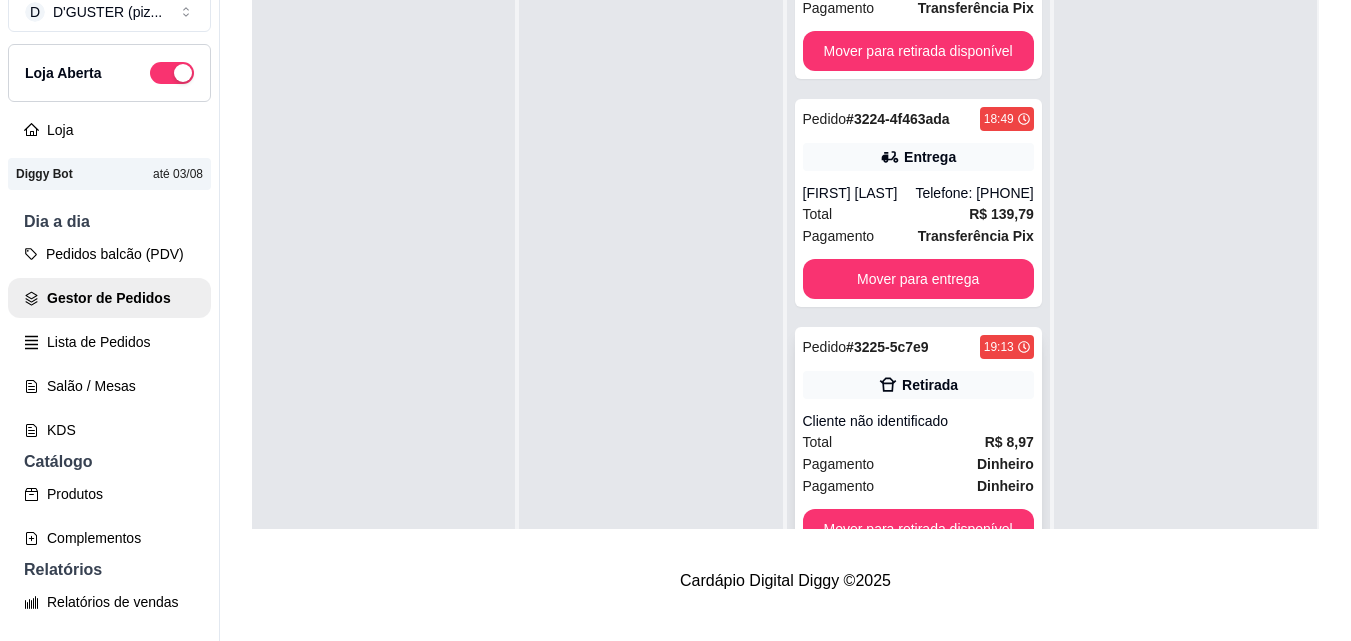 click on "Cliente não identificado" at bounding box center [918, 421] 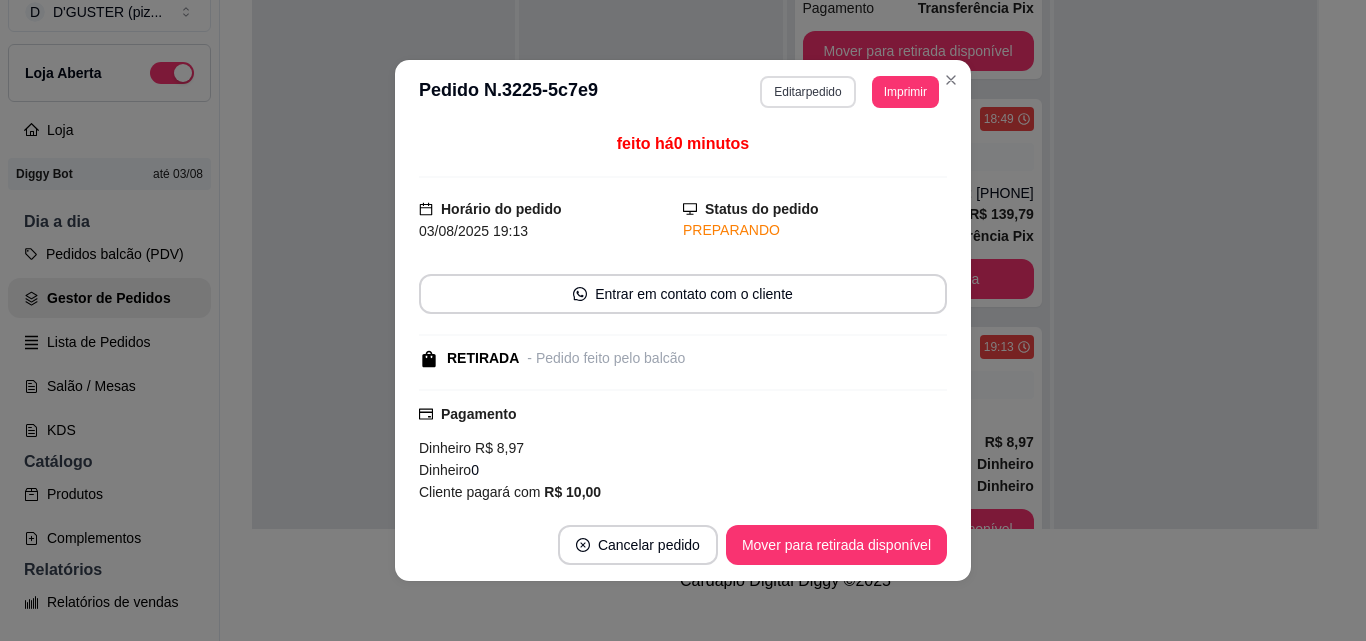click on "Editar  pedido" at bounding box center [807, 92] 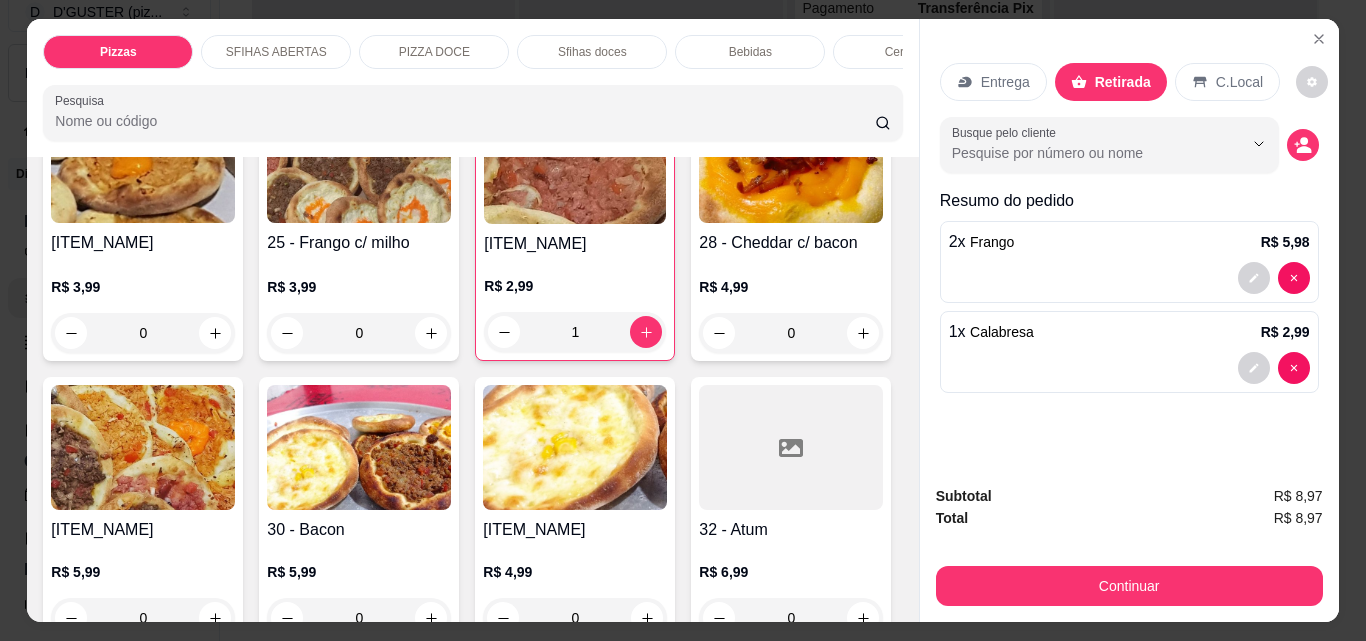 scroll, scrollTop: 1200, scrollLeft: 0, axis: vertical 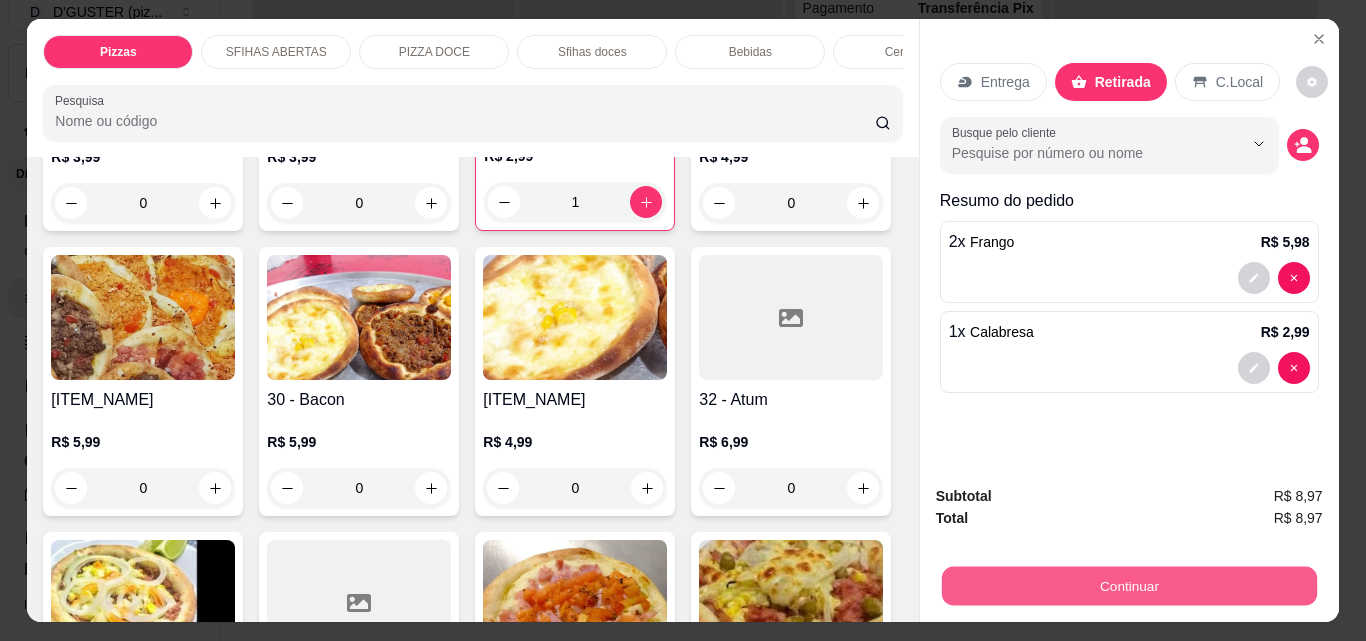 click on "Continuar" at bounding box center [1128, 585] 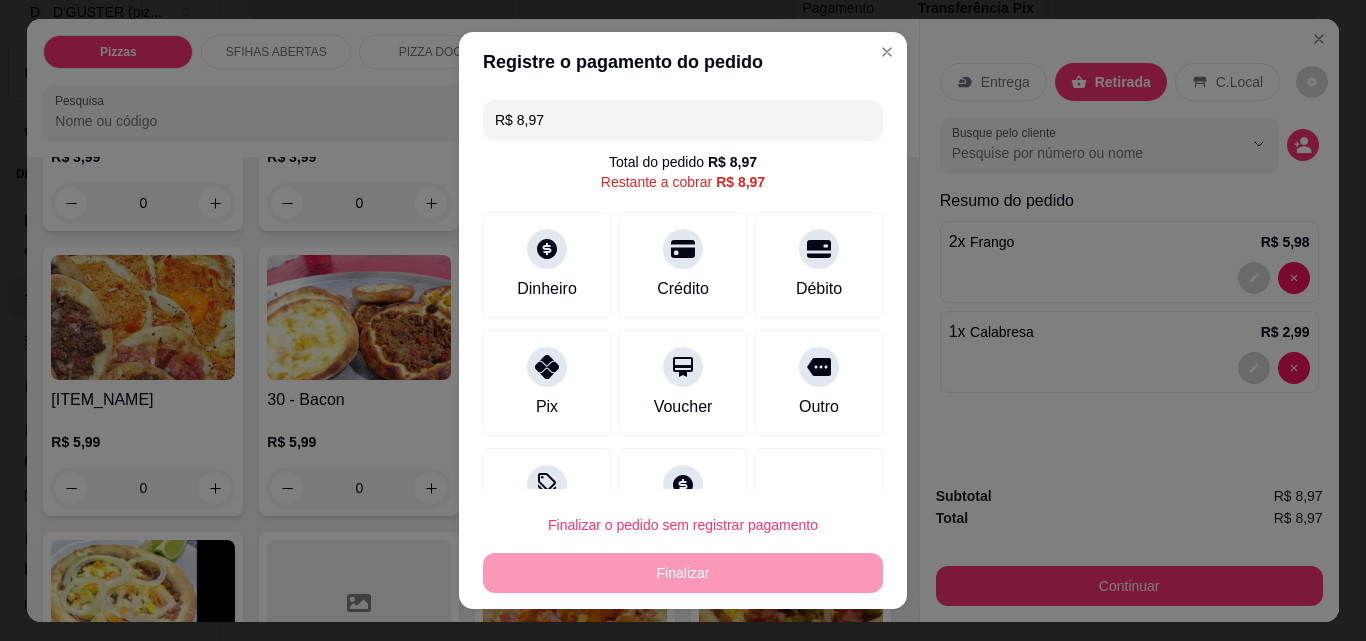 scroll, scrollTop: 73, scrollLeft: 0, axis: vertical 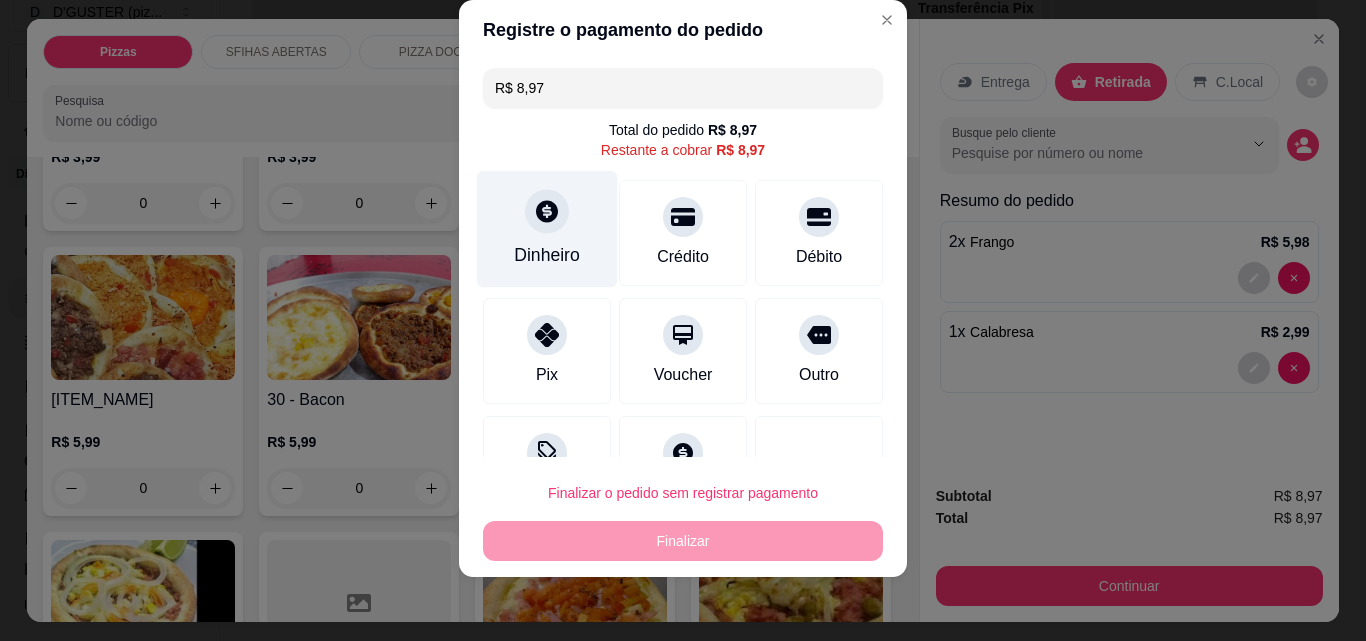 click at bounding box center (547, 211) 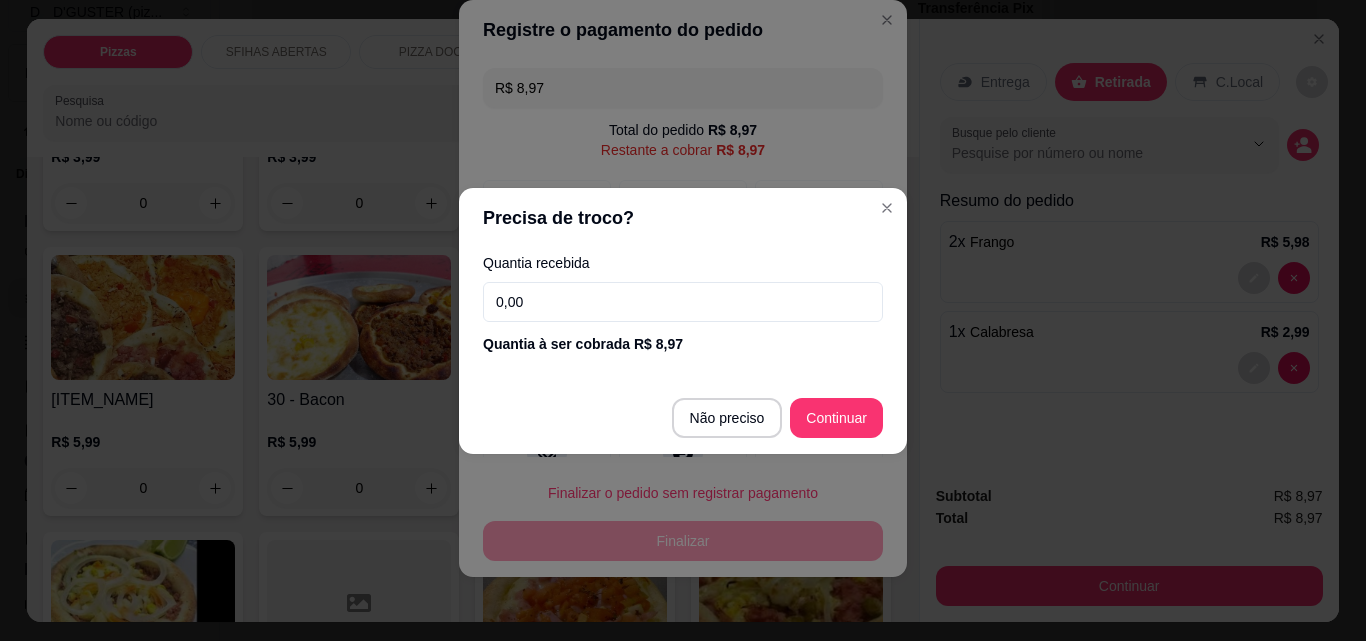 click on "0,00" at bounding box center (683, 302) 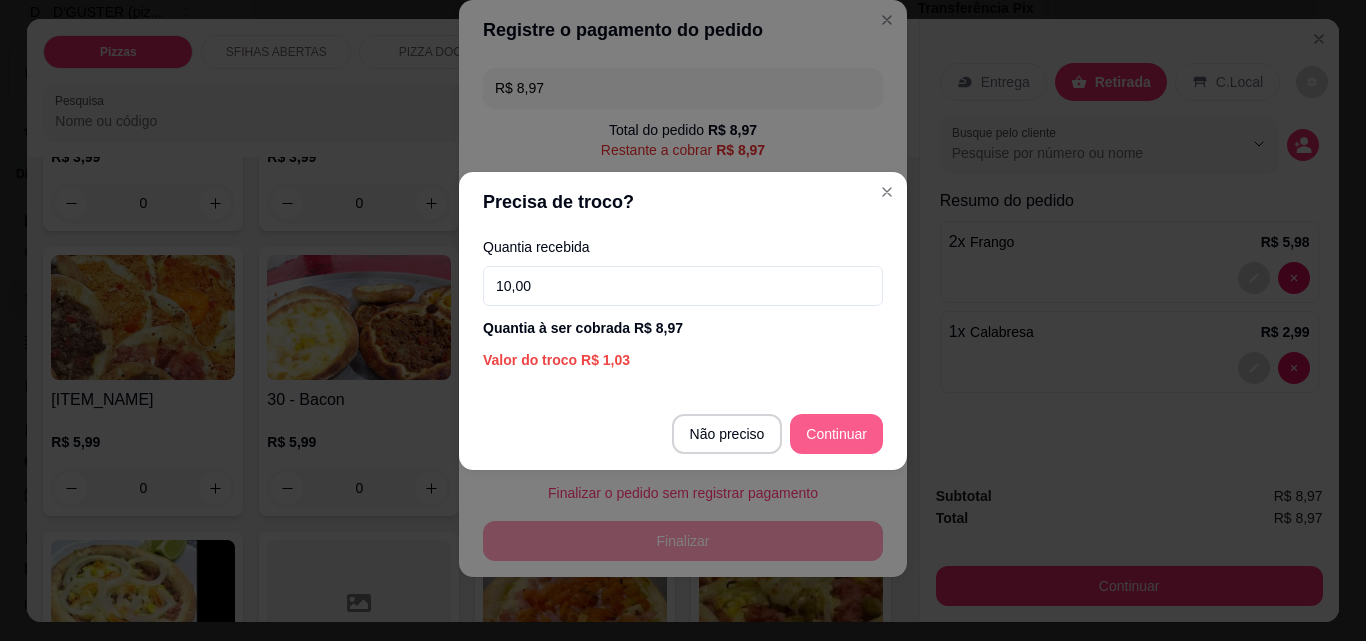 type on "10,00" 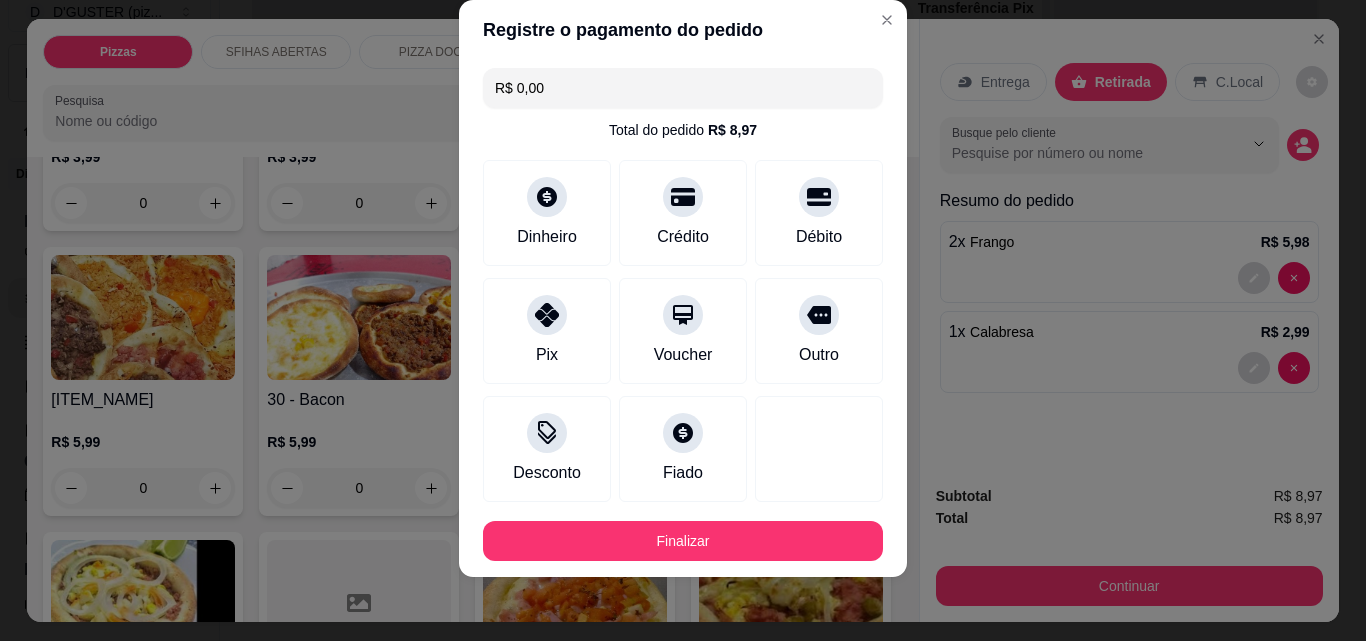 type on "R$ 0,00" 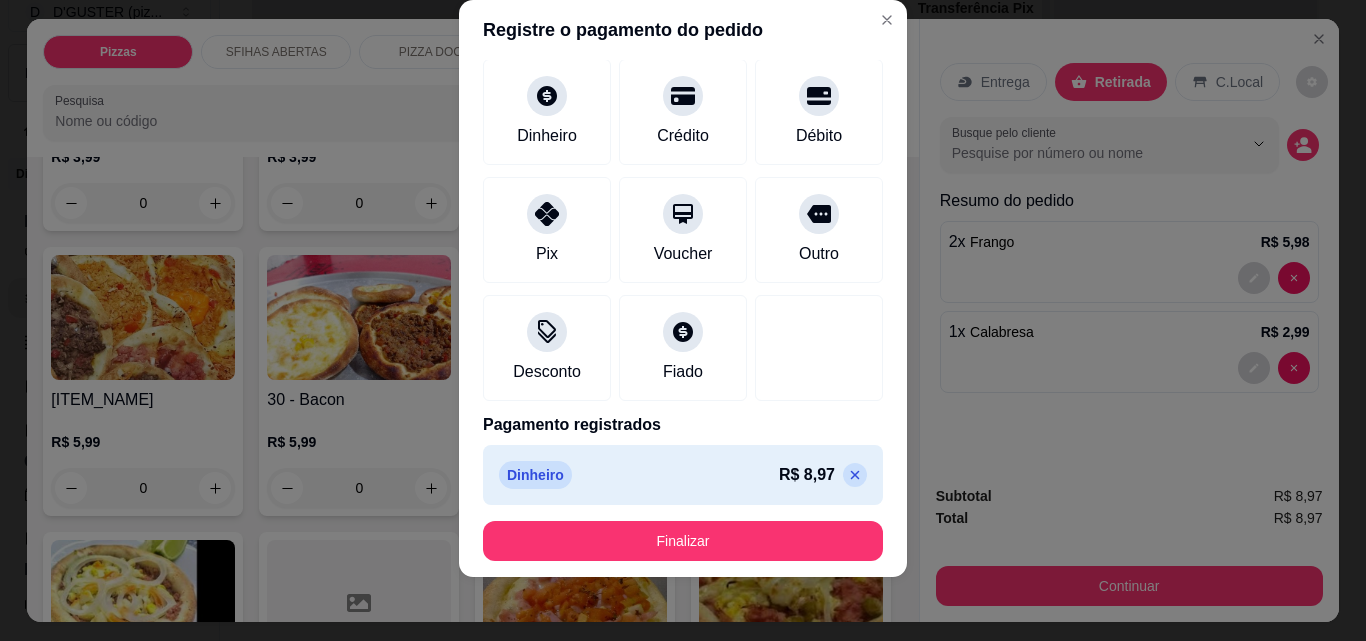 scroll, scrollTop: 109, scrollLeft: 0, axis: vertical 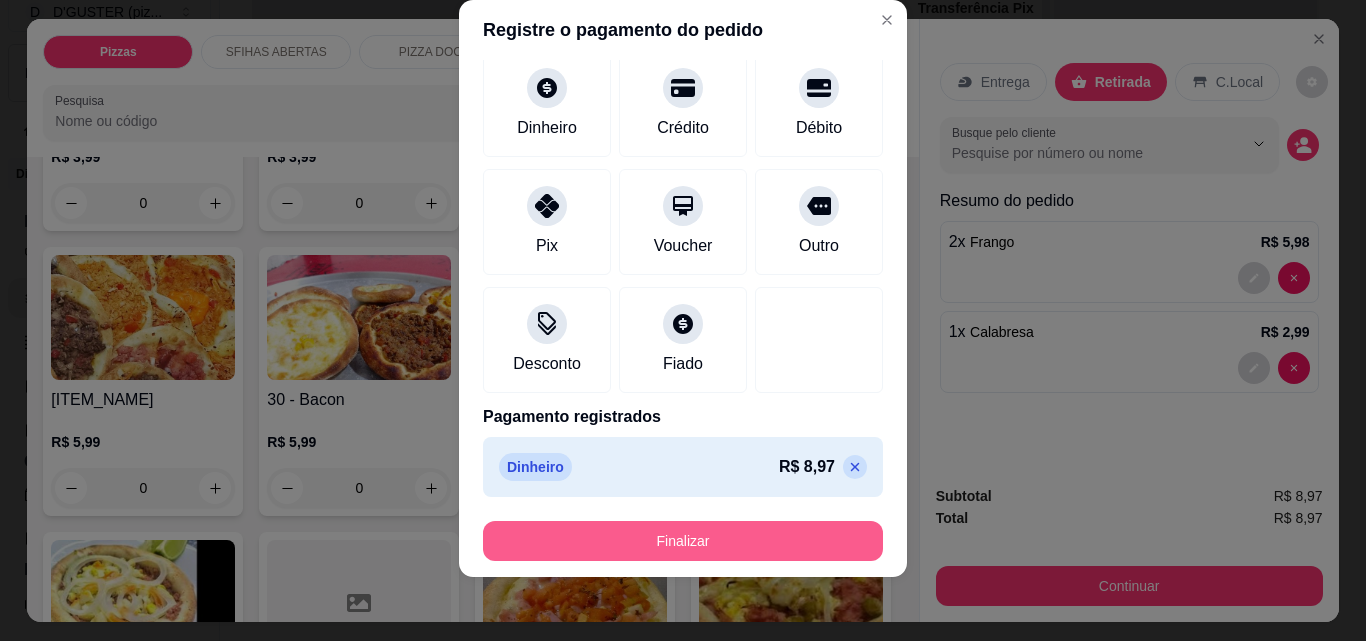 click on "Finalizar" at bounding box center [683, 541] 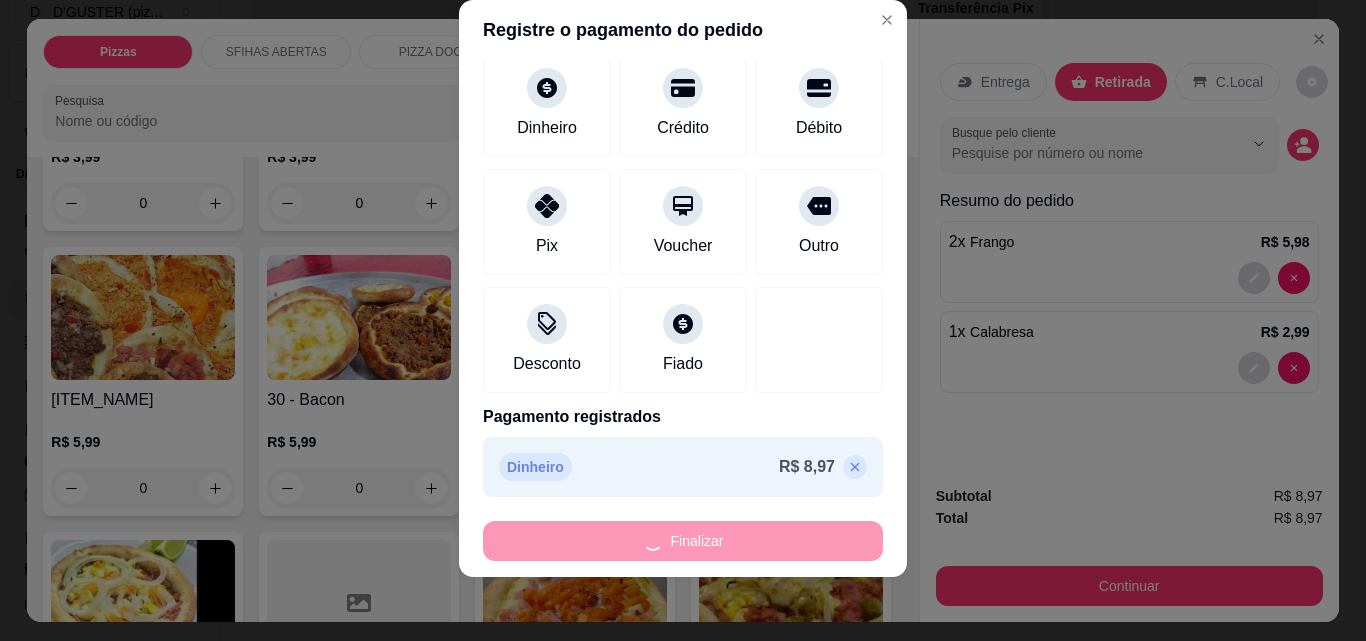 type on "0" 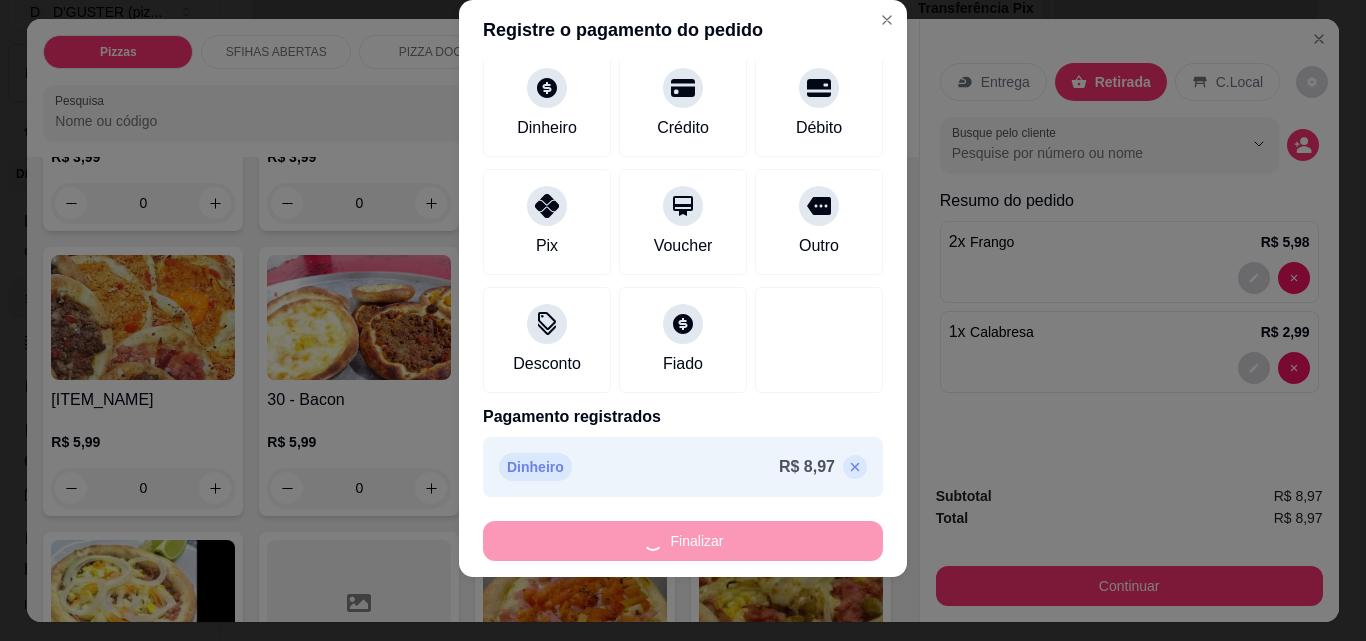 type on "0" 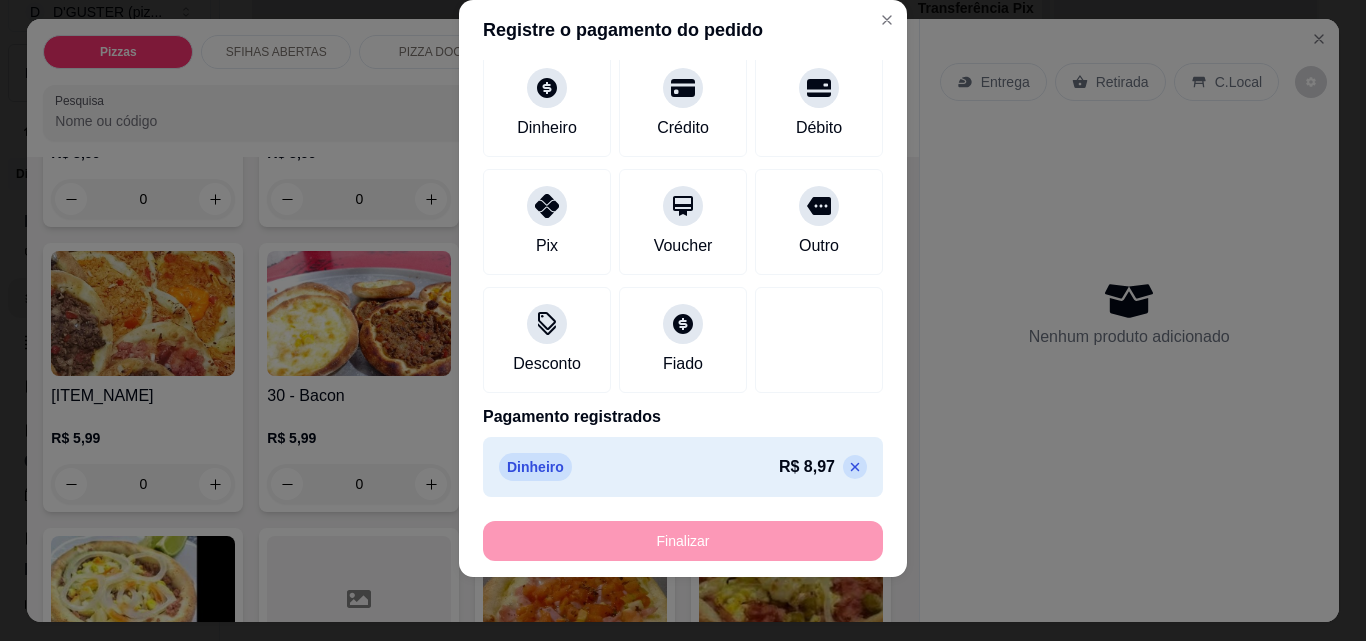 type on "-R$ 8,97" 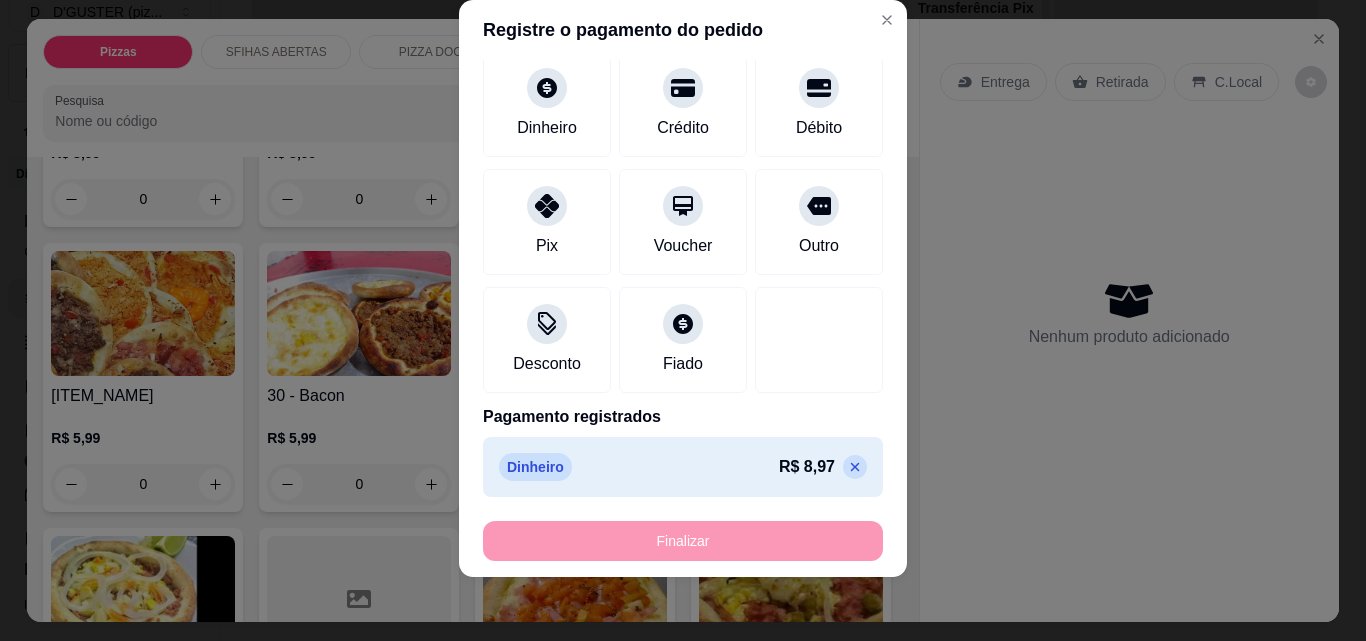 scroll, scrollTop: 1198, scrollLeft: 0, axis: vertical 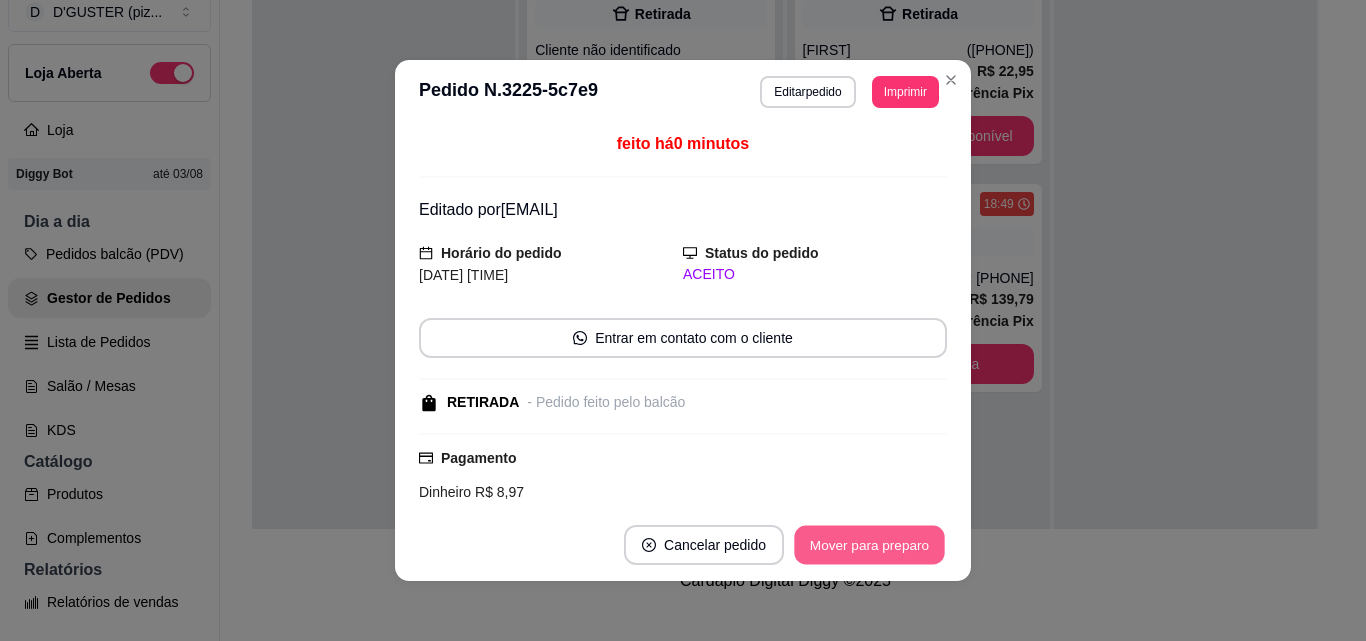 click on "Mover para preparo" at bounding box center (869, 545) 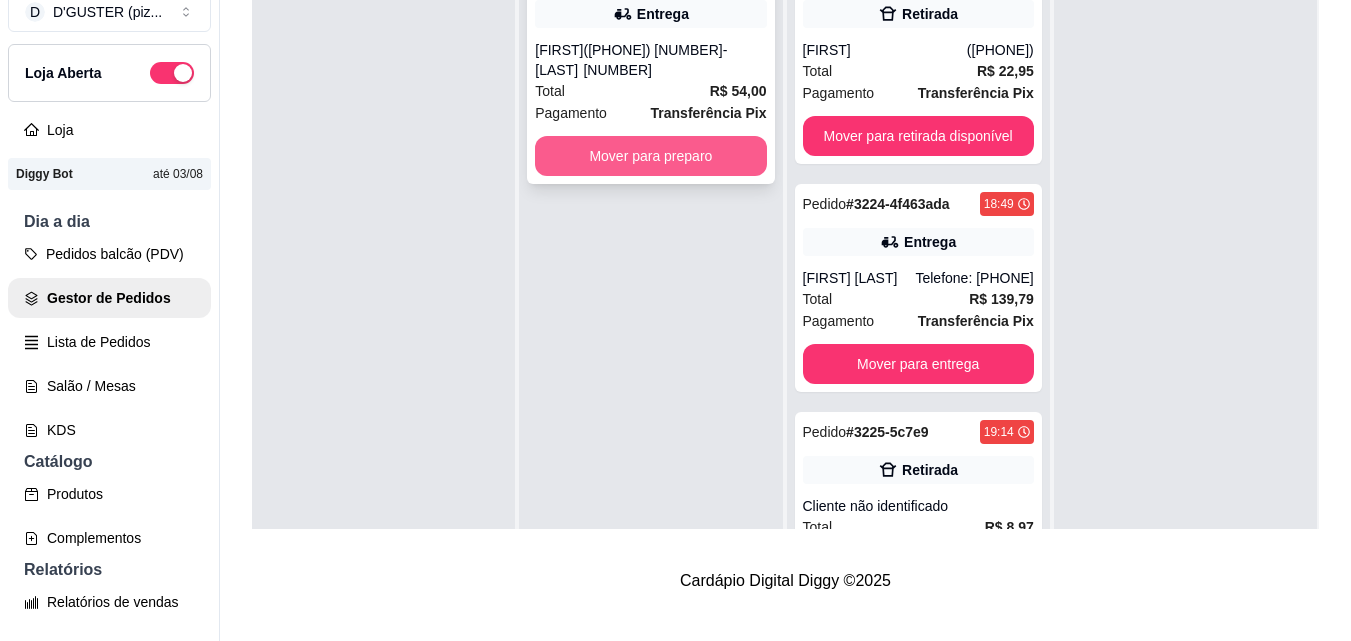 click on "Mover para preparo" at bounding box center [650, 156] 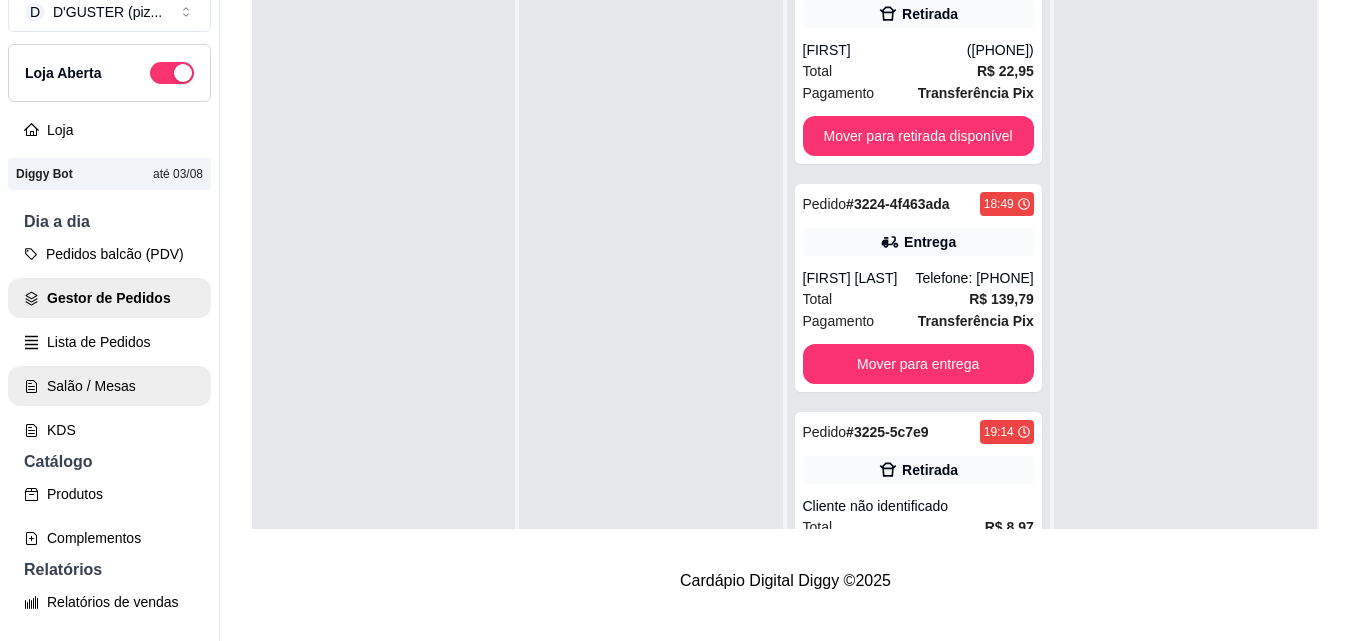 click on "Salão / Mesas" at bounding box center (109, 386) 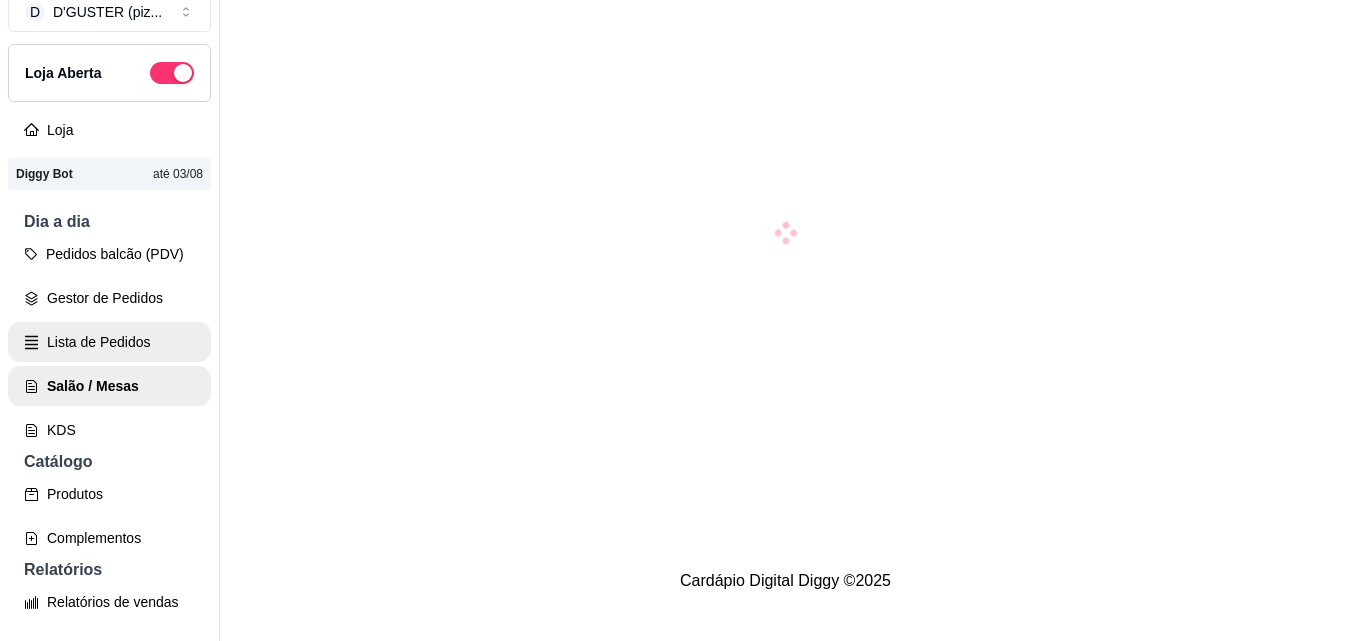 scroll, scrollTop: 0, scrollLeft: 0, axis: both 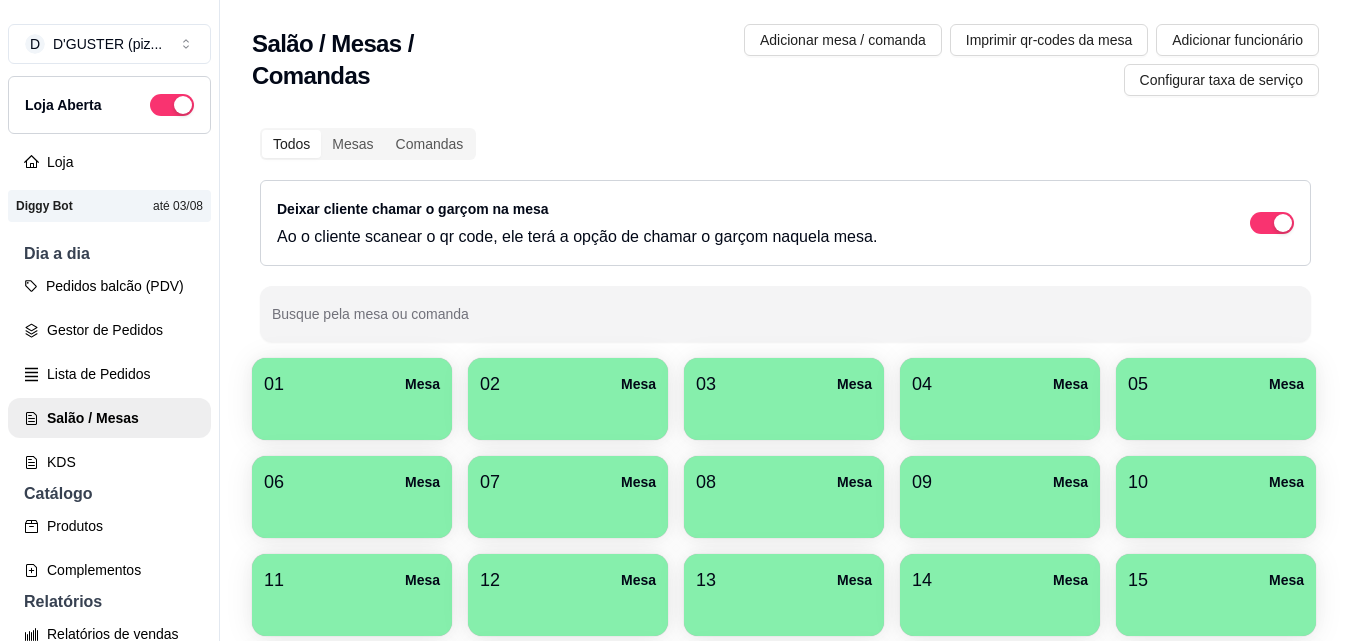click on "04 Mesa" at bounding box center (1000, 384) 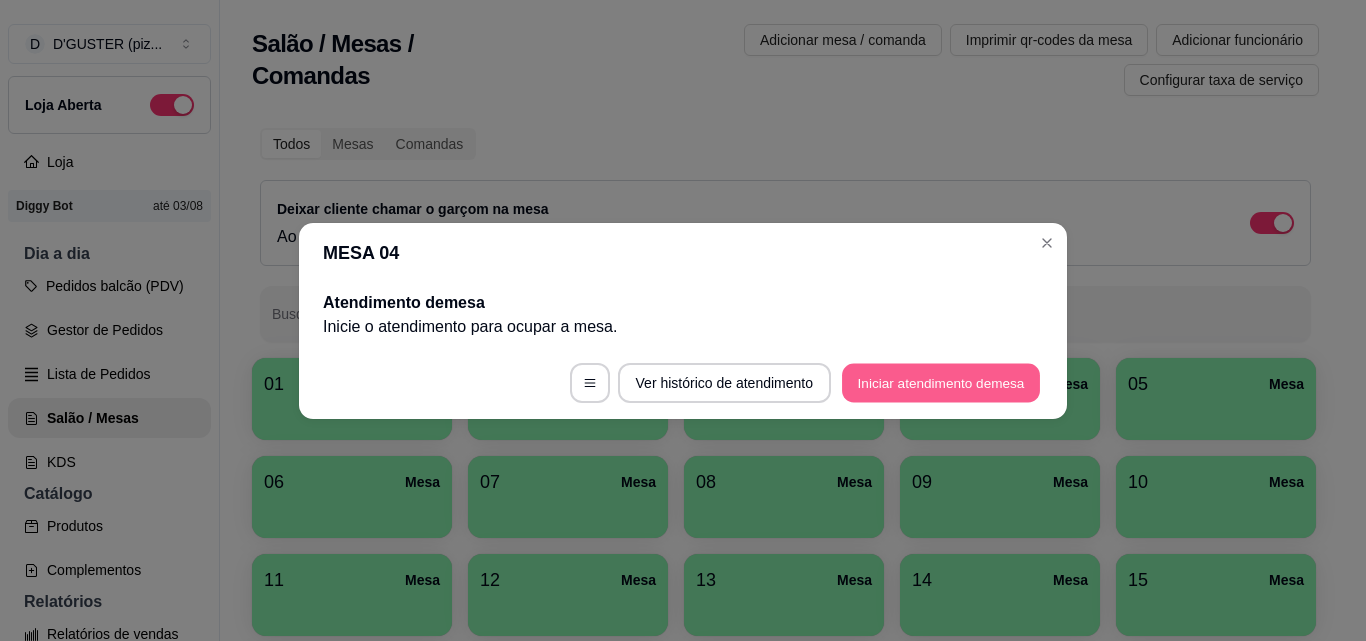 click on "Iniciar atendimento de  mesa" at bounding box center (941, 382) 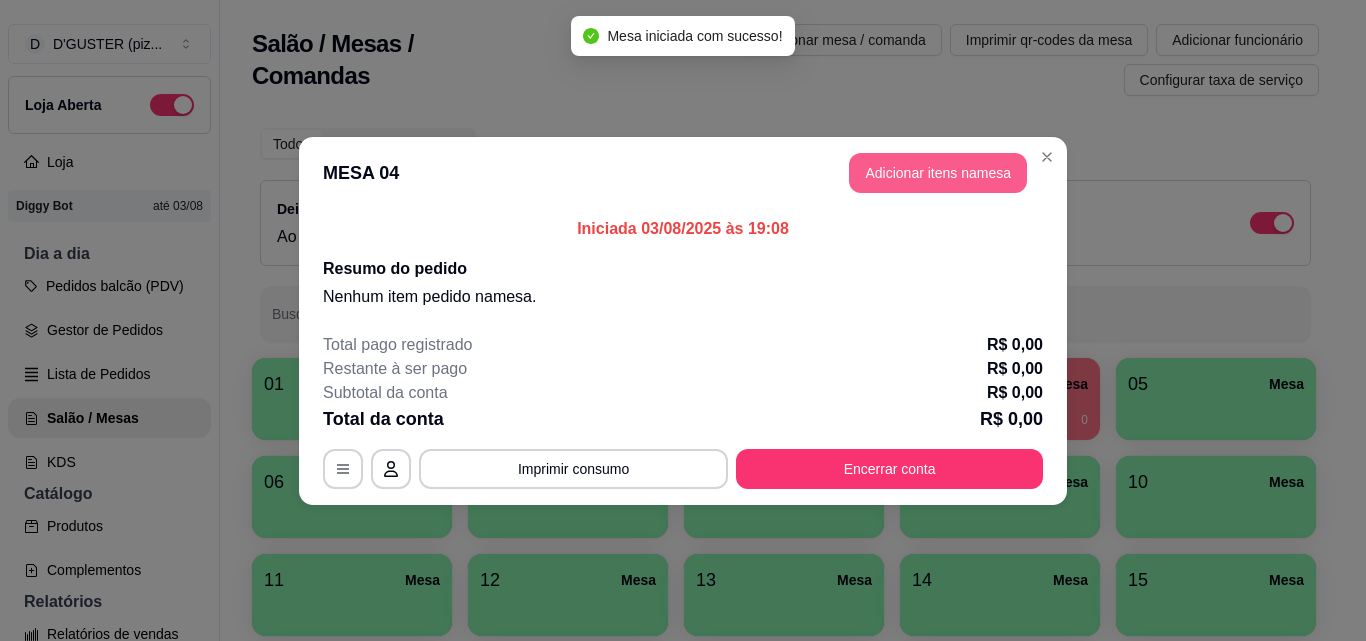 click on "Adicionar itens na  mesa" at bounding box center (938, 173) 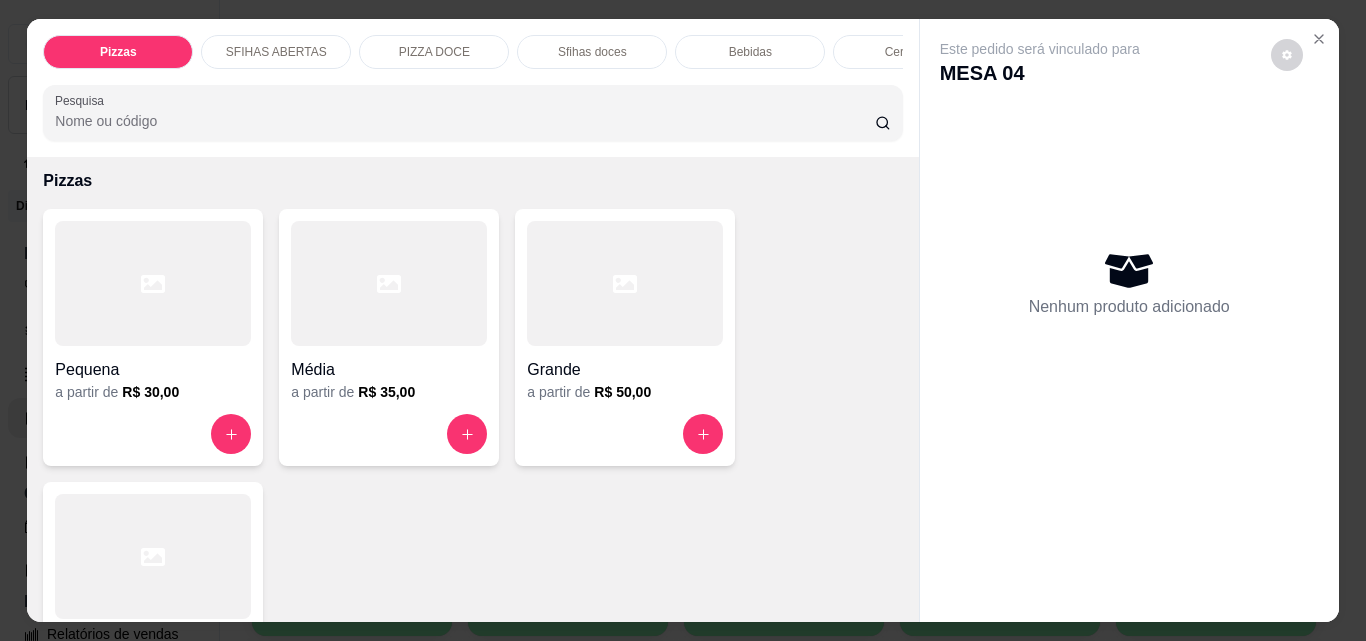 scroll, scrollTop: 200, scrollLeft: 0, axis: vertical 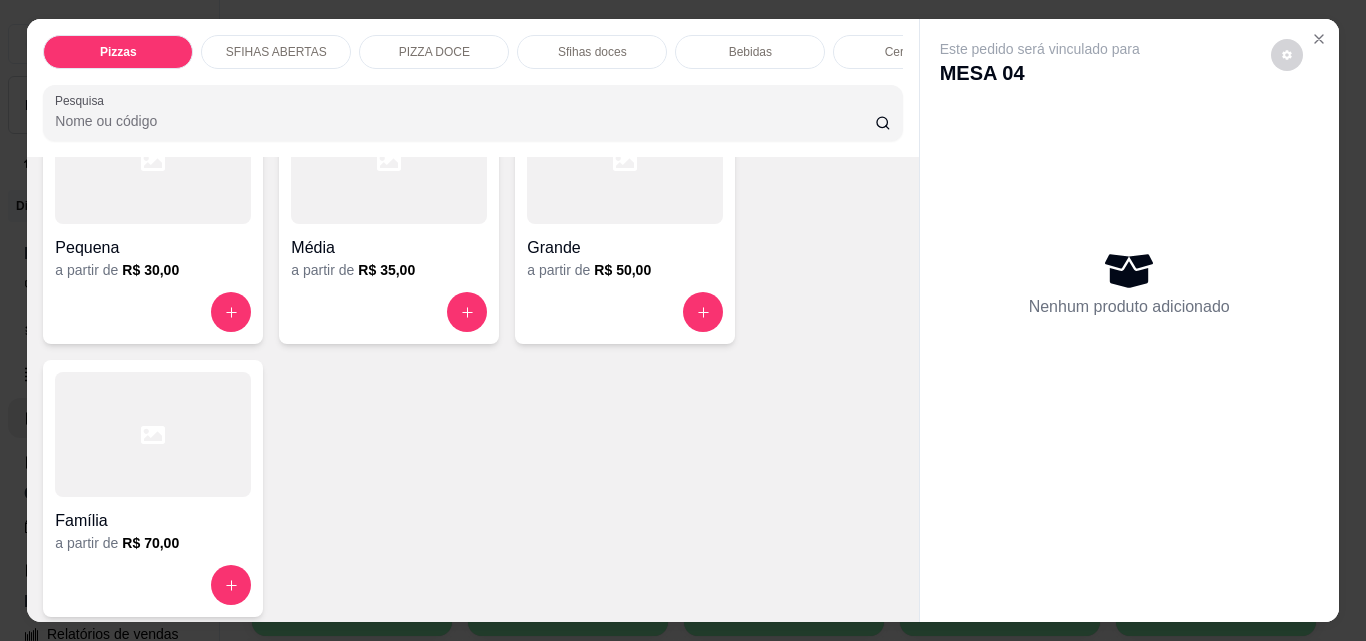 click at bounding box center [389, 161] 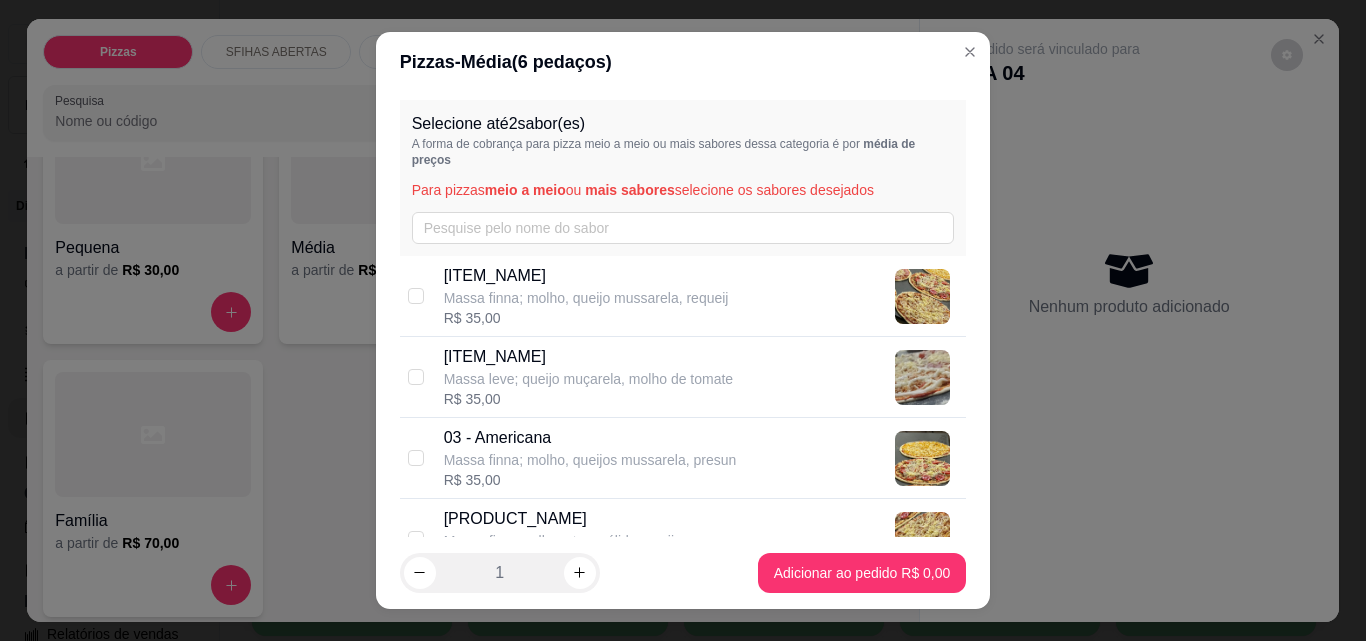 scroll, scrollTop: 32, scrollLeft: 0, axis: vertical 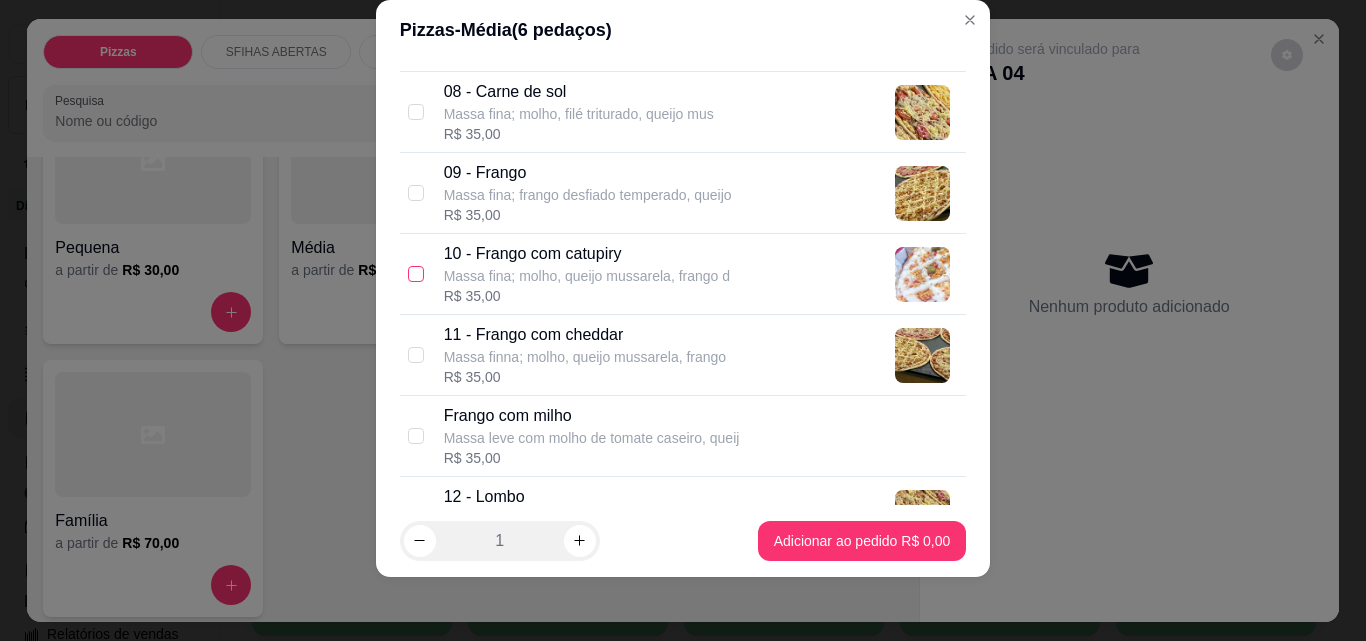 click at bounding box center (416, 274) 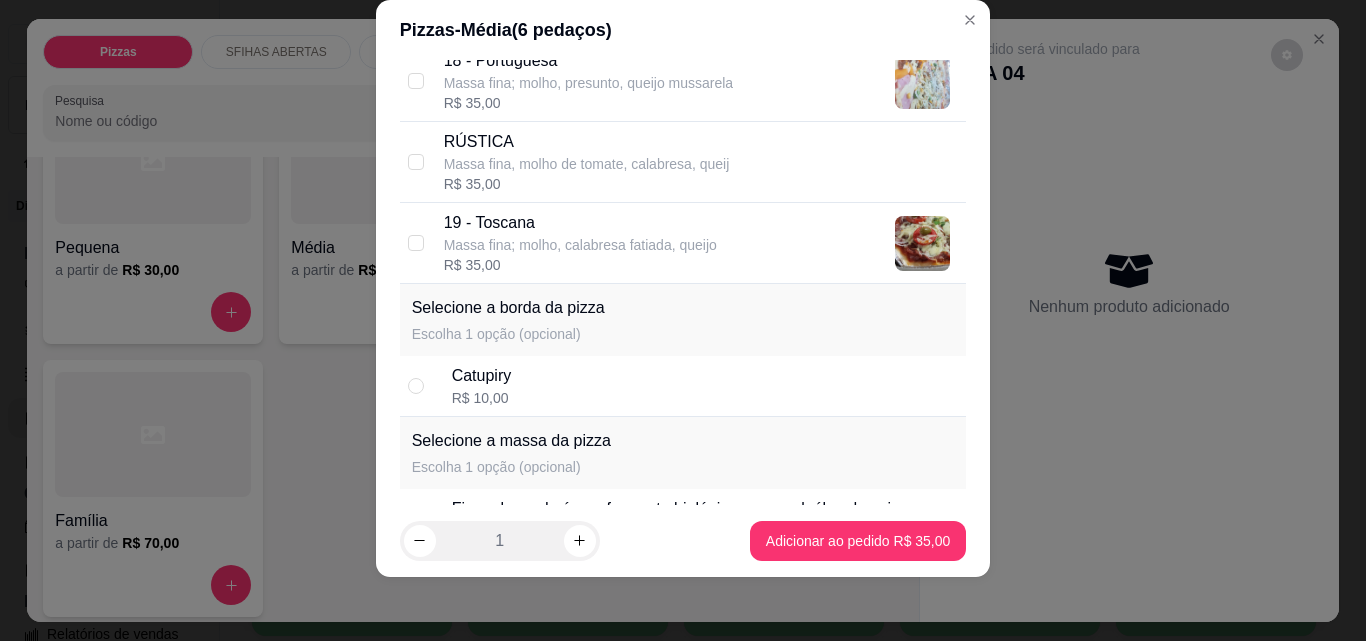 scroll, scrollTop: 1760, scrollLeft: 0, axis: vertical 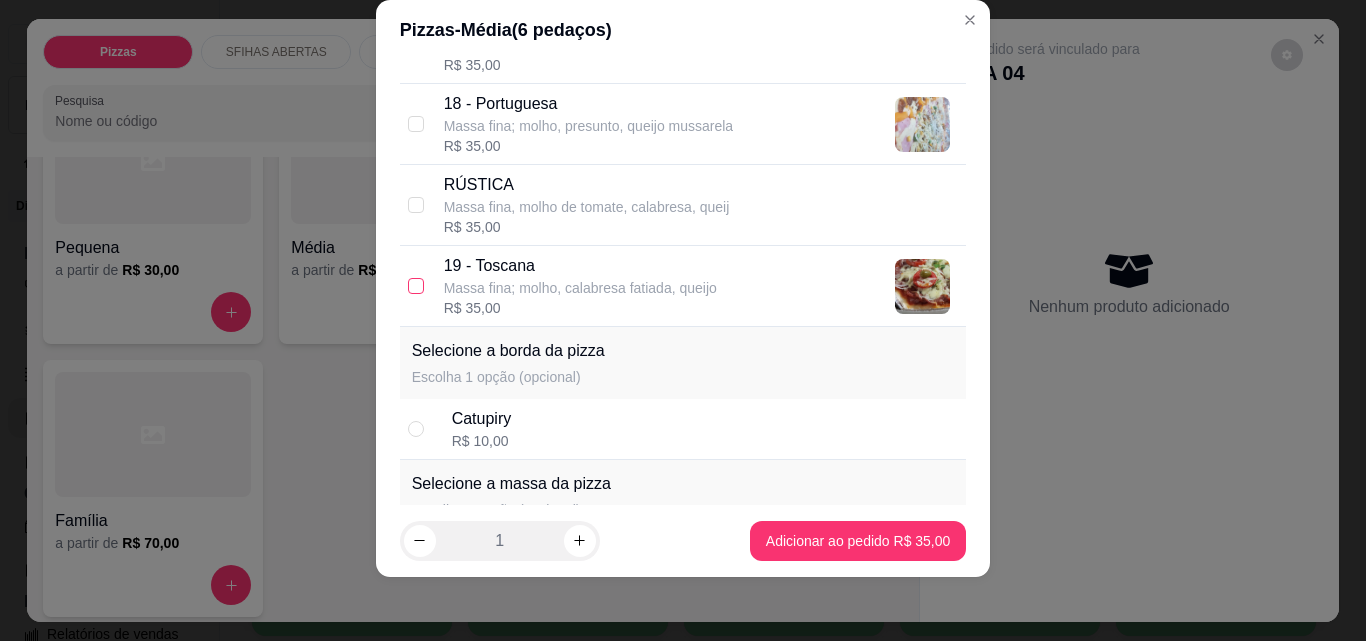 click at bounding box center [416, 286] 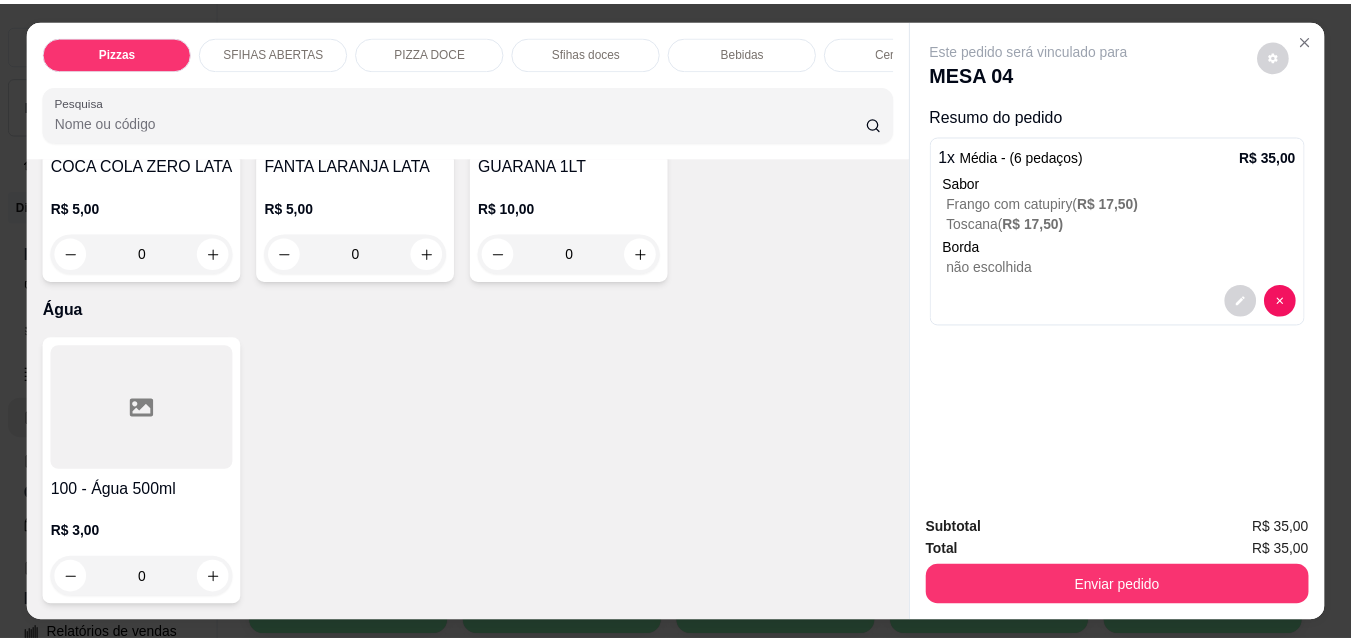 scroll, scrollTop: 7100, scrollLeft: 0, axis: vertical 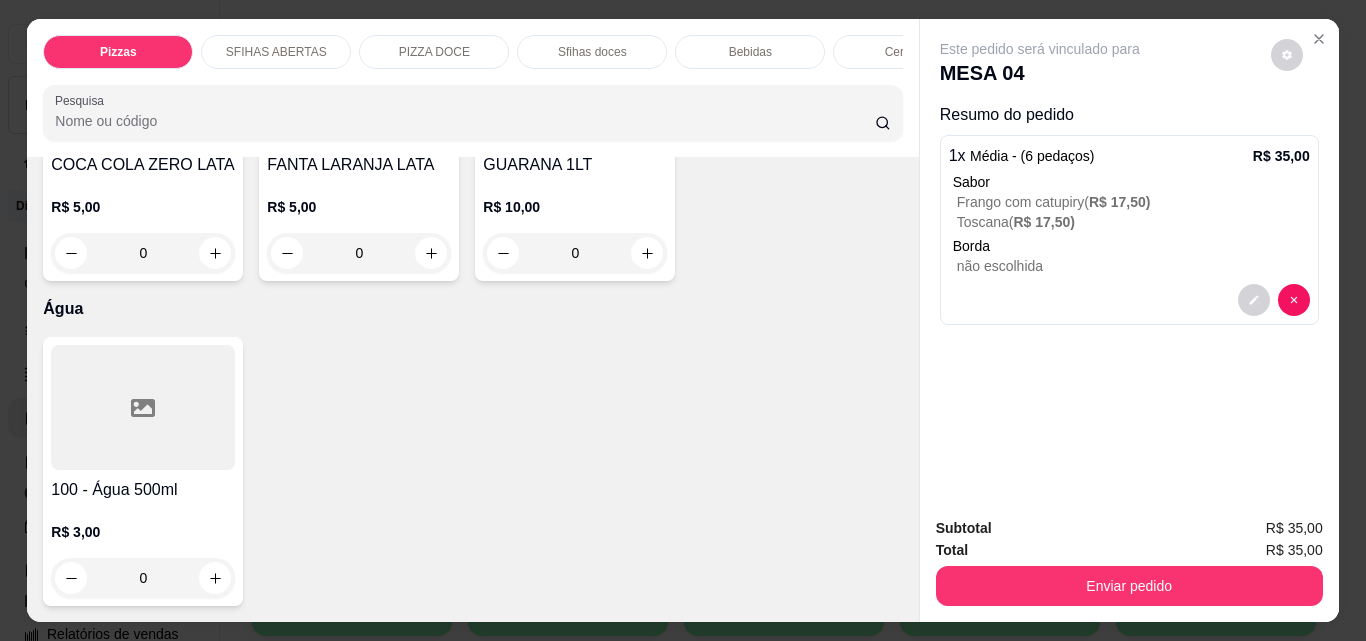 click 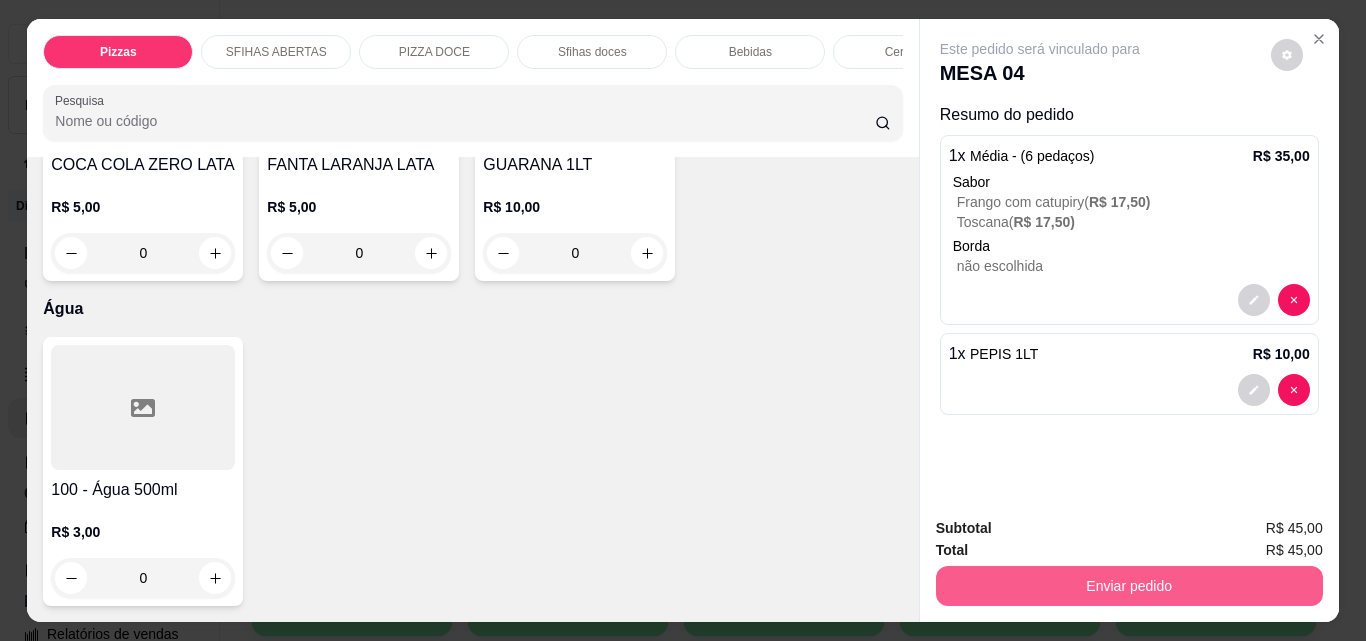click on "Enviar pedido" at bounding box center [1129, 586] 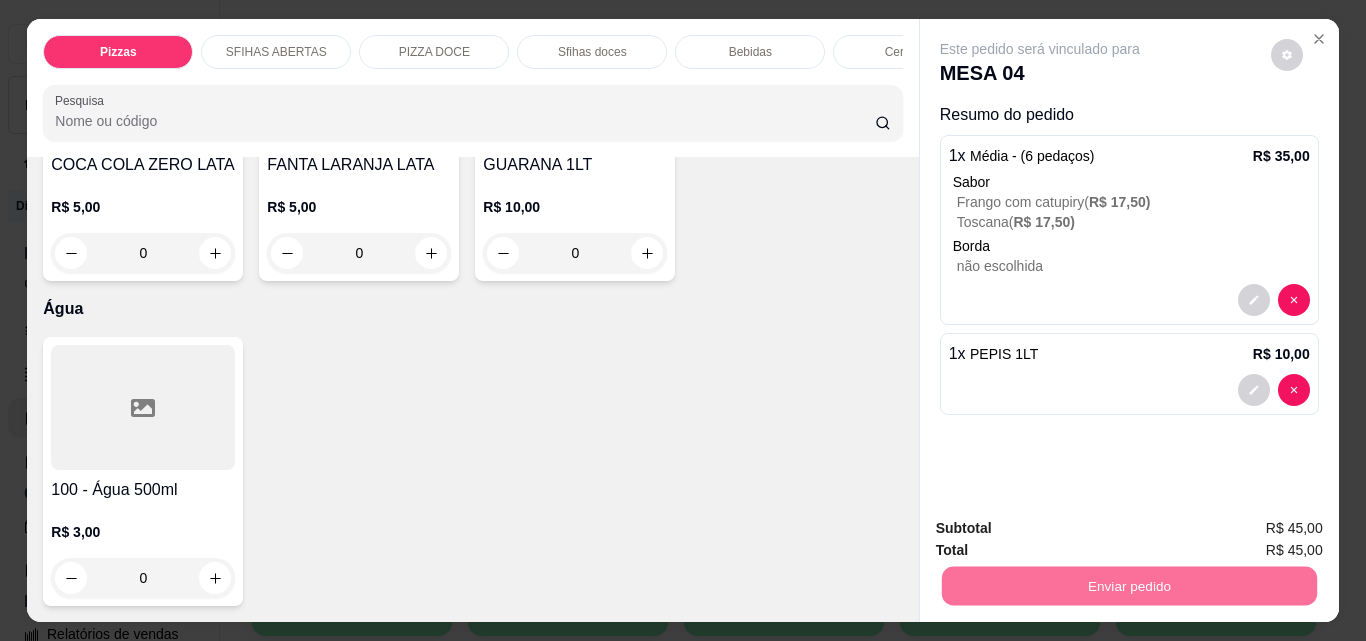 click on "Não registrar e enviar pedido" at bounding box center [1063, 529] 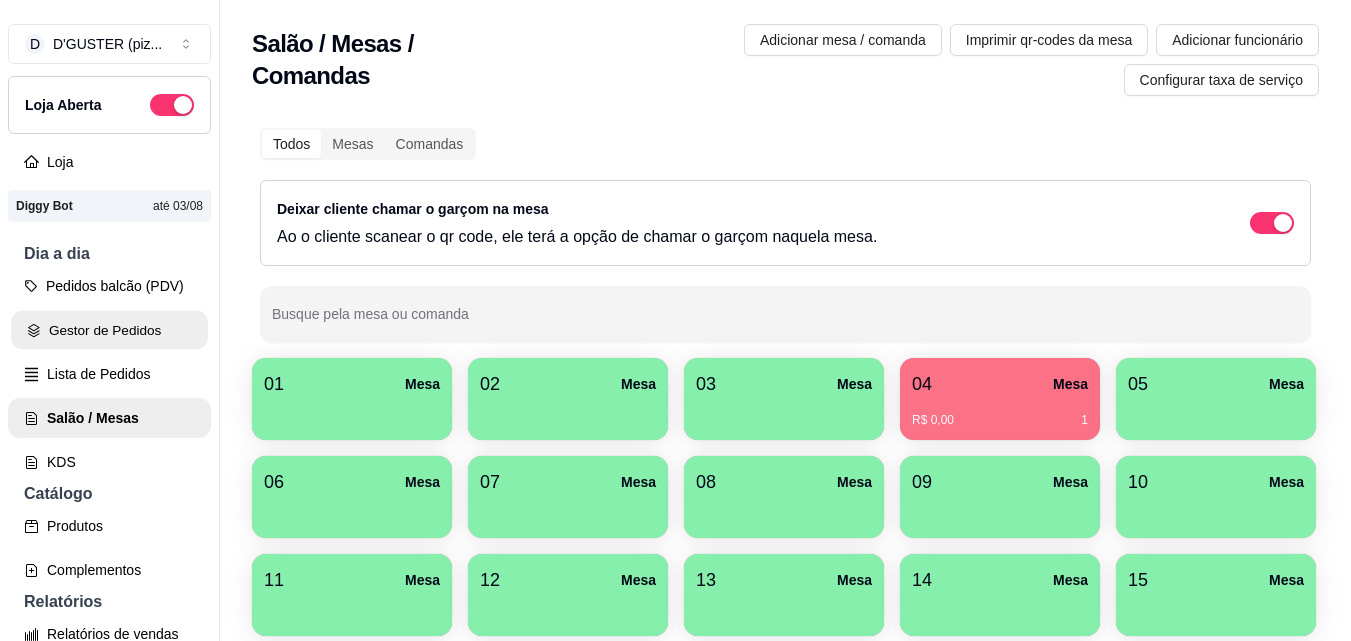 click on "Gestor de Pedidos" at bounding box center [109, 330] 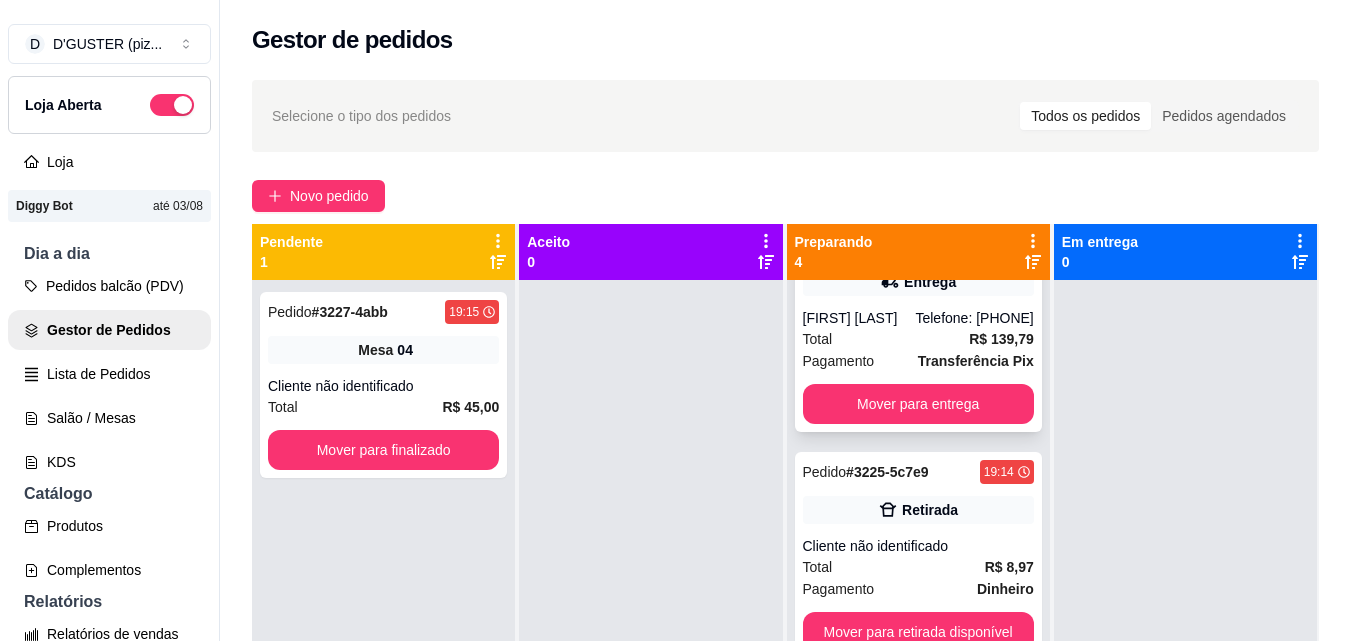 scroll, scrollTop: 311, scrollLeft: 0, axis: vertical 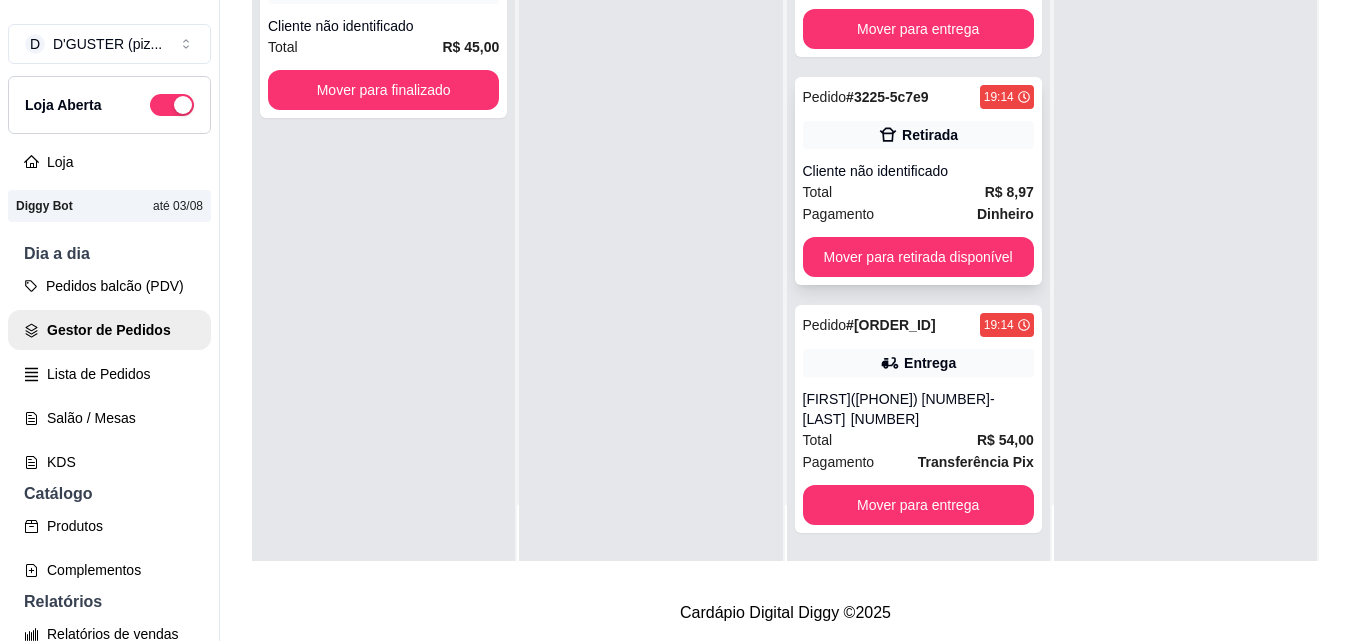 click on "Total R$ 8,97" at bounding box center [918, 192] 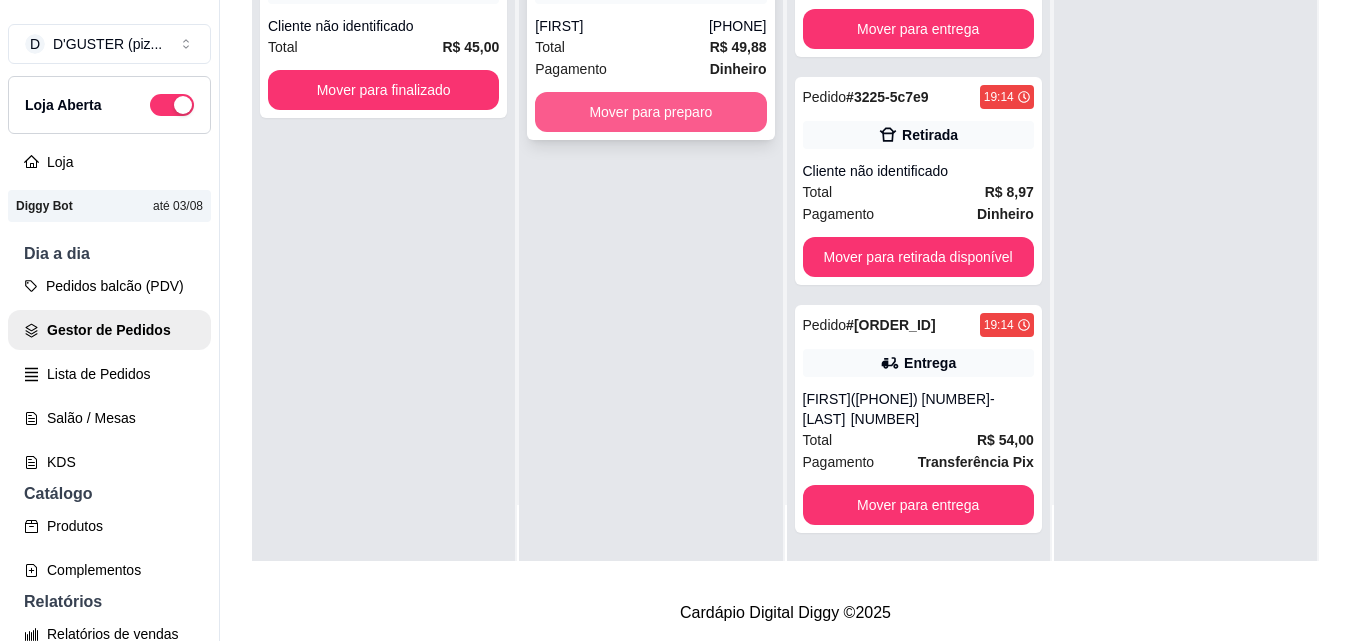 click on "Mover para preparo" at bounding box center (650, 112) 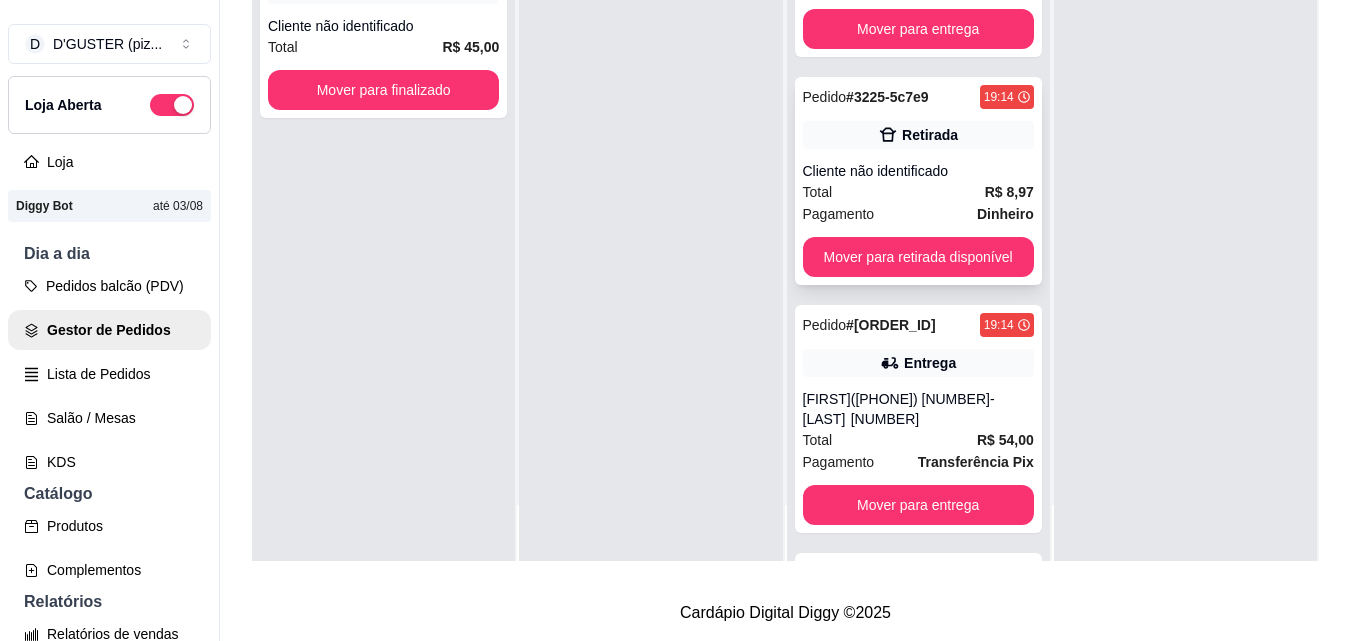 click on "Cliente não identificado" at bounding box center (918, 171) 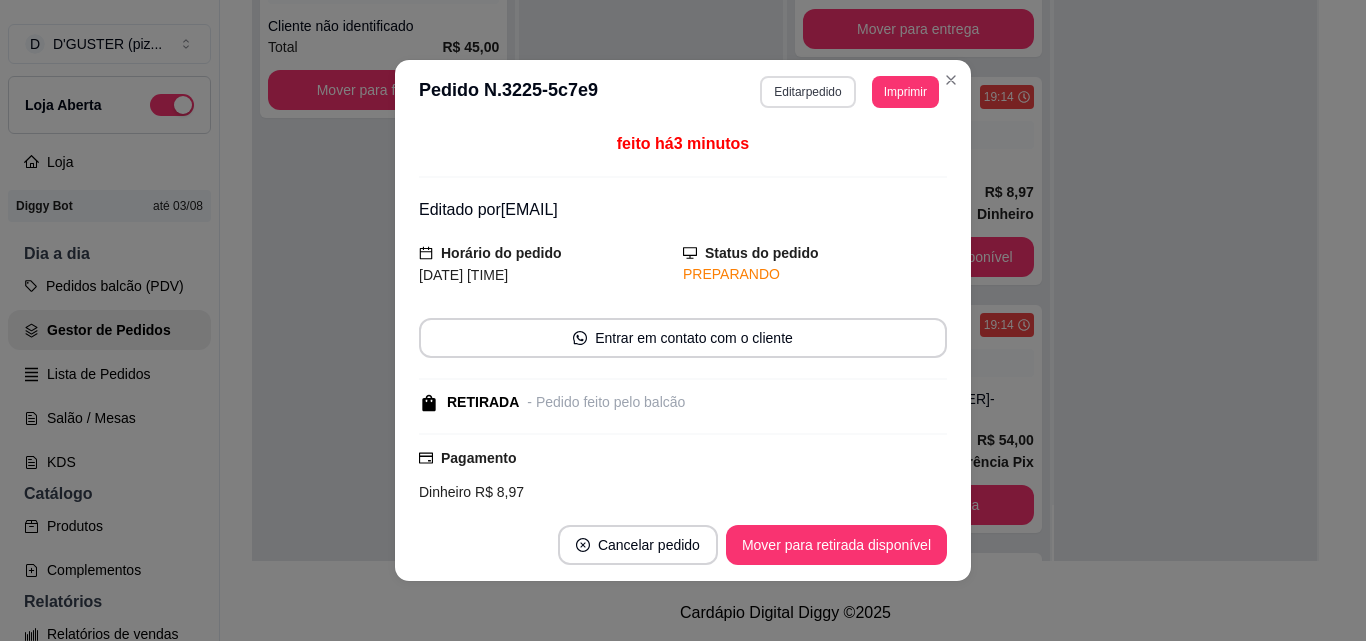 click on "Editar  pedido" at bounding box center [807, 92] 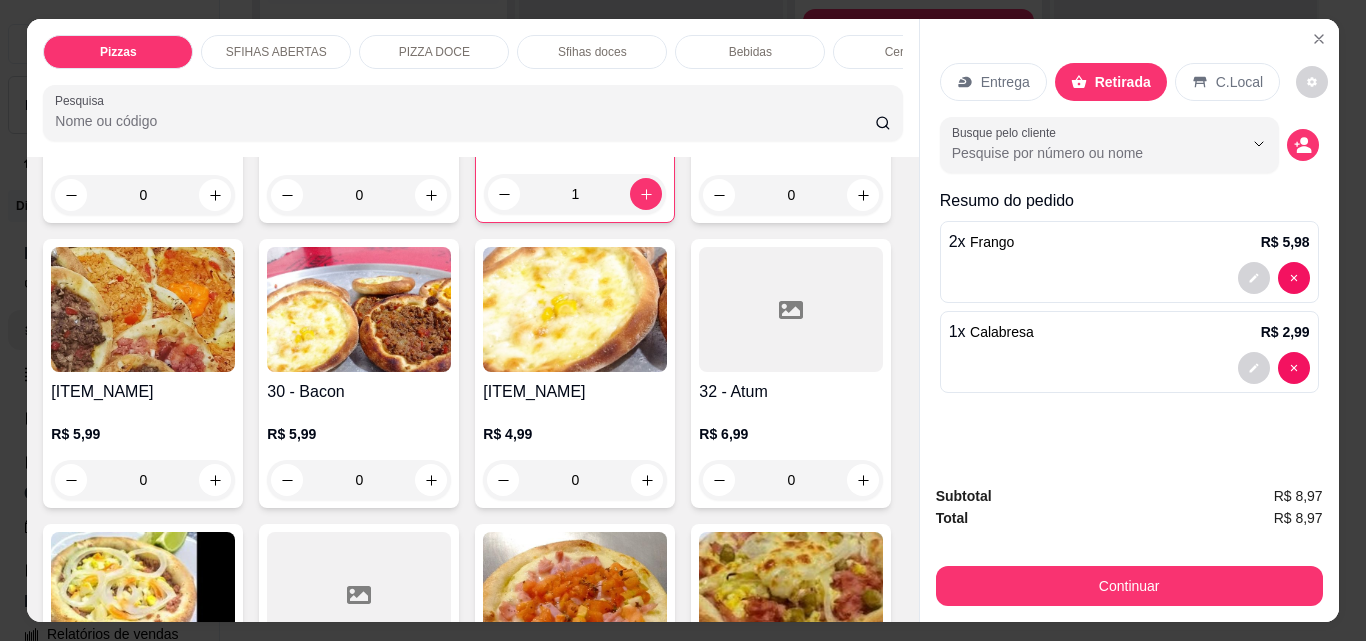 scroll, scrollTop: 1200, scrollLeft: 0, axis: vertical 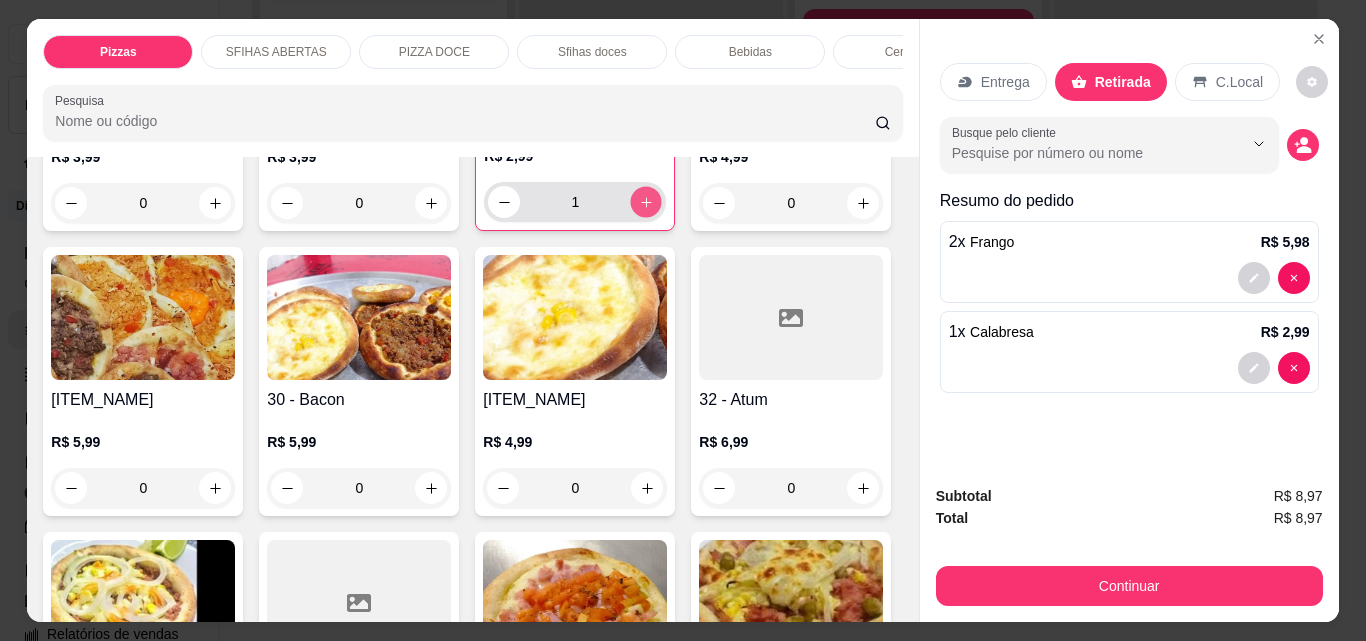 click 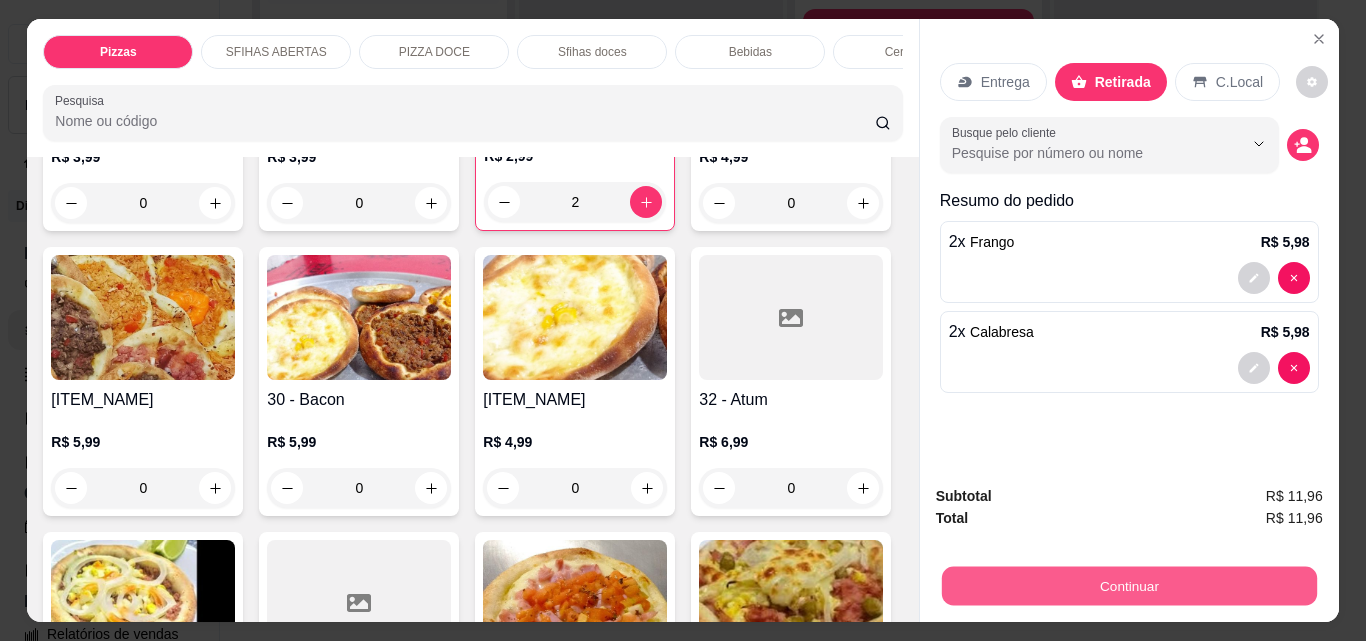click on "Continuar" at bounding box center [1128, 585] 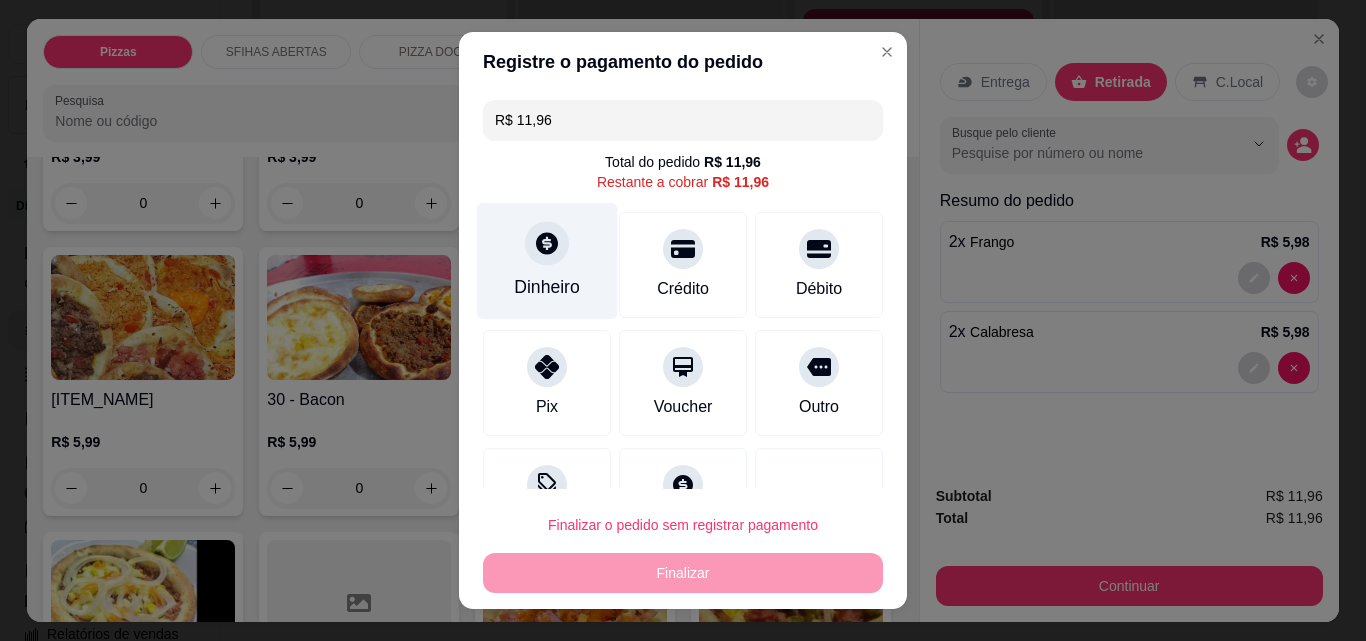 click on "Dinheiro" at bounding box center [547, 287] 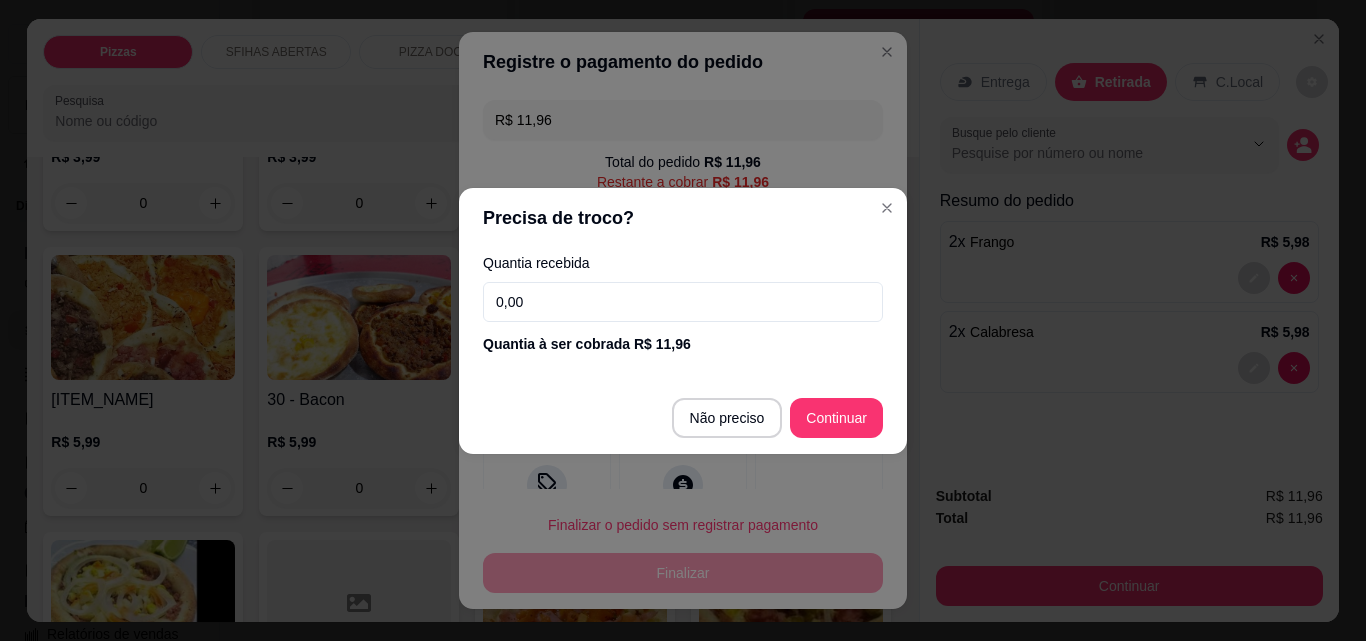 click on "0,00" at bounding box center [683, 302] 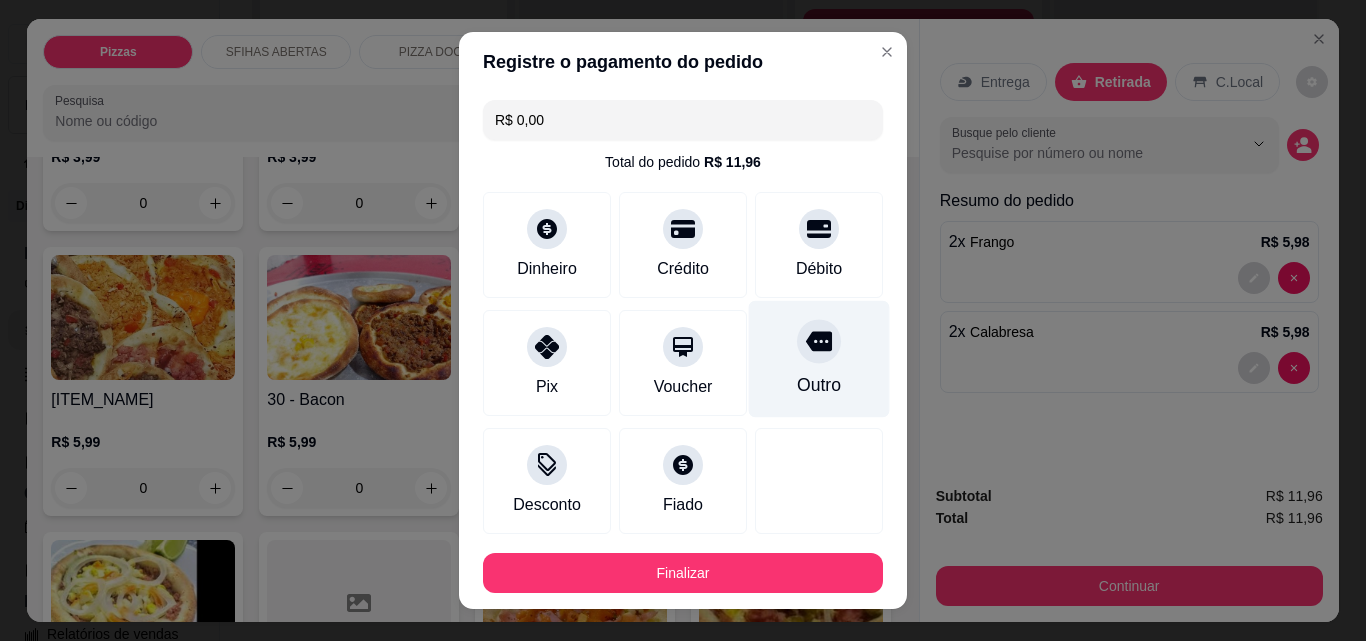 type on "R$ 0,00" 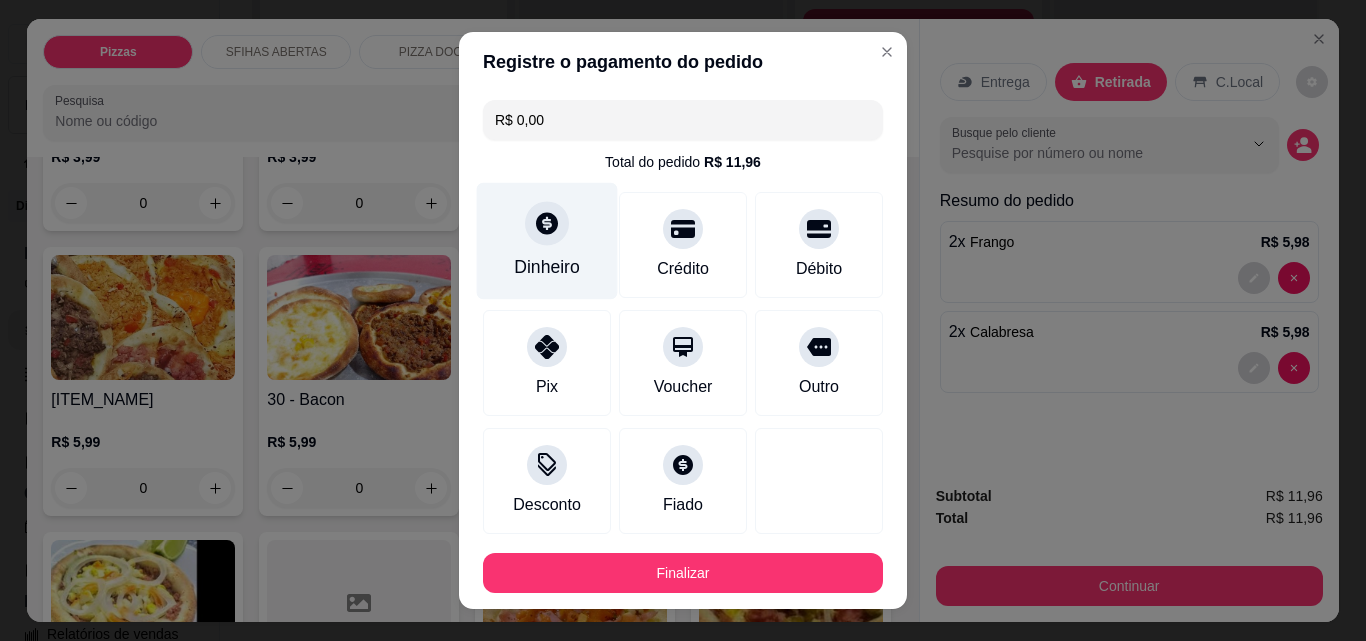 scroll, scrollTop: 109, scrollLeft: 0, axis: vertical 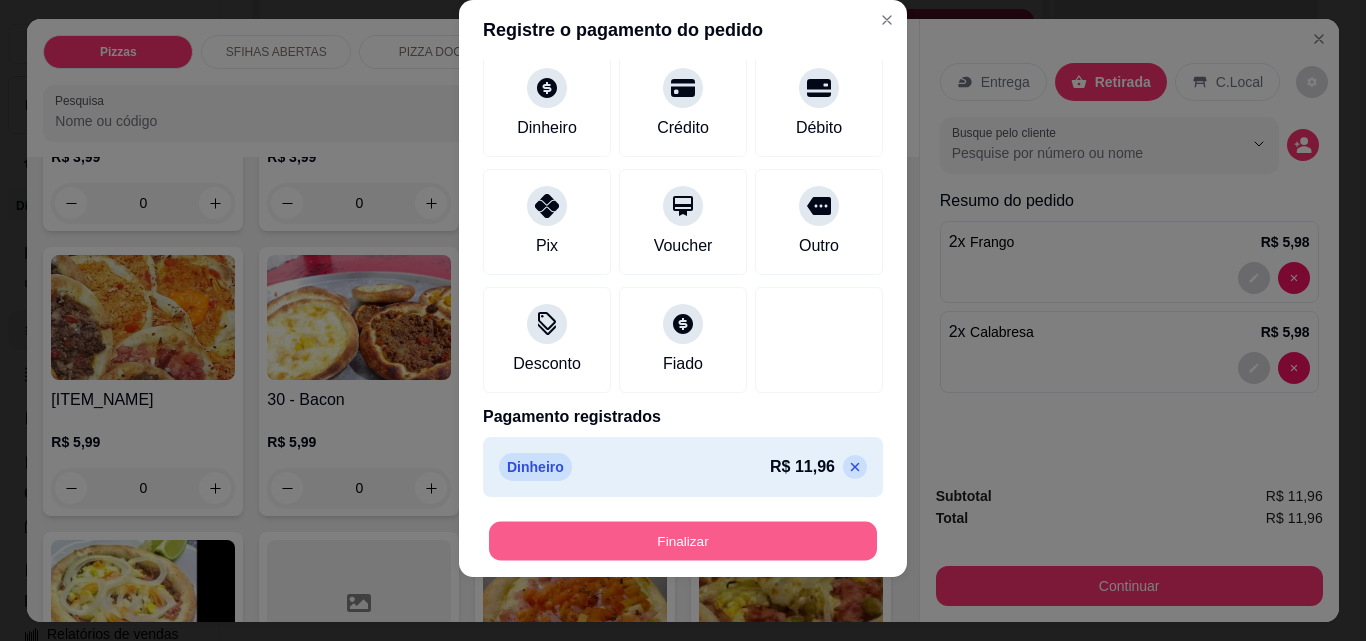 click on "Finalizar" at bounding box center (683, 541) 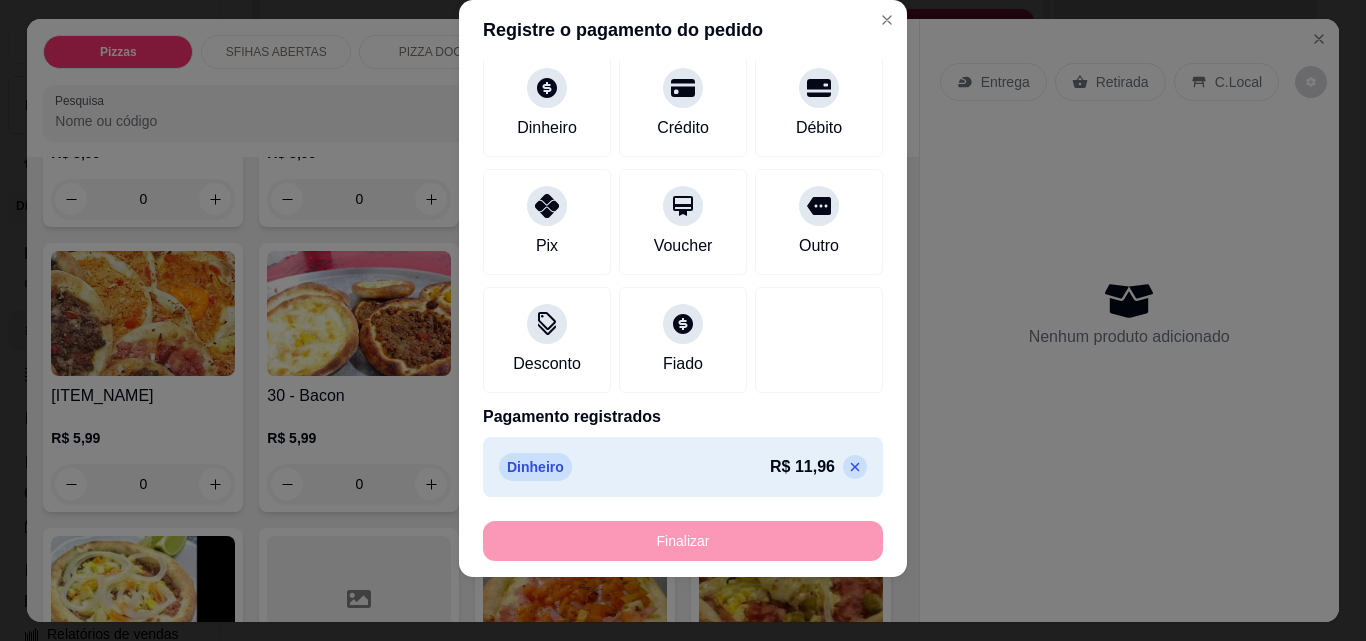 type on "0" 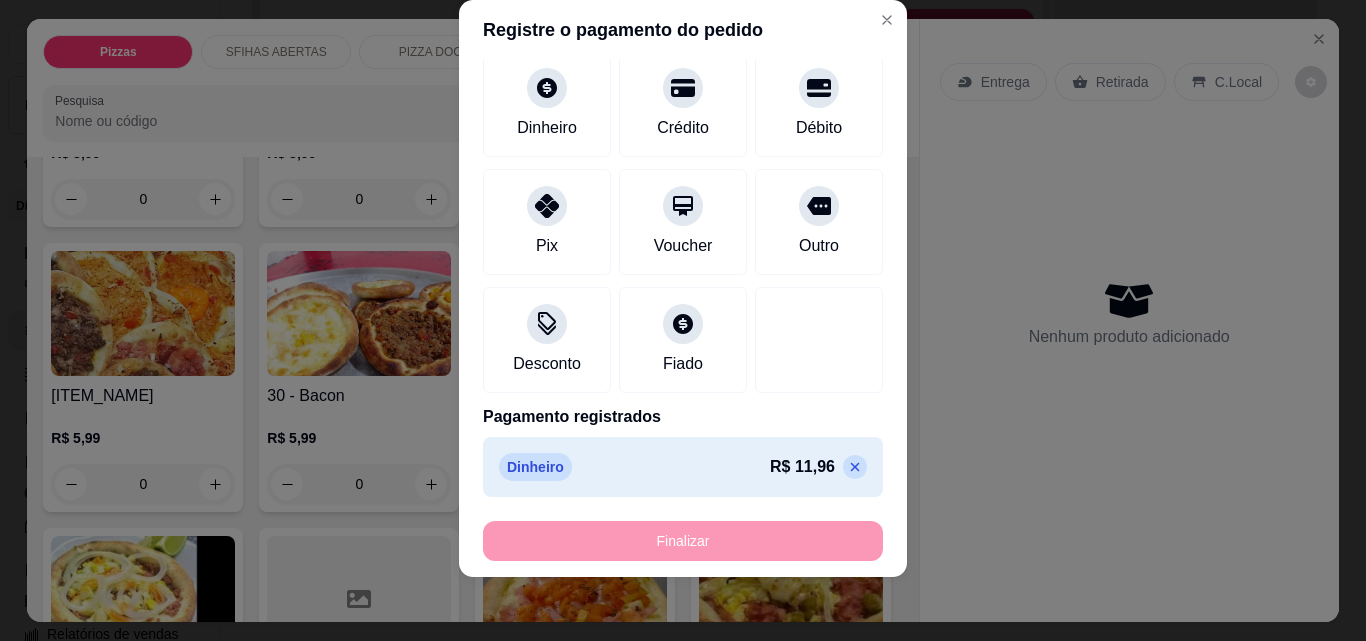 type on "0" 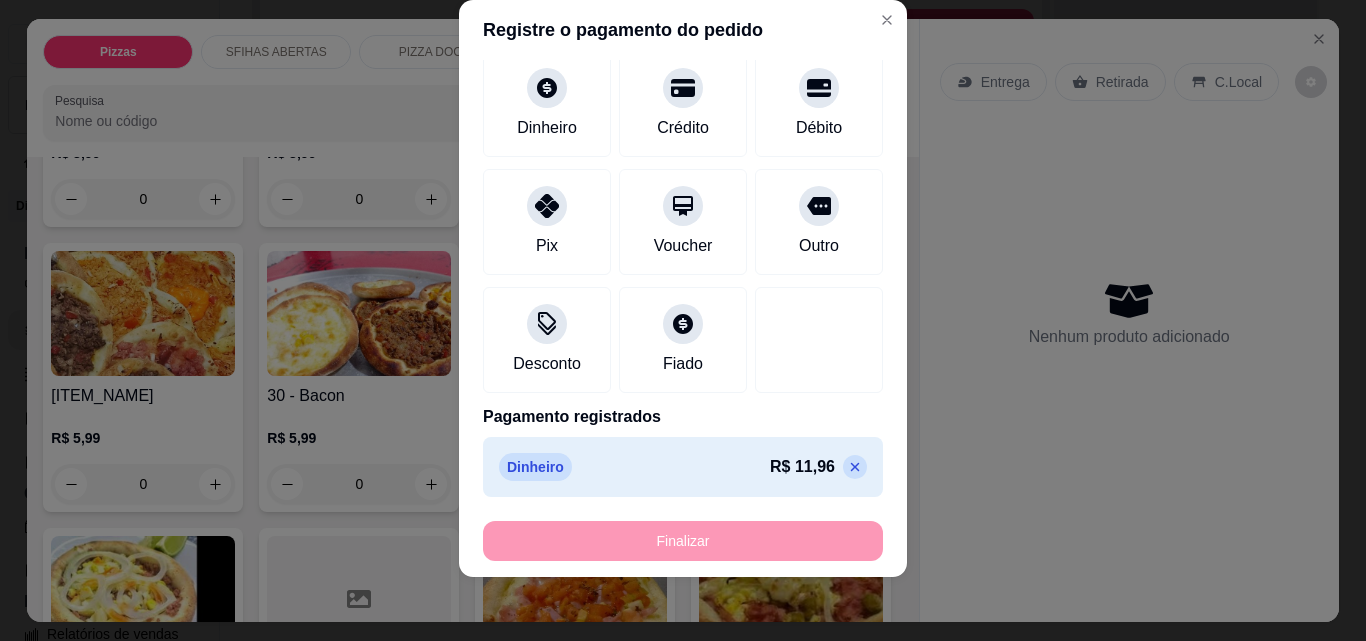 type on "-R$ 11,96" 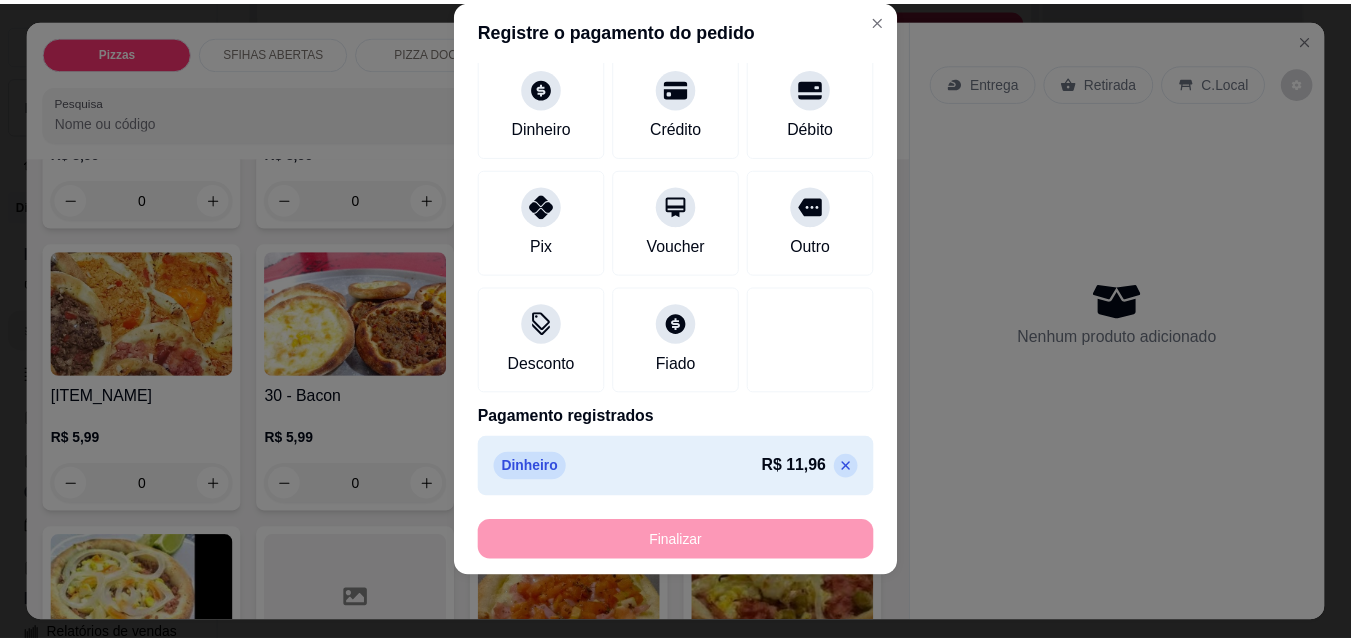 scroll, scrollTop: 1198, scrollLeft: 0, axis: vertical 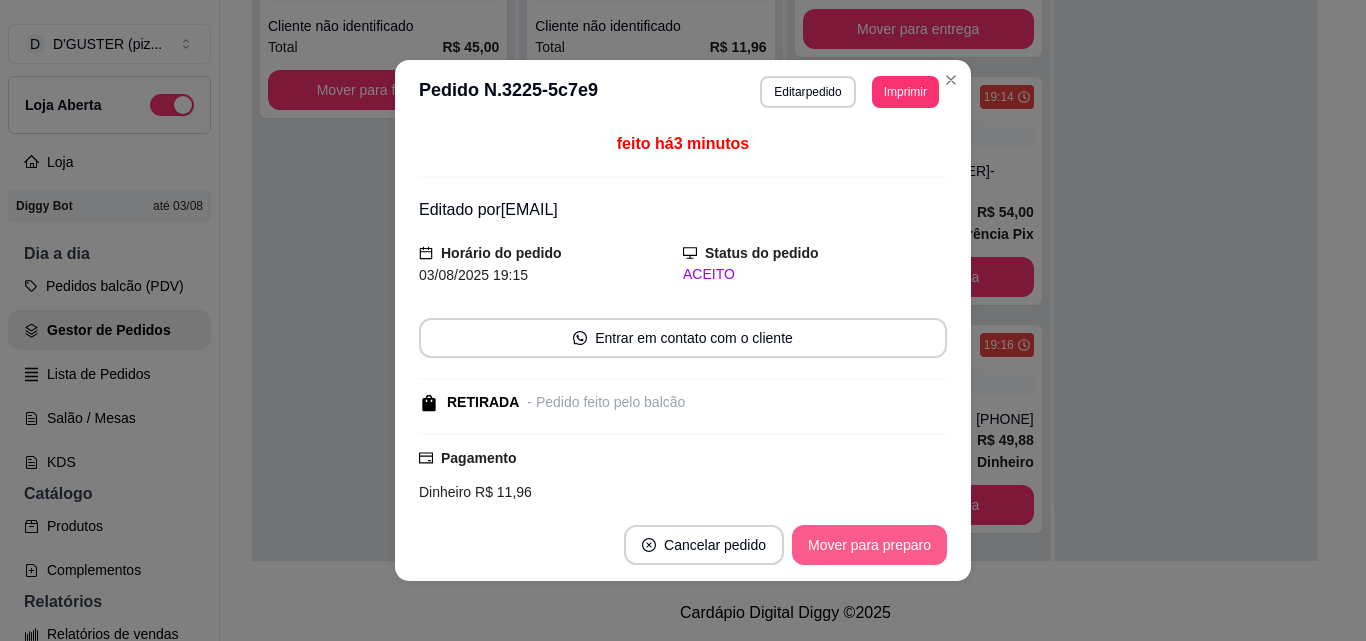 click on "Mover para preparo" at bounding box center (869, 545) 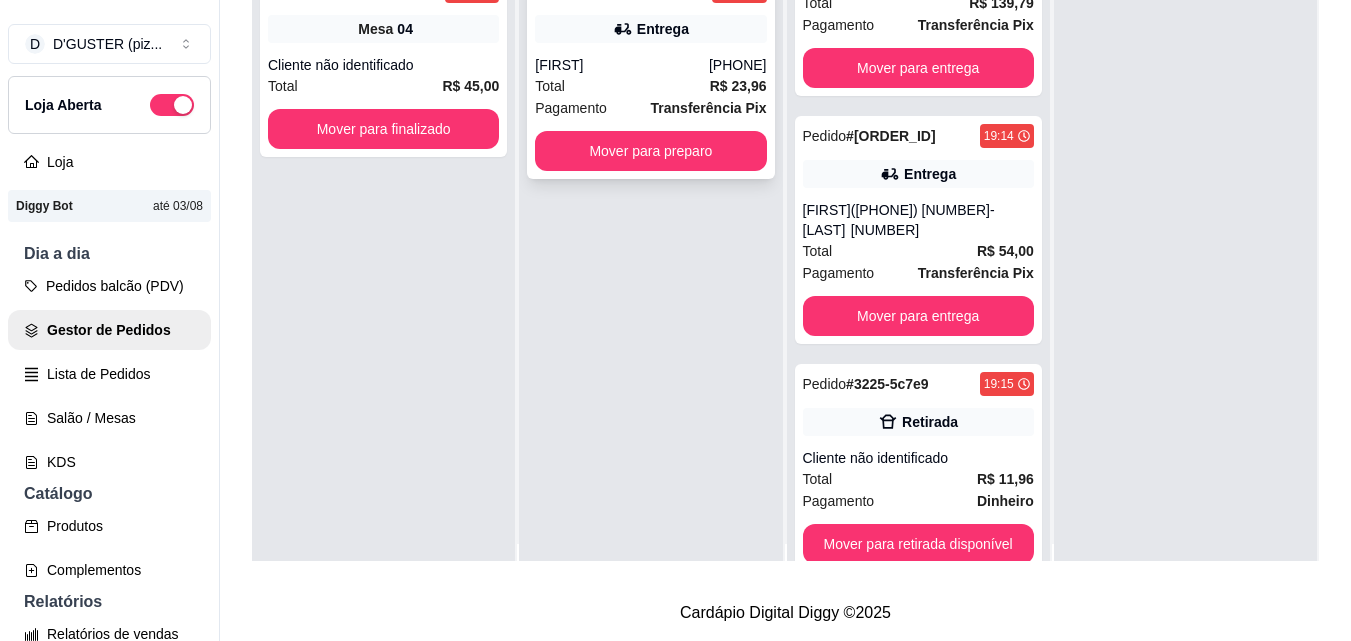 scroll, scrollTop: 0, scrollLeft: 0, axis: both 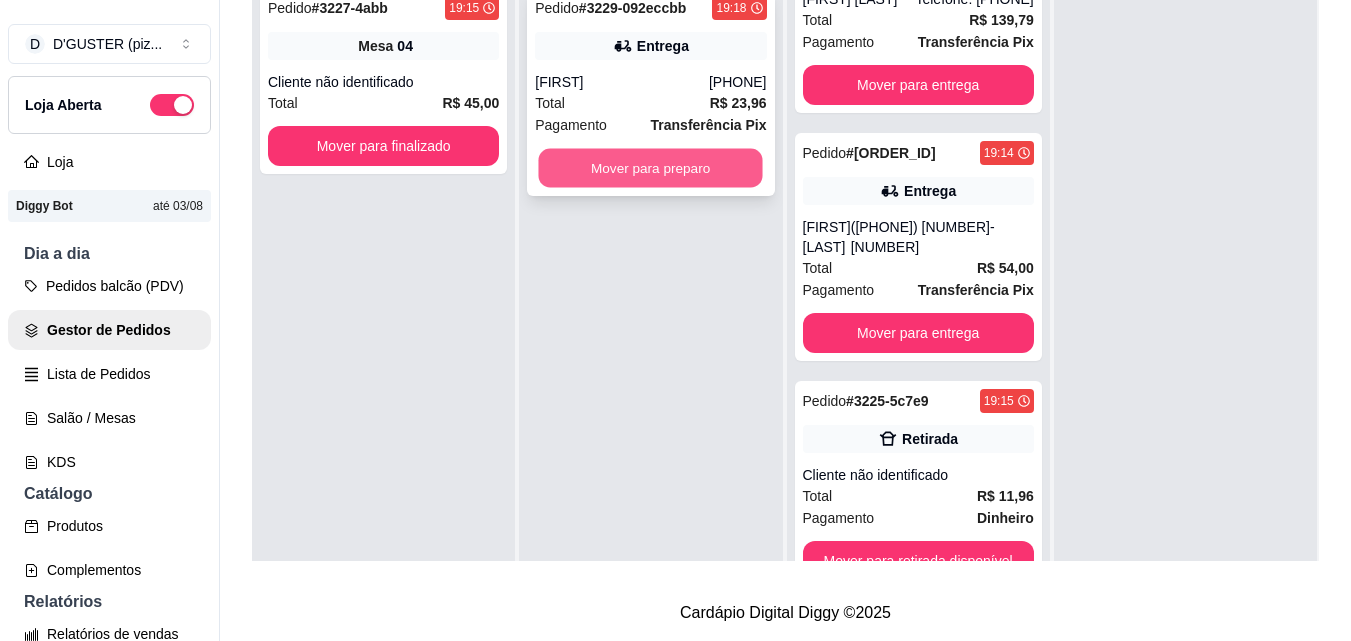 click on "Mover para preparo" at bounding box center (651, 168) 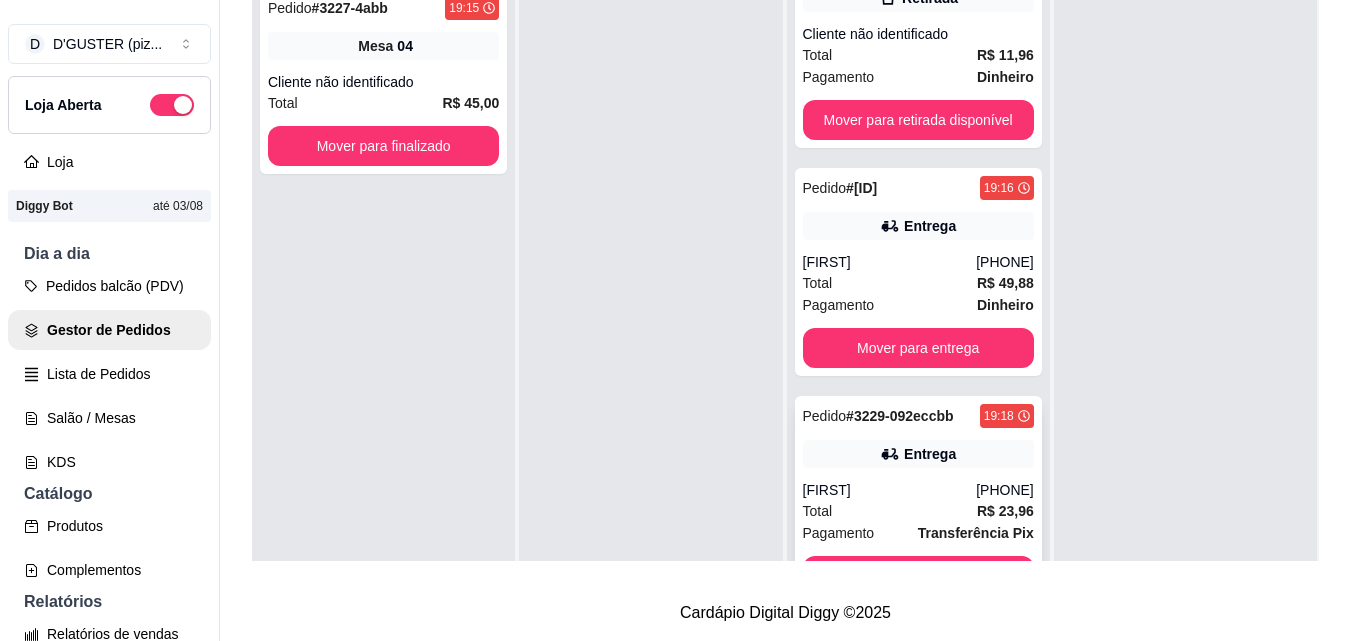 scroll, scrollTop: 767, scrollLeft: 0, axis: vertical 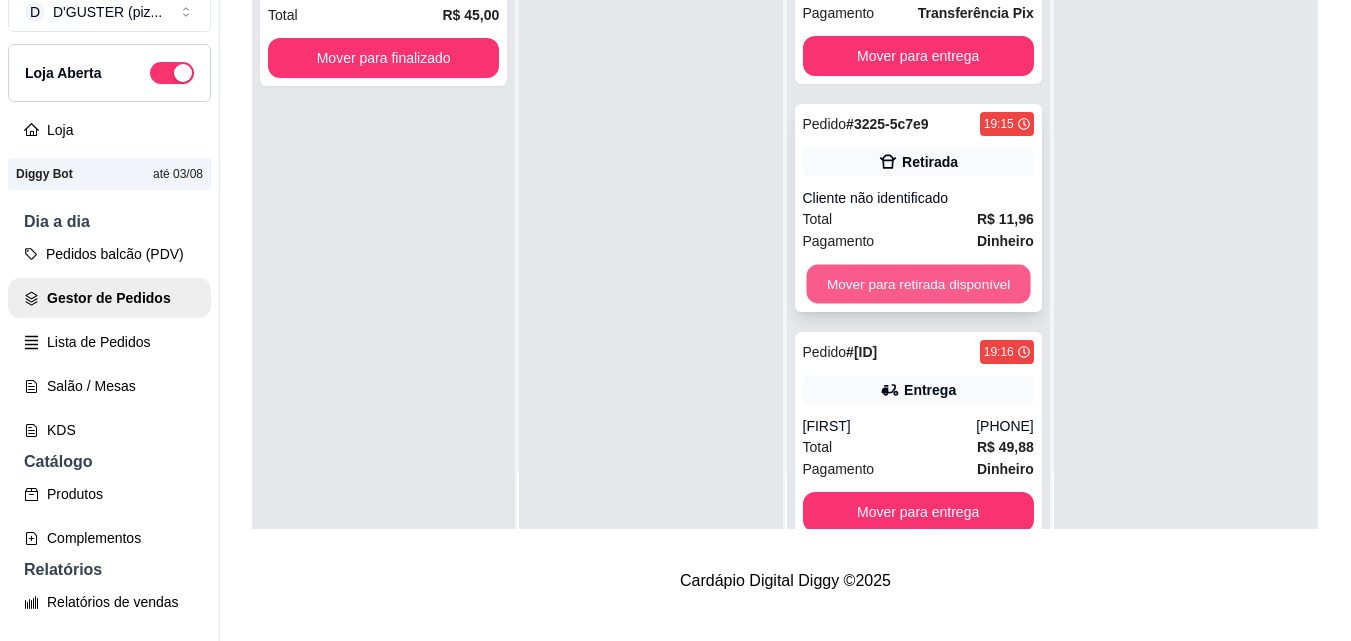 click on "Mover para retirada disponível" at bounding box center (918, 284) 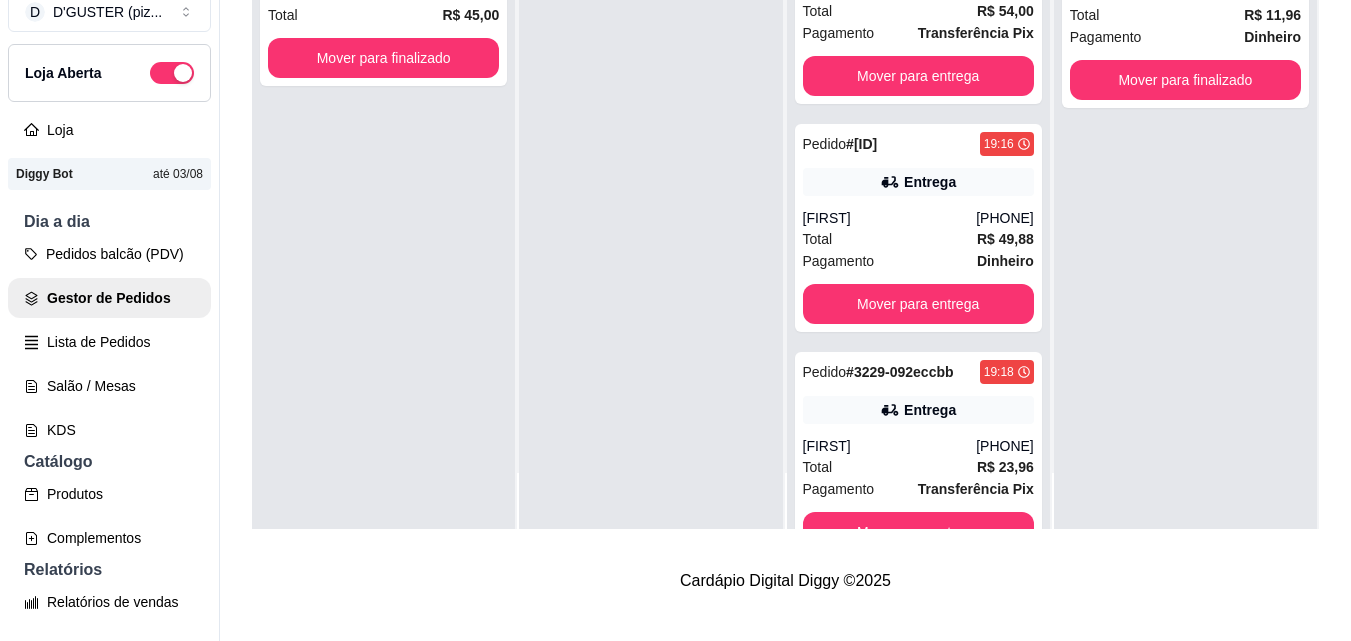 scroll, scrollTop: 500, scrollLeft: 0, axis: vertical 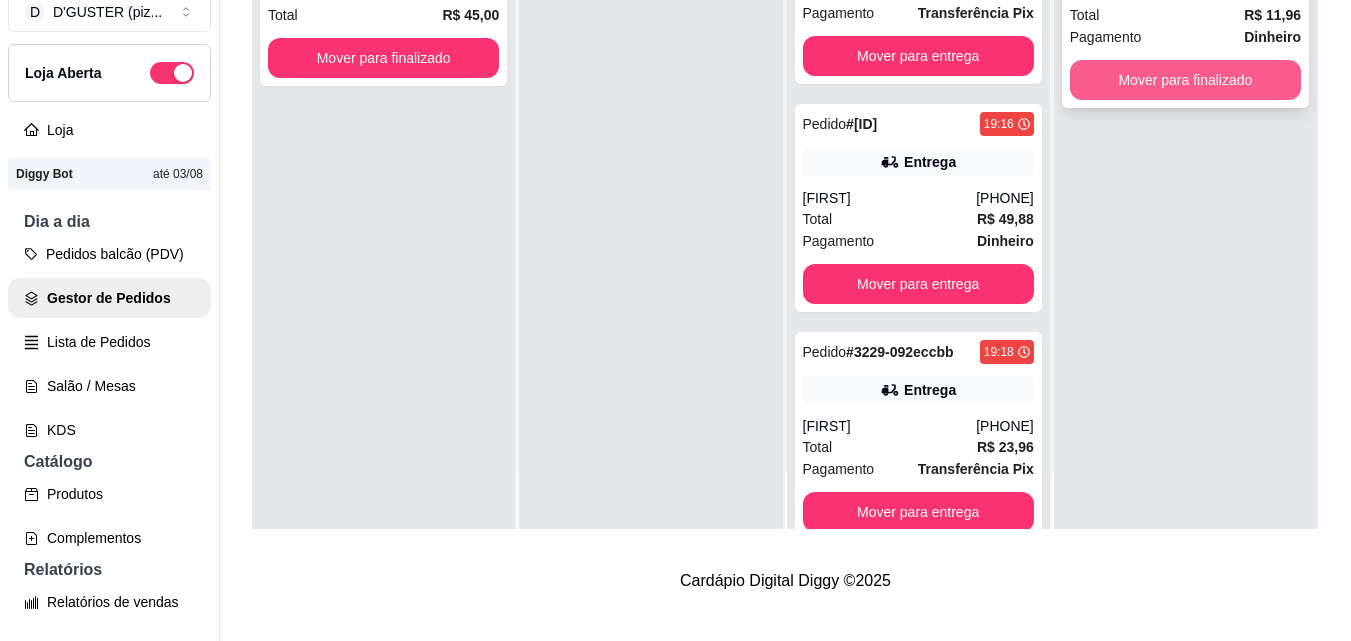 click on "Mover para finalizado" at bounding box center [1185, 80] 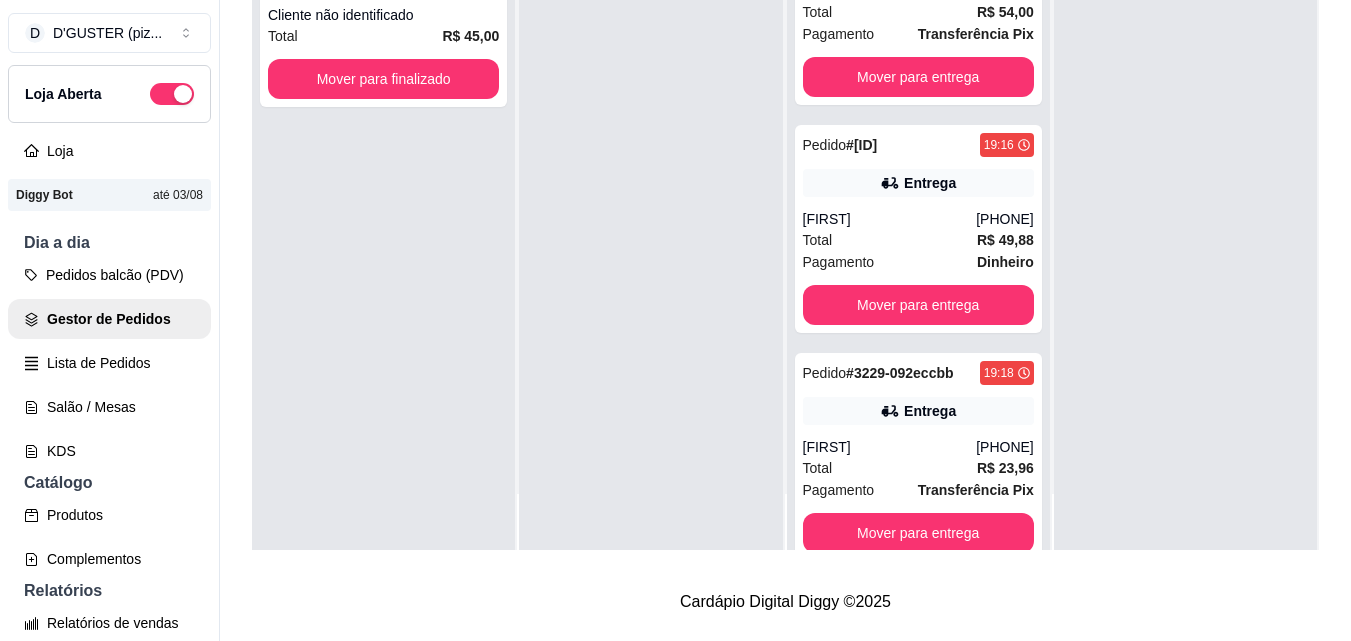 scroll, scrollTop: 0, scrollLeft: 0, axis: both 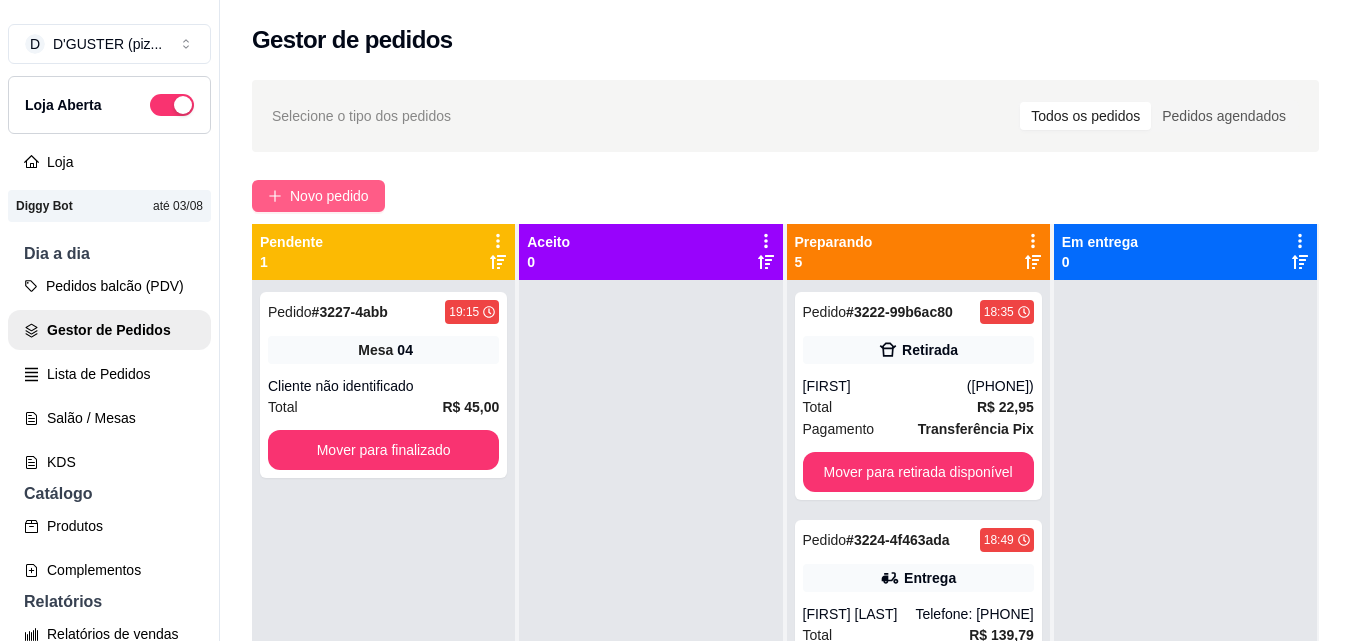 click on "Novo pedido" at bounding box center [329, 196] 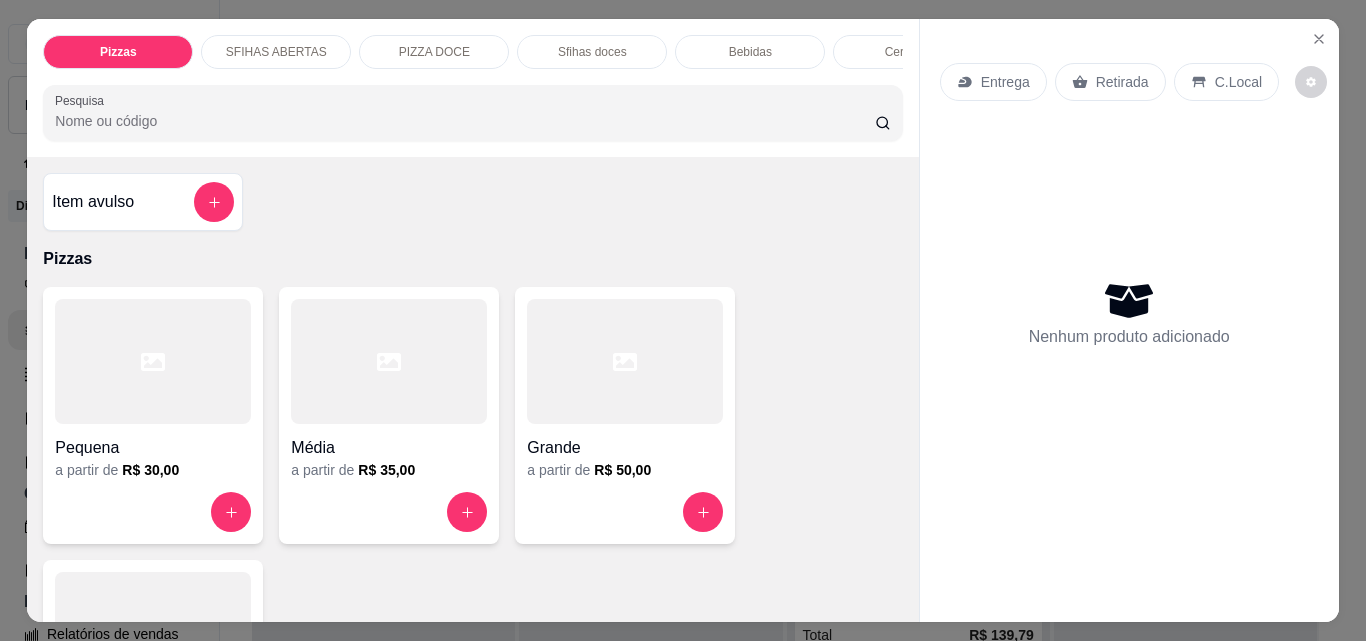 click on "Retirada" at bounding box center (1110, 82) 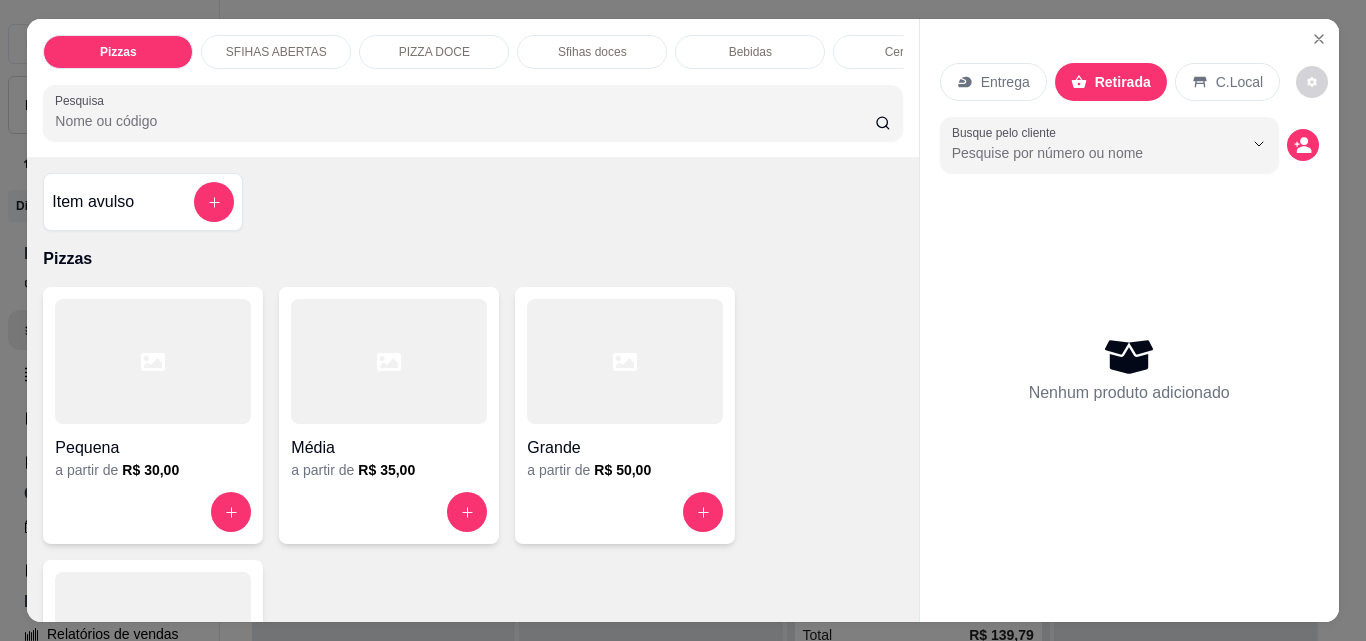 click on "Busque pelo cliente" at bounding box center (1129, 145) 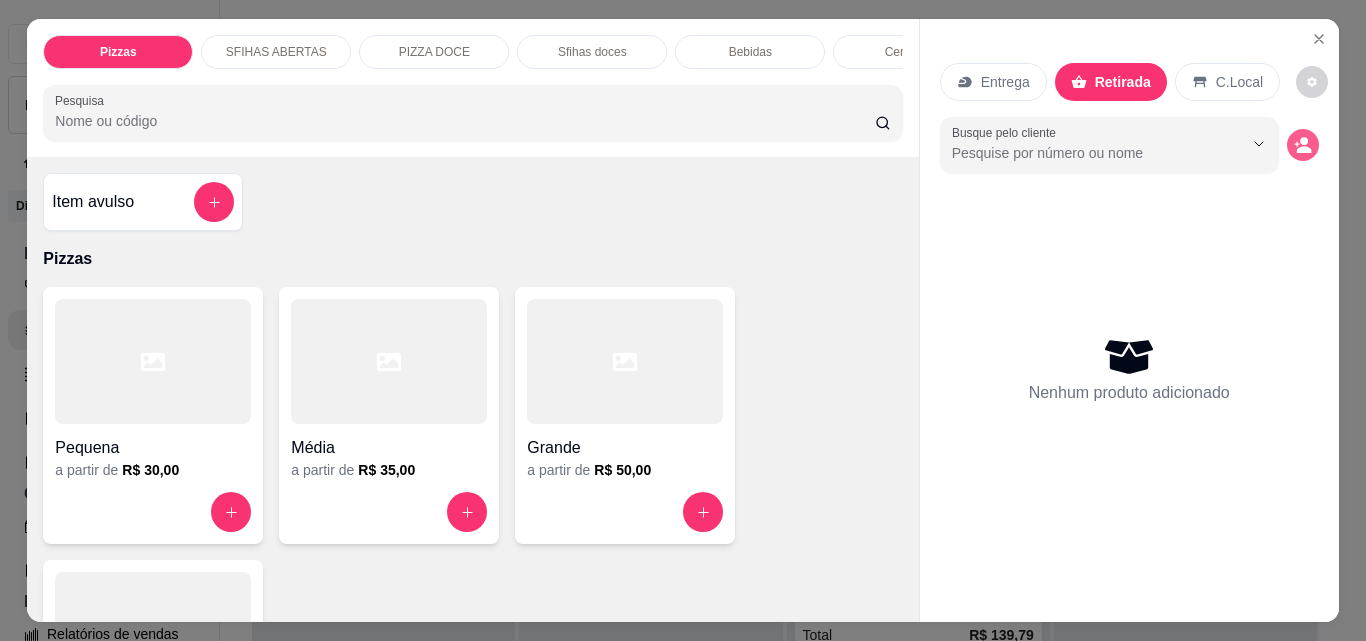 click 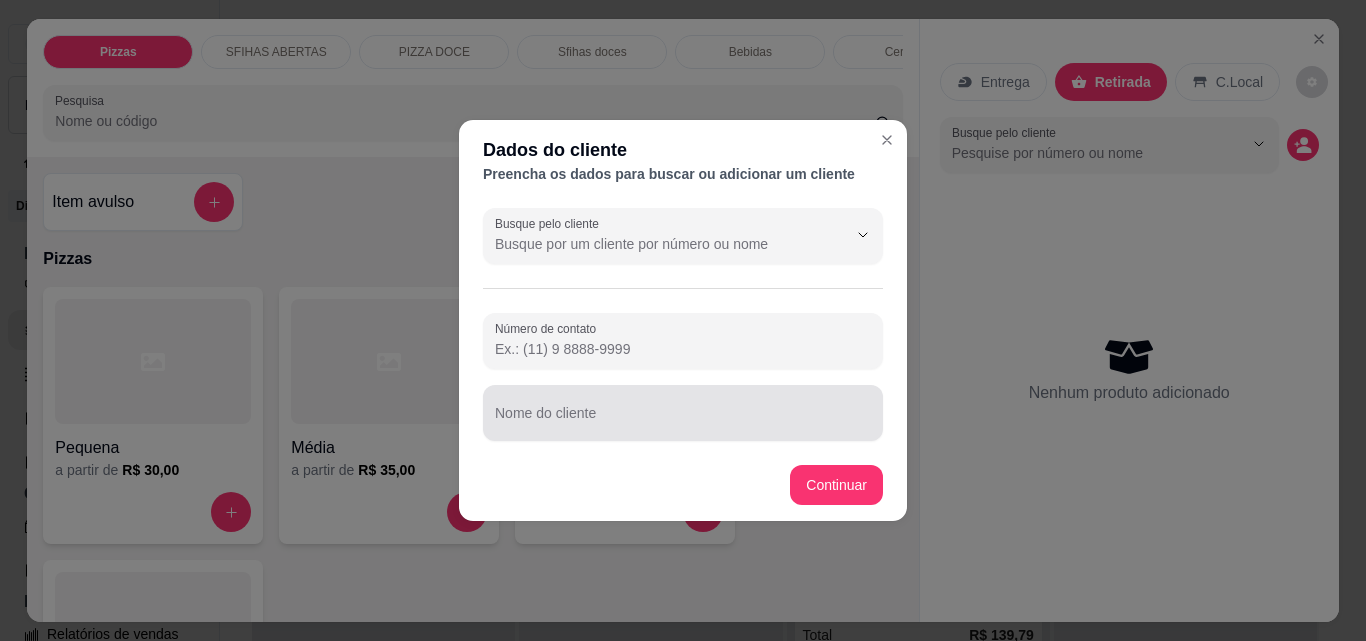 click at bounding box center [683, 413] 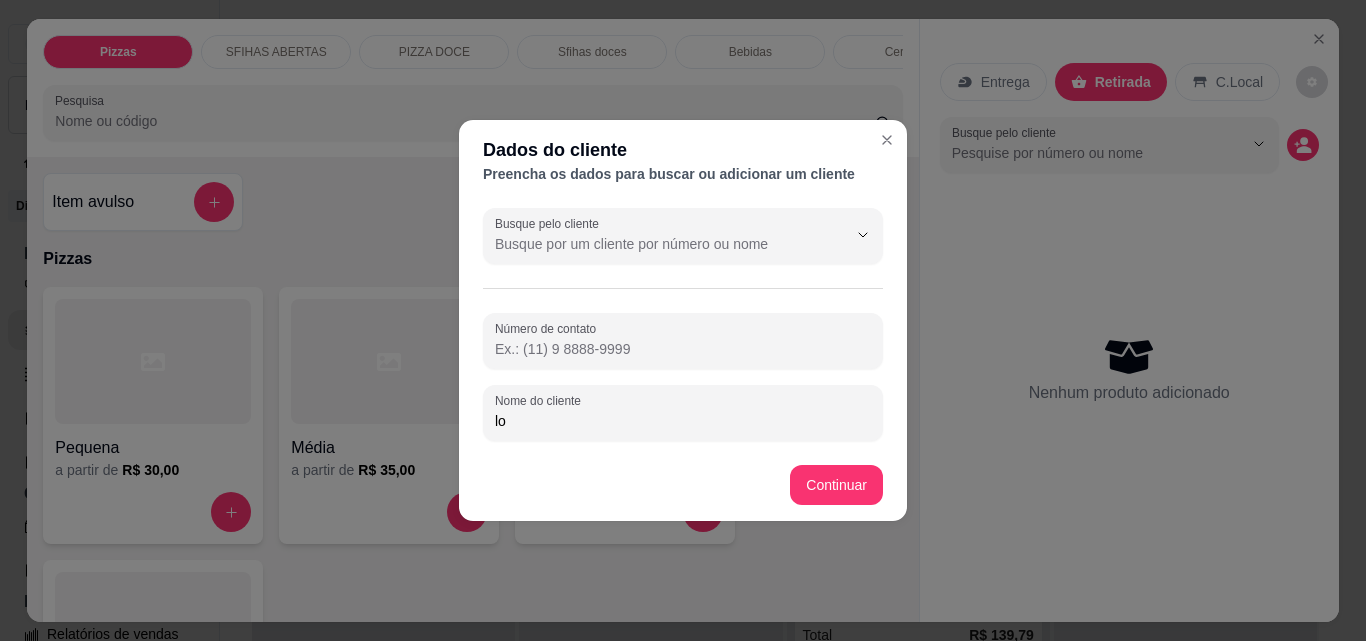 type on "l" 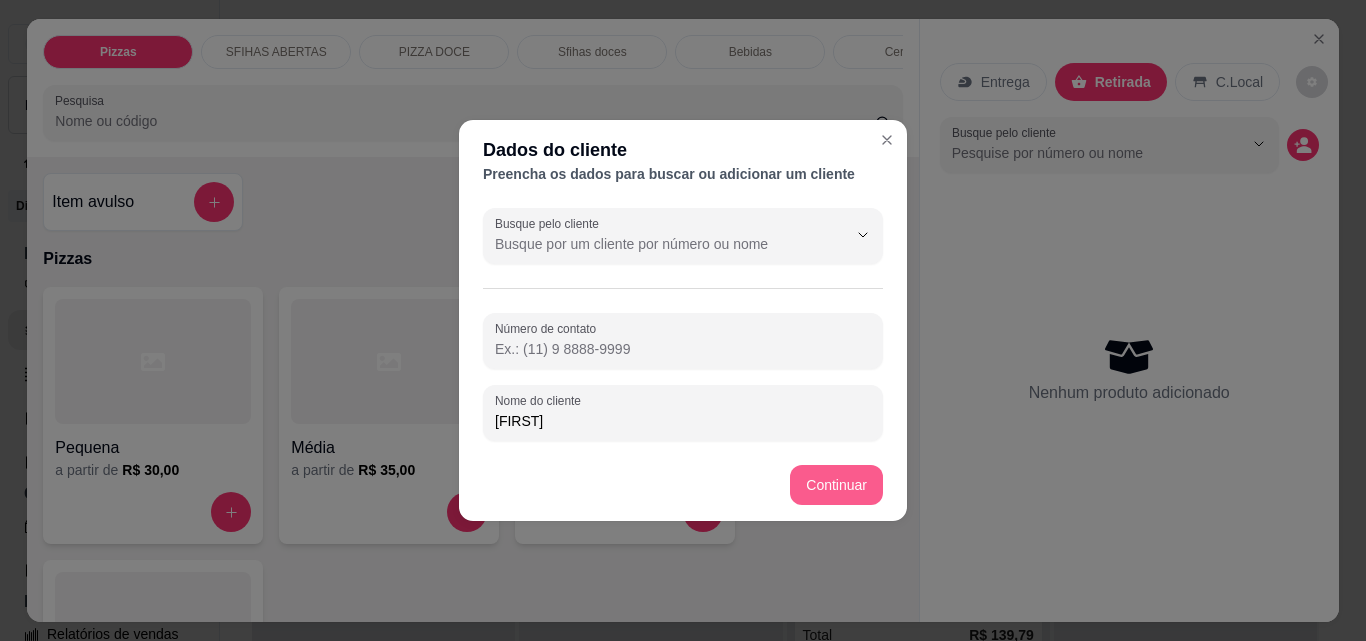 type on "[FIRST]" 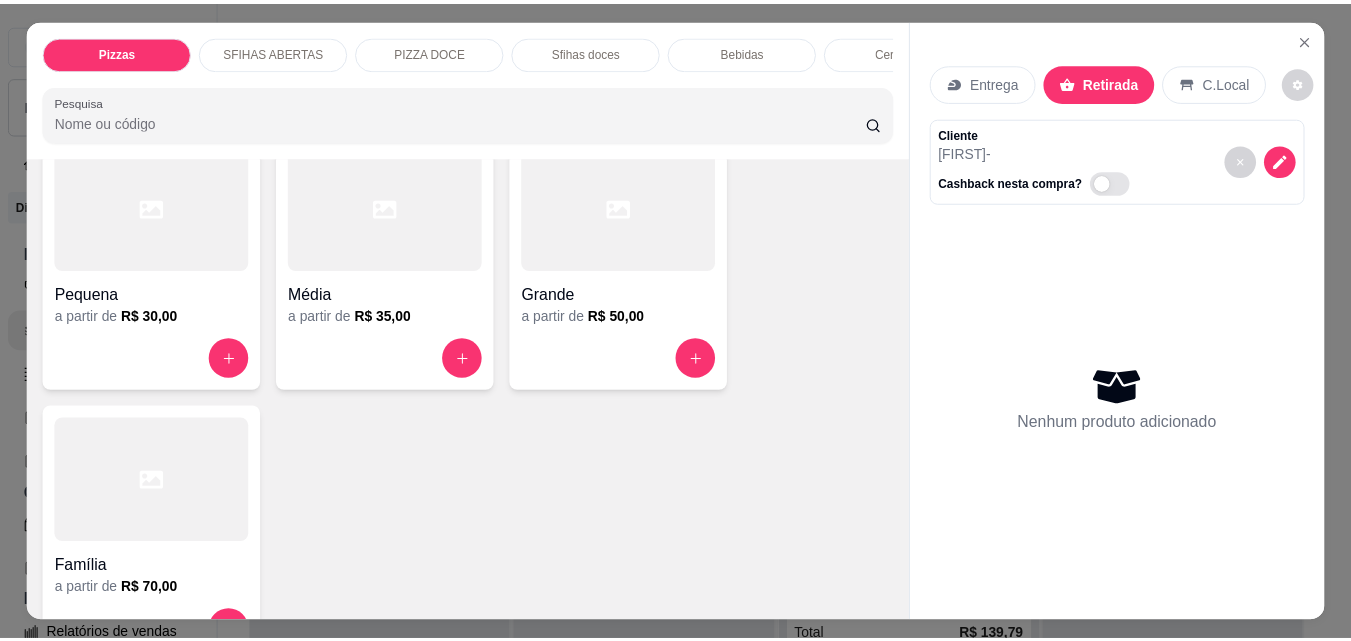 scroll, scrollTop: 0, scrollLeft: 0, axis: both 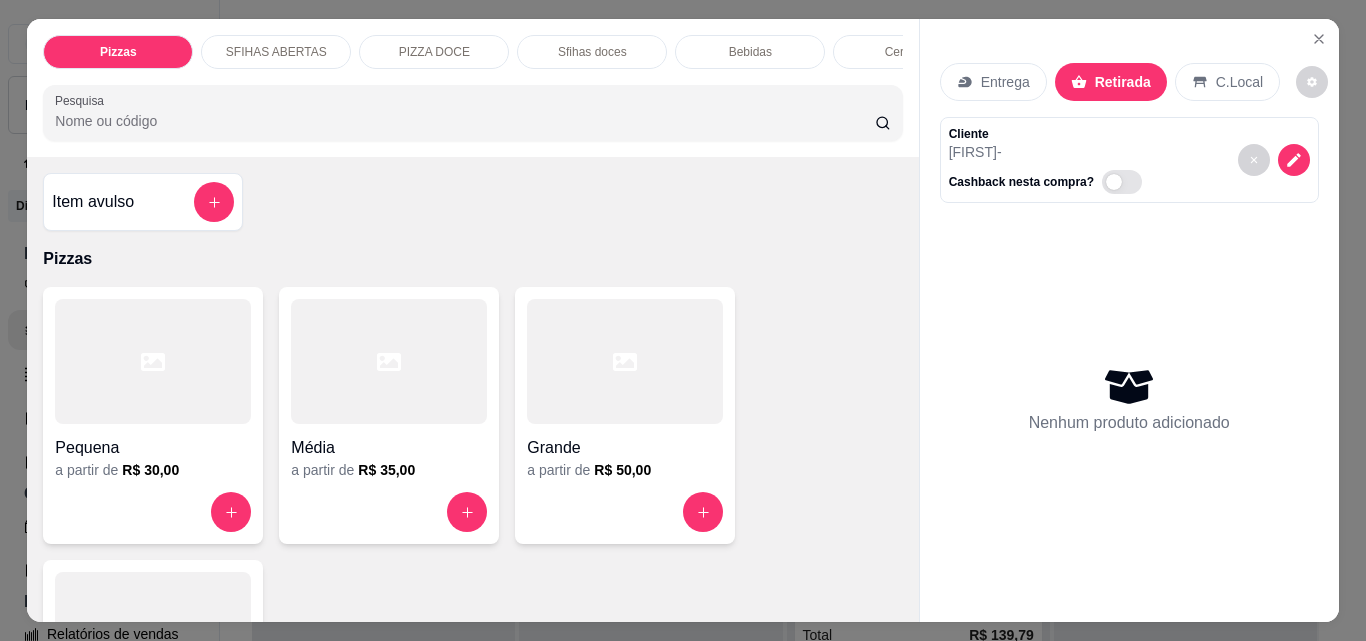 click on "Item avulso" at bounding box center (93, 202) 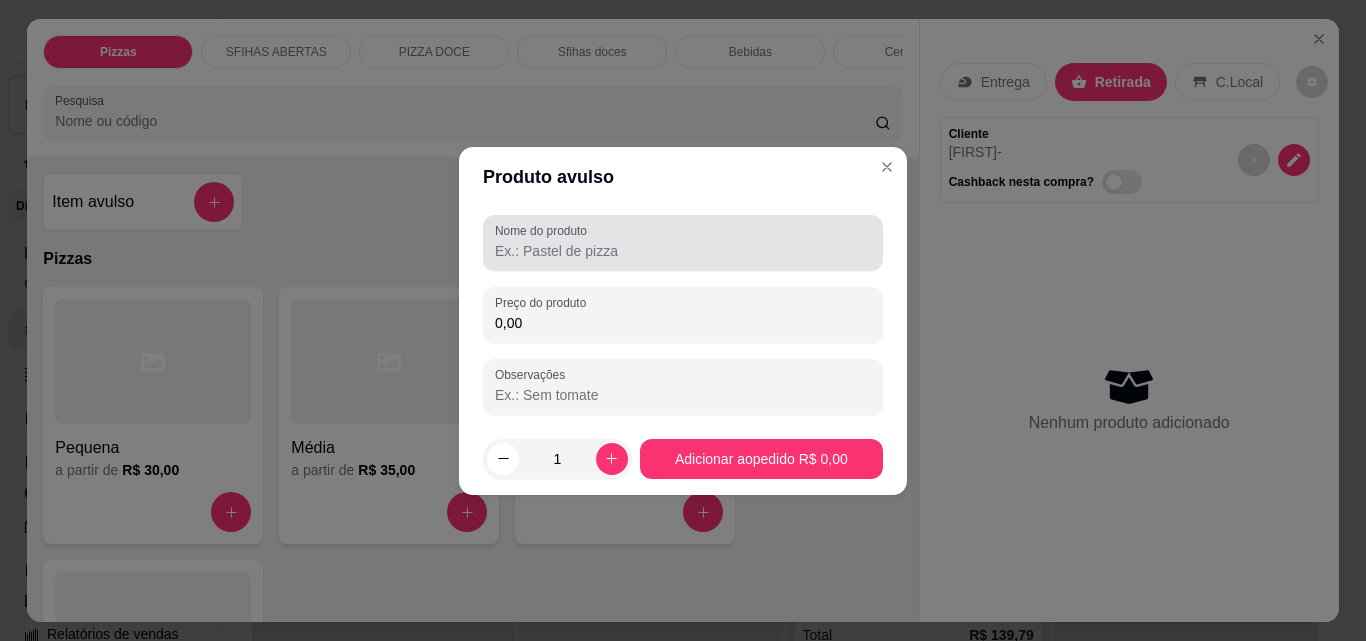 click on "Nome do produto" at bounding box center [544, 230] 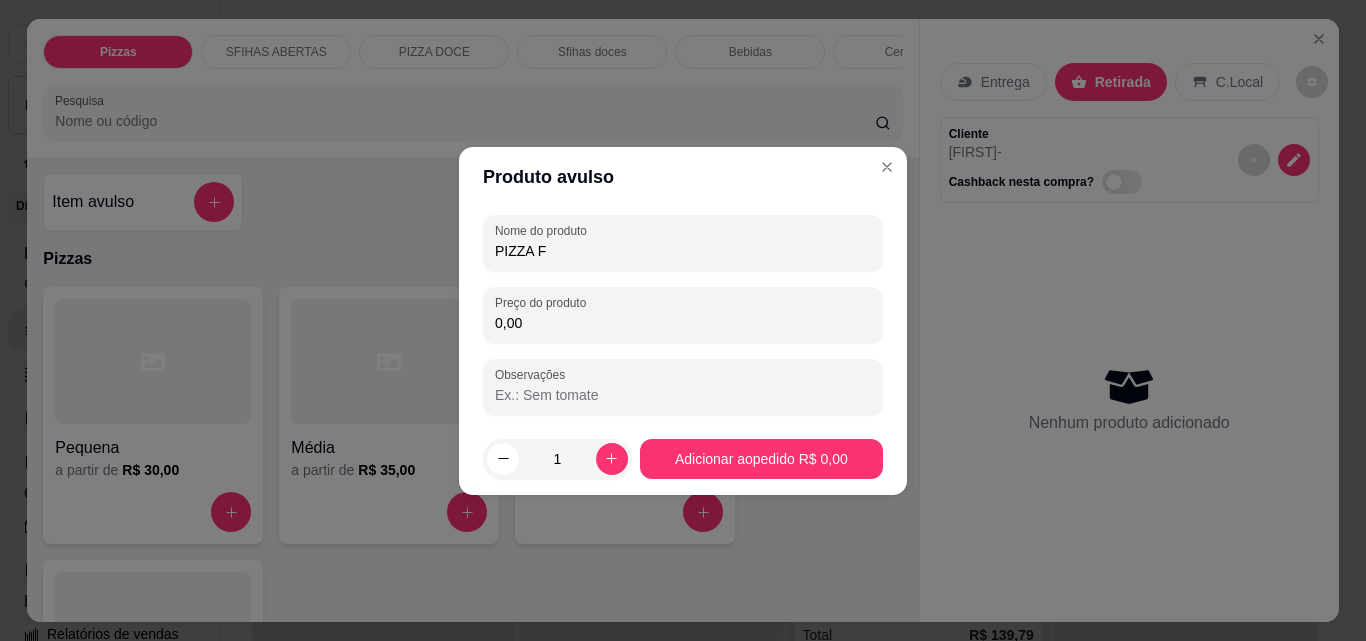 type on "PIZZA F" 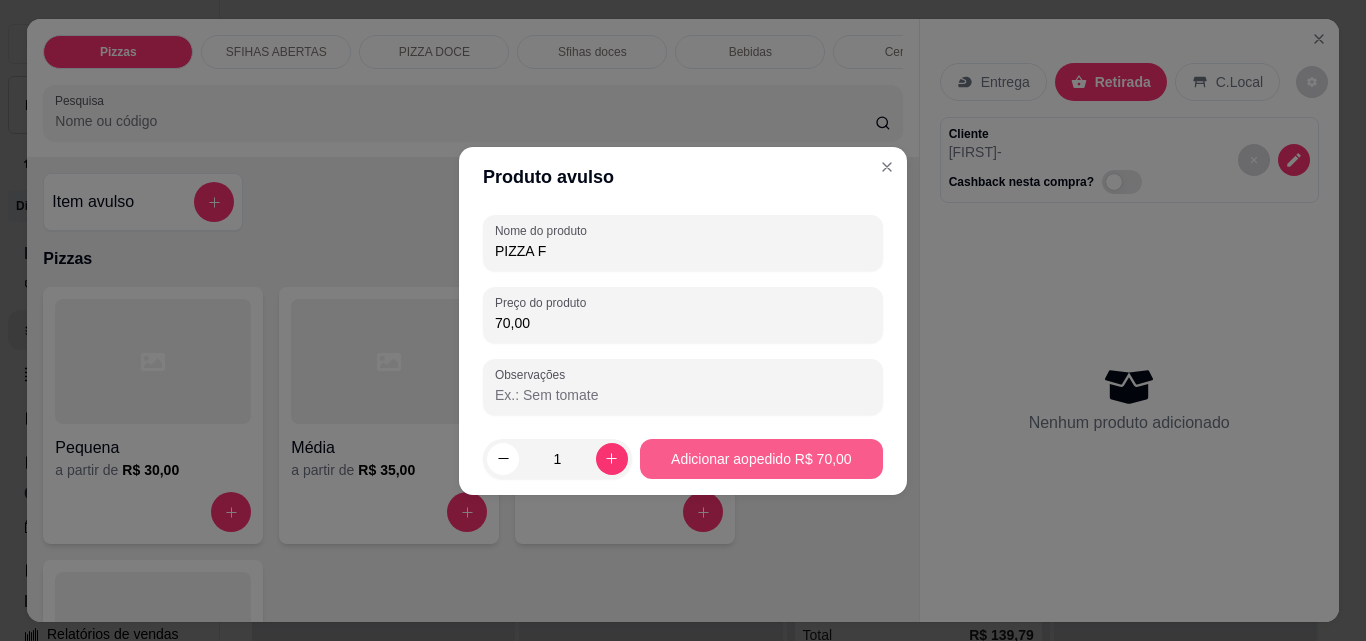 type on "70,00" 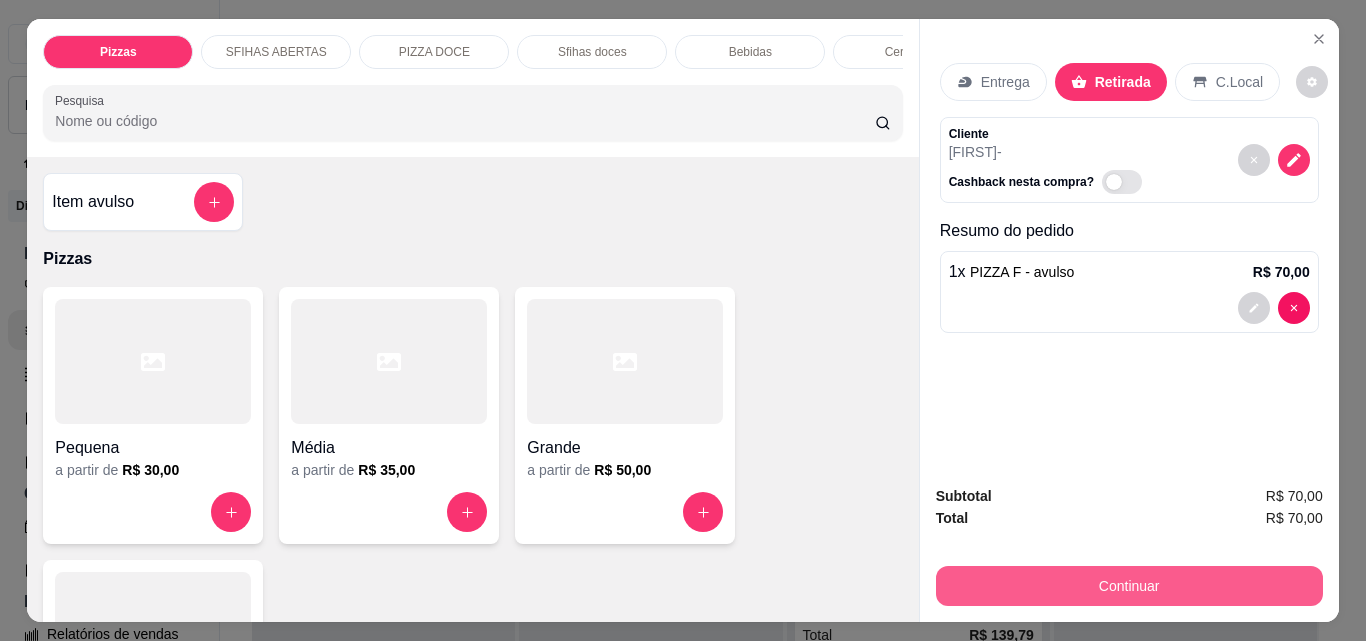 click on "Continuar" at bounding box center (1129, 586) 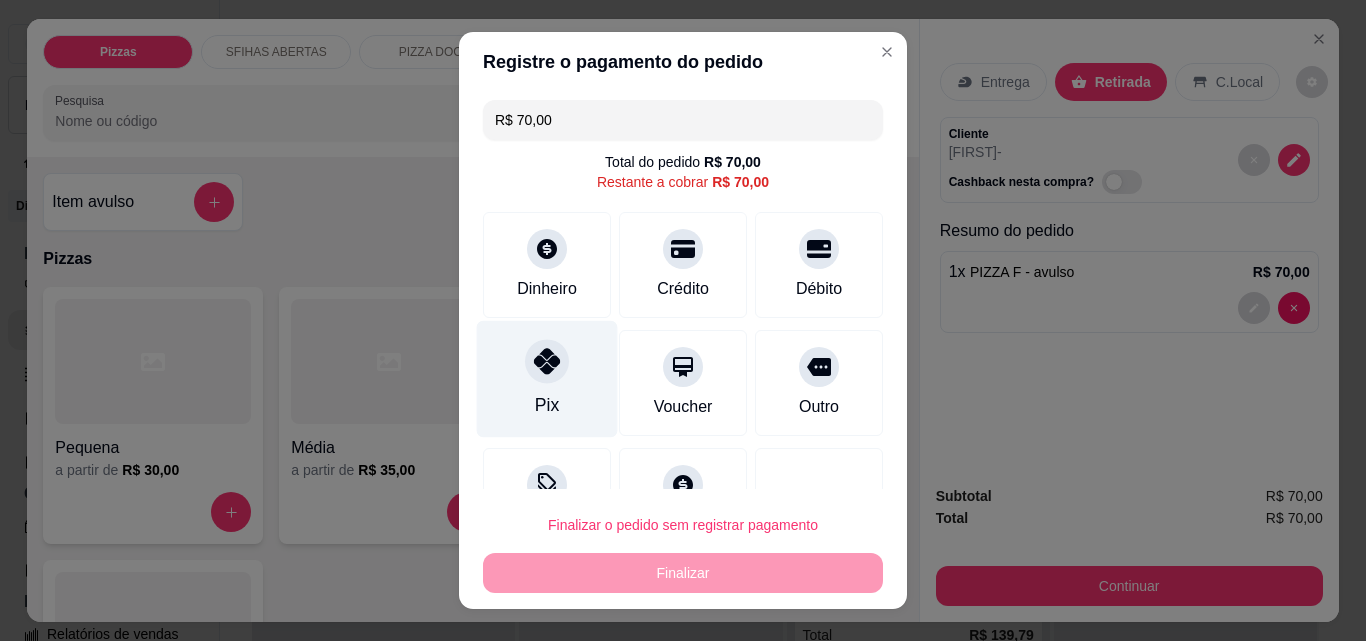 click on "Pix" at bounding box center (547, 379) 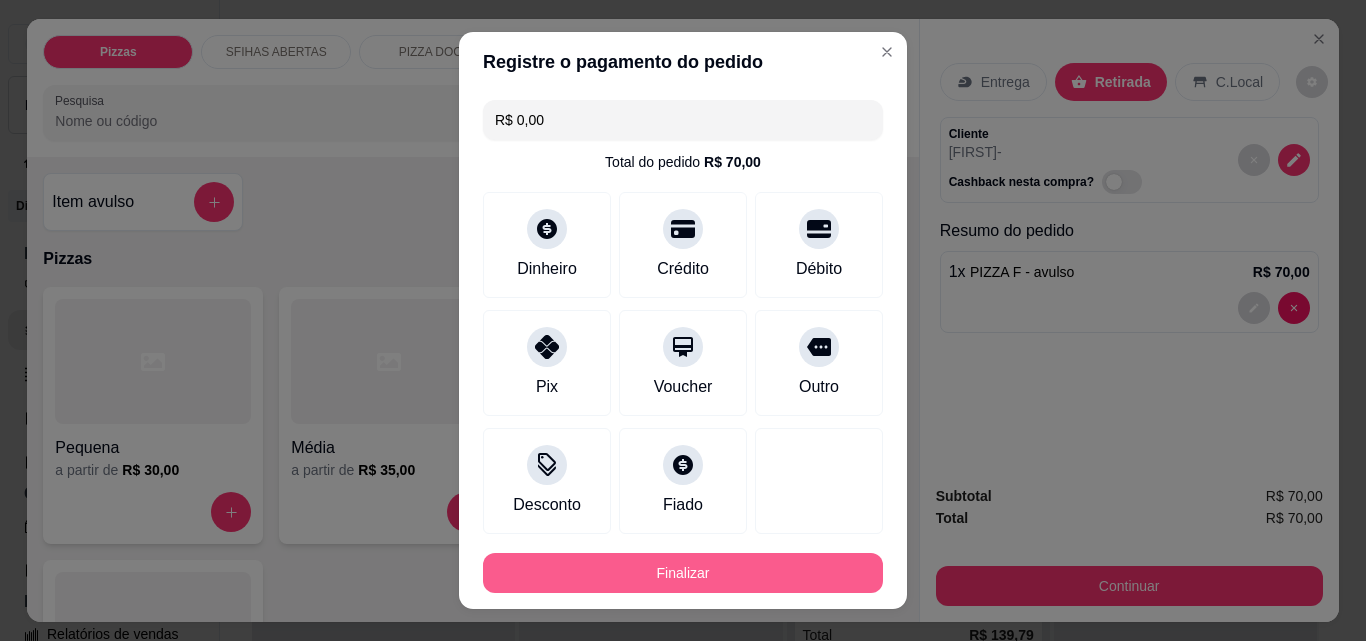 click on "Finalizar" at bounding box center (683, 573) 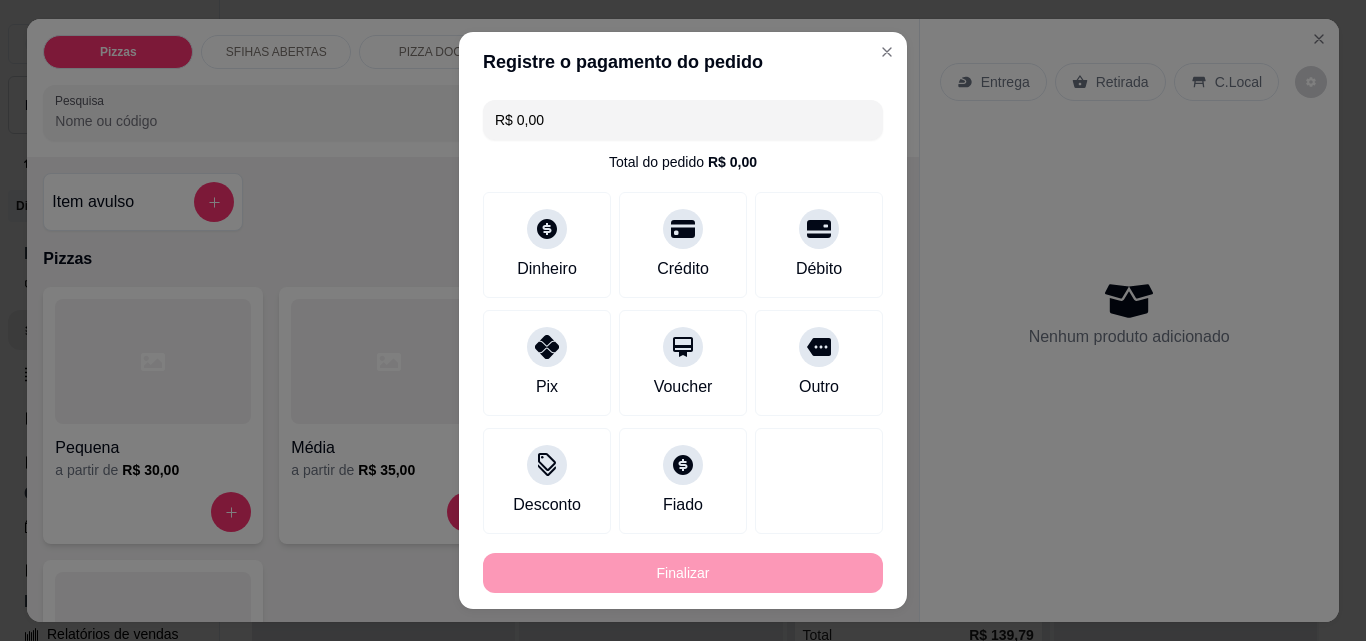 type on "-R$ 70,00" 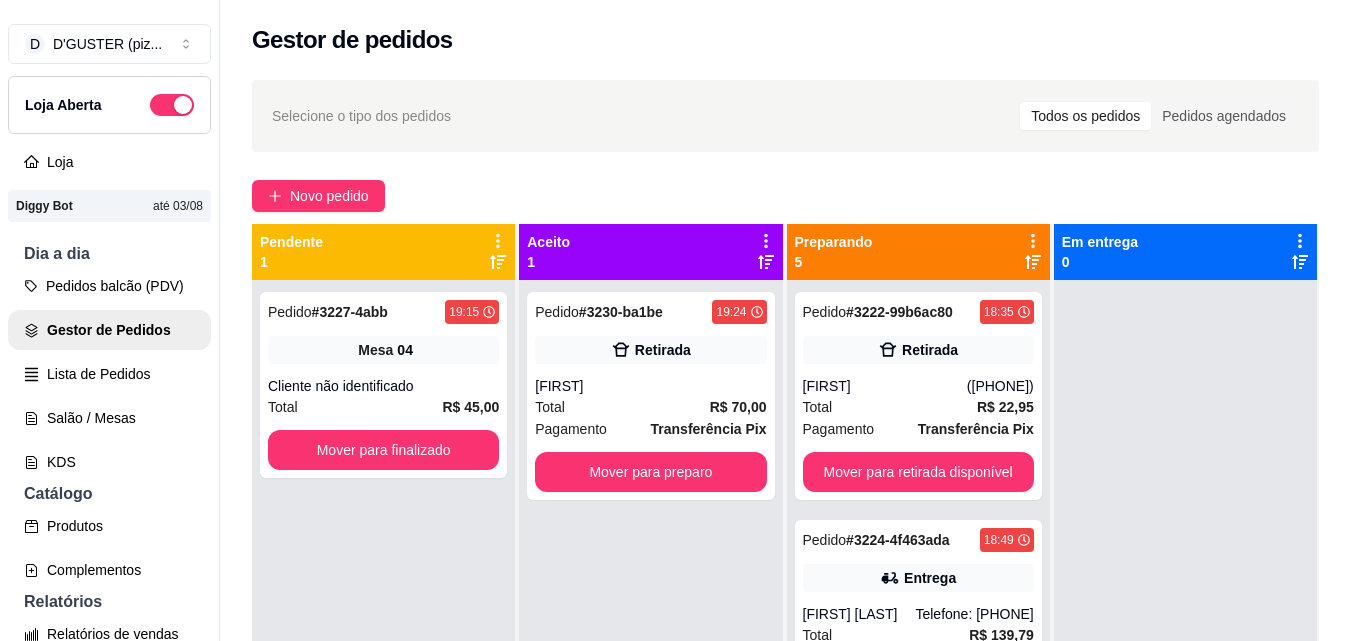 click on "Pedido  # [ID] 19:24 Retirada LORENA Total R$ 70,00 Pagamento Transferência Pix Mover para preparo" at bounding box center [650, 600] 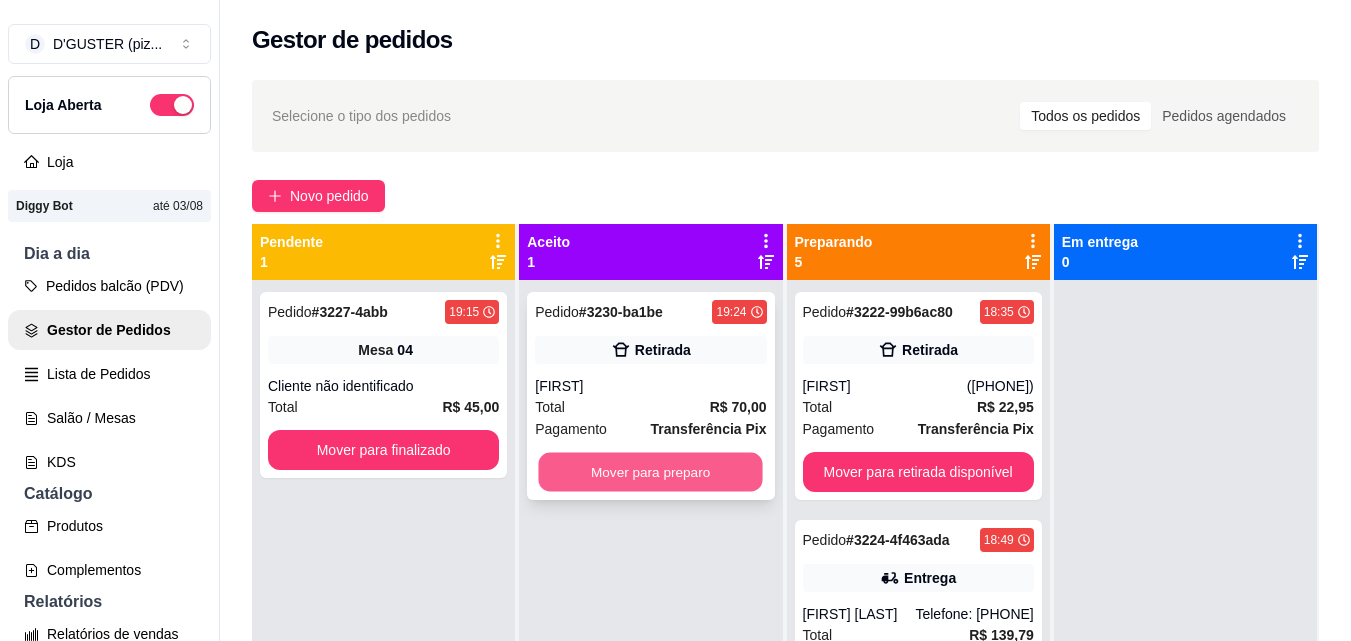 click on "Mover para preparo" at bounding box center [651, 472] 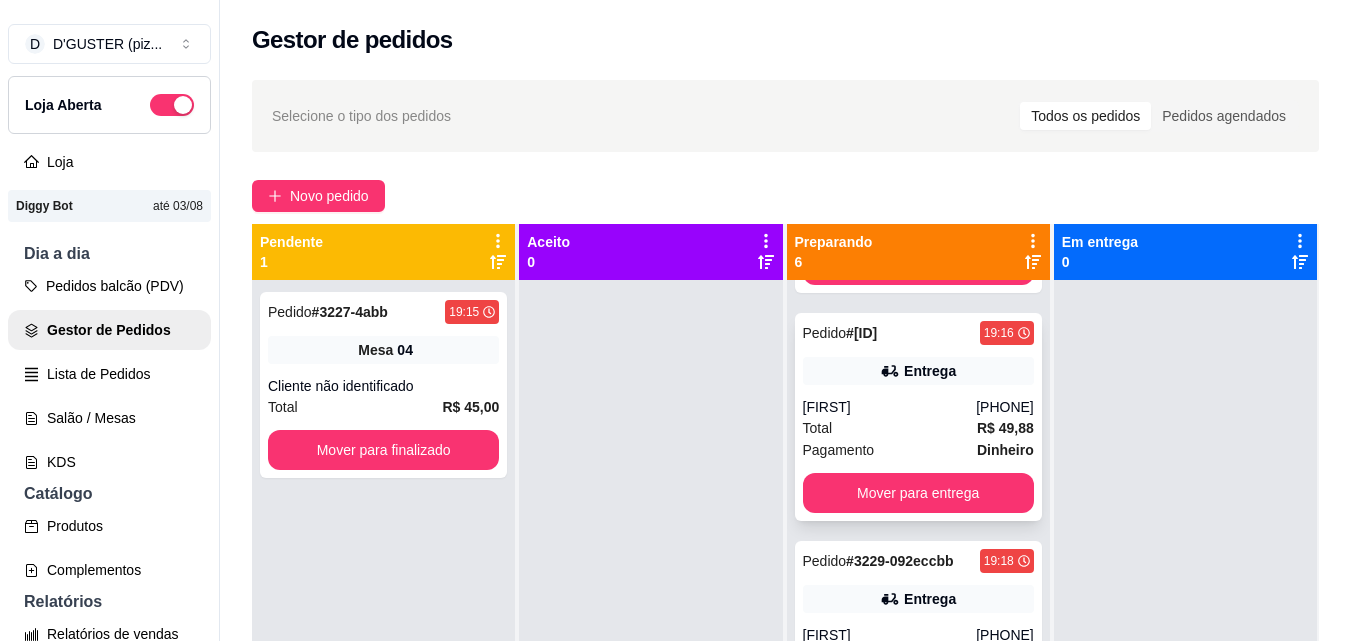 scroll, scrollTop: 767, scrollLeft: 0, axis: vertical 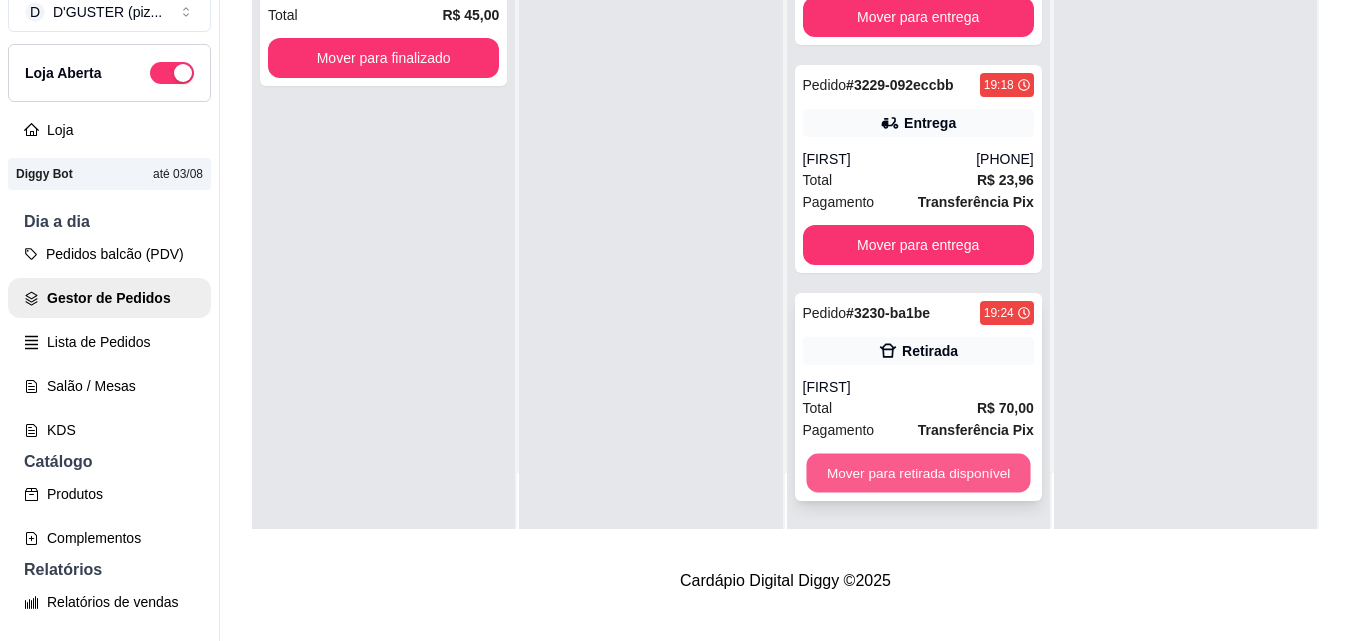 click on "Mover para retirada disponível" at bounding box center (918, 473) 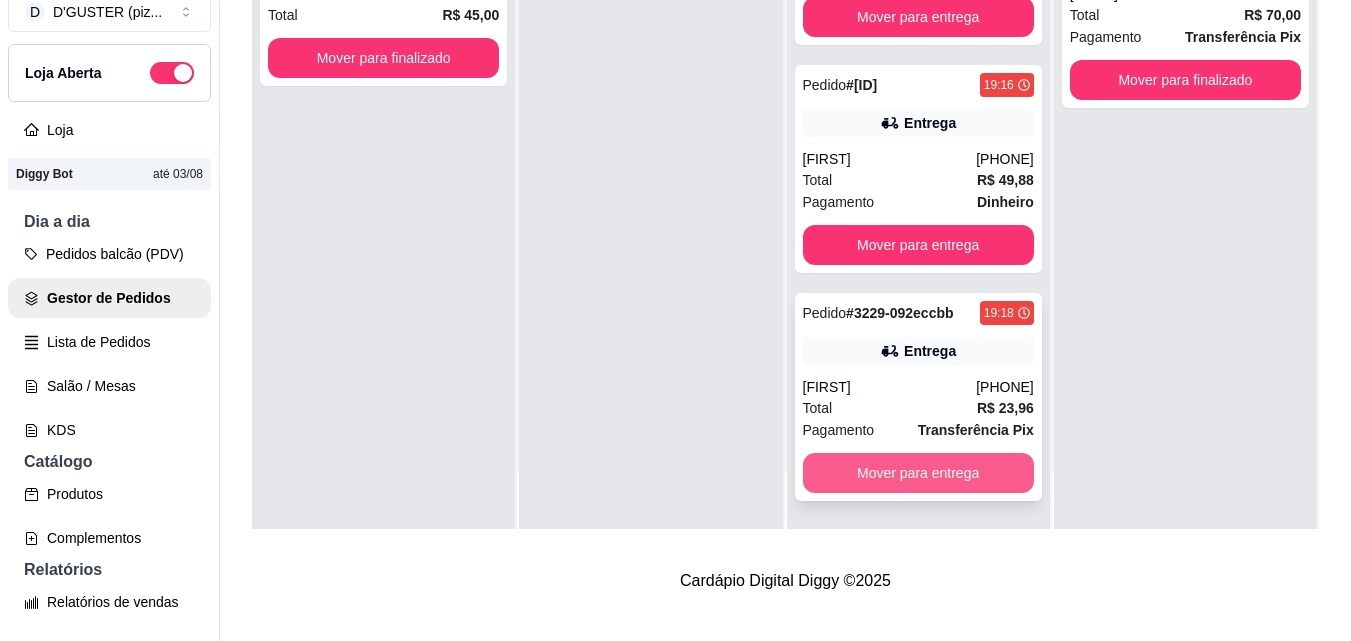scroll, scrollTop: 539, scrollLeft: 0, axis: vertical 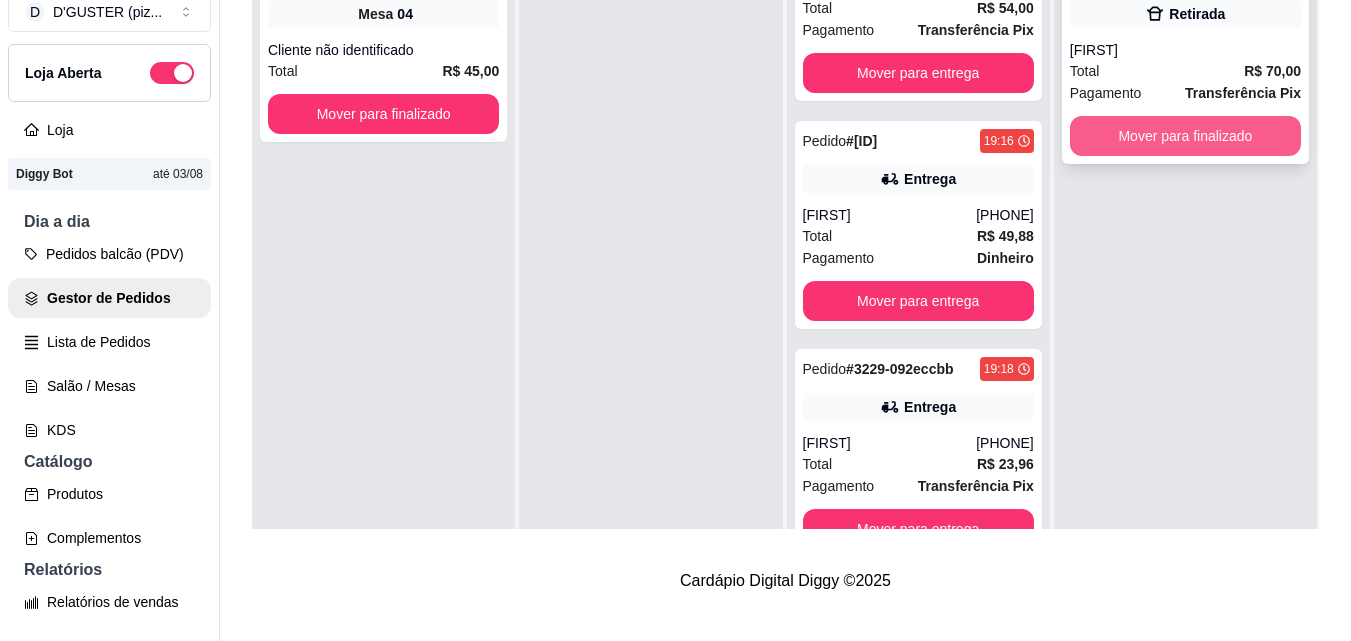 click on "Mover para finalizado" at bounding box center (1185, 136) 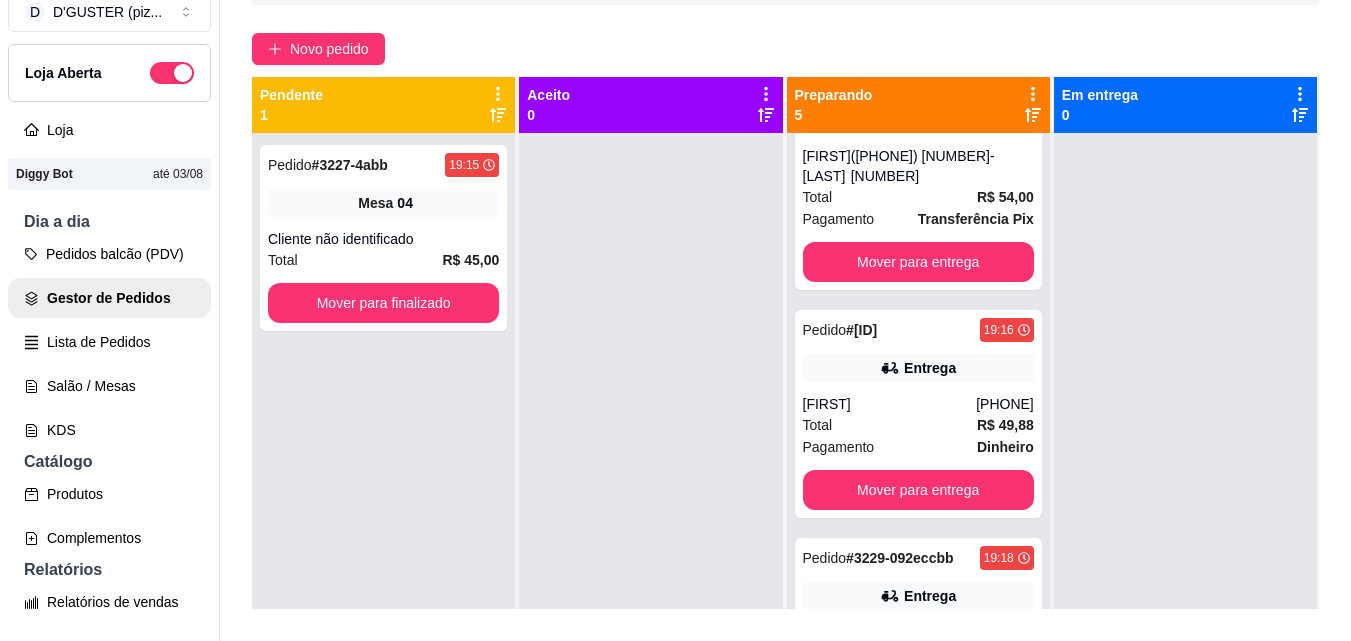 scroll, scrollTop: 19, scrollLeft: 0, axis: vertical 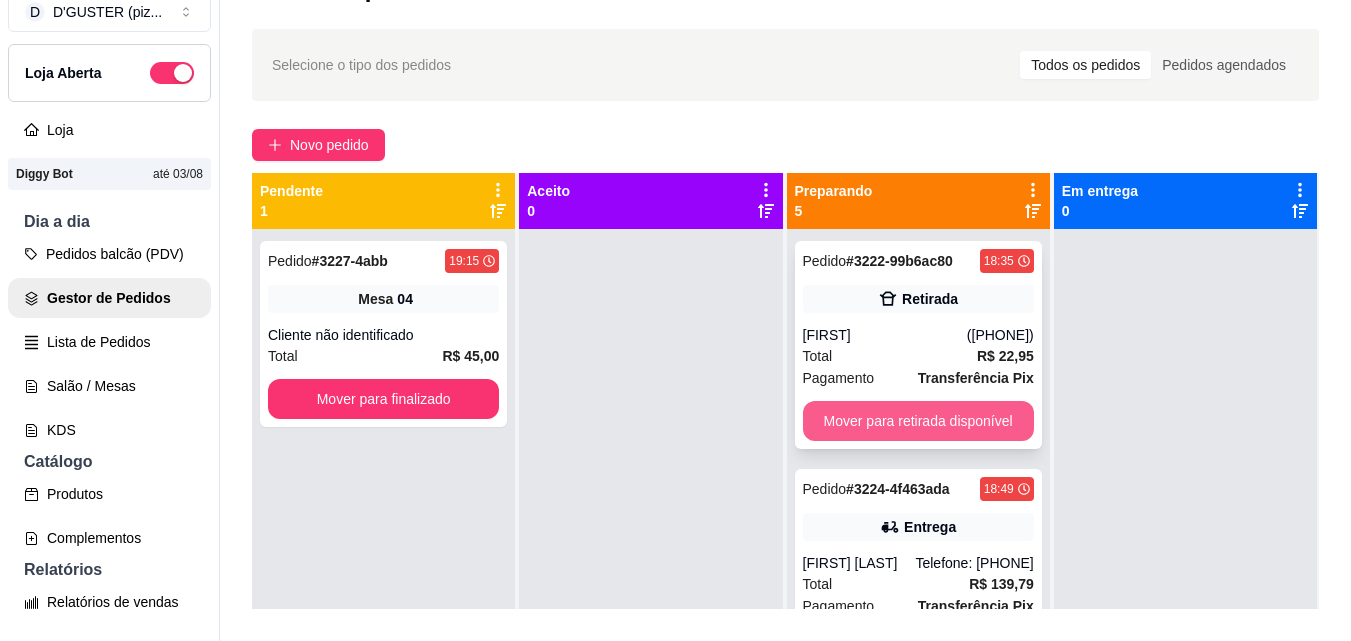 click on "Mover para retirada disponível" at bounding box center (918, 421) 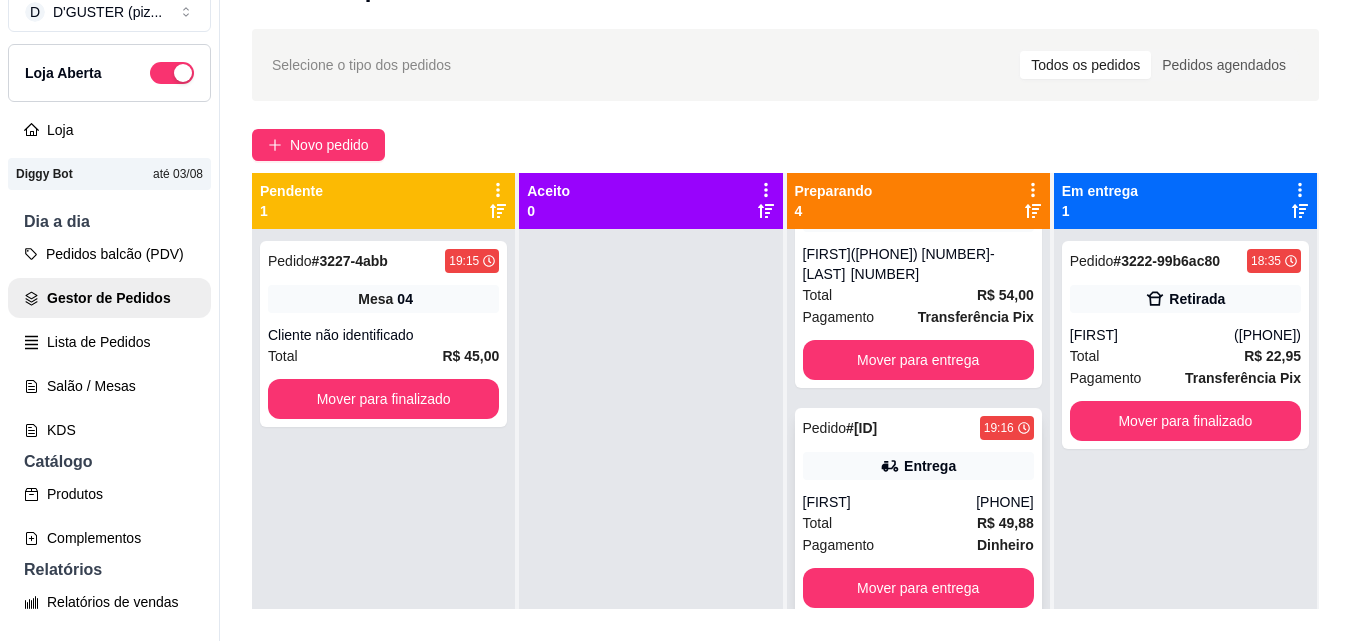 scroll, scrollTop: 311, scrollLeft: 0, axis: vertical 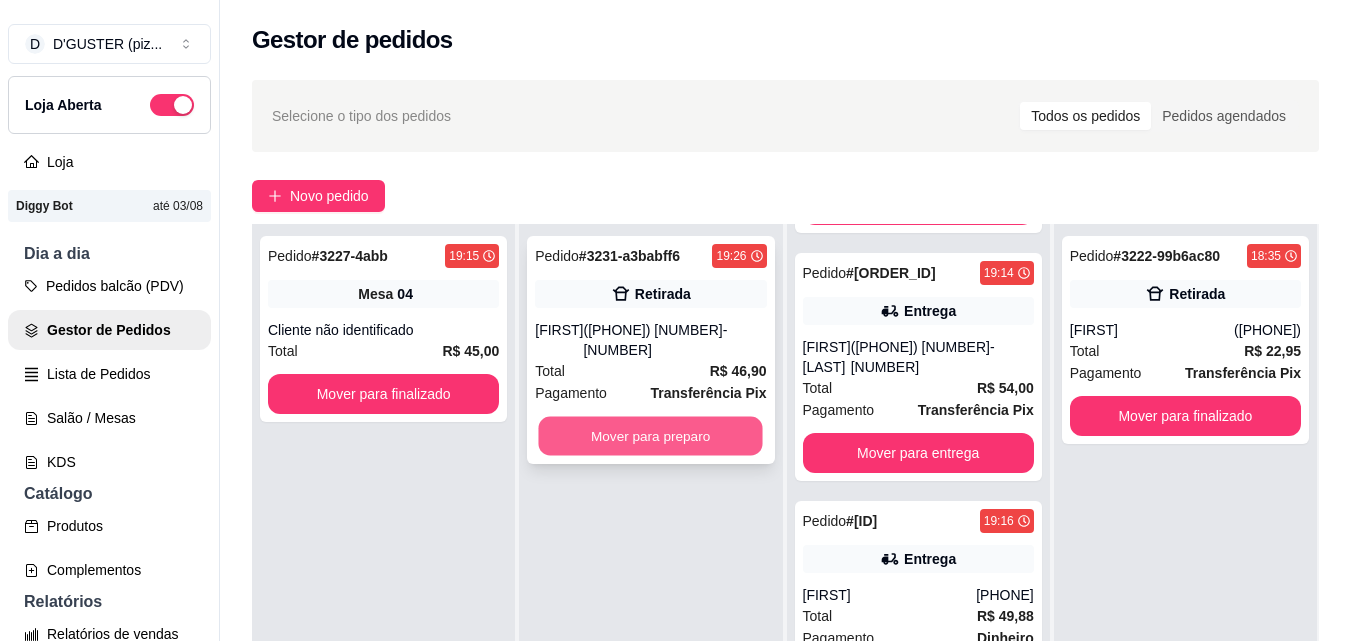 click on "Mover para preparo" at bounding box center (651, 436) 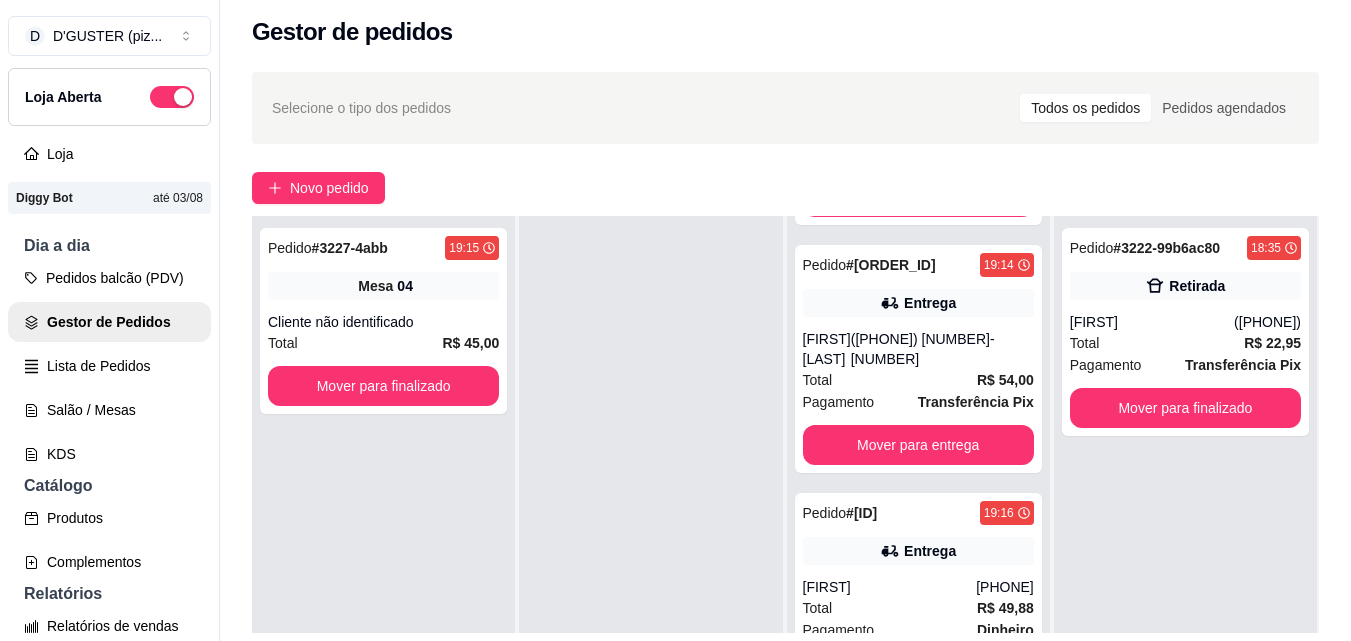 scroll, scrollTop: 32, scrollLeft: 0, axis: vertical 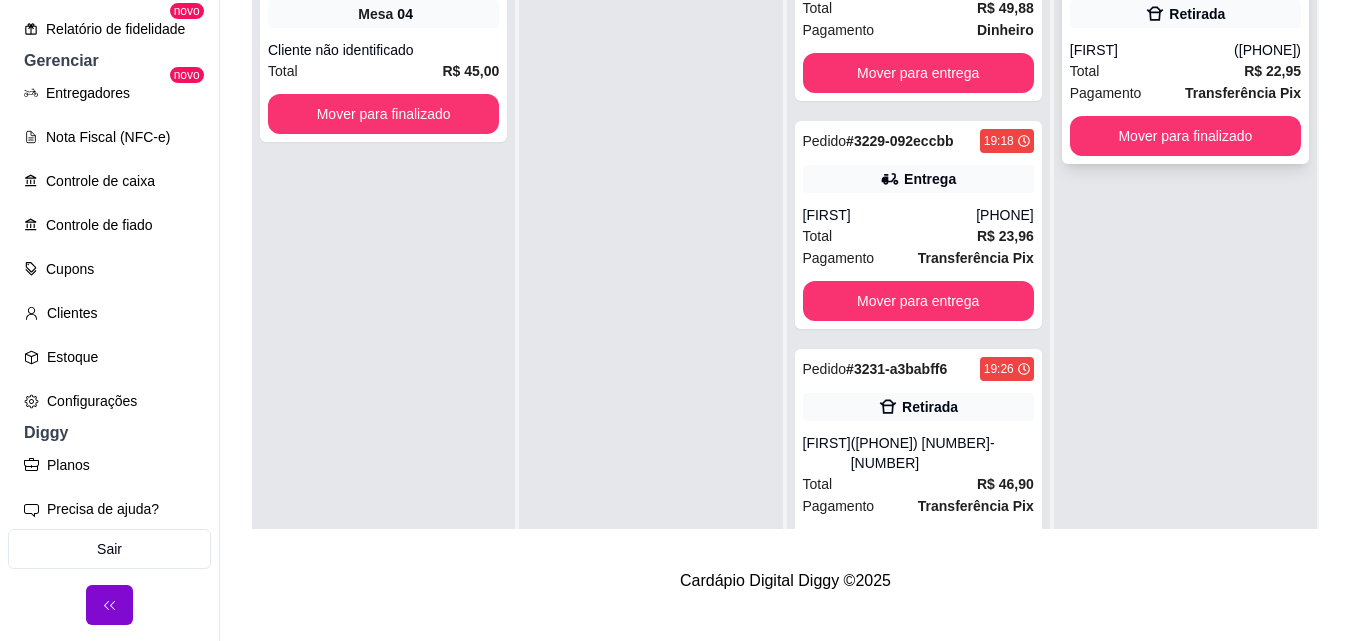 click on "Total R$ 22,95" at bounding box center (1185, 71) 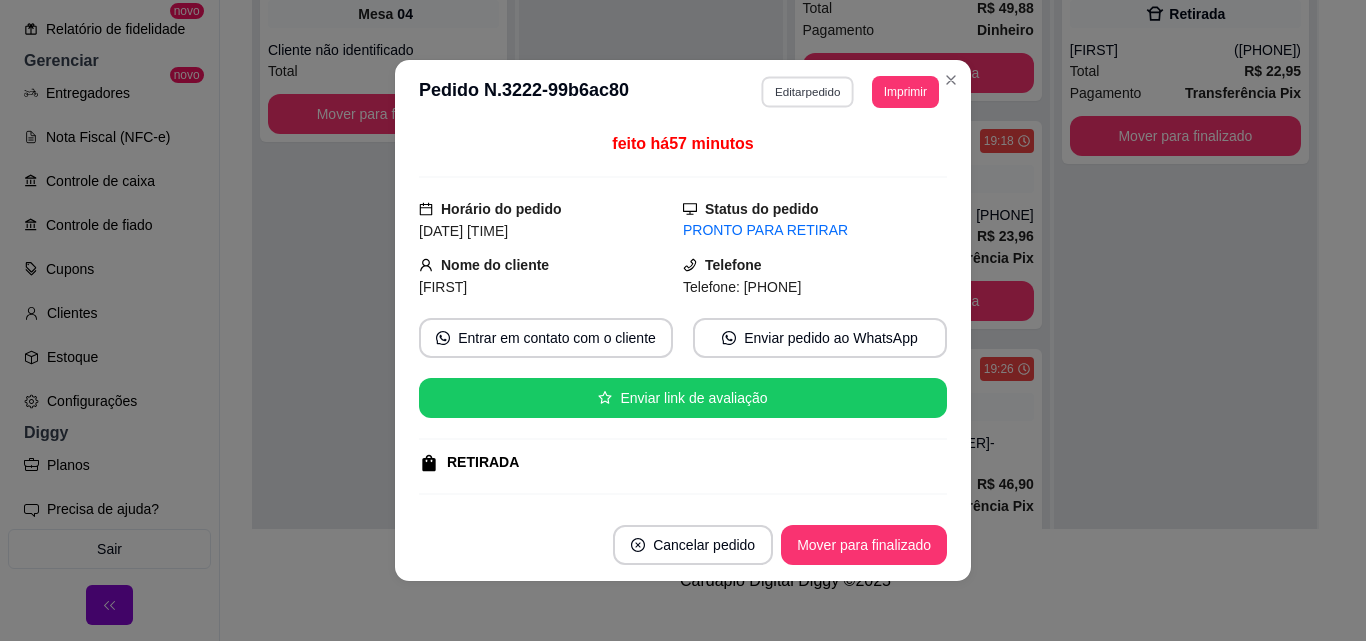 click on "Editar  pedido" at bounding box center [808, 91] 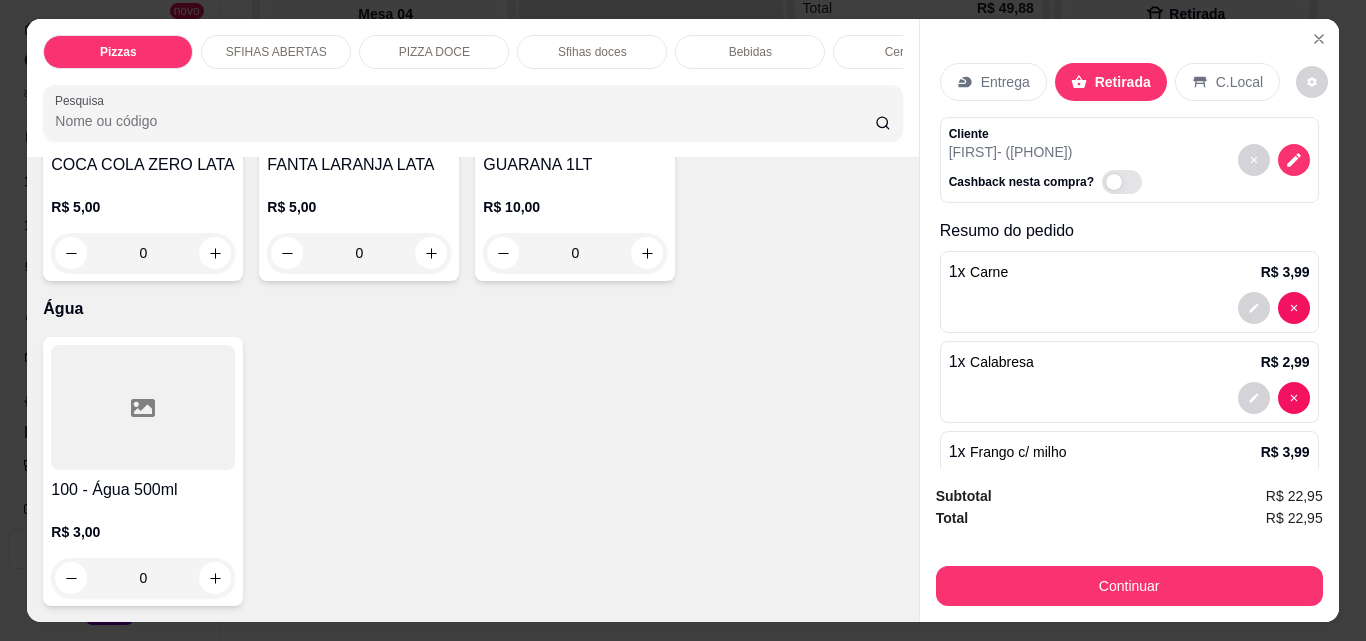 scroll, scrollTop: 6800, scrollLeft: 0, axis: vertical 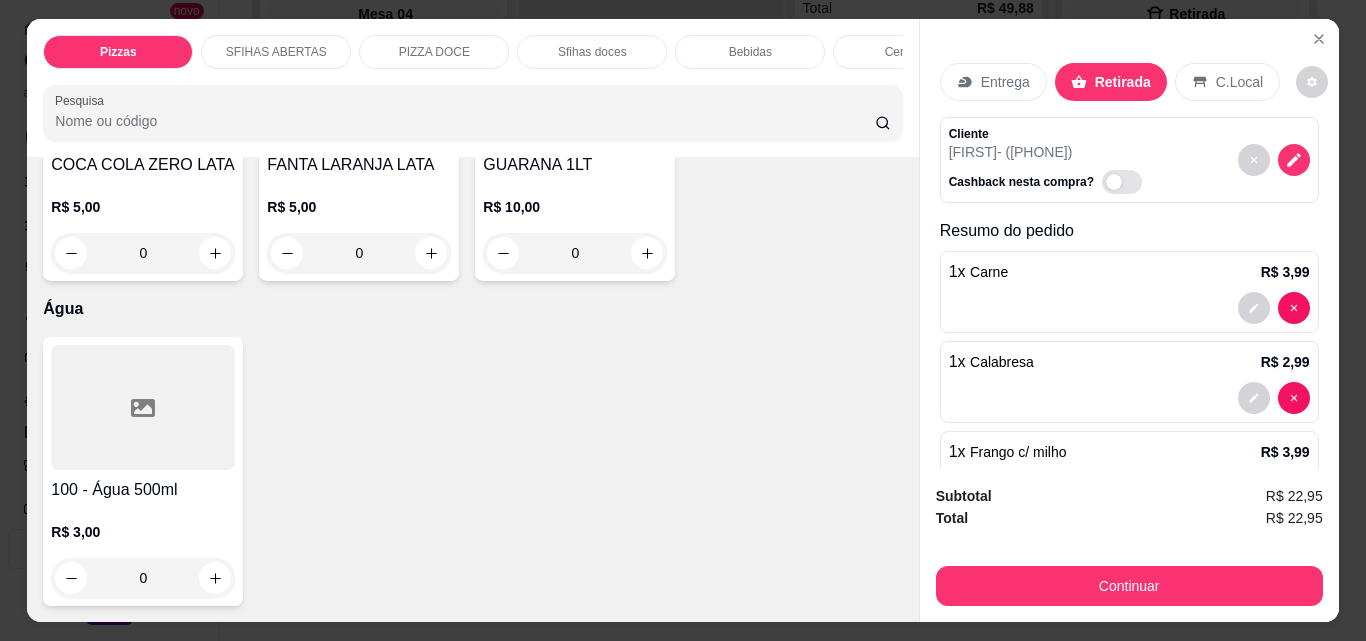 click at bounding box center [431, -317] 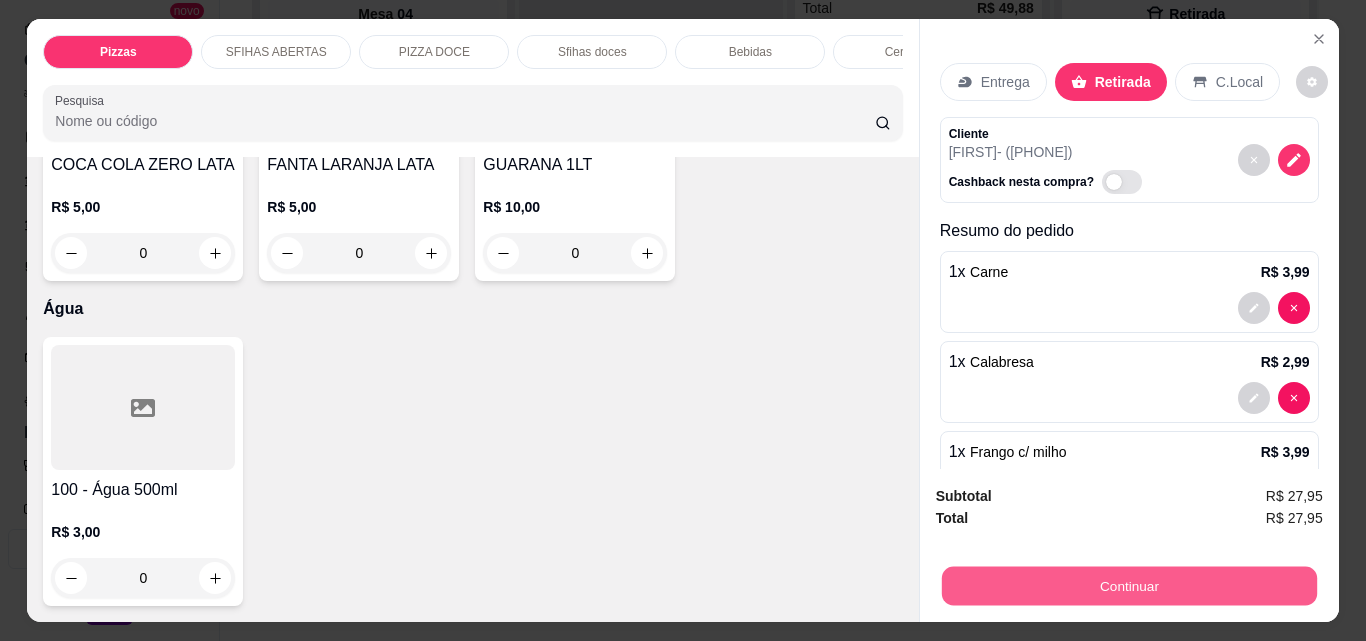 click on "Continuar" at bounding box center [1128, 585] 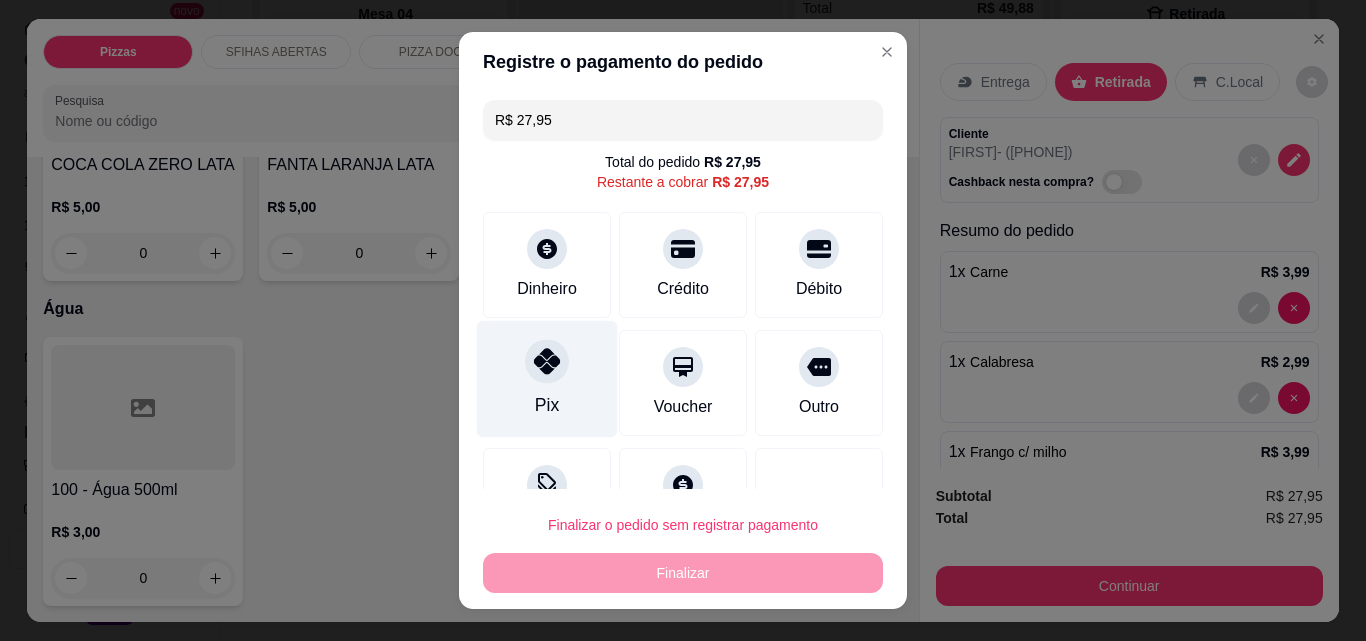 click on "Pix" at bounding box center (547, 379) 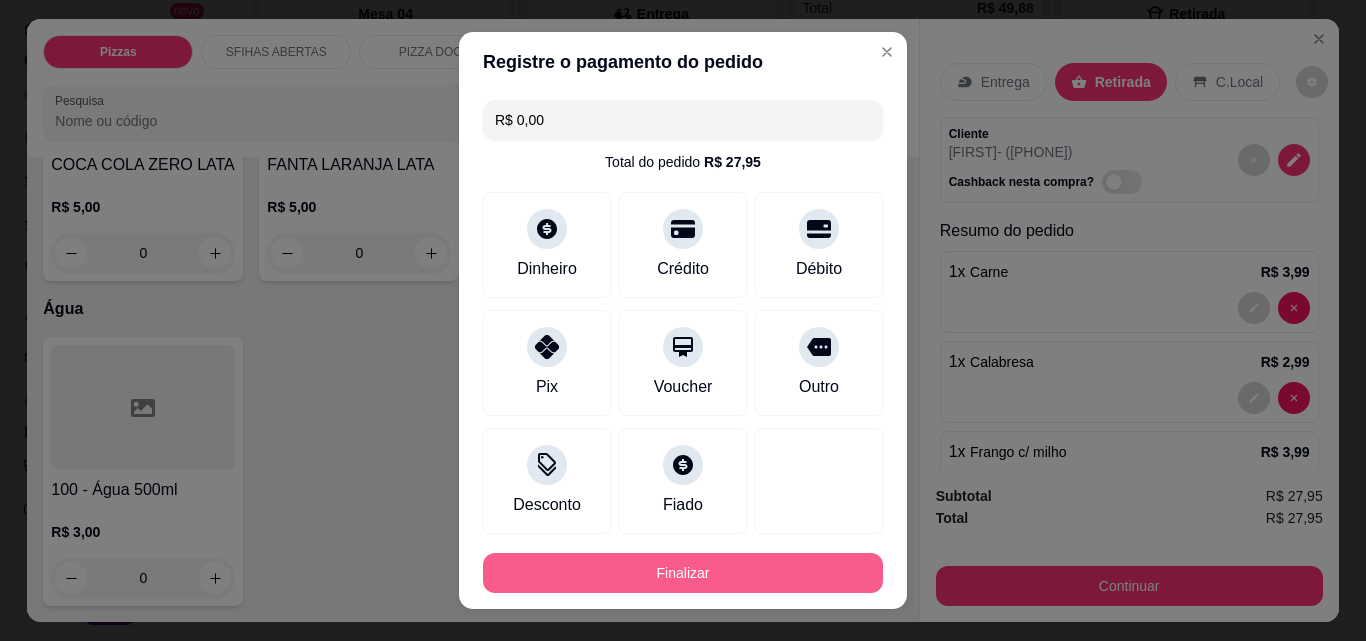 click on "Finalizar" at bounding box center [683, 573] 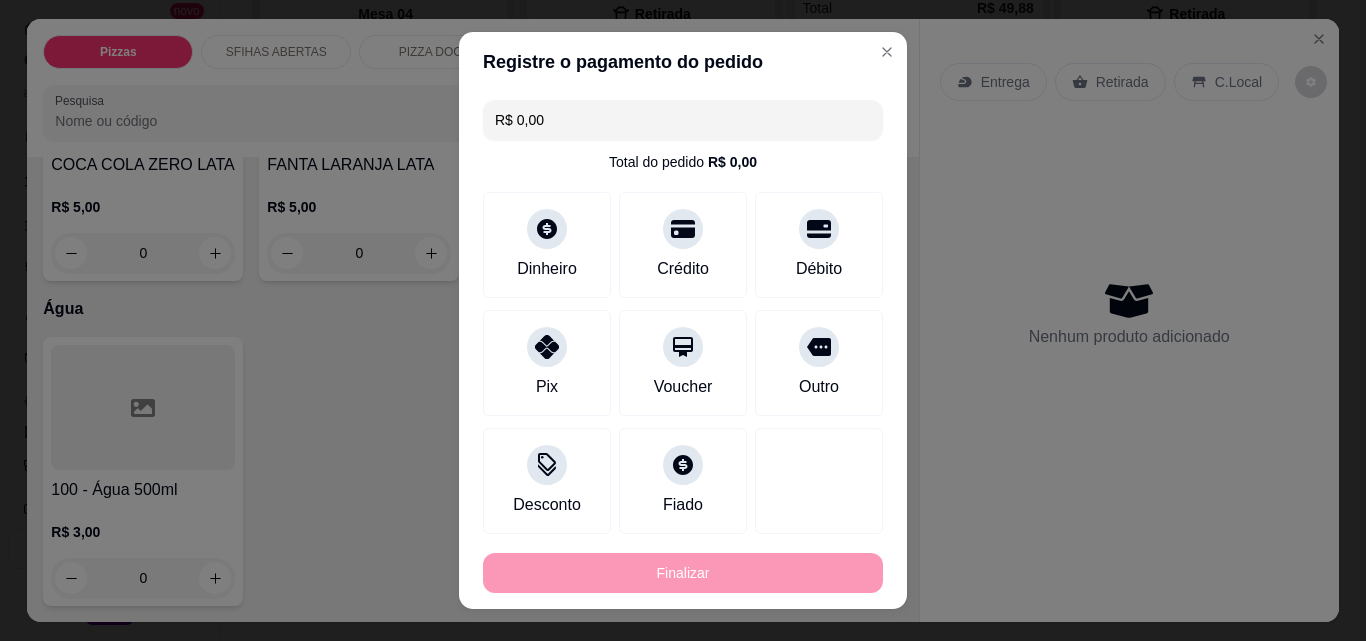type on "0" 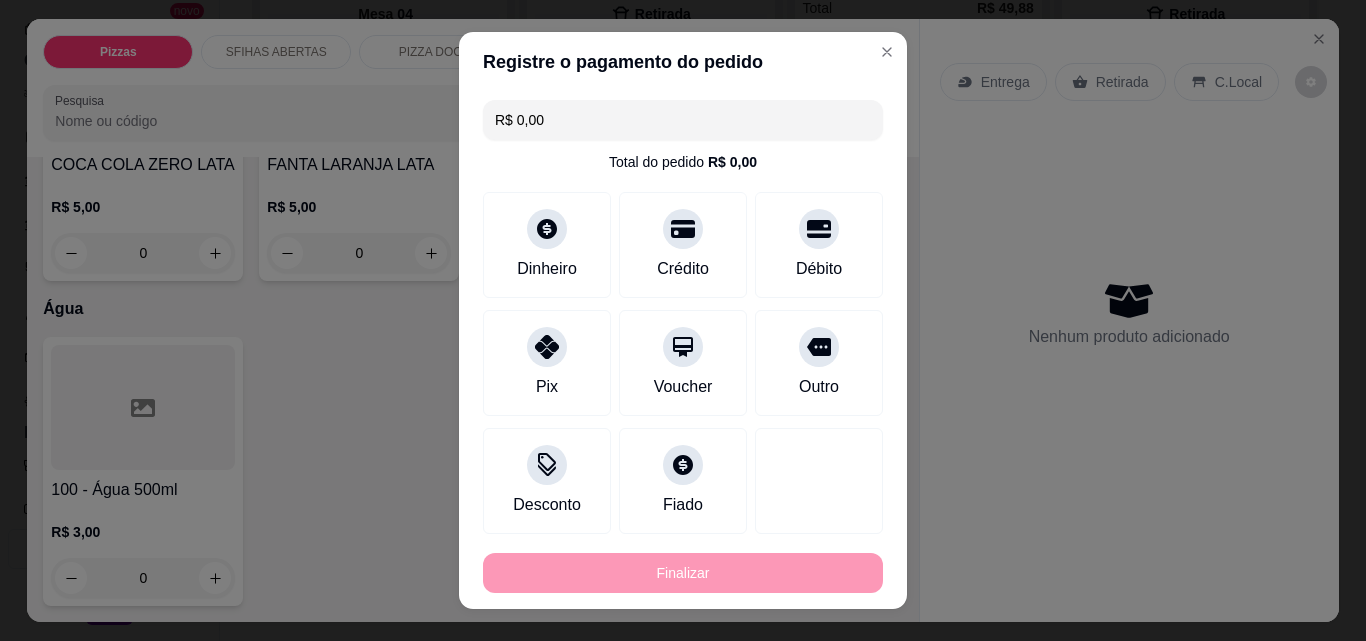 type on "0" 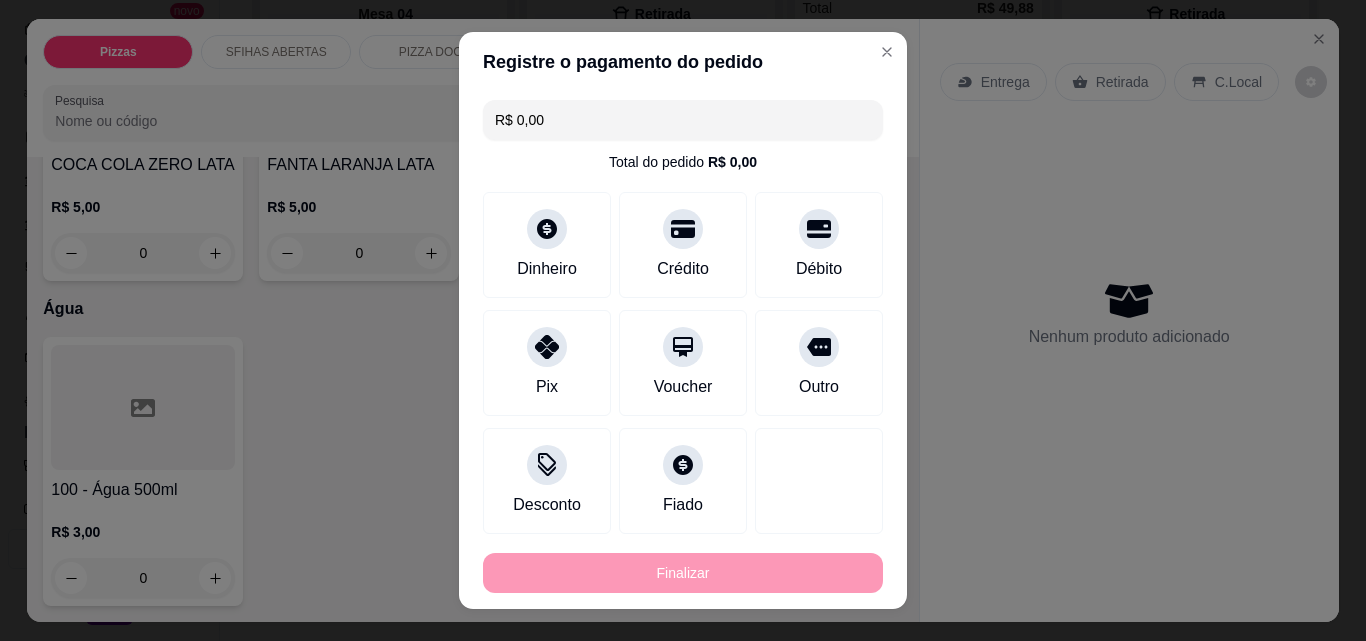 type on "-R$ 27,95" 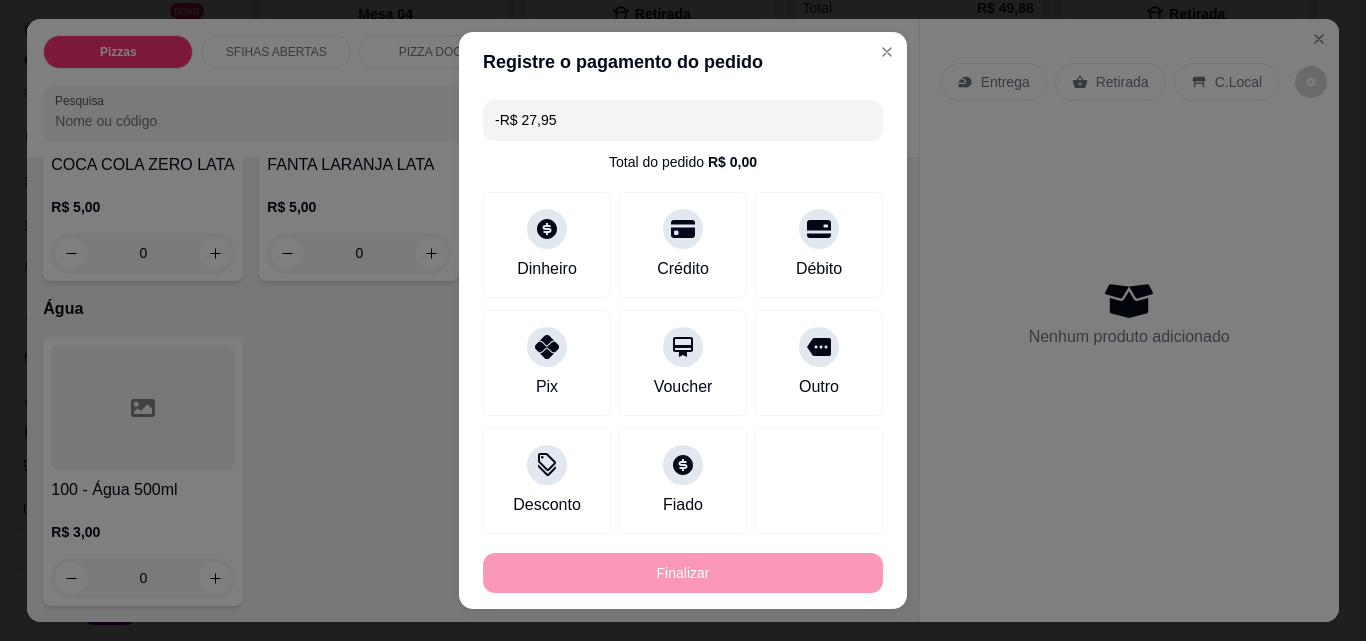scroll, scrollTop: 6768, scrollLeft: 0, axis: vertical 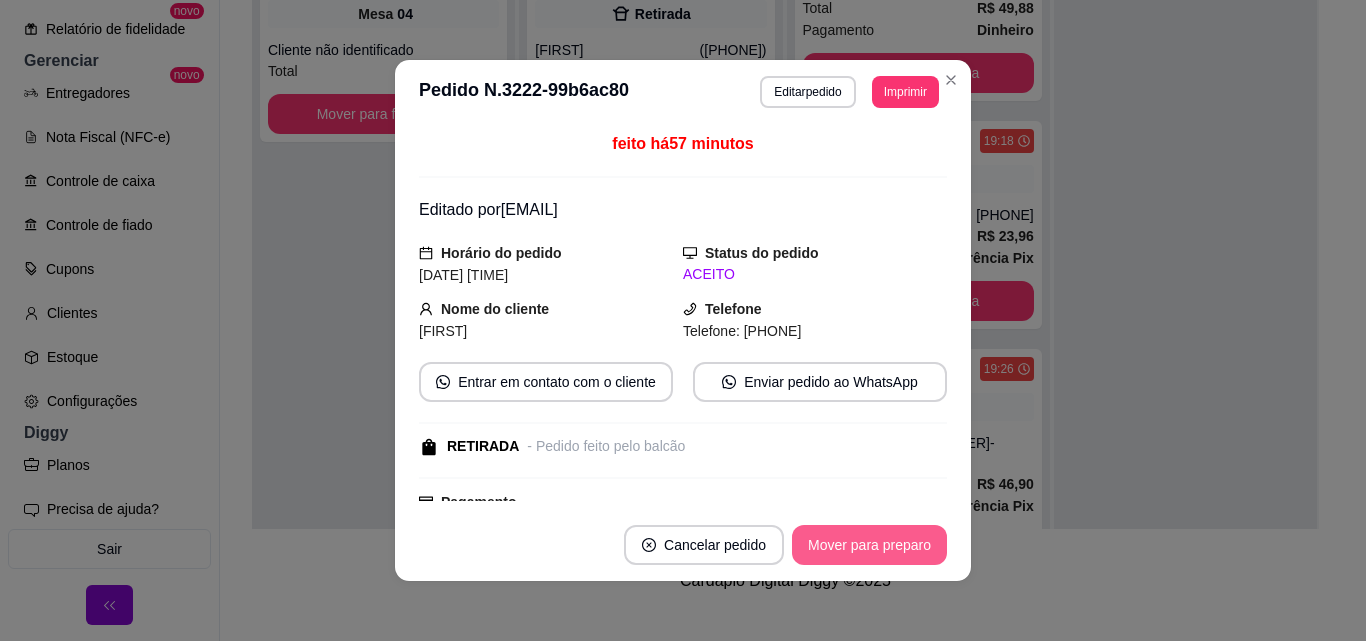 click on "Mover para preparo" at bounding box center (869, 545) 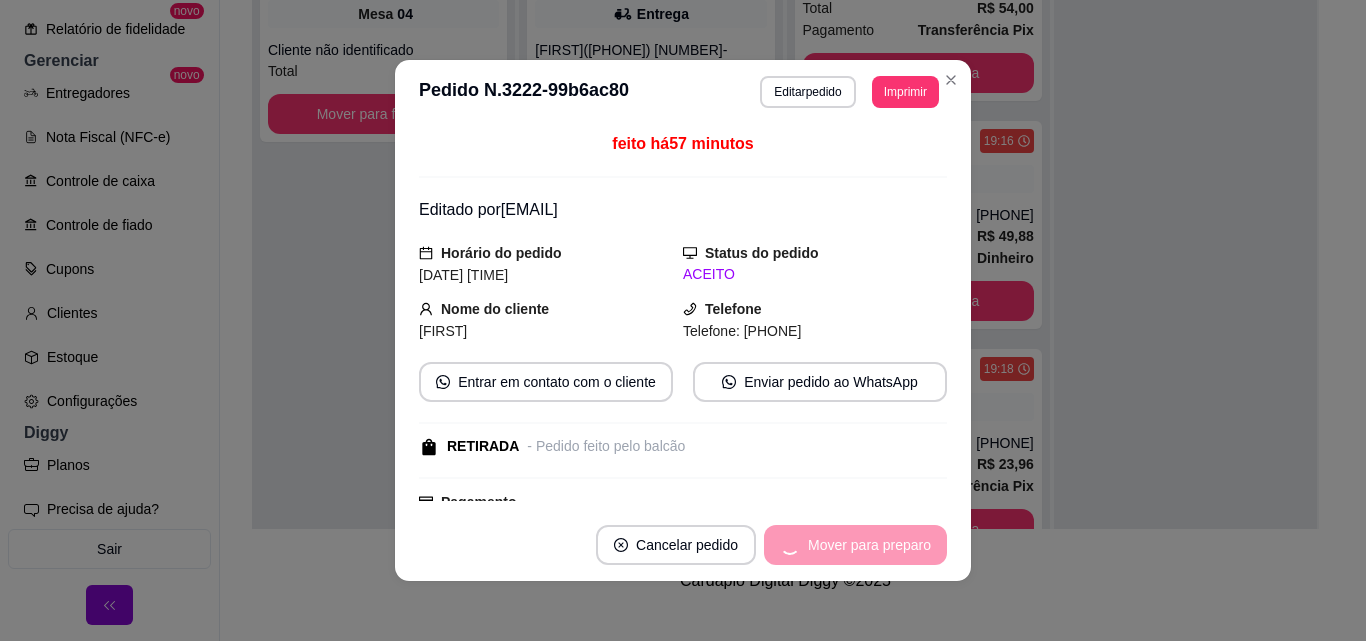 scroll, scrollTop: 767, scrollLeft: 0, axis: vertical 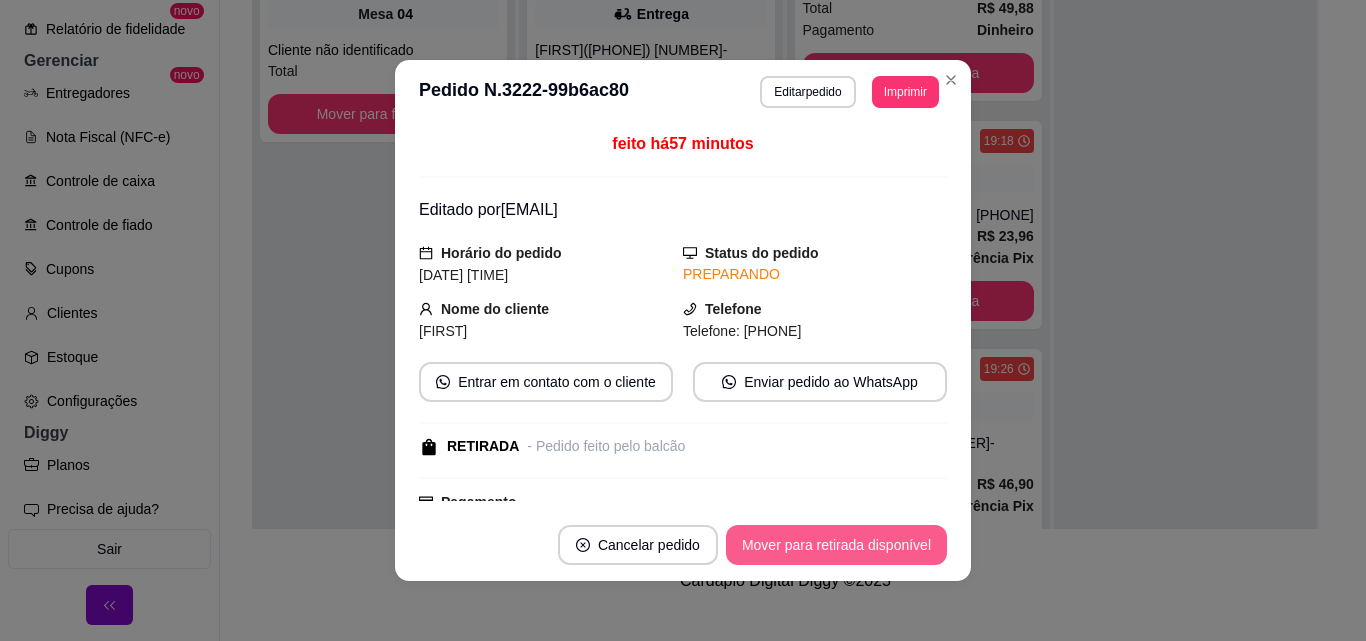 click on "Mover para retirada disponível" at bounding box center (836, 545) 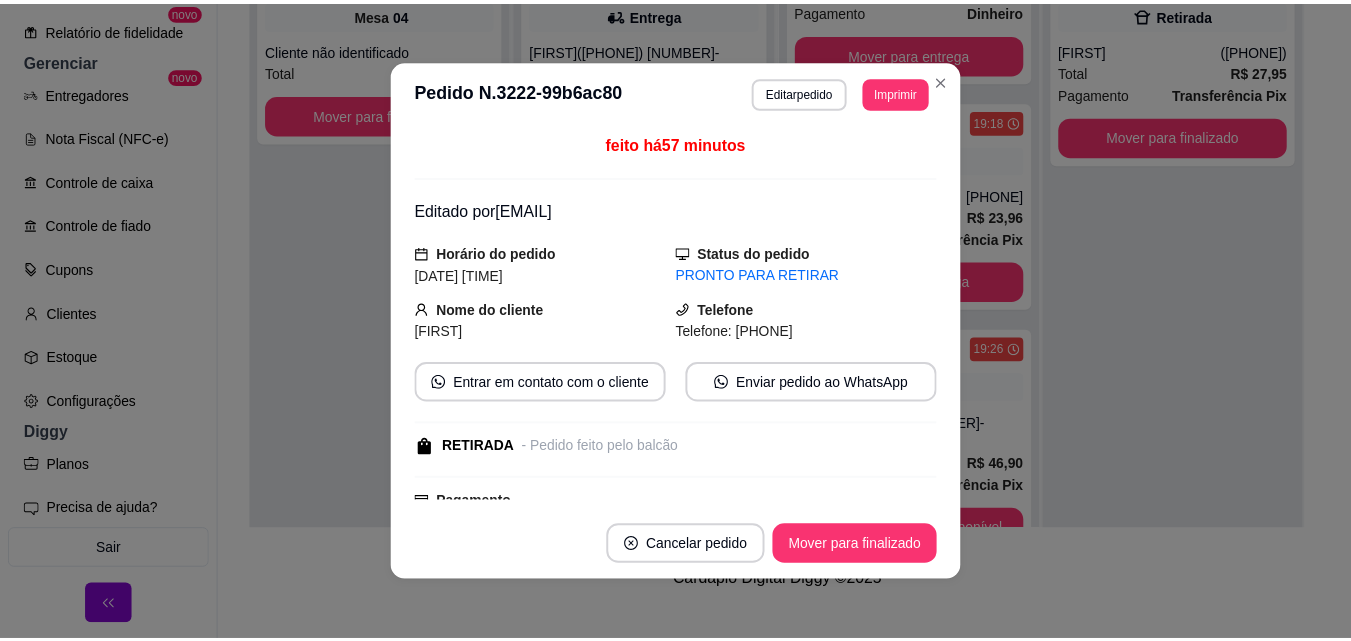 scroll, scrollTop: 539, scrollLeft: 0, axis: vertical 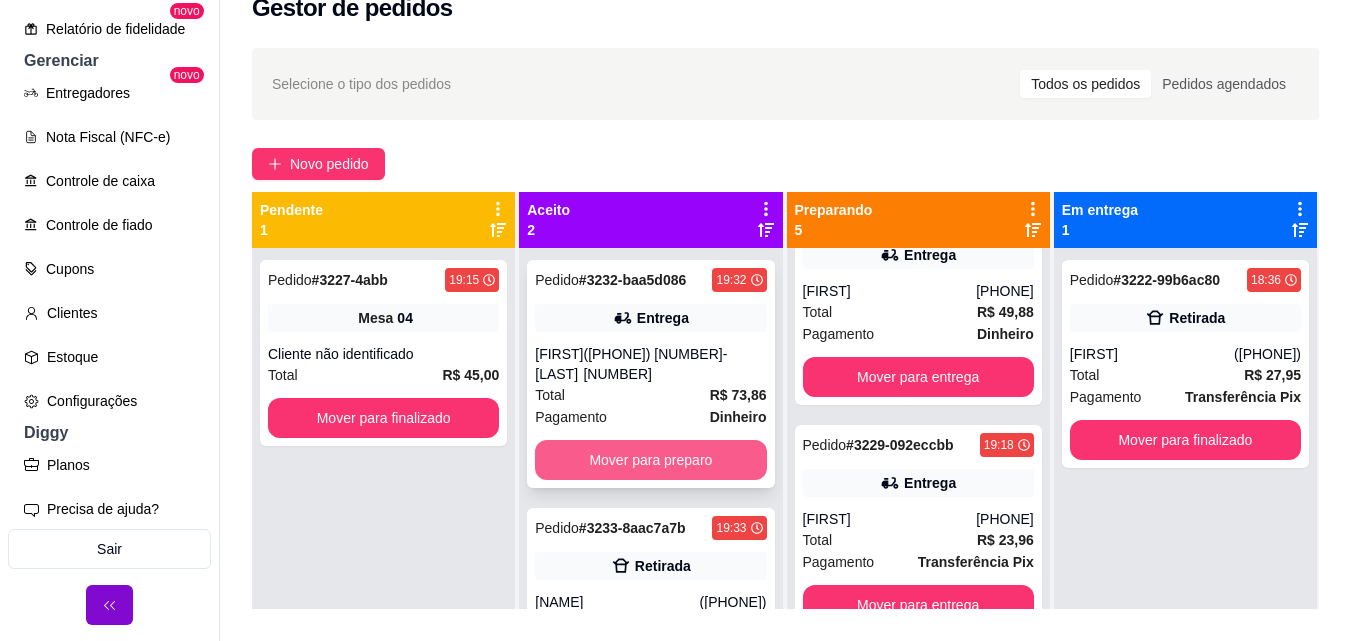 click on "Mover para preparo" at bounding box center [650, 460] 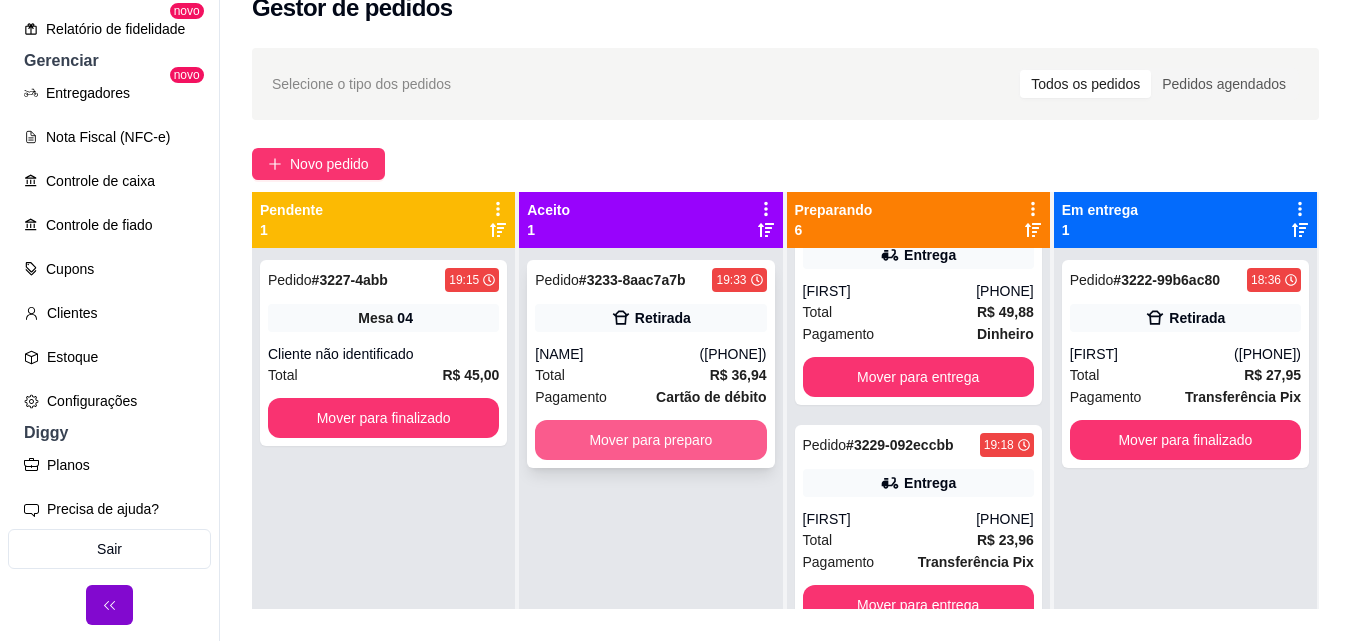 click on "Mover para preparo" at bounding box center (650, 440) 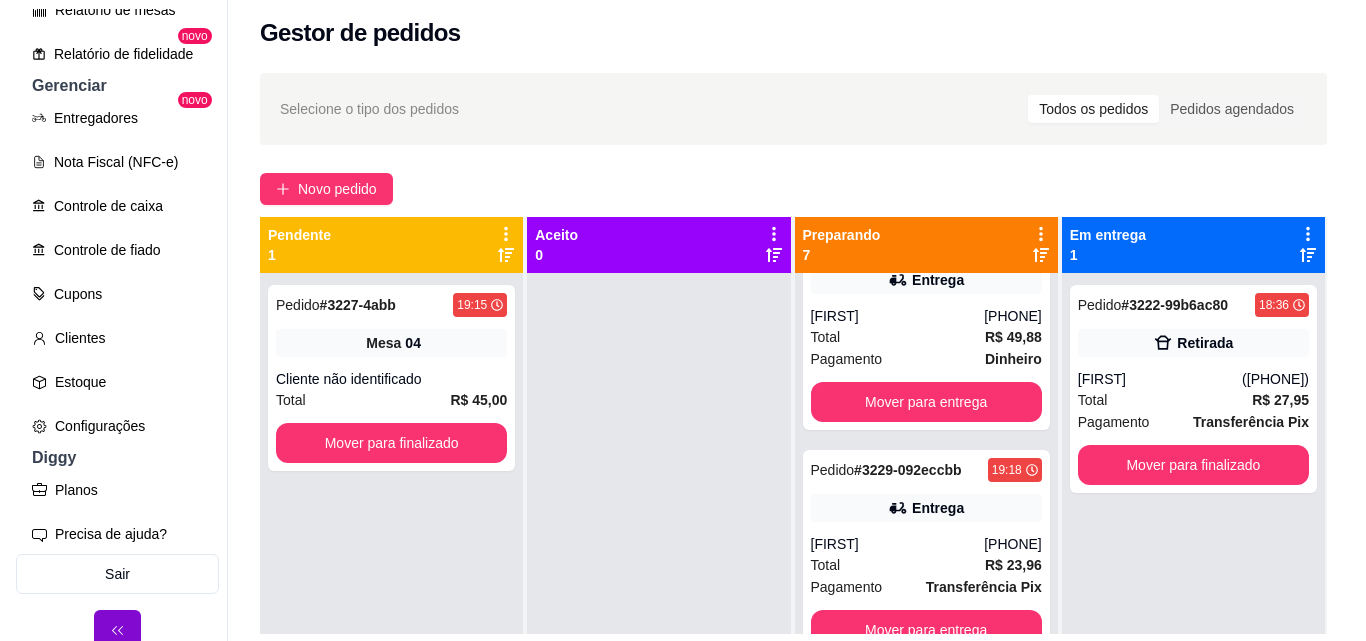 scroll, scrollTop: 0, scrollLeft: 0, axis: both 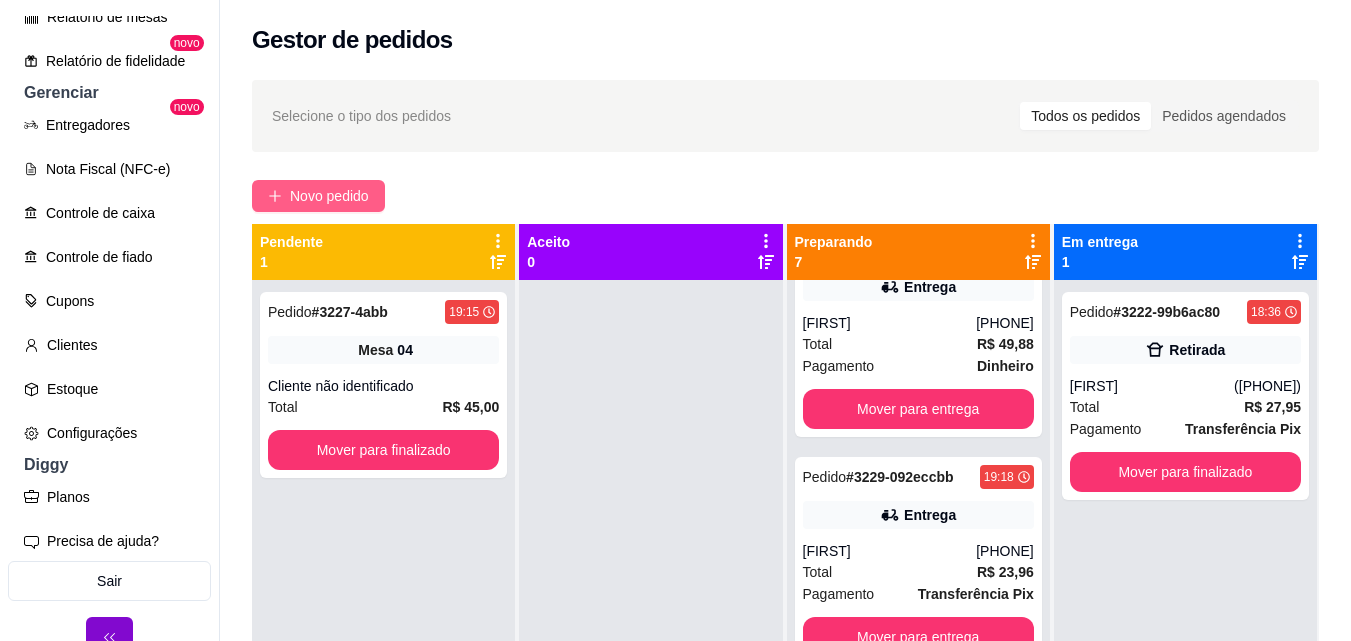 click on "Novo pedido" at bounding box center [329, 196] 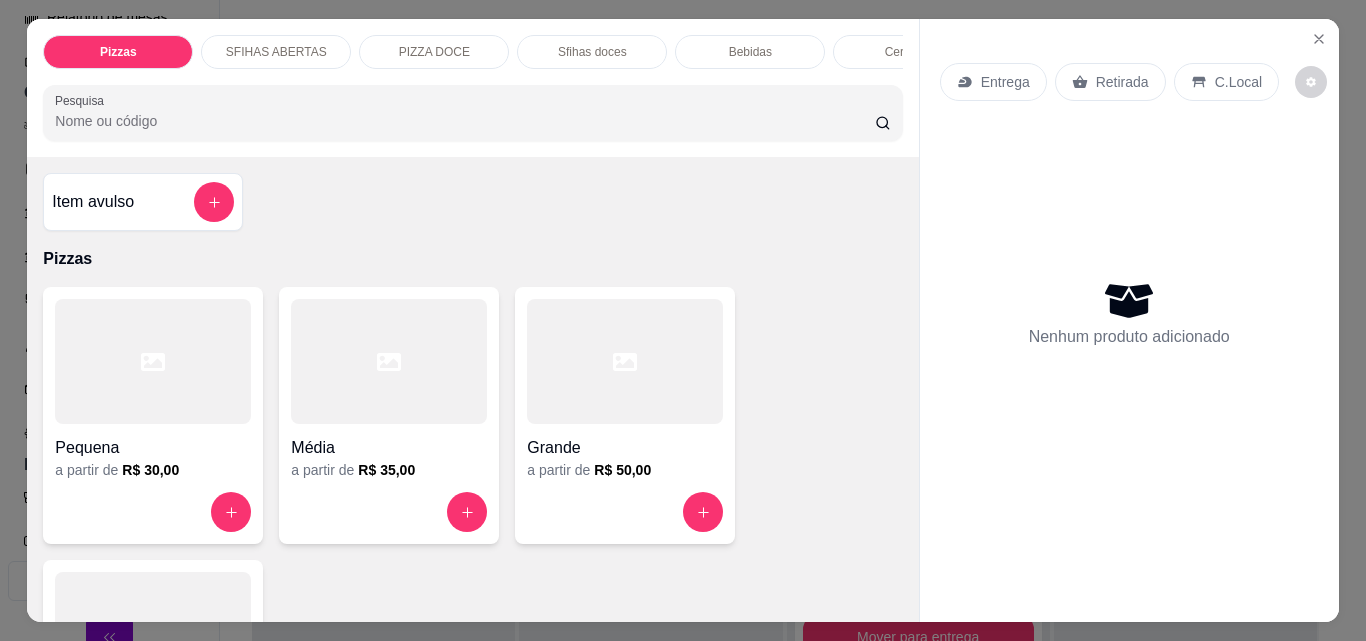 click on "Retirada" at bounding box center [1122, 82] 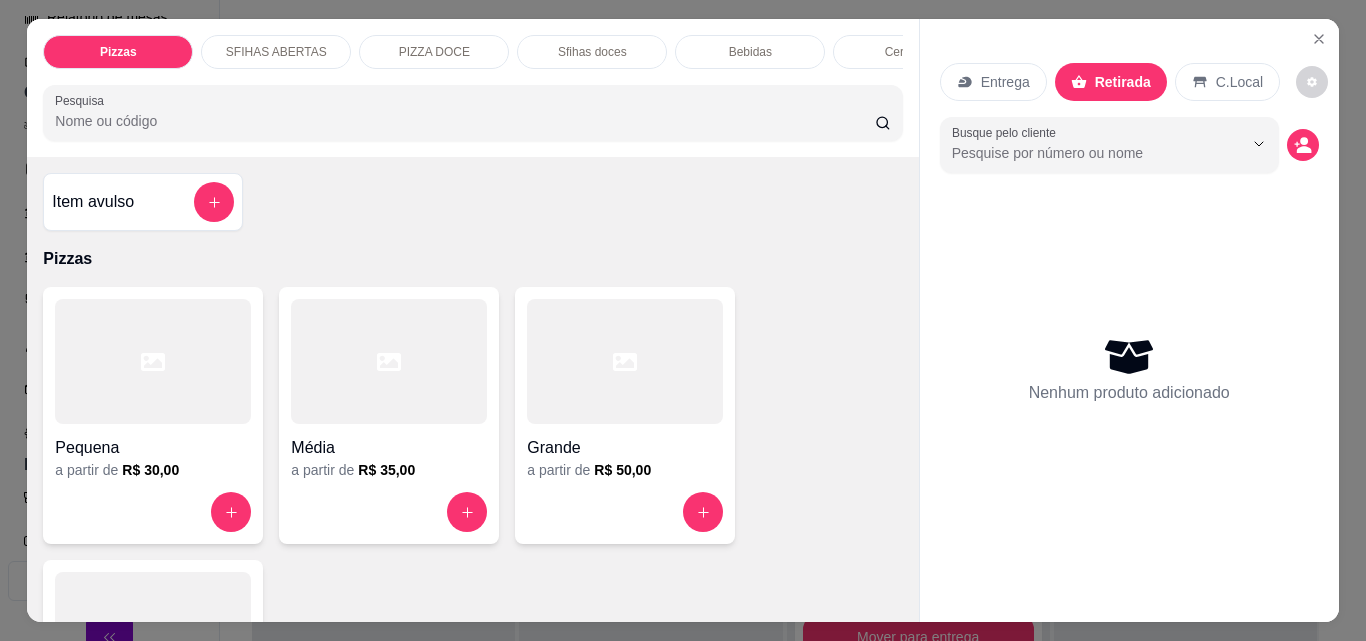 click on "Item avulso" at bounding box center (93, 202) 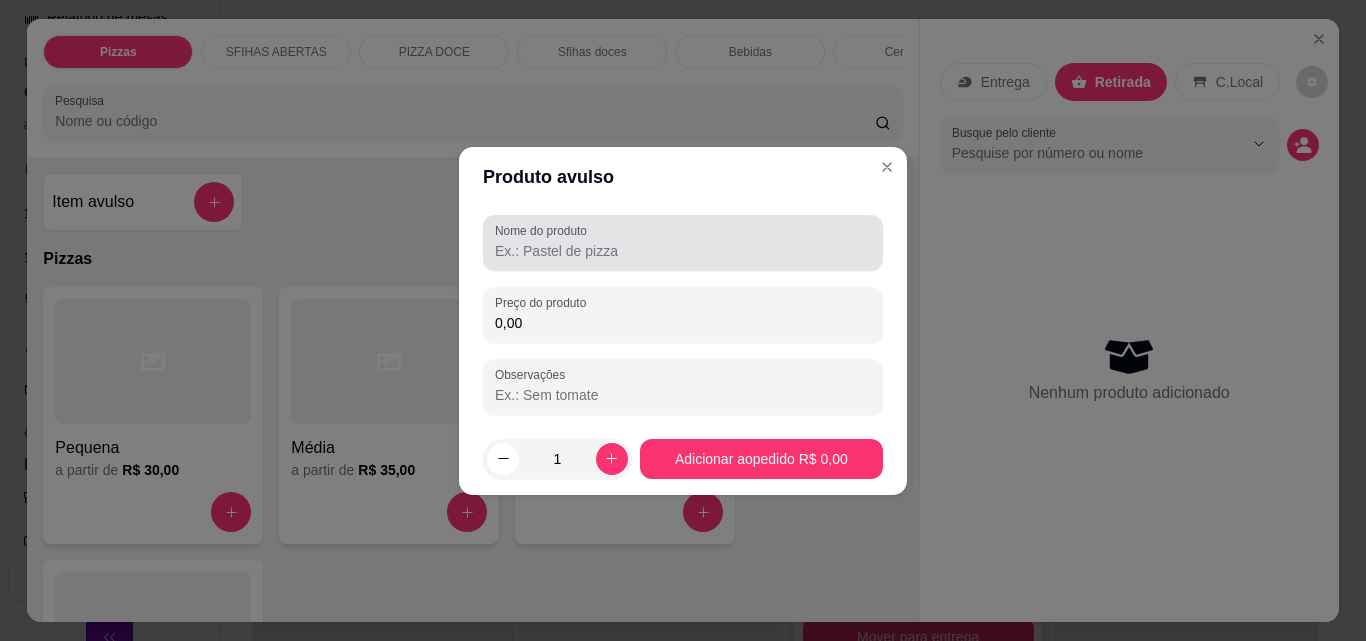 click on "Nome do produto" at bounding box center (683, 243) 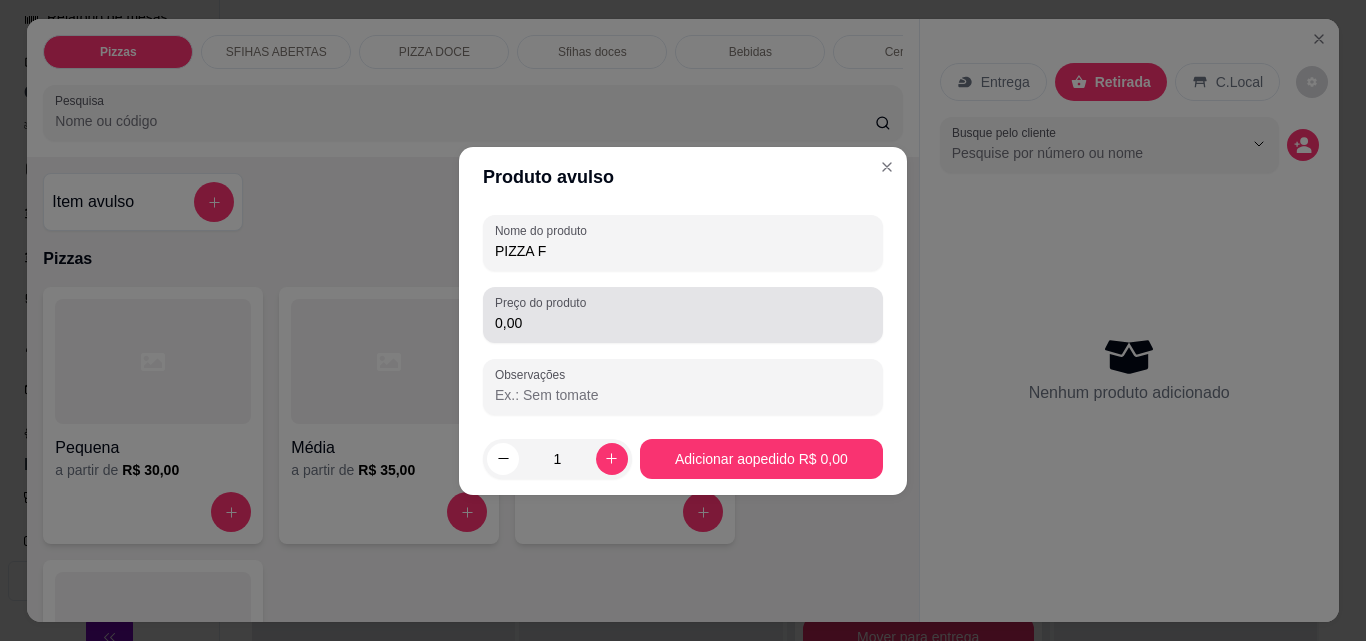type on "PIZZA F" 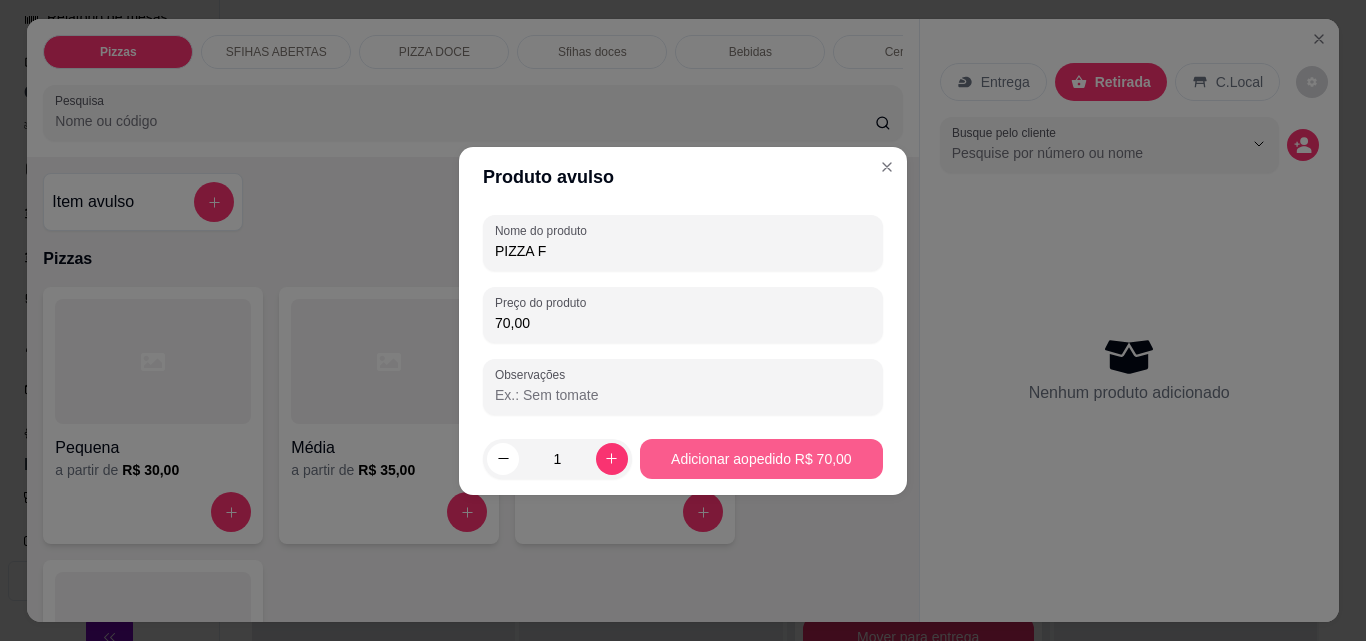 type on "70,00" 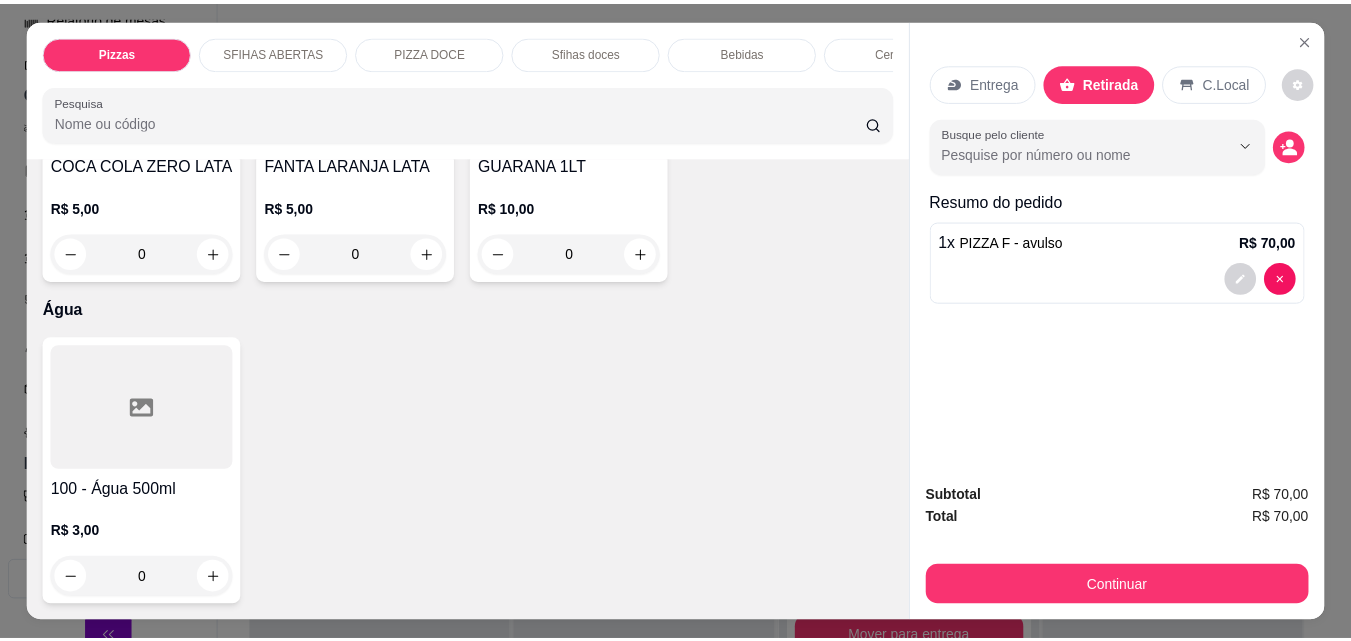 scroll, scrollTop: 7100, scrollLeft: 0, axis: vertical 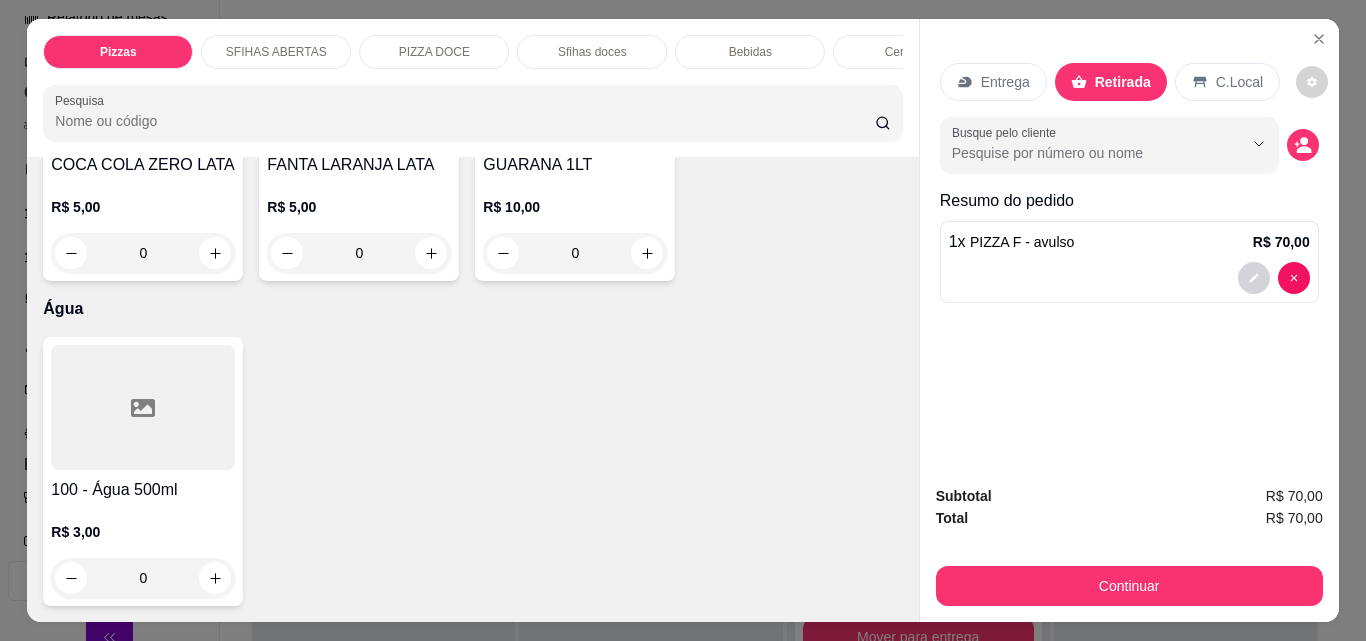 click 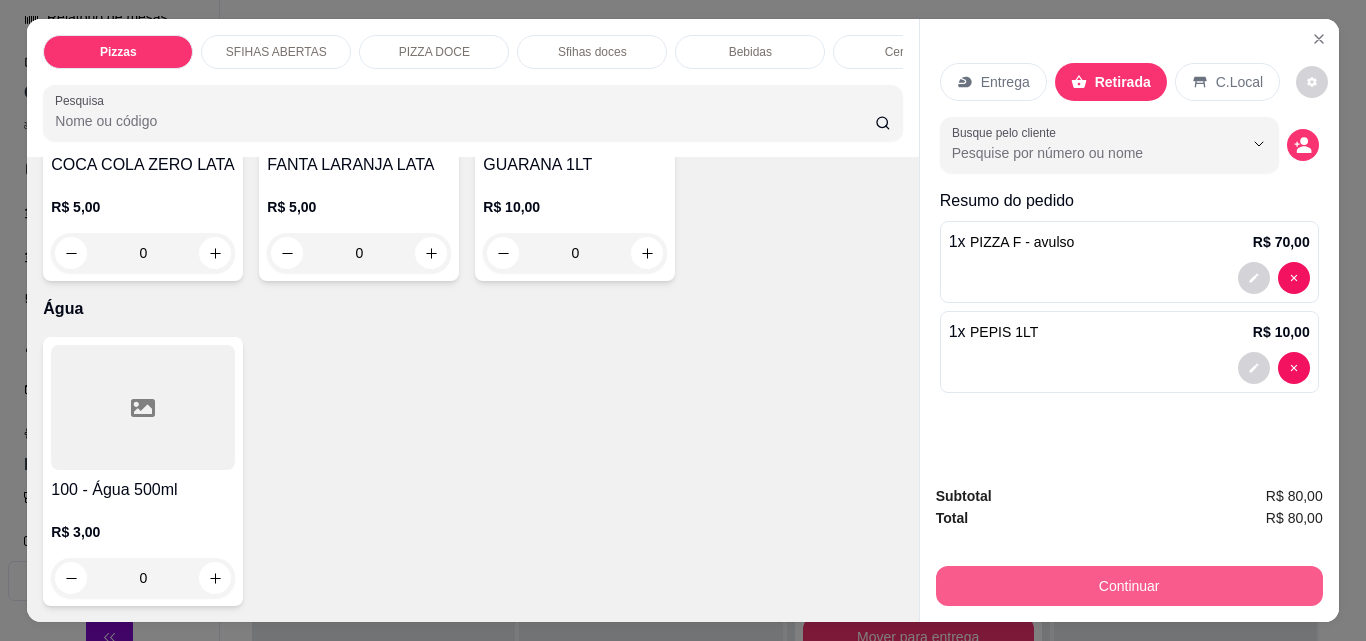 click on "Continuar" at bounding box center (1129, 586) 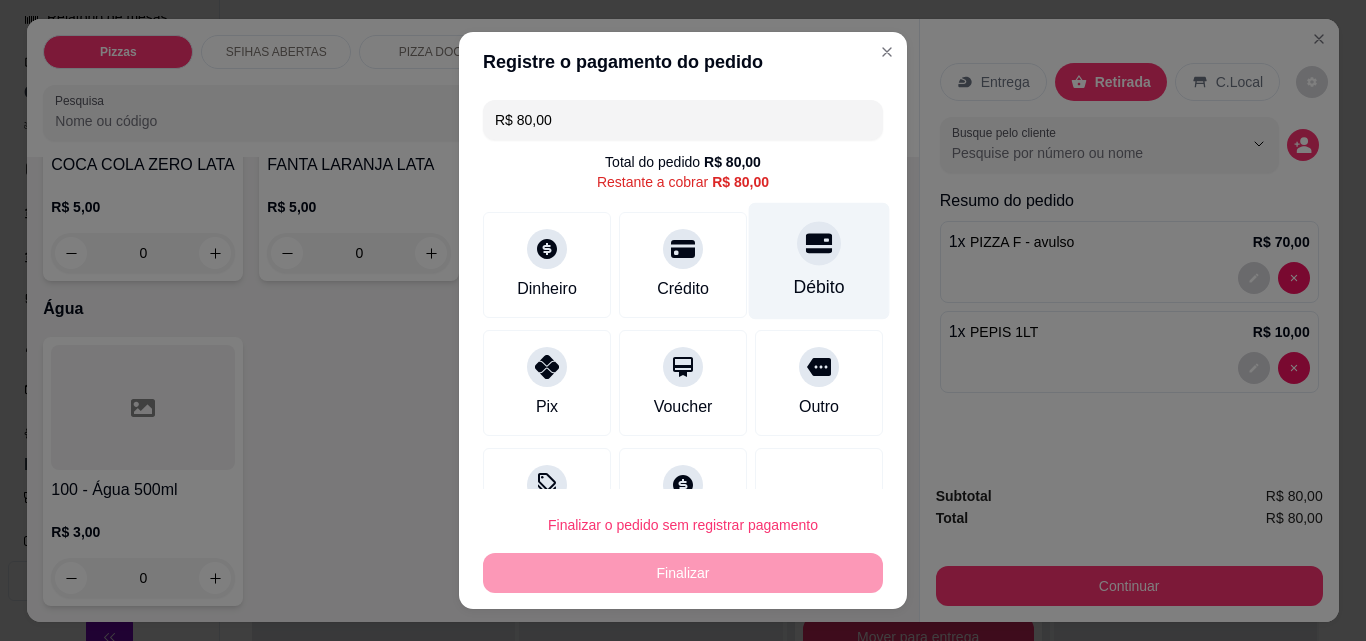 click on "Débito" at bounding box center [819, 287] 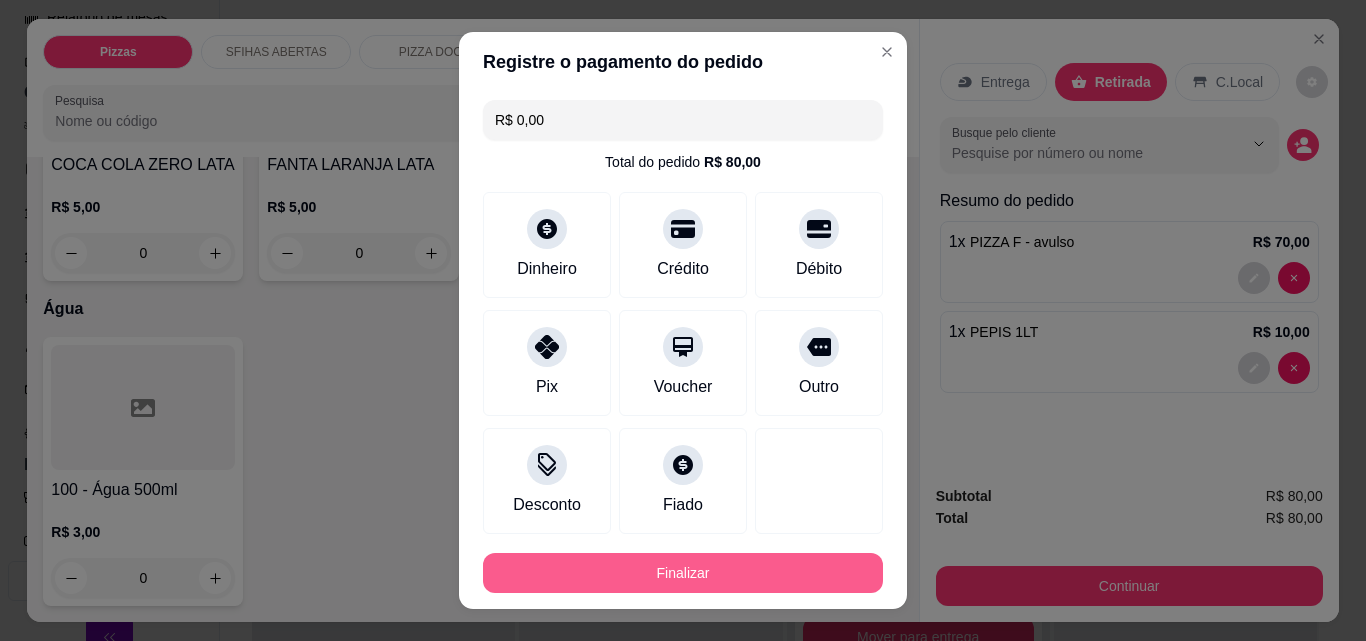 click on "Finalizar" at bounding box center (683, 573) 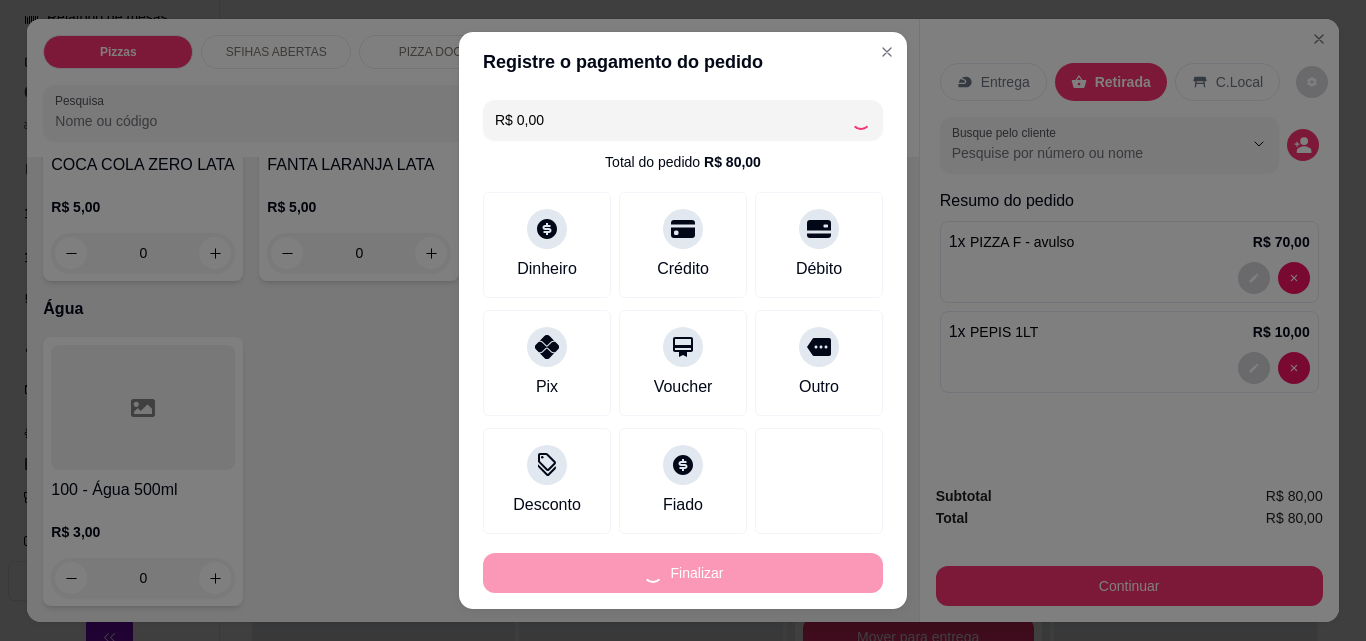 type on "0" 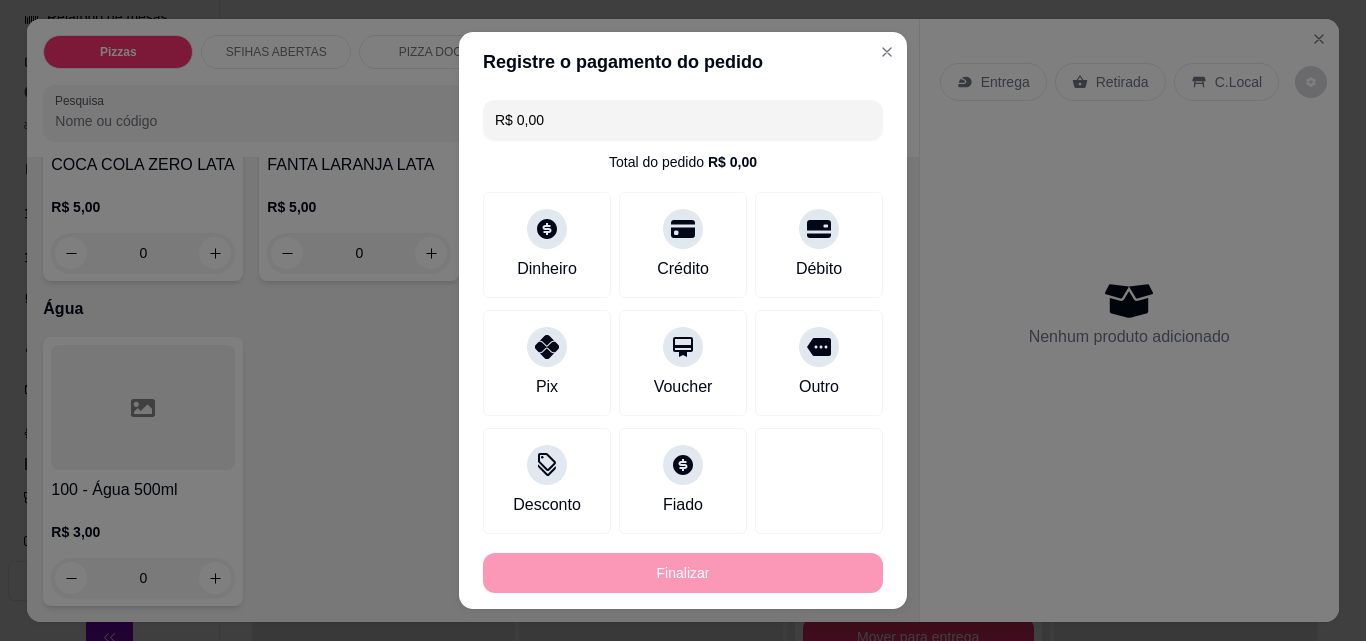 type on "-R$ 80,00" 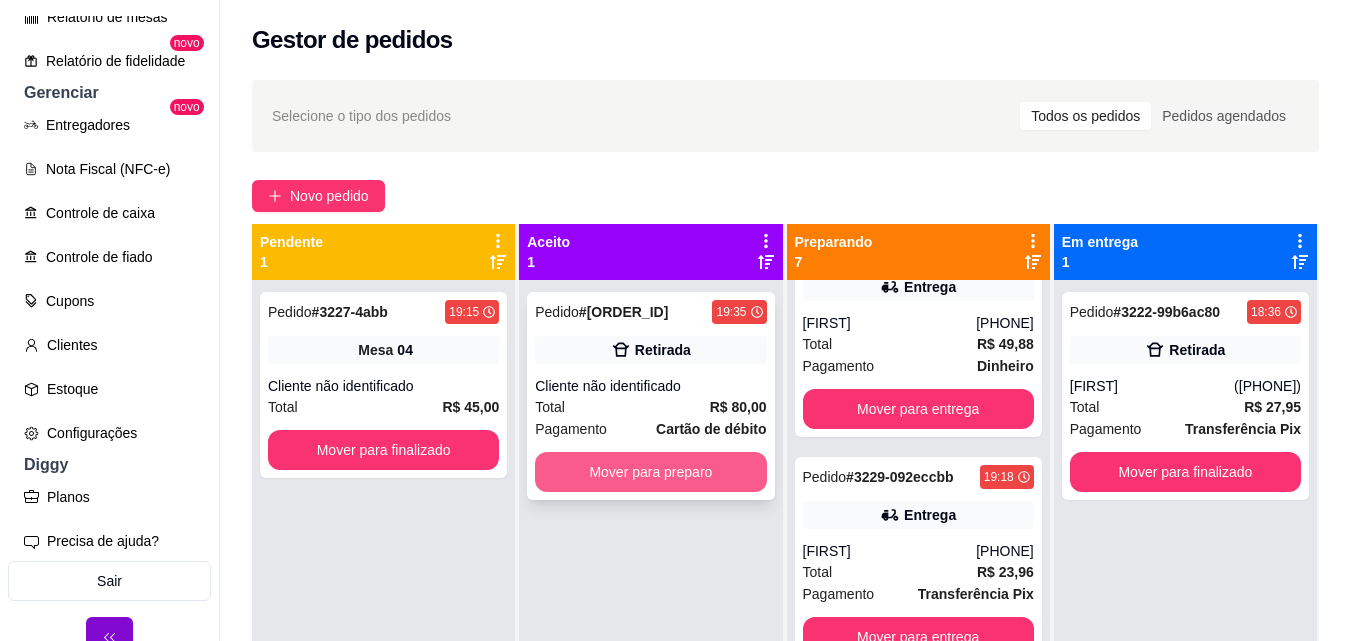click on "Mover para preparo" at bounding box center (650, 472) 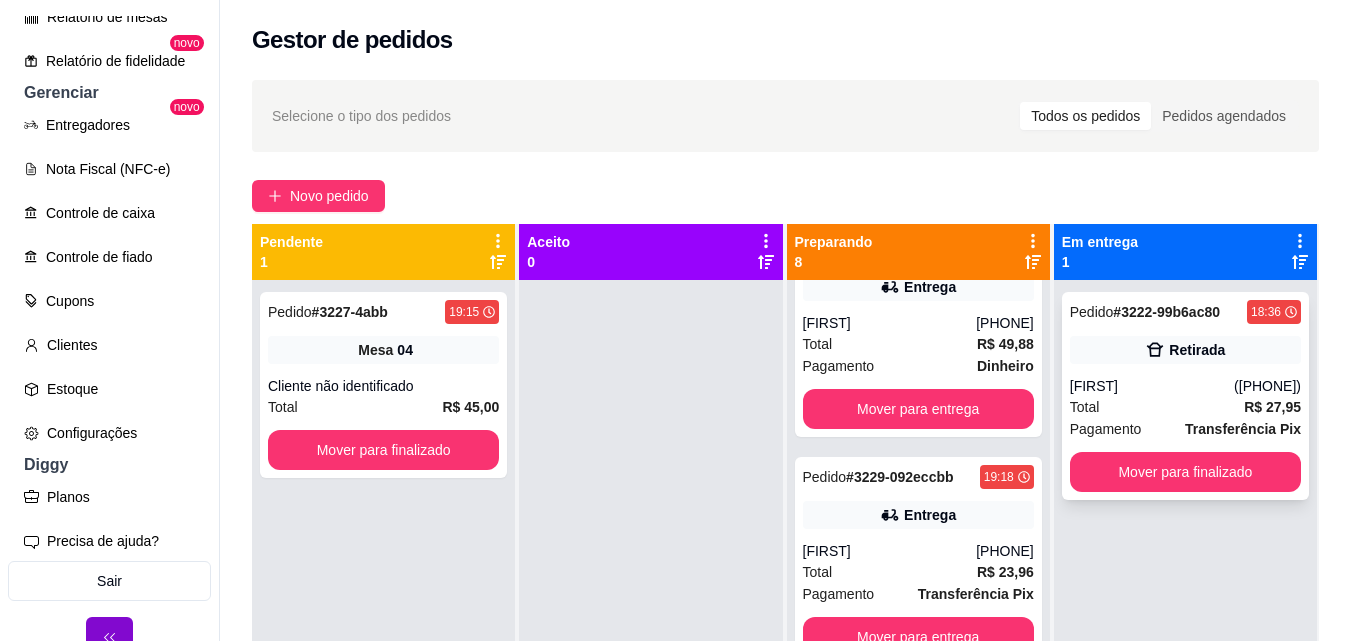scroll, scrollTop: 56, scrollLeft: 0, axis: vertical 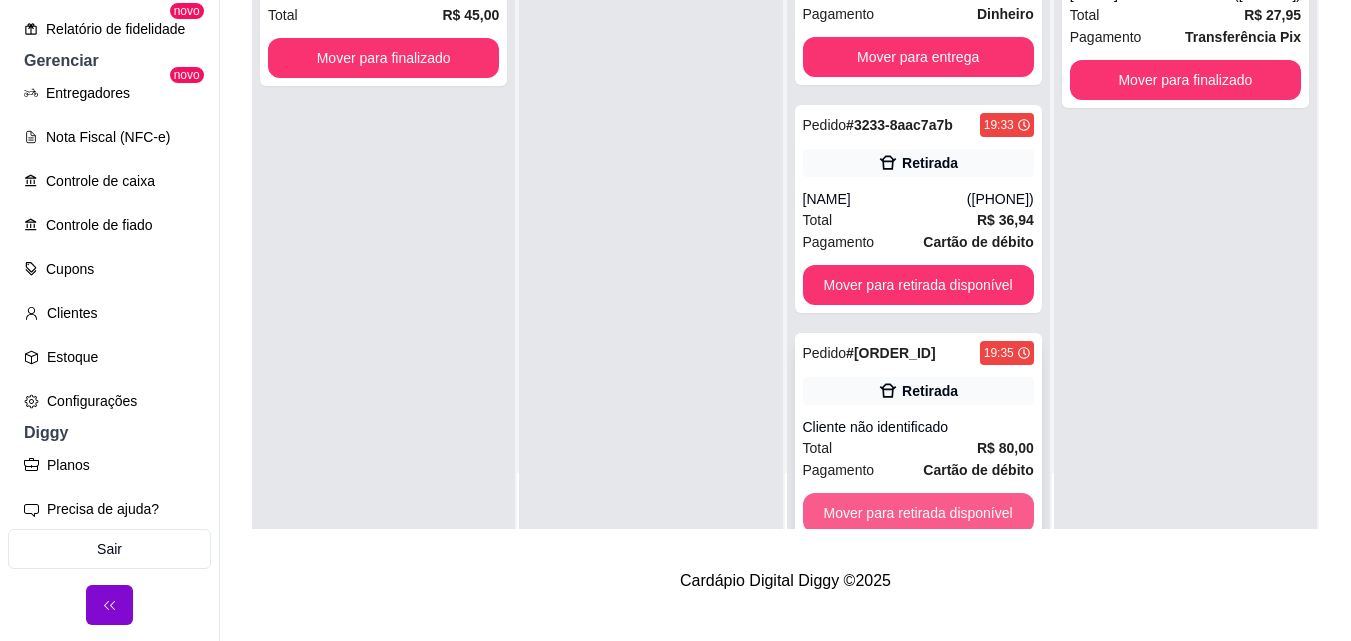 click on "Mover para retirada disponível" at bounding box center (918, 513) 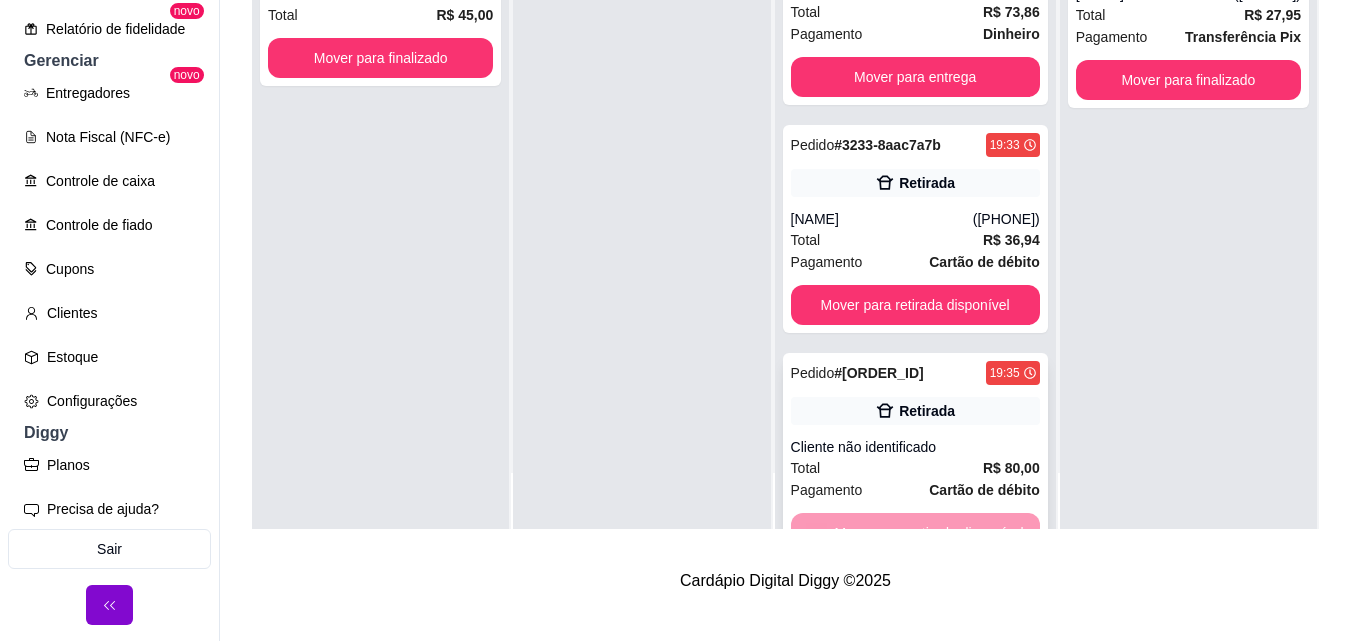scroll, scrollTop: 995, scrollLeft: 0, axis: vertical 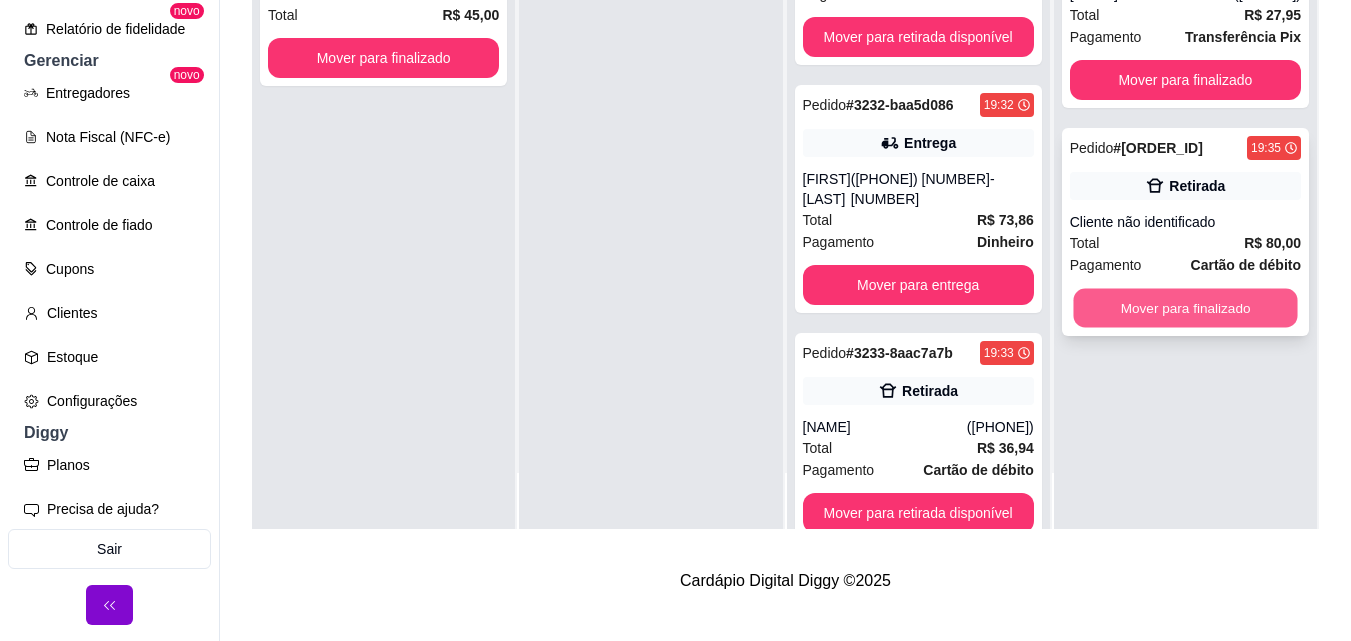 click on "Mover para finalizado" at bounding box center [1185, 308] 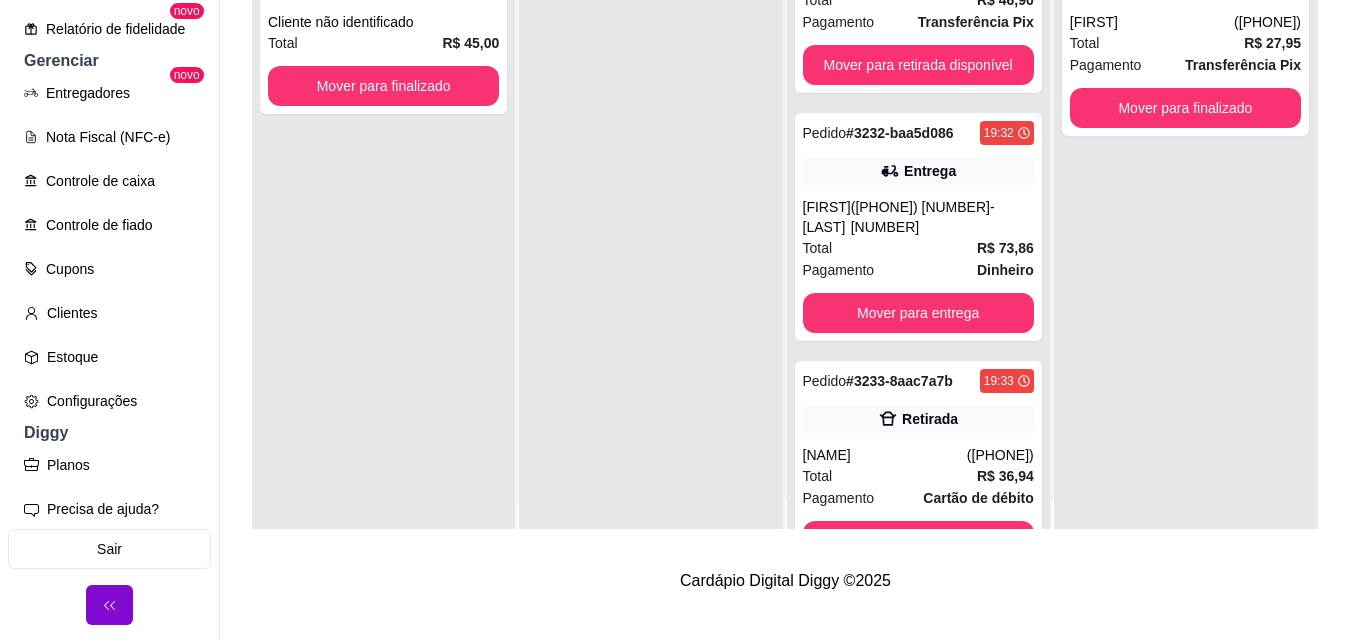 scroll, scrollTop: 0, scrollLeft: 0, axis: both 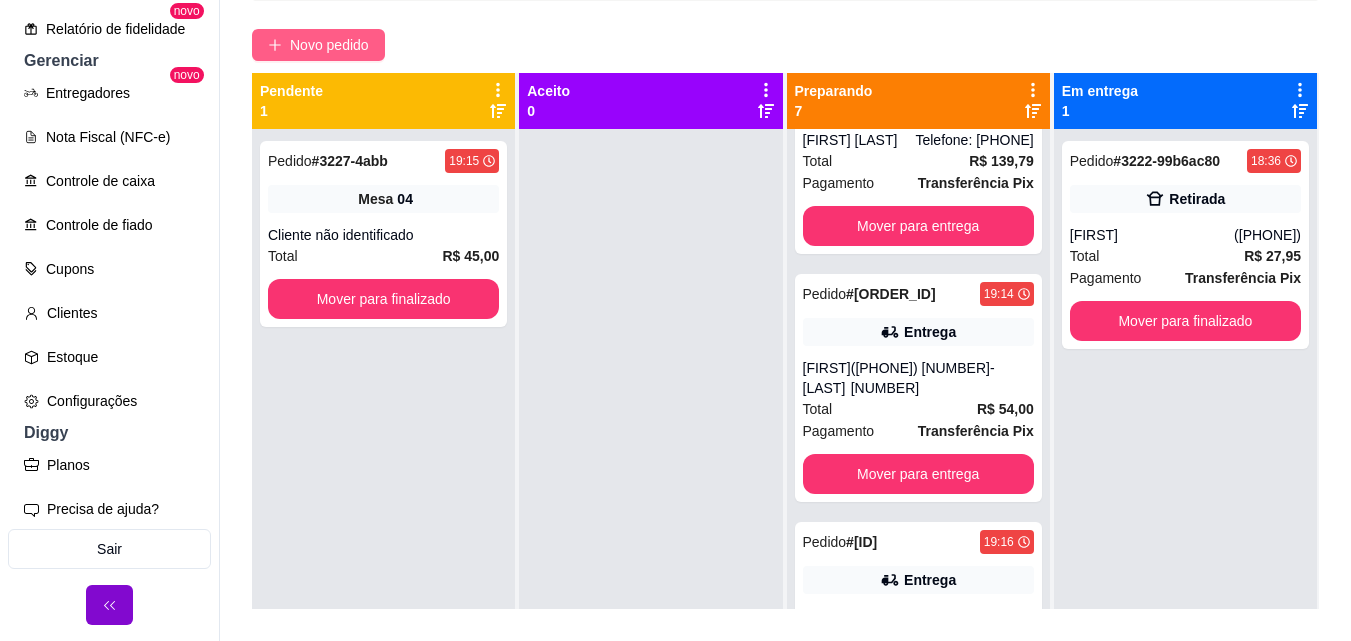 click on "Novo pedido" at bounding box center (329, 45) 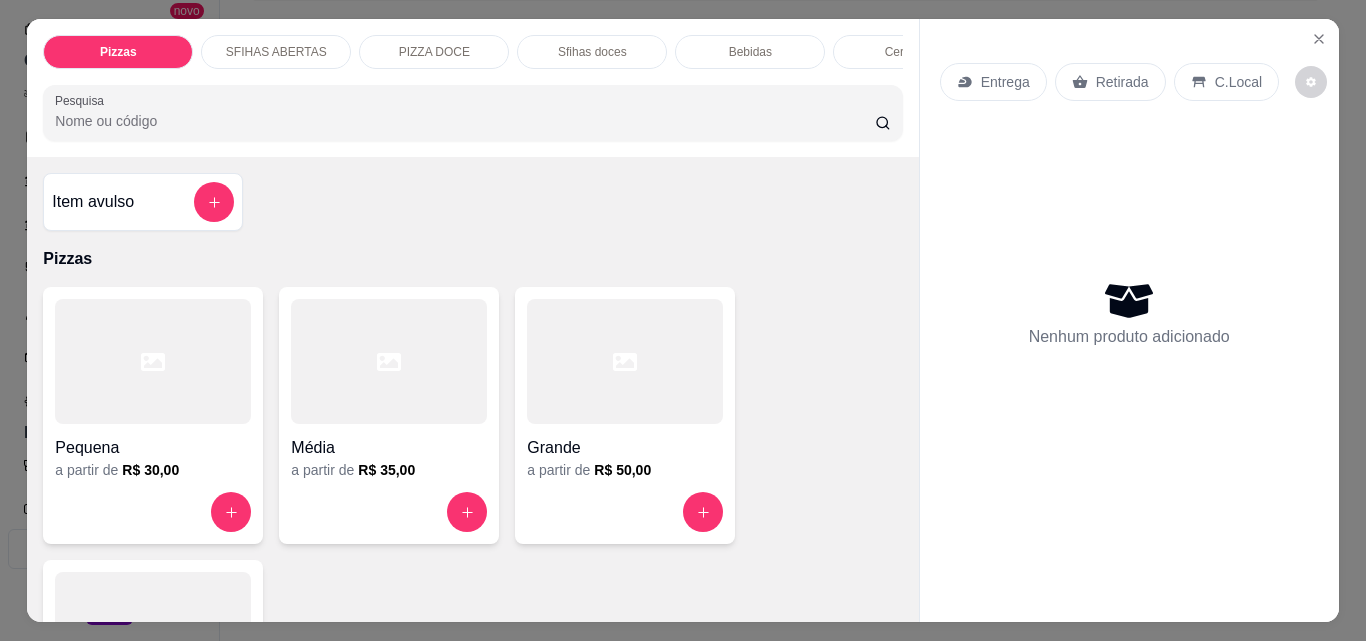 click on "Entrega" at bounding box center (1005, 82) 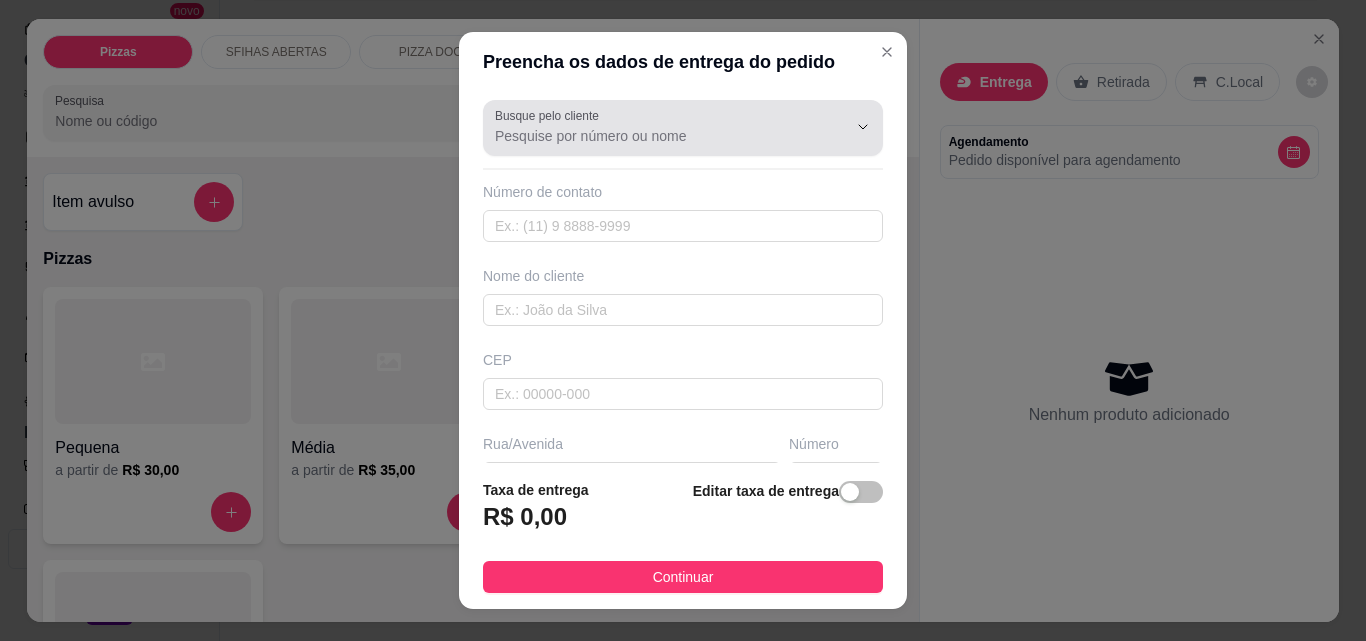 click on "Busque pelo cliente" at bounding box center [655, 136] 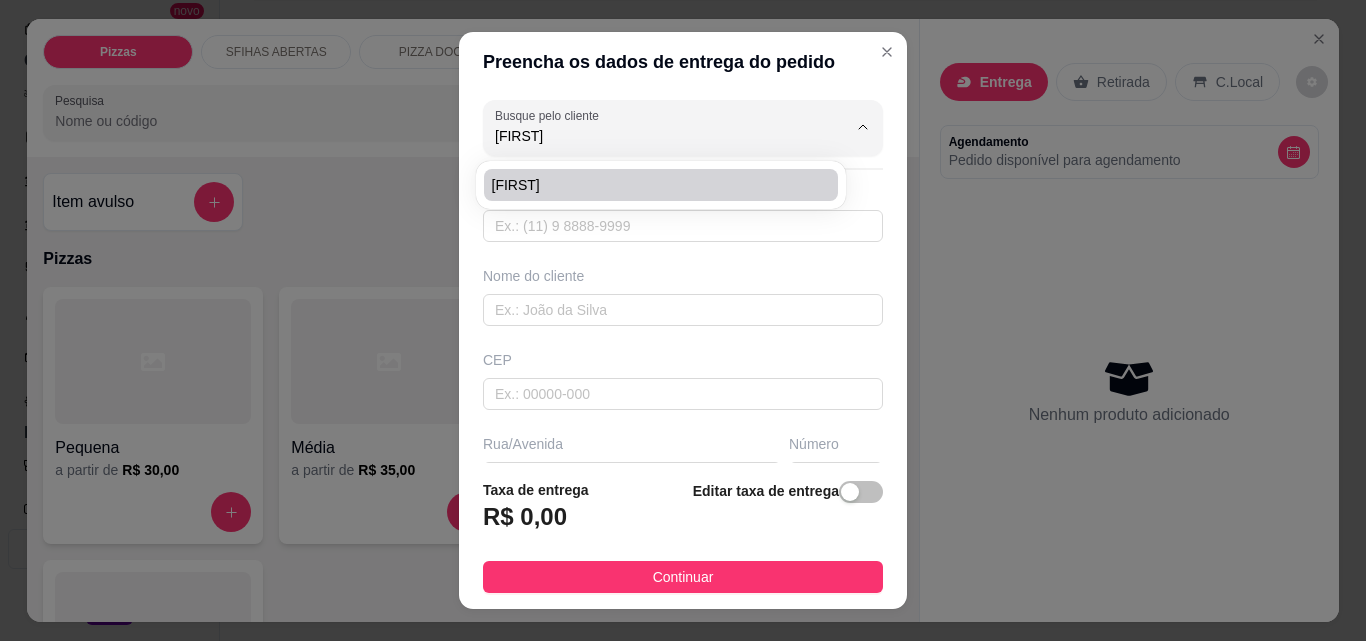 click on "[FIRST]" at bounding box center [661, 185] 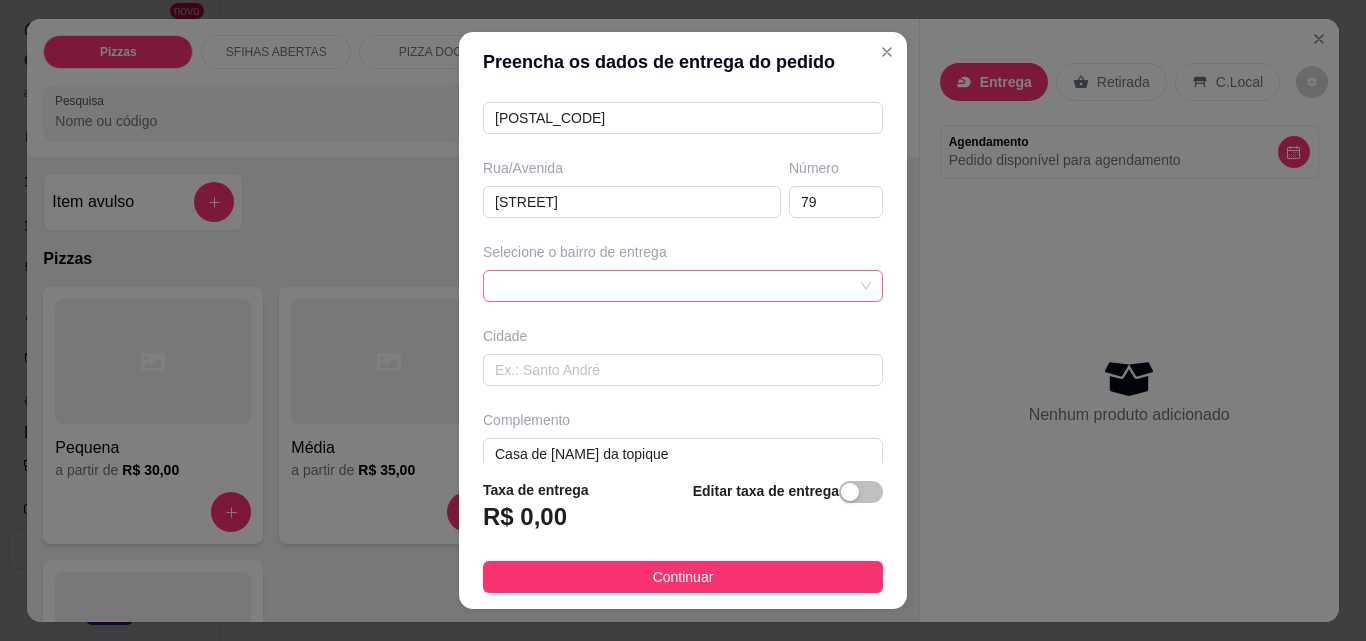 scroll, scrollTop: 303, scrollLeft: 0, axis: vertical 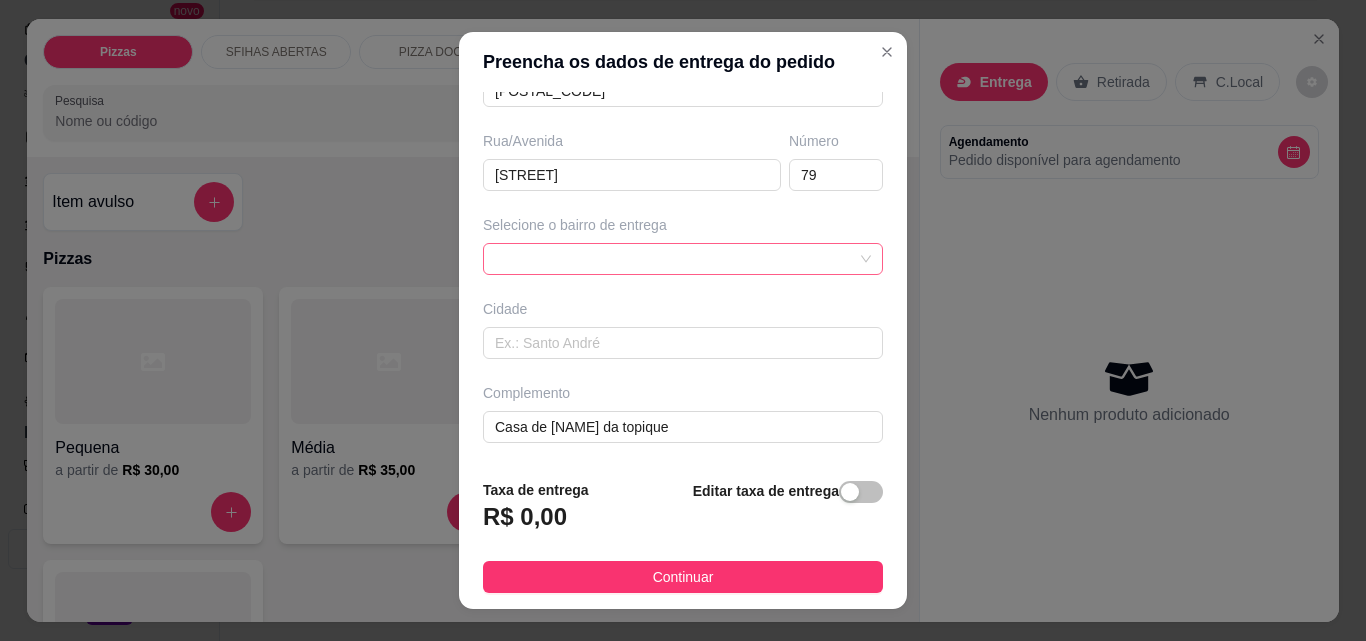 click at bounding box center [683, 259] 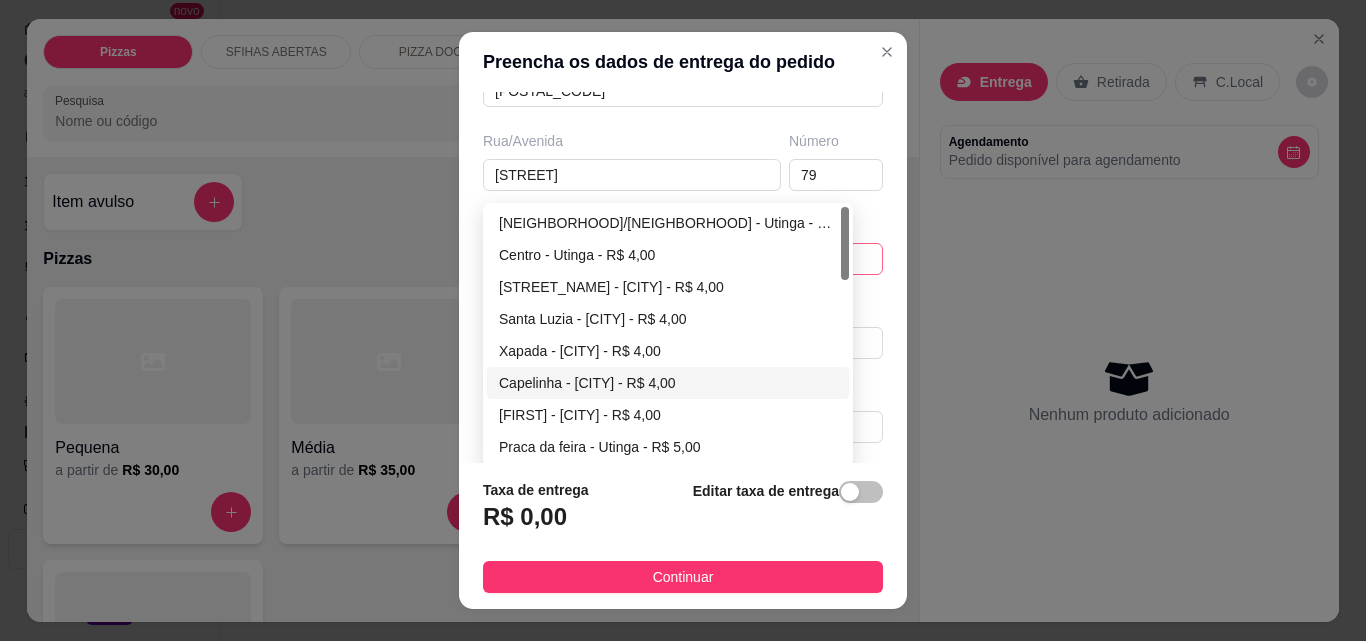 type on "[FIRST]" 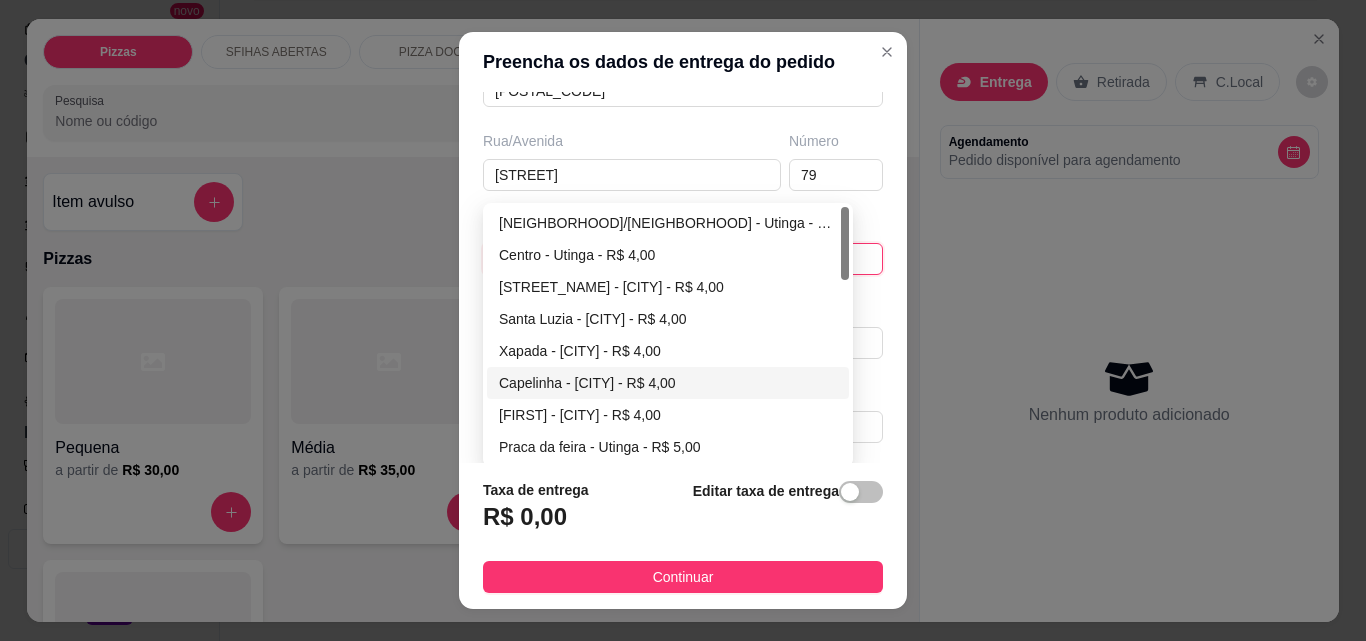 click on "Capelinha  - [CITY] -  R$ 4,00" at bounding box center [668, 383] 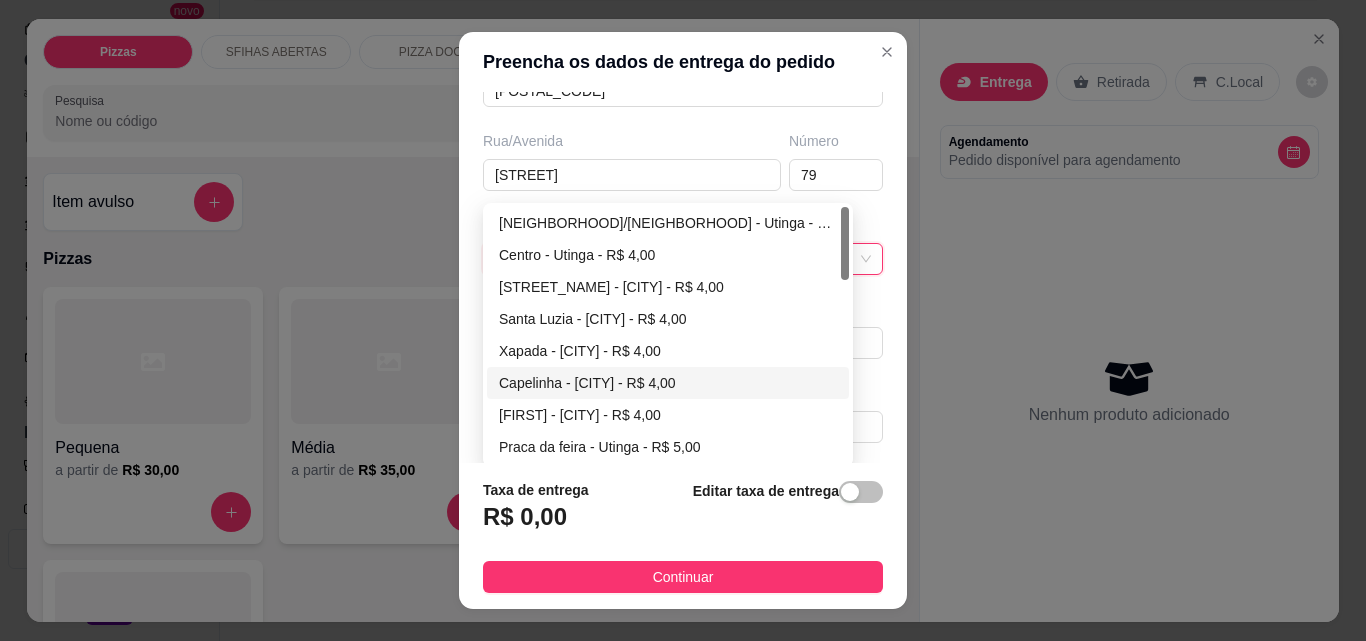 type on "[CITY]" 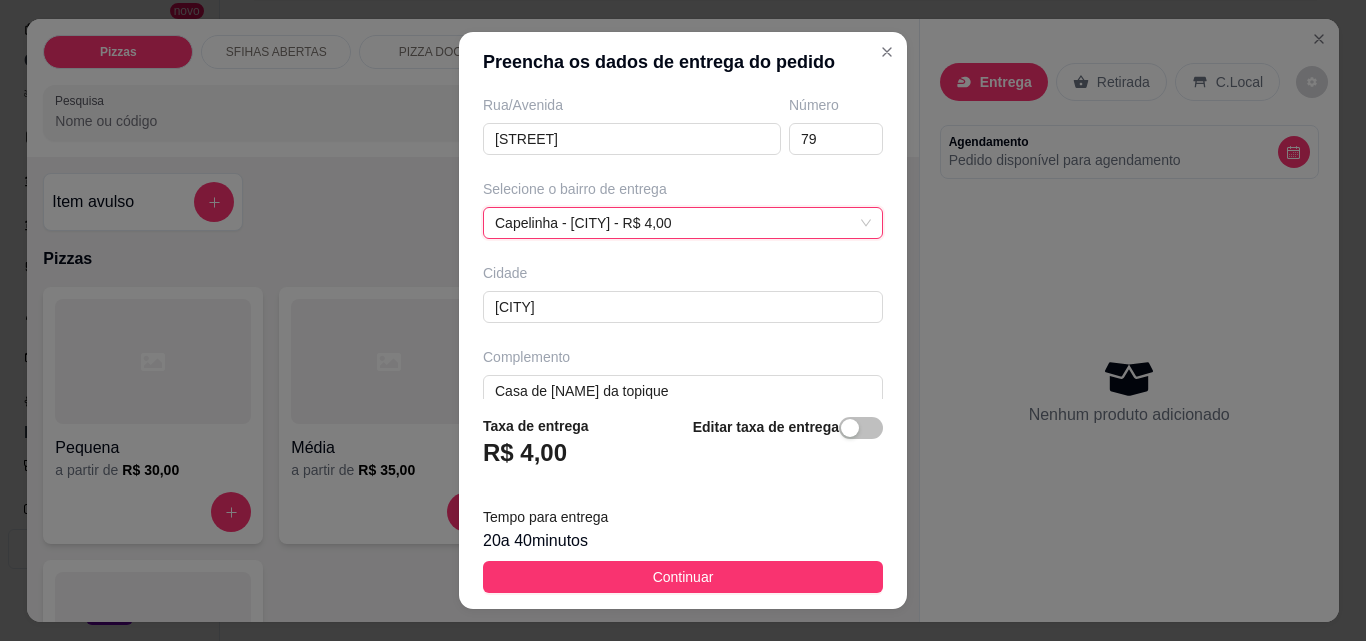 scroll, scrollTop: 367, scrollLeft: 0, axis: vertical 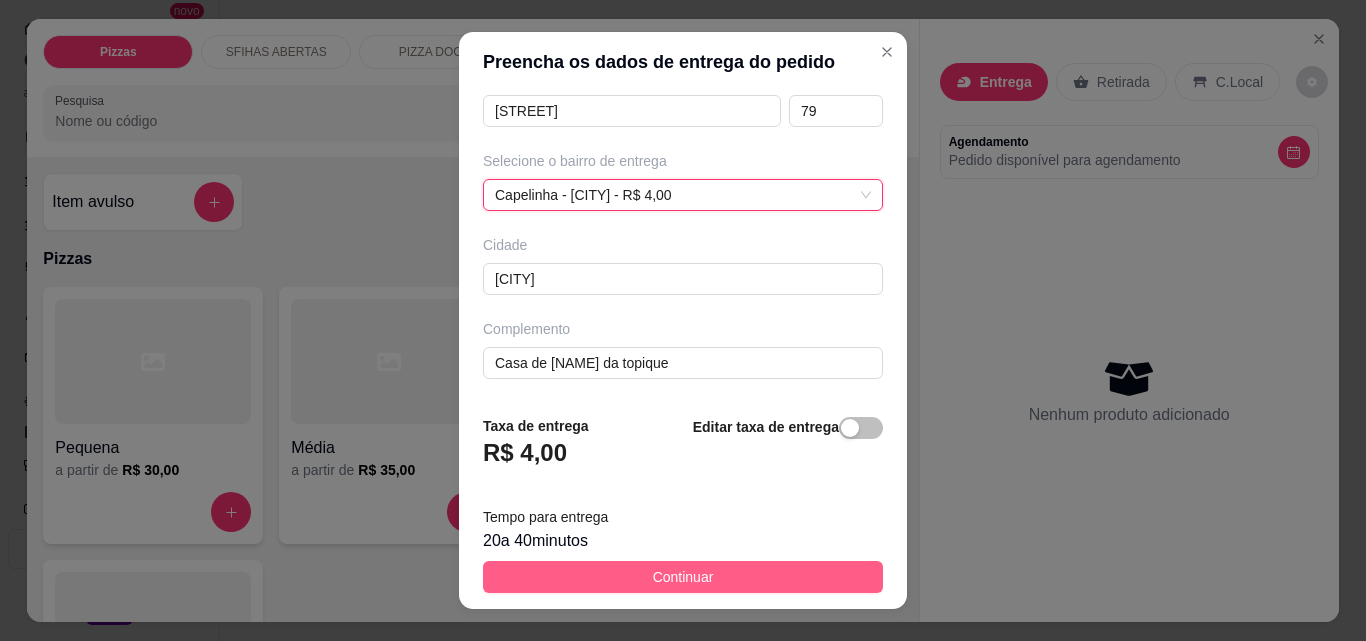 click on "Continuar" at bounding box center [683, 577] 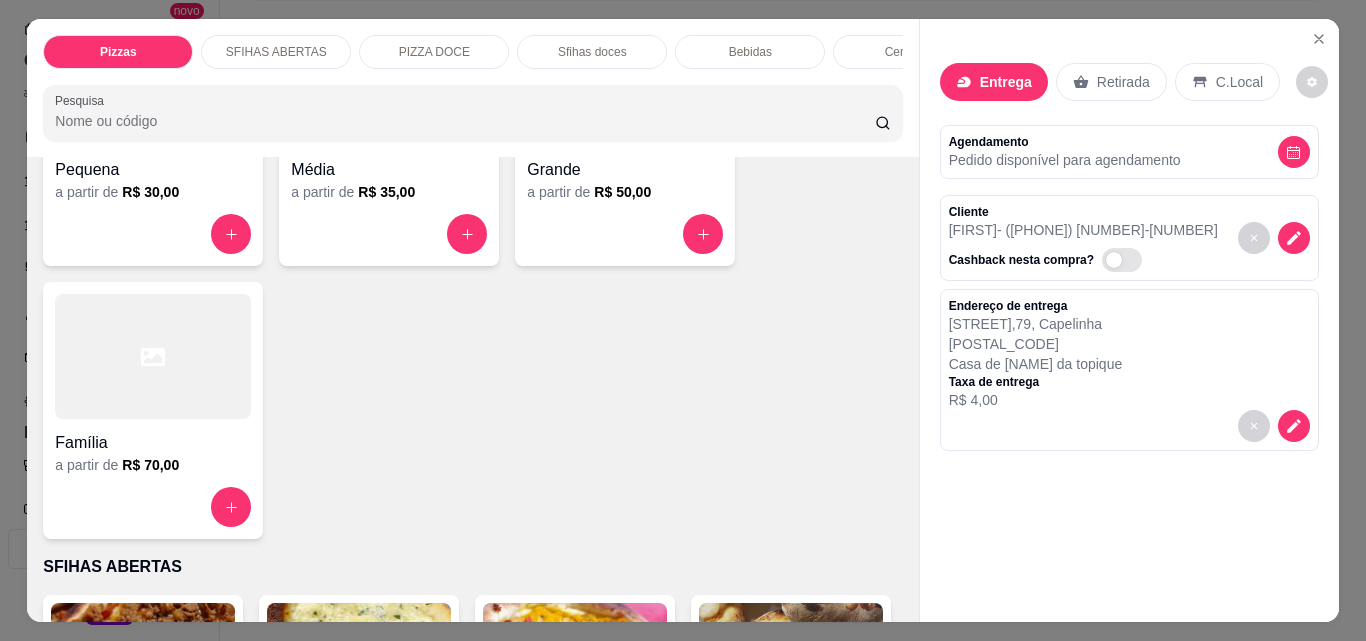 scroll, scrollTop: 300, scrollLeft: 0, axis: vertical 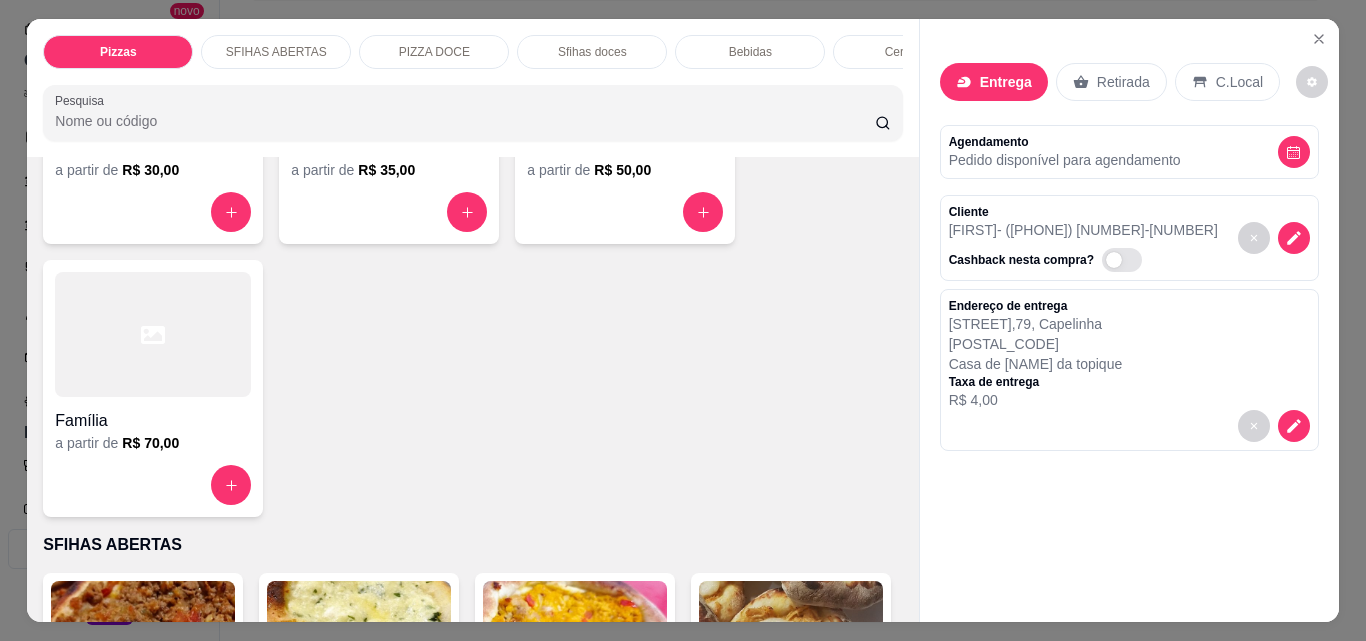 click at bounding box center (153, 334) 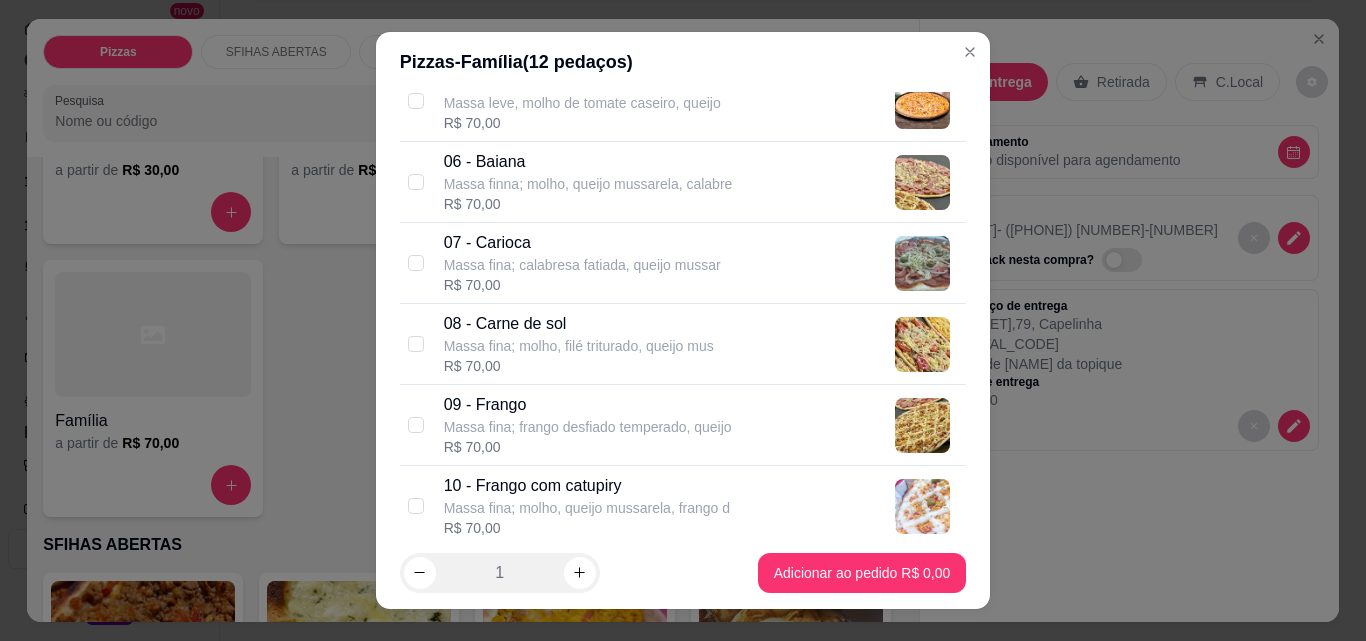 scroll, scrollTop: 800, scrollLeft: 0, axis: vertical 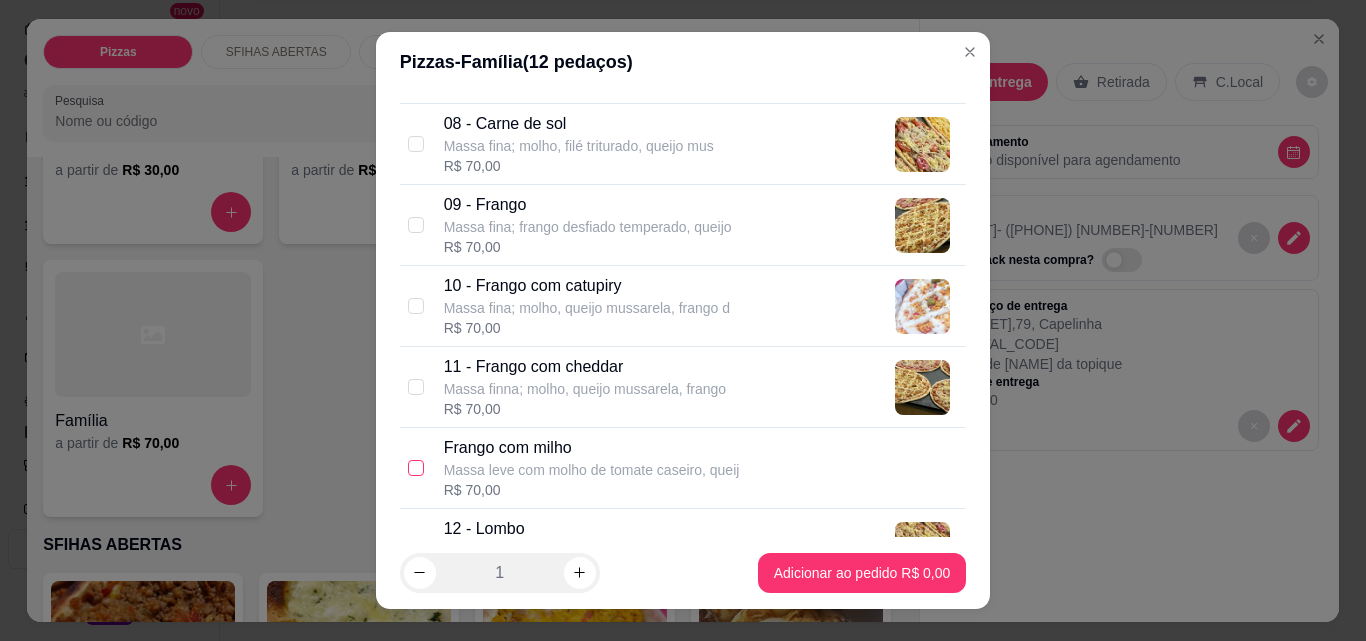 click at bounding box center [416, 468] 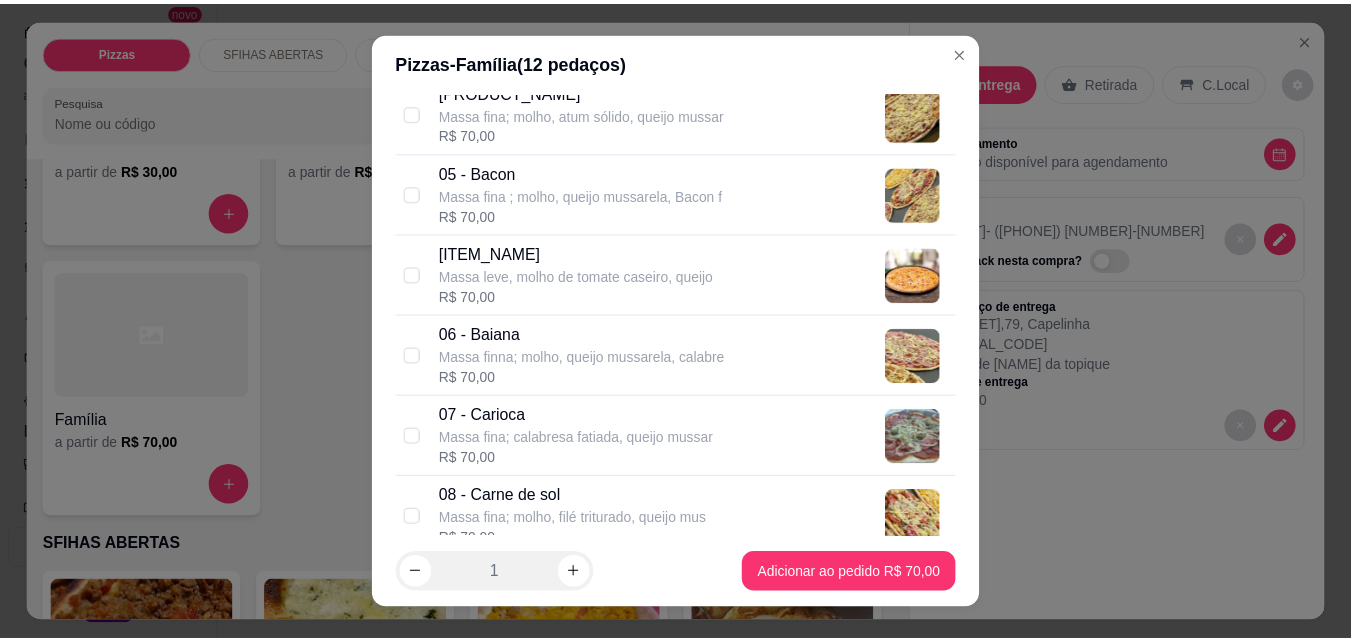 scroll, scrollTop: 300, scrollLeft: 0, axis: vertical 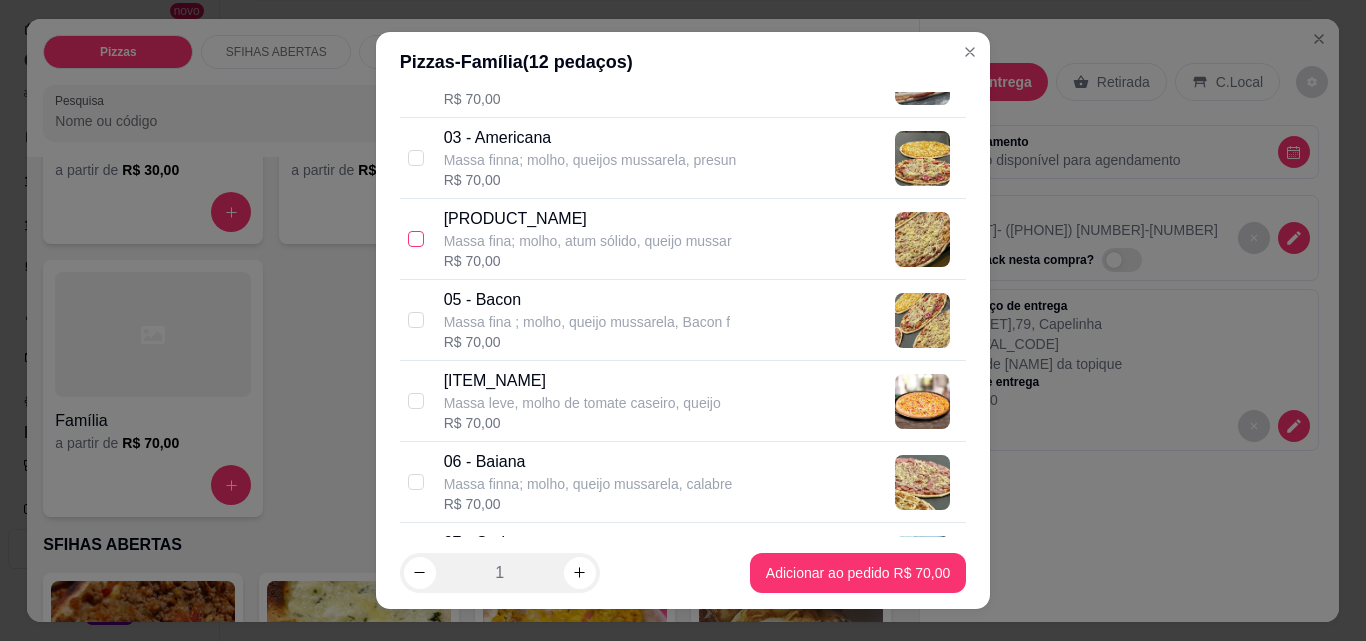 click at bounding box center [416, 239] 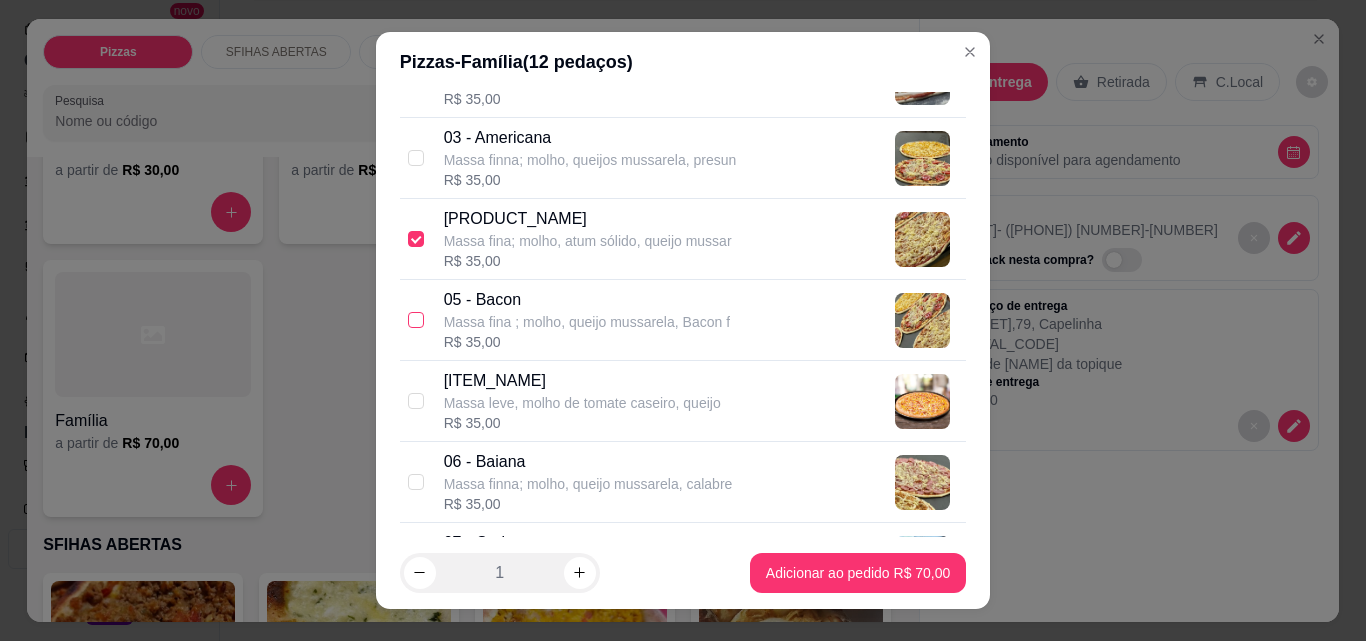 click at bounding box center (416, 320) 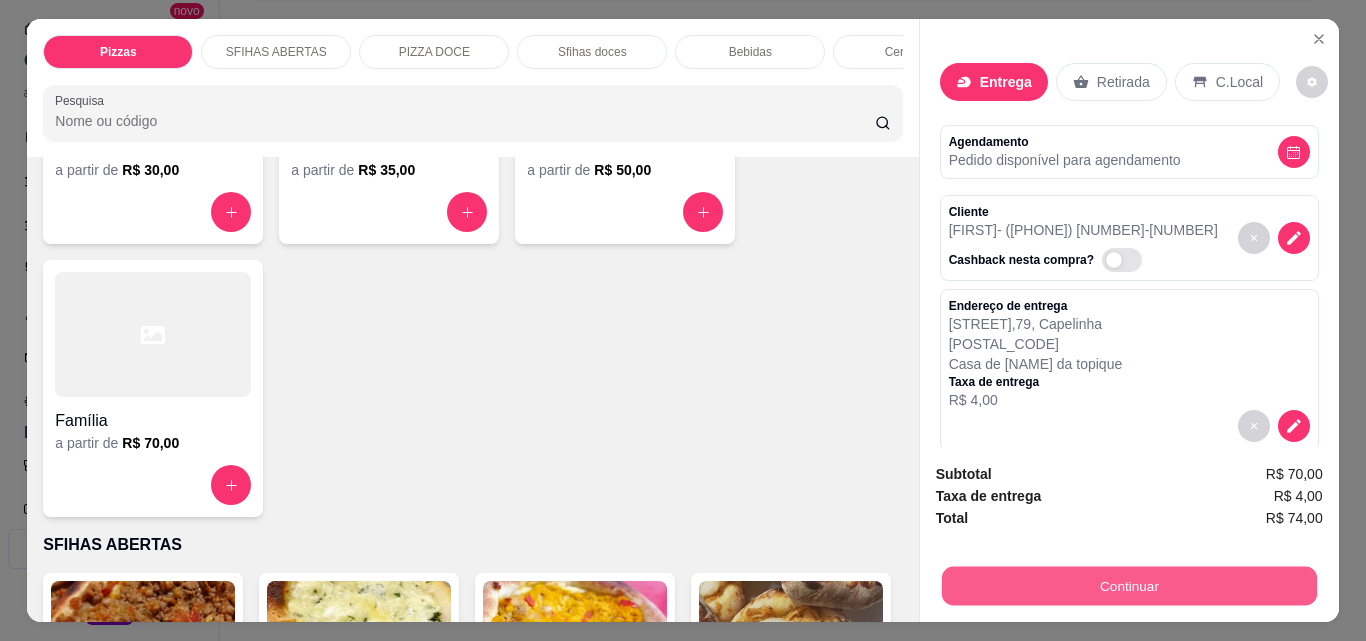 click on "Continuar" at bounding box center (1128, 585) 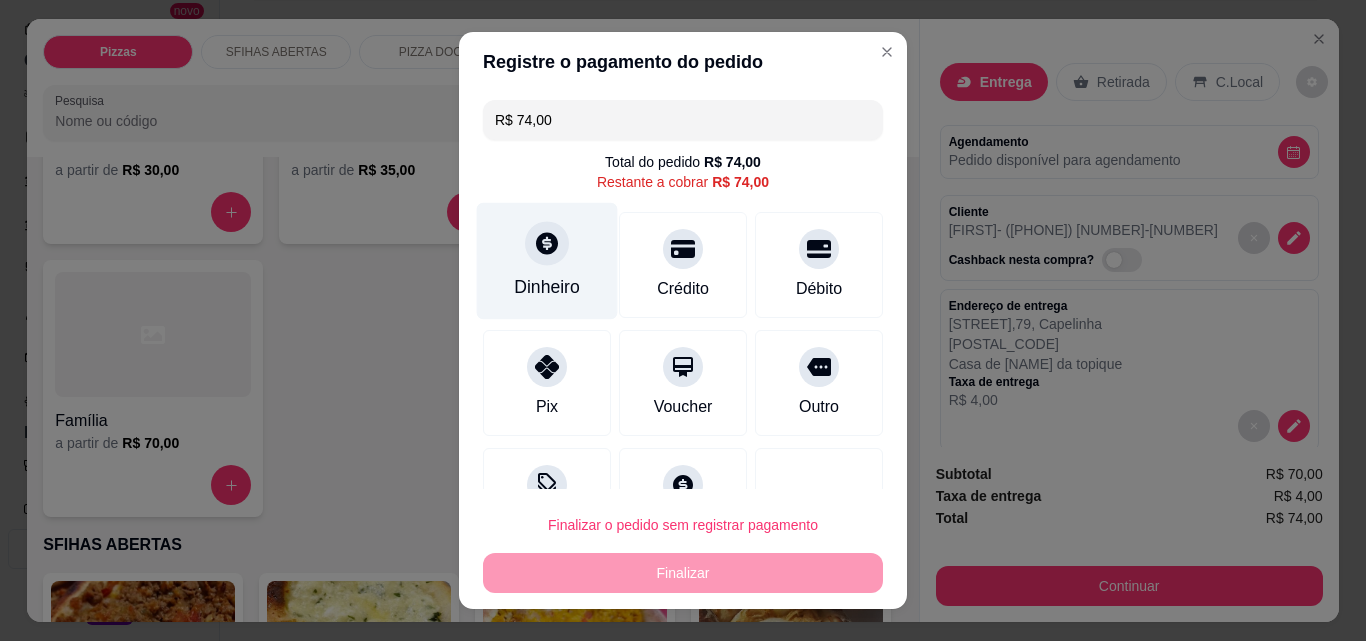 click on "Dinheiro" at bounding box center [547, 261] 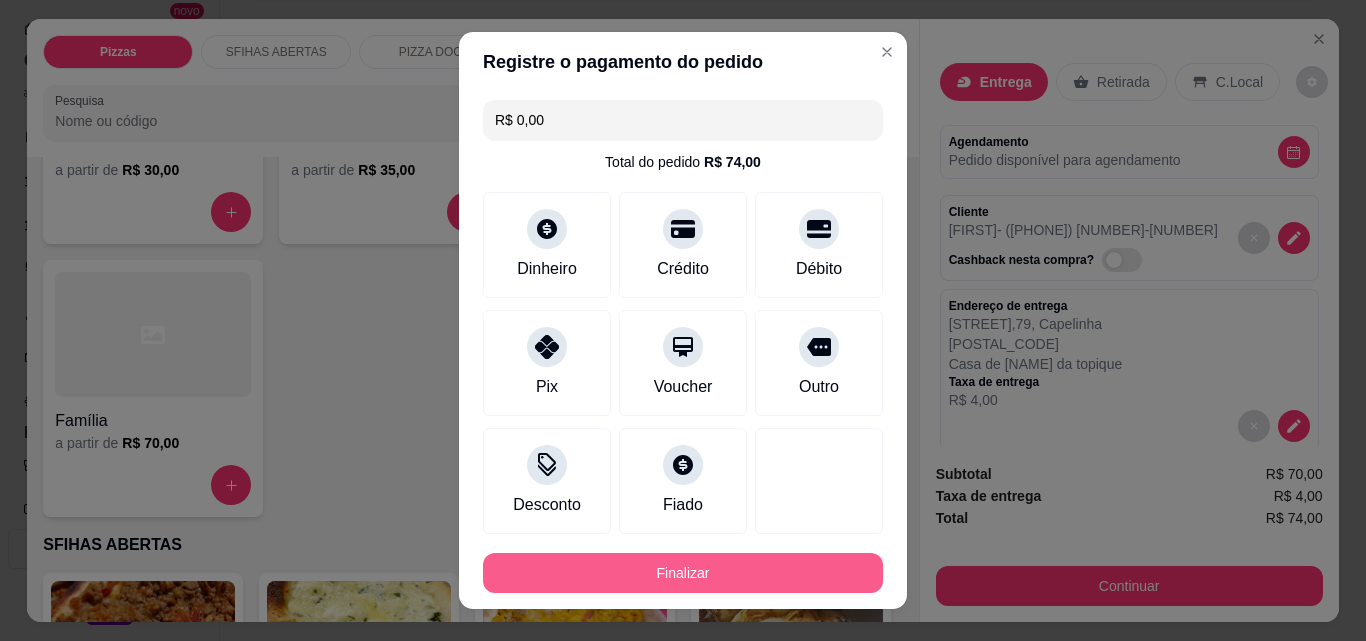 click on "Finalizar" at bounding box center (683, 573) 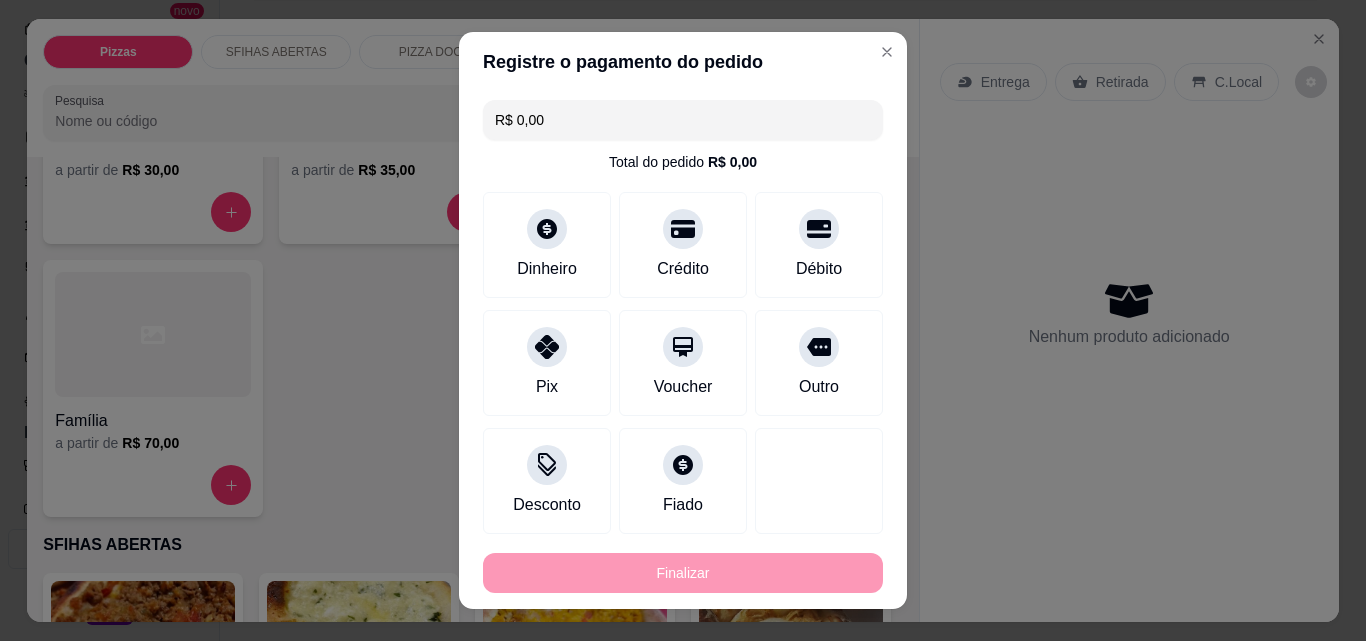 type on "-R$ 74,00" 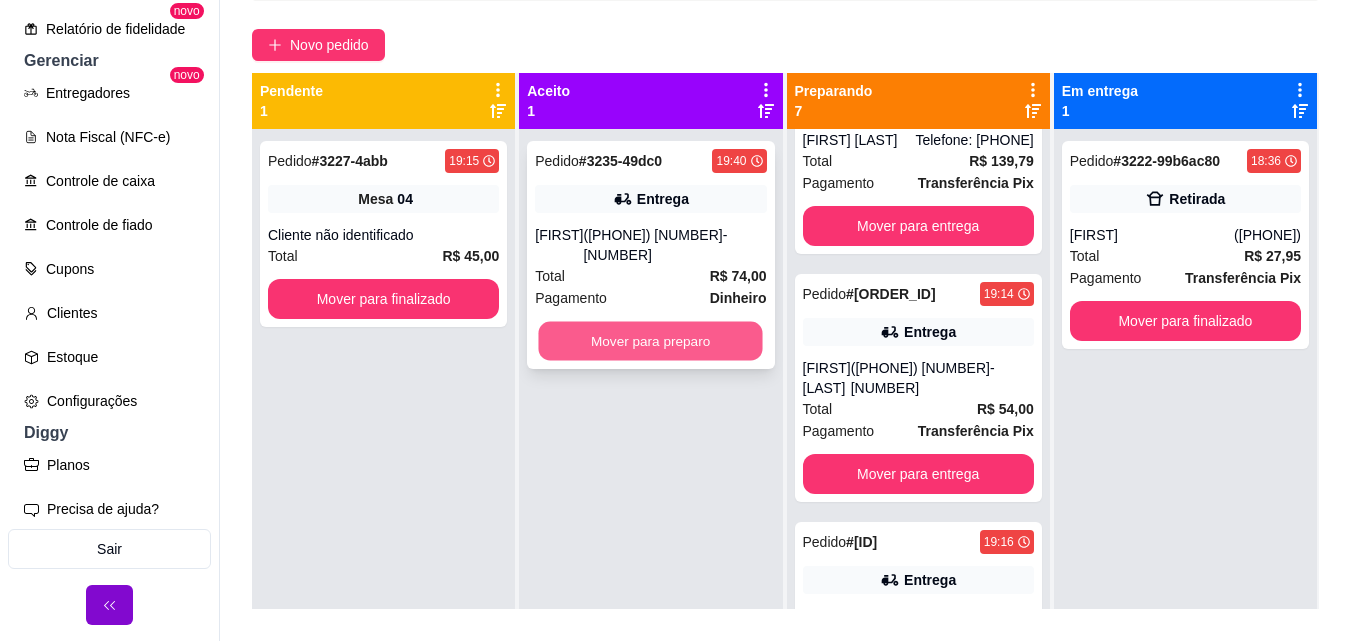 click on "Mover para preparo" at bounding box center (651, 341) 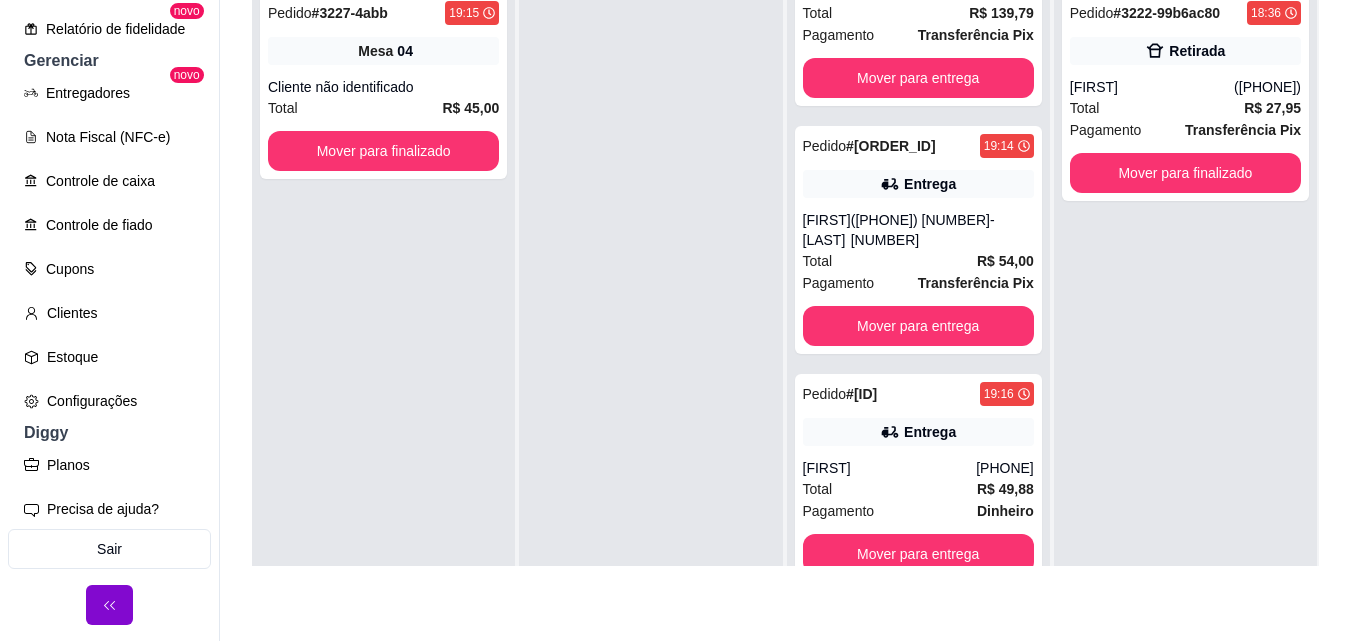 scroll, scrollTop: 319, scrollLeft: 0, axis: vertical 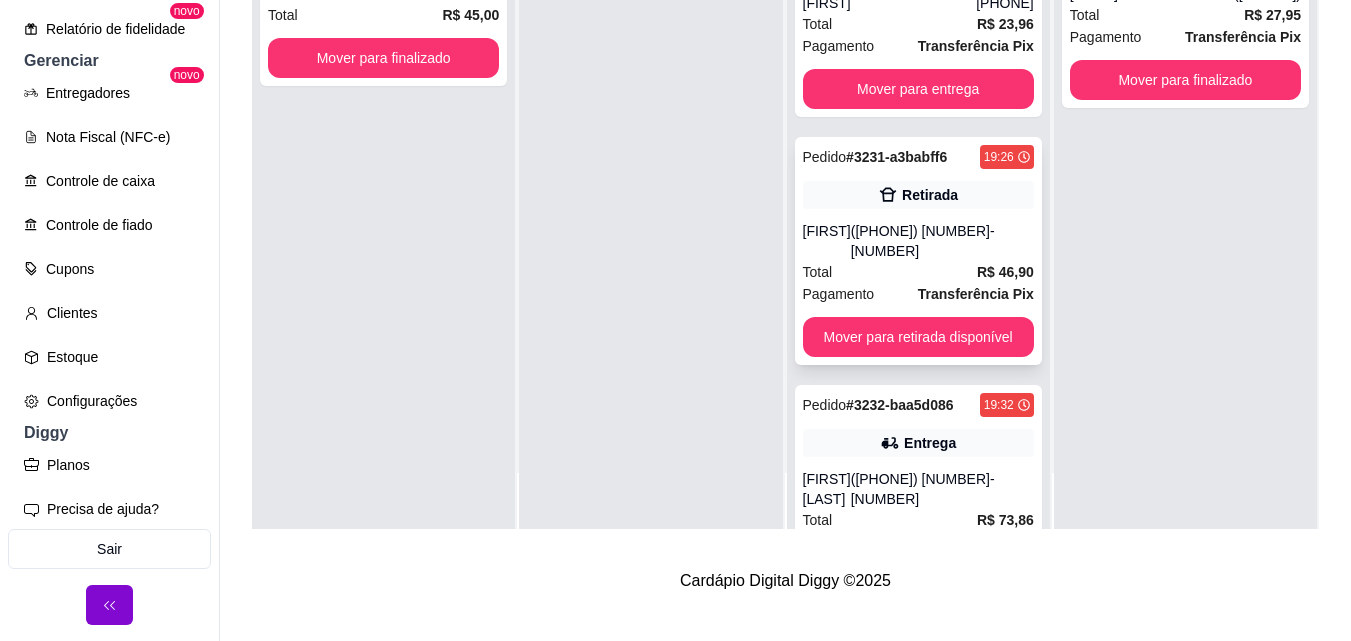 click on "Pedido # 3231-a3babff6 [TIME] Retirada [FIRST] ([PHONE]) Total R$ 46,90 Pagamento Transferência Pix Mover para retirada disponível" at bounding box center (918, 251) 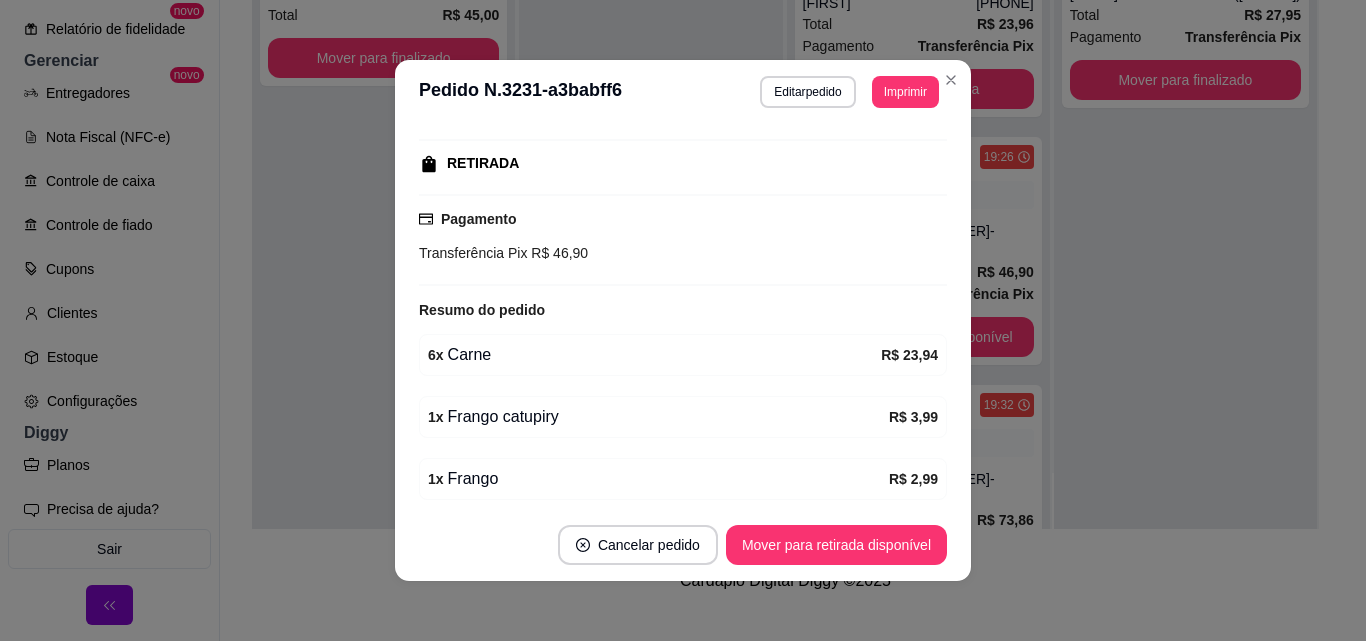 scroll, scrollTop: 500, scrollLeft: 0, axis: vertical 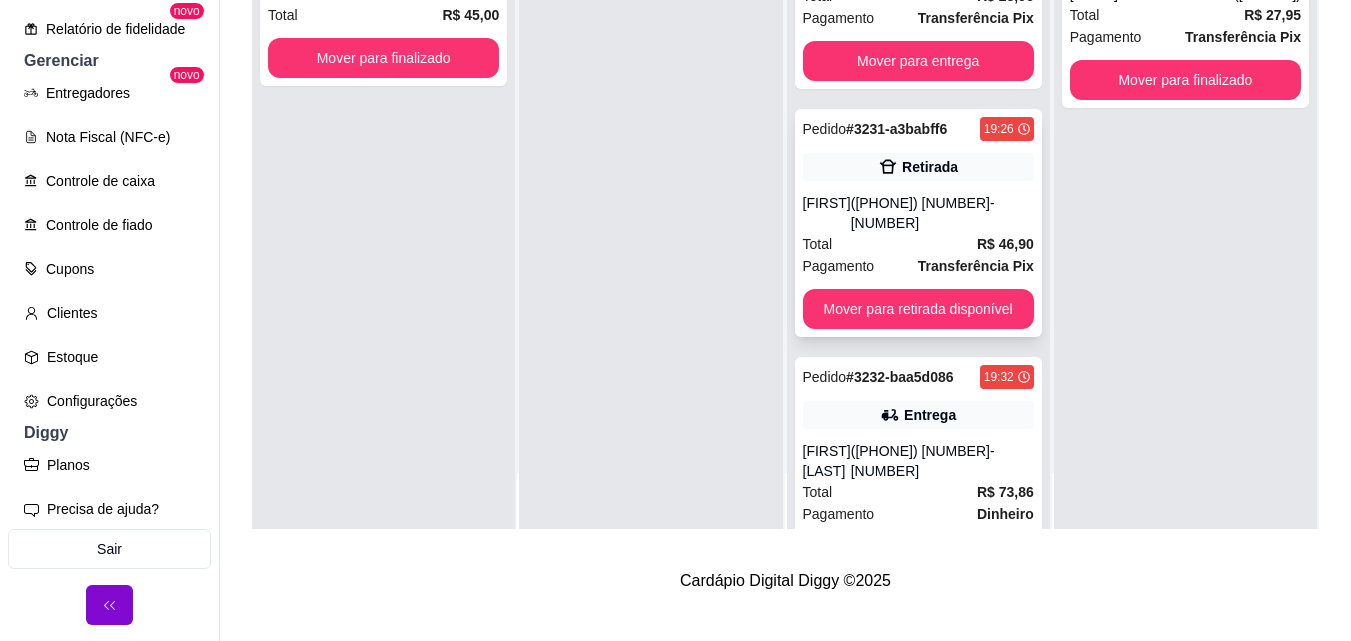 click on "([PHONE]) [NUMBER]-[NUMBER]" at bounding box center (942, 213) 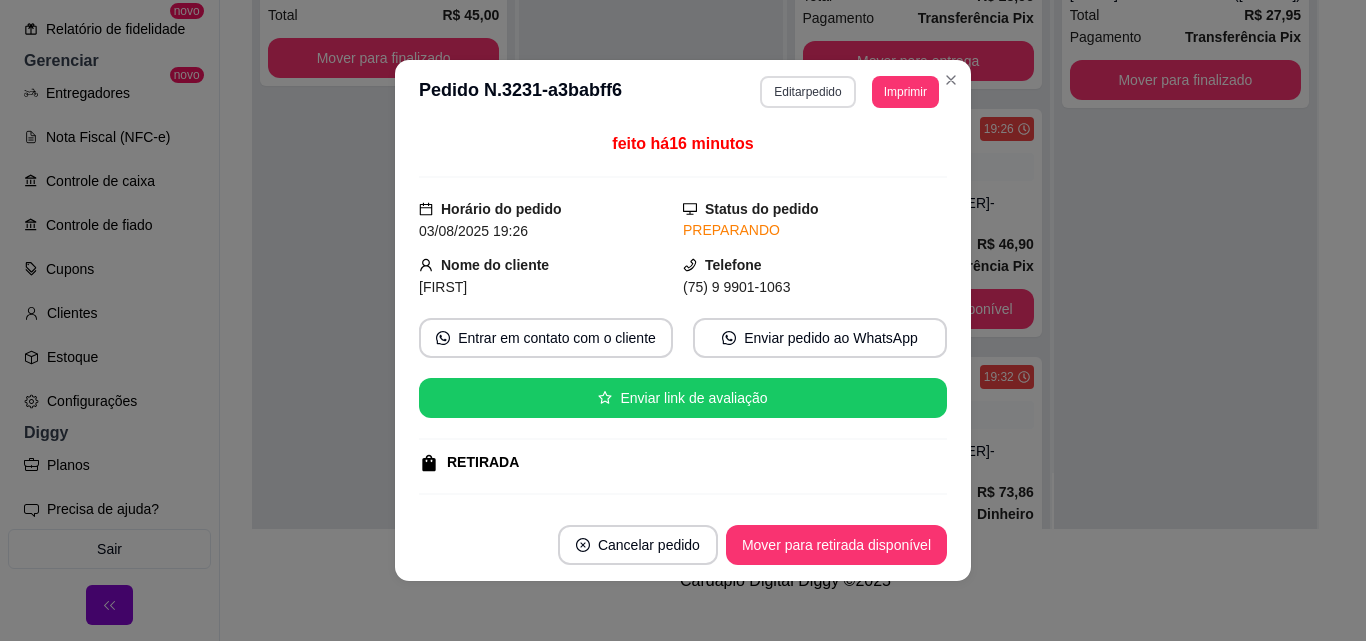 click on "Editar  pedido" at bounding box center [807, 92] 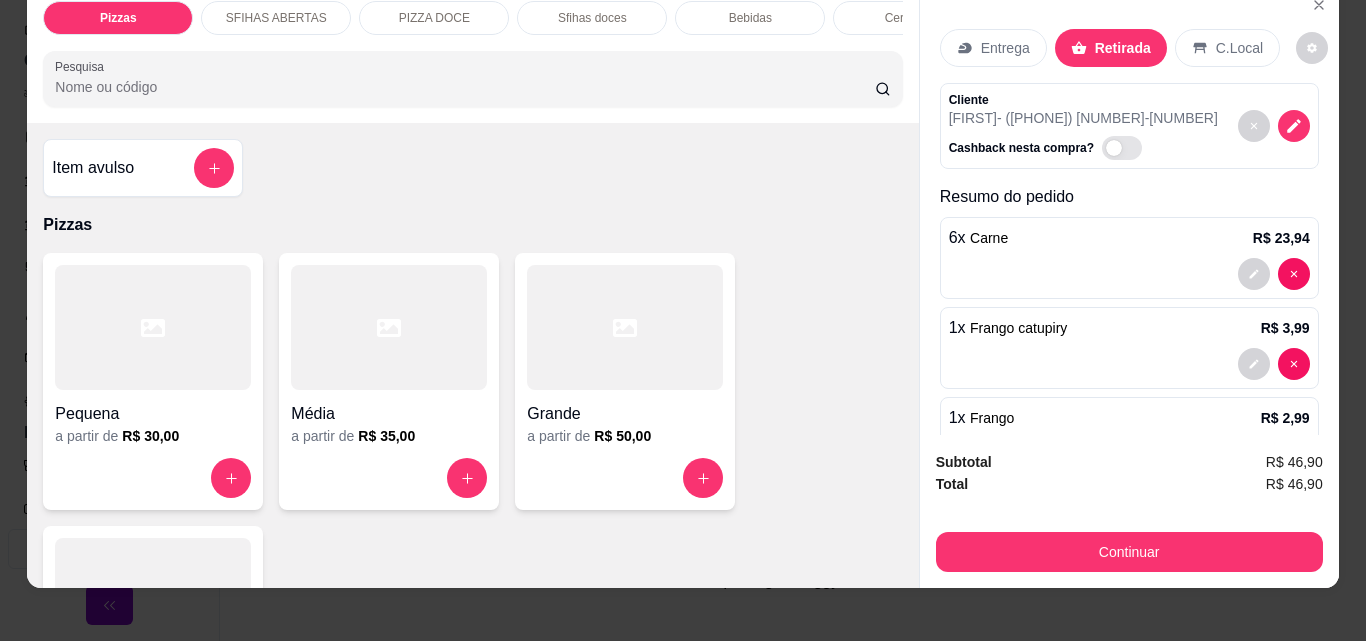 scroll, scrollTop: 52, scrollLeft: 0, axis: vertical 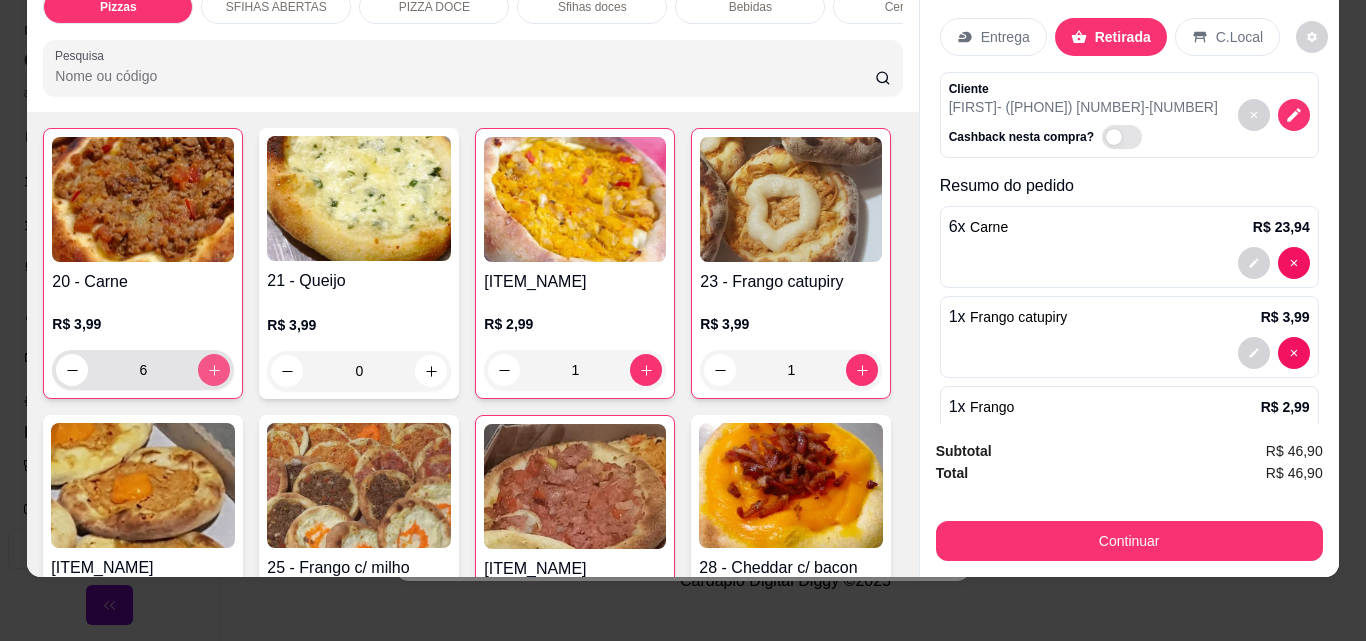 click 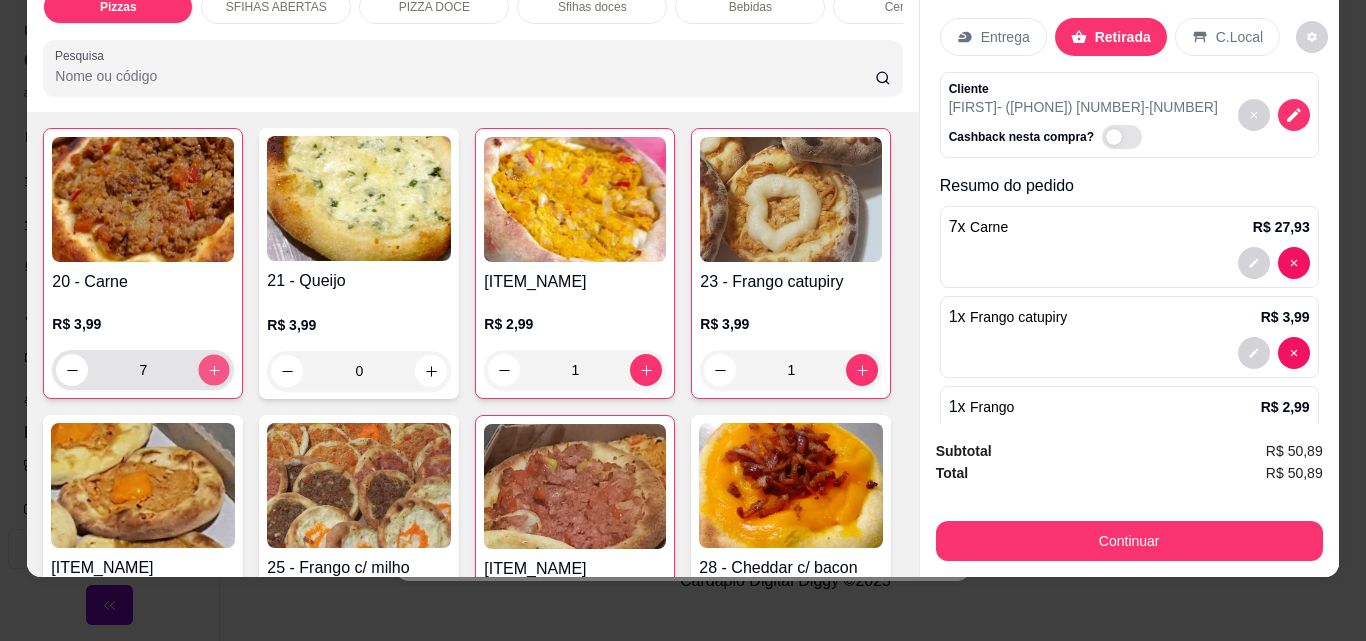click 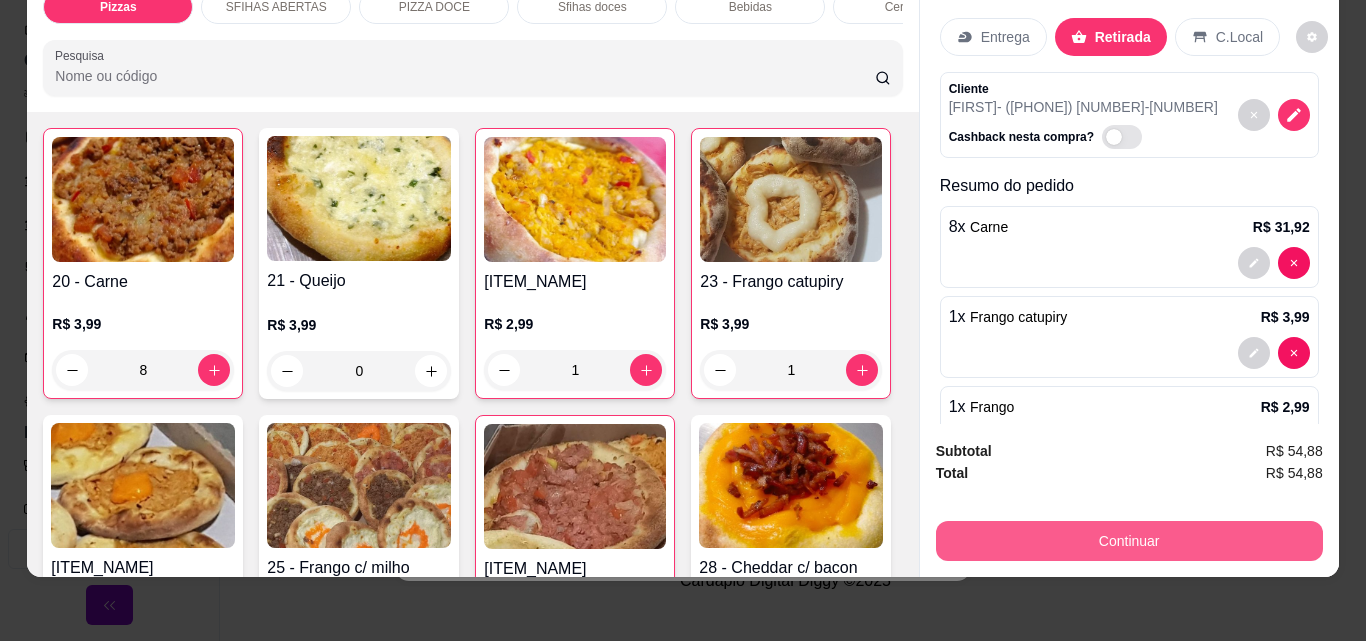 click on "Continuar" at bounding box center [1129, 541] 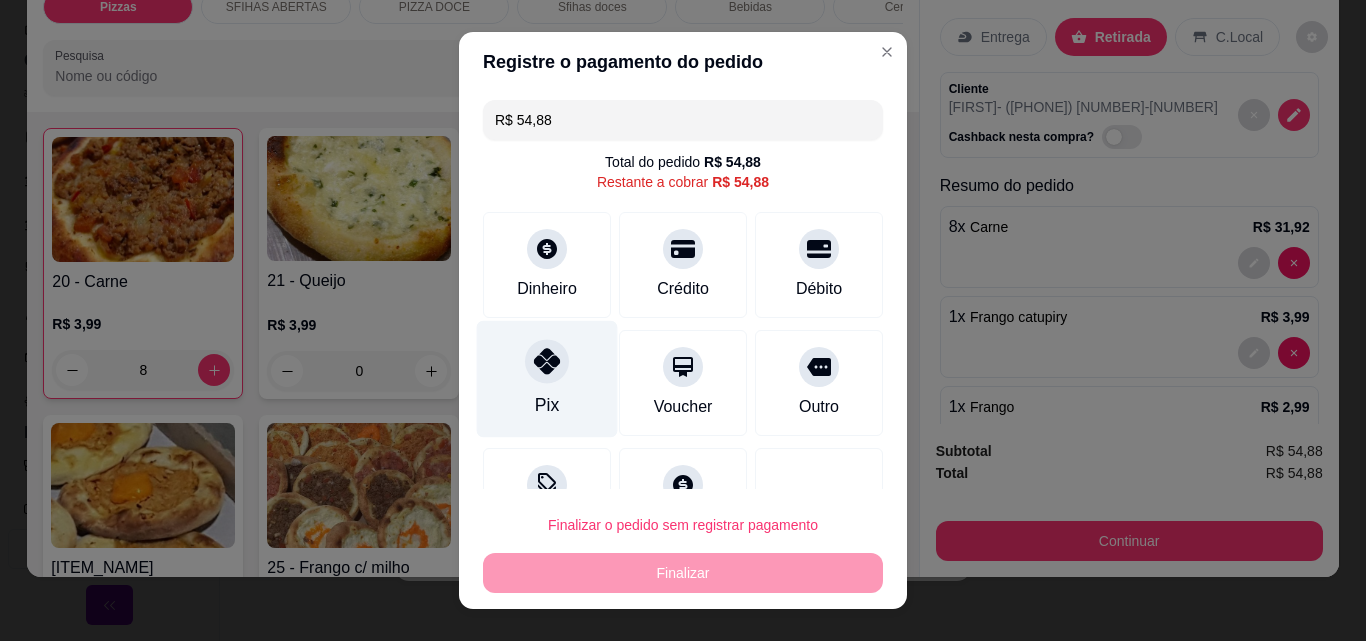 click at bounding box center [547, 361] 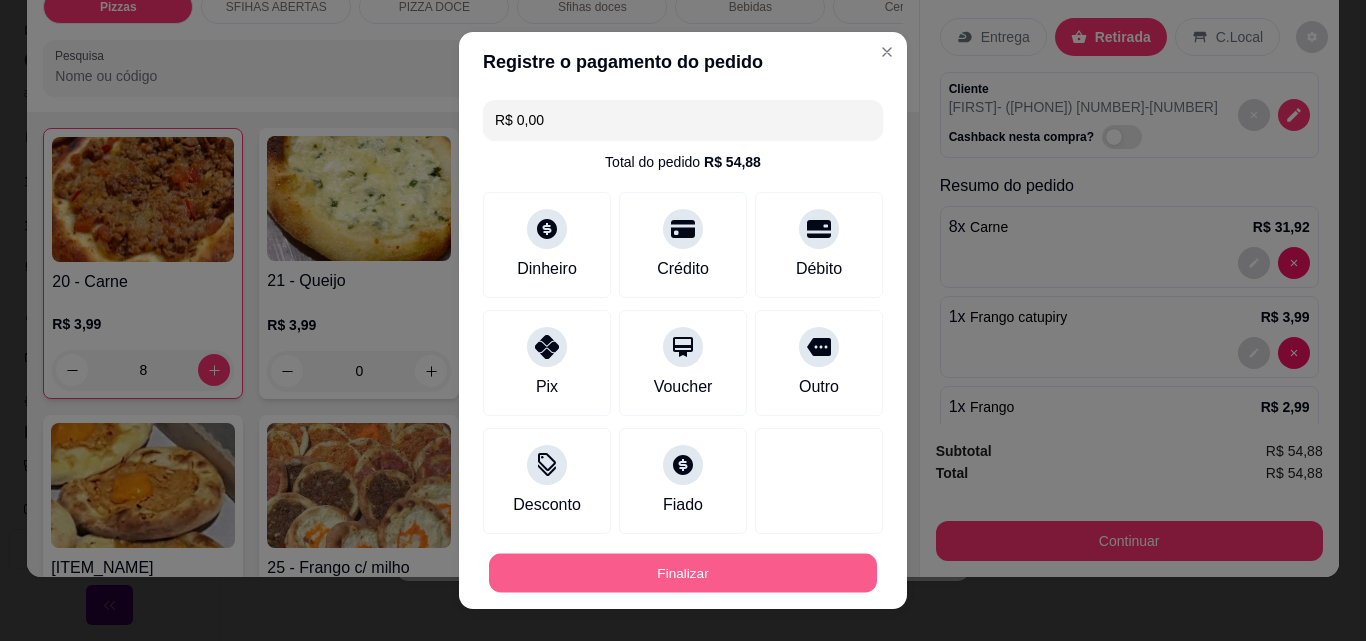 click on "Finalizar" at bounding box center [683, 573] 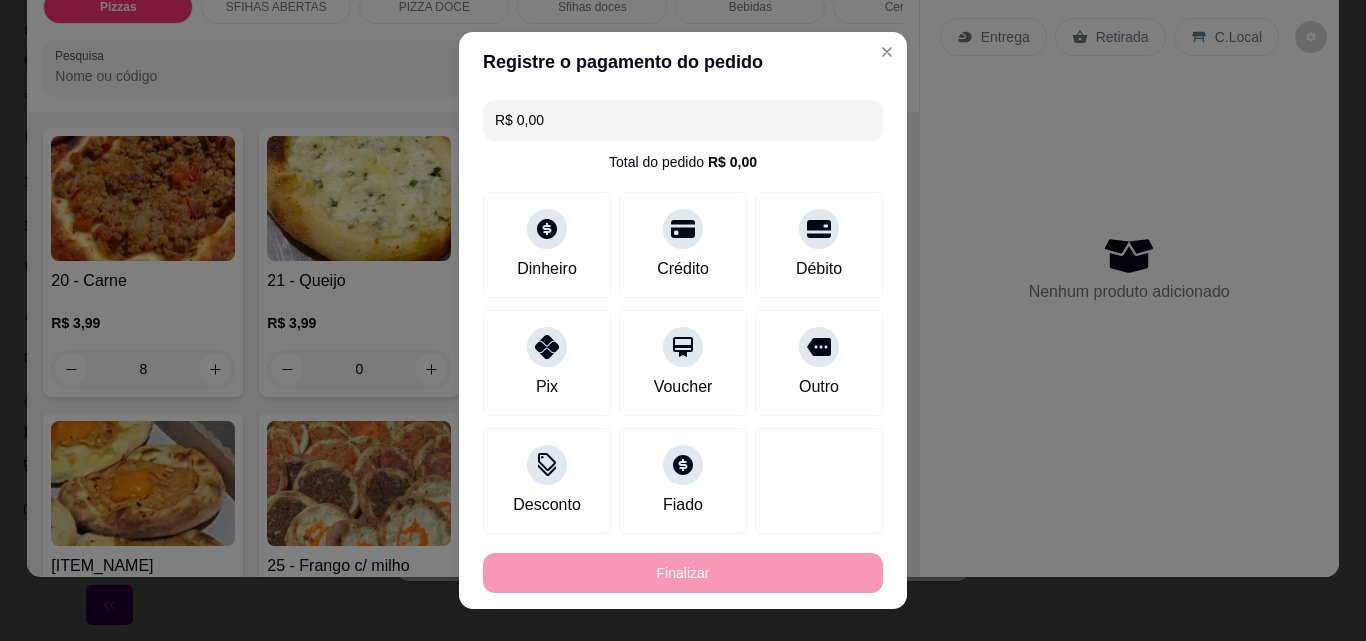 type on "0" 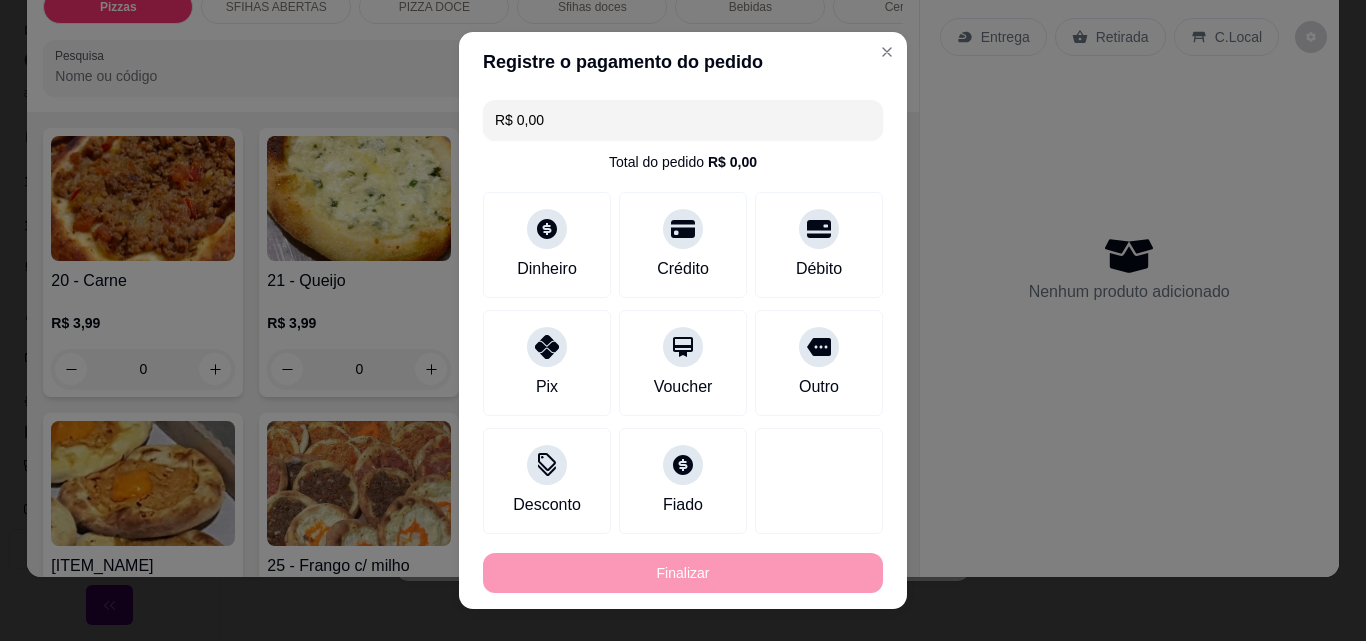 type on "-R$ 54,88" 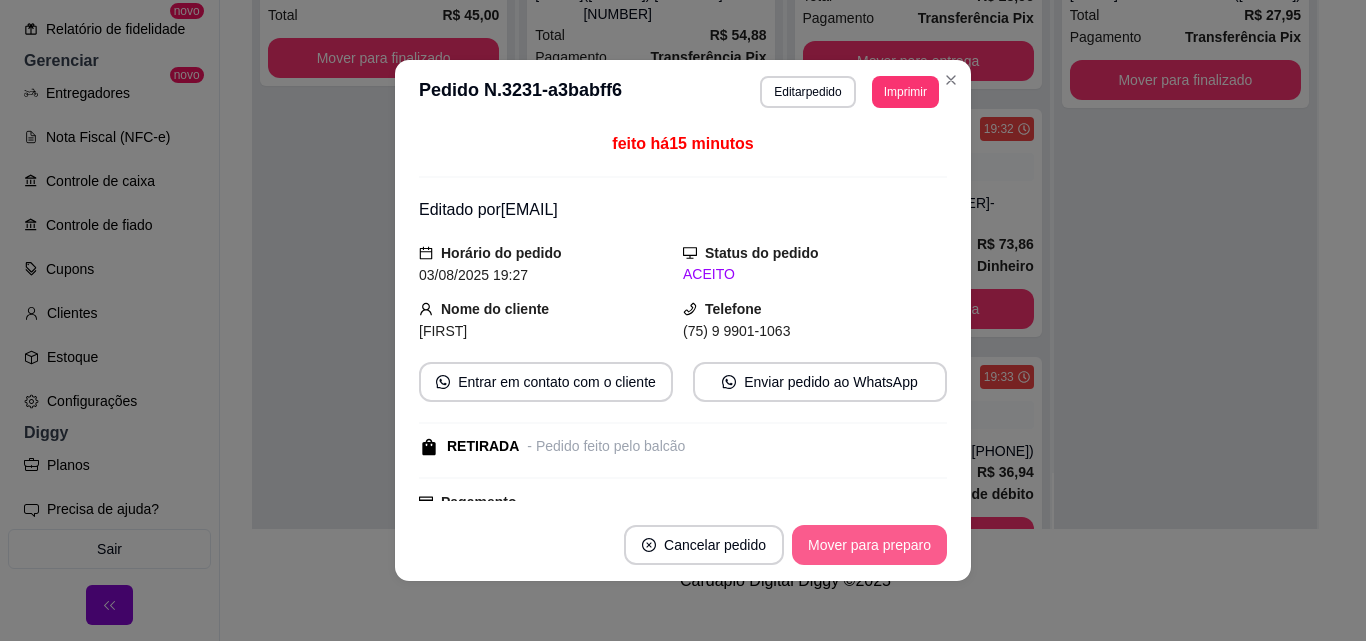 click on "Mover para preparo" at bounding box center [869, 545] 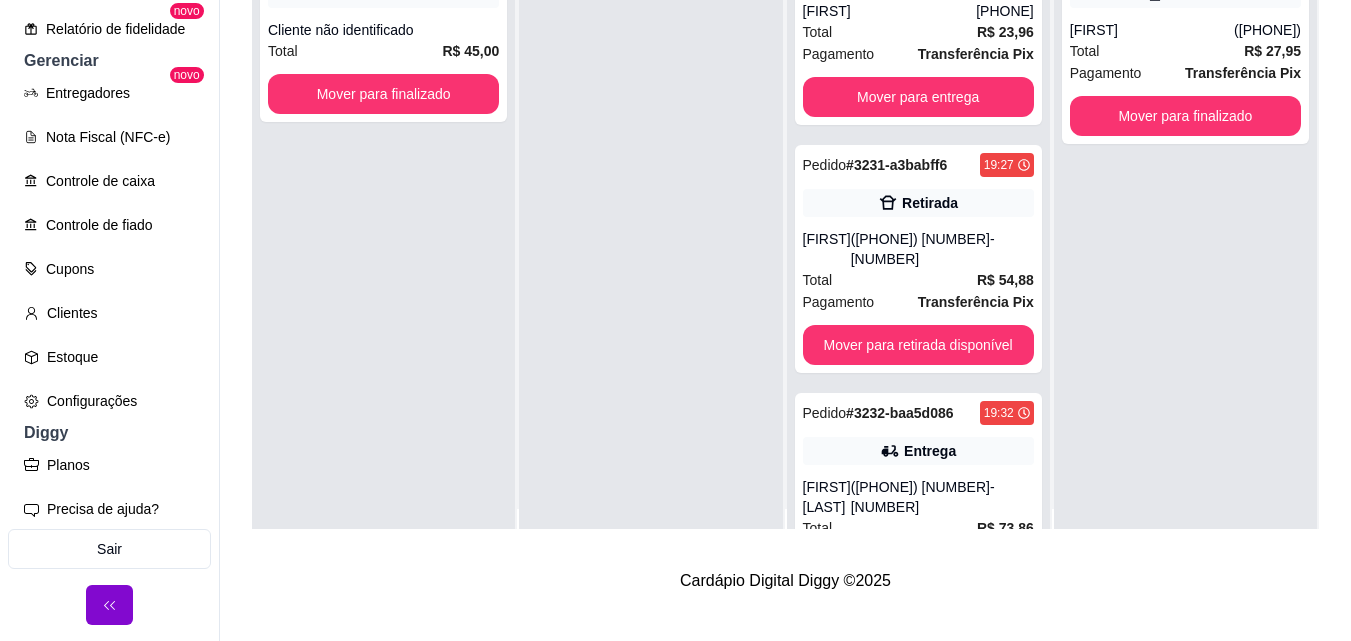 scroll, scrollTop: 0, scrollLeft: 0, axis: both 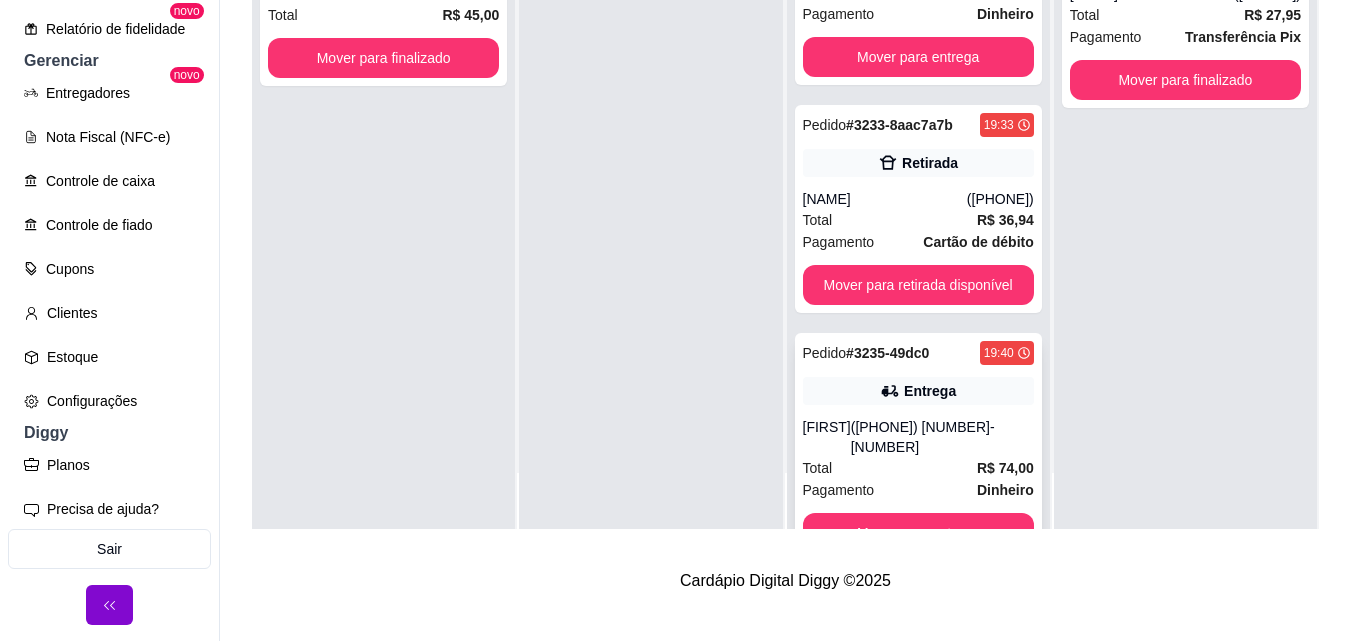 click on "Total R$ 74,00" at bounding box center (918, 468) 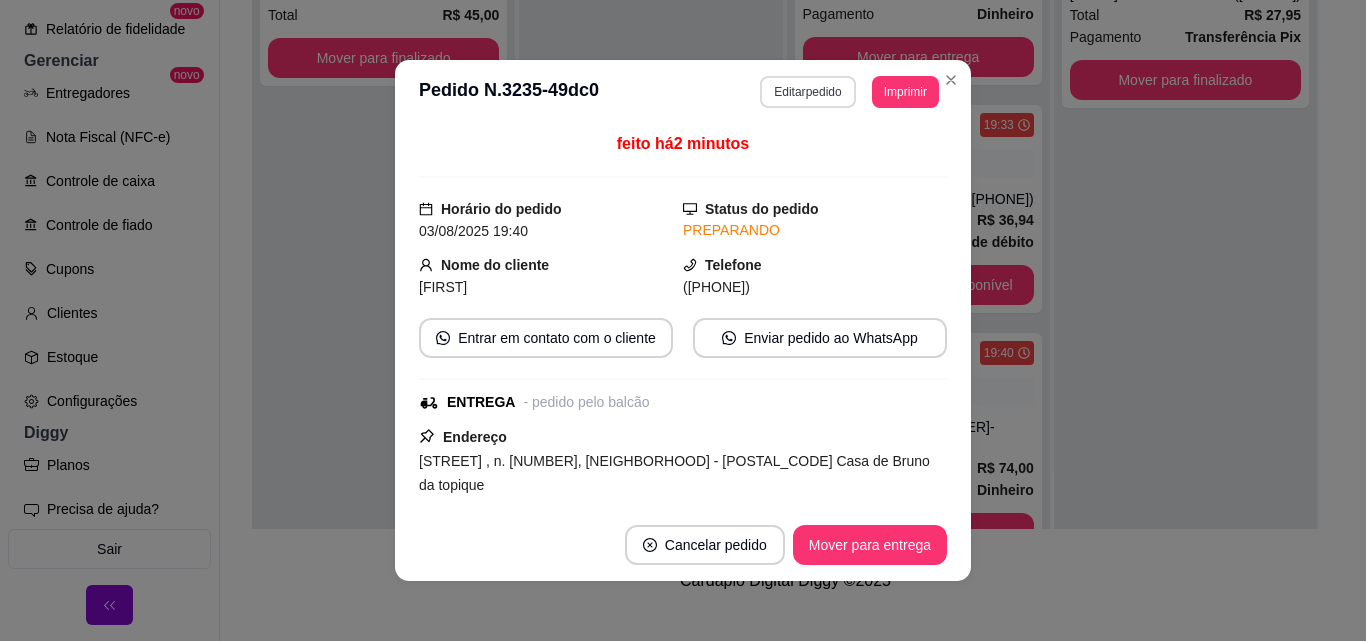click on "Editar  pedido" at bounding box center [807, 92] 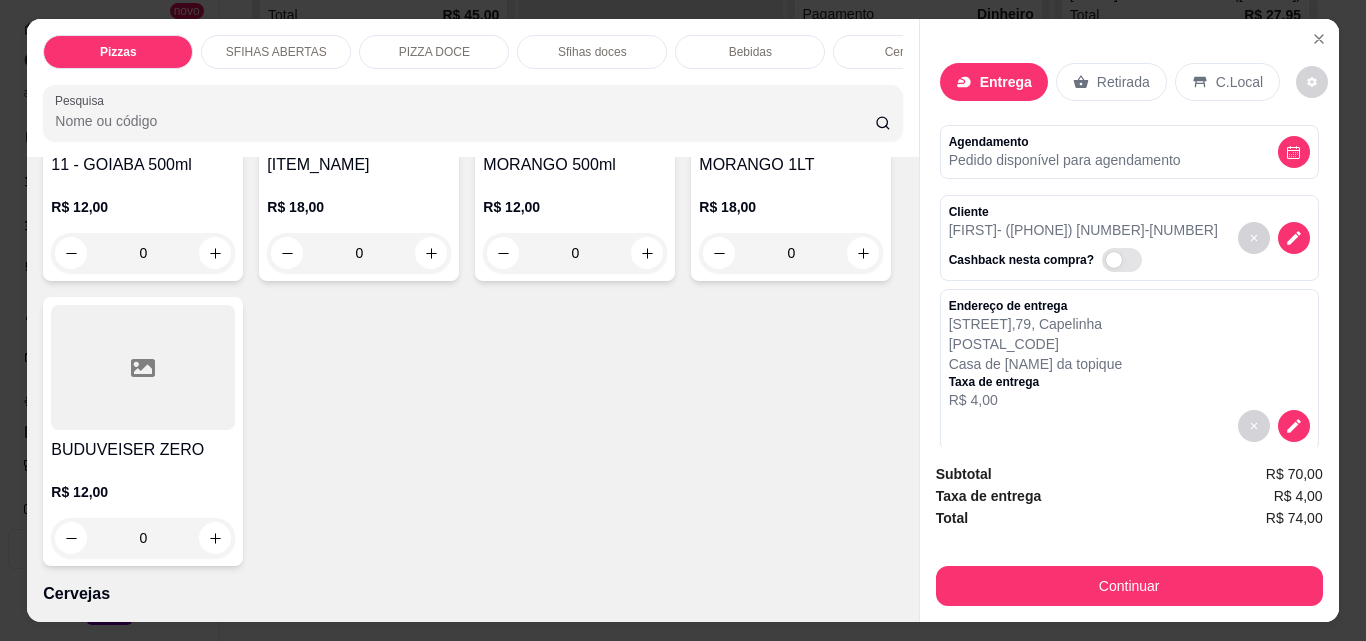 scroll, scrollTop: 4200, scrollLeft: 0, axis: vertical 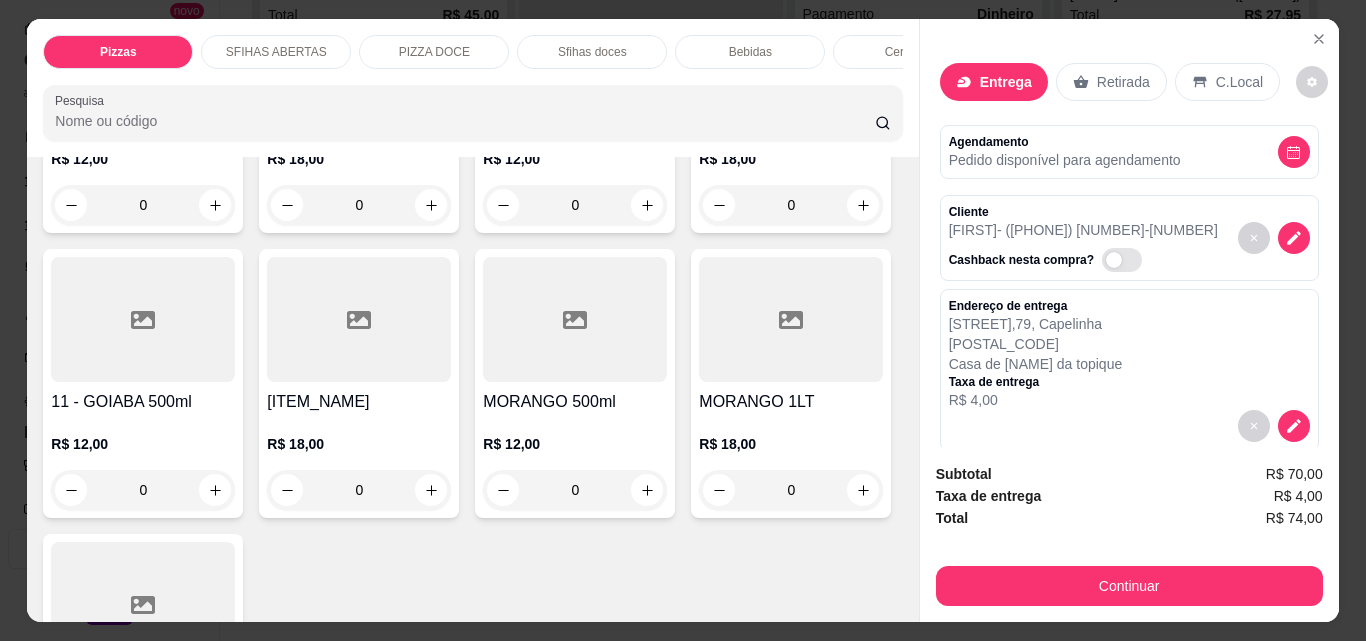 click on "0" at bounding box center (359, -104) 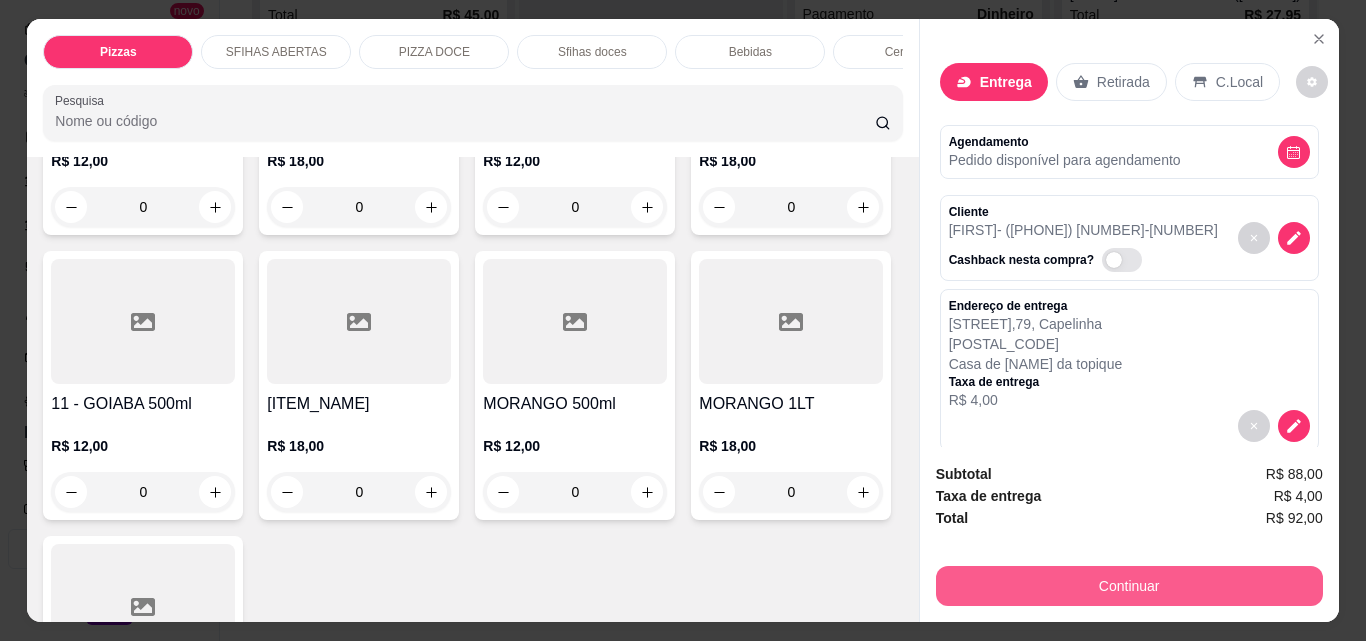 click on "Continuar" at bounding box center (1129, 586) 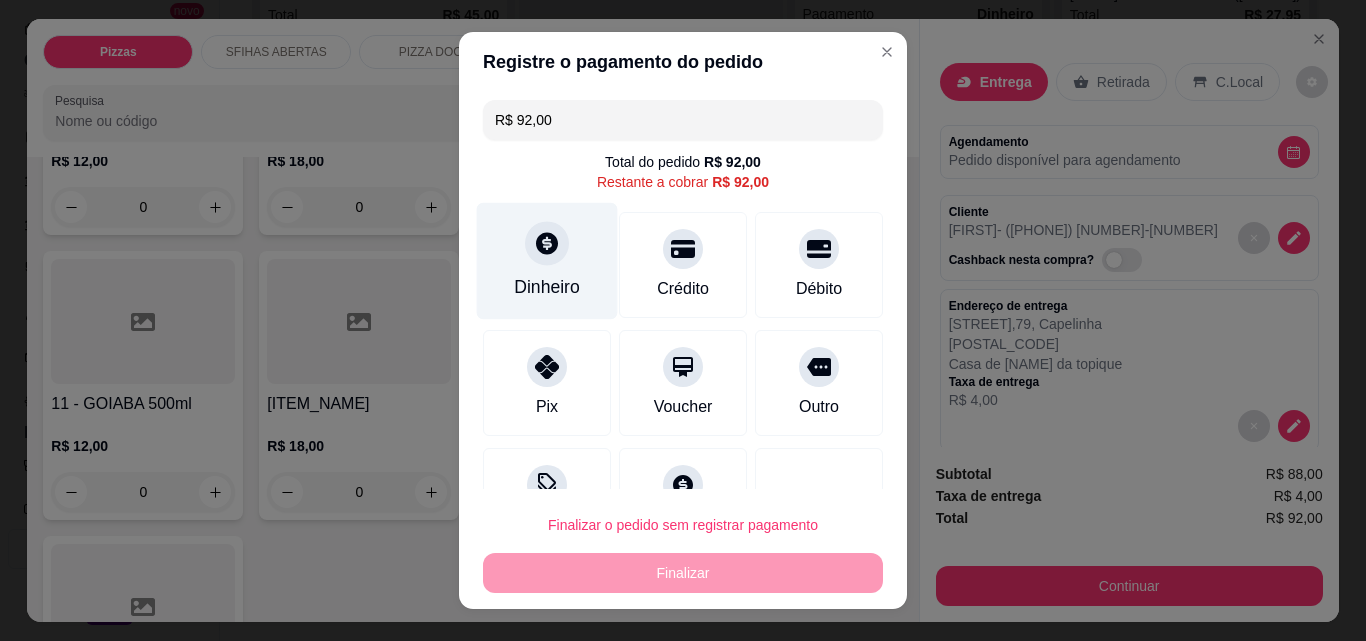 click on "Dinheiro" at bounding box center (547, 287) 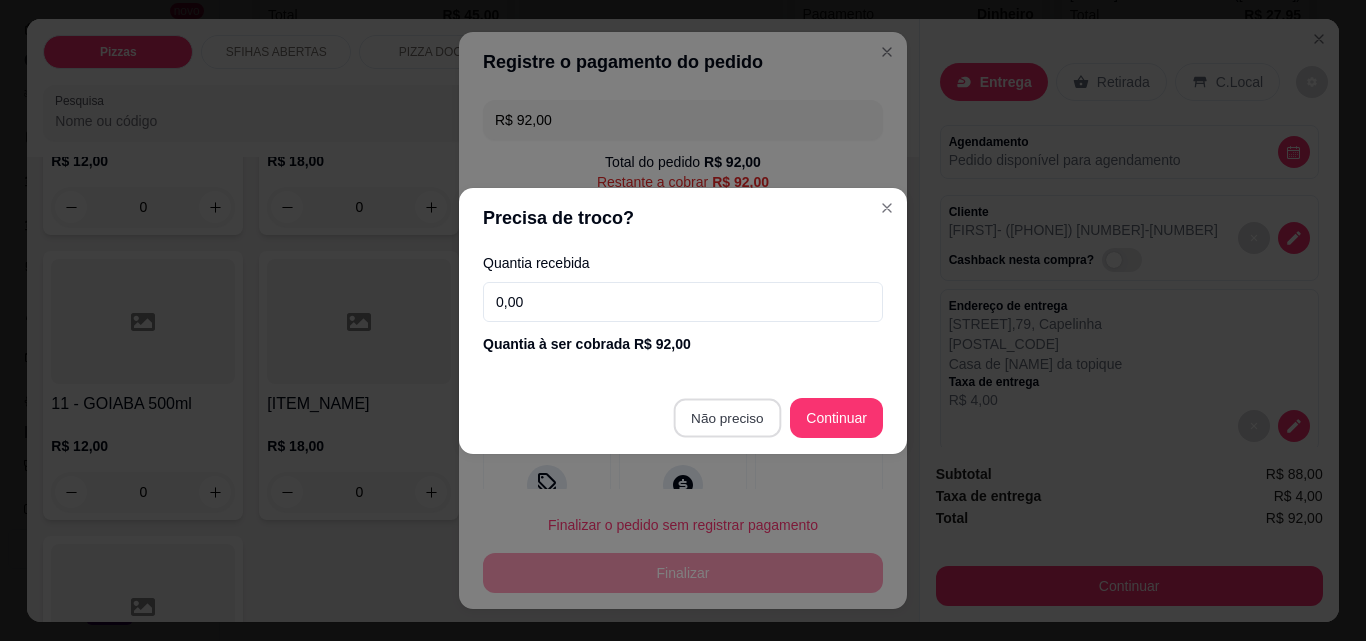 type on "R$ 0,00" 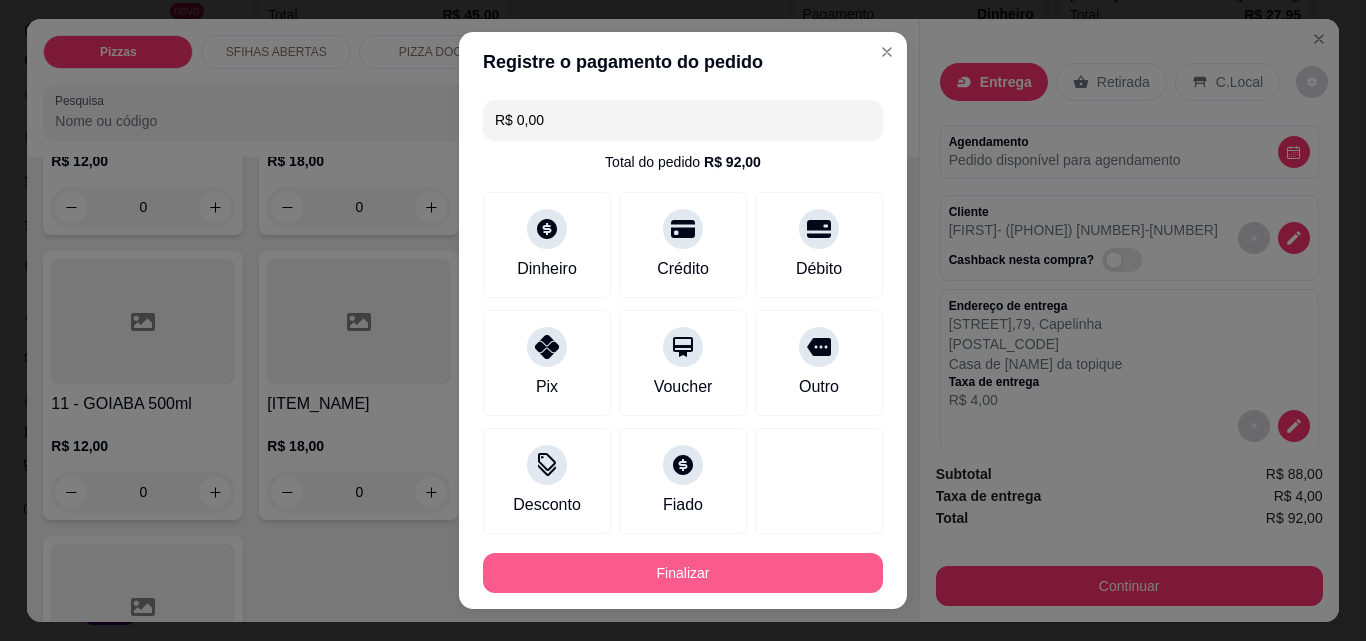 click on "Finalizar" at bounding box center (683, 573) 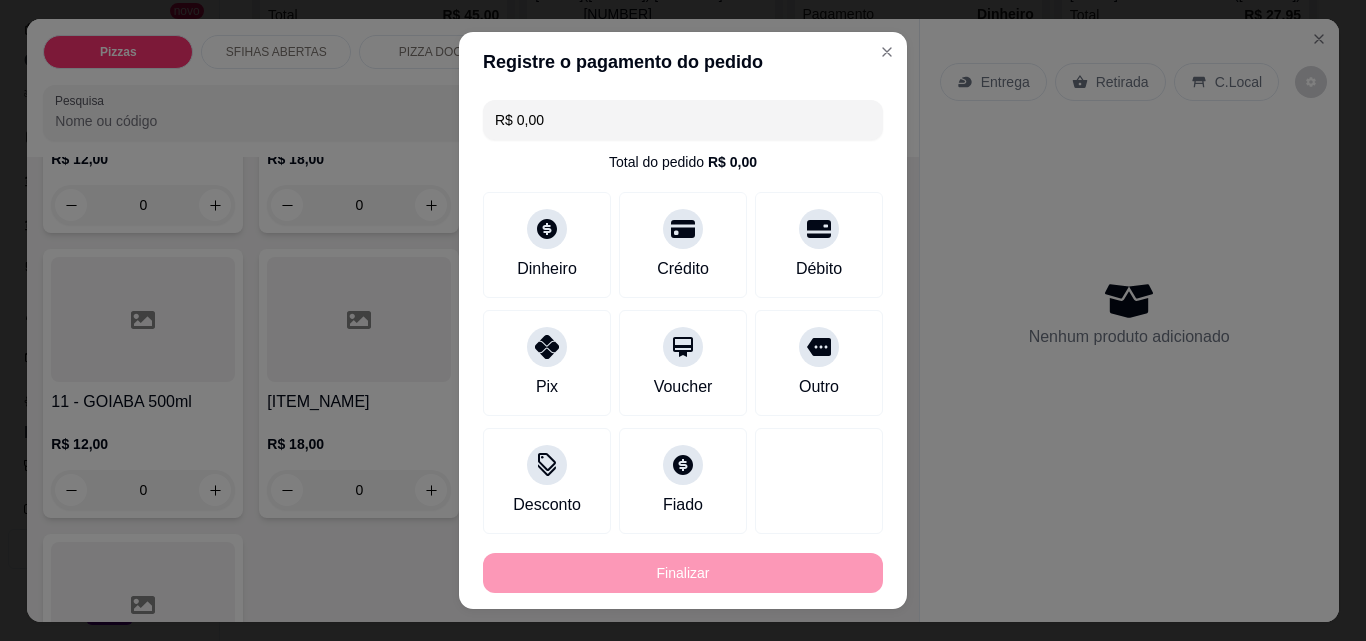 type on "0" 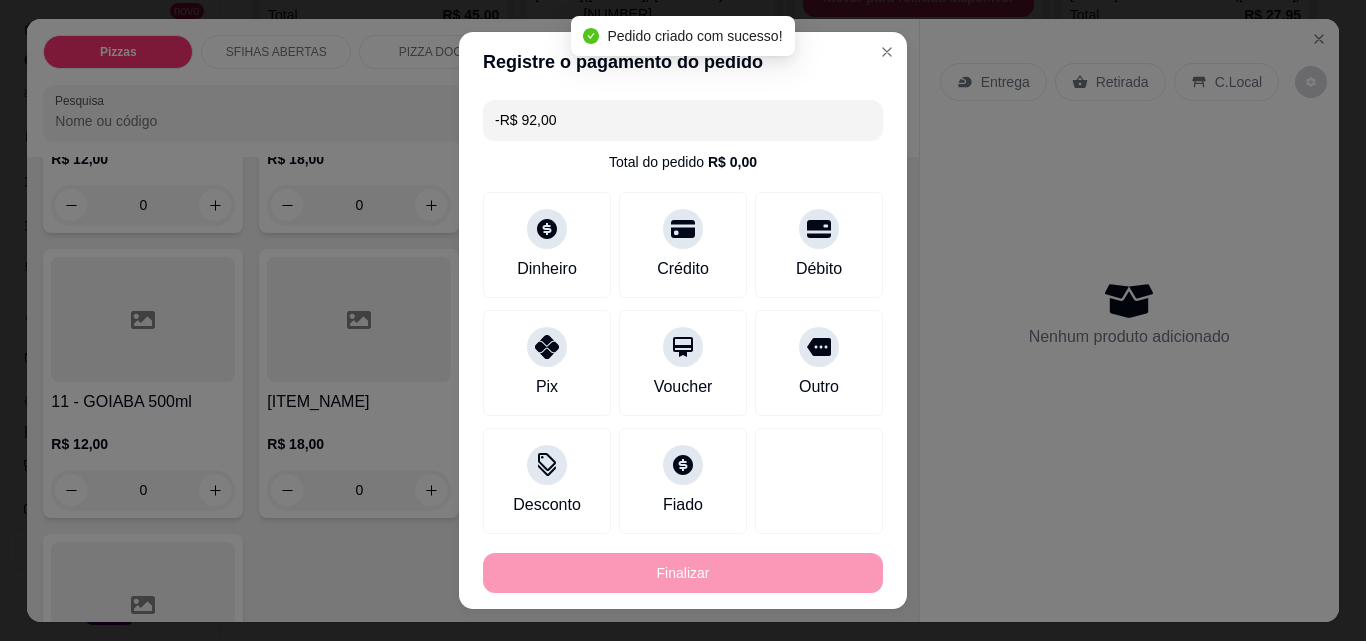 scroll, scrollTop: 995, scrollLeft: 0, axis: vertical 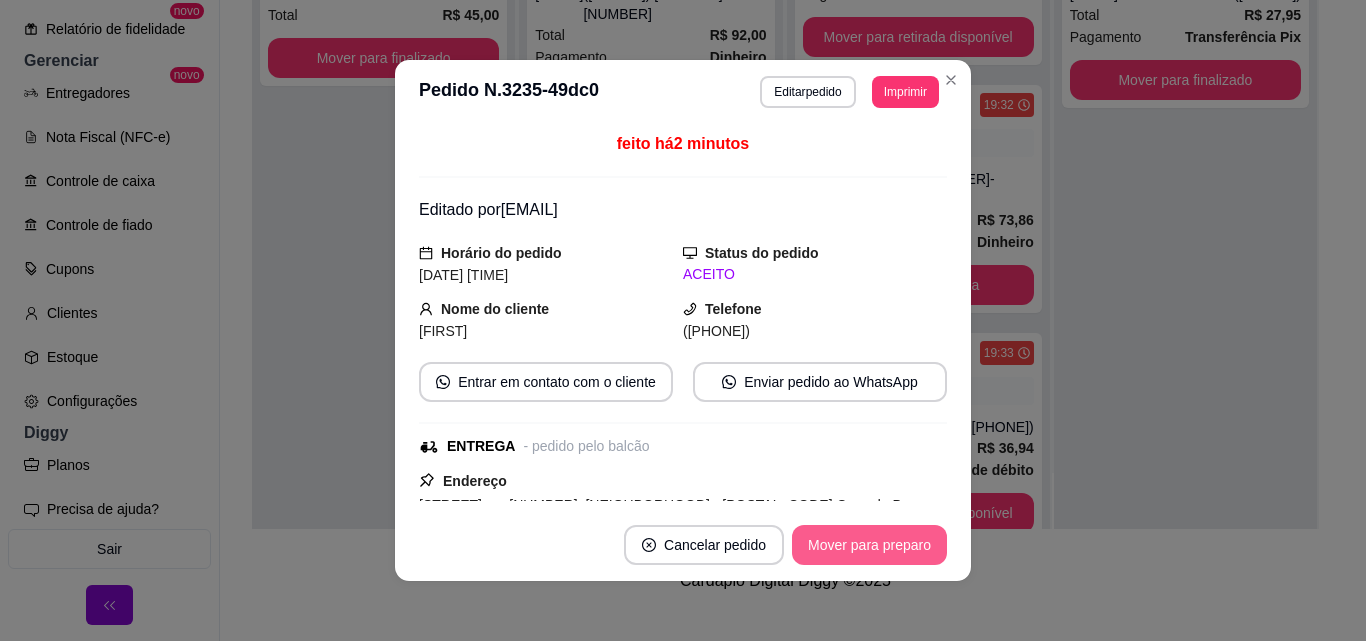 click on "Mover para preparo" at bounding box center [869, 545] 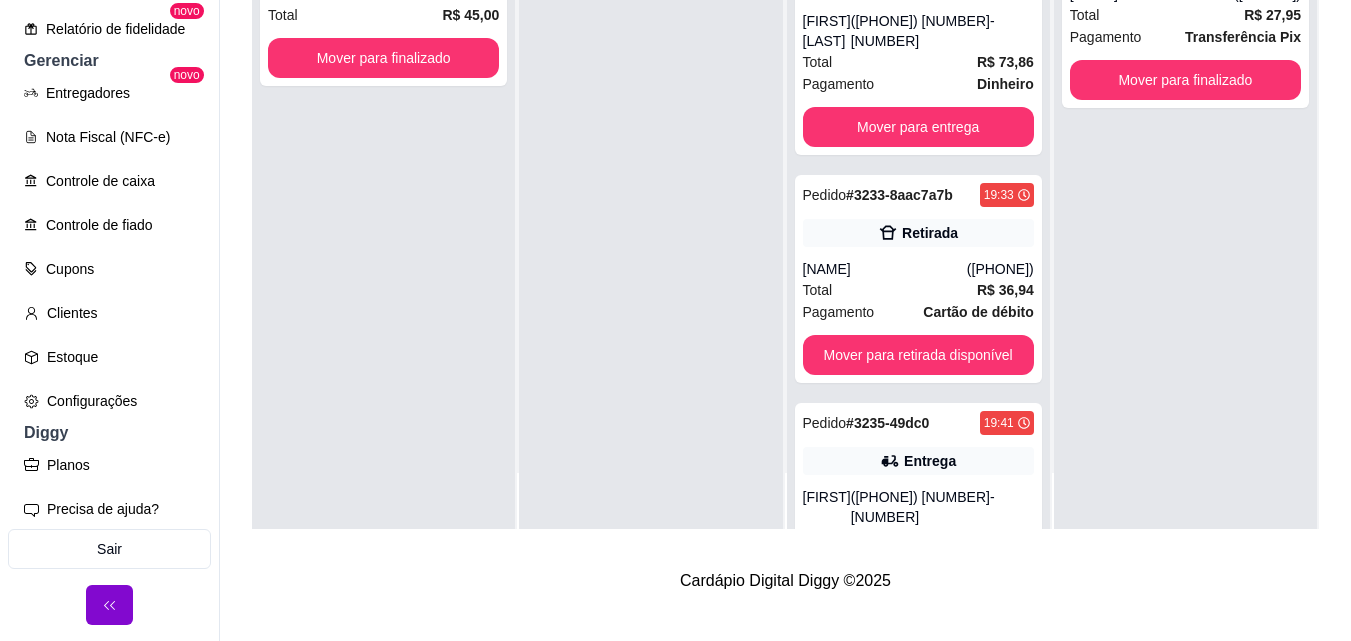scroll, scrollTop: 923, scrollLeft: 0, axis: vertical 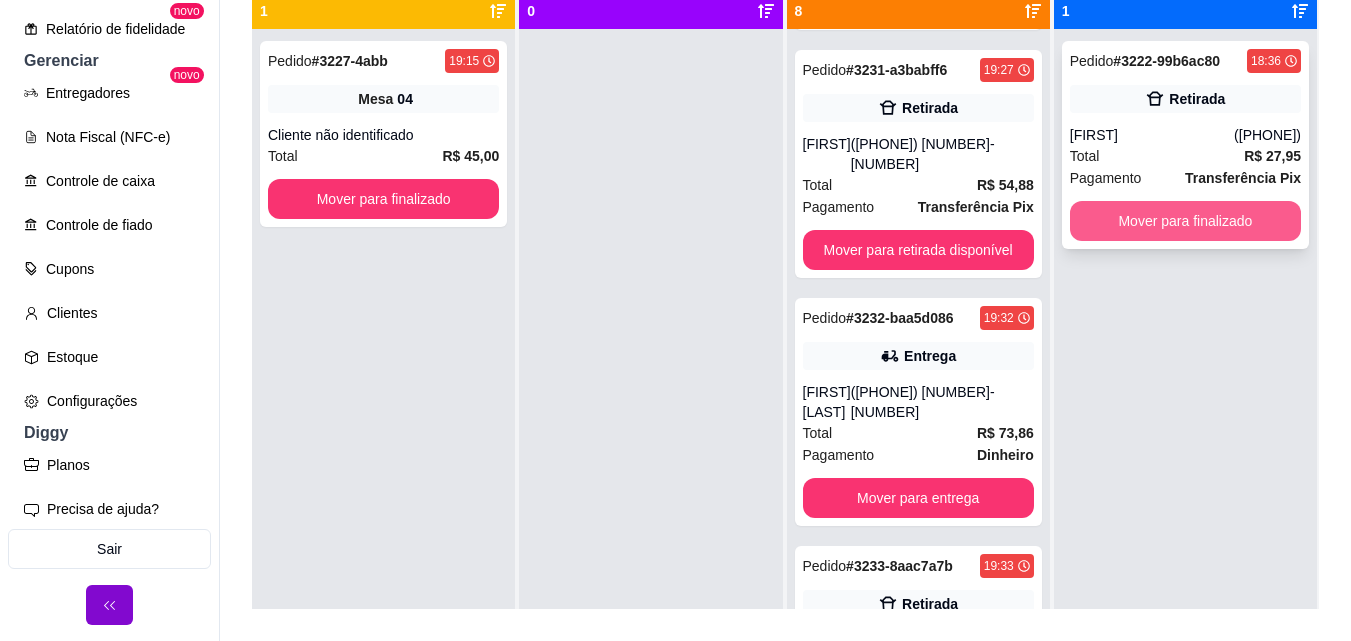 click on "Mover para finalizado" at bounding box center (1185, 221) 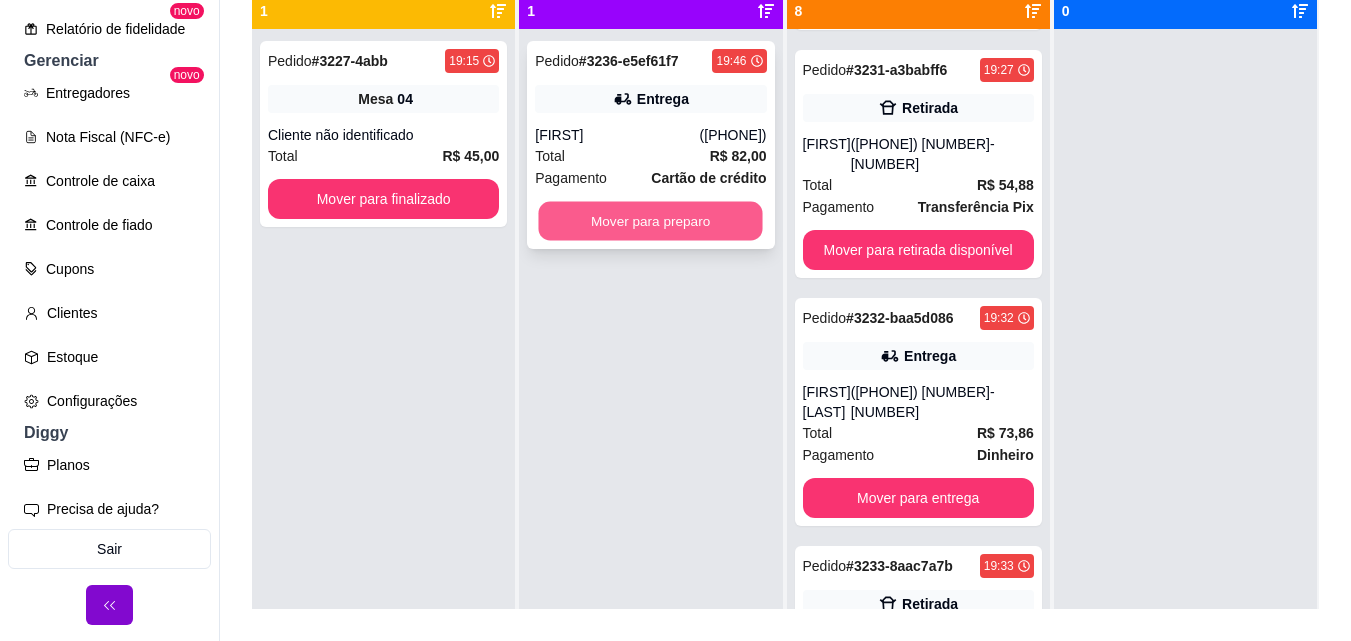 click on "Mover para preparo" at bounding box center (651, 221) 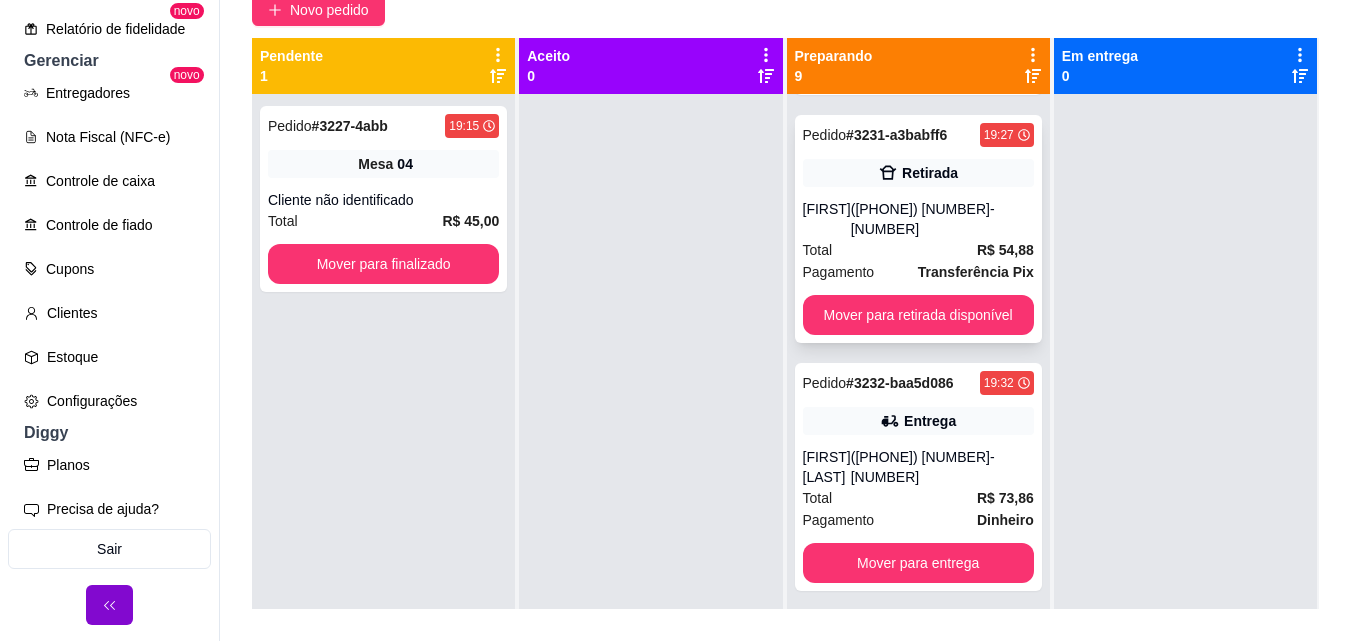 scroll, scrollTop: 119, scrollLeft: 0, axis: vertical 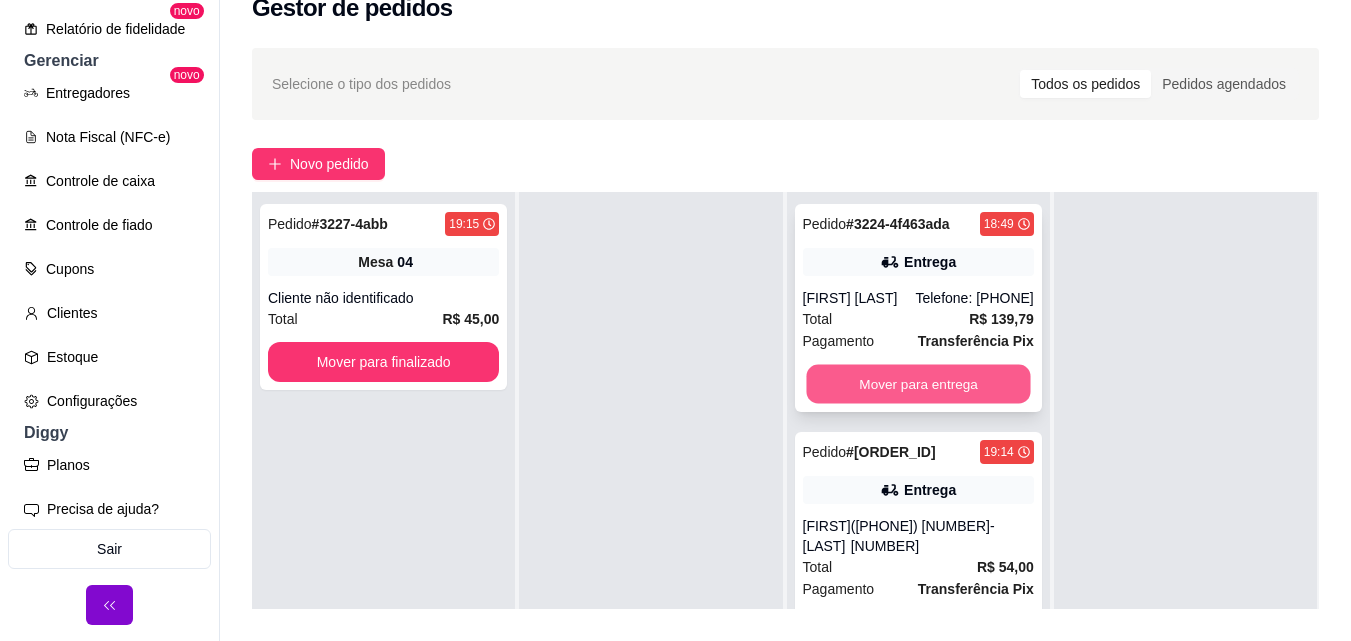 click on "Mover para entrega" at bounding box center [918, 384] 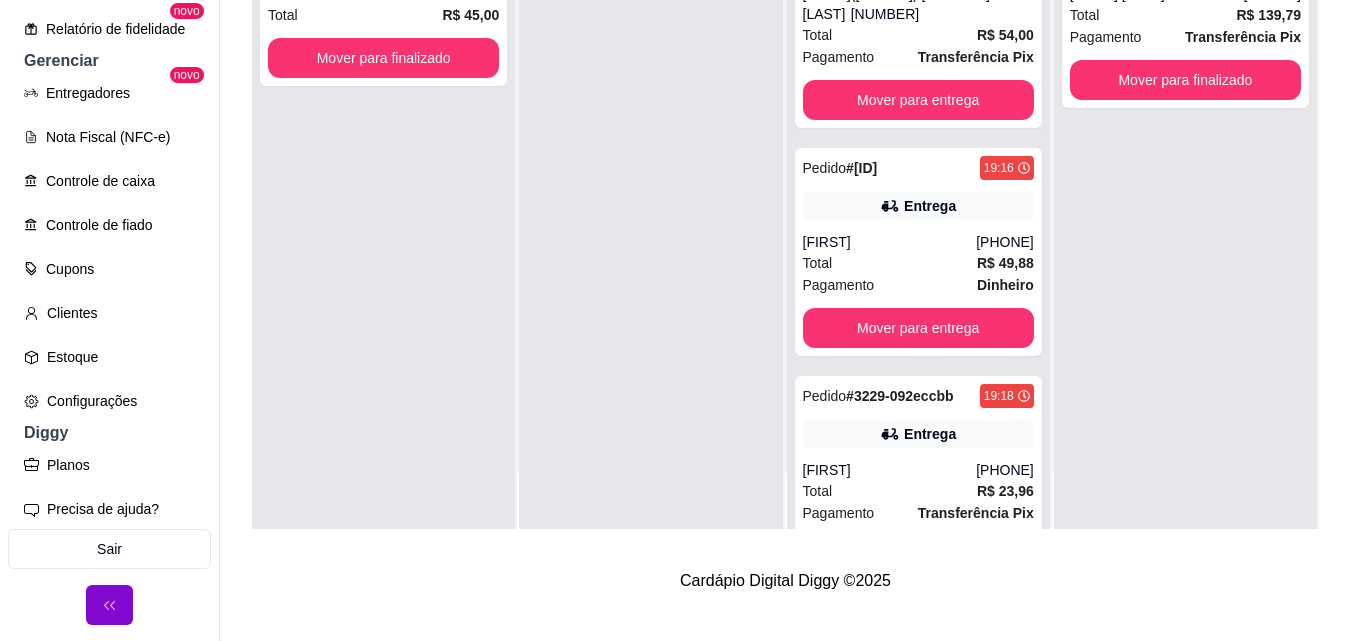 scroll, scrollTop: 319, scrollLeft: 0, axis: vertical 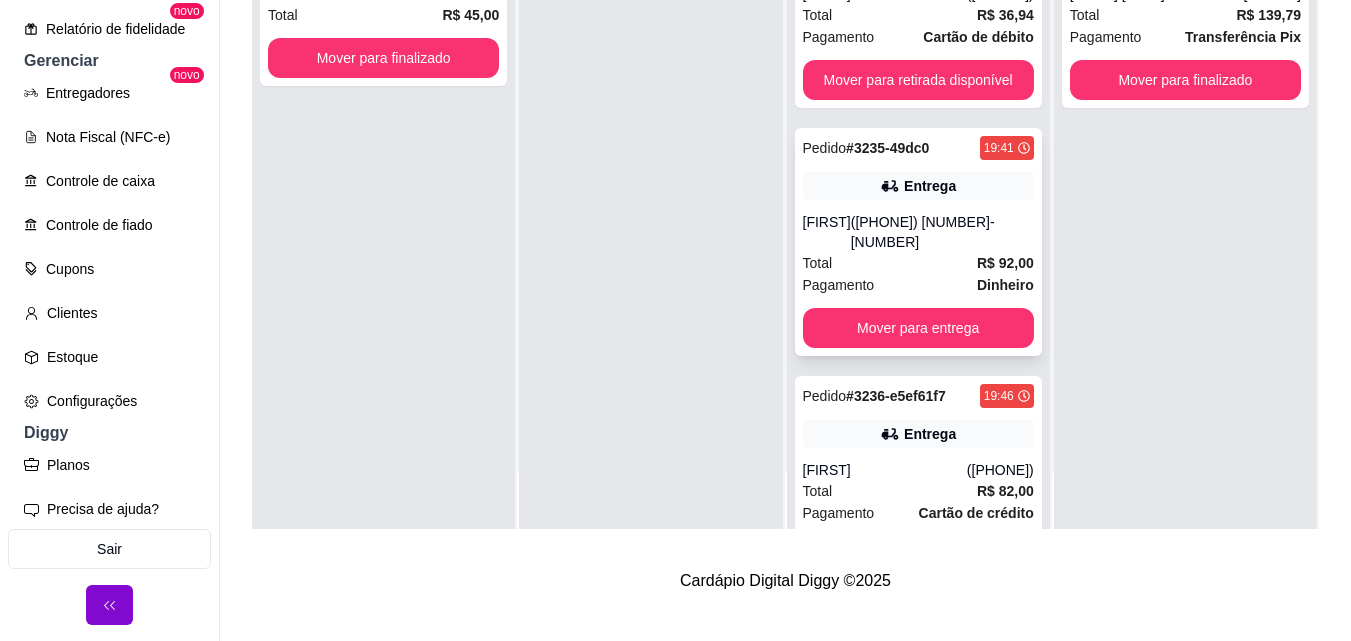 click on "[FIRST]" at bounding box center [827, 232] 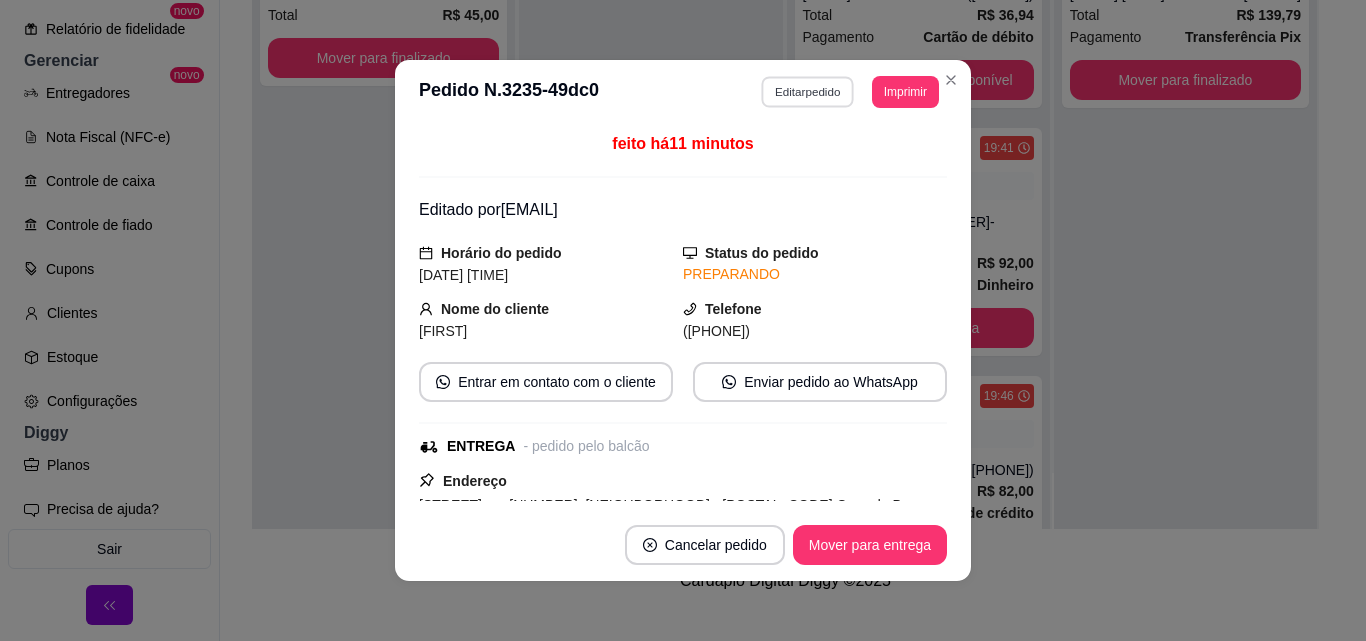 click on "Editar  pedido" at bounding box center (808, 91) 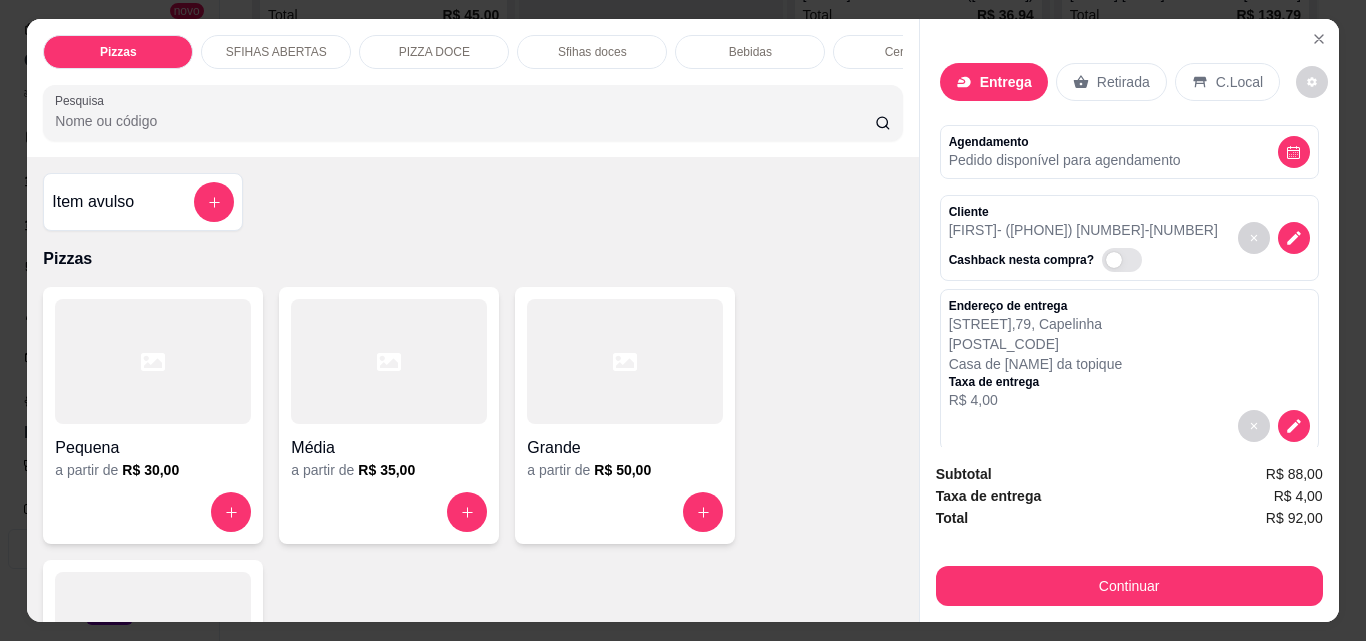 scroll, scrollTop: 52, scrollLeft: 0, axis: vertical 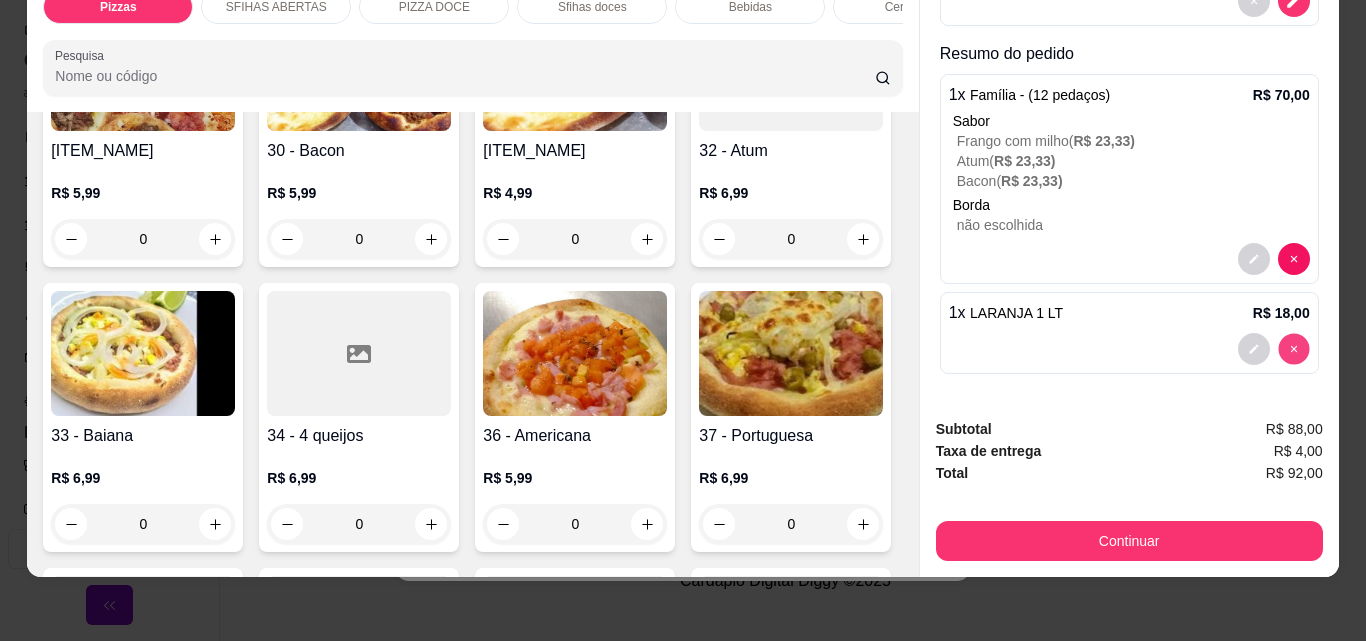 type on "0" 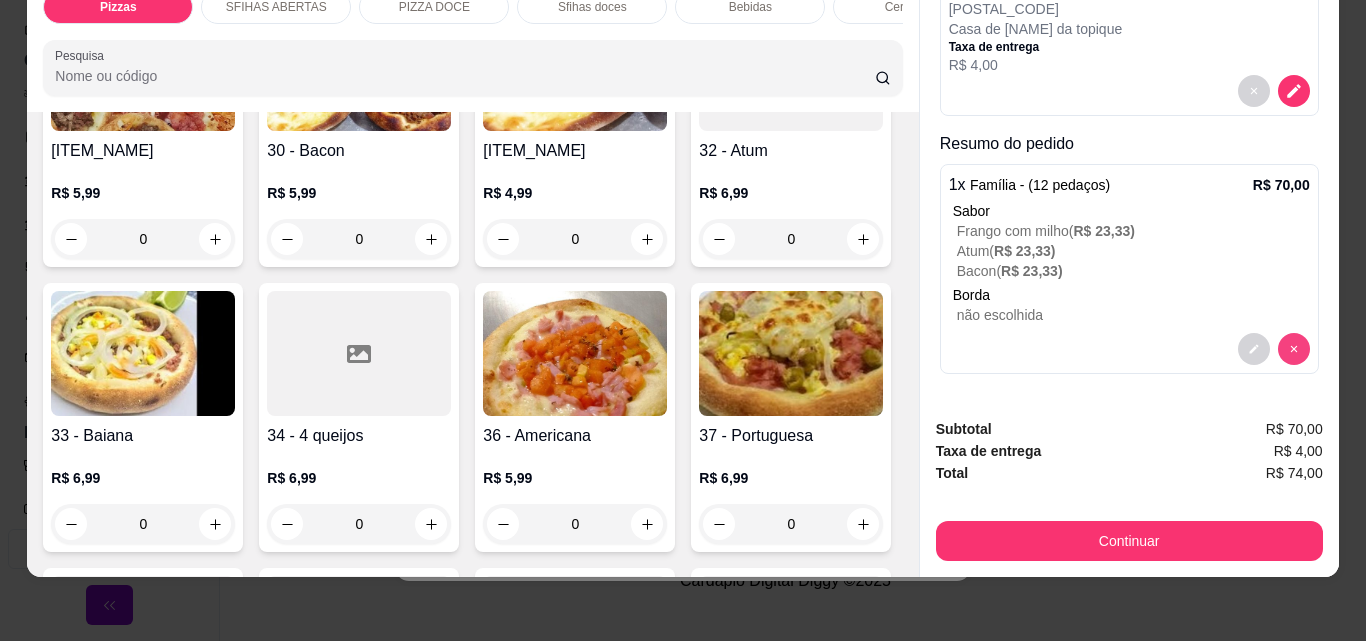 scroll, scrollTop: 290, scrollLeft: 0, axis: vertical 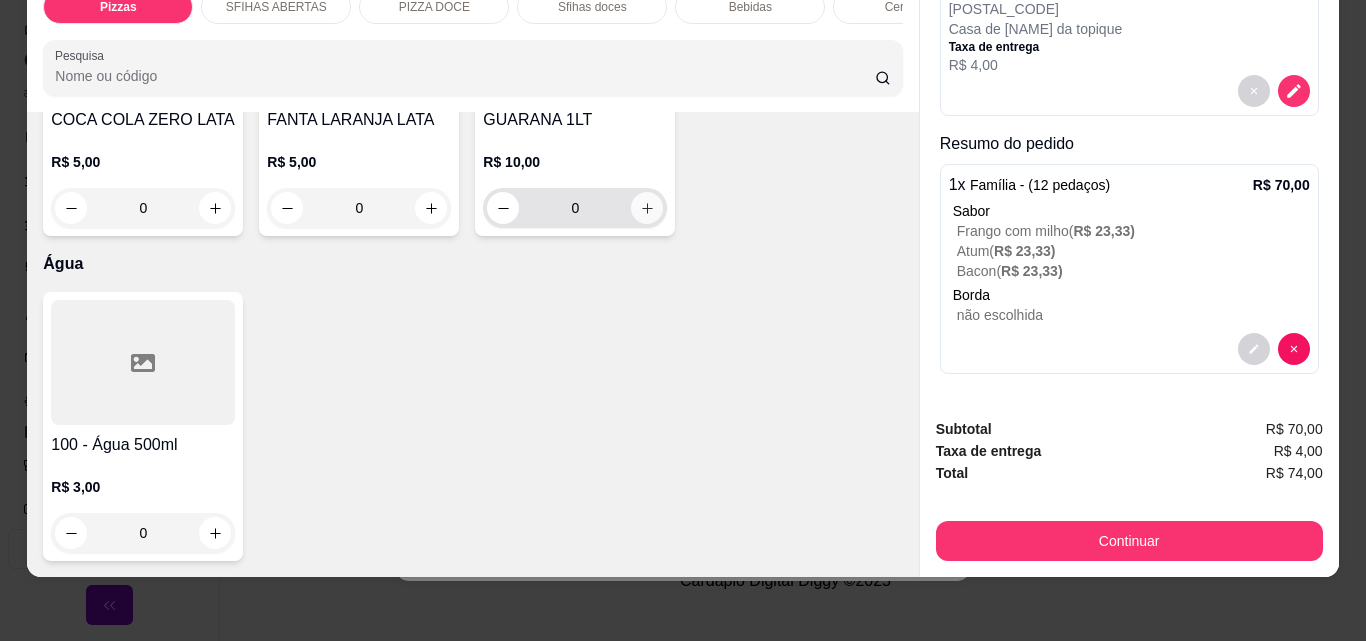 click 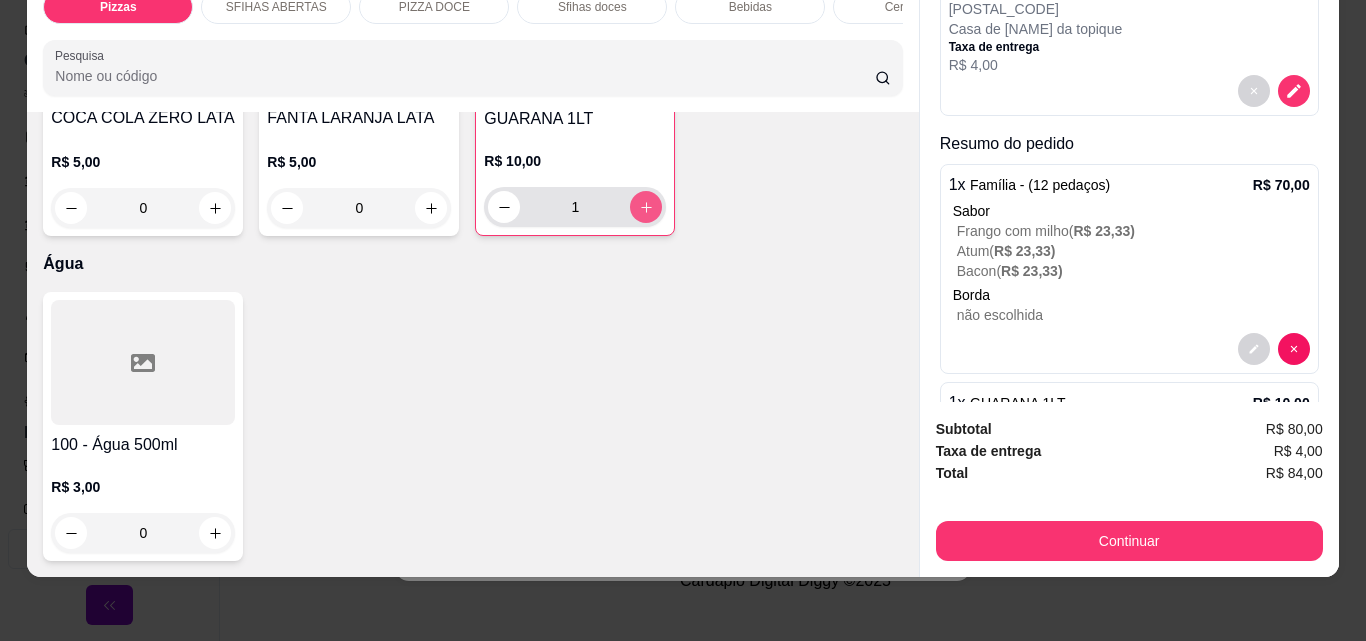 scroll, scrollTop: 380, scrollLeft: 0, axis: vertical 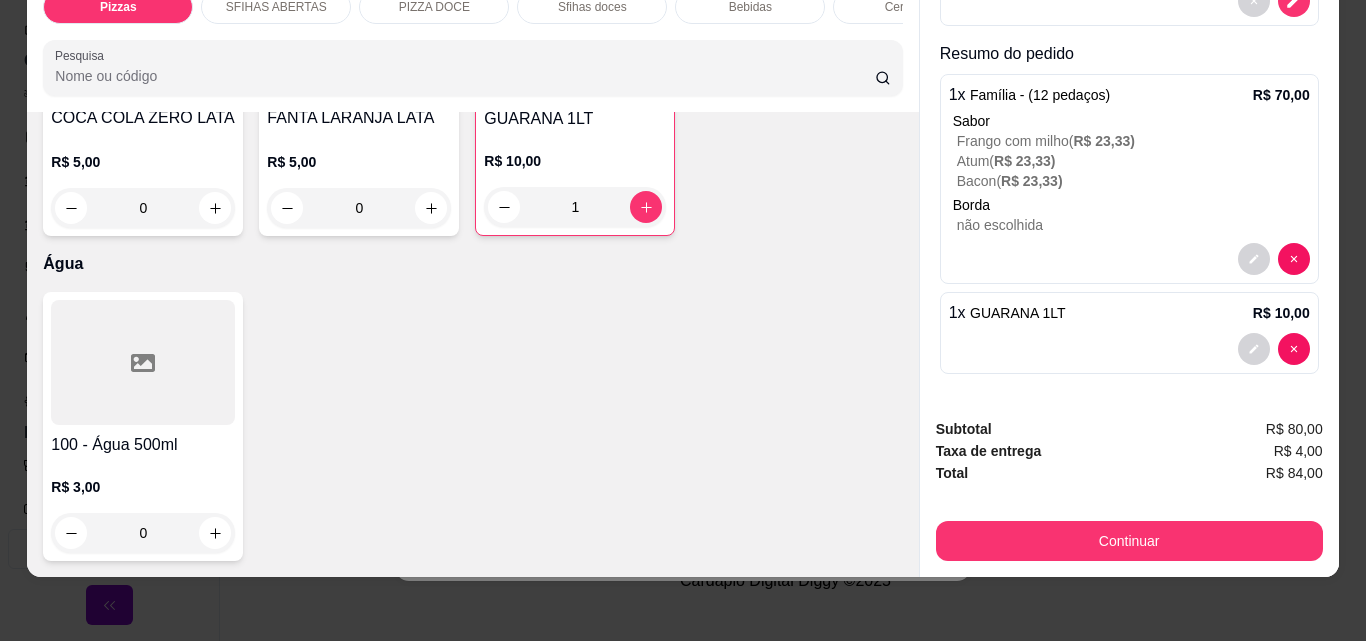 click 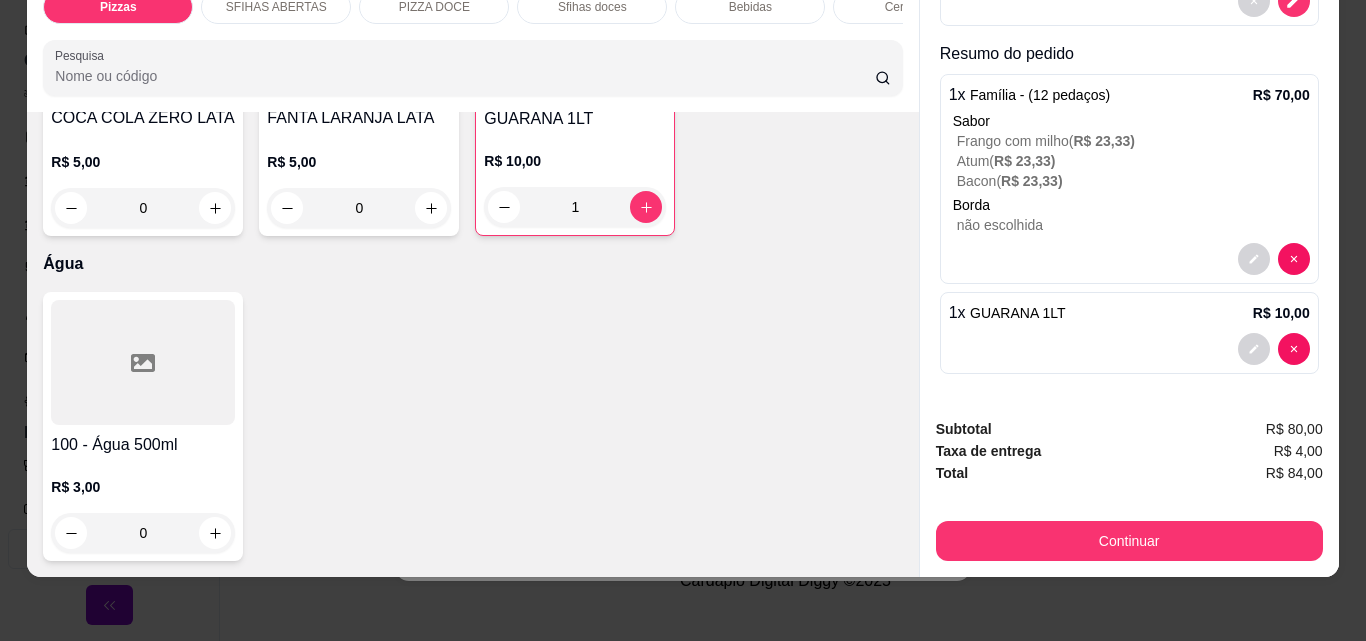 type on "1" 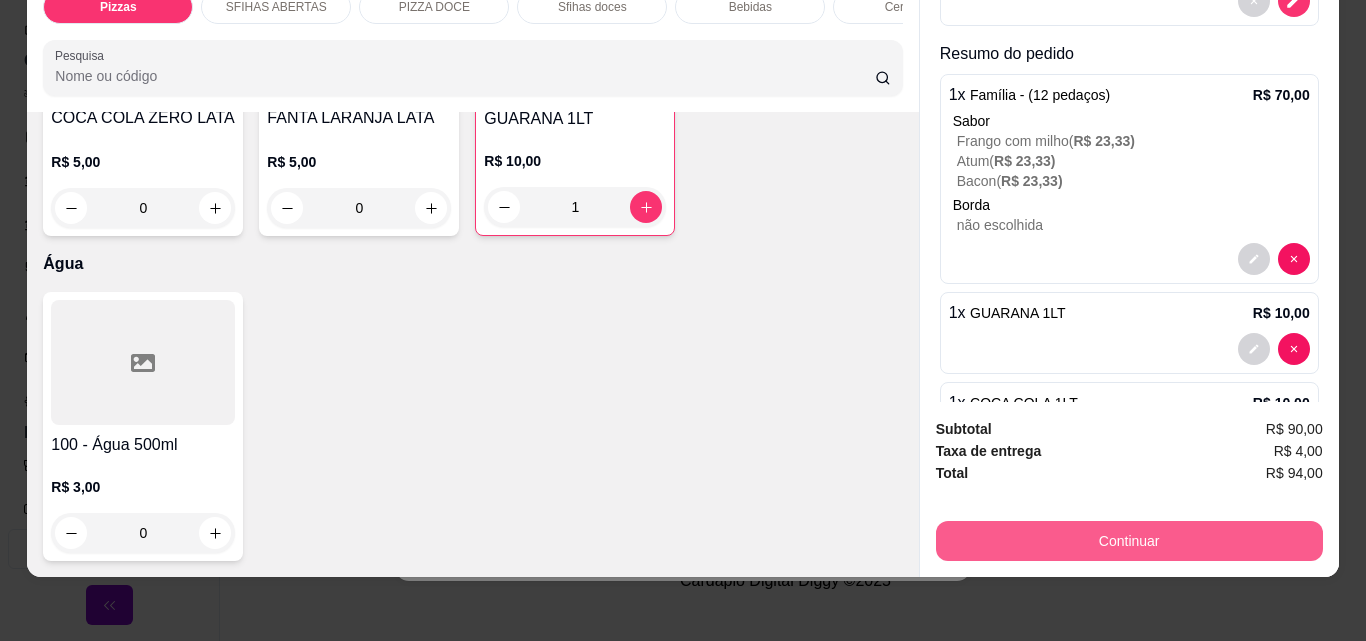 click on "Continuar" at bounding box center (1129, 541) 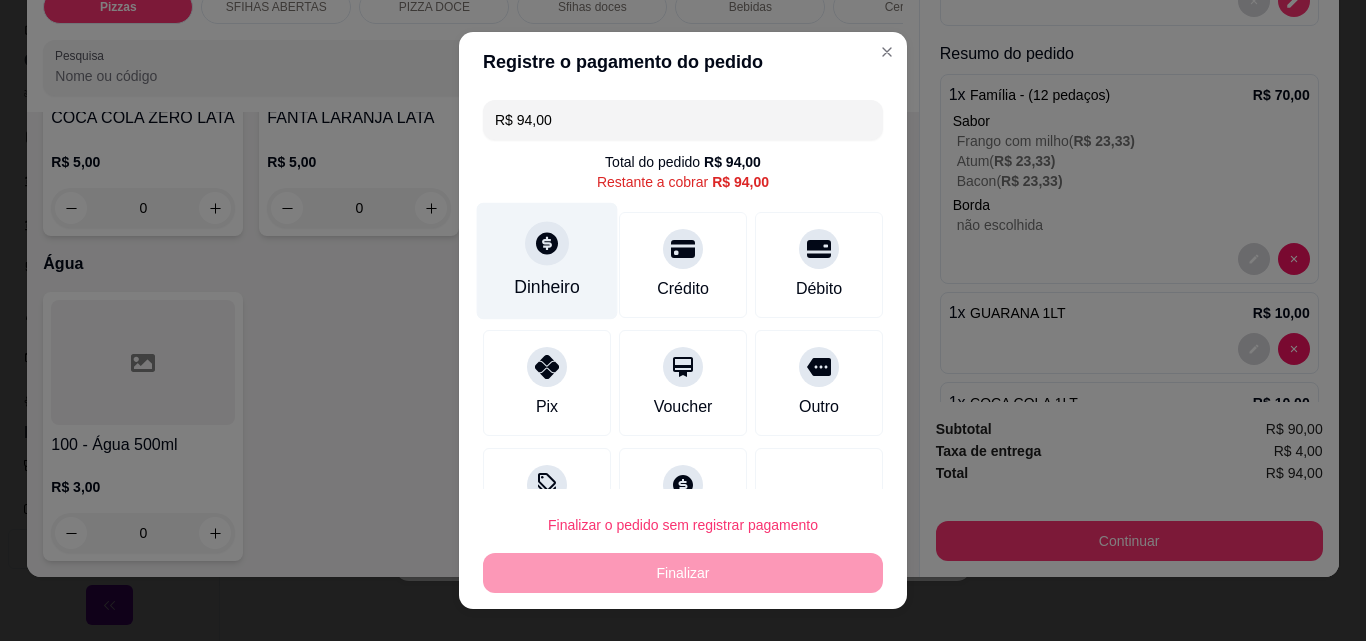 click at bounding box center [547, 243] 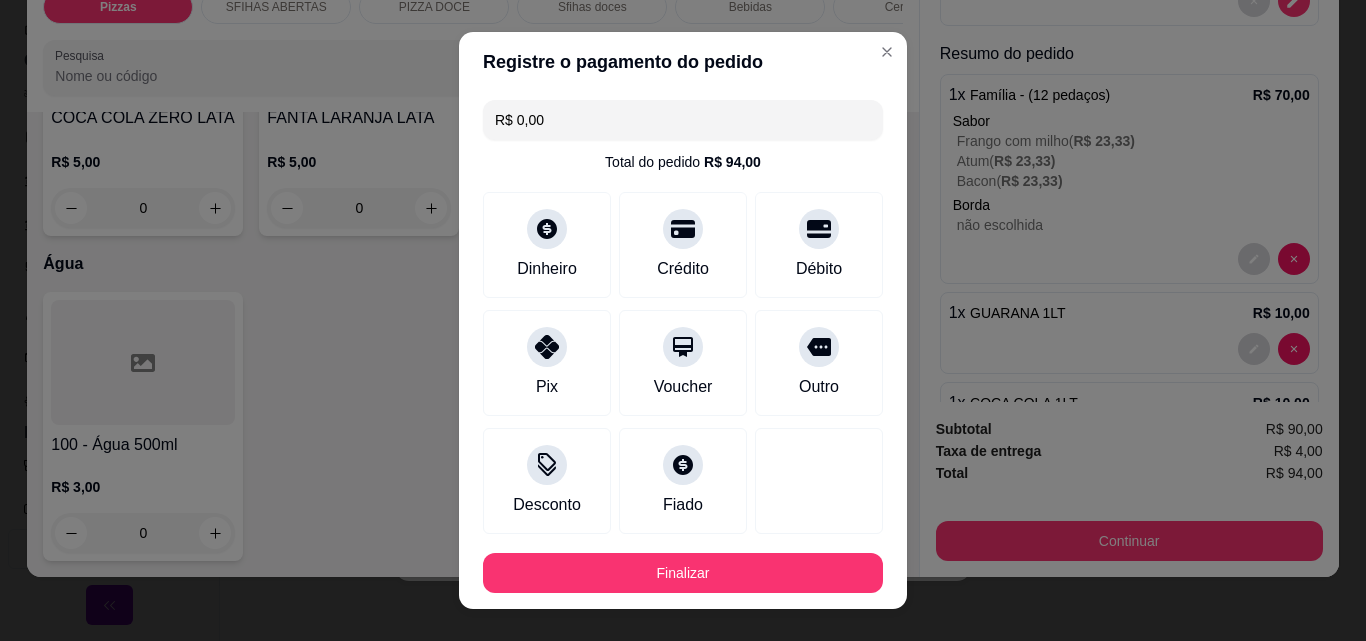 type on "R$ 0,00" 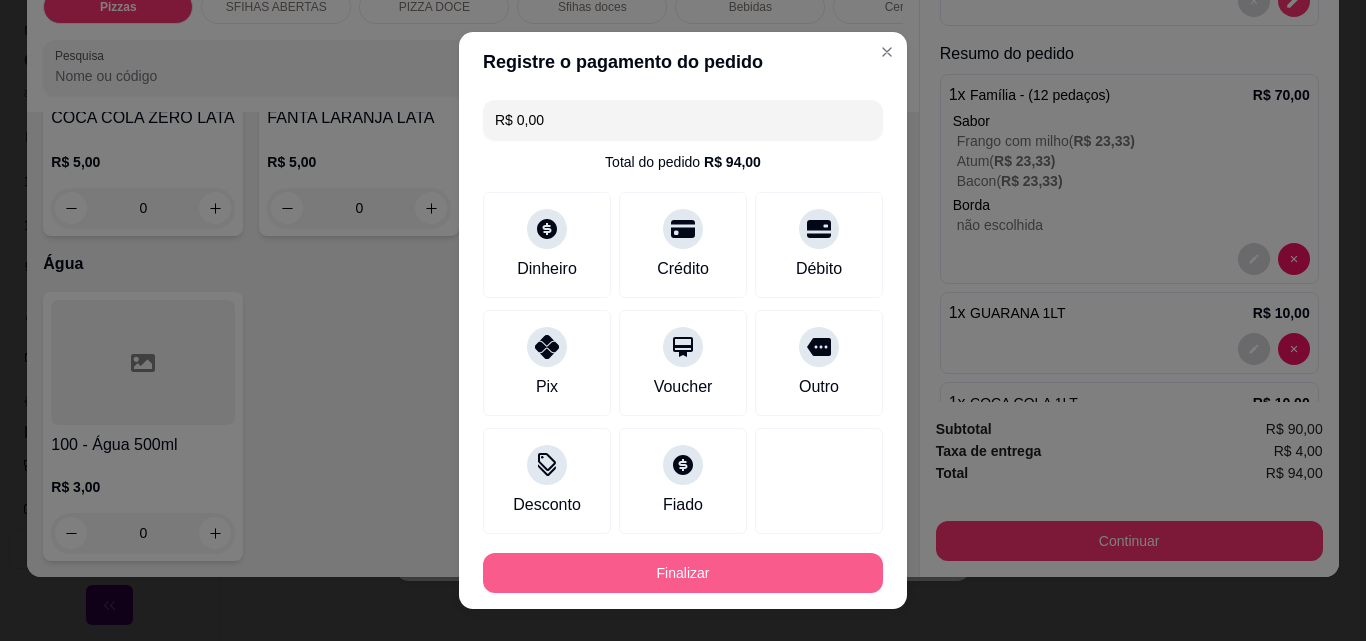 click on "Finalizar" at bounding box center (683, 573) 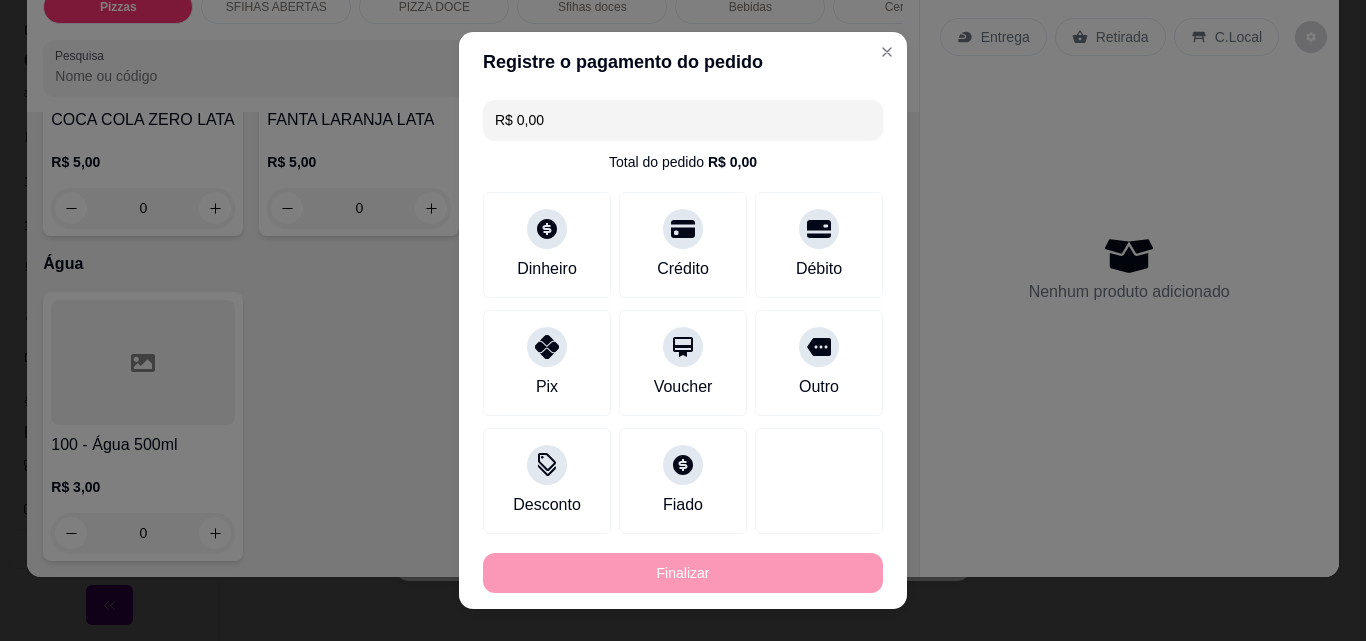 type on "0" 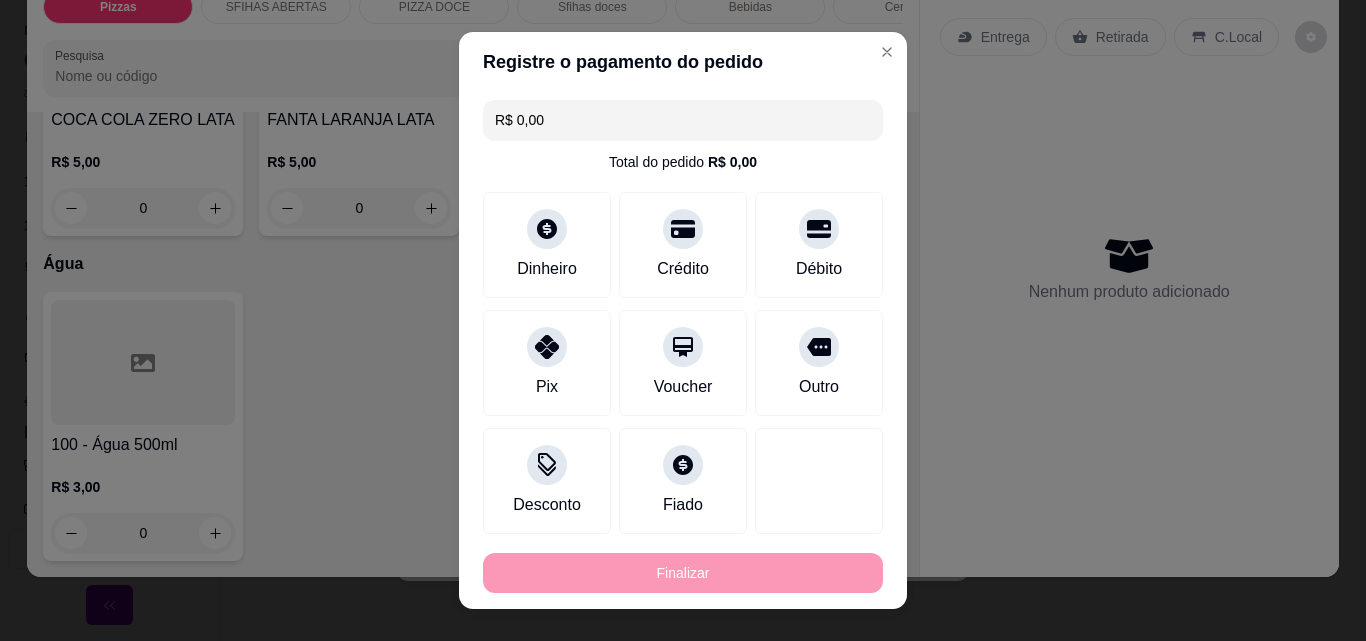 type on "0" 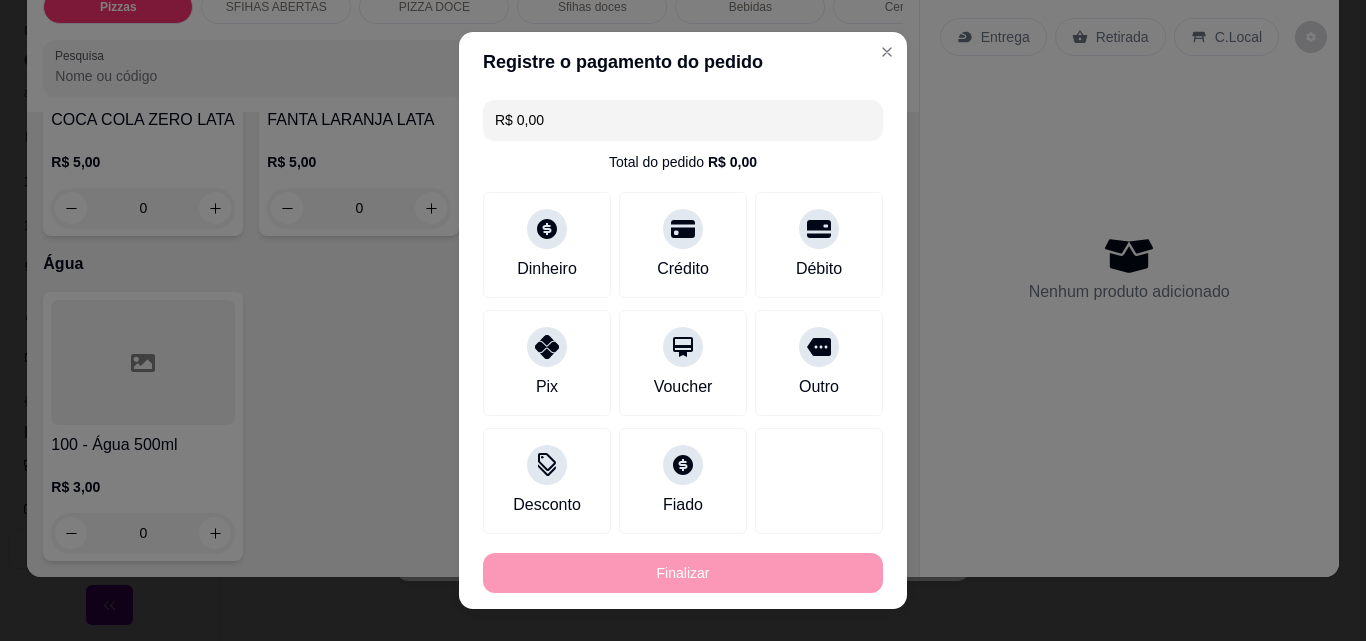 type on "-R$ 94,00" 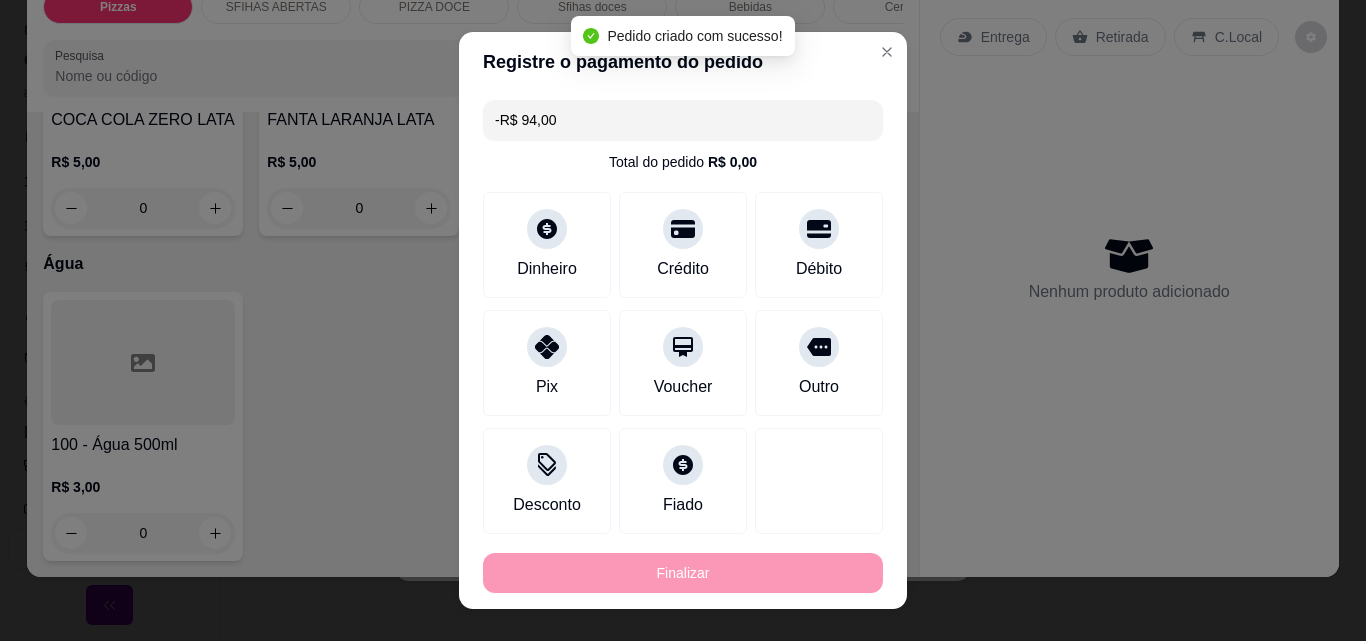 scroll, scrollTop: 0, scrollLeft: 0, axis: both 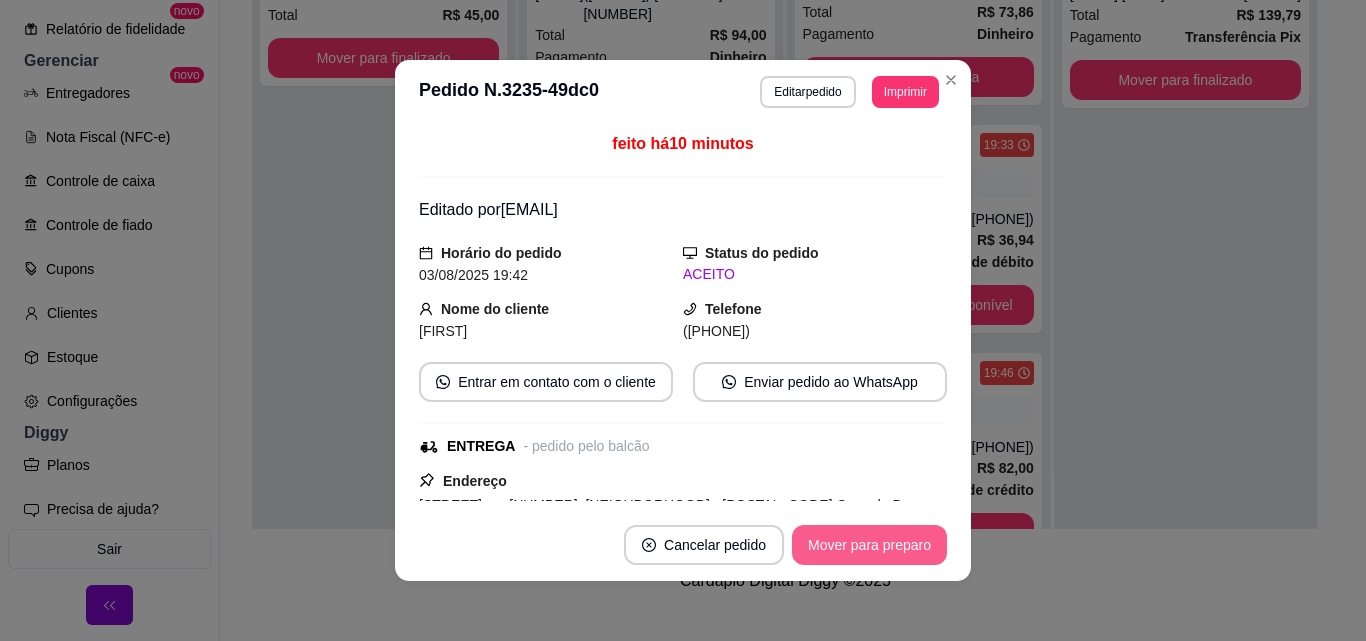 click on "Mover para preparo" at bounding box center (869, 545) 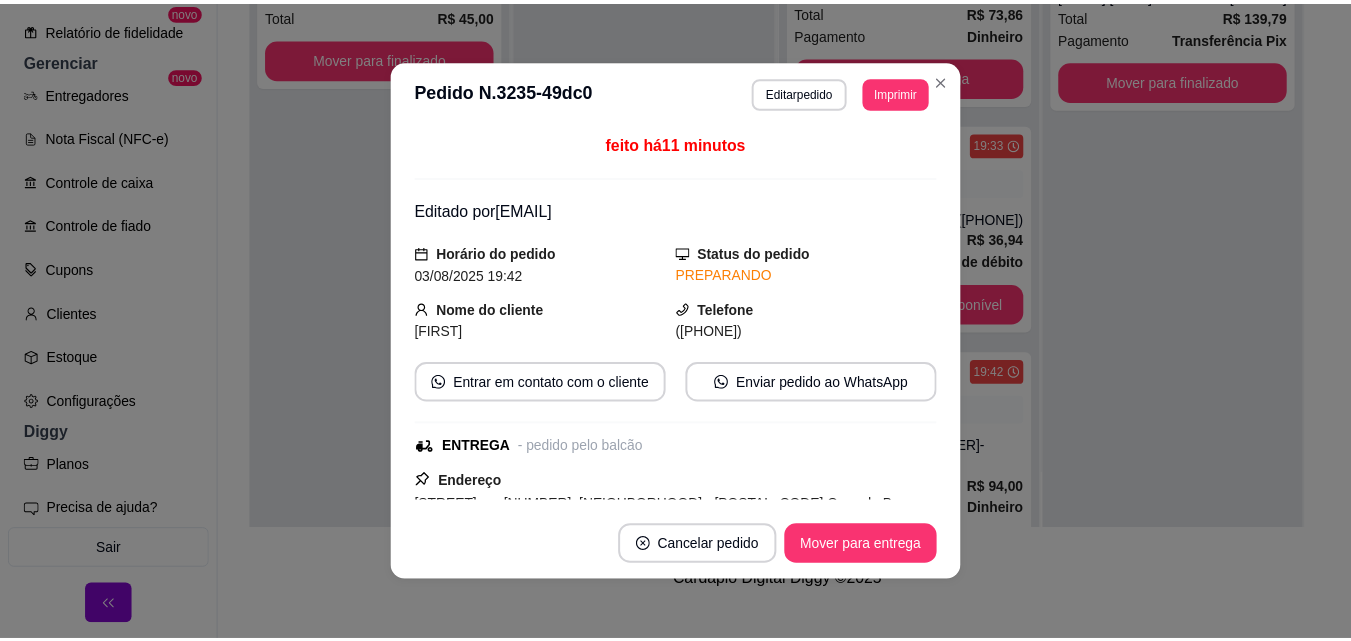 scroll, scrollTop: 1200, scrollLeft: 0, axis: vertical 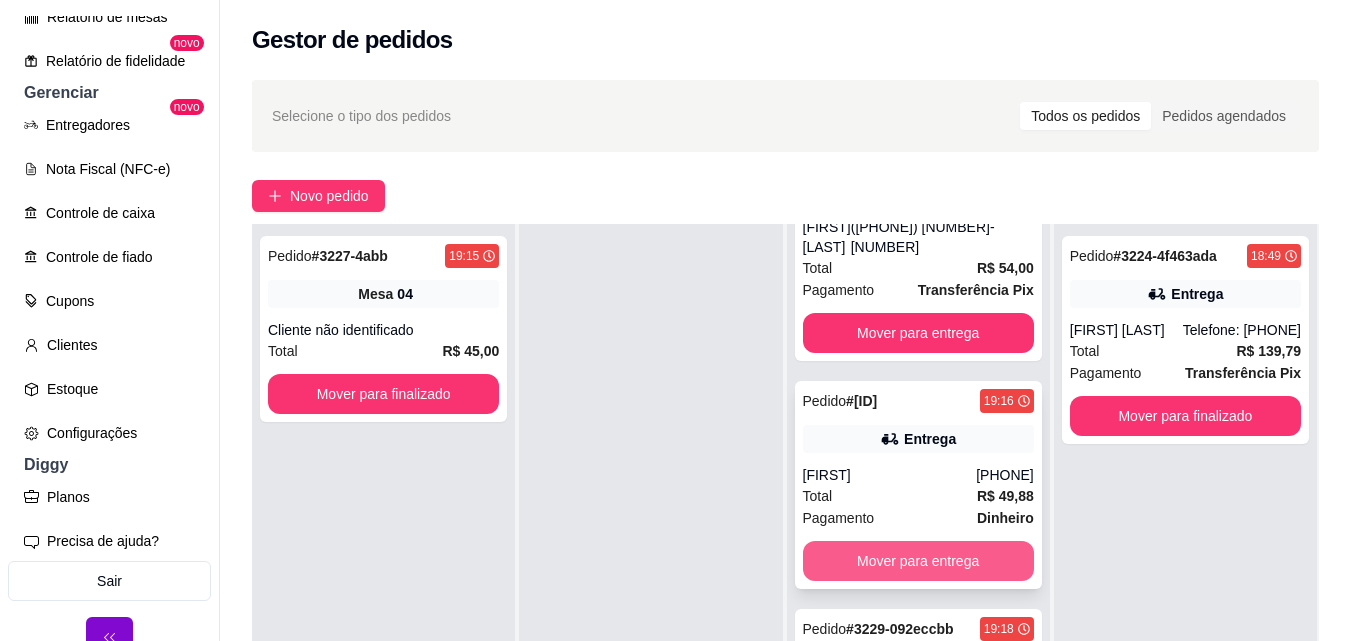 click on "Mover para entrega" at bounding box center [918, 561] 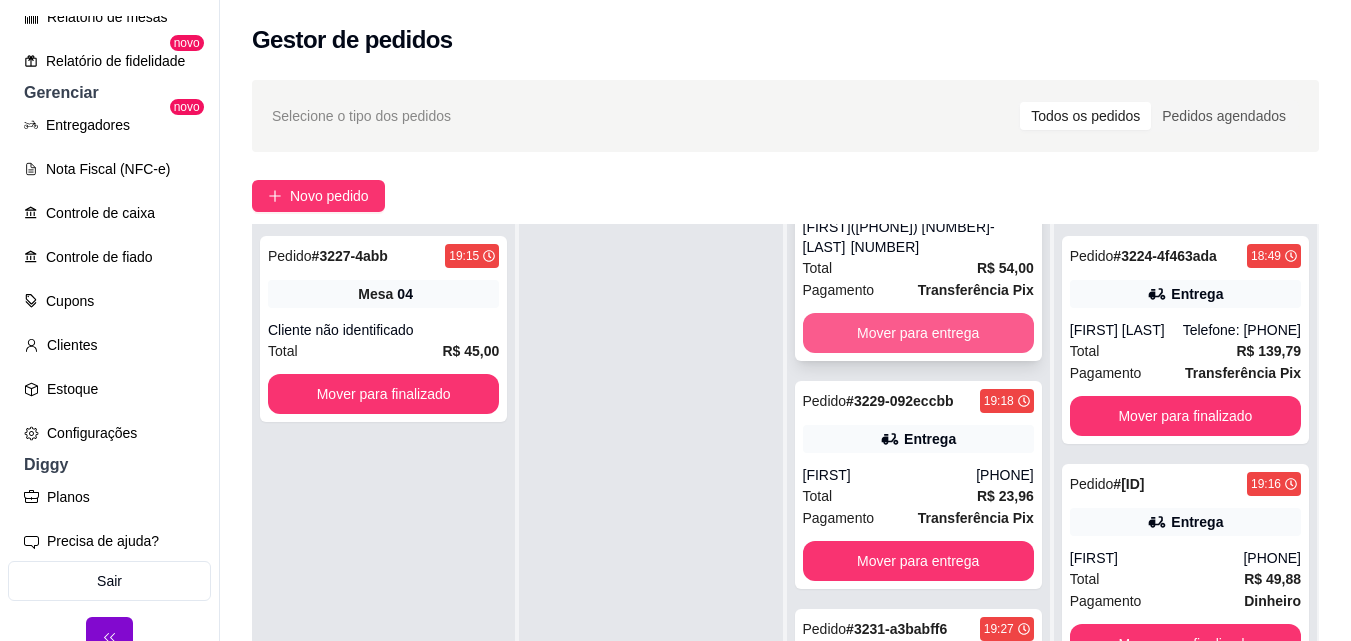 click on "Mover para entrega" at bounding box center [918, 333] 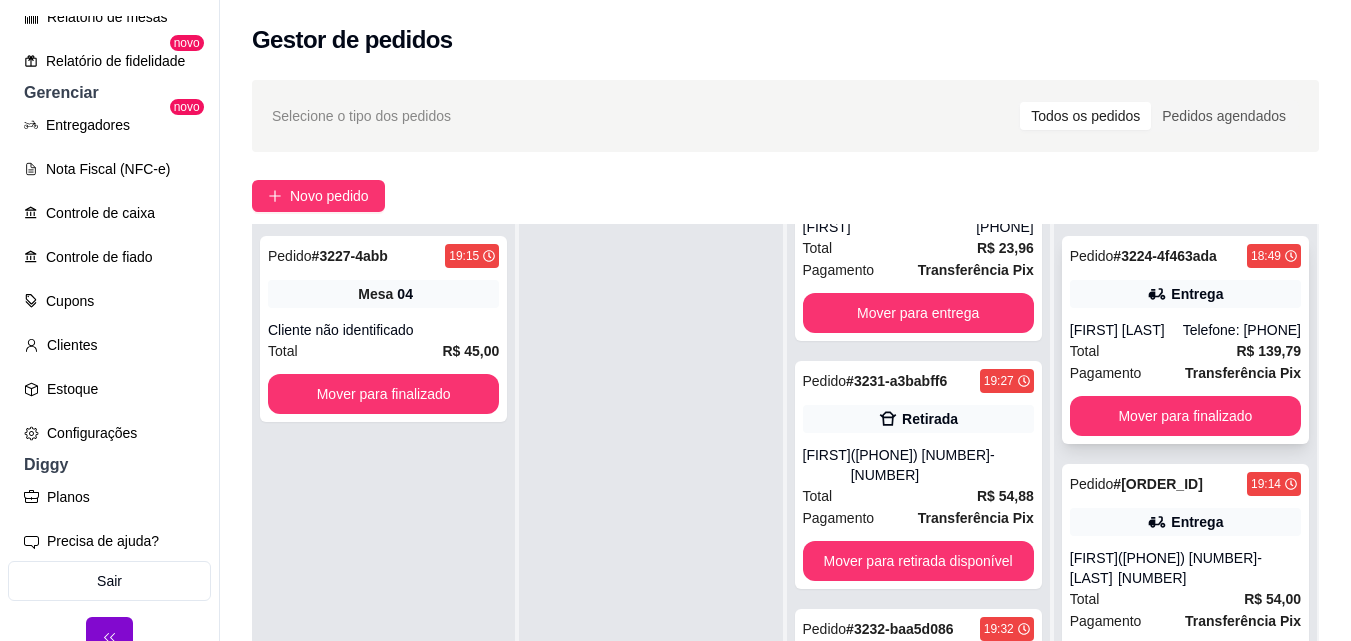 scroll, scrollTop: 0, scrollLeft: 0, axis: both 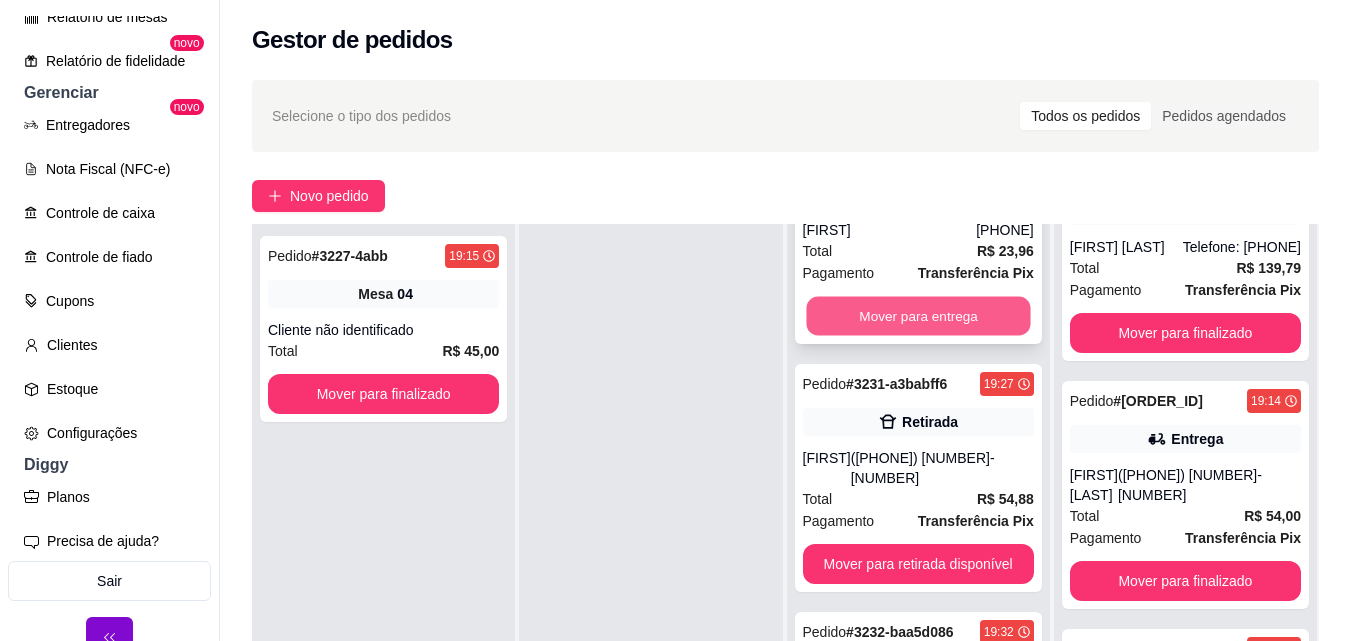 click on "Mover para entrega" at bounding box center (918, 316) 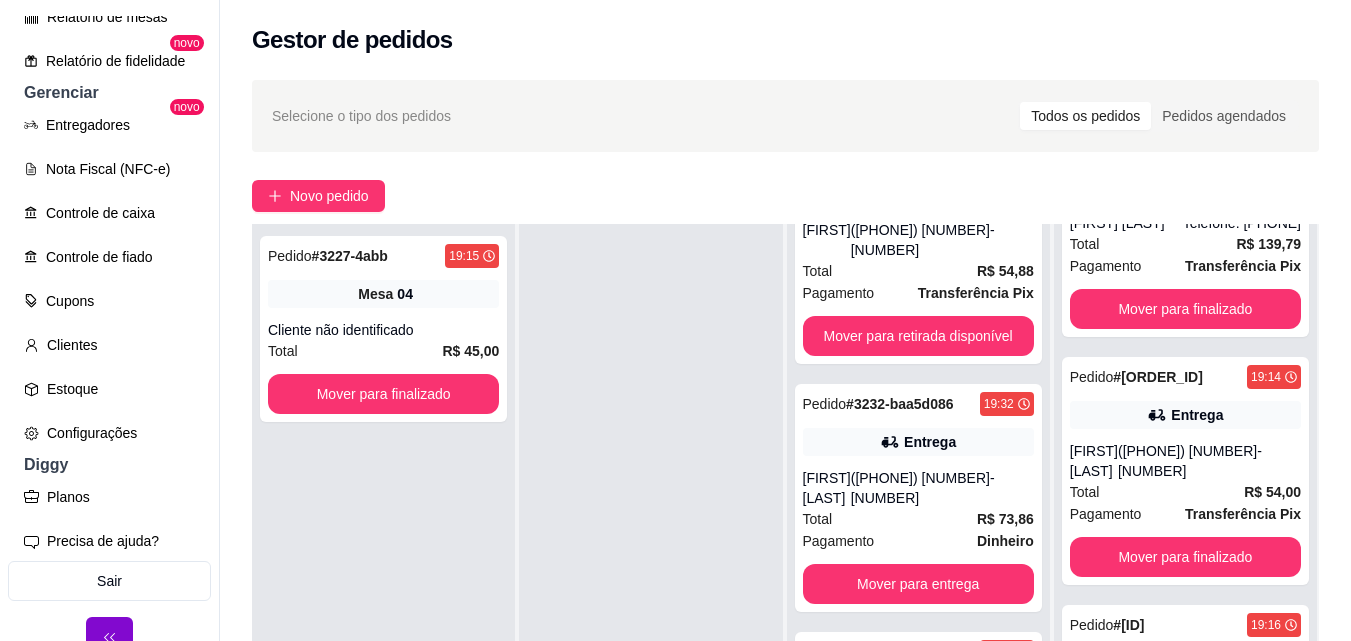 scroll, scrollTop: 0, scrollLeft: 0, axis: both 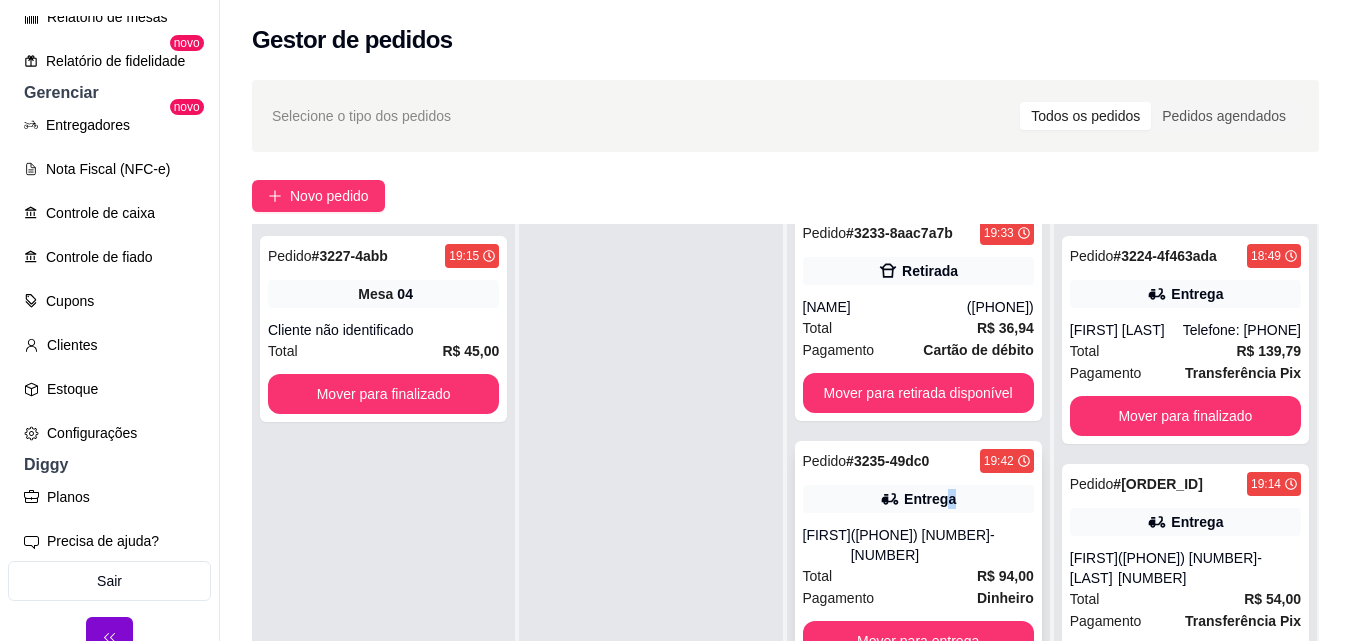 click on "Entrega" at bounding box center [930, 499] 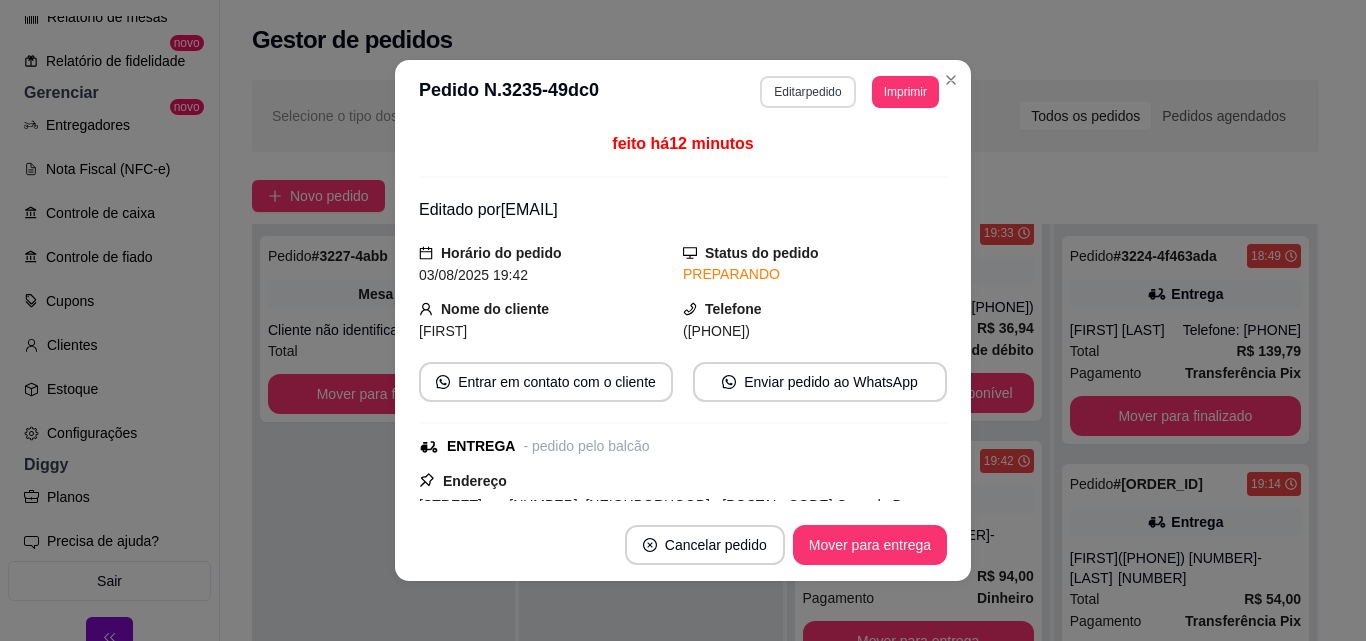 click on "Editar  pedido" at bounding box center (807, 92) 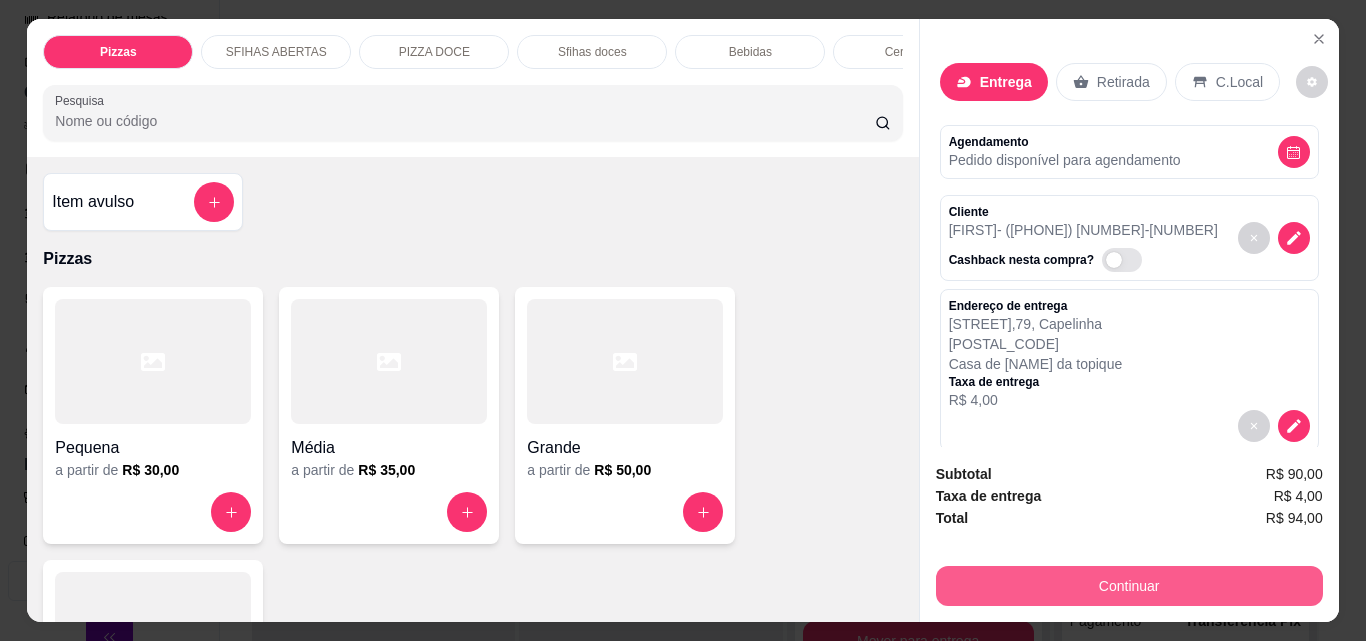 click on "Continuar" at bounding box center [1129, 586] 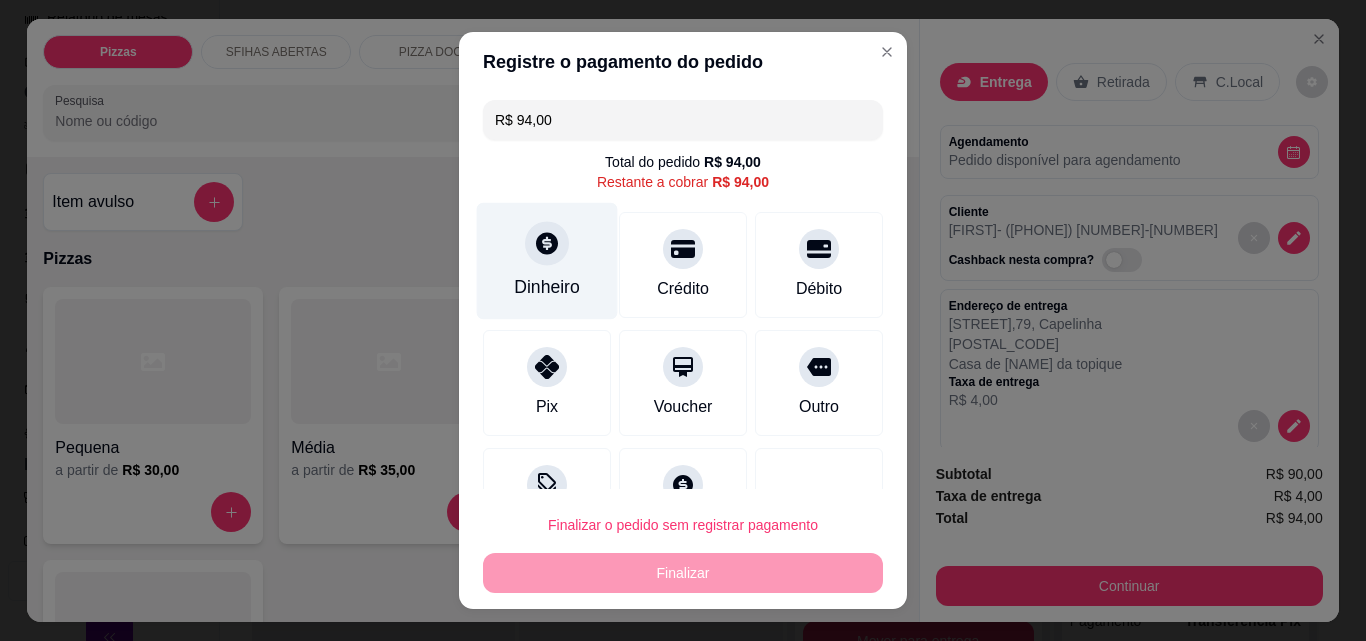 click at bounding box center [547, 243] 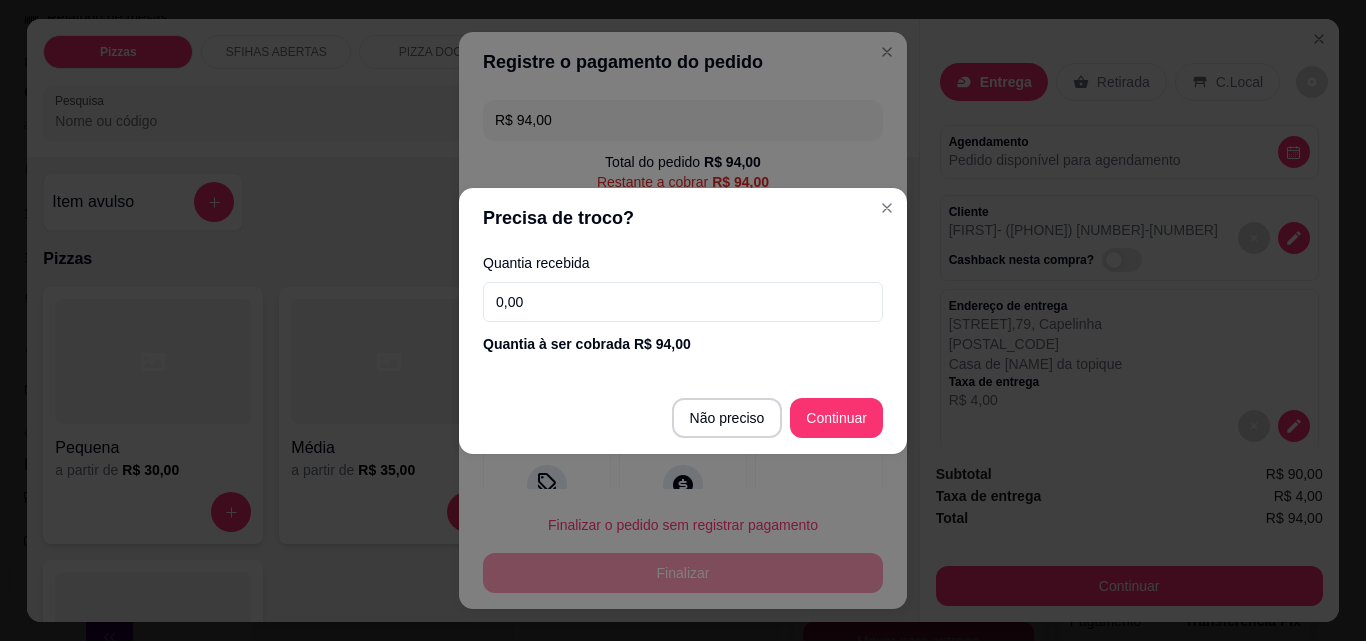 click on "0,00" at bounding box center [683, 302] 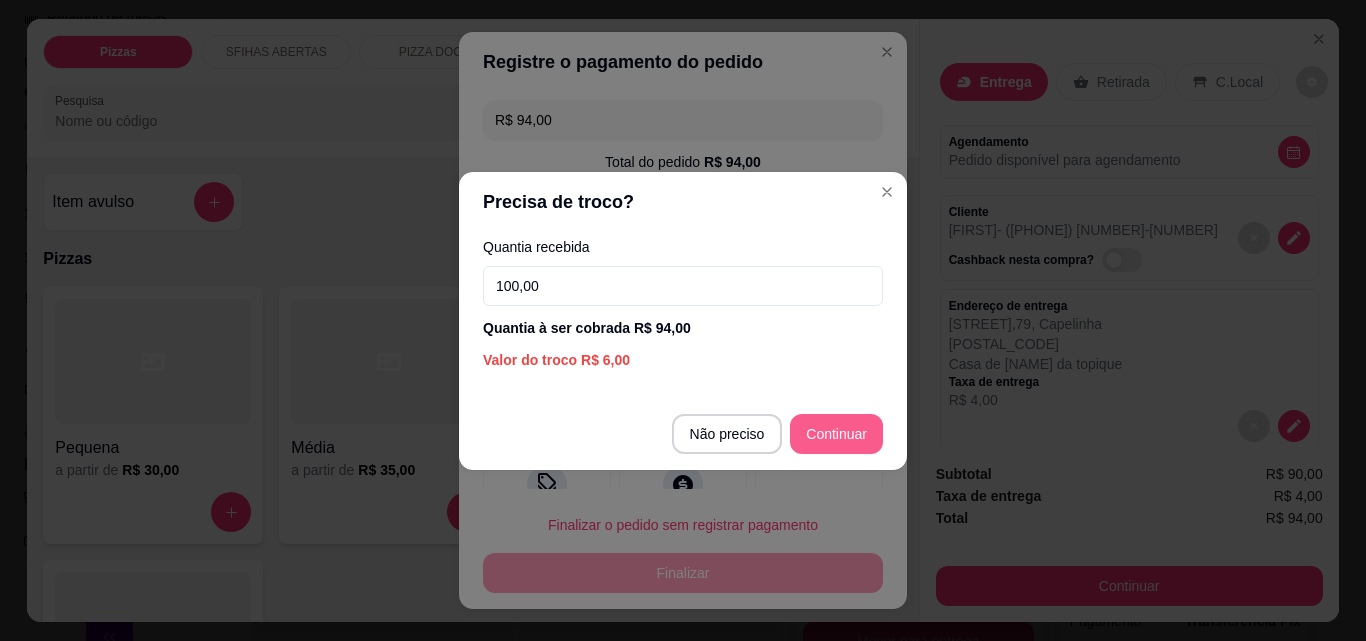 type on "100,00" 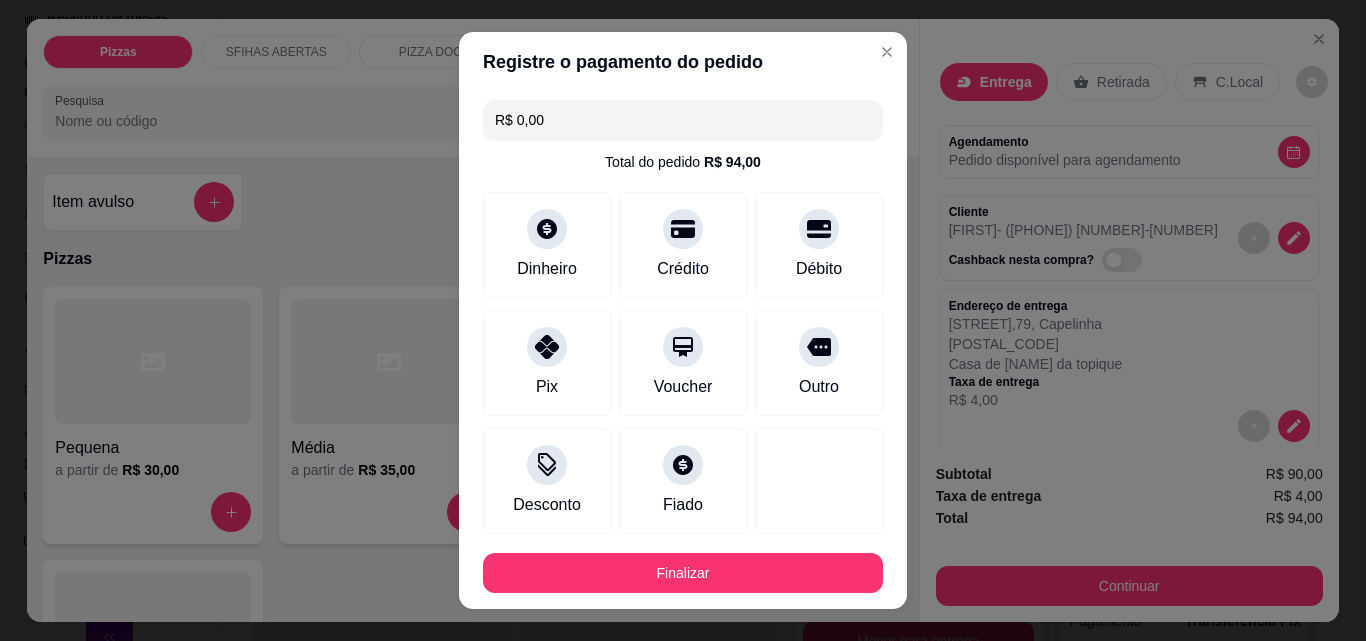 type on "R$ 0,00" 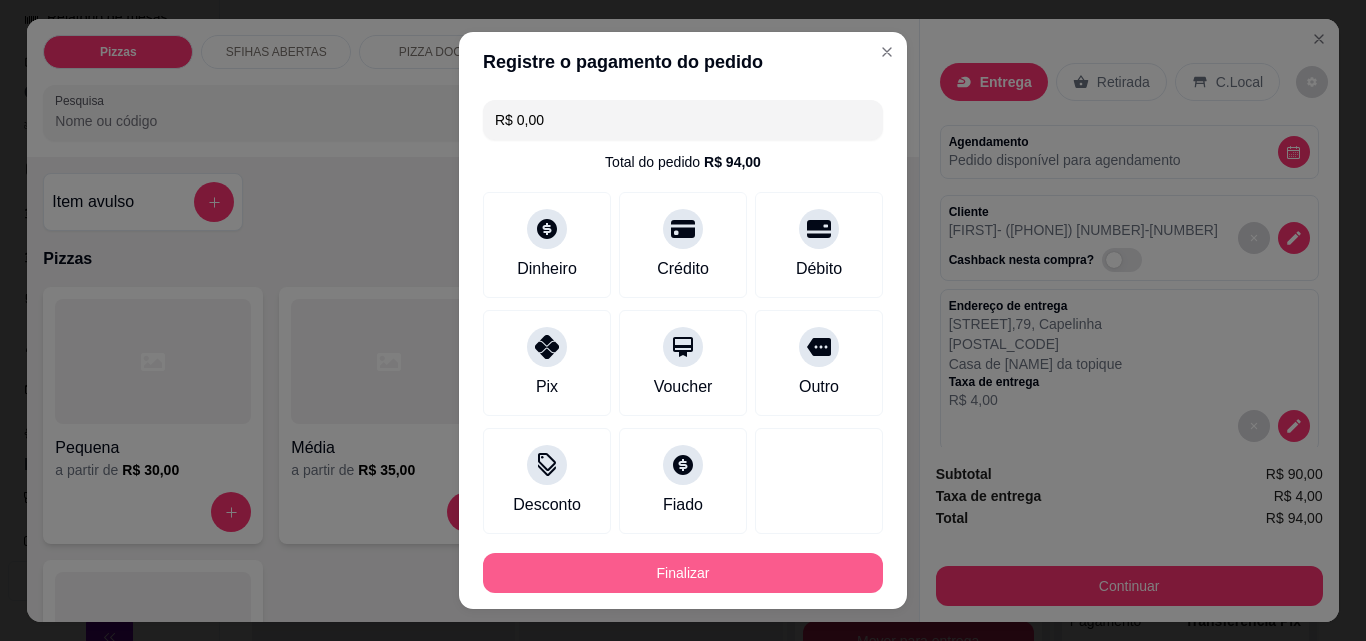 click on "Finalizar" at bounding box center (683, 573) 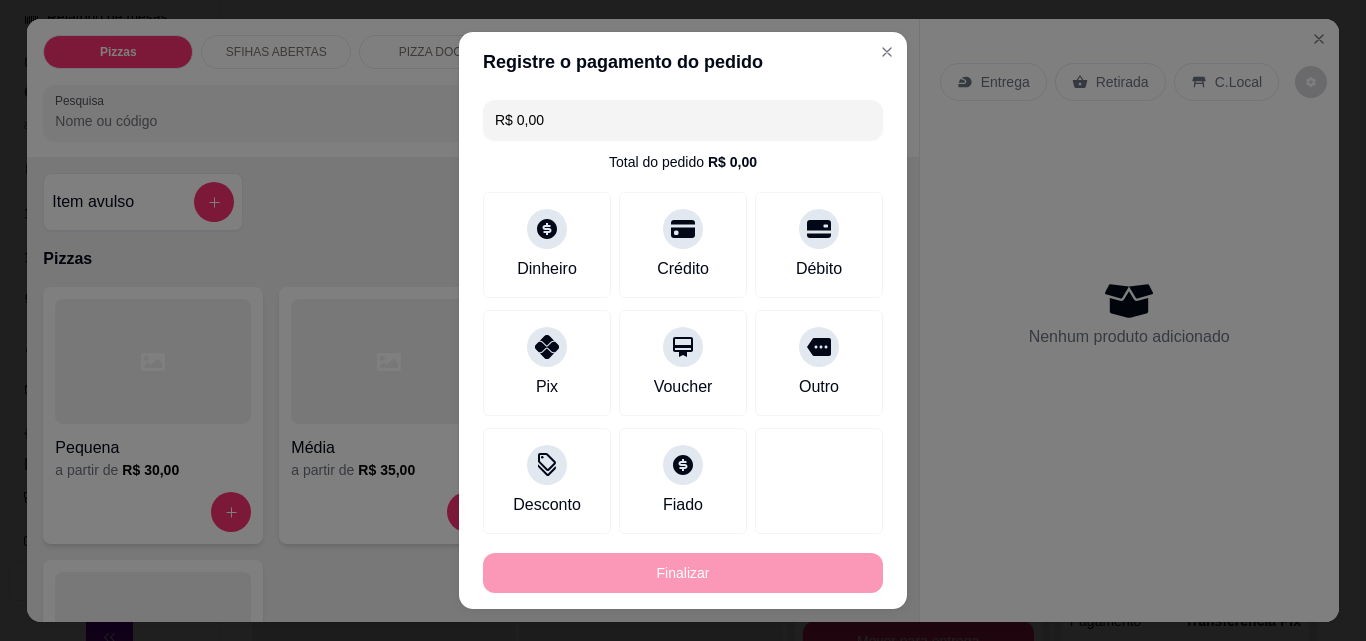type on "0" 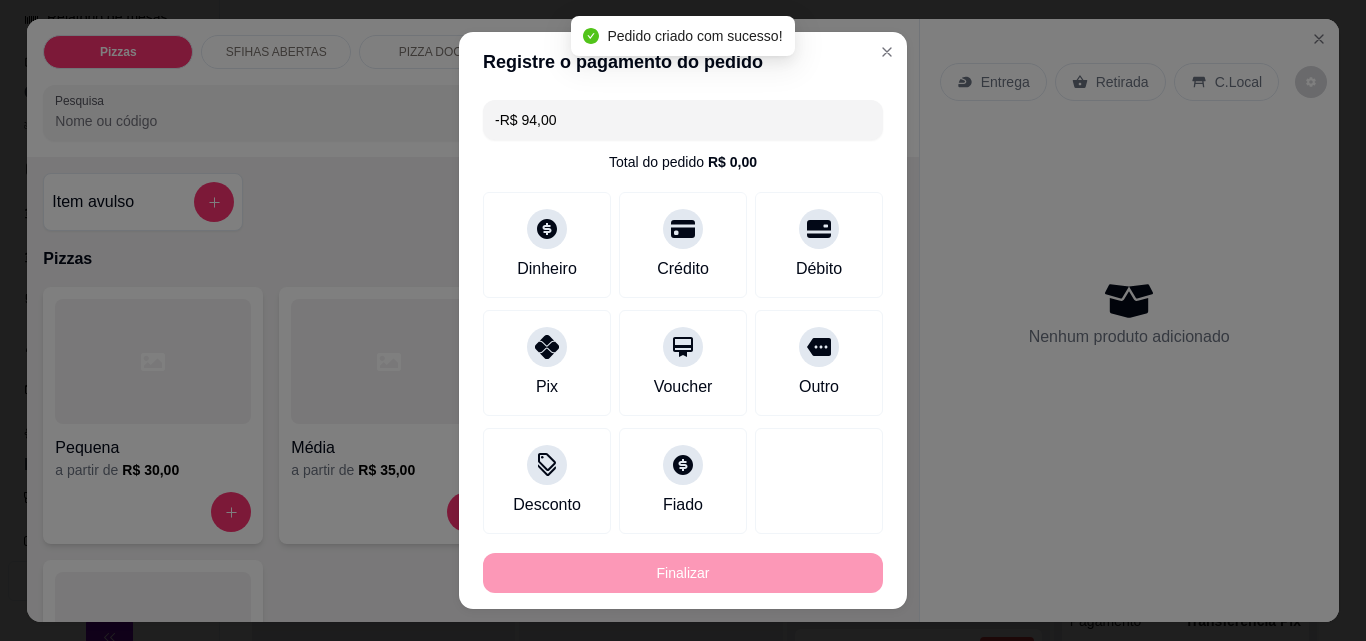 scroll, scrollTop: 291, scrollLeft: 0, axis: vertical 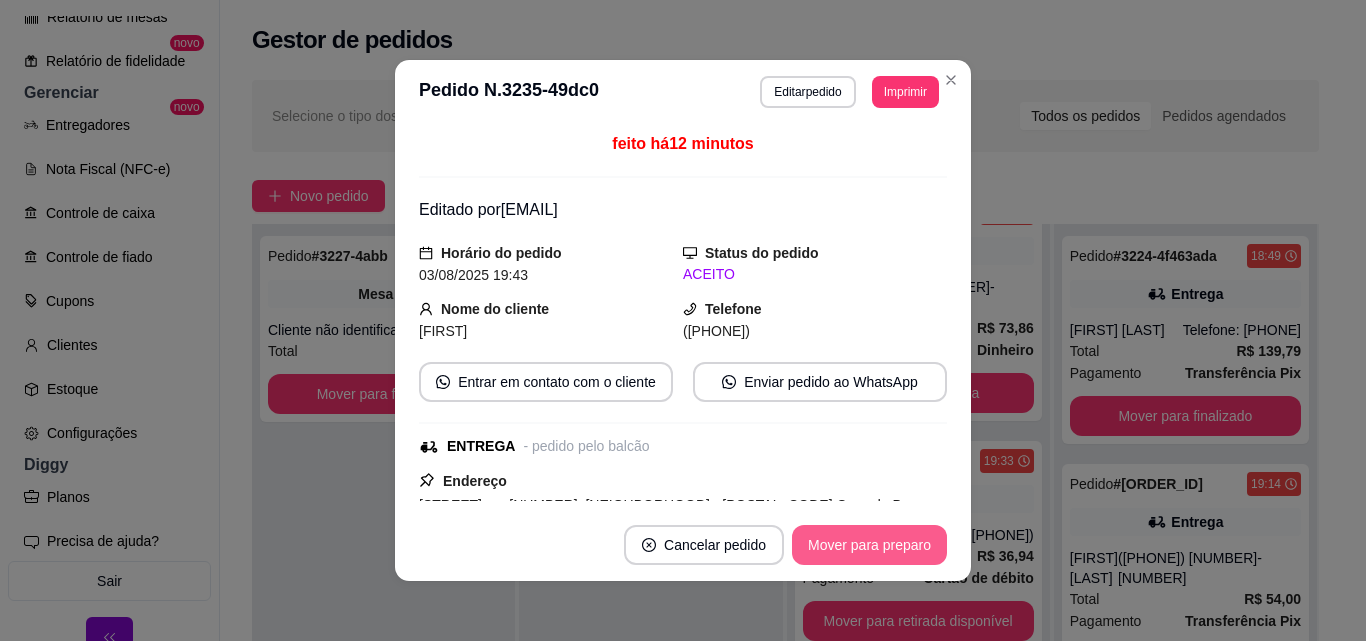 click on "Mover para preparo" at bounding box center [869, 545] 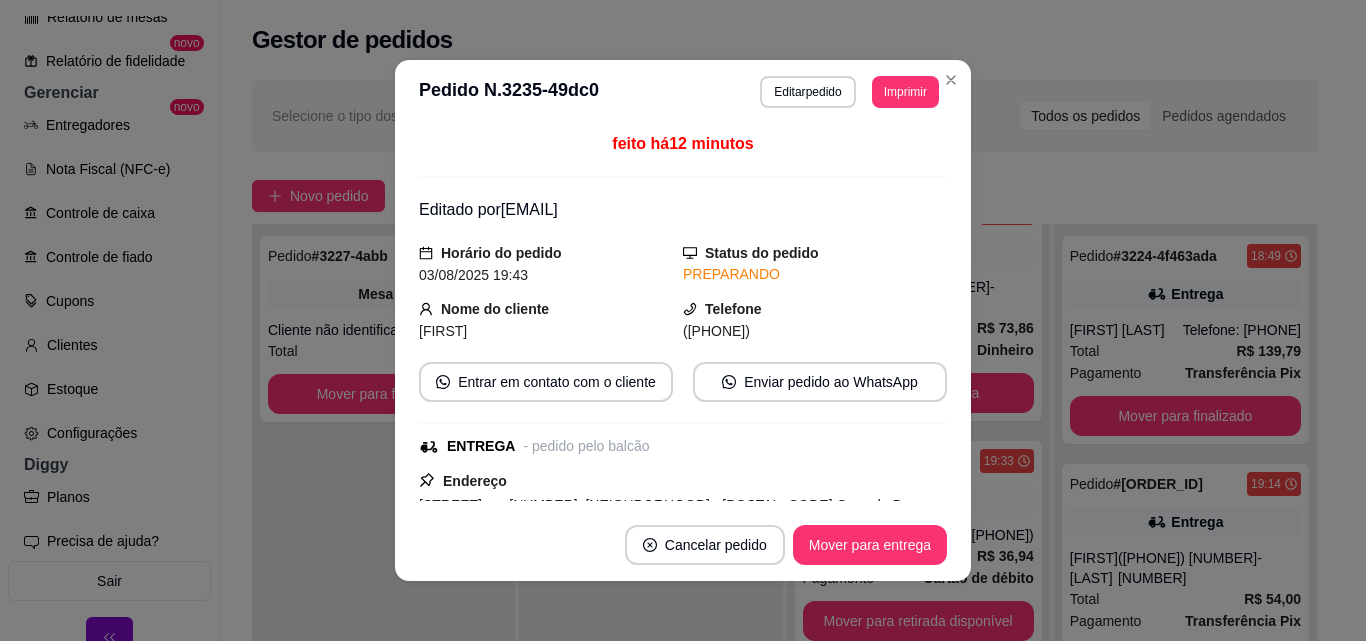 scroll, scrollTop: 519, scrollLeft: 0, axis: vertical 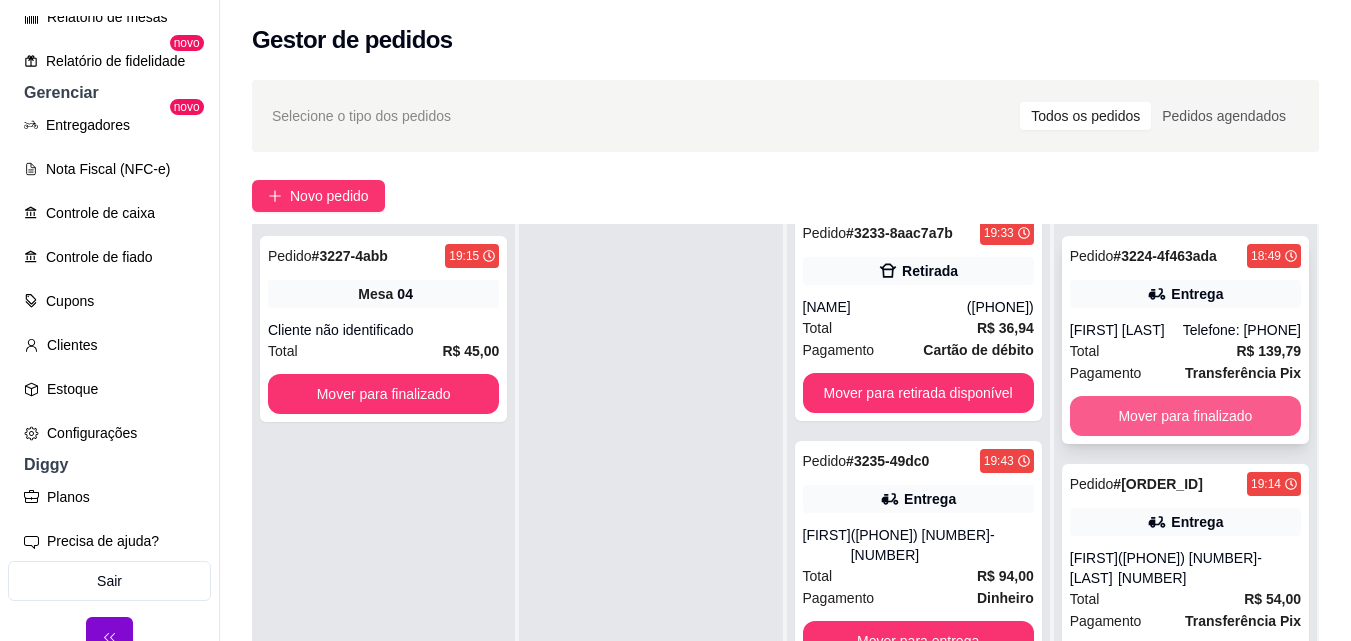 click on "Mover para finalizado" at bounding box center [1185, 416] 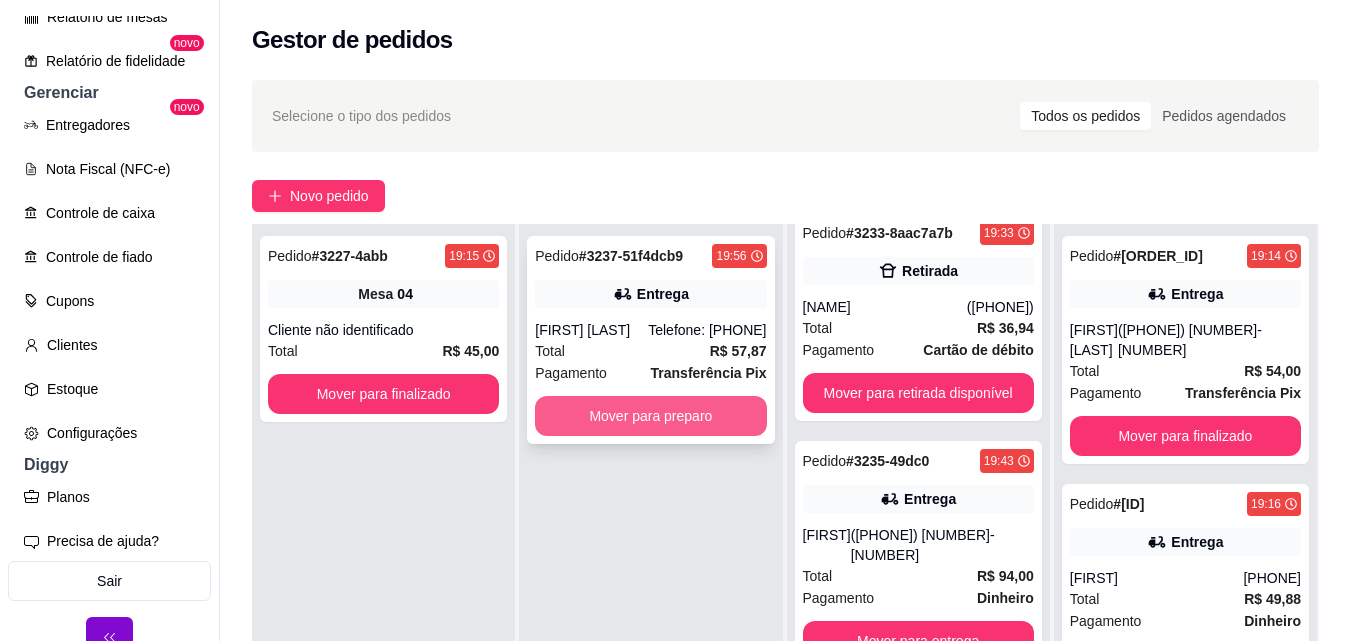 click on "Mover para preparo" at bounding box center (650, 416) 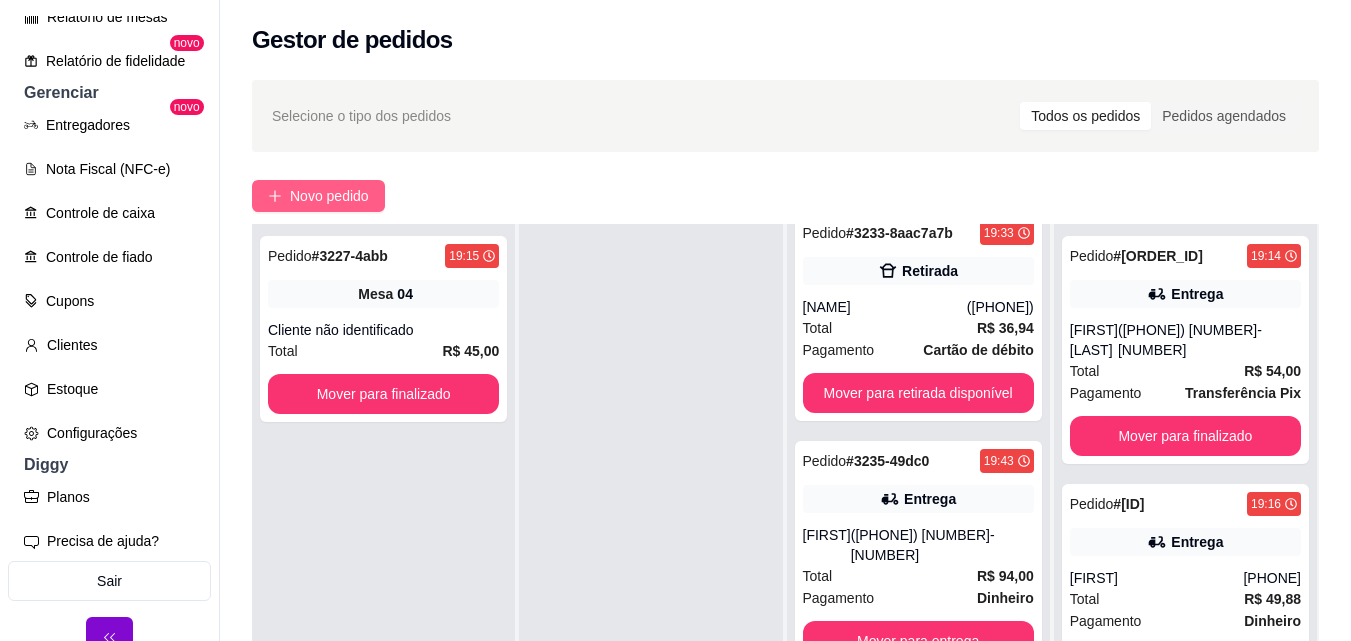 click on "Novo pedido" at bounding box center [329, 196] 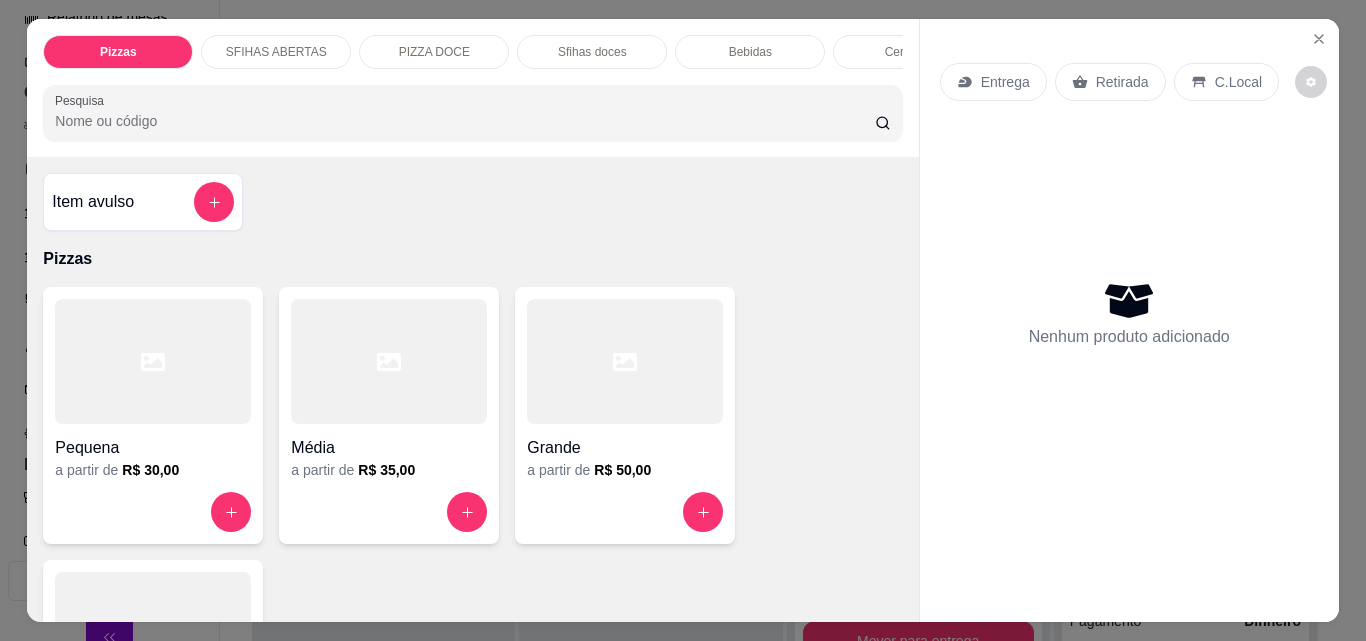 click on "Entrega" at bounding box center [1005, 82] 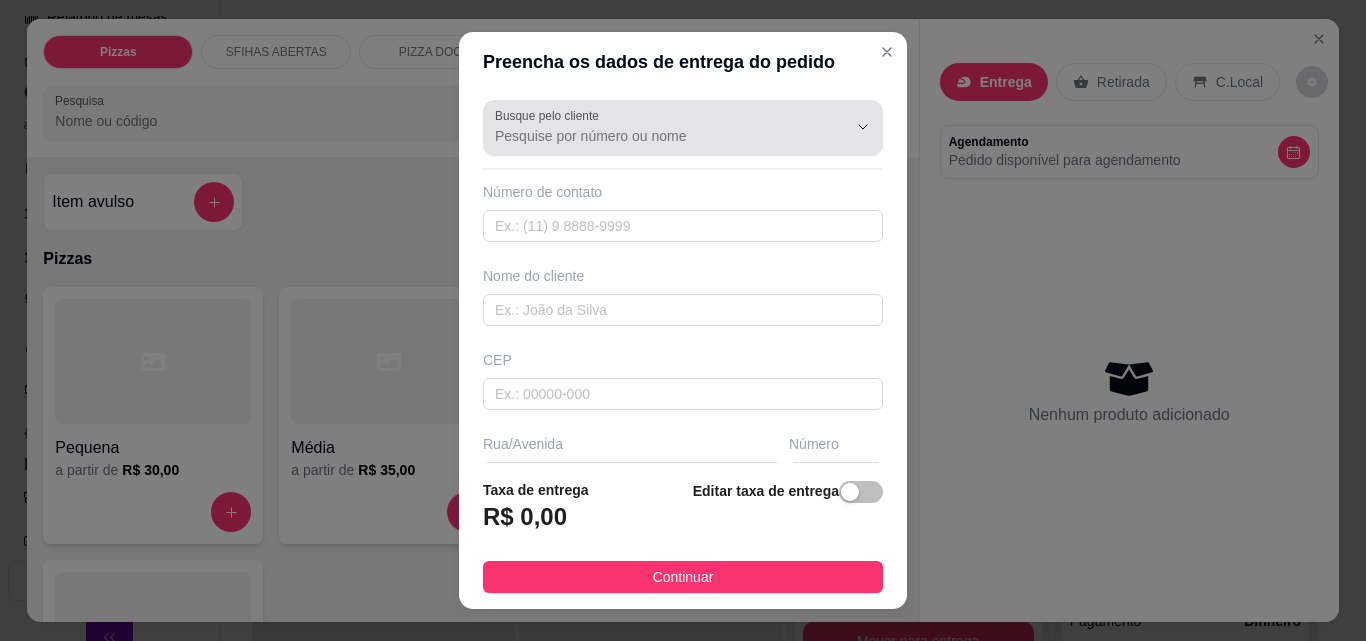 click at bounding box center (683, 128) 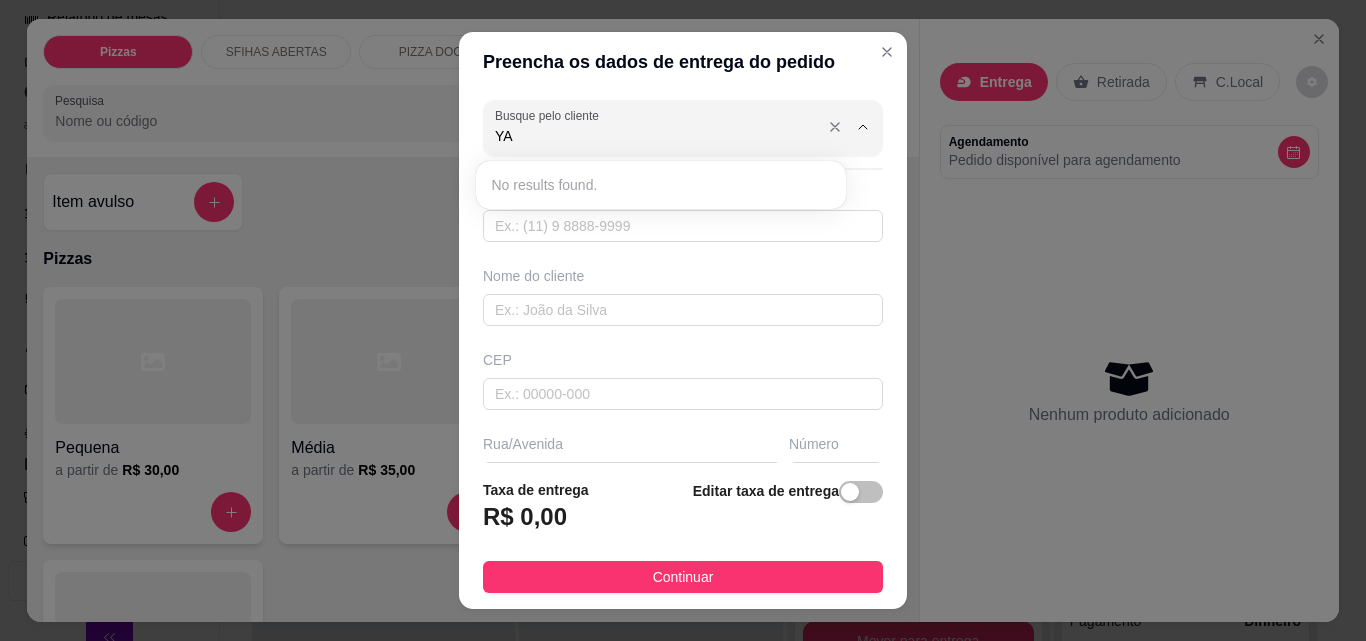 type on "Y" 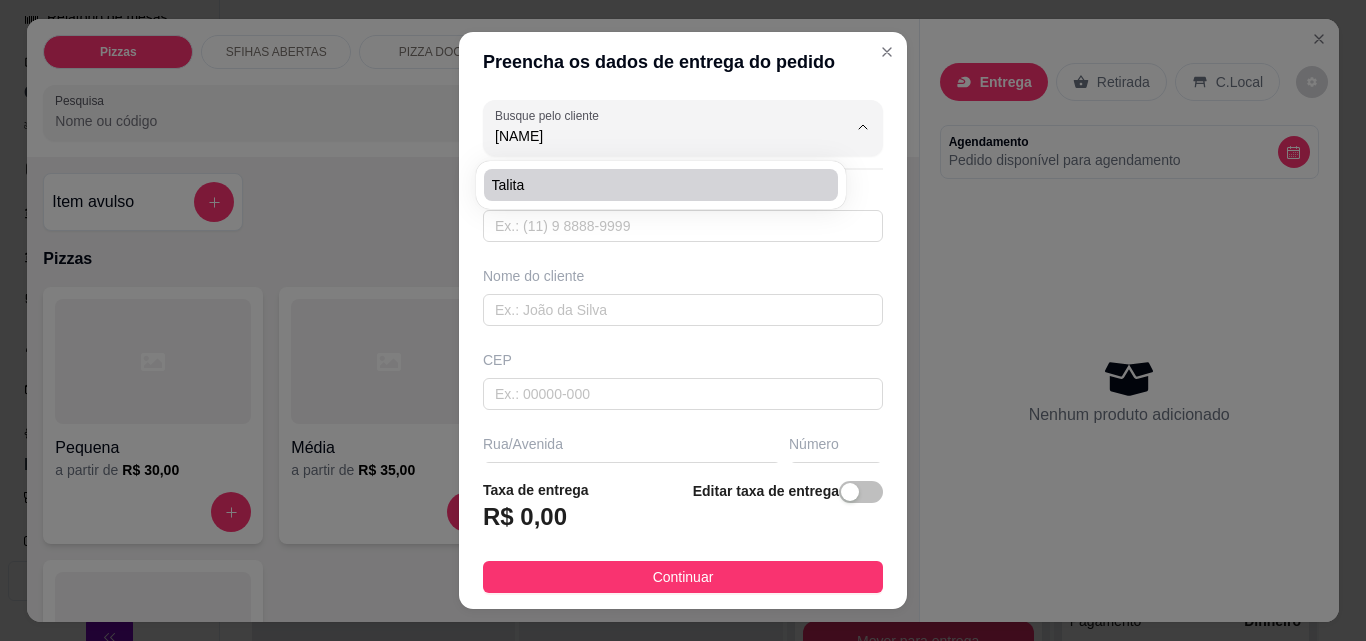 click on "Talita" at bounding box center (661, 185) 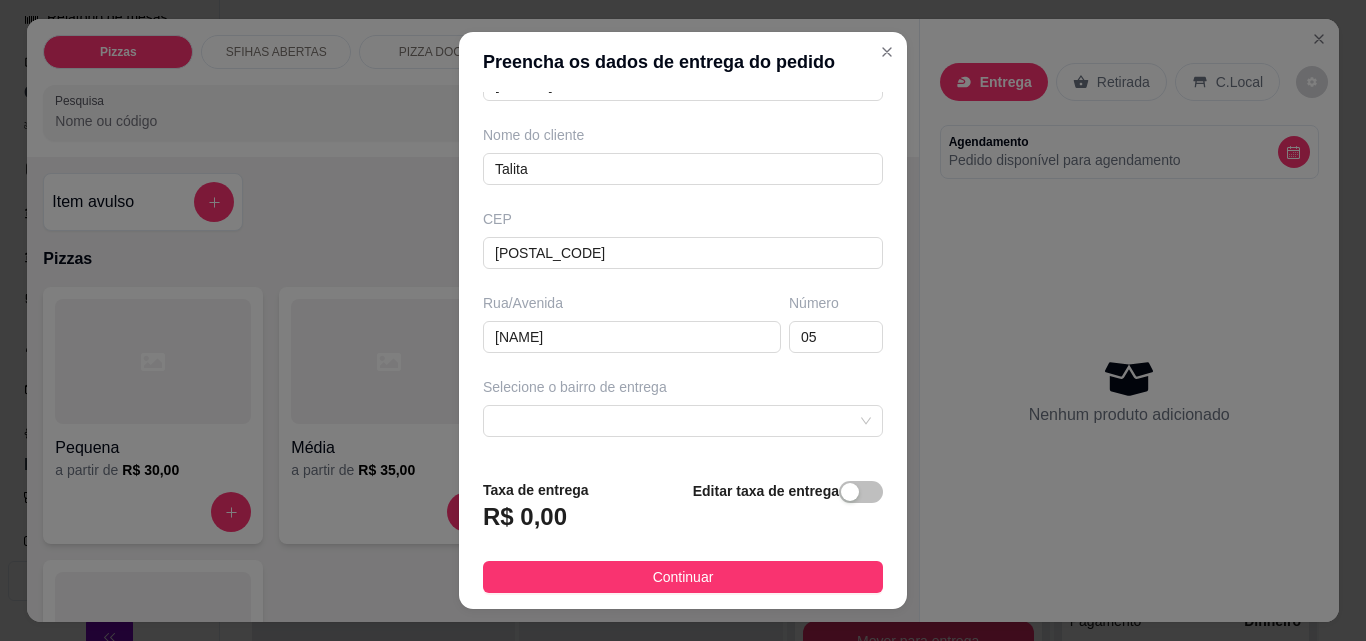 scroll, scrollTop: 303, scrollLeft: 0, axis: vertical 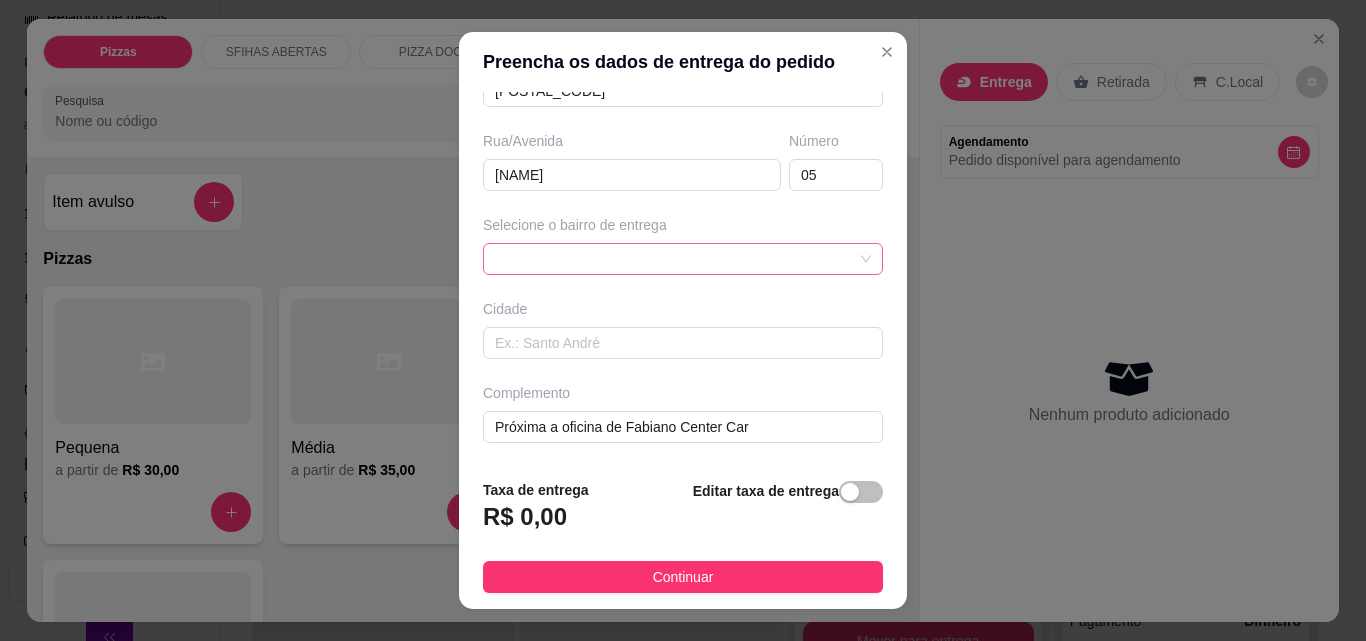 click at bounding box center (683, 259) 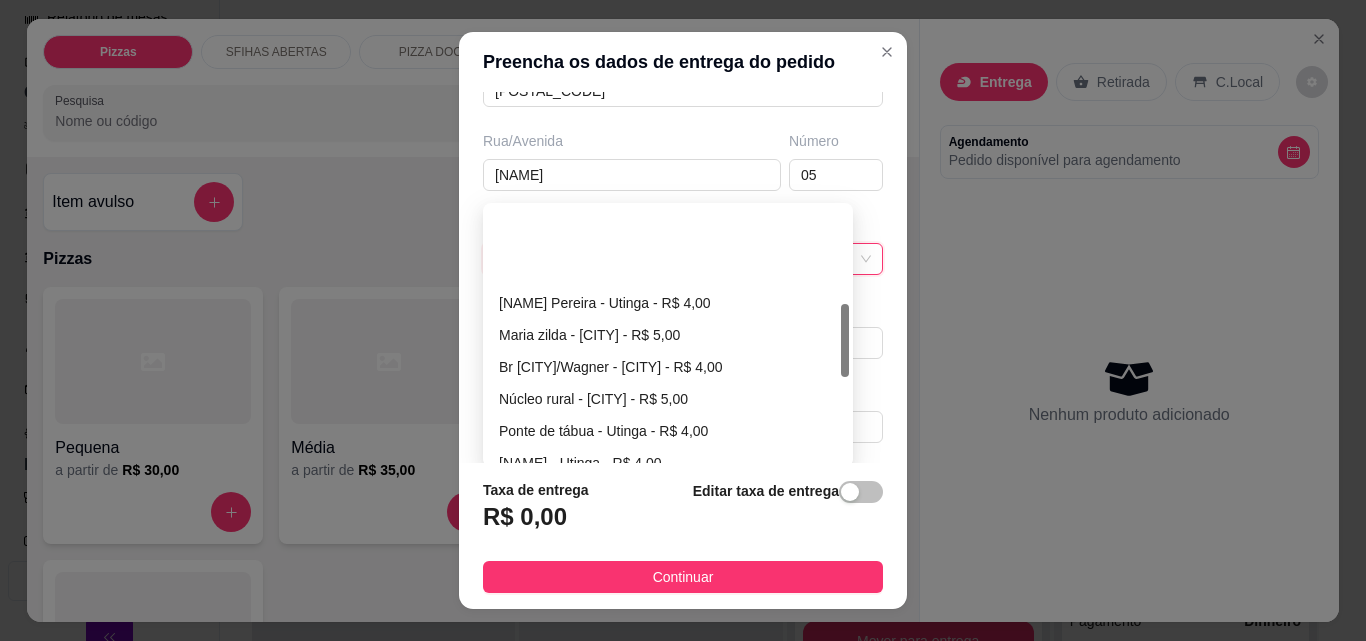 scroll, scrollTop: 340, scrollLeft: 0, axis: vertical 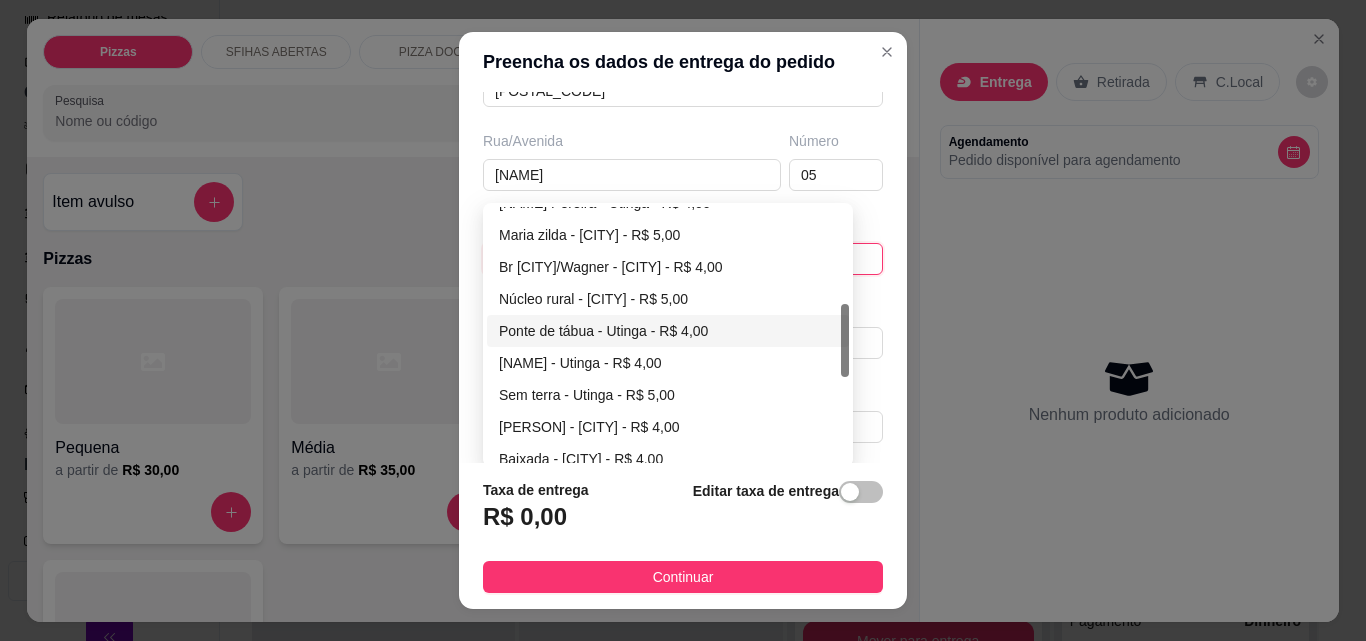 click on "Ponte de tábua - Utinga - R$ 4,00" at bounding box center [668, 331] 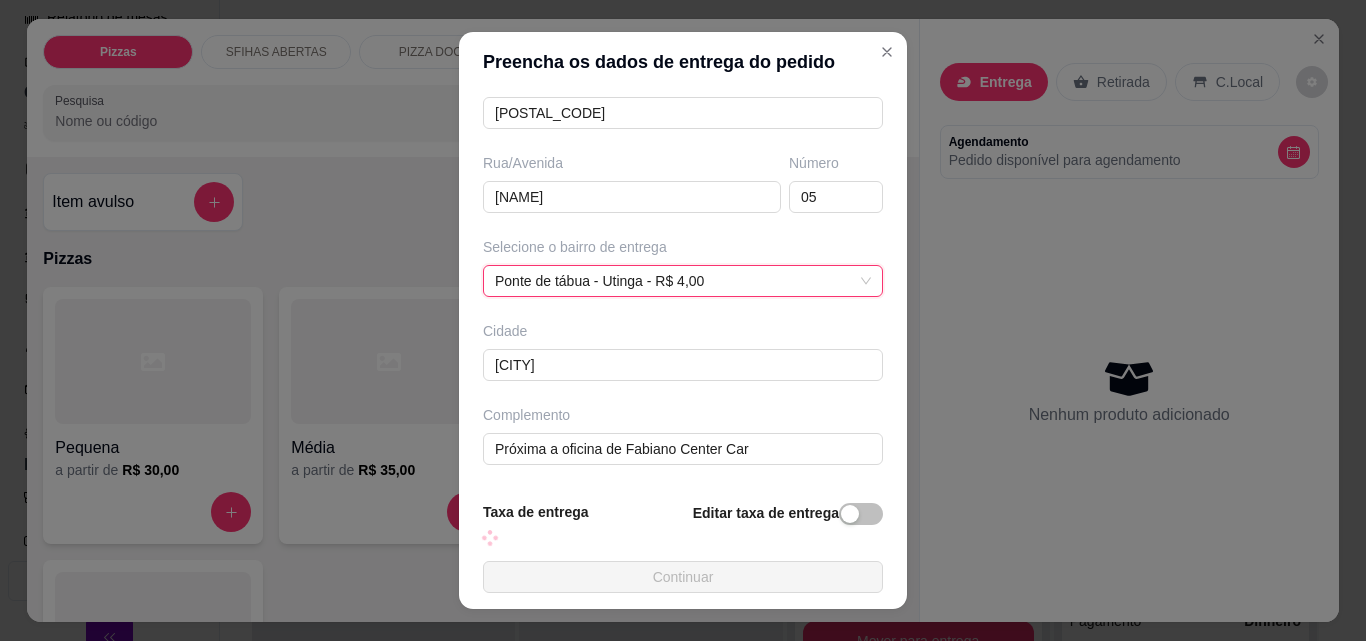 scroll, scrollTop: 303, scrollLeft: 0, axis: vertical 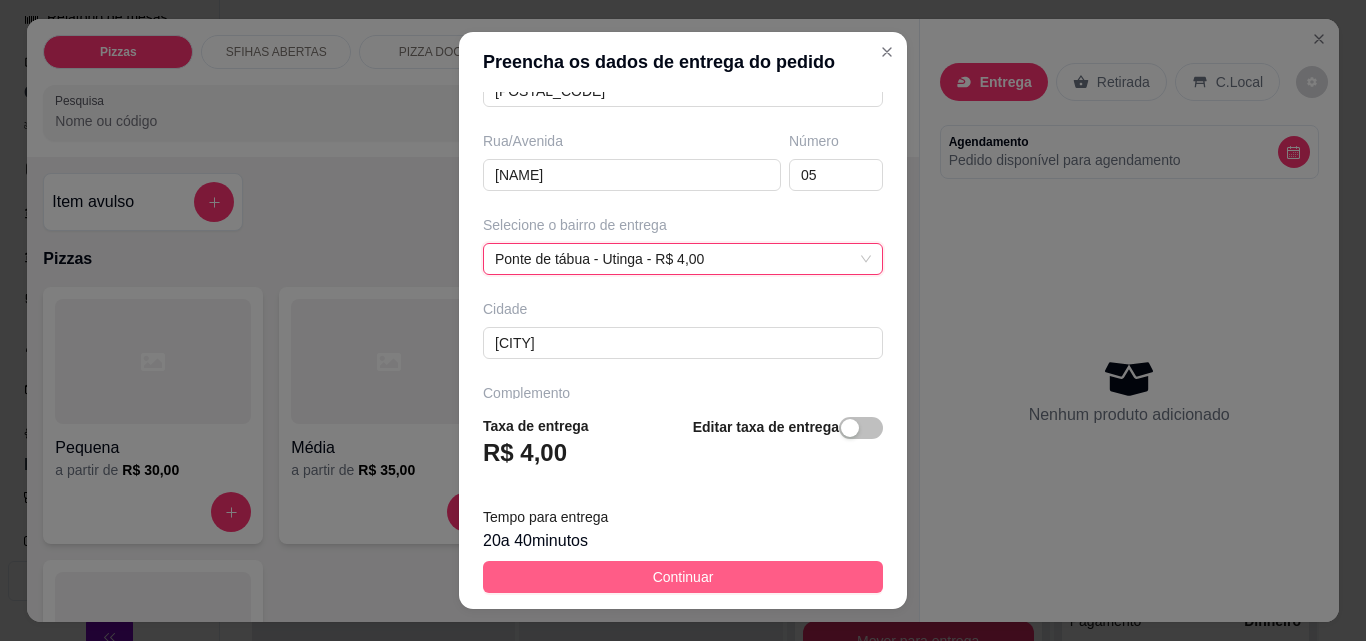 click on "Continuar" at bounding box center (683, 577) 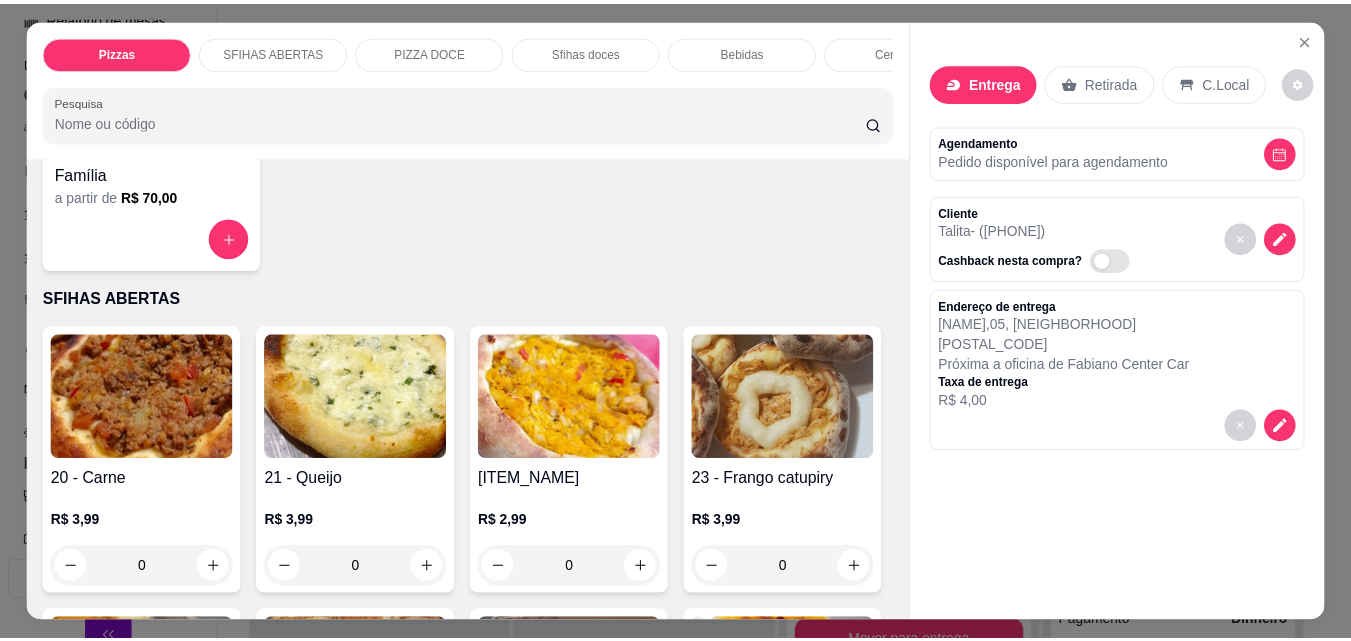 scroll, scrollTop: 700, scrollLeft: 0, axis: vertical 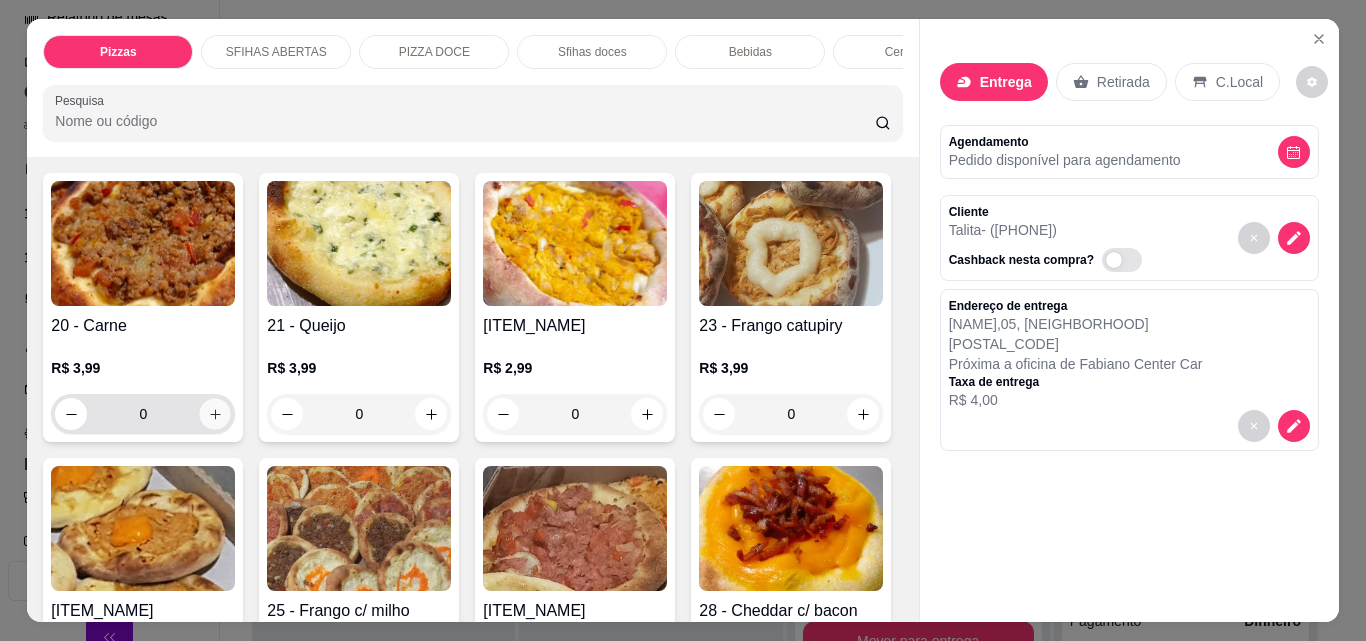 click 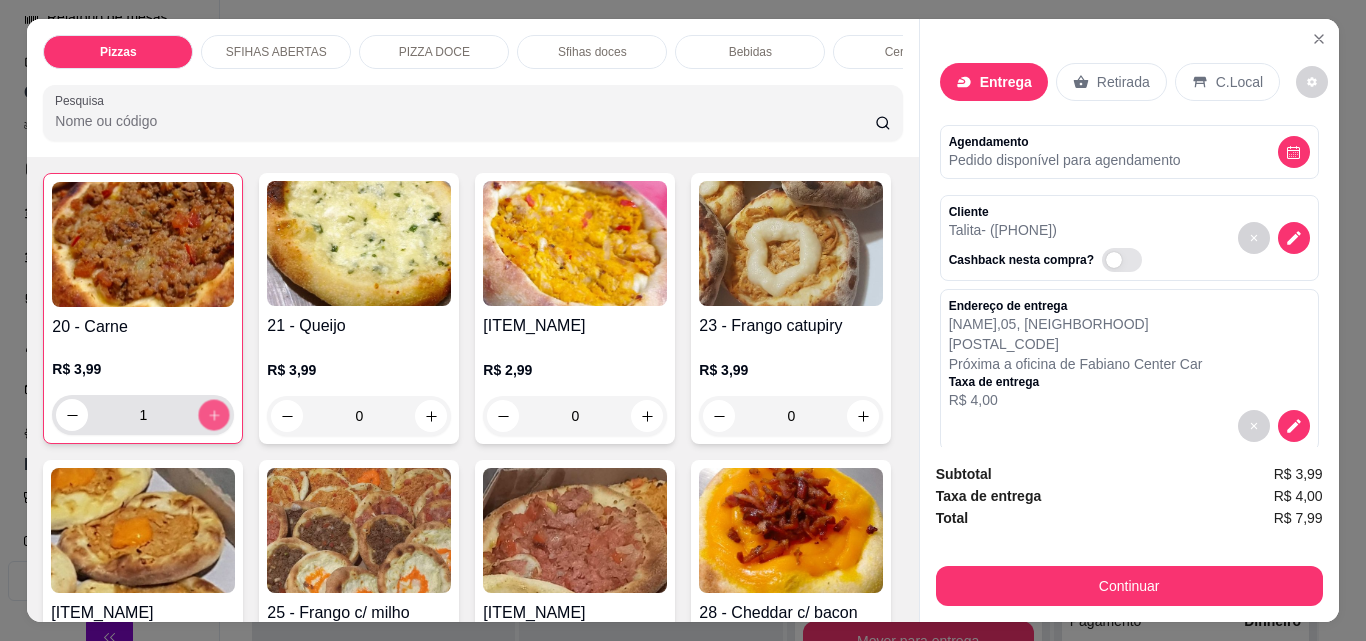 click at bounding box center [214, 415] 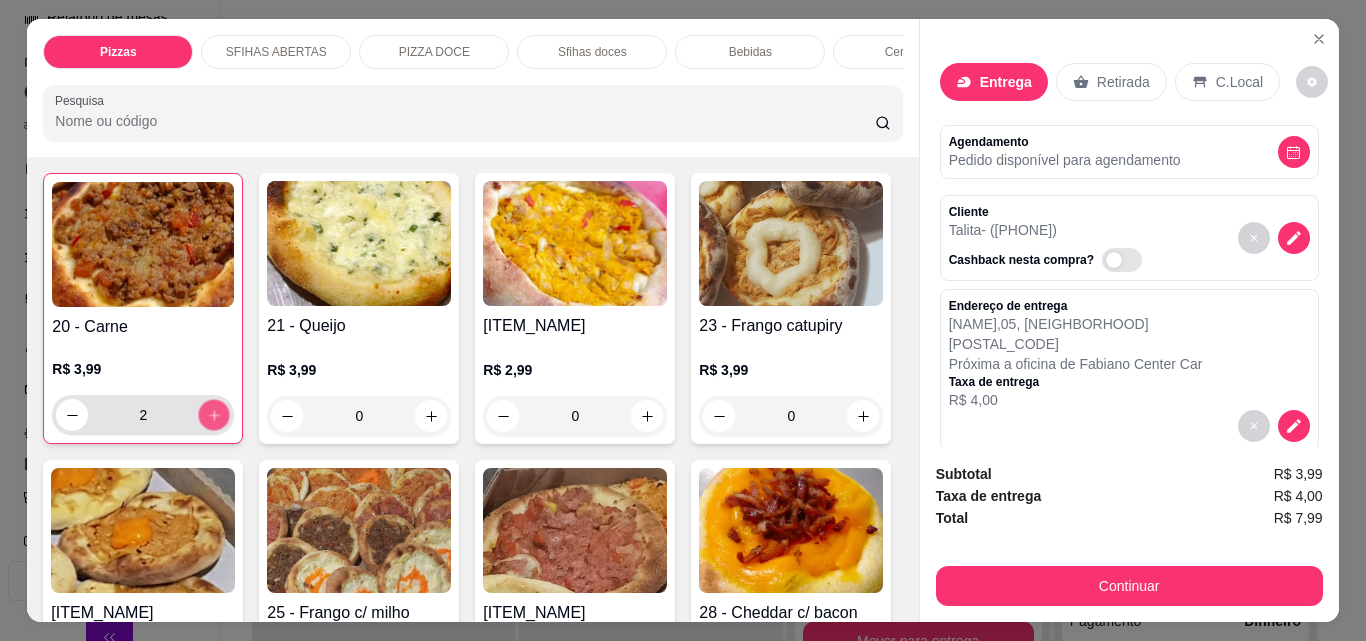 click at bounding box center [214, 415] 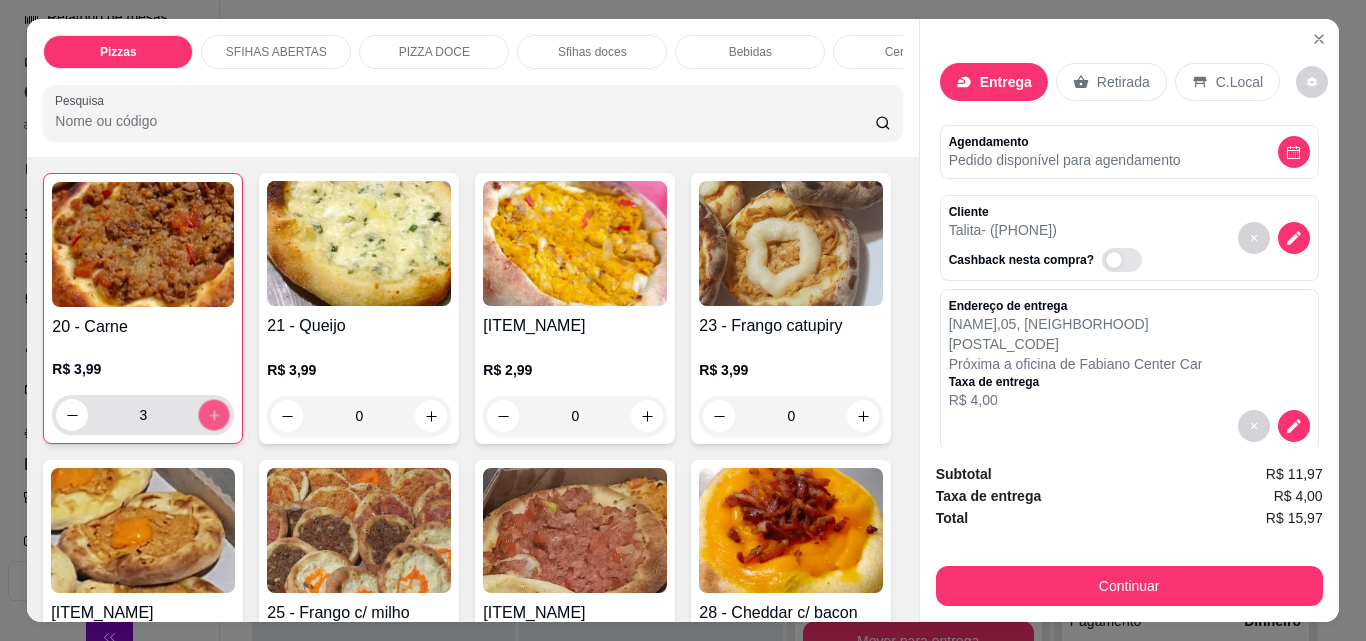 click at bounding box center [214, 415] 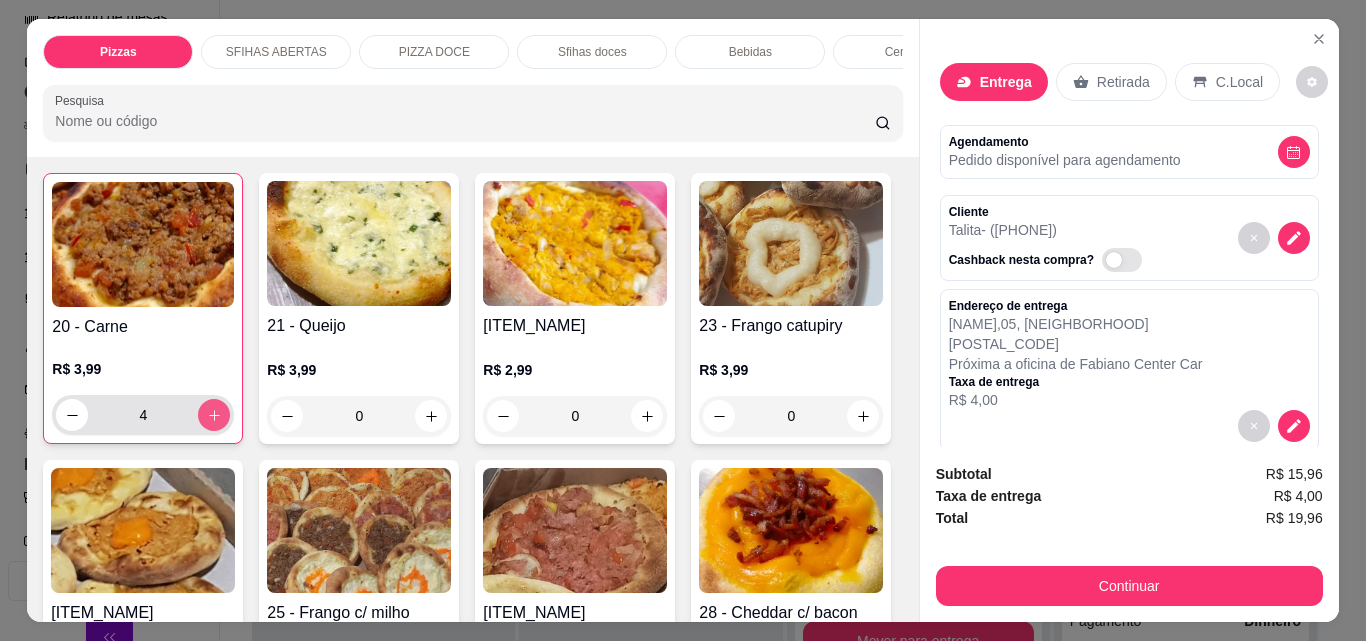 click at bounding box center [214, 415] 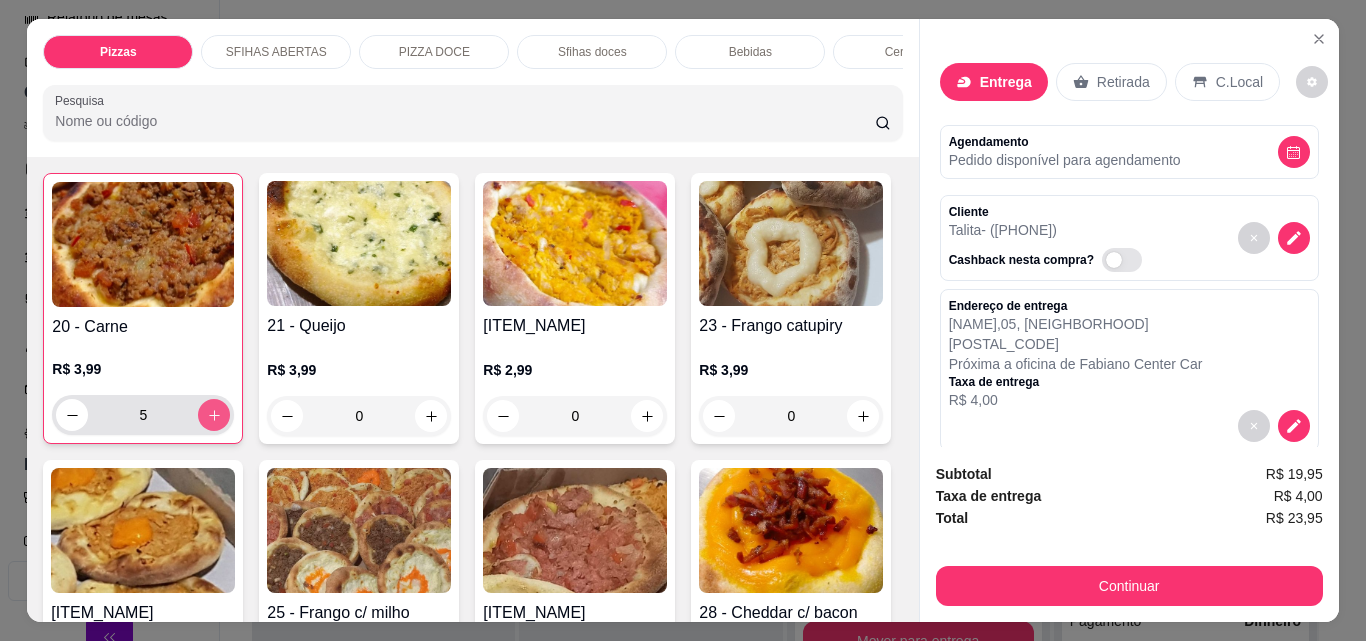 click at bounding box center (214, 415) 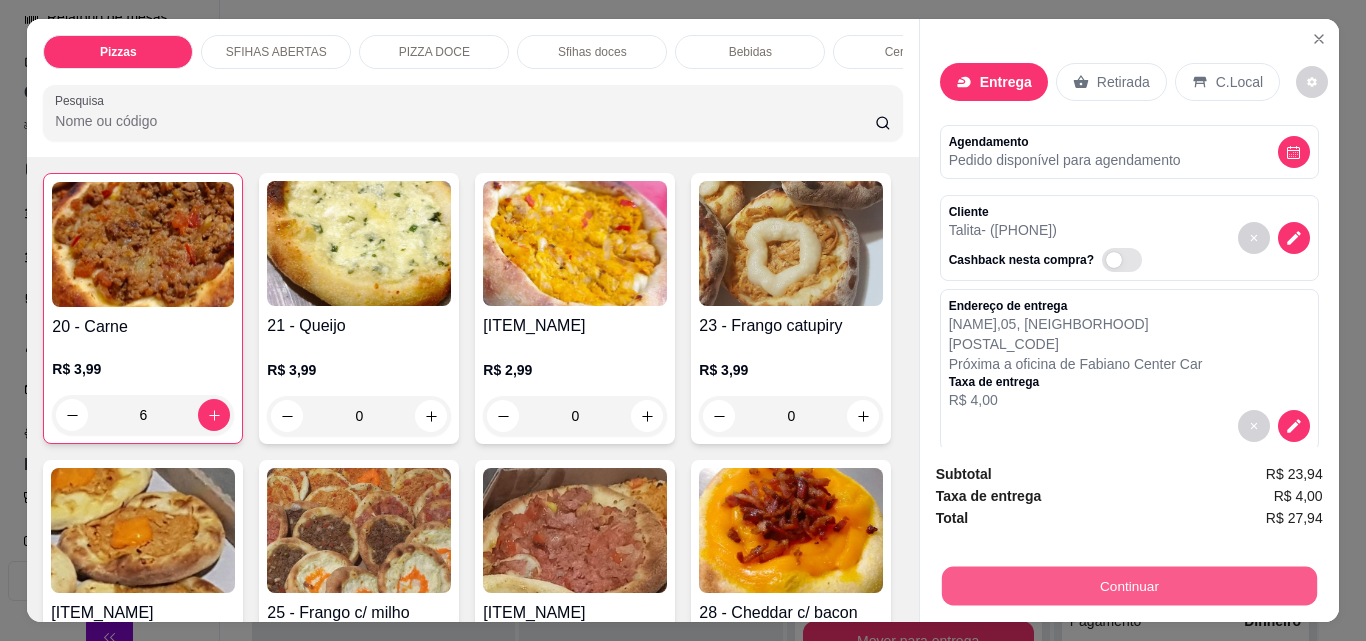 click on "Continuar" at bounding box center [1128, 585] 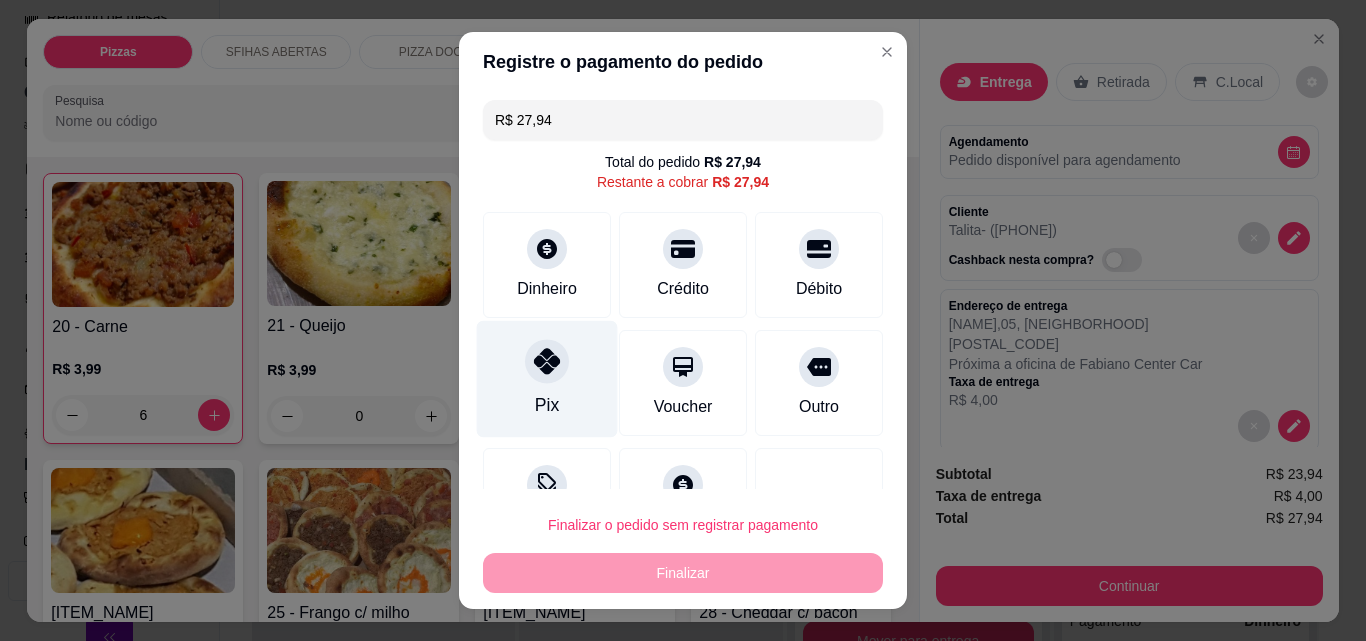 click at bounding box center (547, 361) 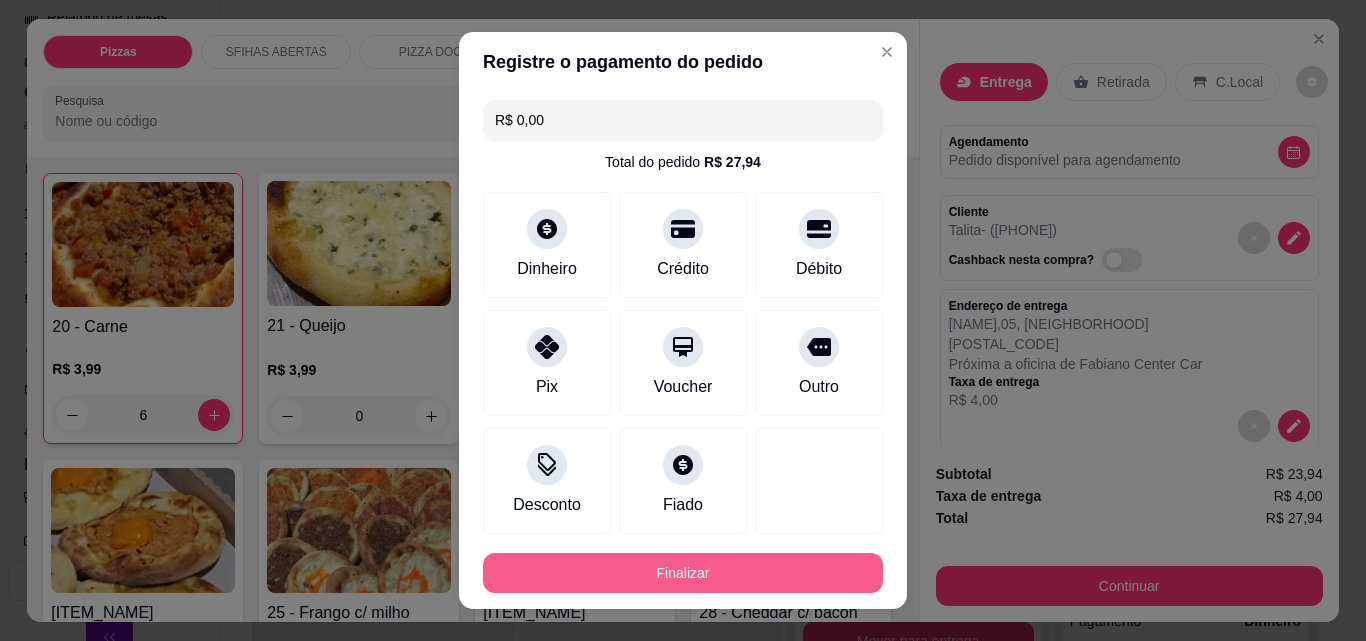 click on "Finalizar" at bounding box center (683, 573) 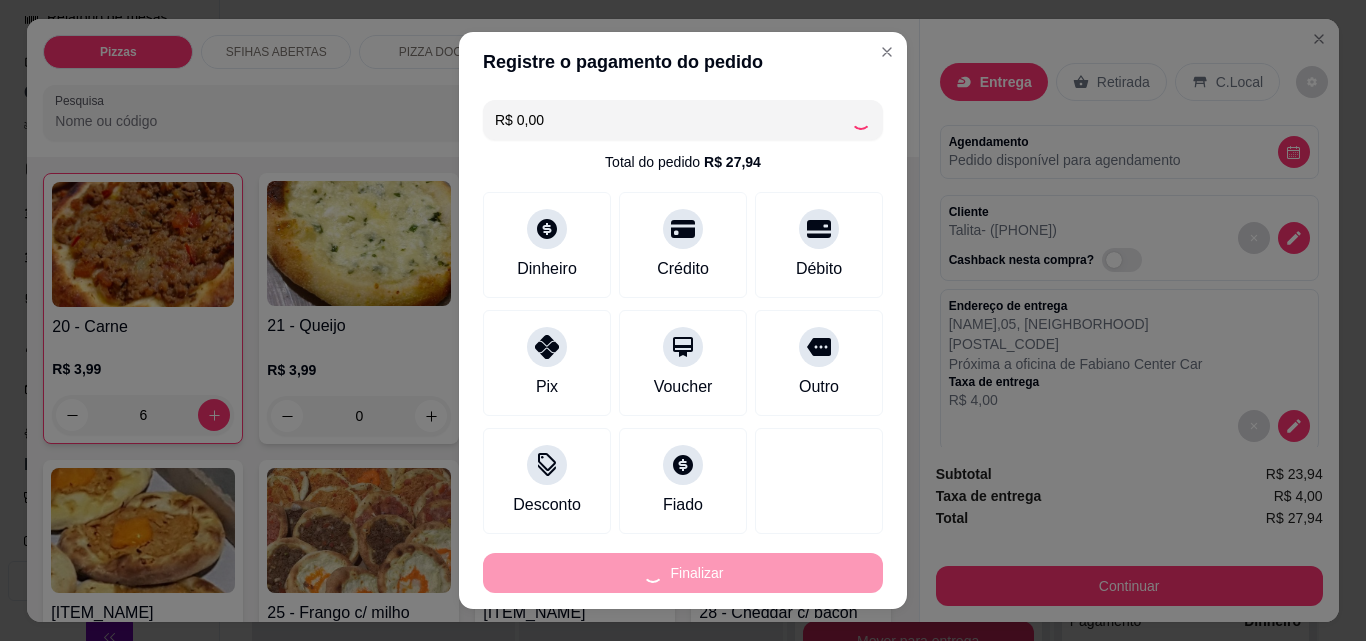 type on "0" 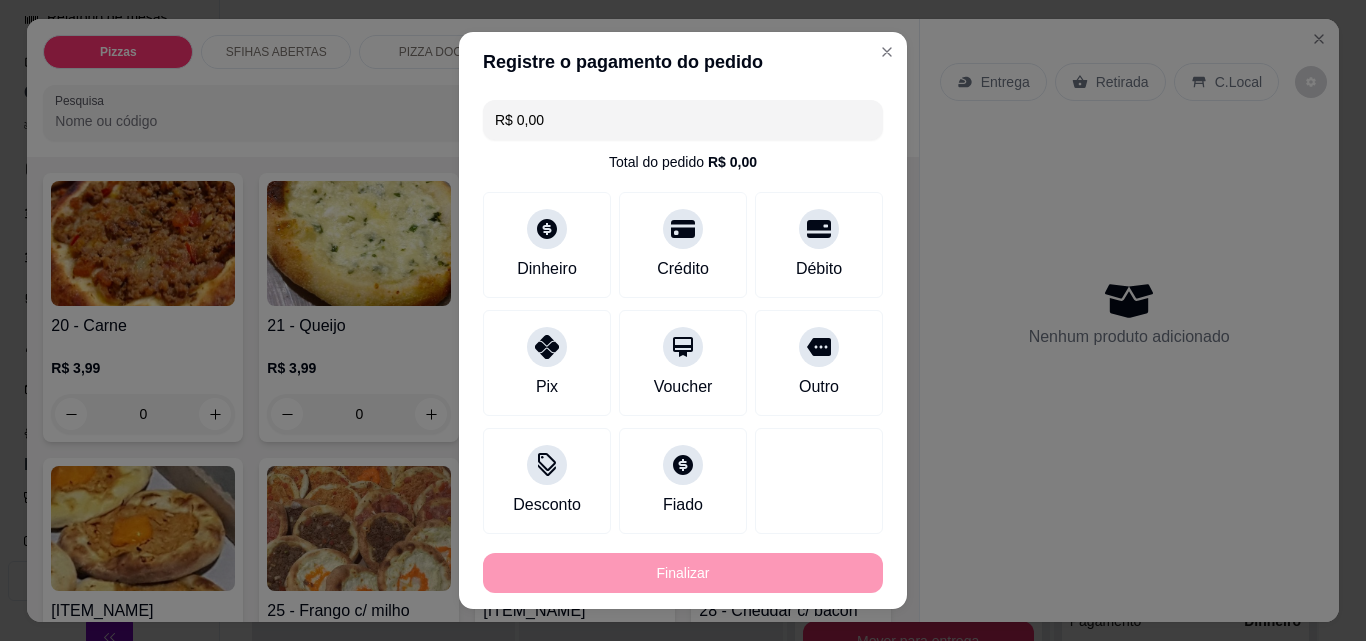 type on "-R$ 27,94" 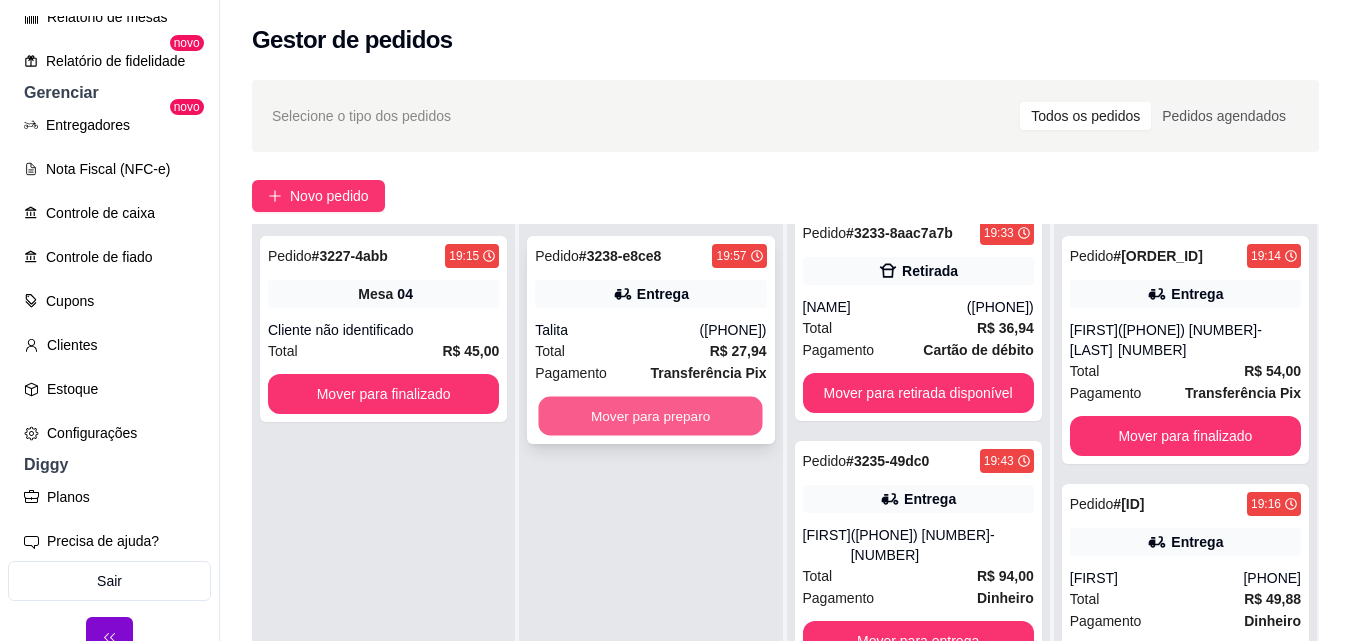 click on "Mover para preparo" at bounding box center (651, 416) 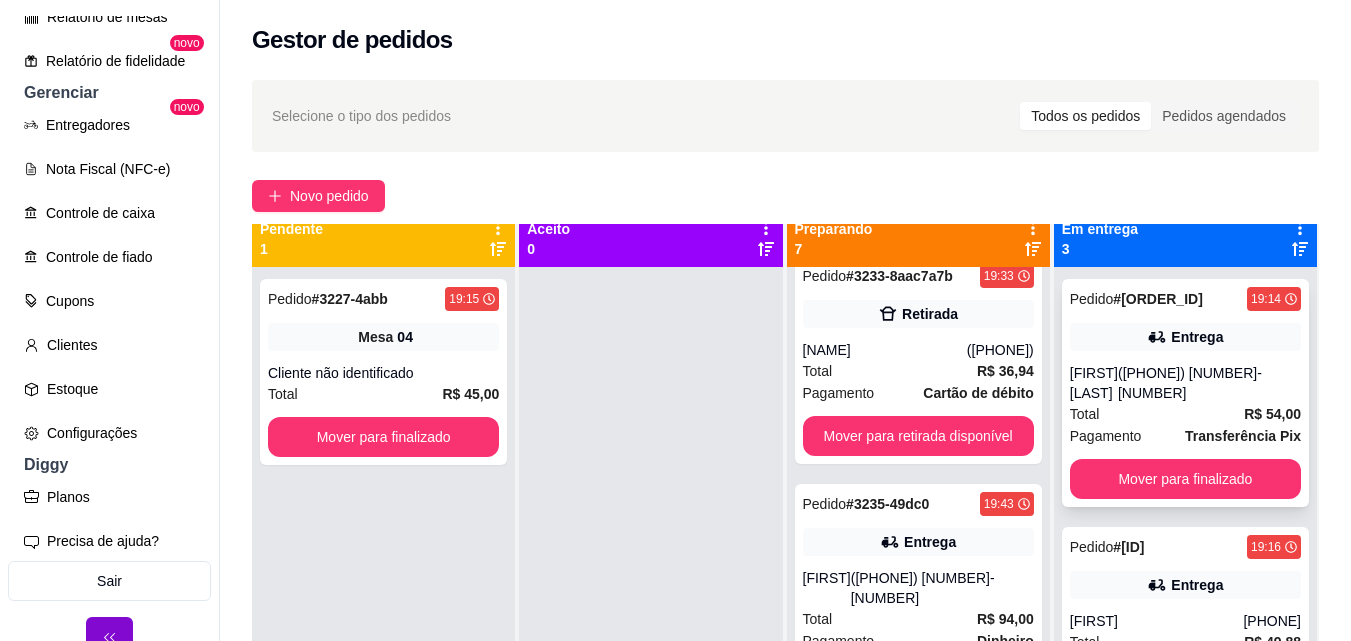 scroll, scrollTop: 0, scrollLeft: 0, axis: both 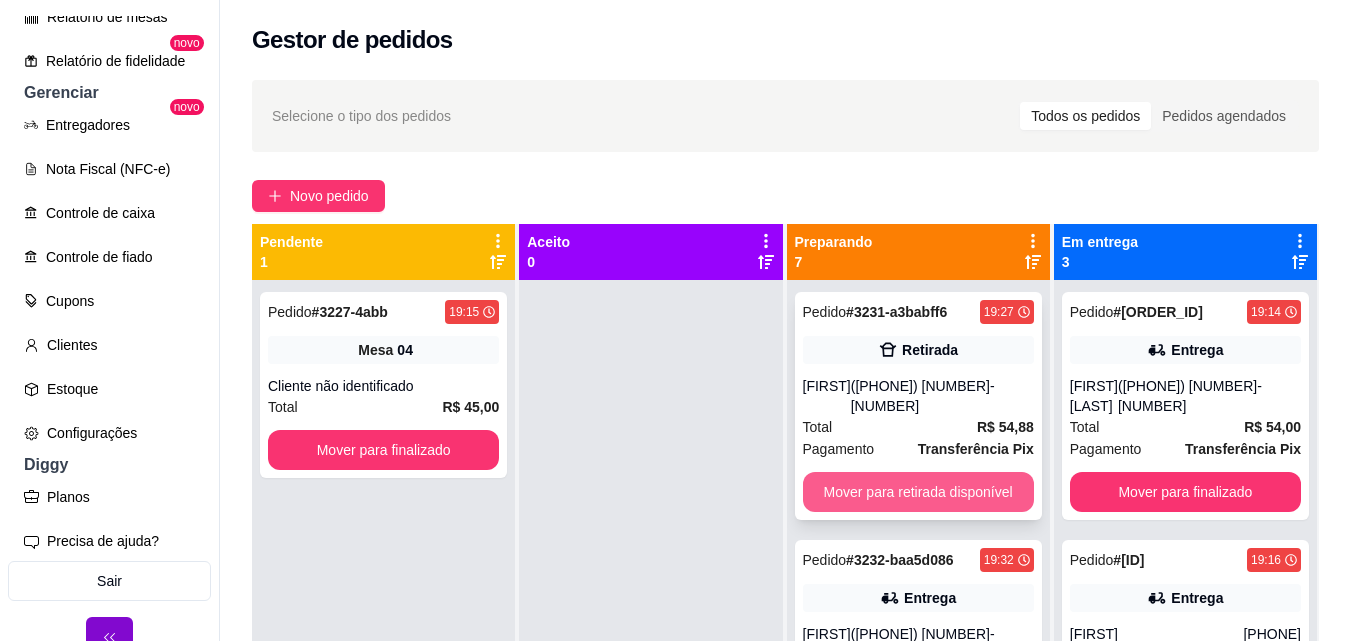 click on "Mover para retirada disponível" at bounding box center [918, 492] 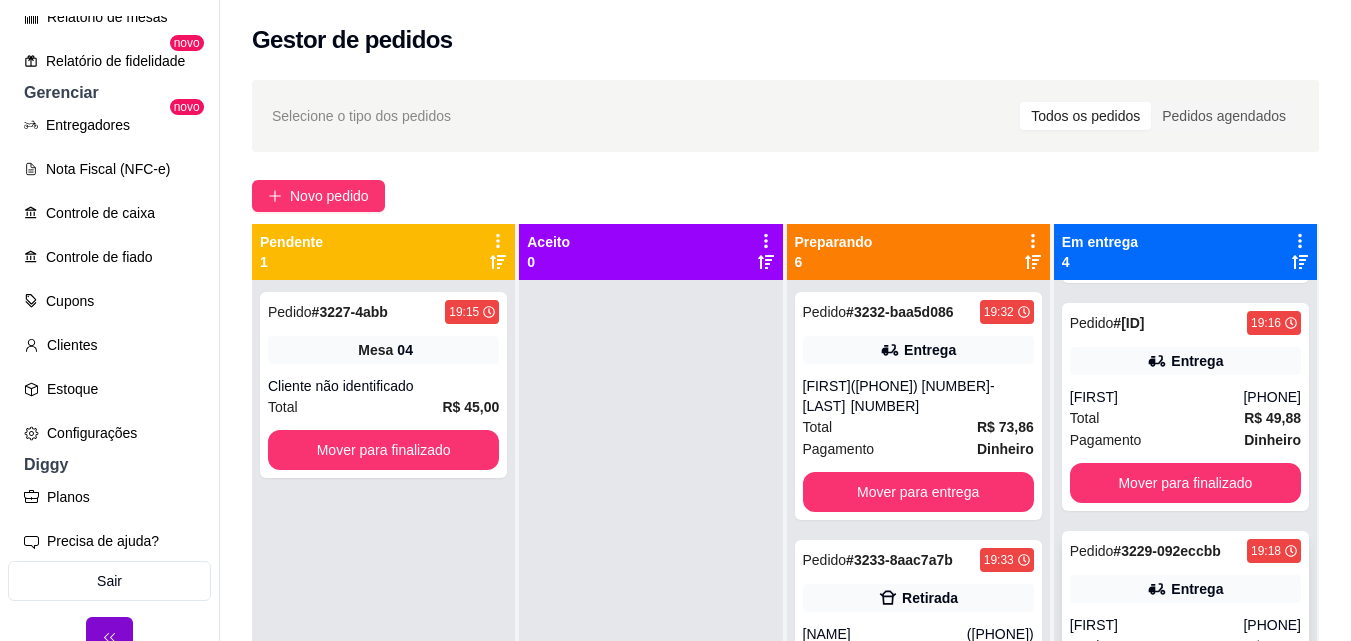 scroll, scrollTop: 339, scrollLeft: 0, axis: vertical 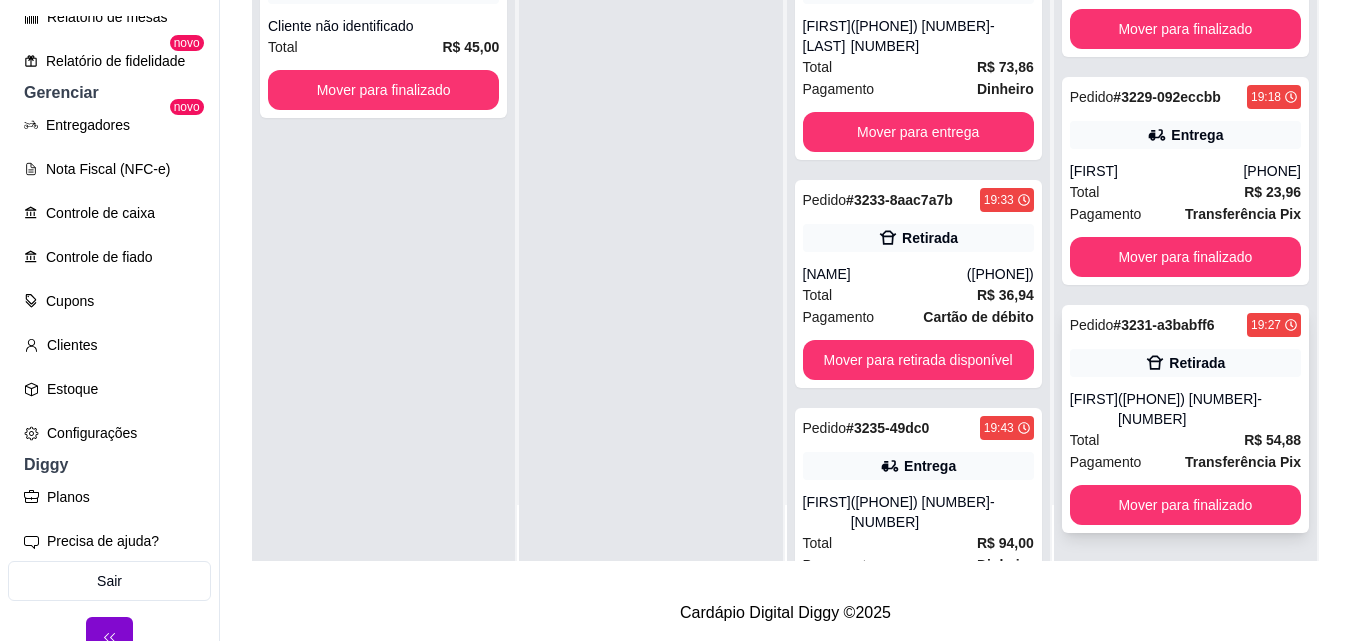 click on "Transferência Pix" at bounding box center [1243, 462] 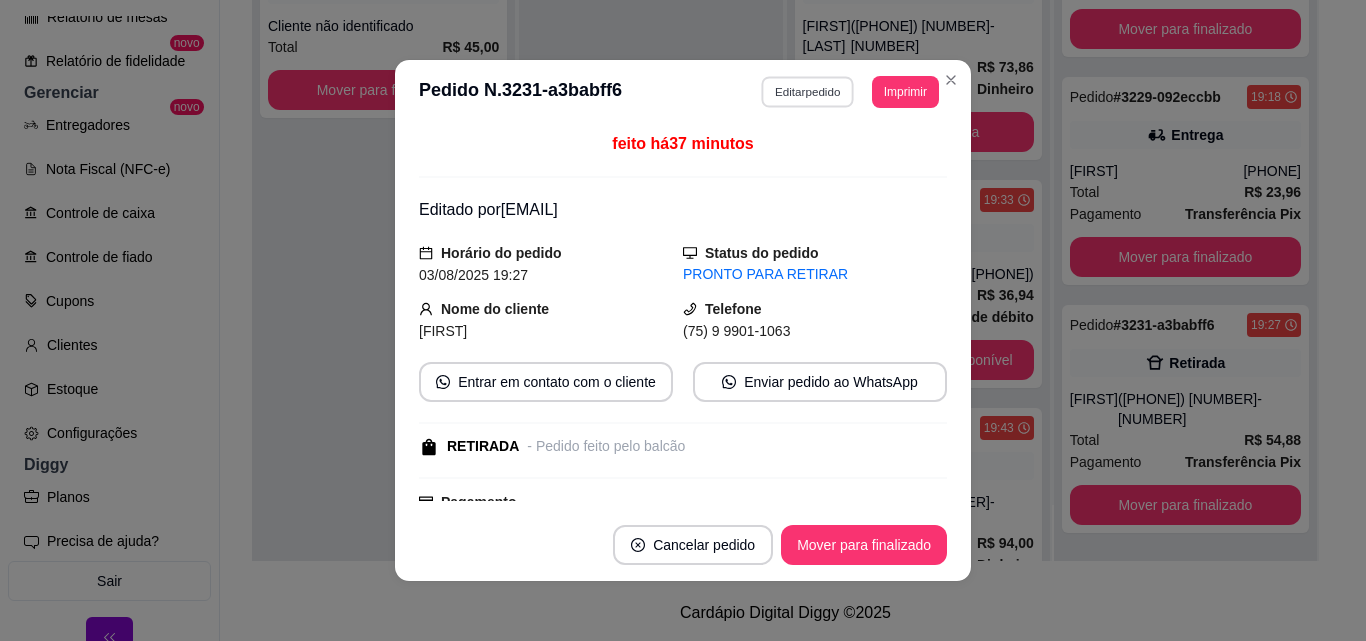 click on "Editar  pedido" at bounding box center (808, 91) 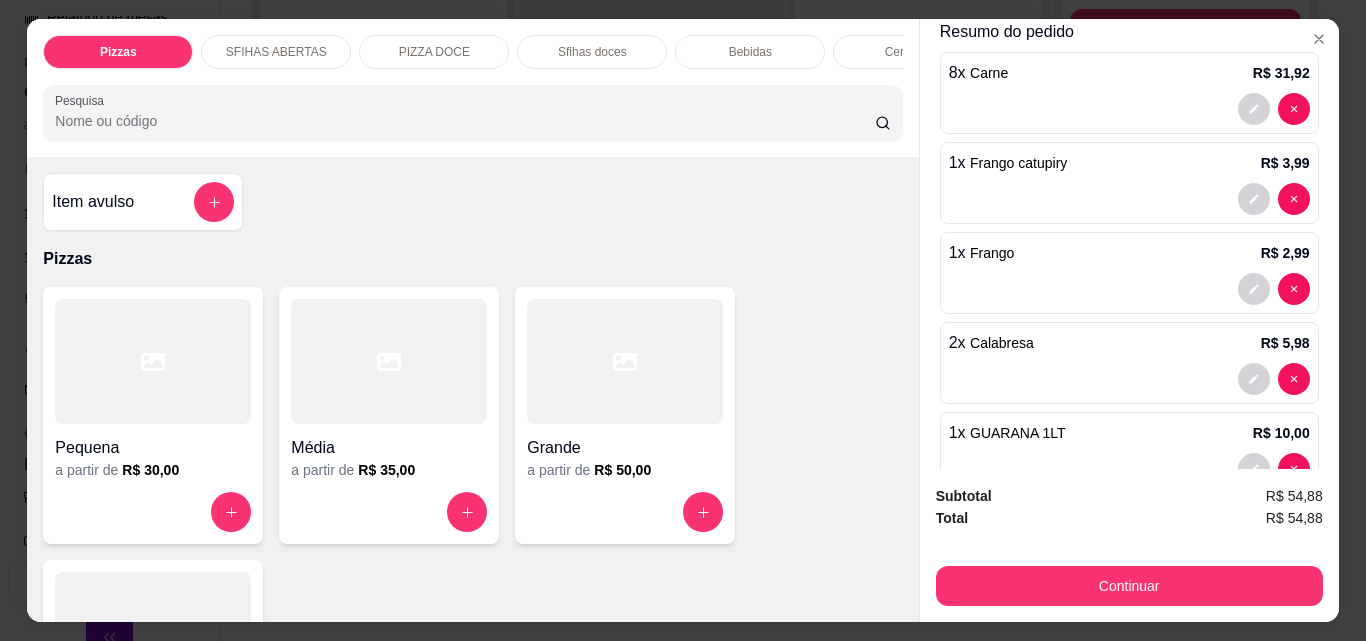 scroll, scrollTop: 252, scrollLeft: 0, axis: vertical 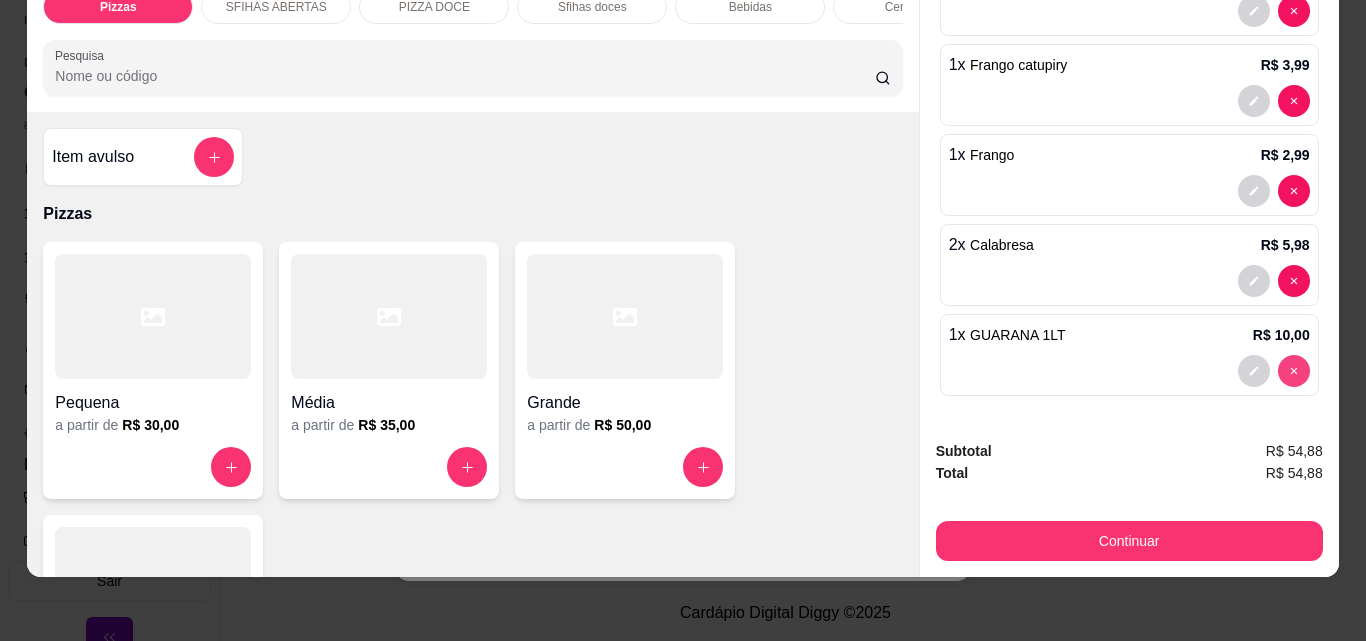 type on "0" 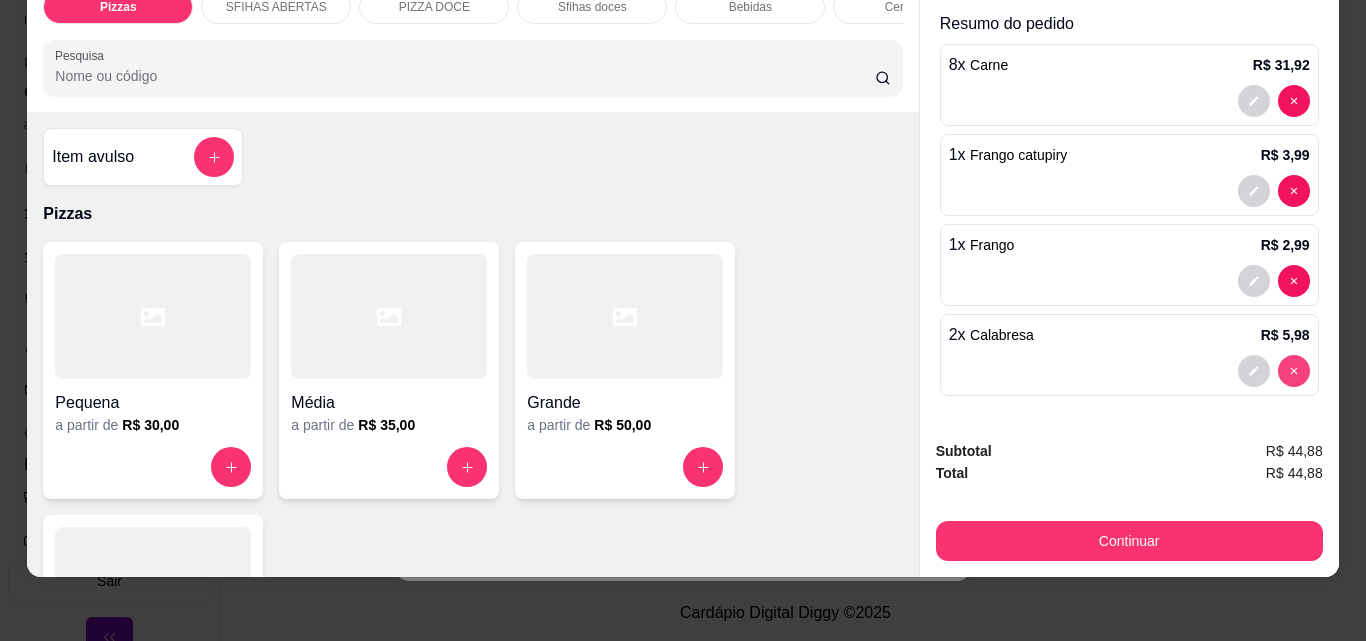 scroll, scrollTop: 162, scrollLeft: 0, axis: vertical 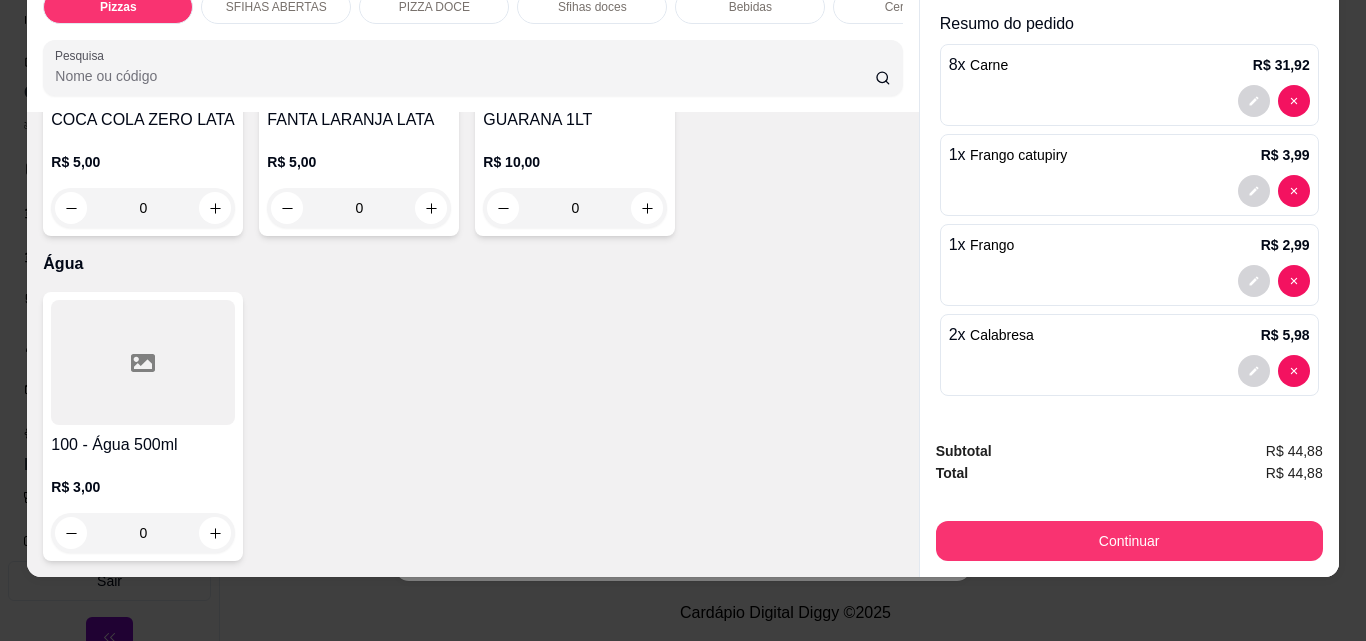 click 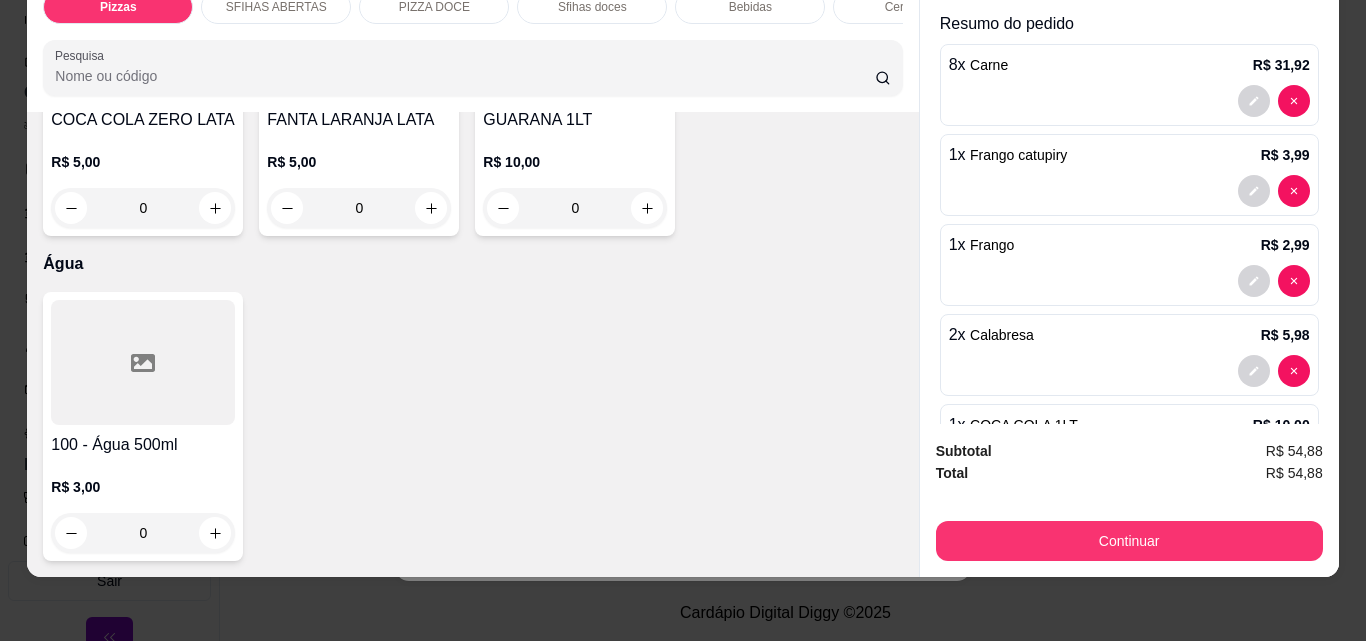 scroll, scrollTop: 7301, scrollLeft: 0, axis: vertical 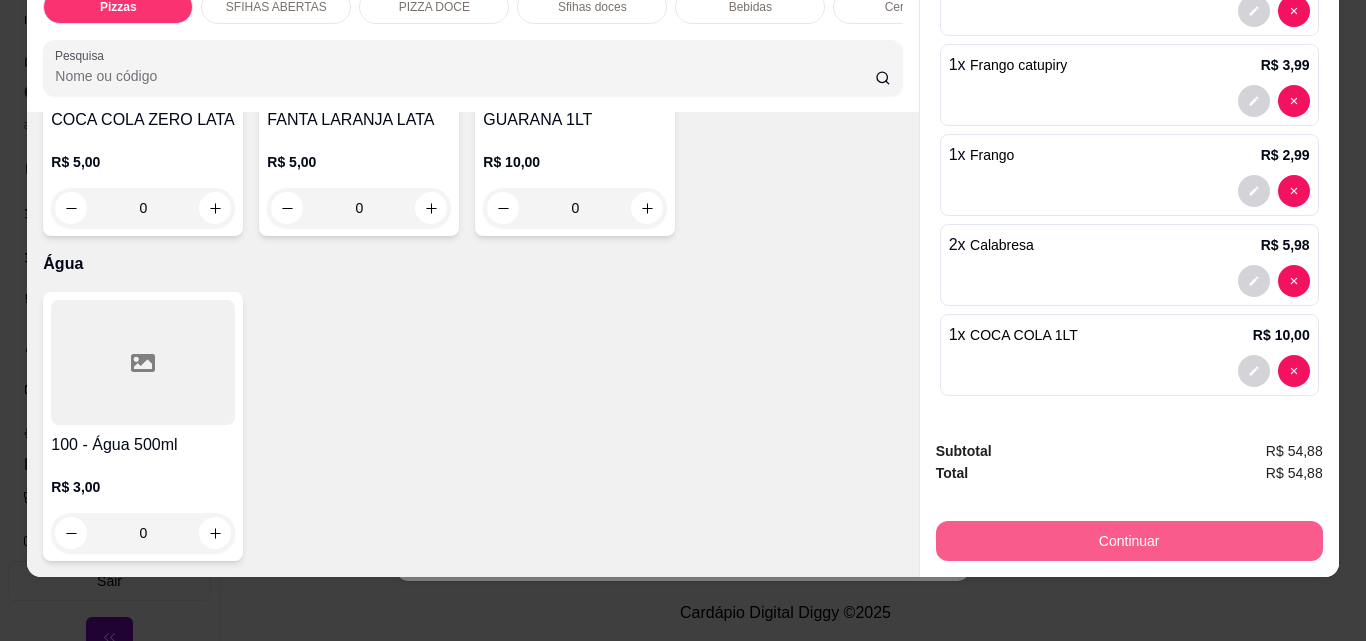 click on "Continuar" at bounding box center (1129, 541) 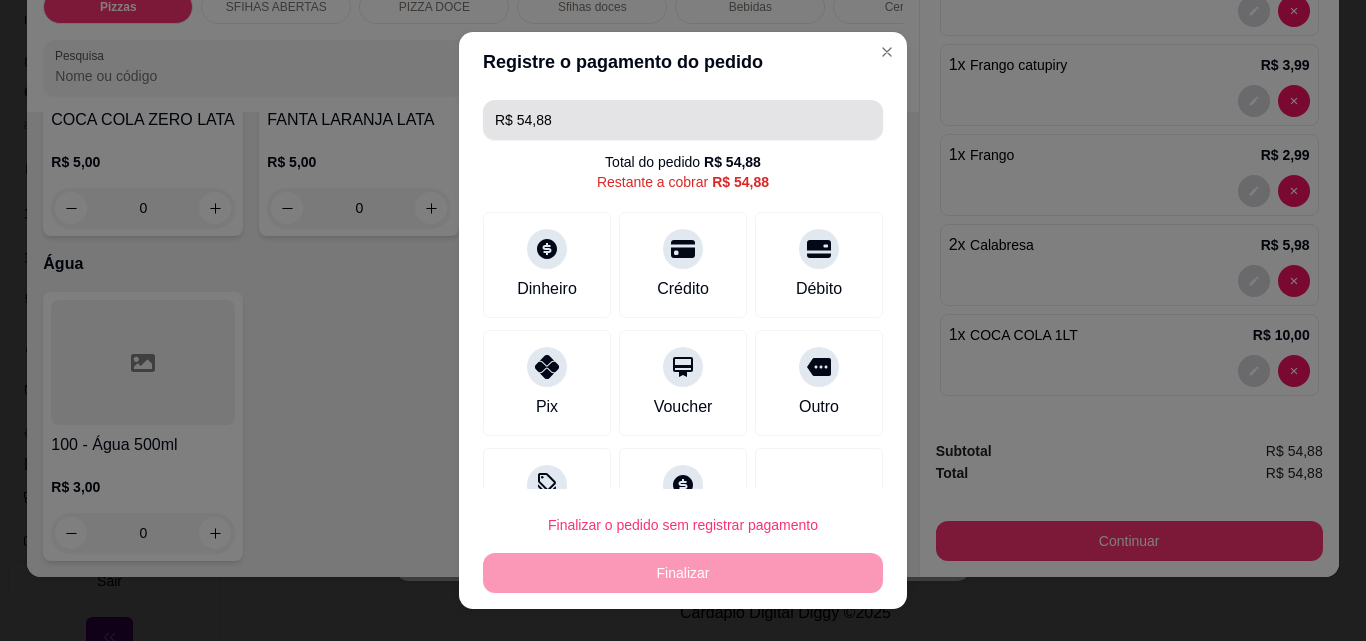 click on "R$ 54,88" at bounding box center (683, 120) 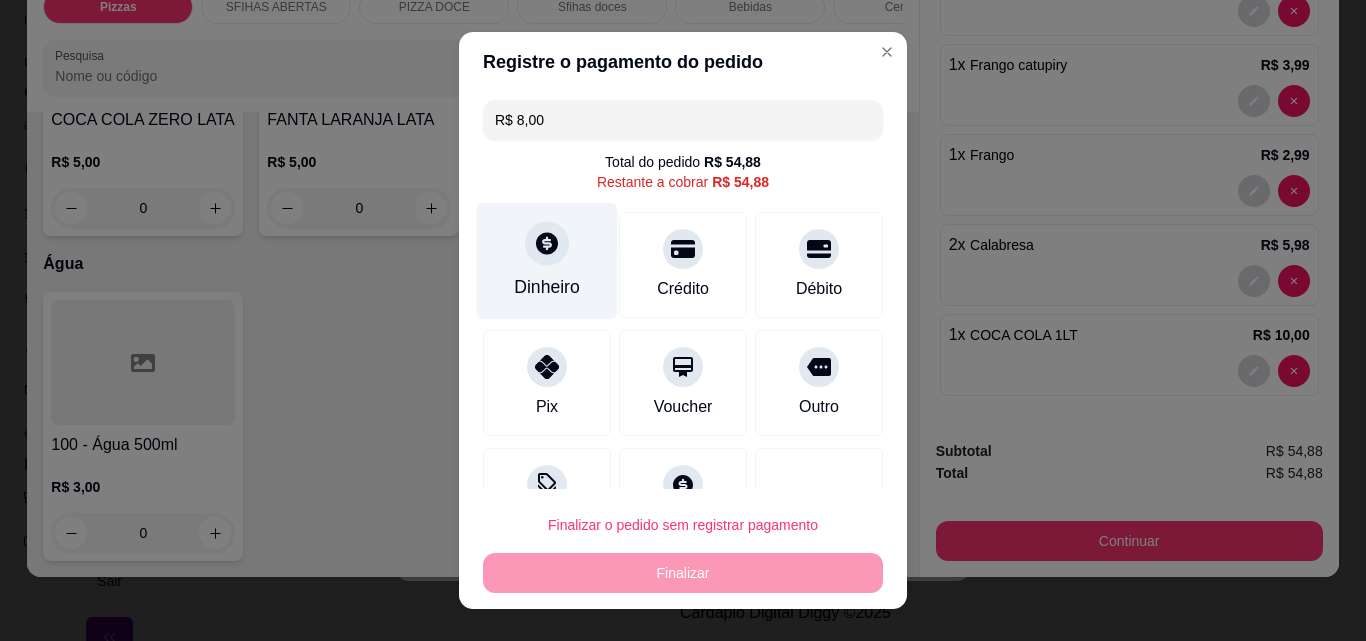 click on "Dinheiro" at bounding box center [547, 261] 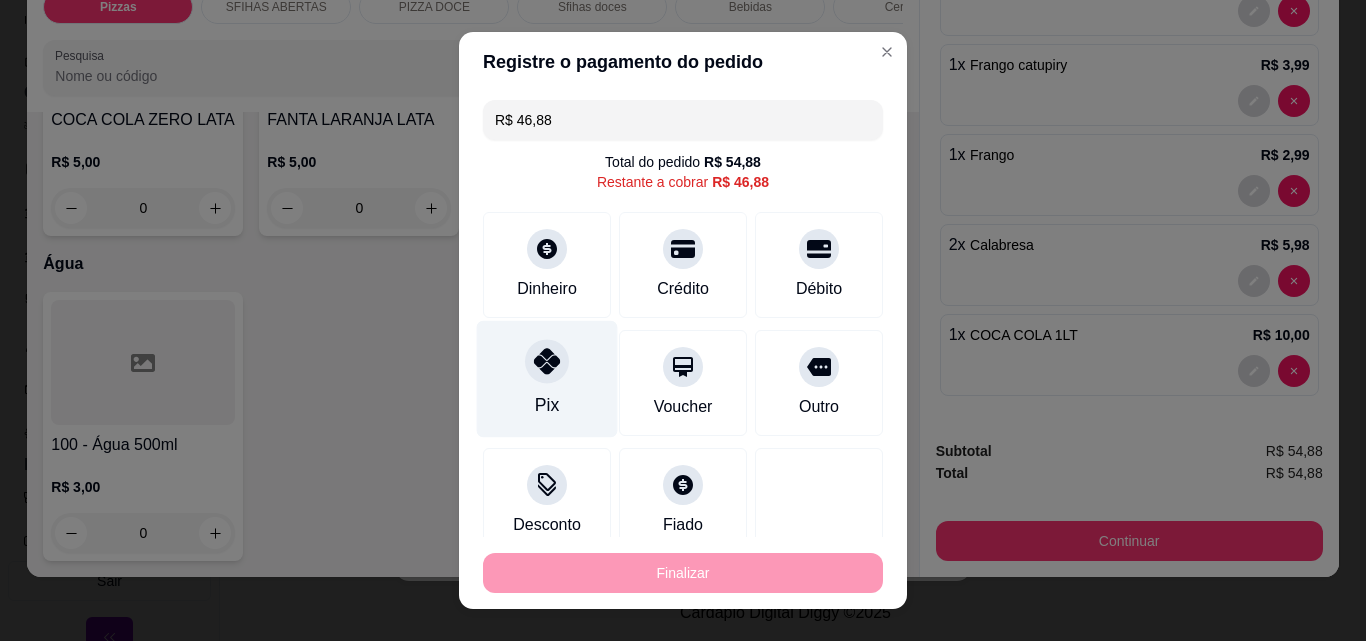 click at bounding box center [547, 361] 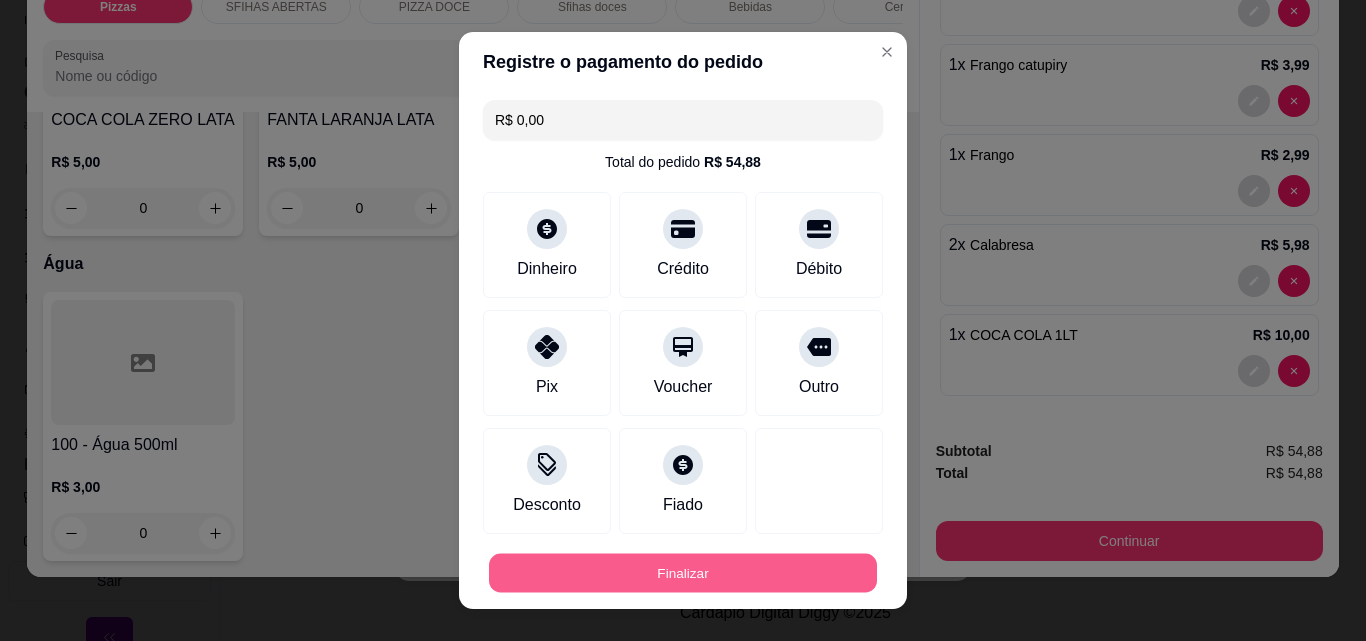 click on "Finalizar" at bounding box center (683, 573) 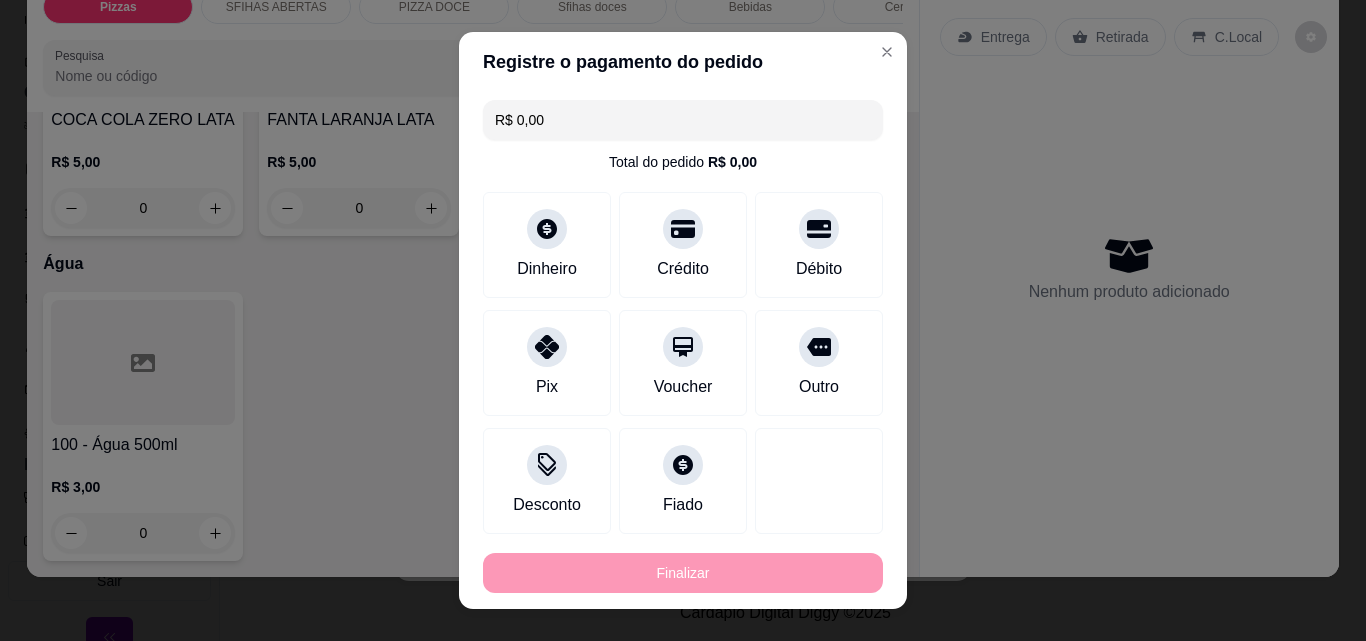 type on "0" 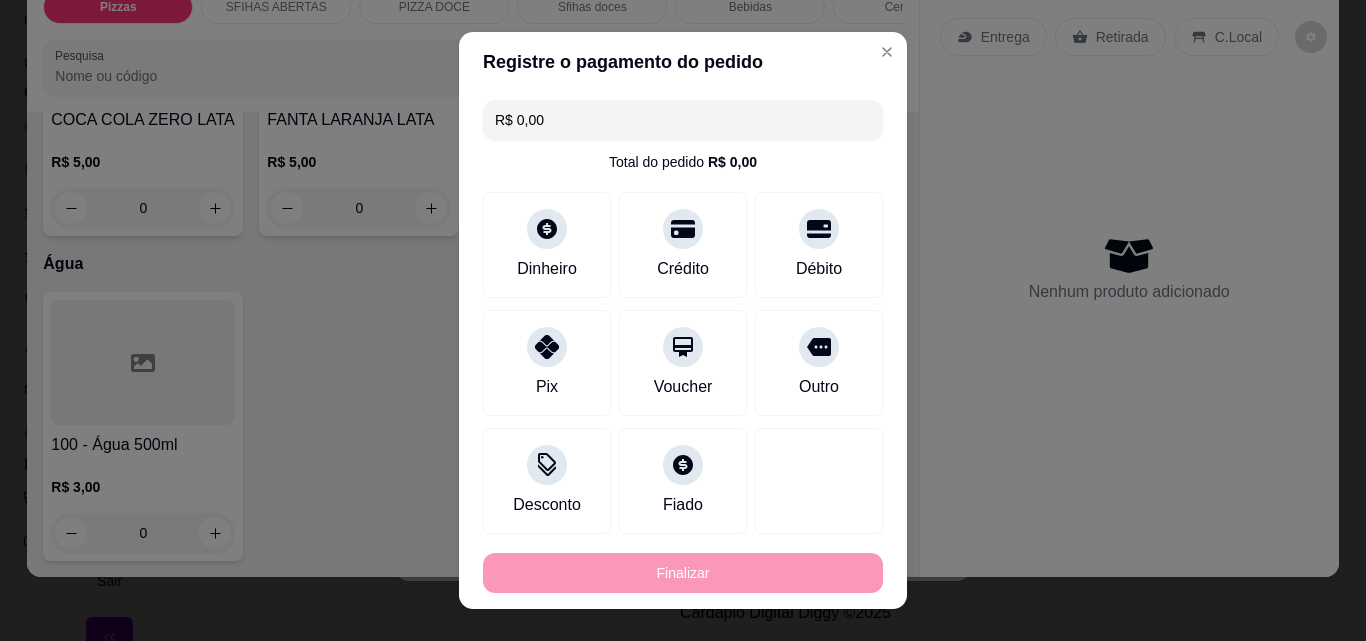 type on "0" 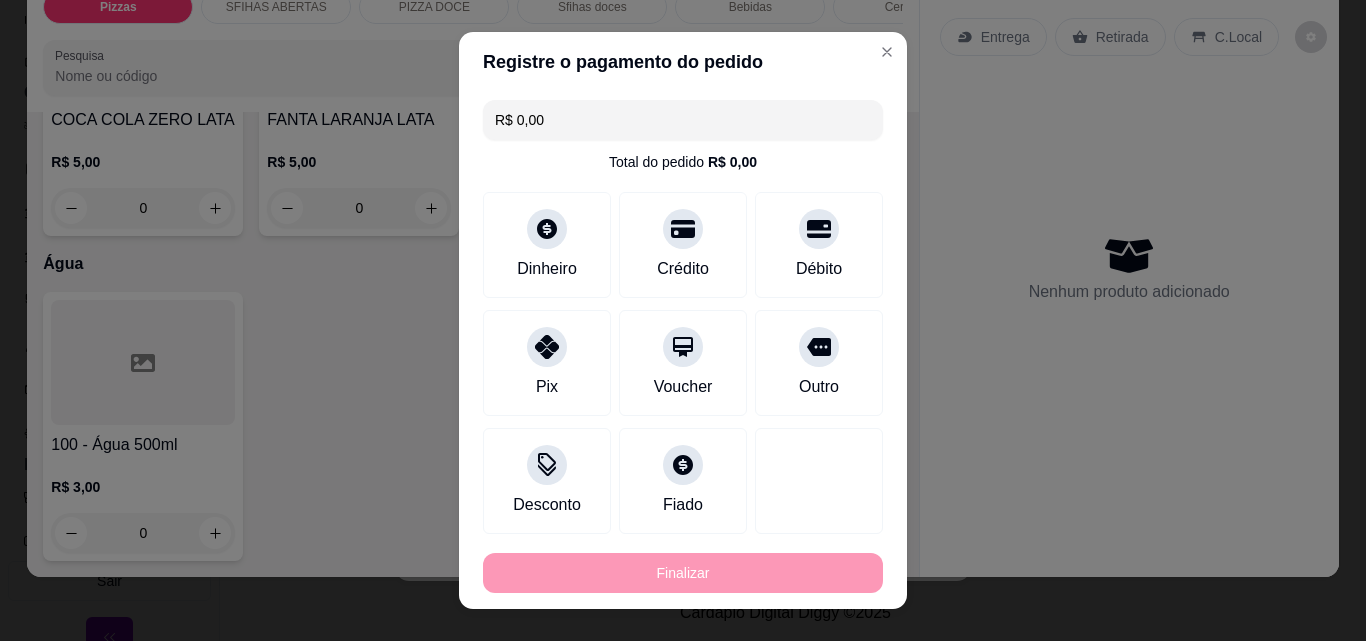 type on "-R$ 54,88" 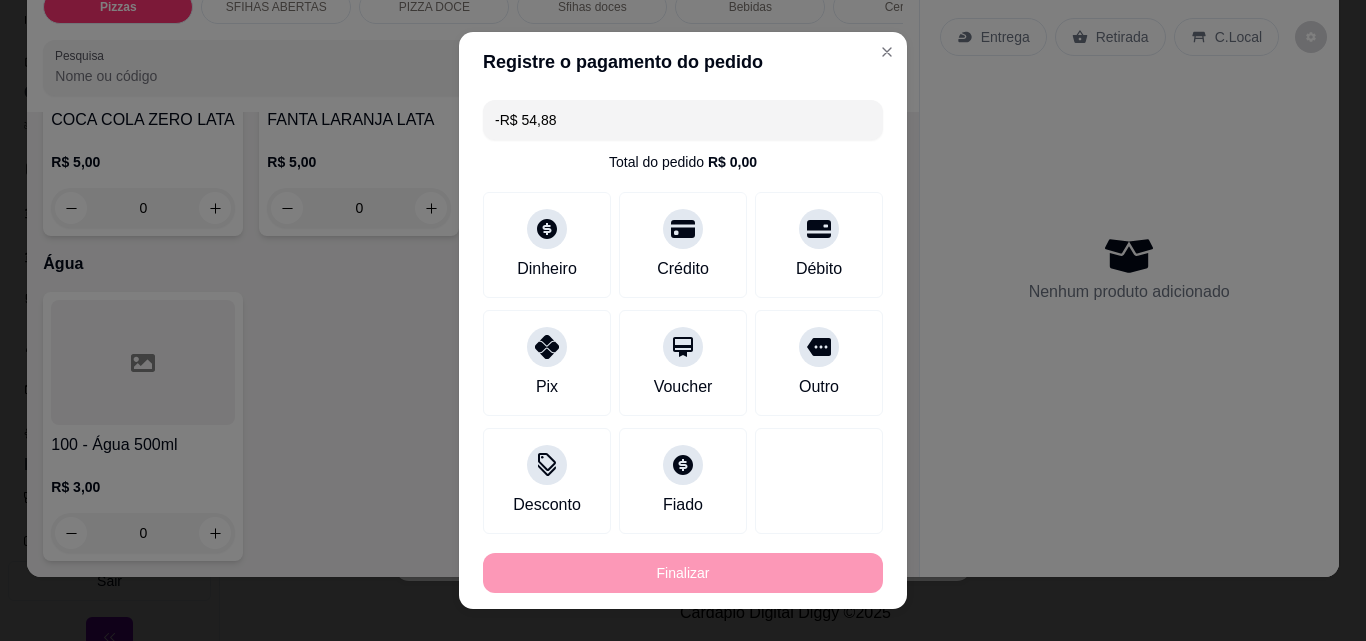scroll, scrollTop: 0, scrollLeft: 0, axis: both 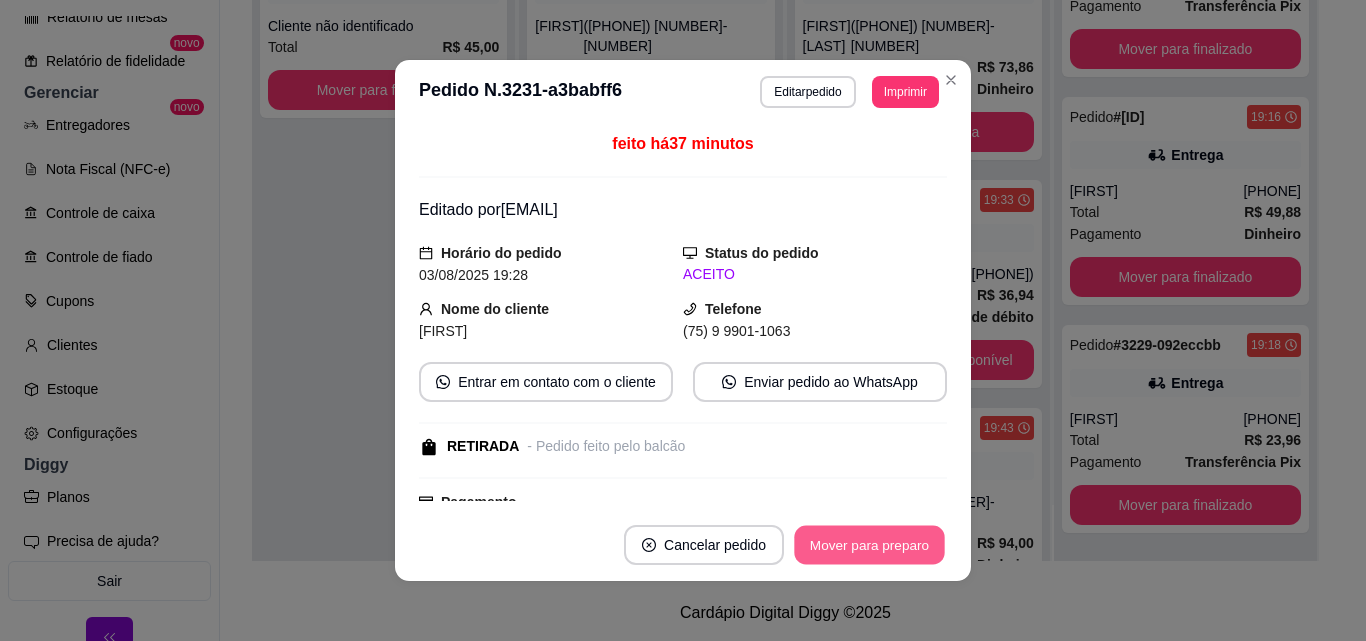 click on "Mover para preparo" at bounding box center (869, 545) 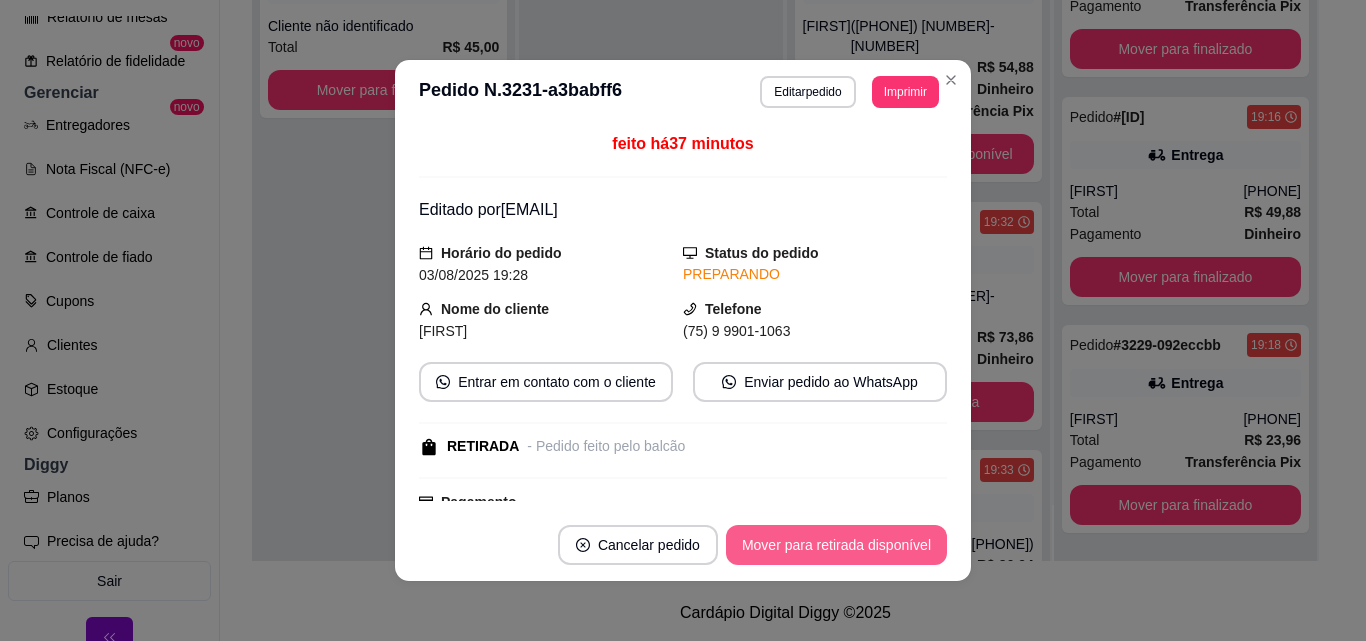 click on "Mover para retirada disponível" at bounding box center [836, 545] 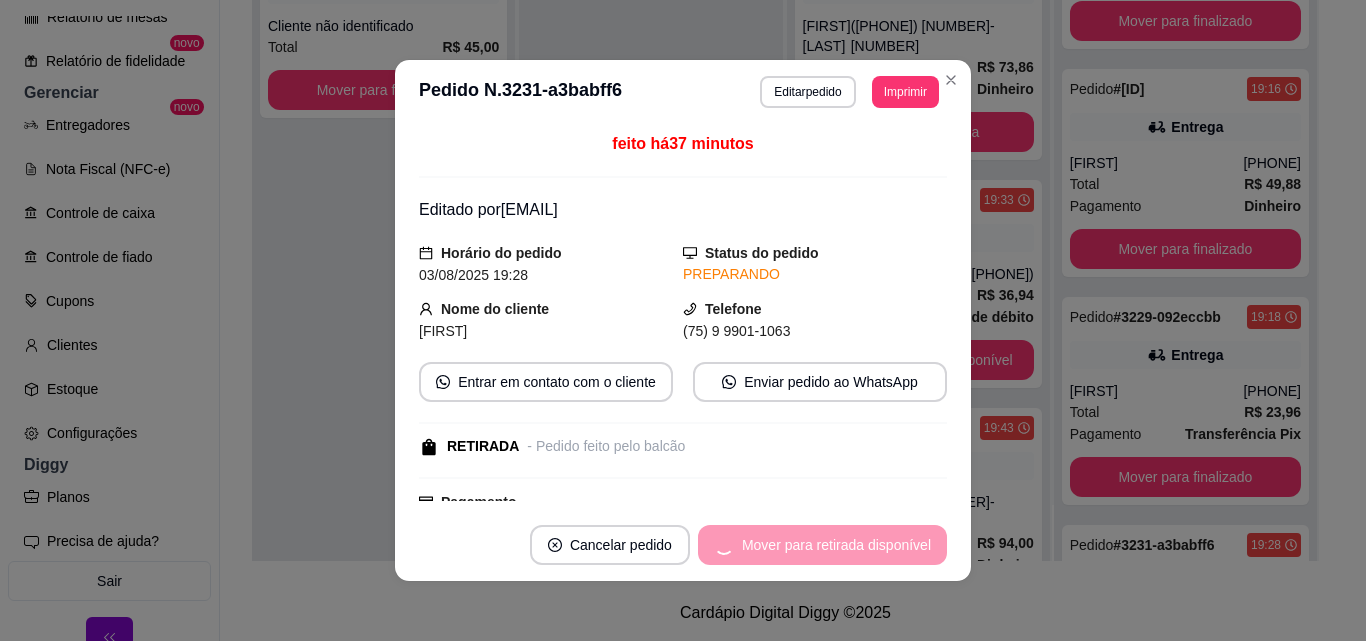 scroll, scrollTop: 339, scrollLeft: 0, axis: vertical 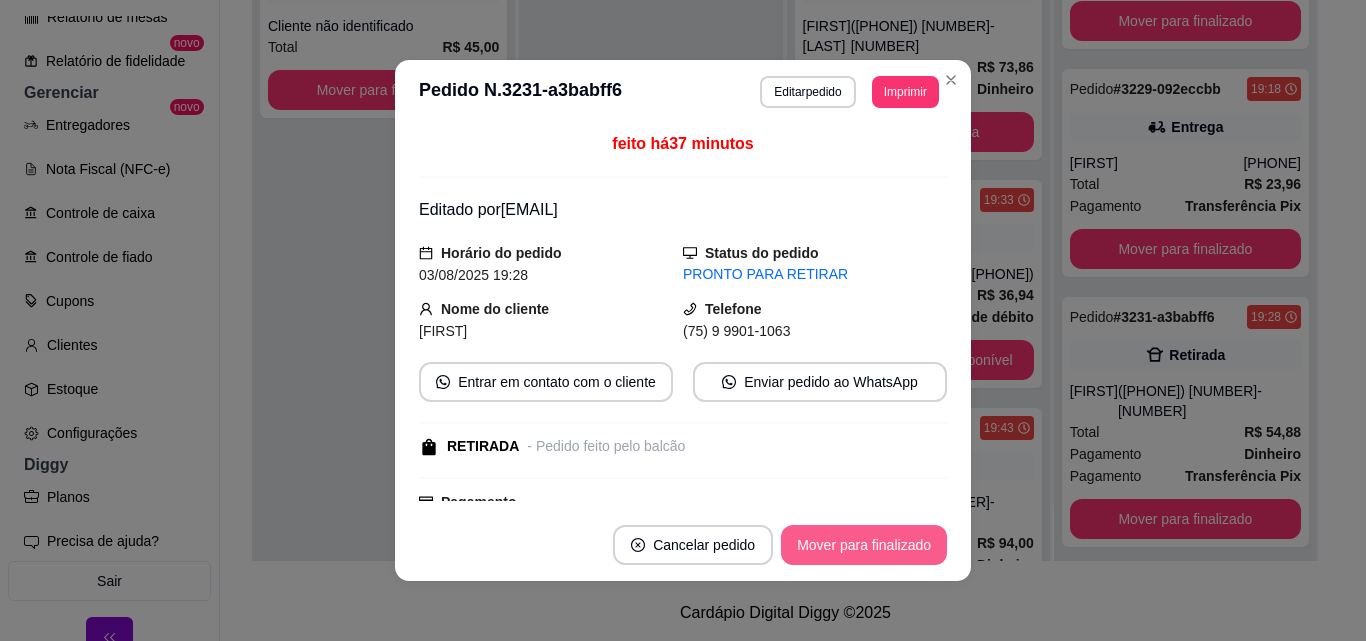 click on "Mover para finalizado" at bounding box center [864, 545] 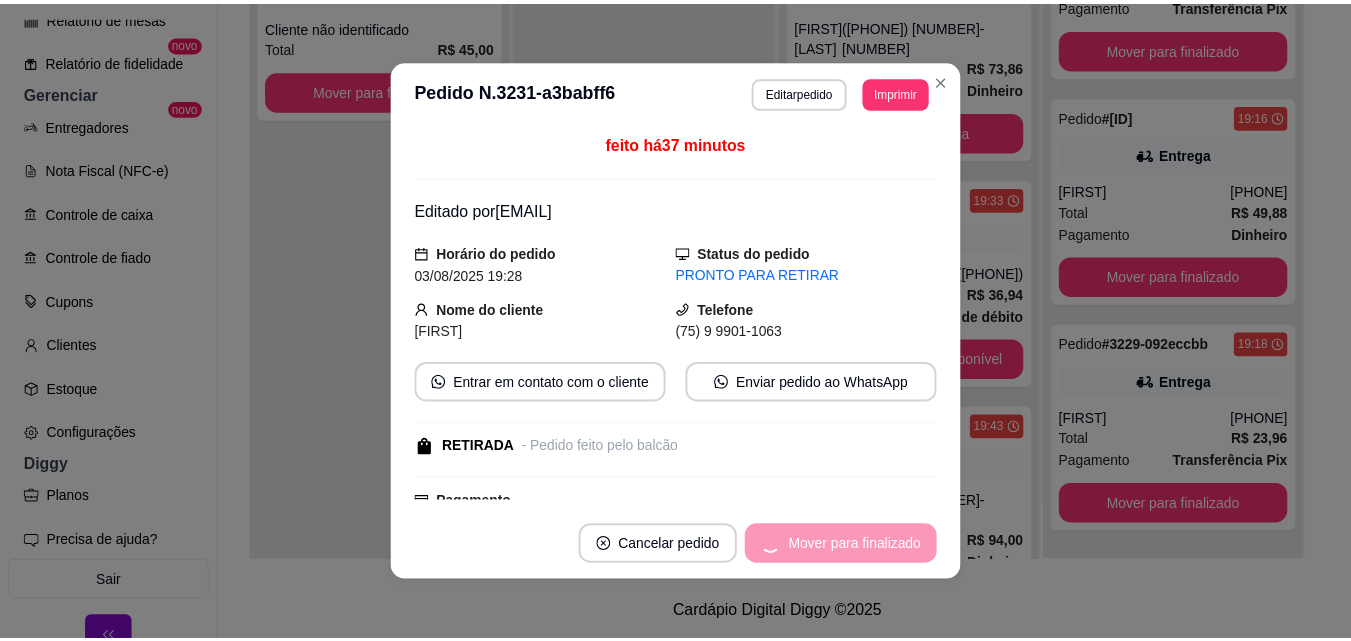 scroll, scrollTop: 111, scrollLeft: 0, axis: vertical 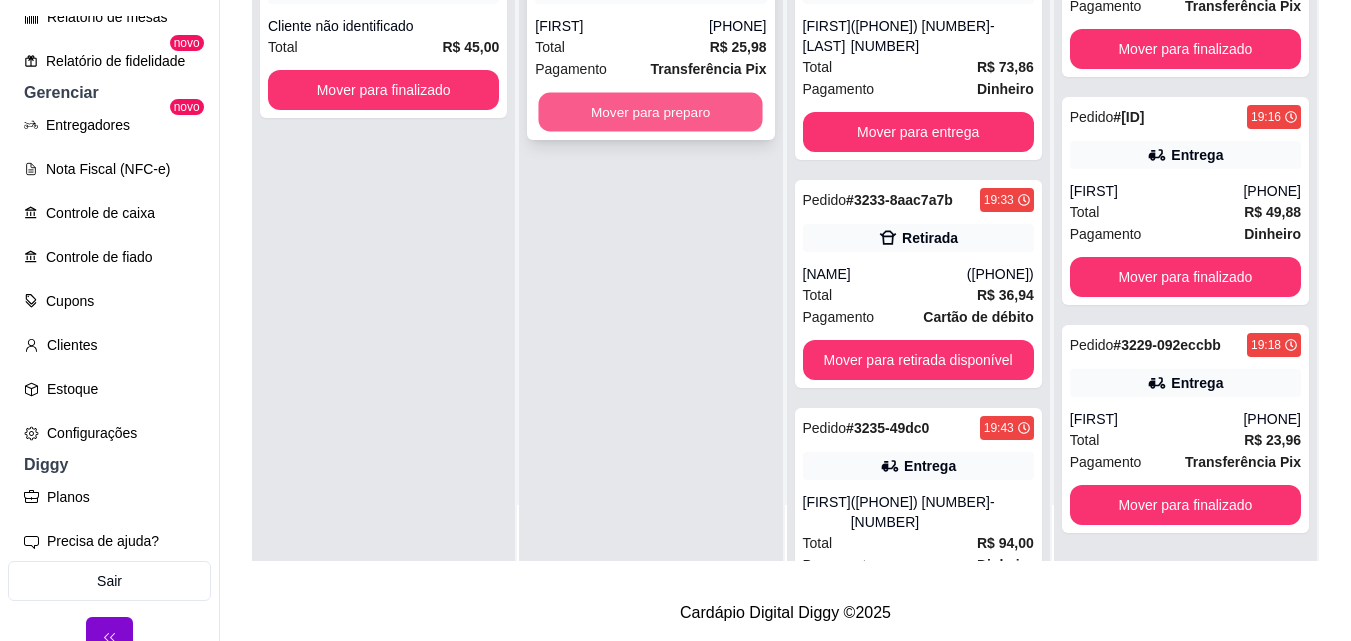 click on "Mover para preparo" at bounding box center (651, 112) 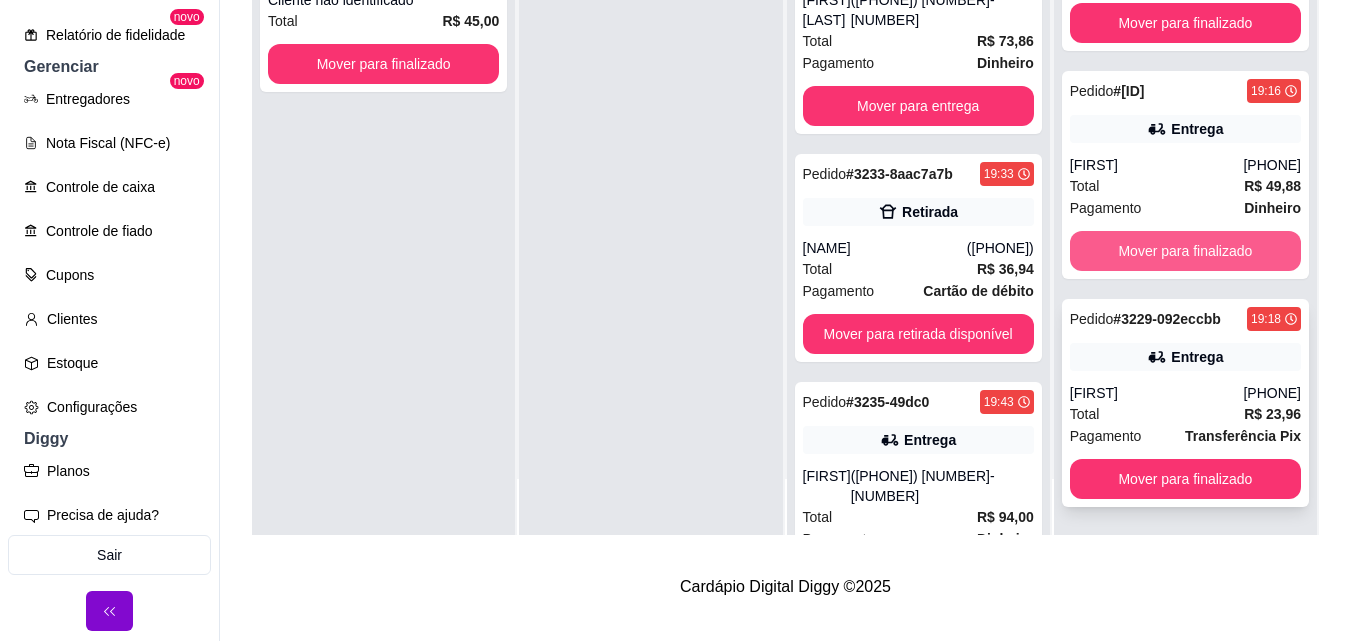 scroll, scrollTop: 32, scrollLeft: 0, axis: vertical 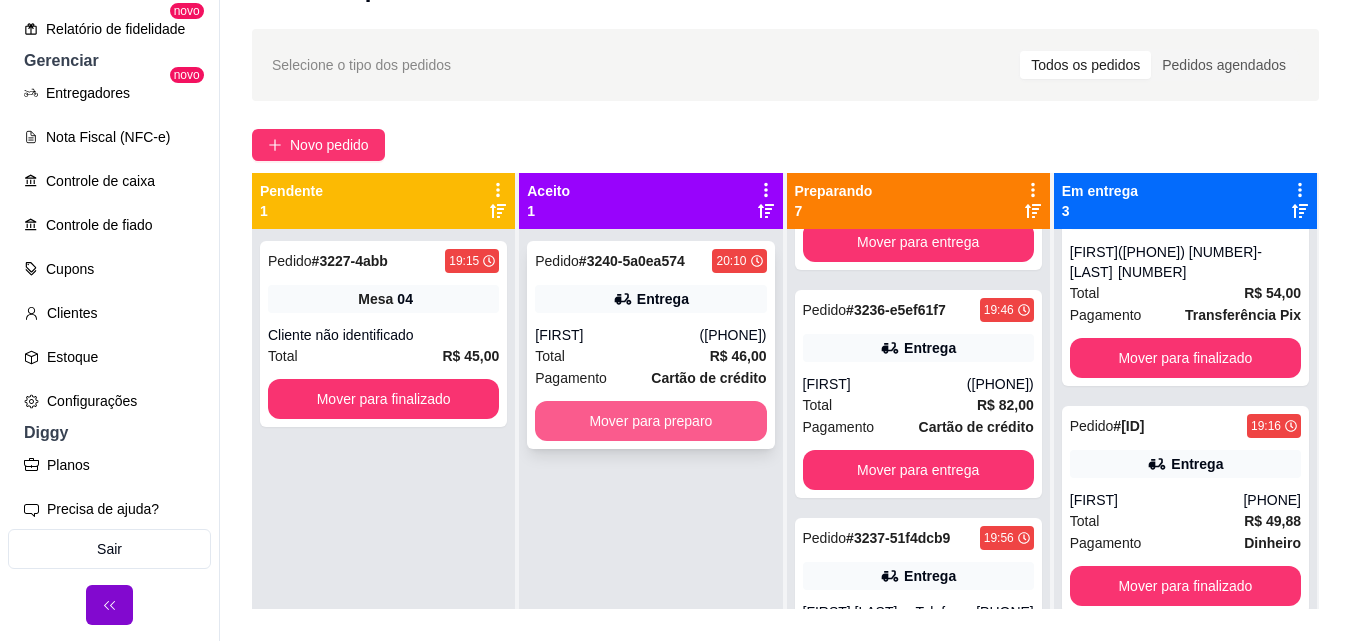 click on "Mover para preparo" at bounding box center [650, 421] 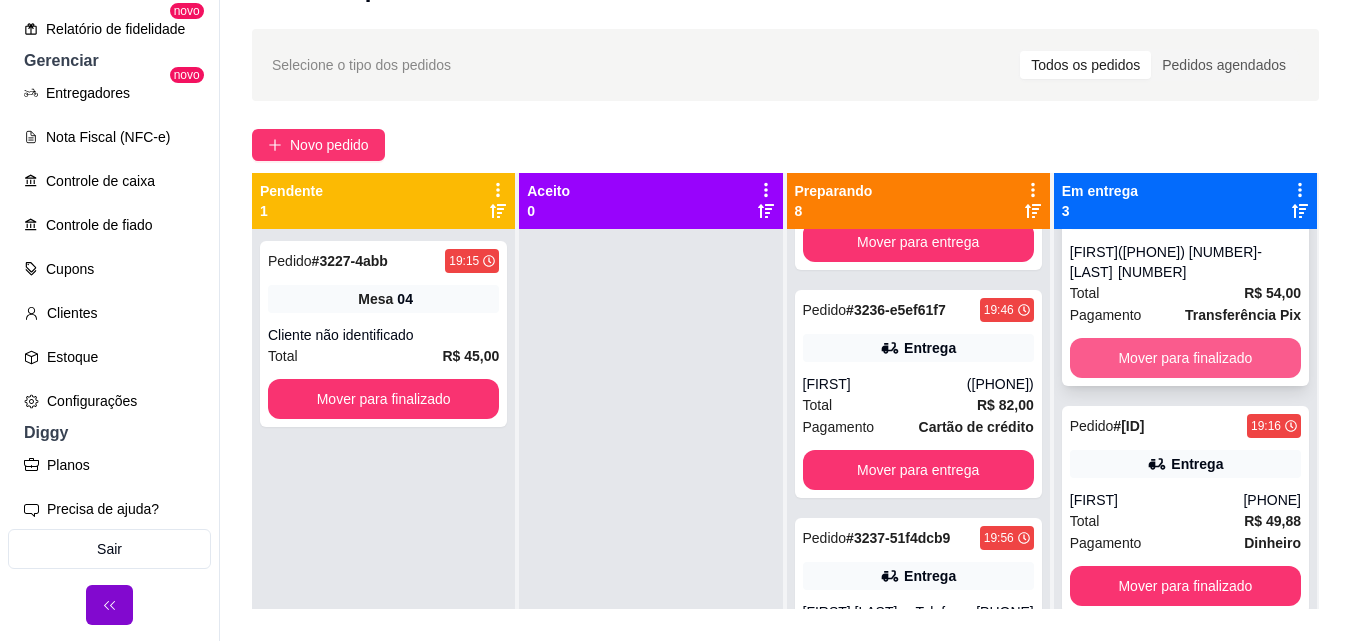 click on "Mover para finalizado" at bounding box center [1185, 358] 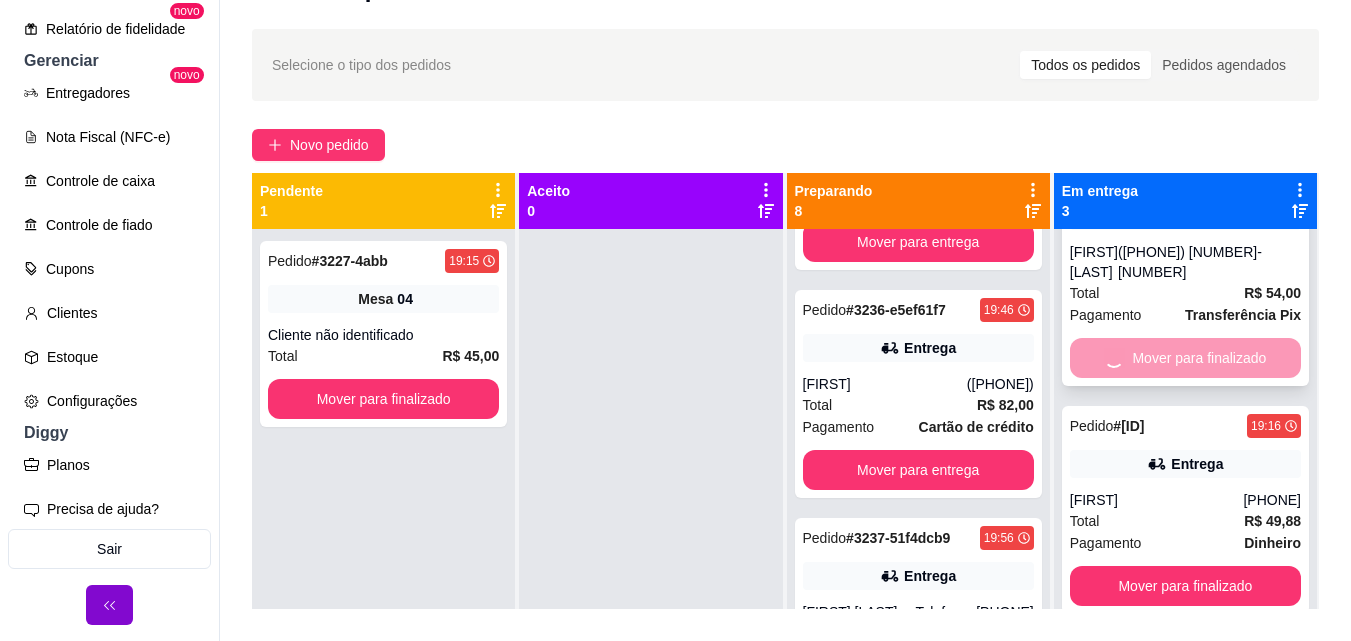 scroll, scrollTop: 0, scrollLeft: 0, axis: both 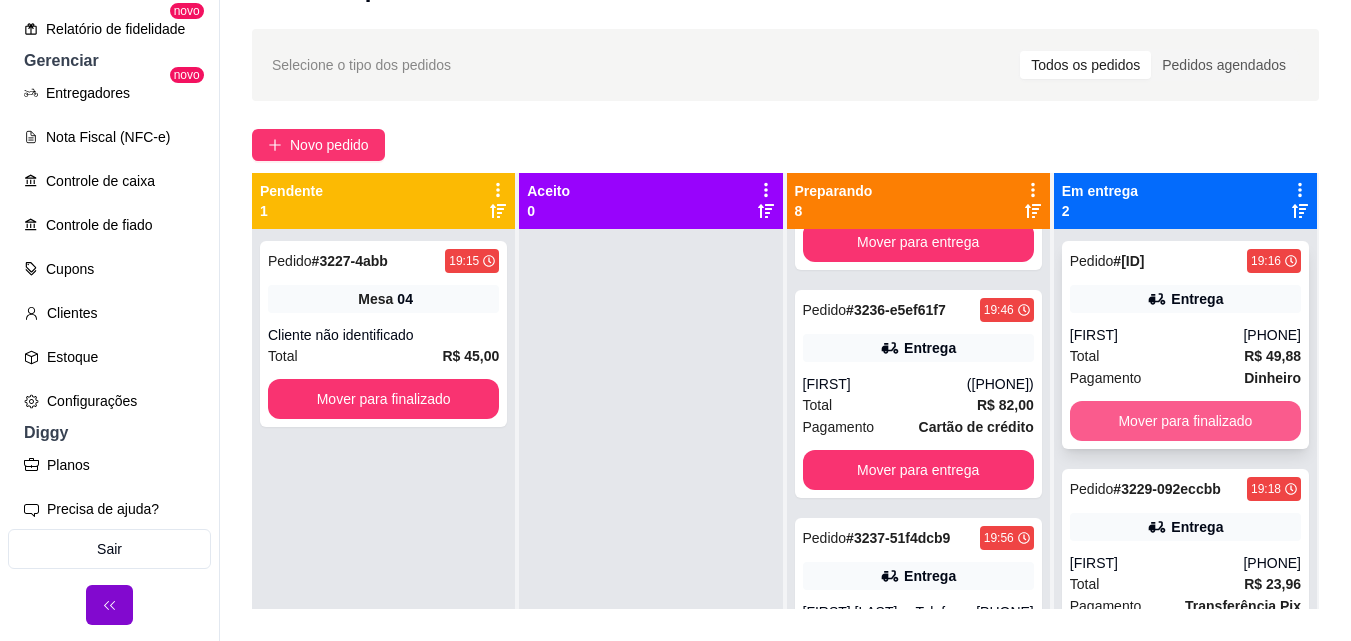 click on "Mover para finalizado" at bounding box center [1185, 421] 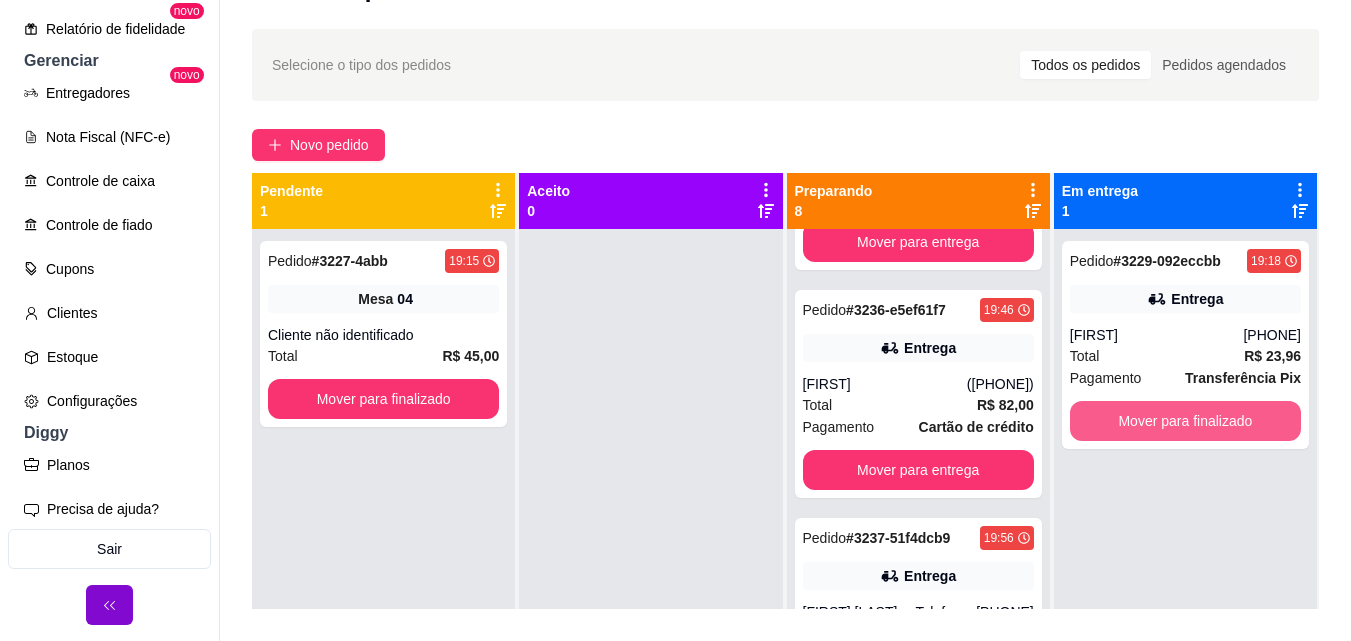 click on "Mover para finalizado" at bounding box center [1185, 421] 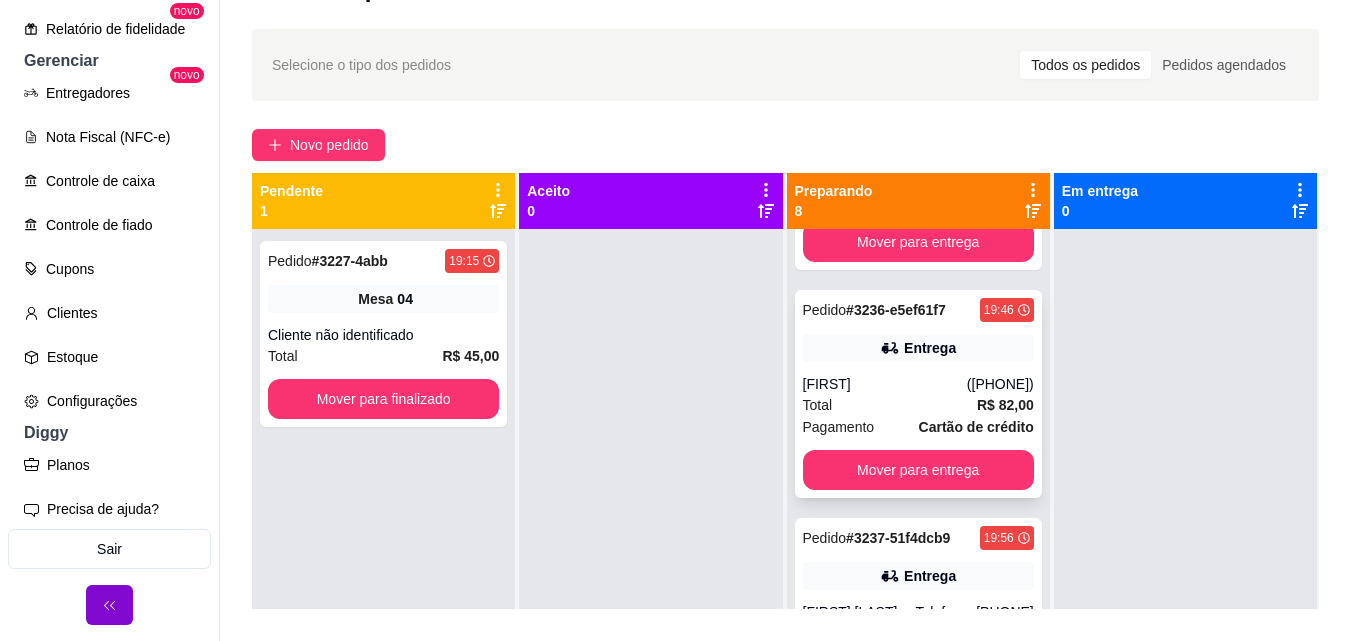 scroll, scrollTop: 56, scrollLeft: 0, axis: vertical 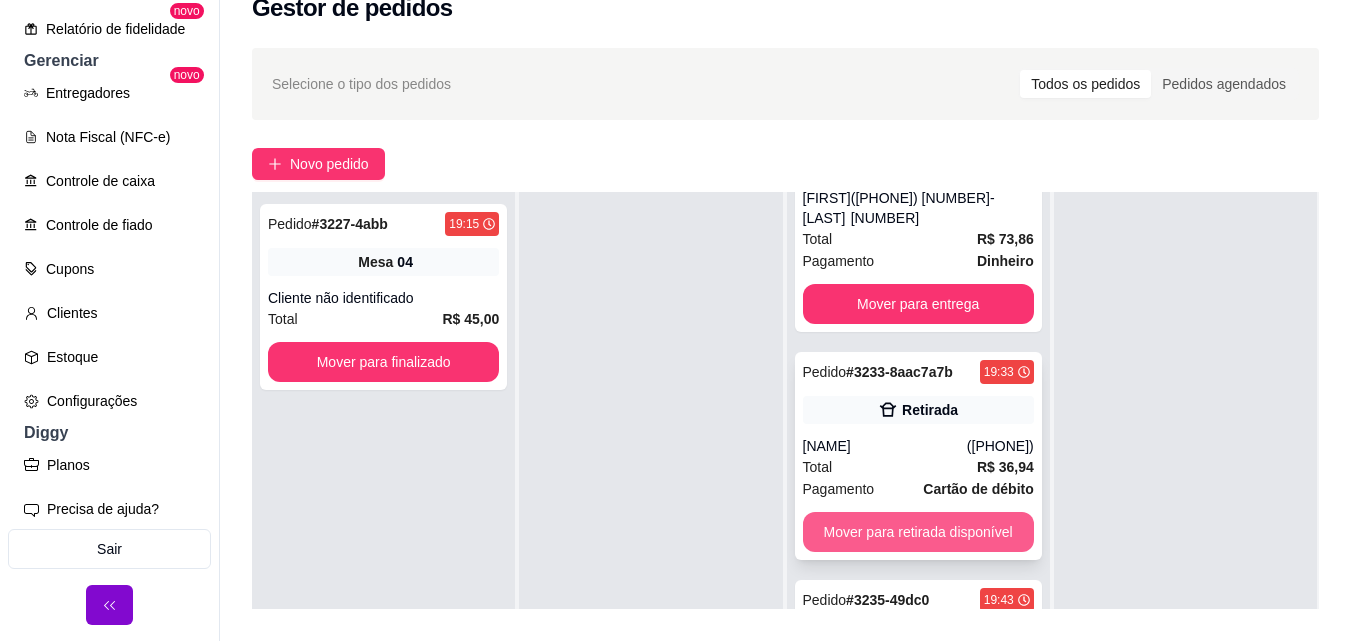 click on "Mover para retirada disponível" at bounding box center (918, 532) 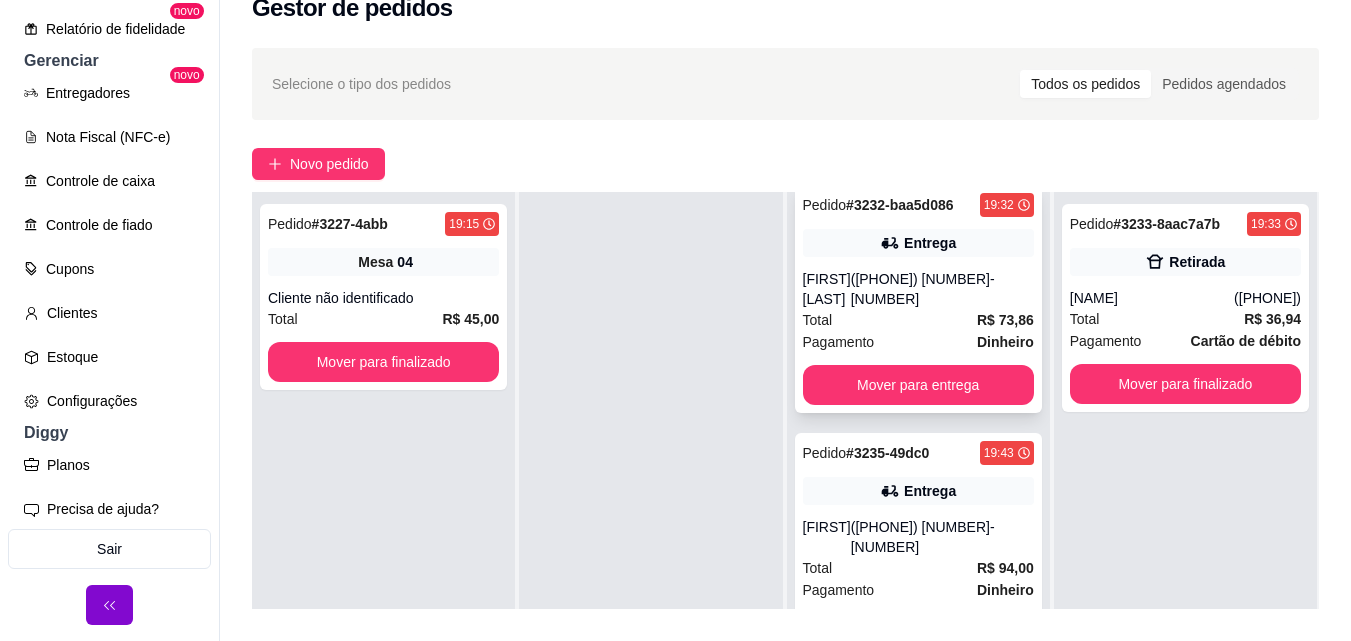 scroll, scrollTop: 0, scrollLeft: 0, axis: both 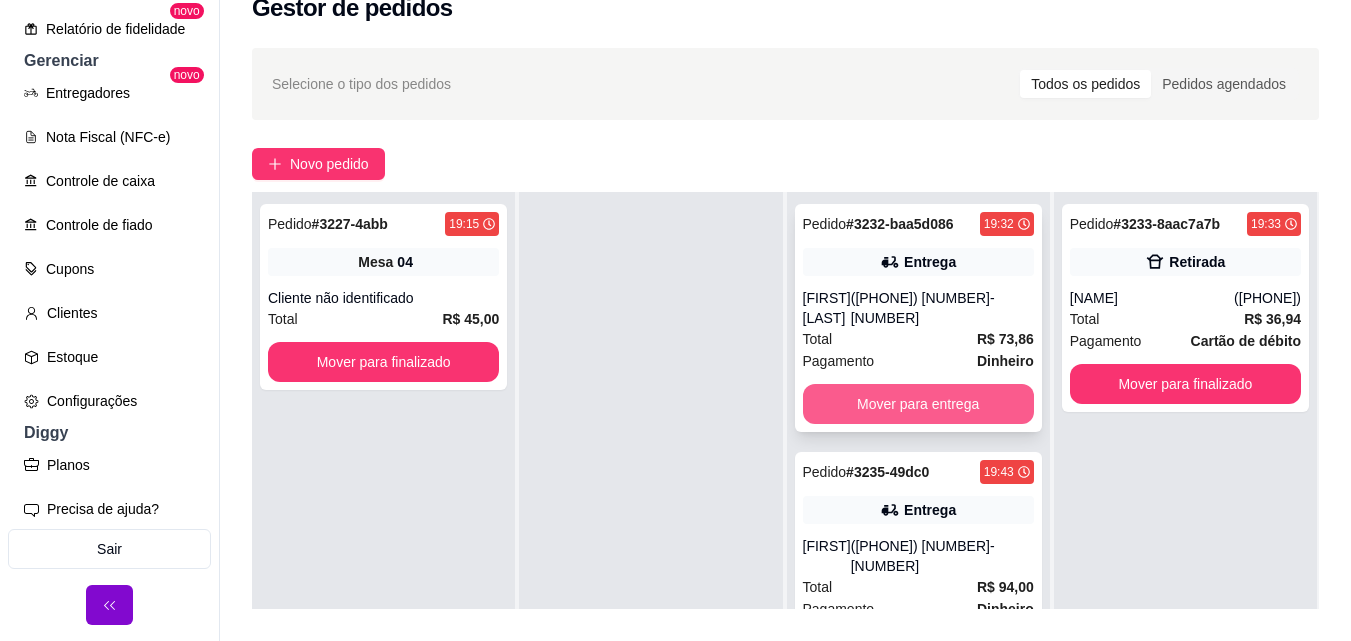 click on "Mover para entrega" at bounding box center [918, 404] 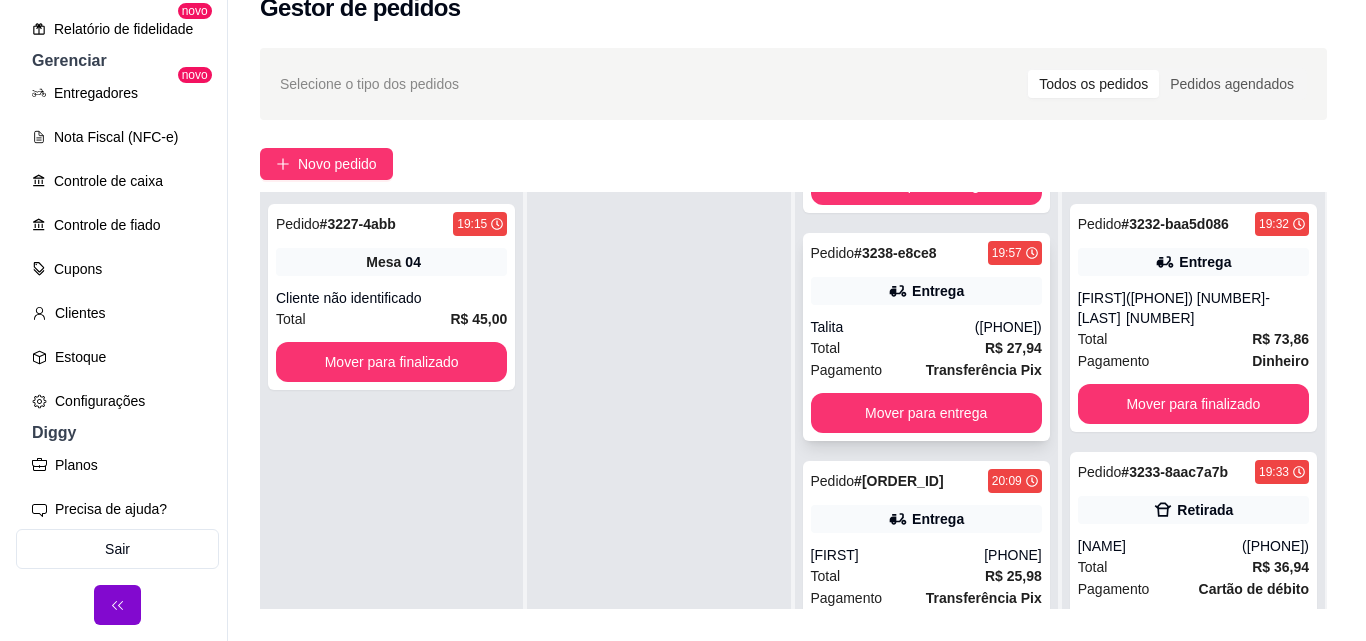 scroll, scrollTop: 767, scrollLeft: 0, axis: vertical 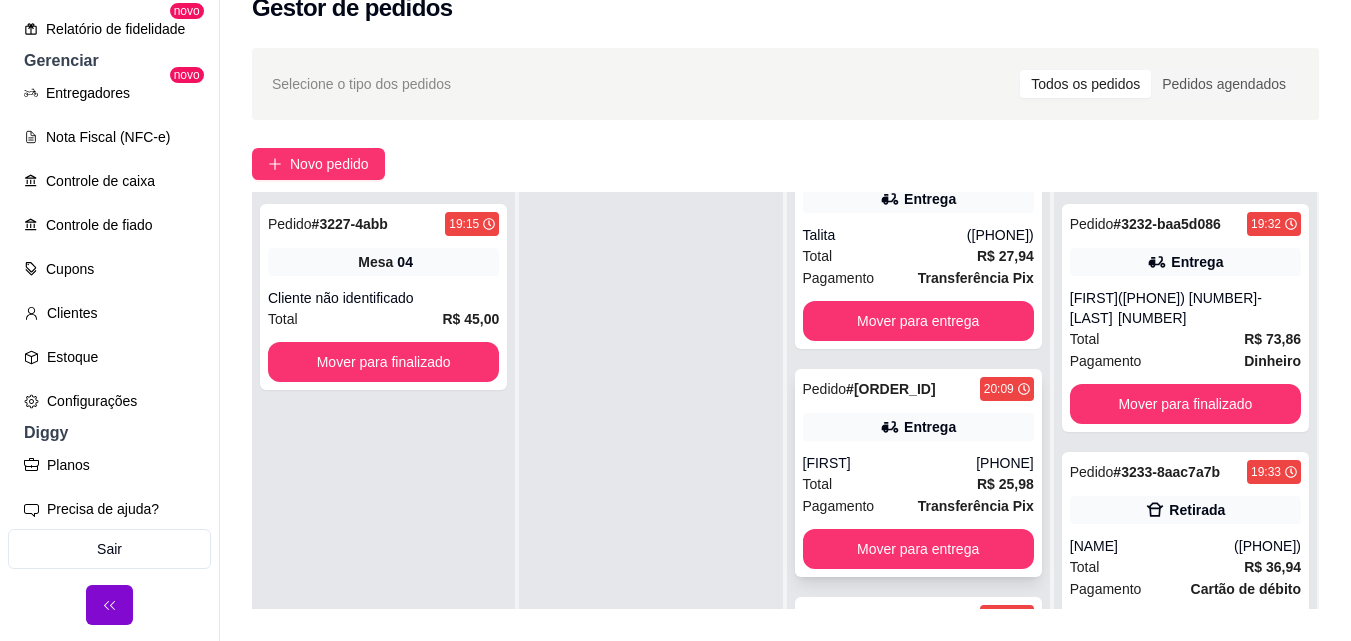 click on "Total R$ 25,98" at bounding box center (918, 484) 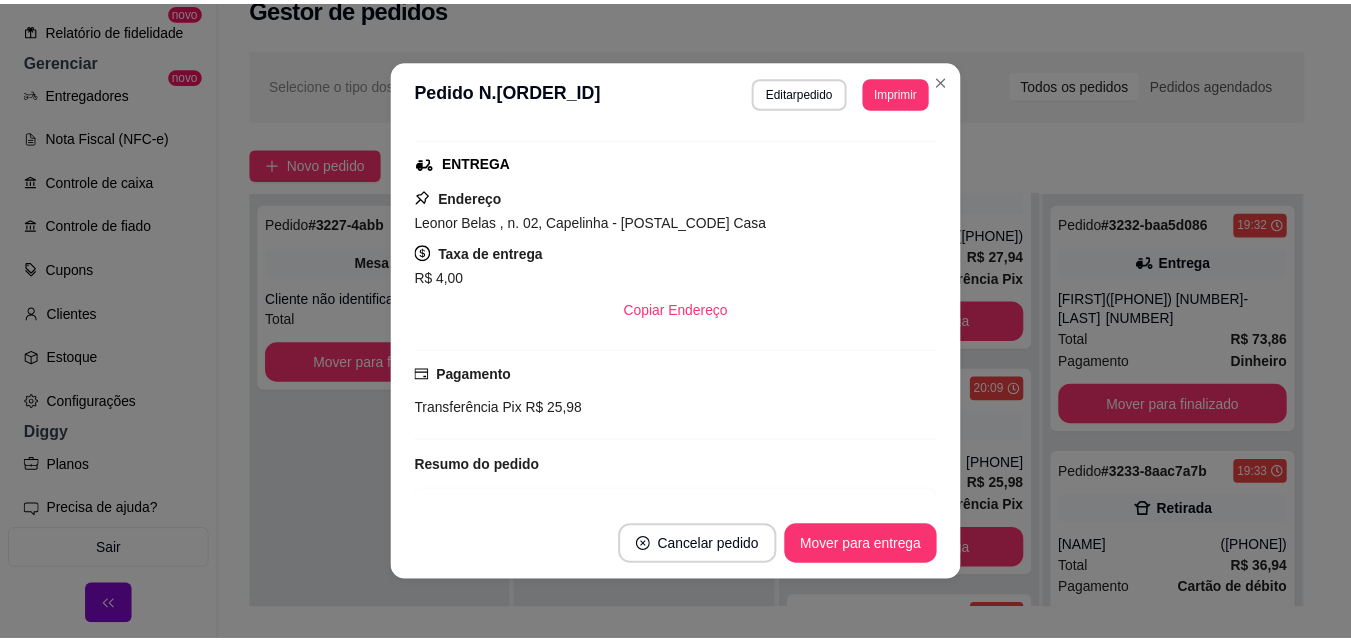 scroll, scrollTop: 200, scrollLeft: 0, axis: vertical 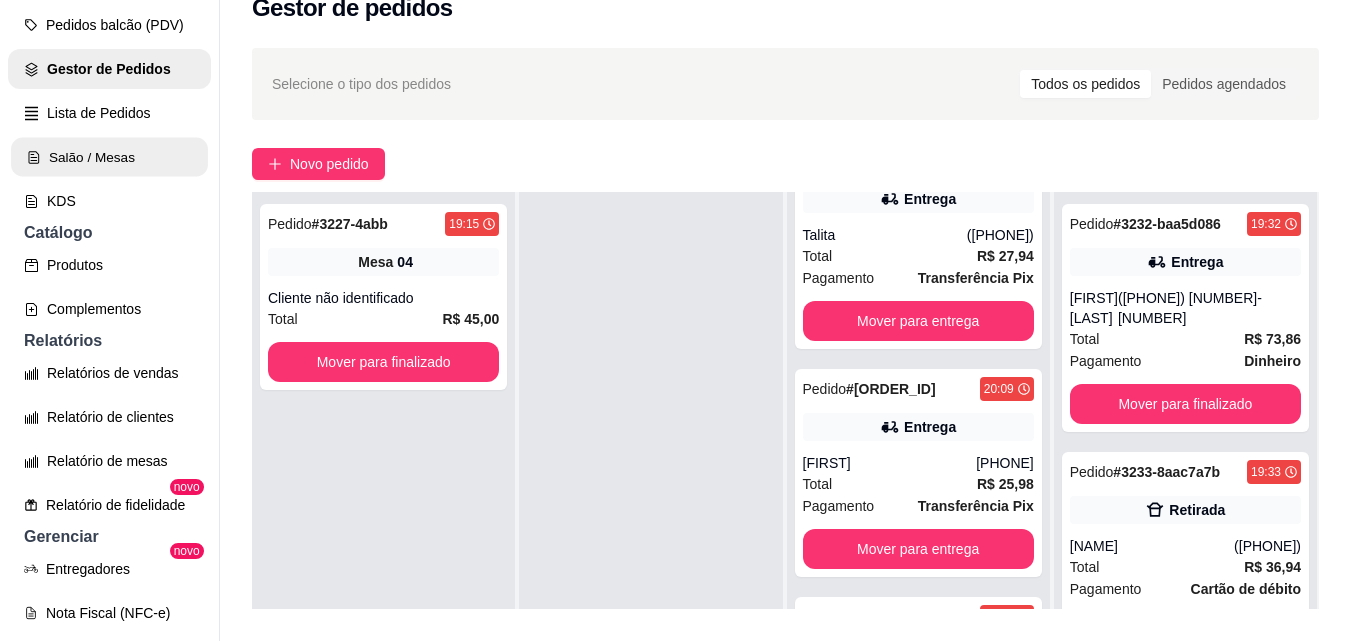 click on "Salão / Mesas" at bounding box center [109, 157] 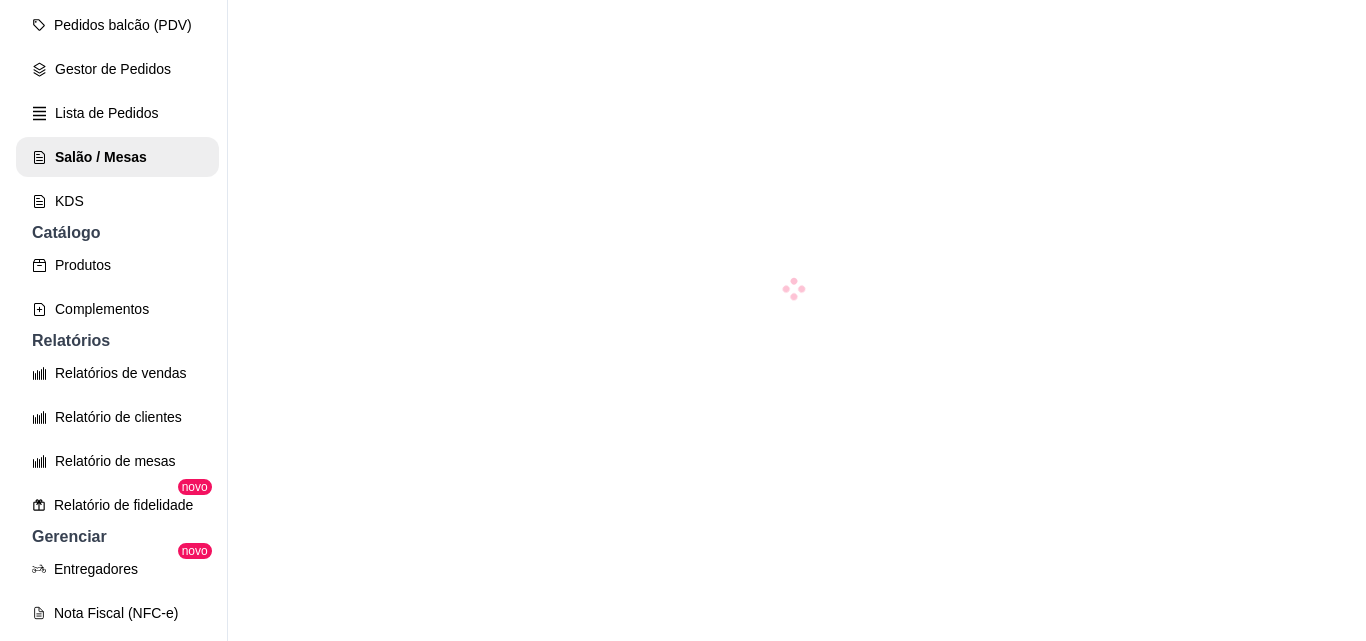 scroll, scrollTop: 0, scrollLeft: 0, axis: both 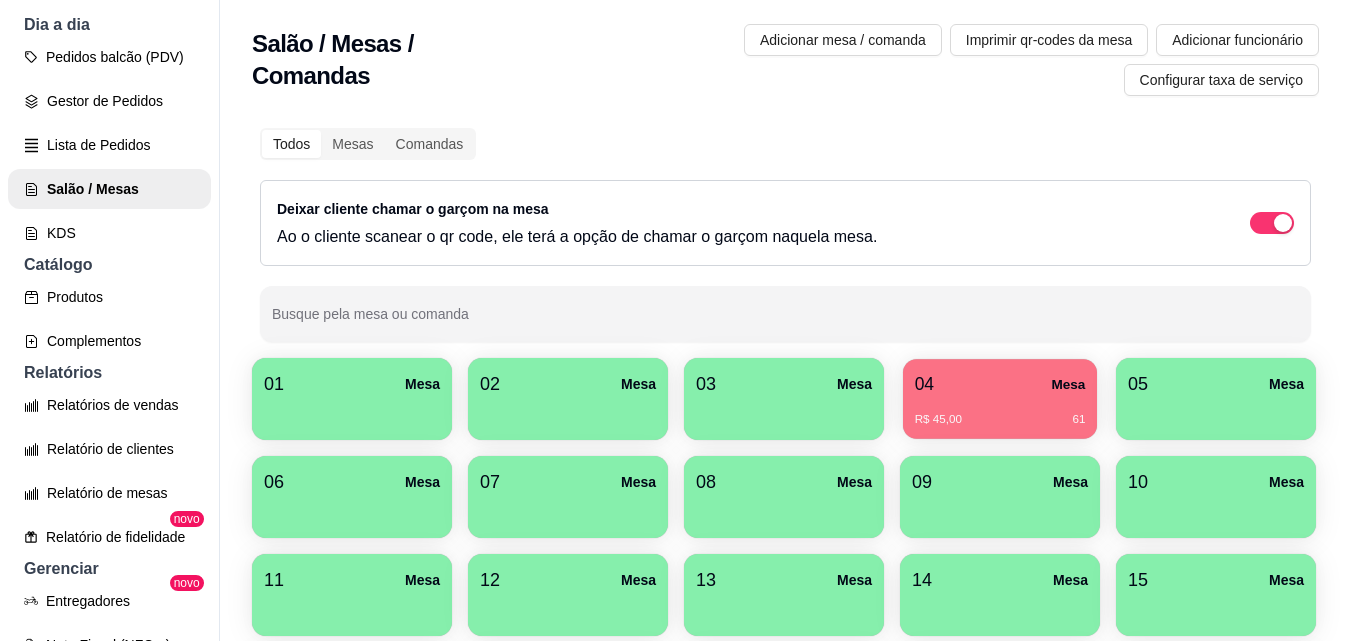 click on "R$ 45,00 61" at bounding box center (1000, 420) 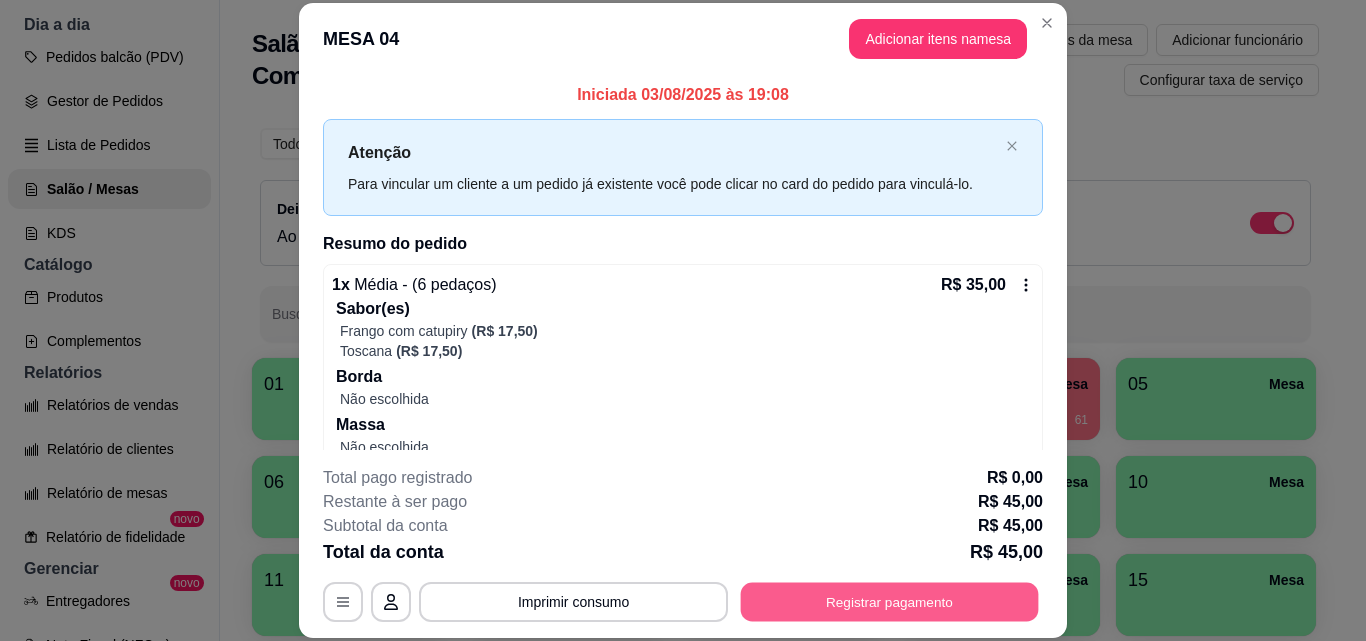 click on "Registrar pagamento" at bounding box center [890, 601] 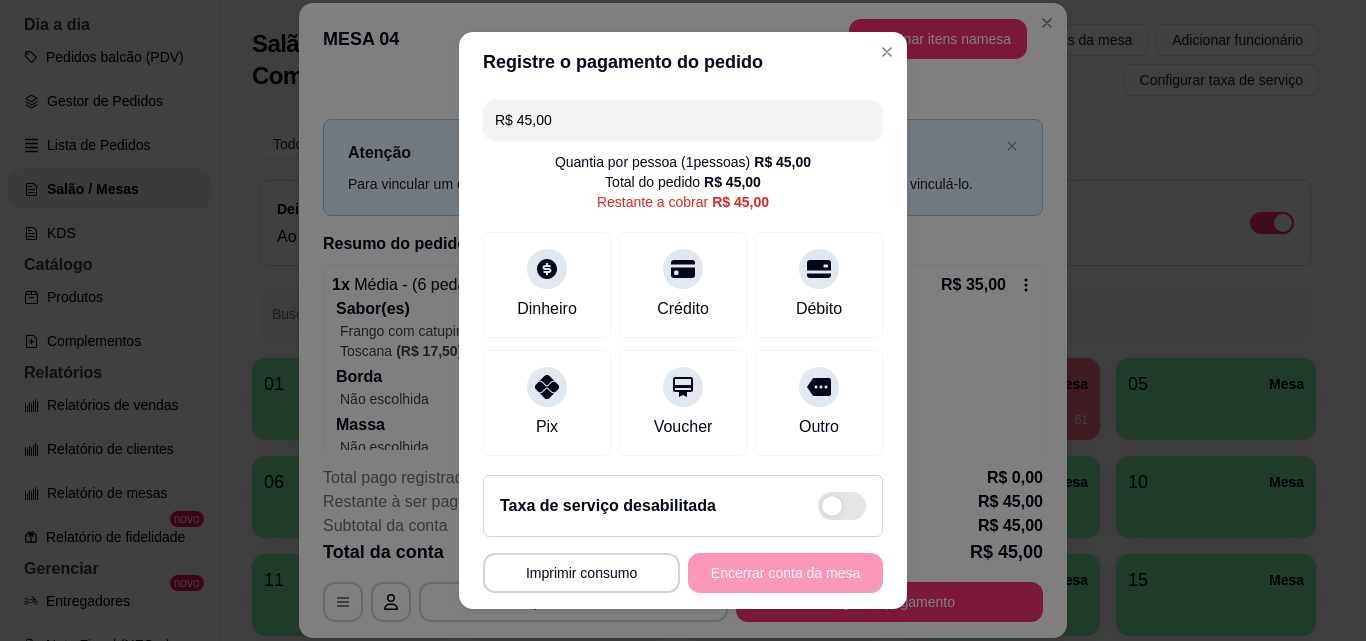 click on "R$ 45,00" at bounding box center (683, 120) 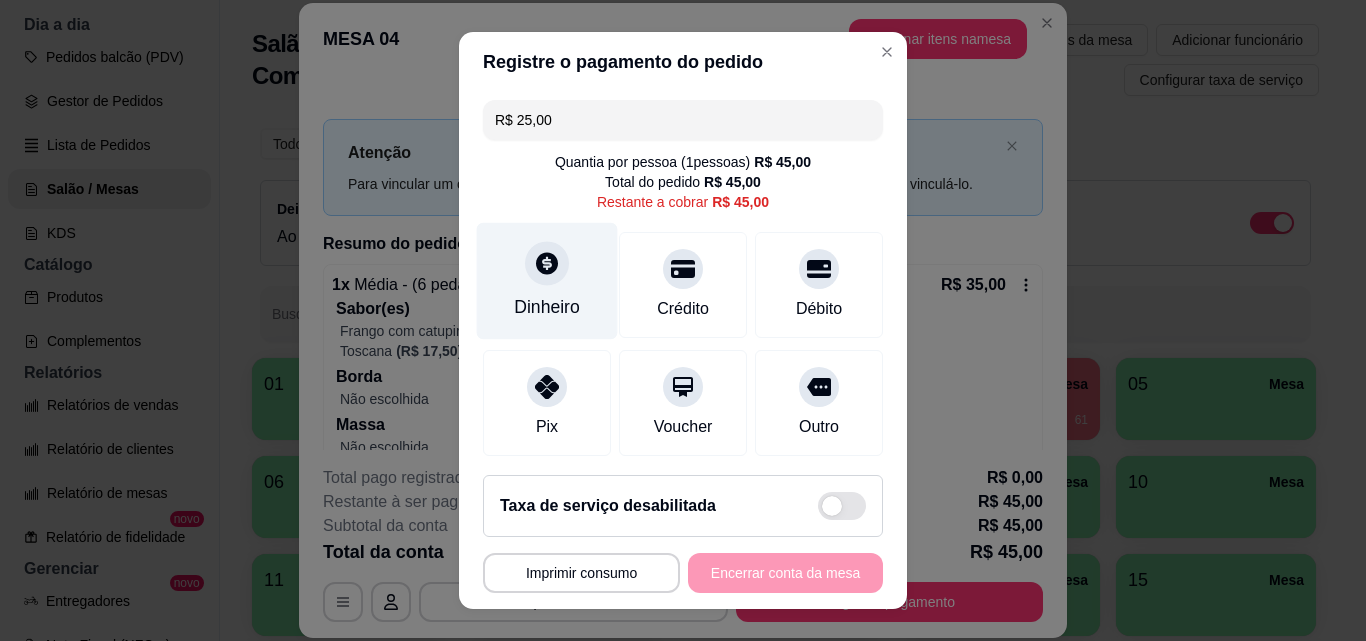 click on "Dinheiro" at bounding box center (547, 281) 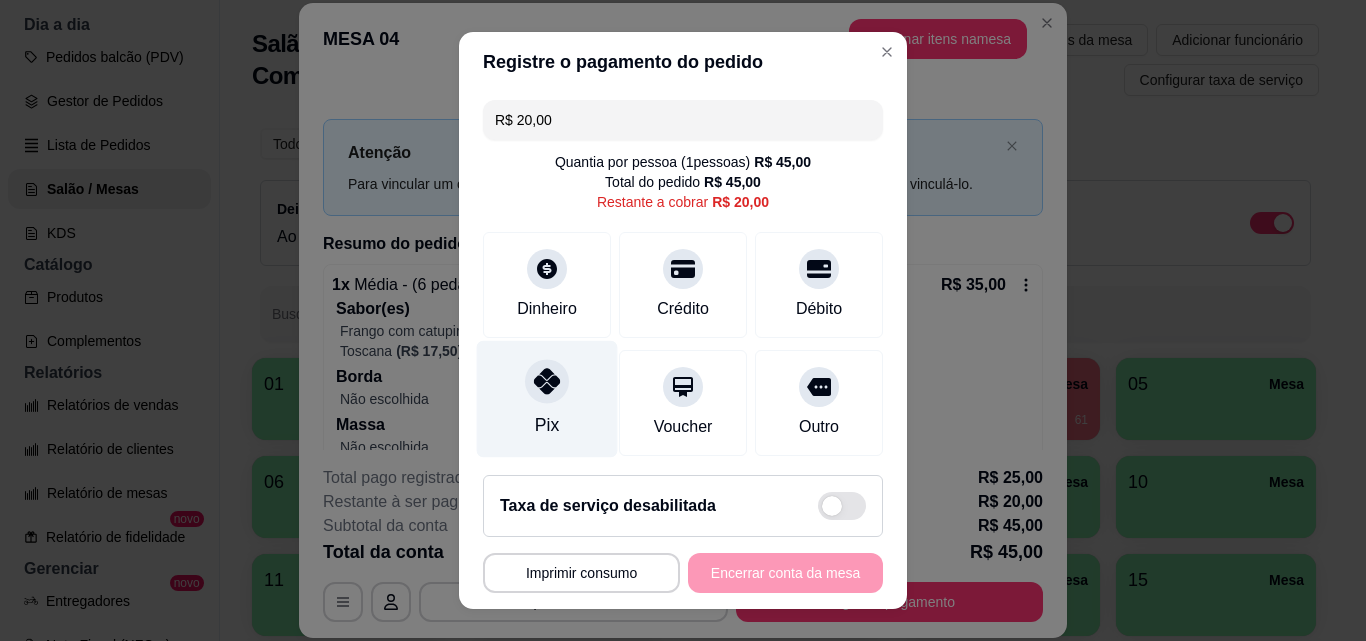 click on "Pix" at bounding box center (547, 399) 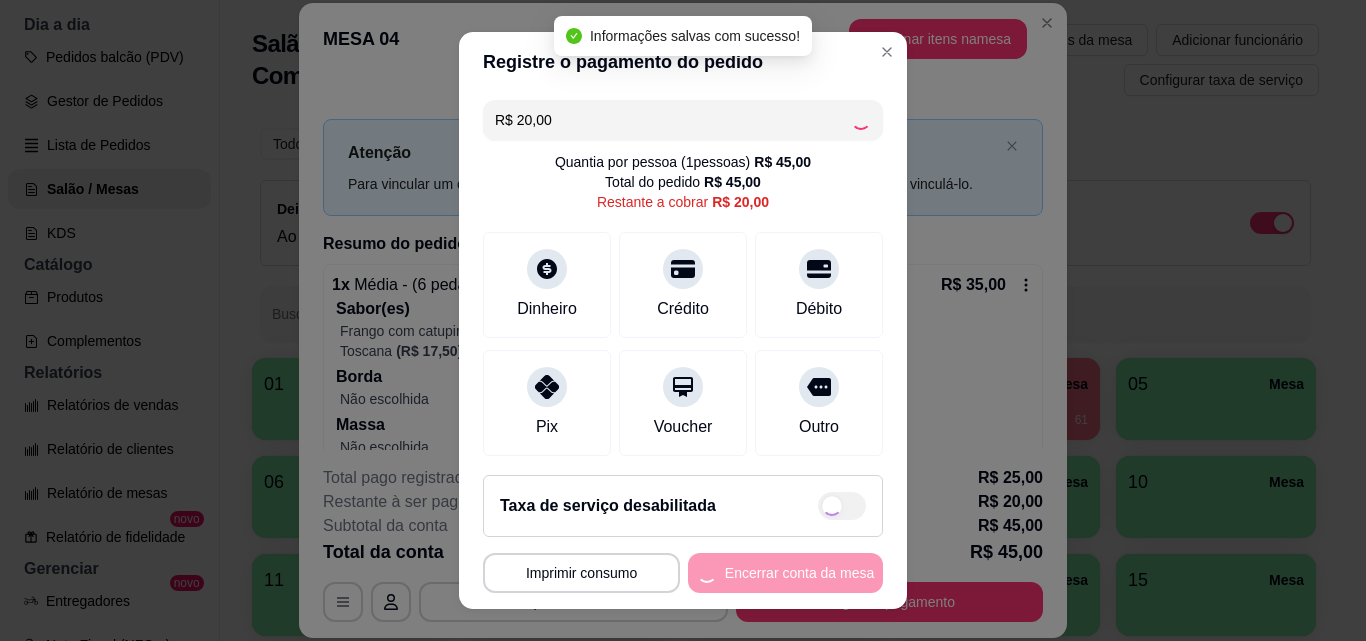 type on "R$ 0,00" 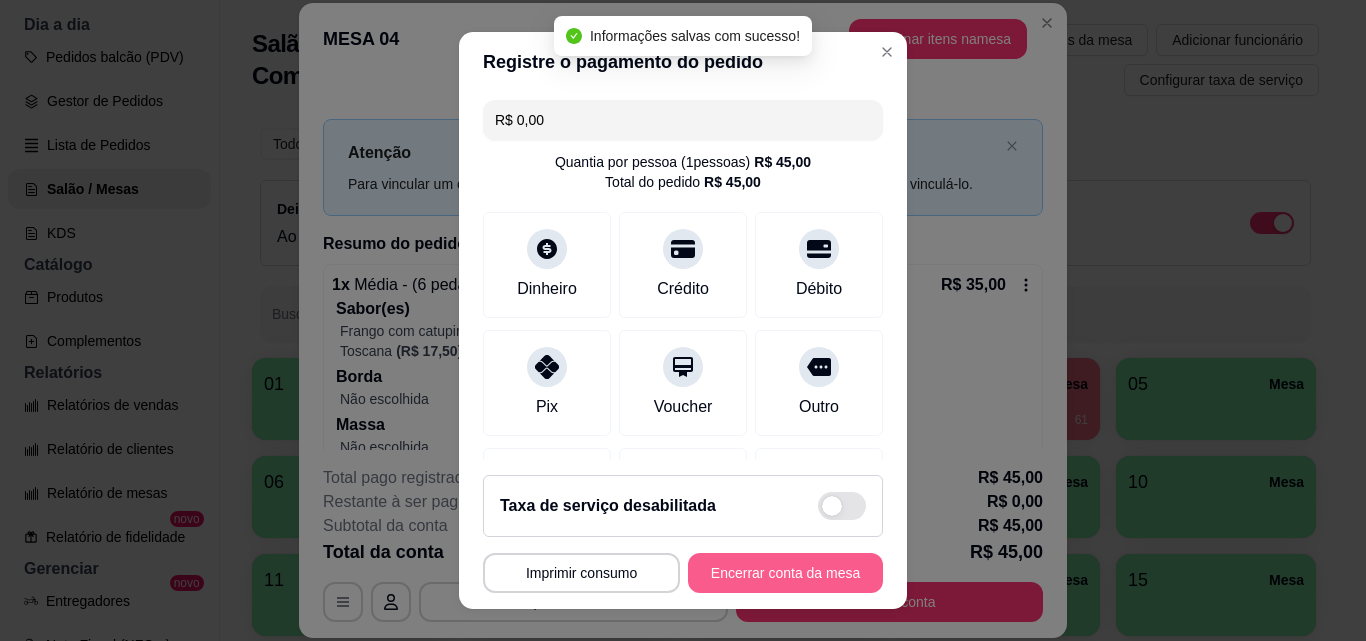 click on "Encerrar conta da mesa" at bounding box center [785, 573] 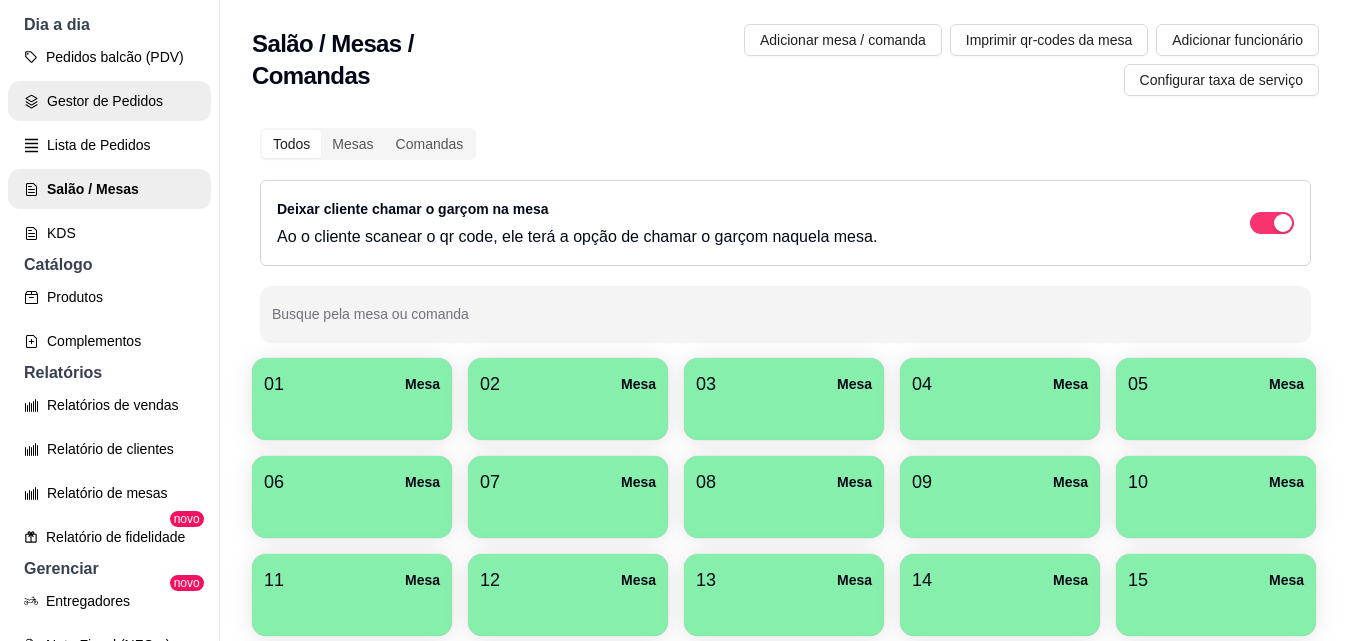 click on "Gestor de Pedidos" at bounding box center (109, 101) 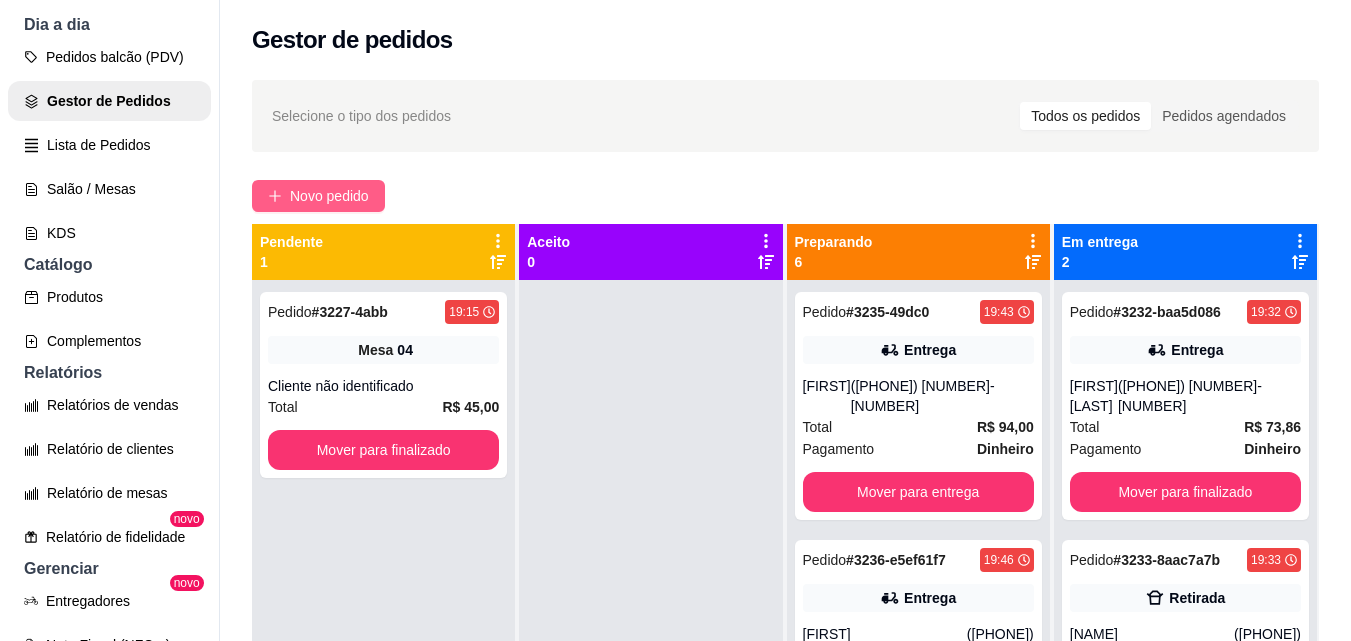 click on "Novo pedido" at bounding box center (318, 196) 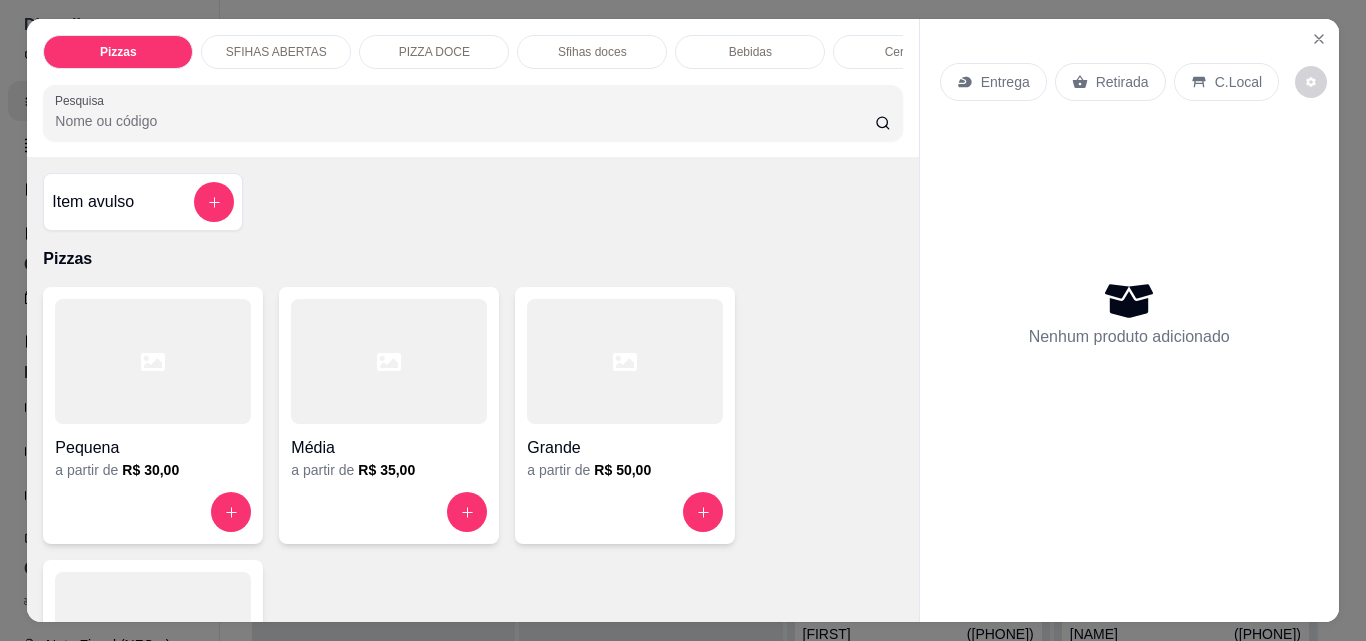 click on "Retirada" at bounding box center [1122, 82] 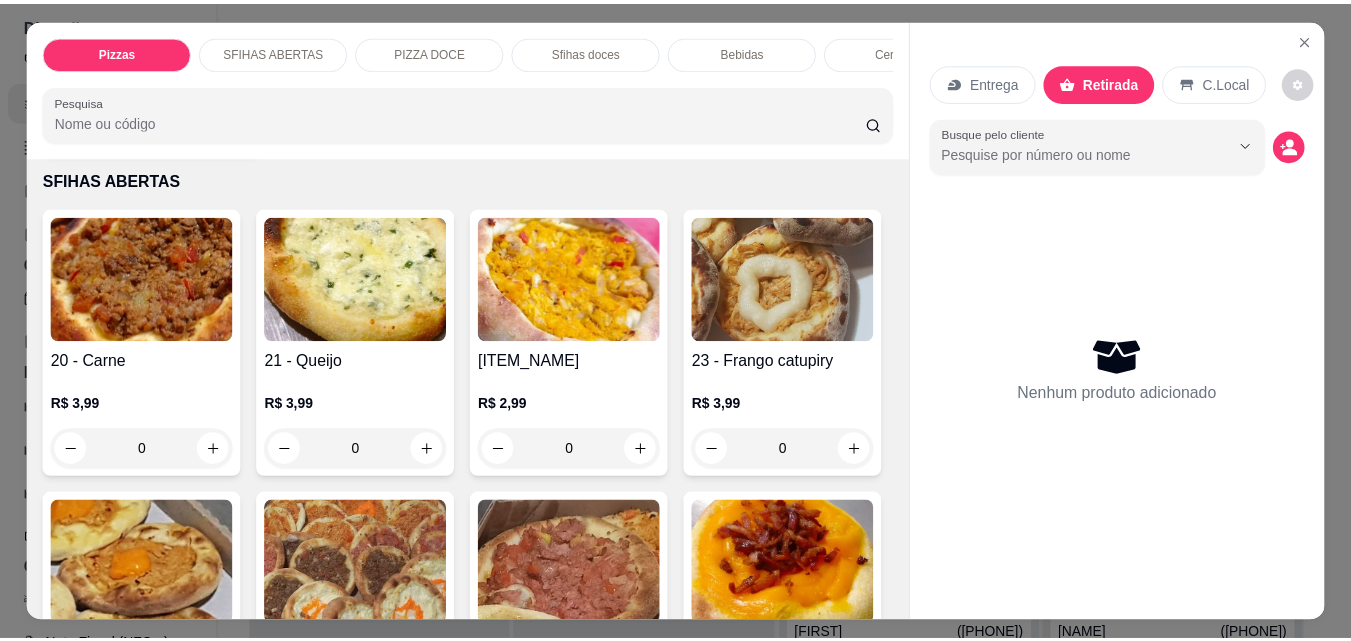 scroll, scrollTop: 700, scrollLeft: 0, axis: vertical 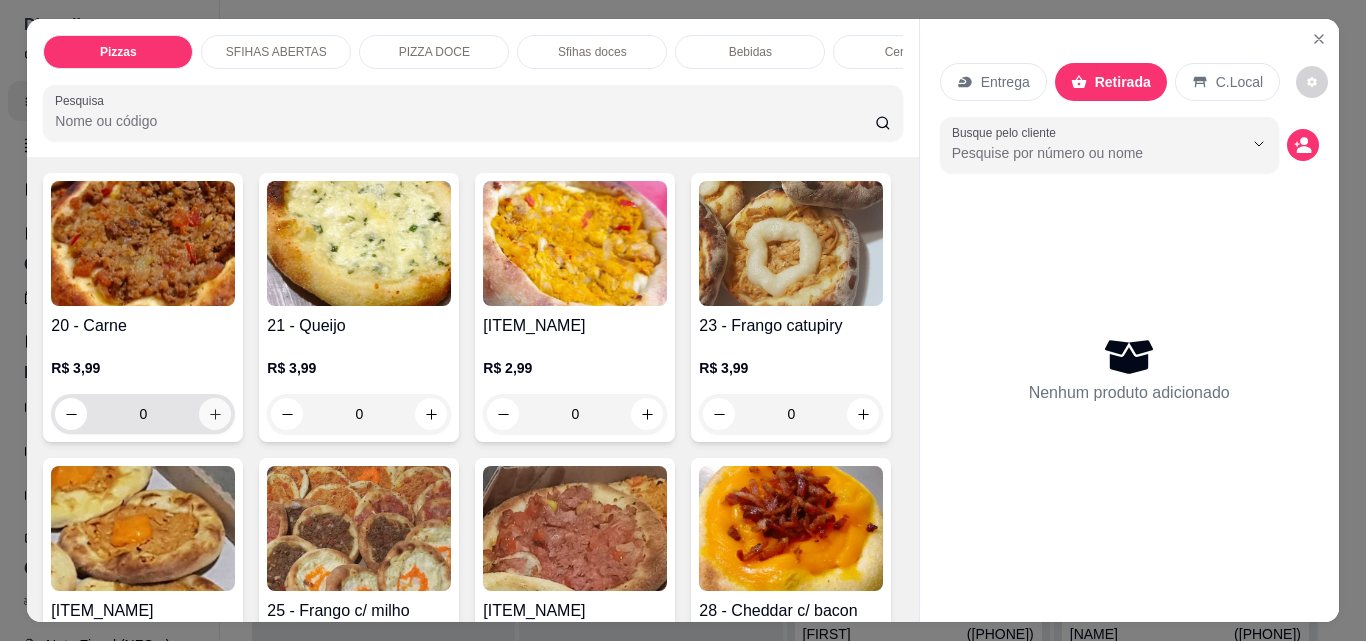 click 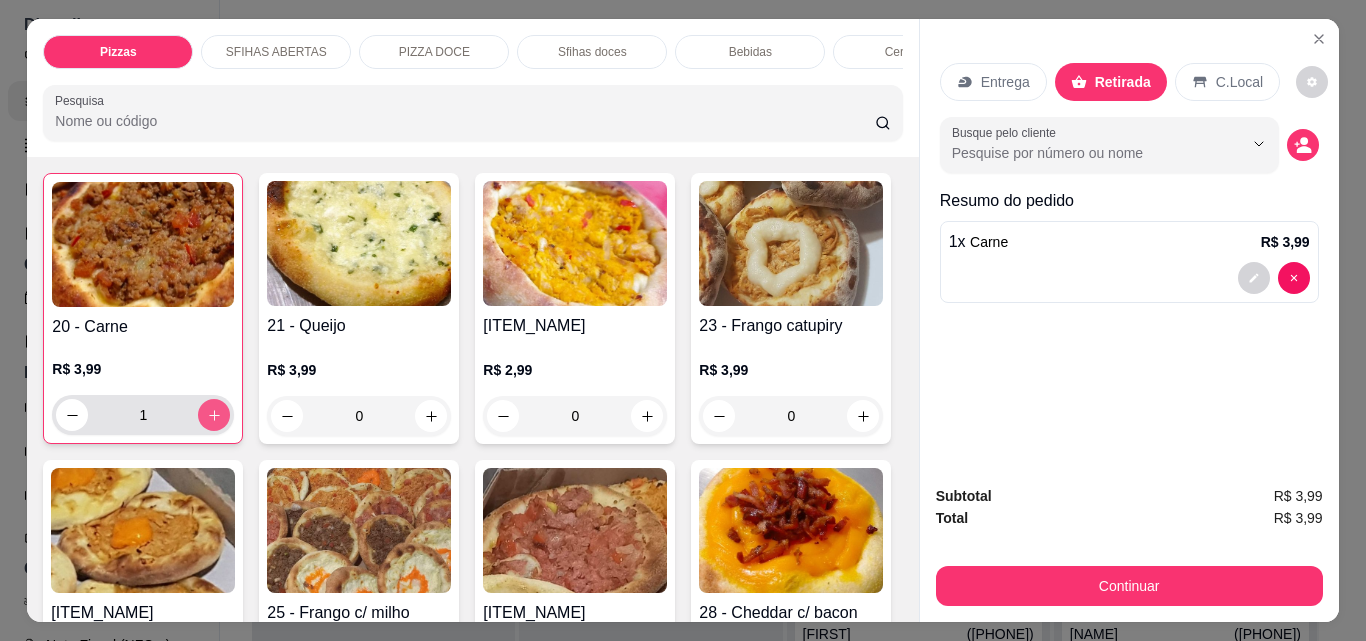 click 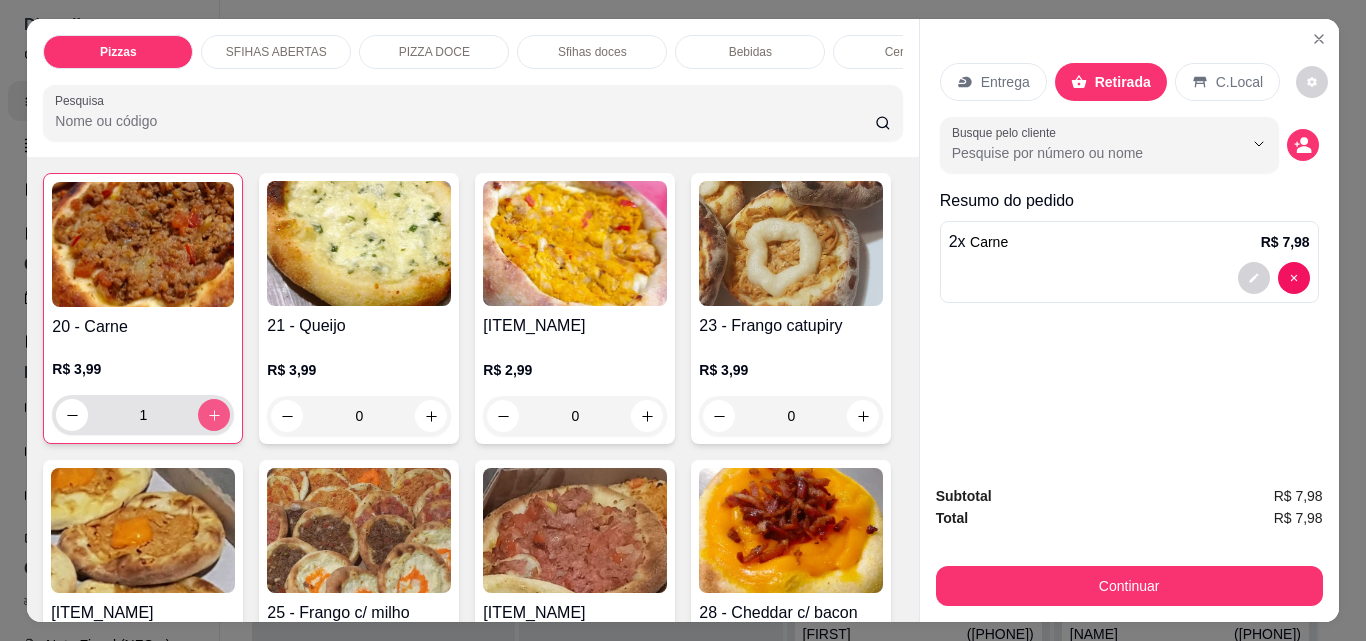 type on "2" 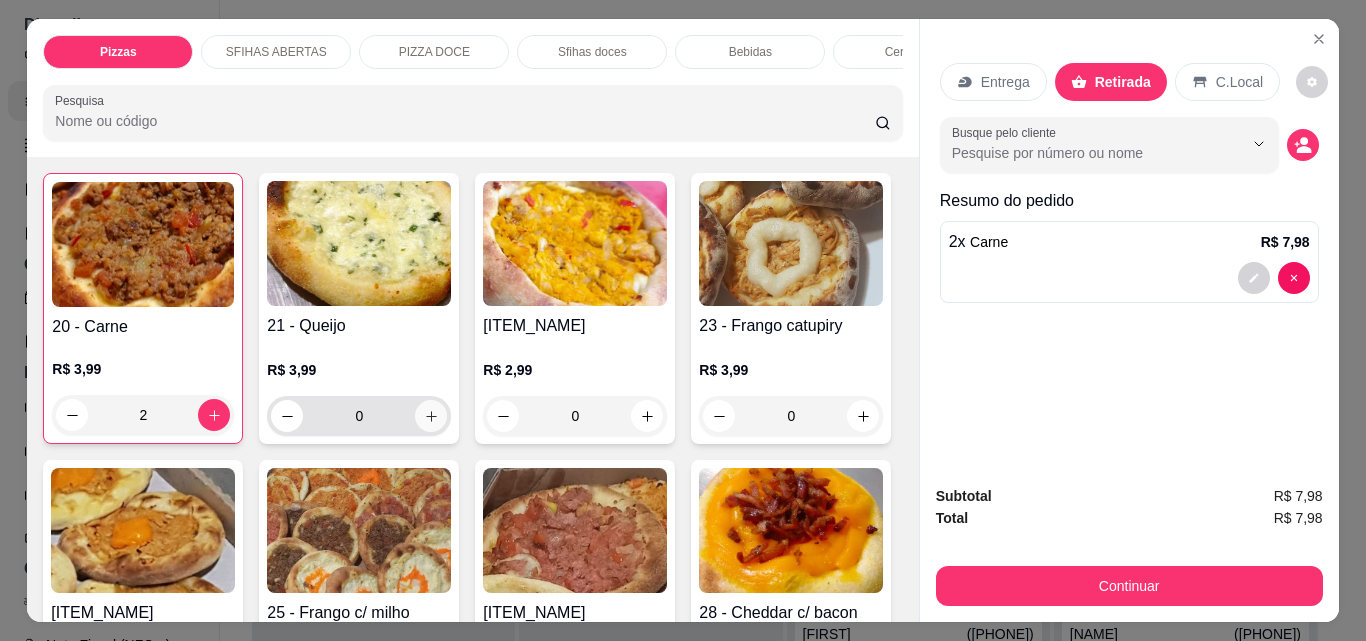 click 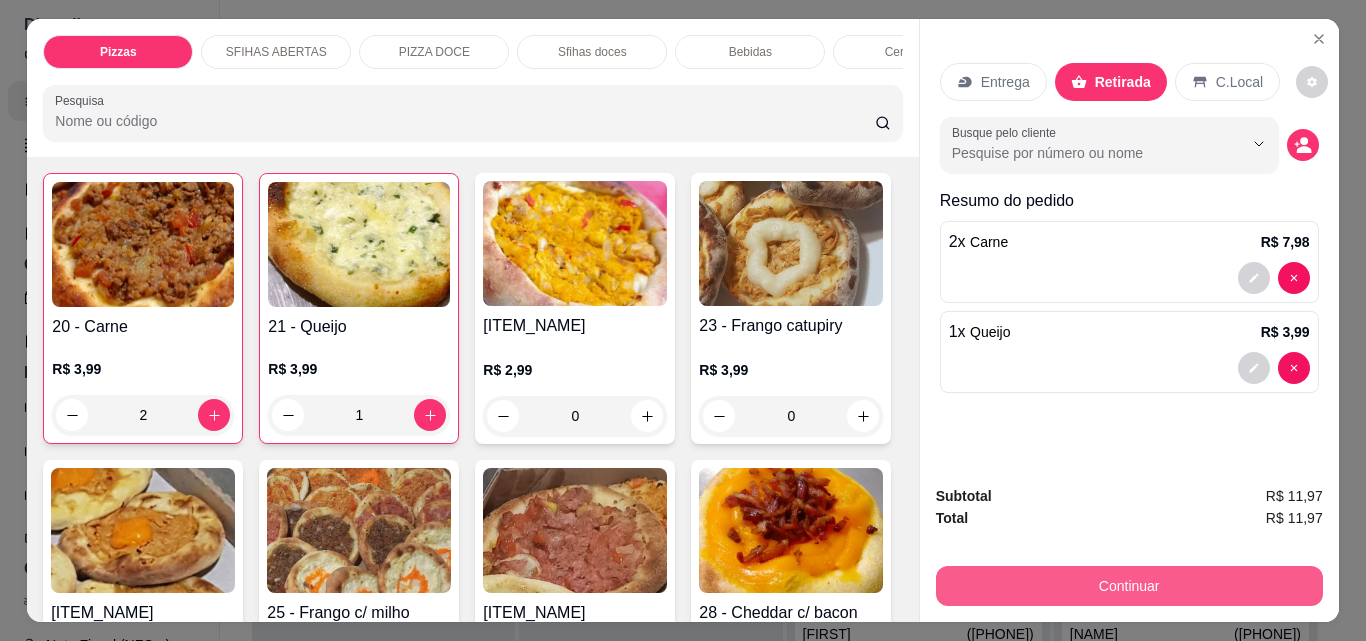 click on "Continuar" at bounding box center [1129, 586] 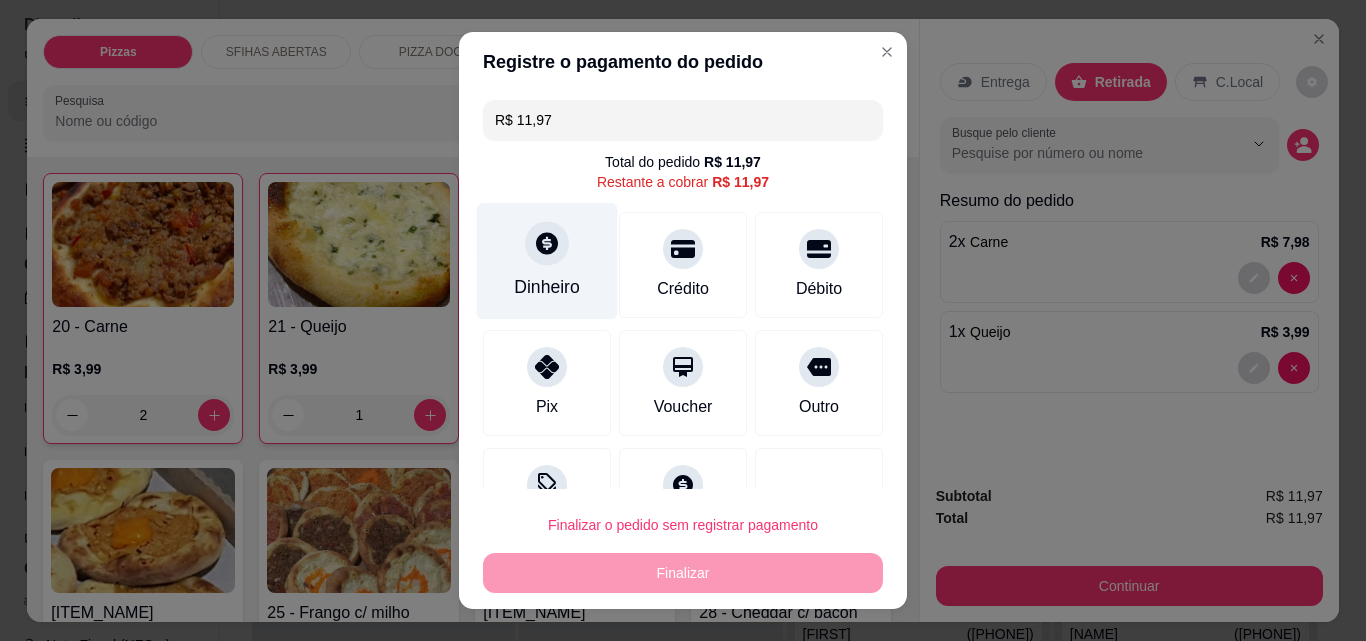click on "Dinheiro" at bounding box center [547, 261] 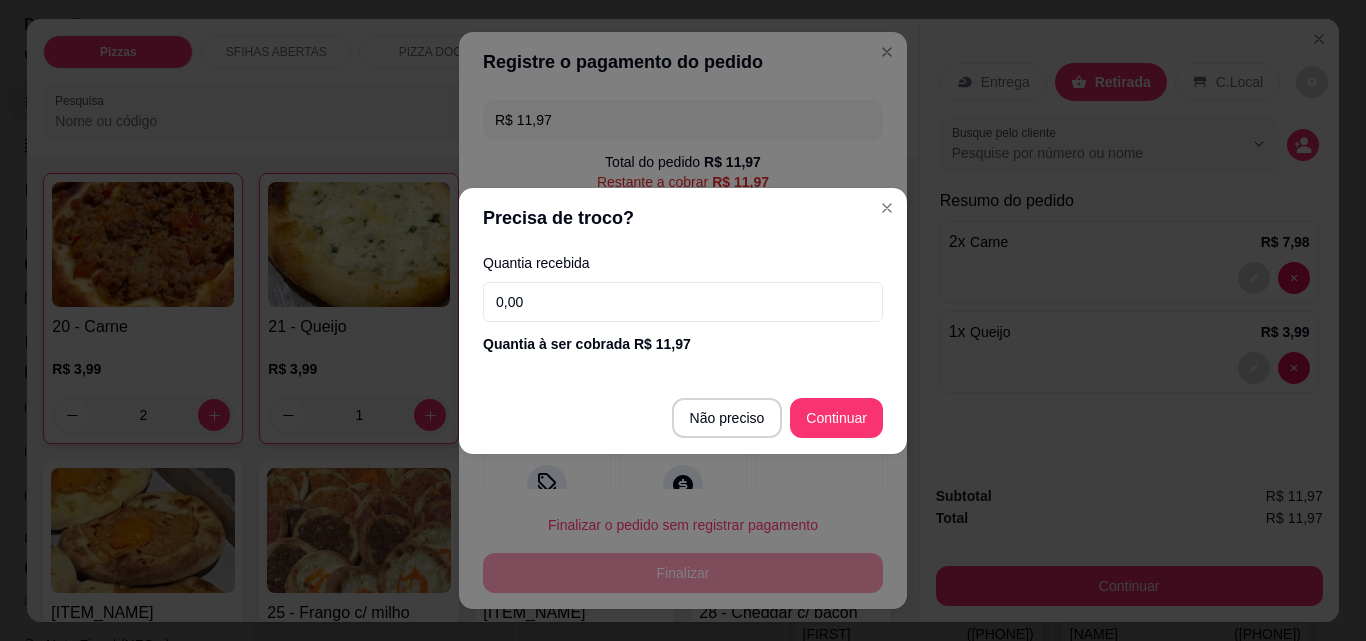 click on "0,00" at bounding box center [683, 302] 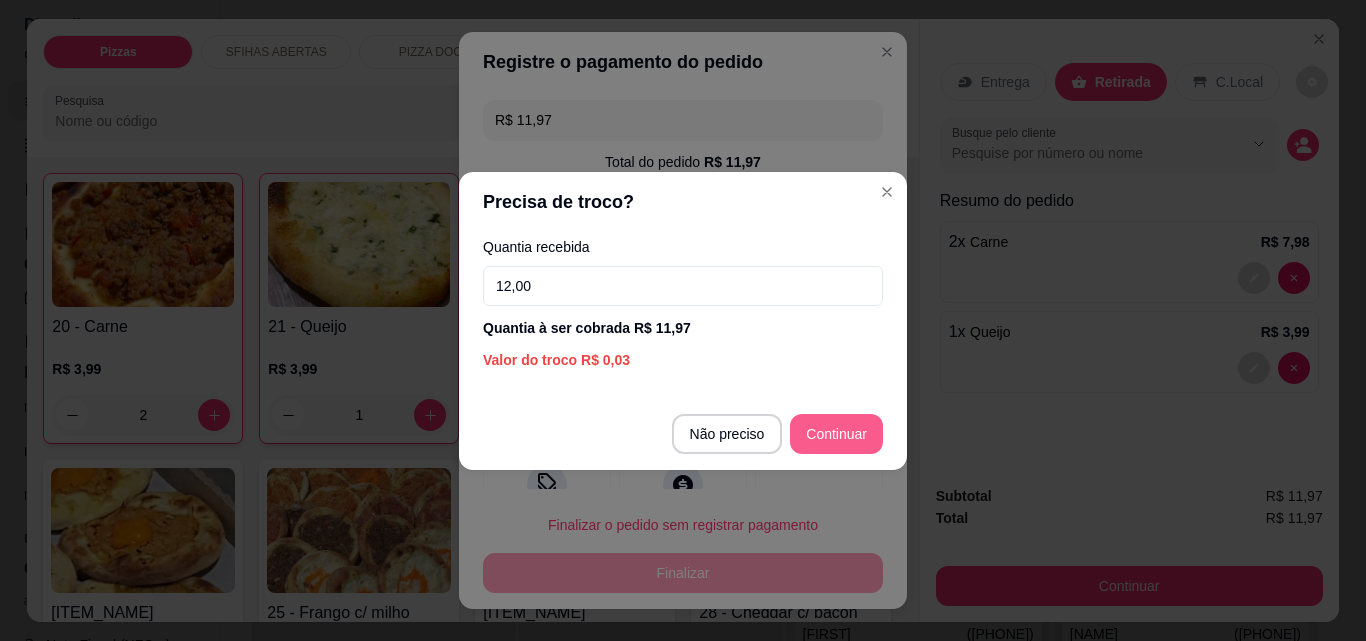 type on "12,00" 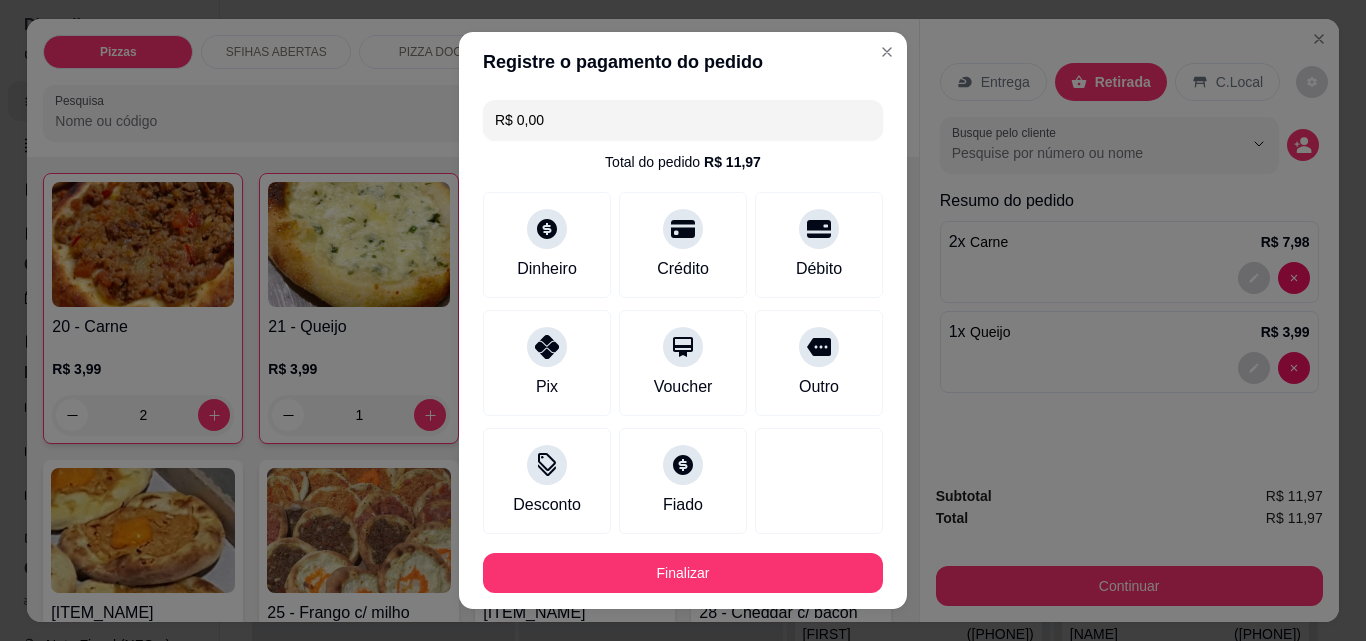 type on "R$ 0,00" 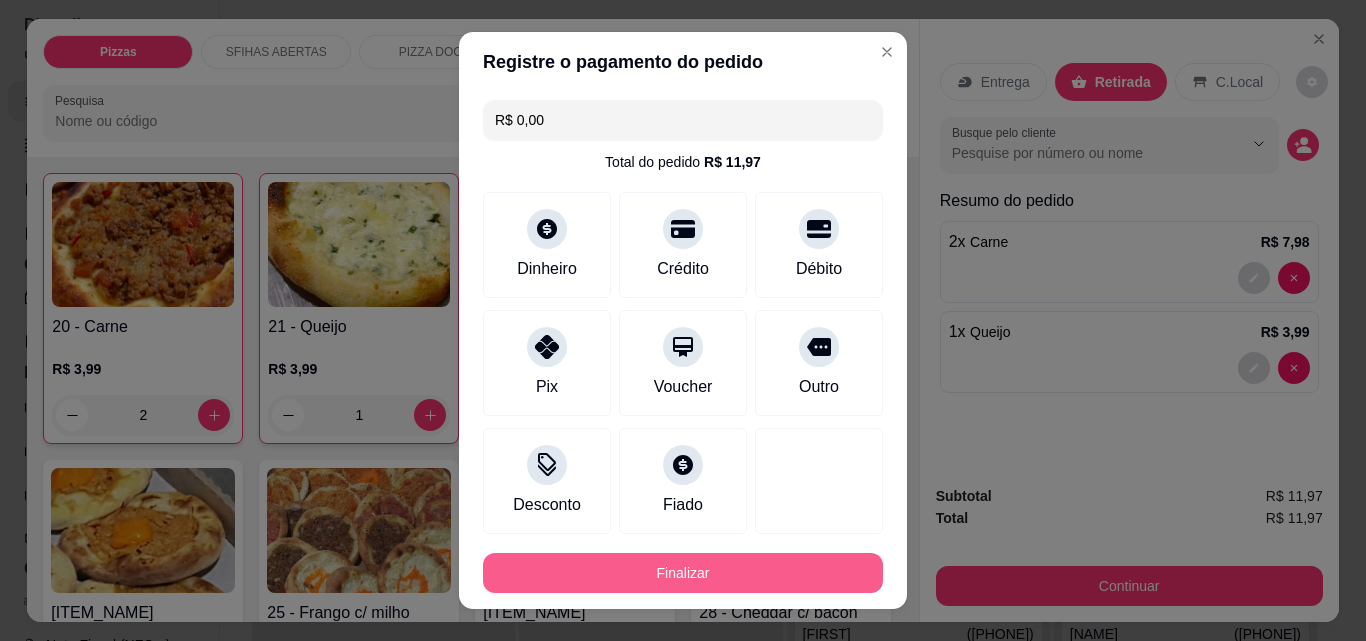 click on "Finalizar" at bounding box center (683, 573) 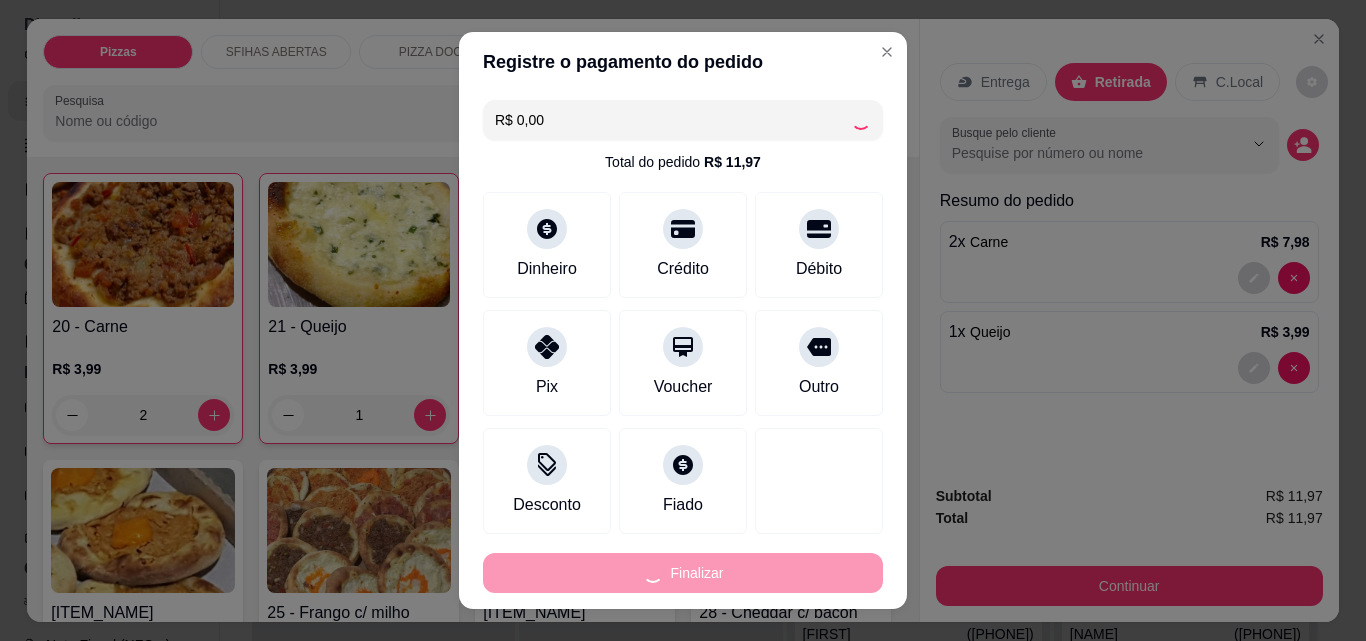 type on "0" 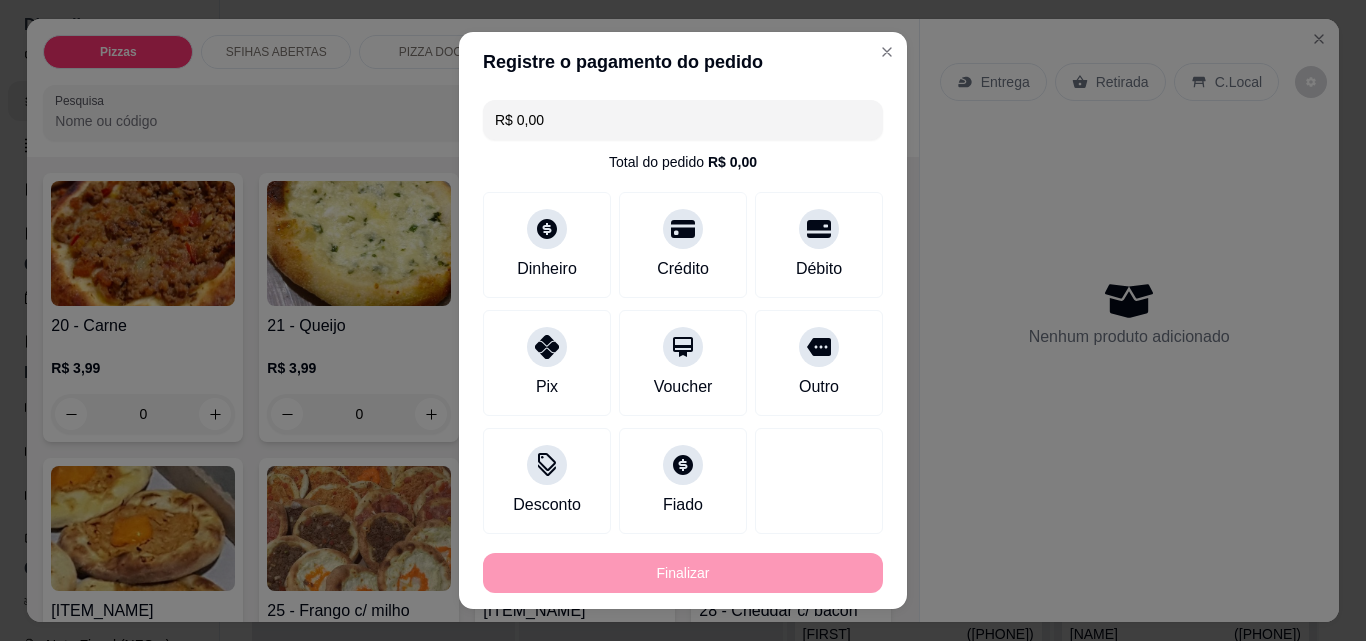 type on "-R$ 11,97" 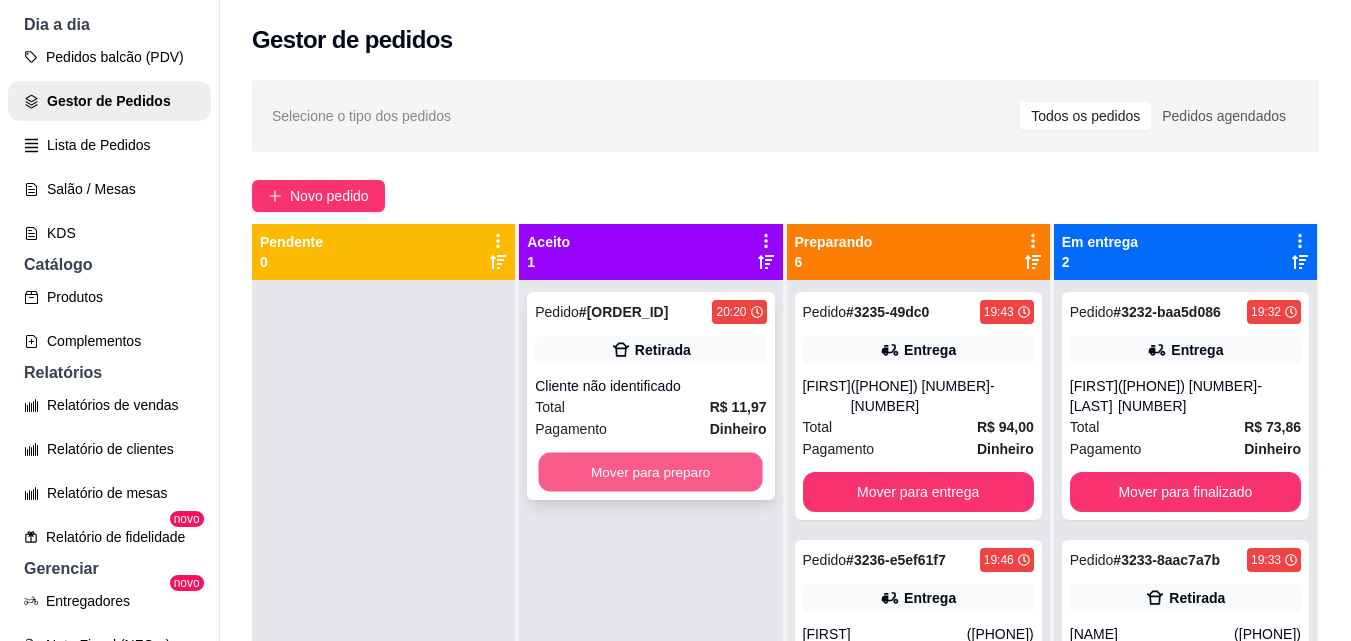 click on "Mover para preparo" at bounding box center (651, 472) 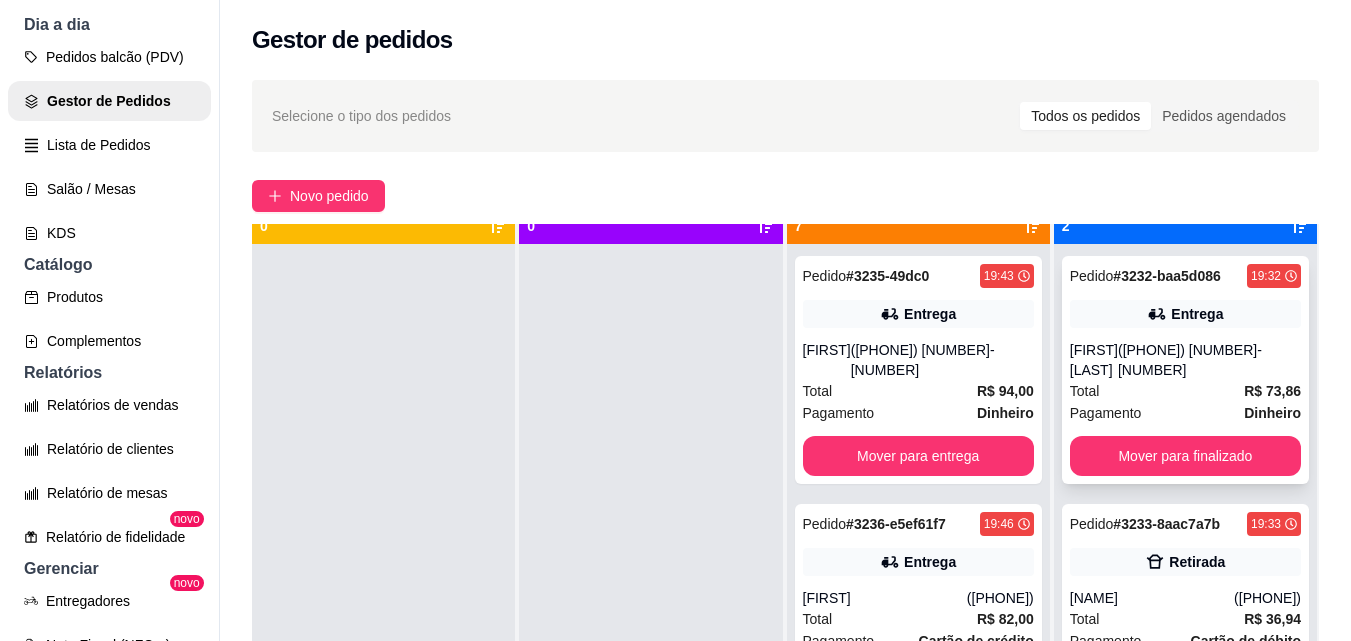 scroll, scrollTop: 56, scrollLeft: 0, axis: vertical 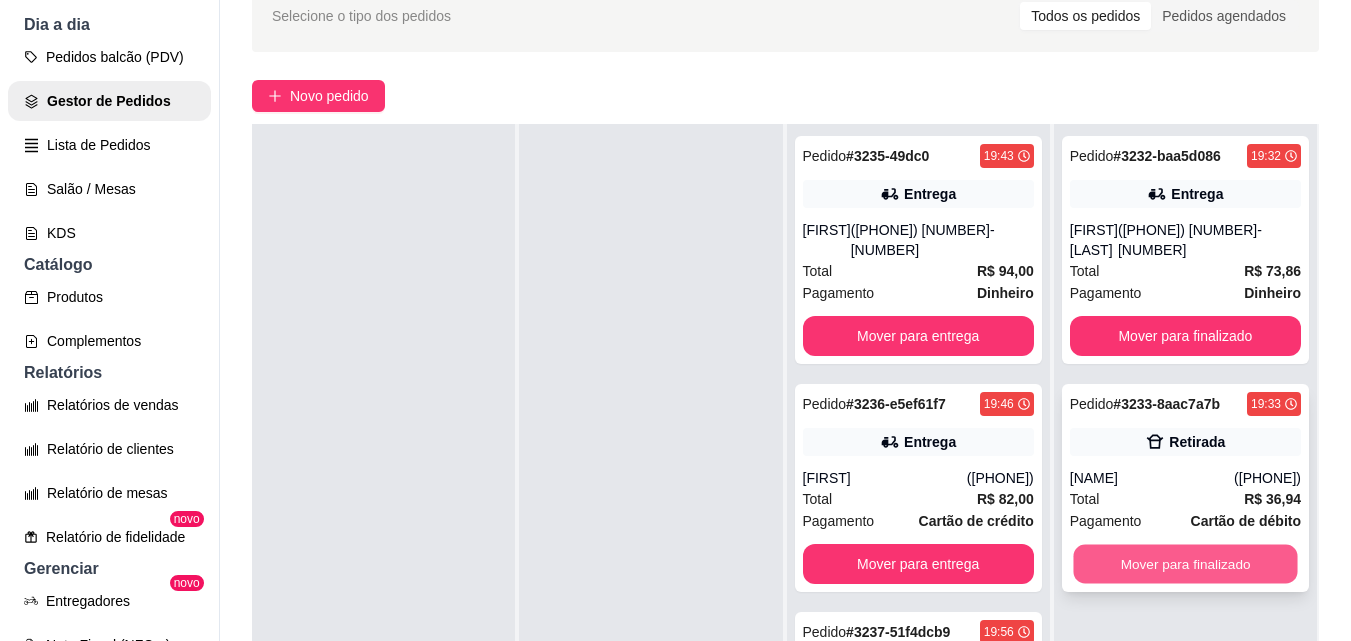 click on "Mover para finalizado" at bounding box center [1185, 564] 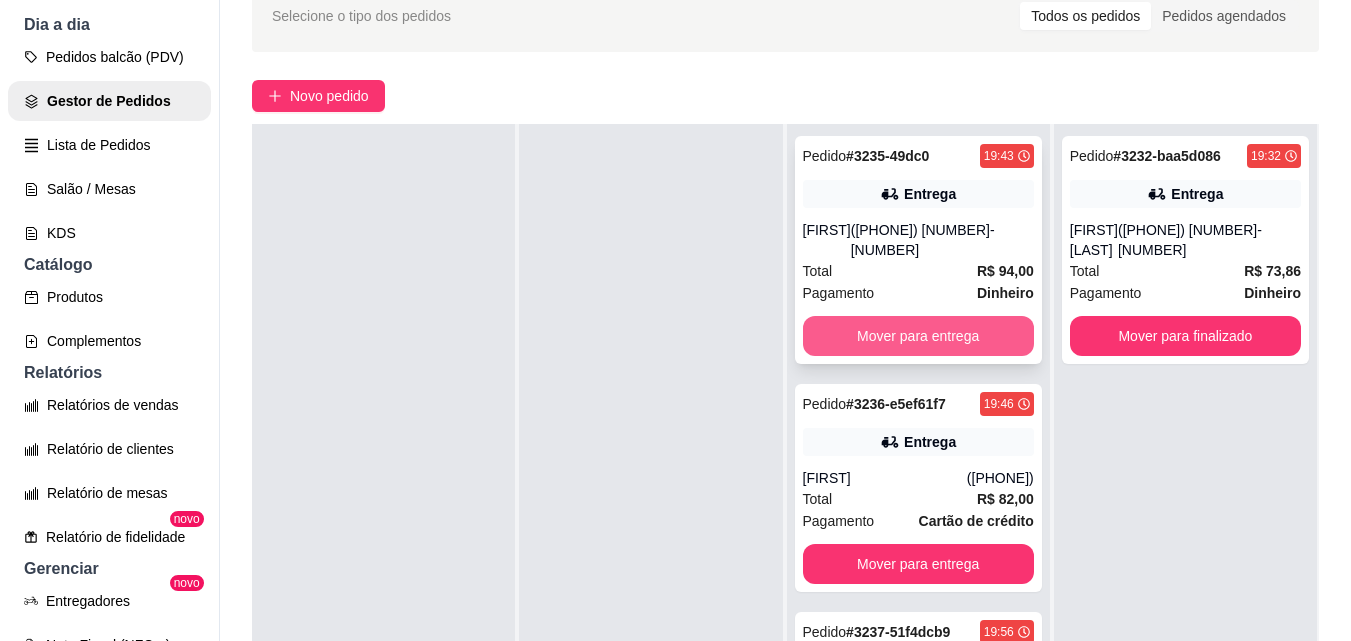 click on "Mover para entrega" at bounding box center [918, 336] 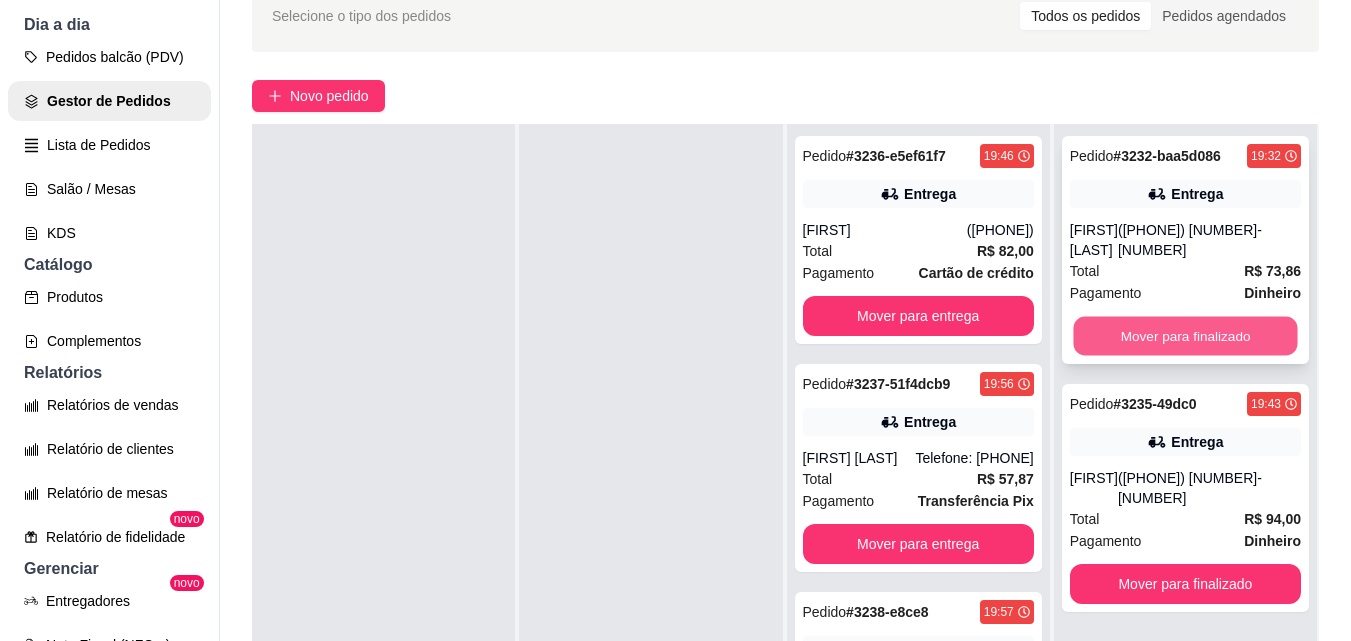 click on "Mover para finalizado" at bounding box center [1185, 336] 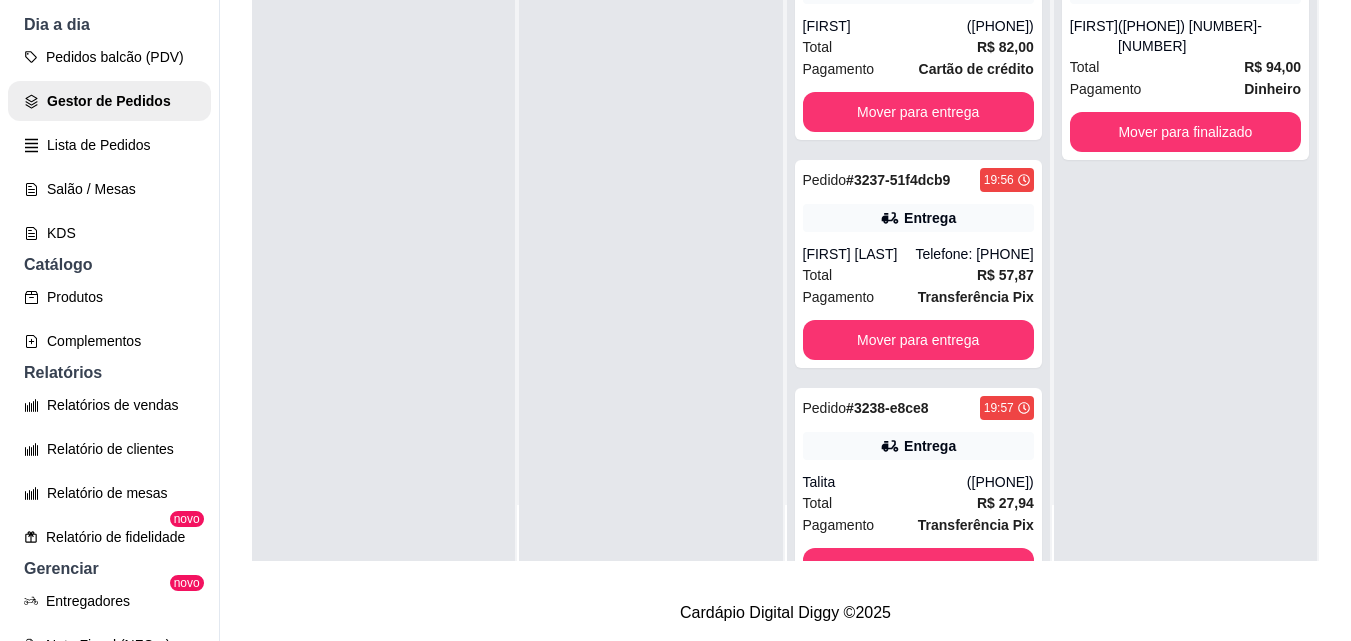 scroll, scrollTop: 319, scrollLeft: 0, axis: vertical 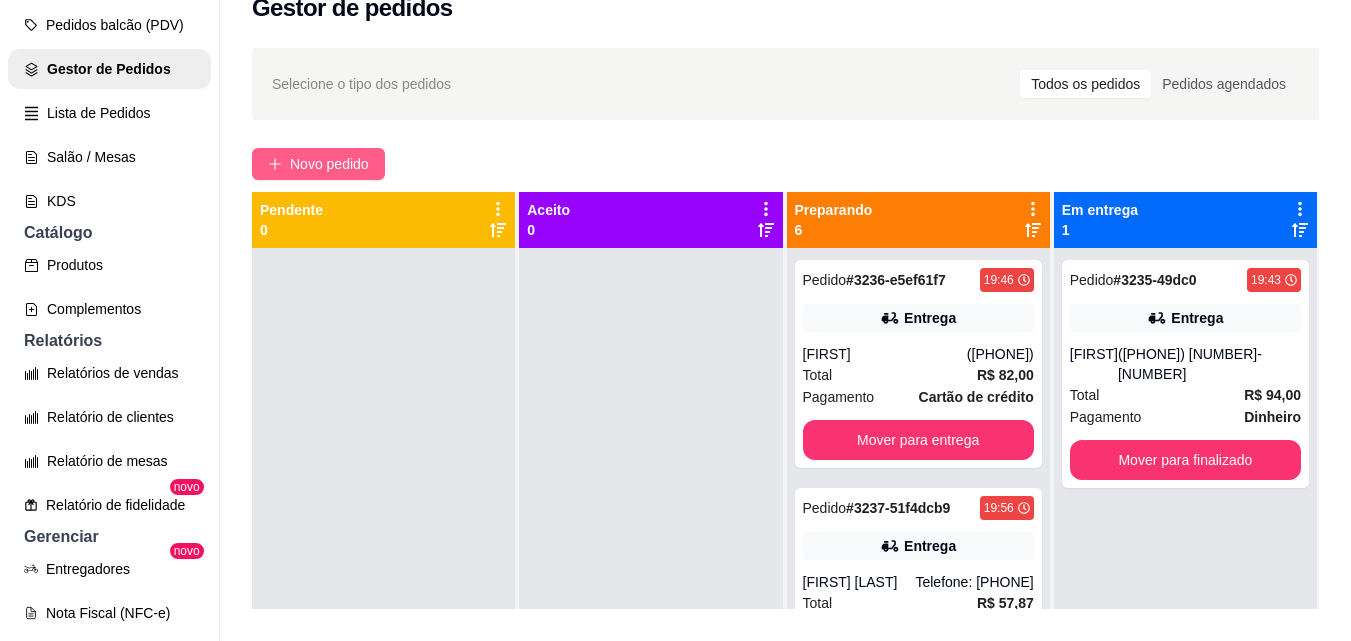 click on "Novo pedido" at bounding box center (329, 164) 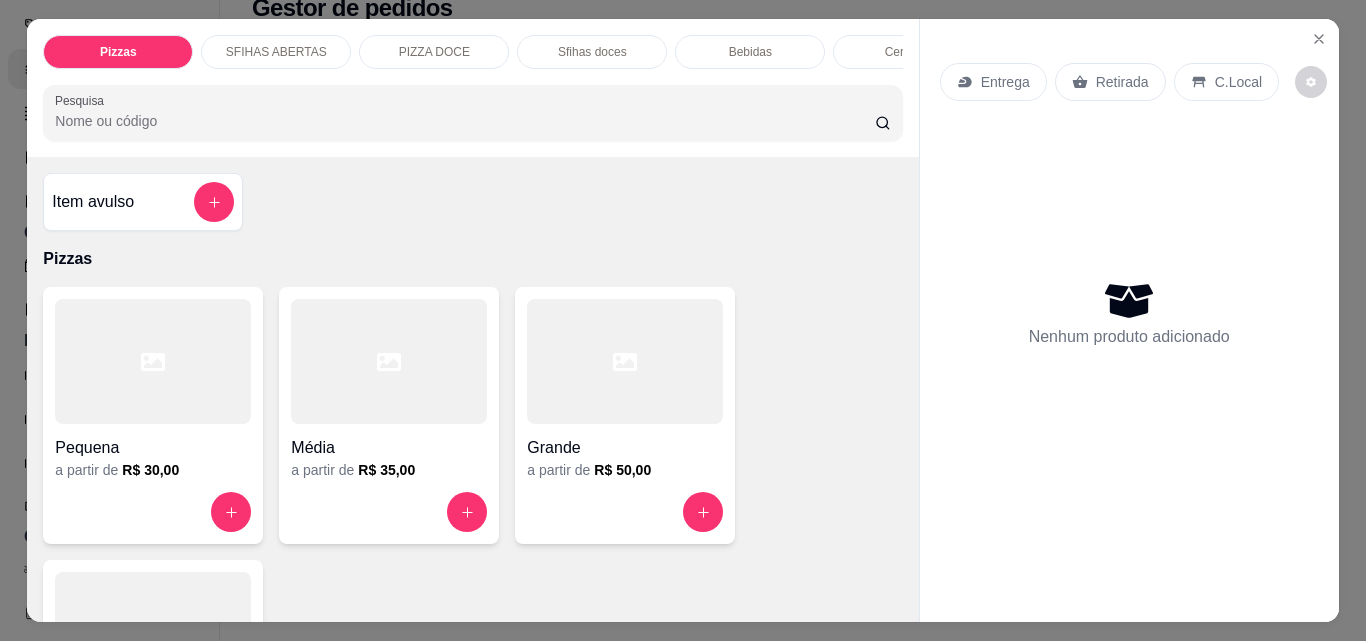 click on "Entrega" at bounding box center [1005, 82] 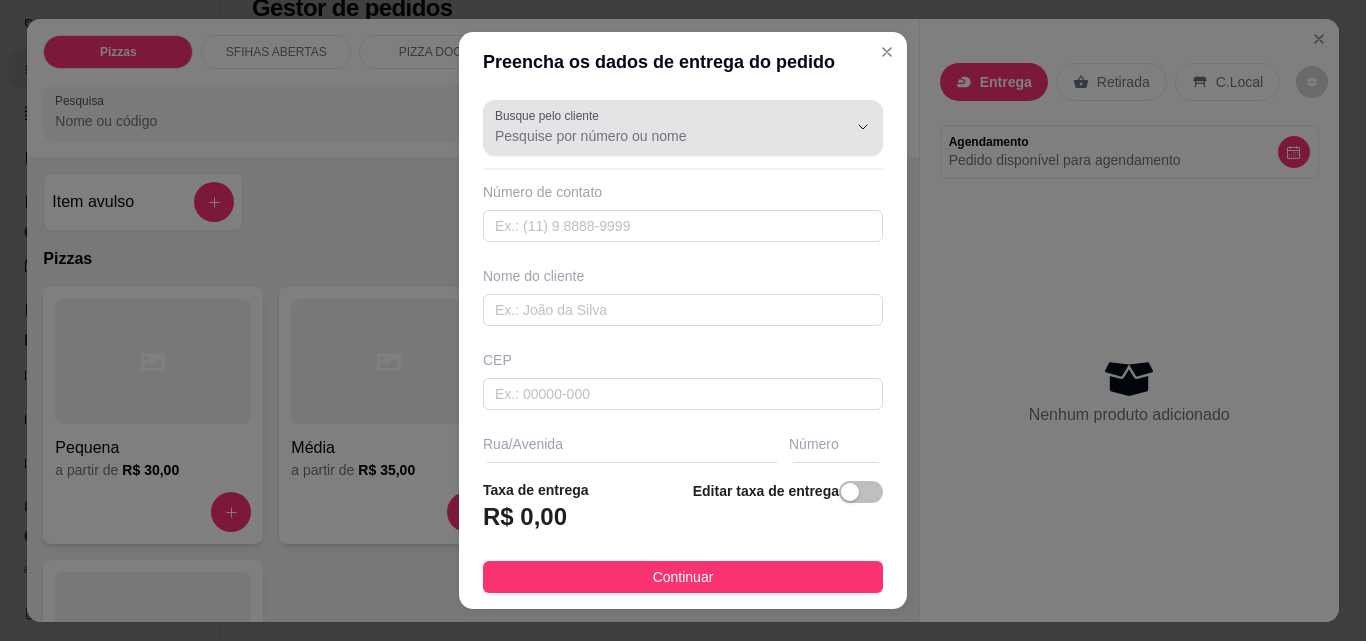 click on "Busque pelo cliente" at bounding box center [655, 136] 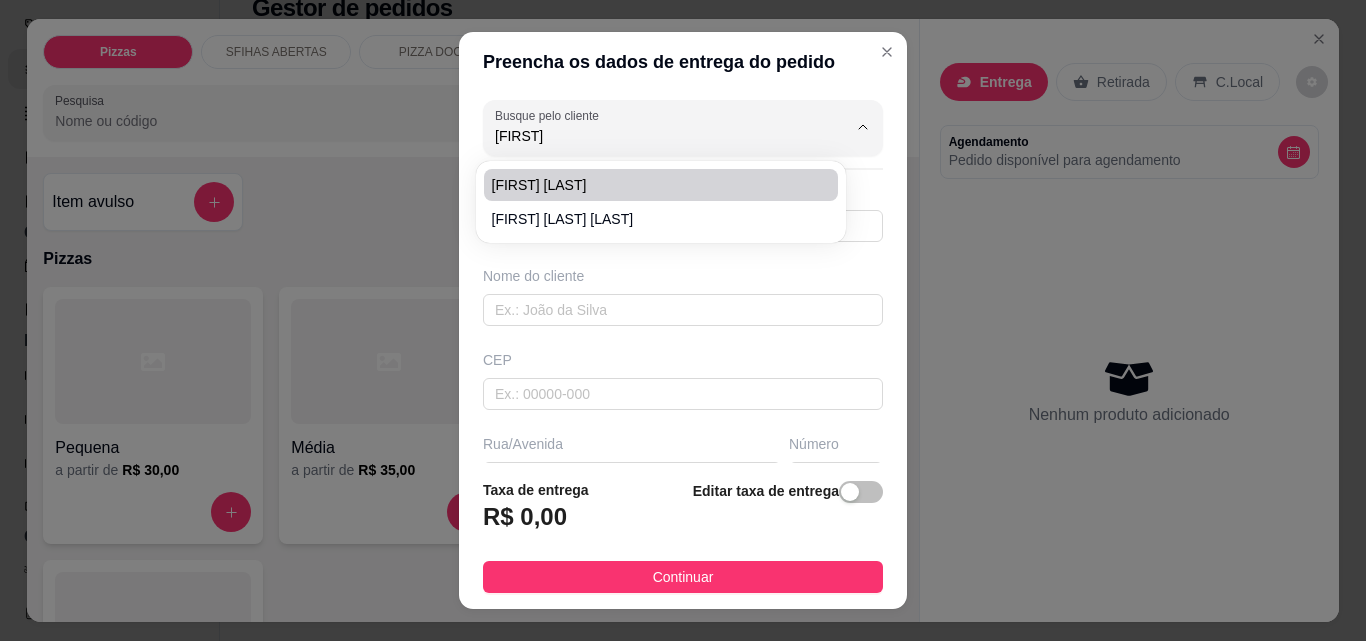 click on "[FIRST] [LAST]" at bounding box center (661, 185) 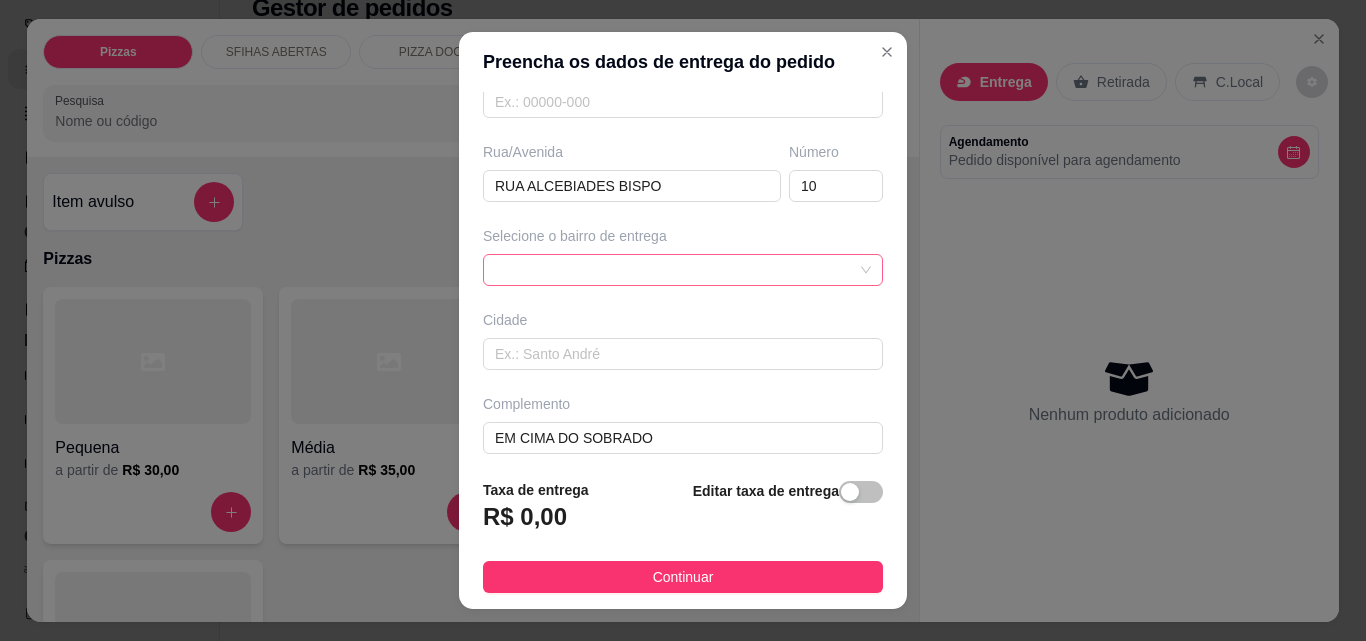 scroll, scrollTop: 303, scrollLeft: 0, axis: vertical 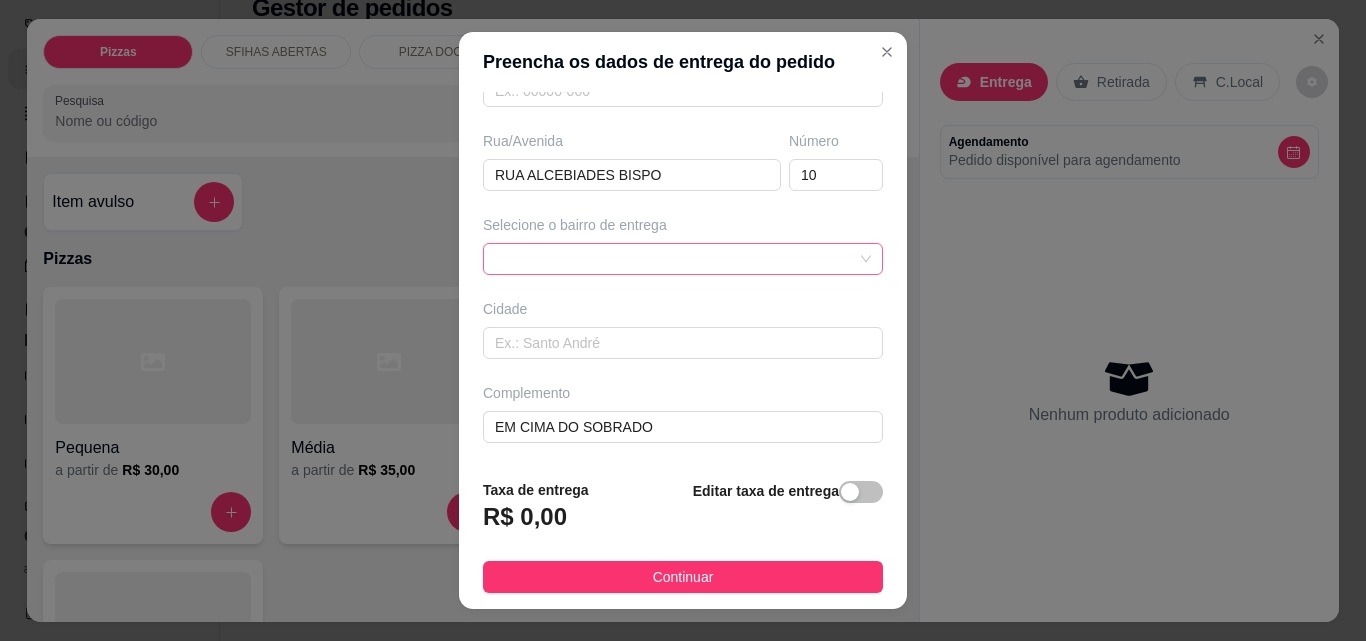 click at bounding box center (683, 259) 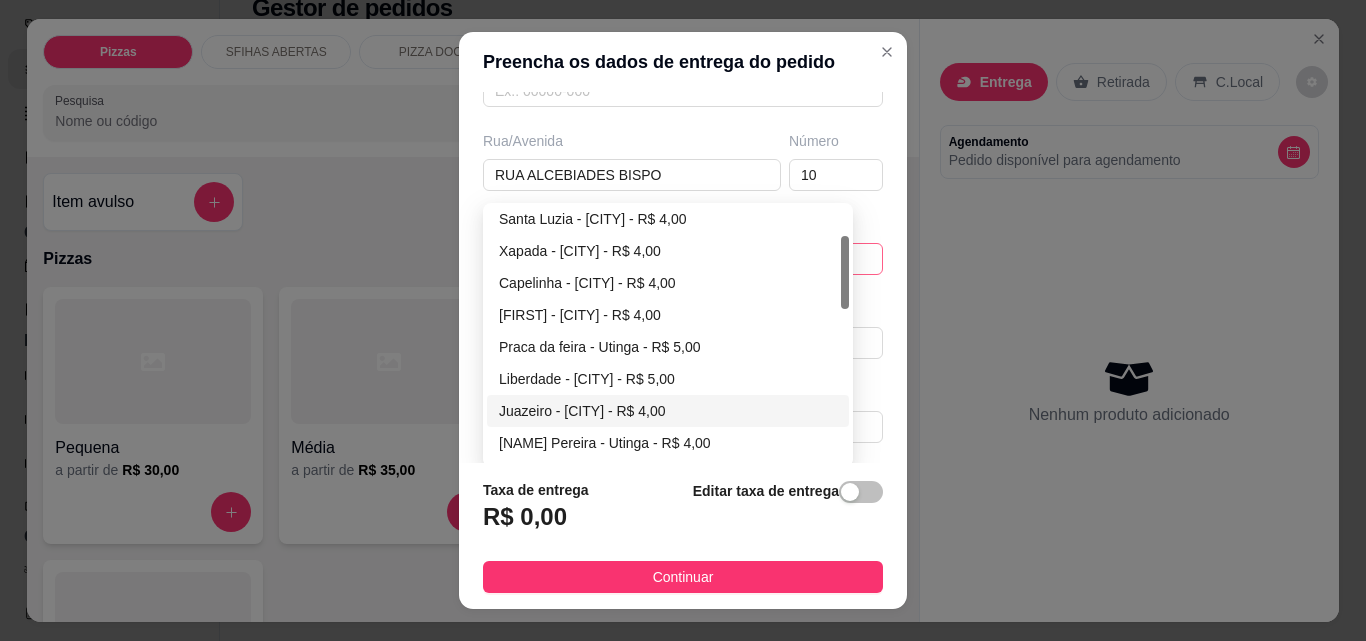 scroll, scrollTop: 0, scrollLeft: 0, axis: both 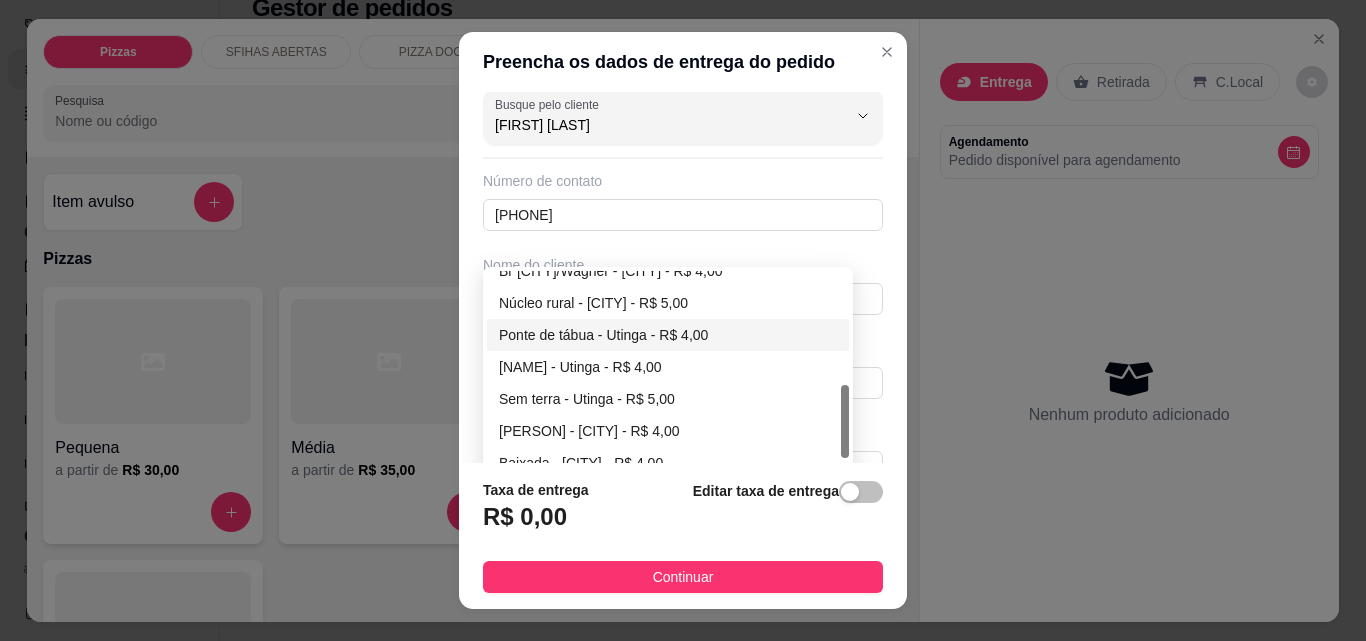 type on "[FIRST] [LAST]" 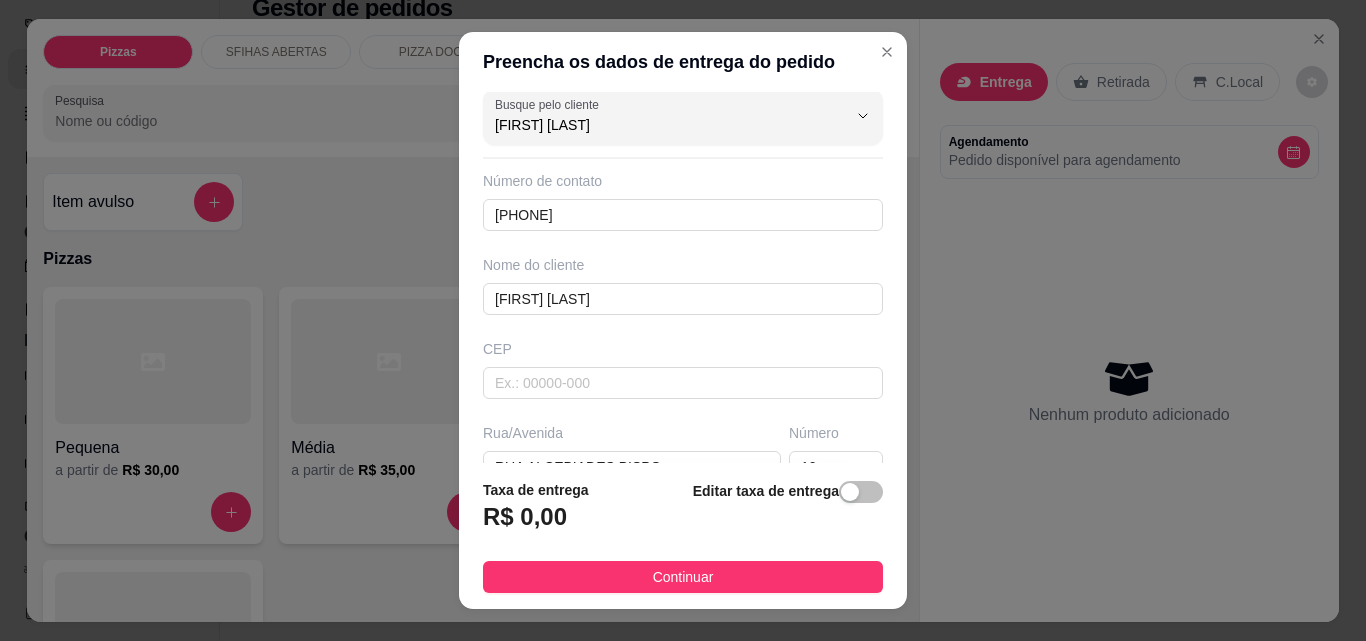 scroll, scrollTop: 285, scrollLeft: 0, axis: vertical 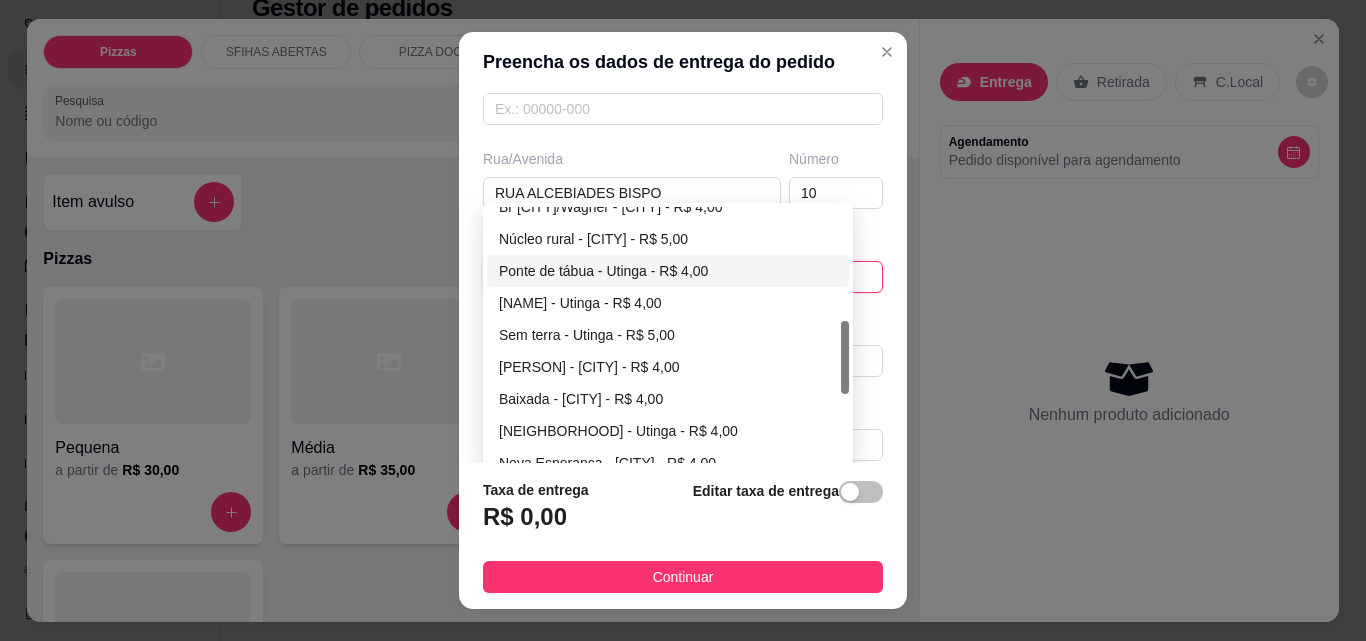 click on "Br [CITY]/Wagner  - [CITY] -  R$ 4,00 Núcleo rural  - [CITY] -  R$ 5,00 Ponte de tábua  - [CITY] -  R$ 4,00 Vila Nova  - [CITY] -  R$ 4,00 Sem terra  - [CITY] -  R$ 5,00 Belarmino Nere - [CITY] -  R$ 4,00 Baixada - [CITY] -  R$ 4,00 Belarmino Nery  - [CITY]  -  R$ 4,00 Nova Esperanca - [CITY]  -  R$ 4,00 Nova [CITY] - [CITY] -  R$ 4,00" at bounding box center (668, 351) 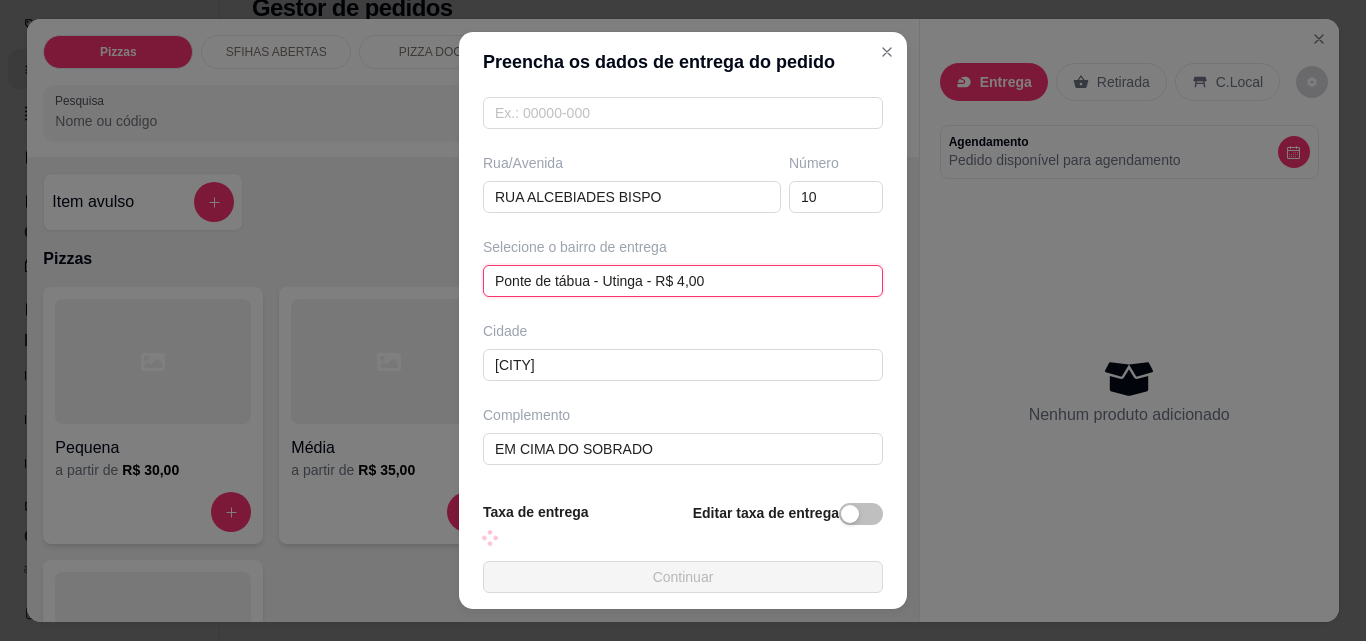 scroll, scrollTop: 281, scrollLeft: 0, axis: vertical 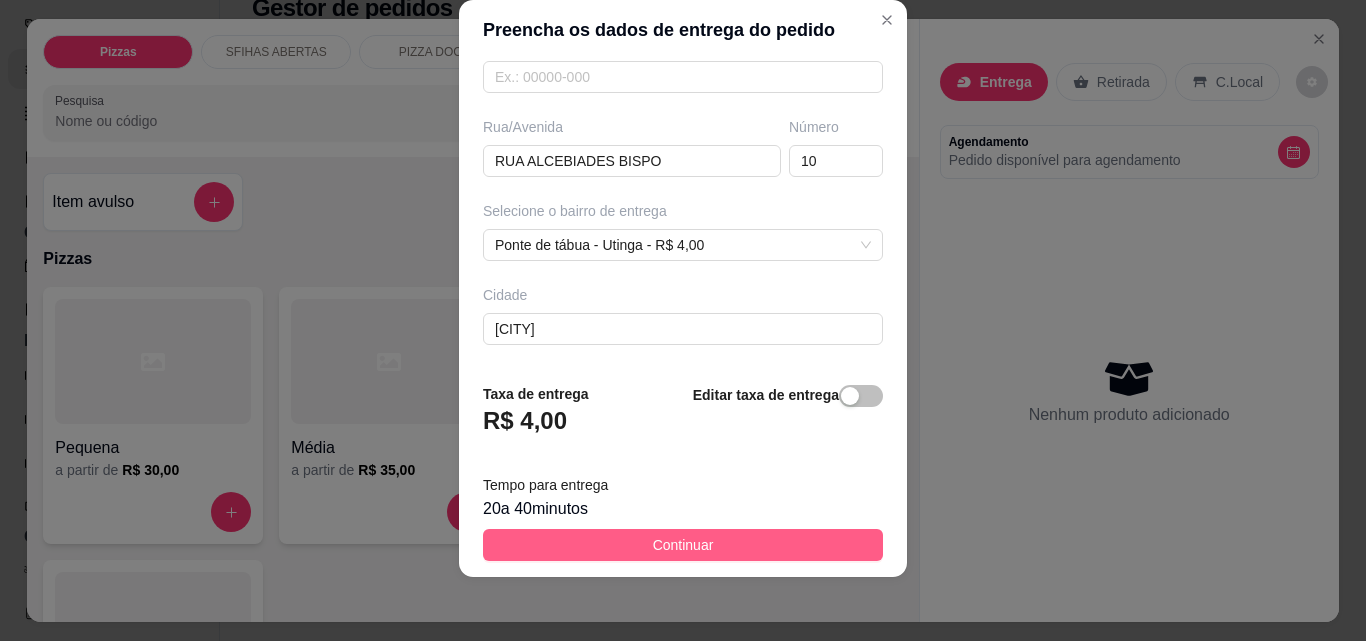click on "Continuar" at bounding box center [683, 545] 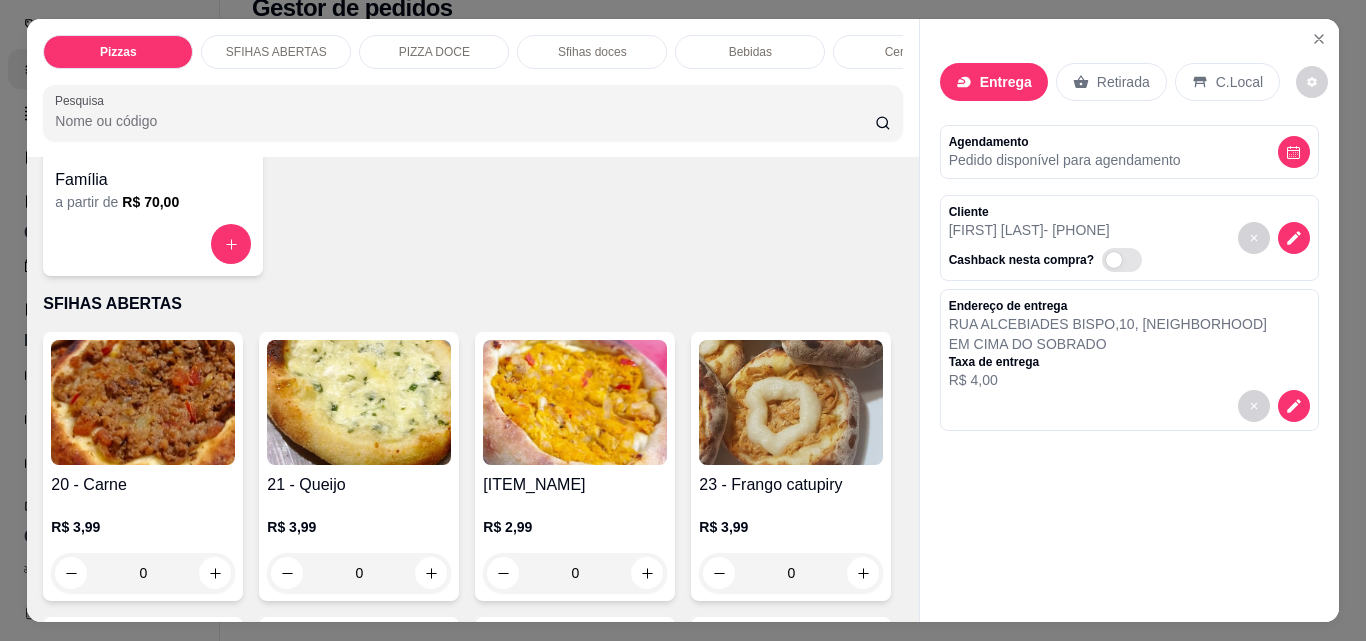 scroll, scrollTop: 600, scrollLeft: 0, axis: vertical 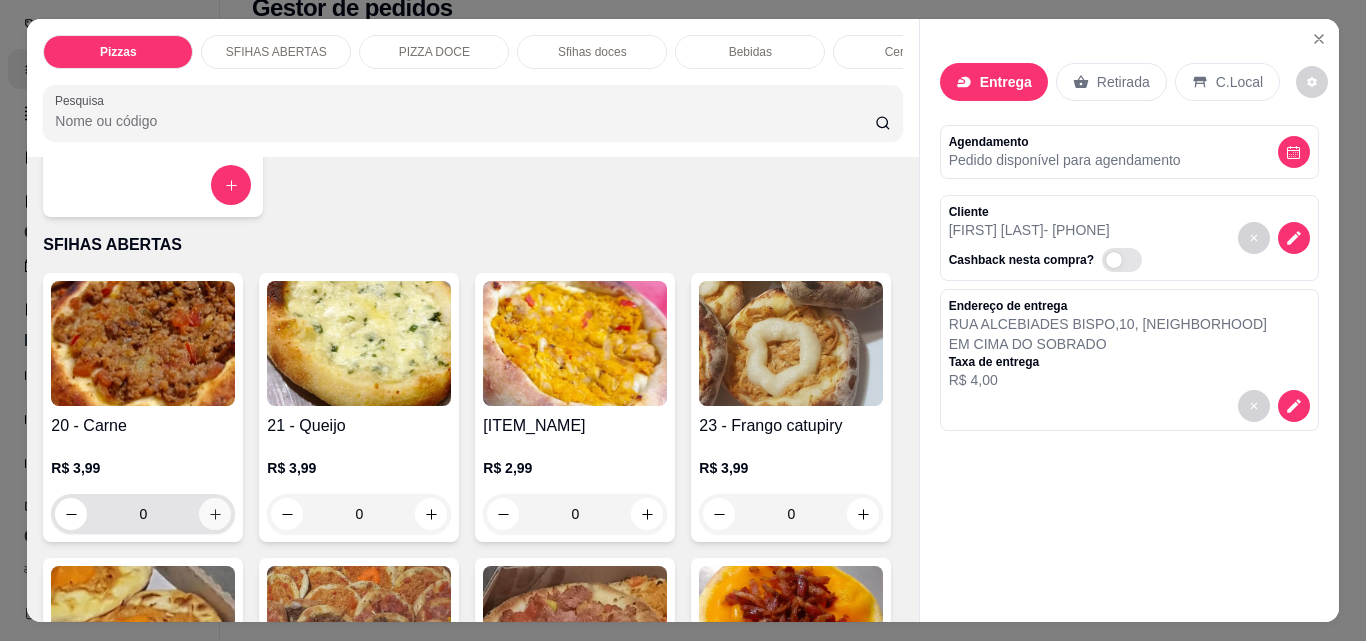 click 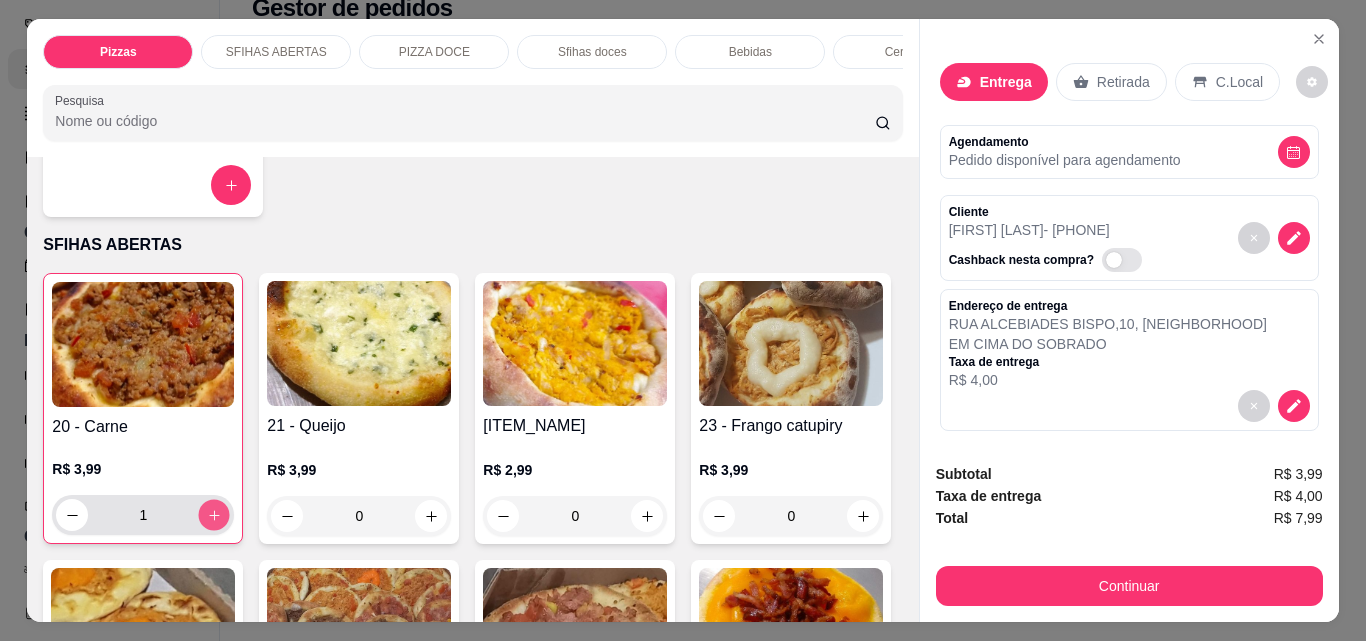click 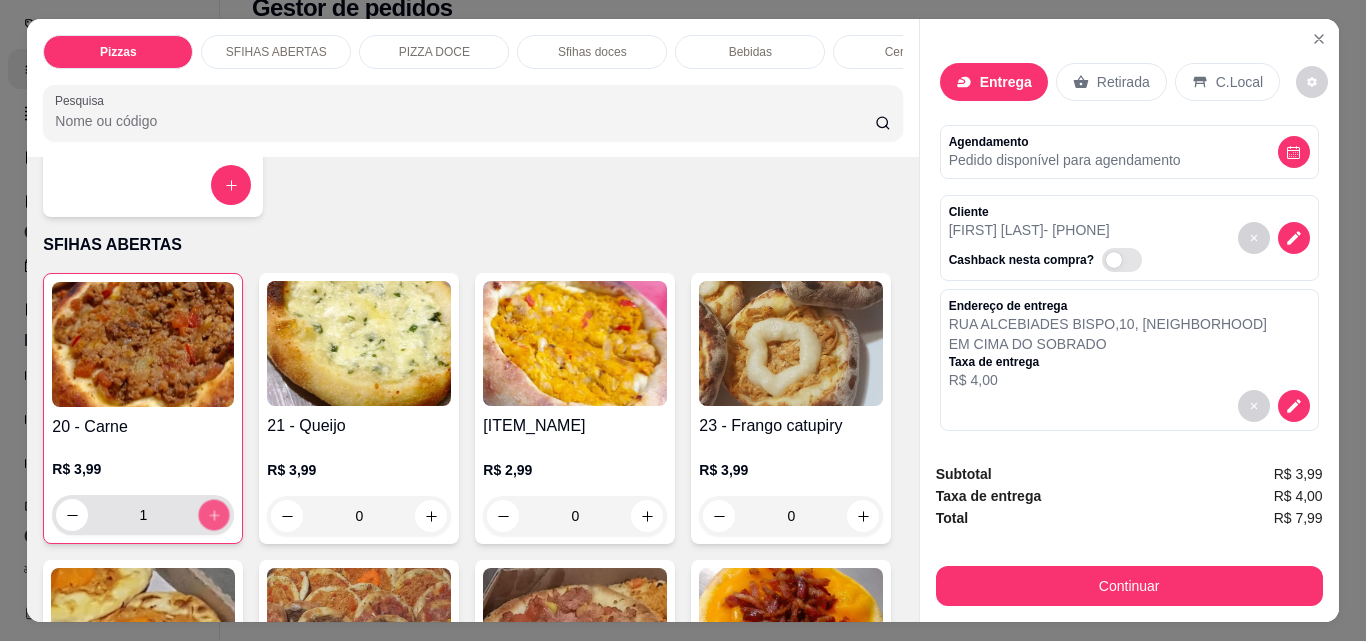 click 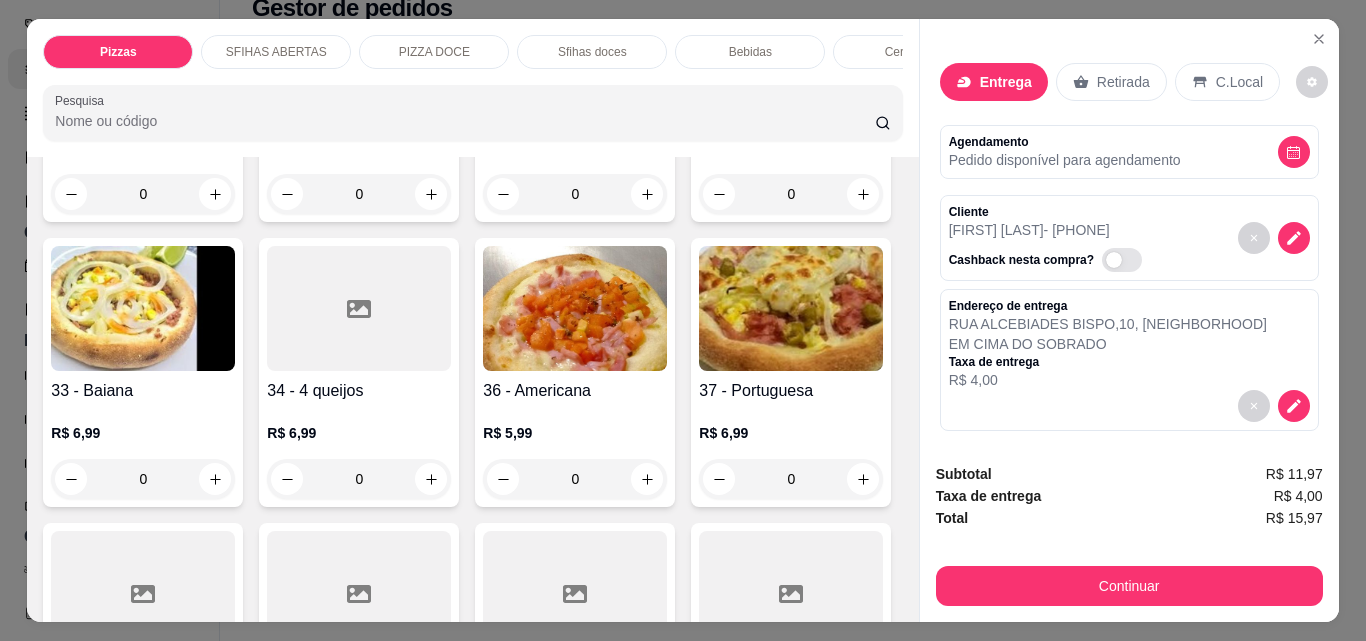 scroll, scrollTop: 1500, scrollLeft: 0, axis: vertical 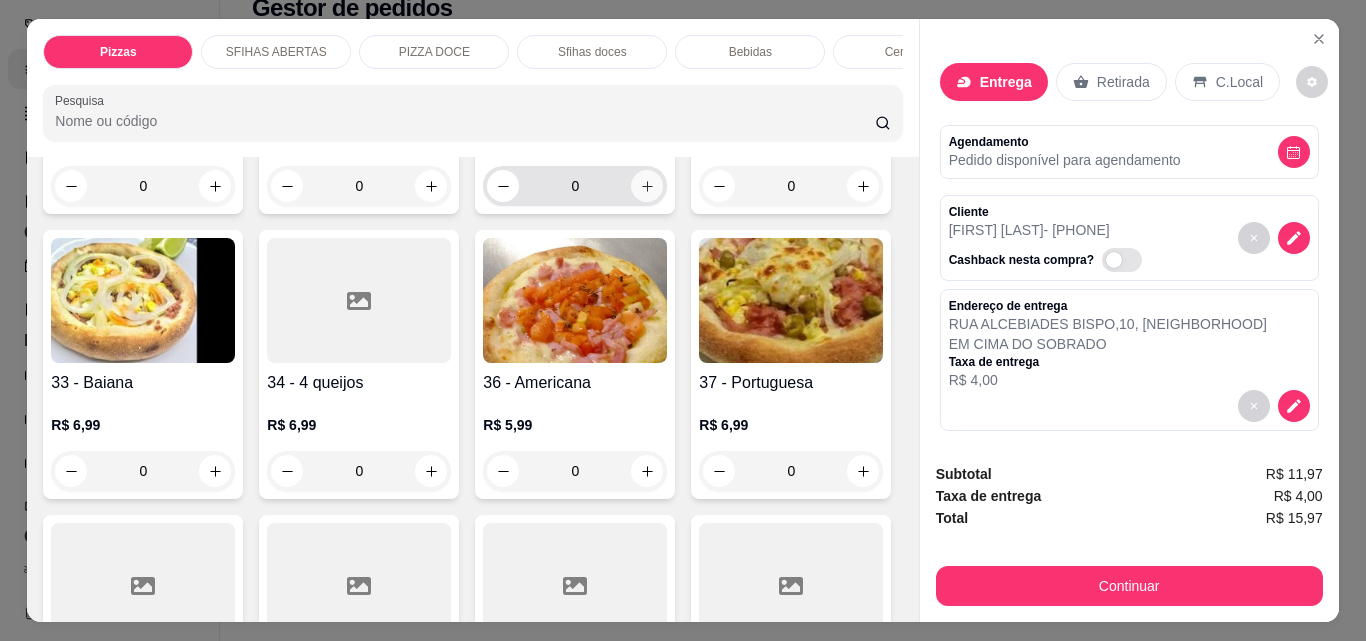 click 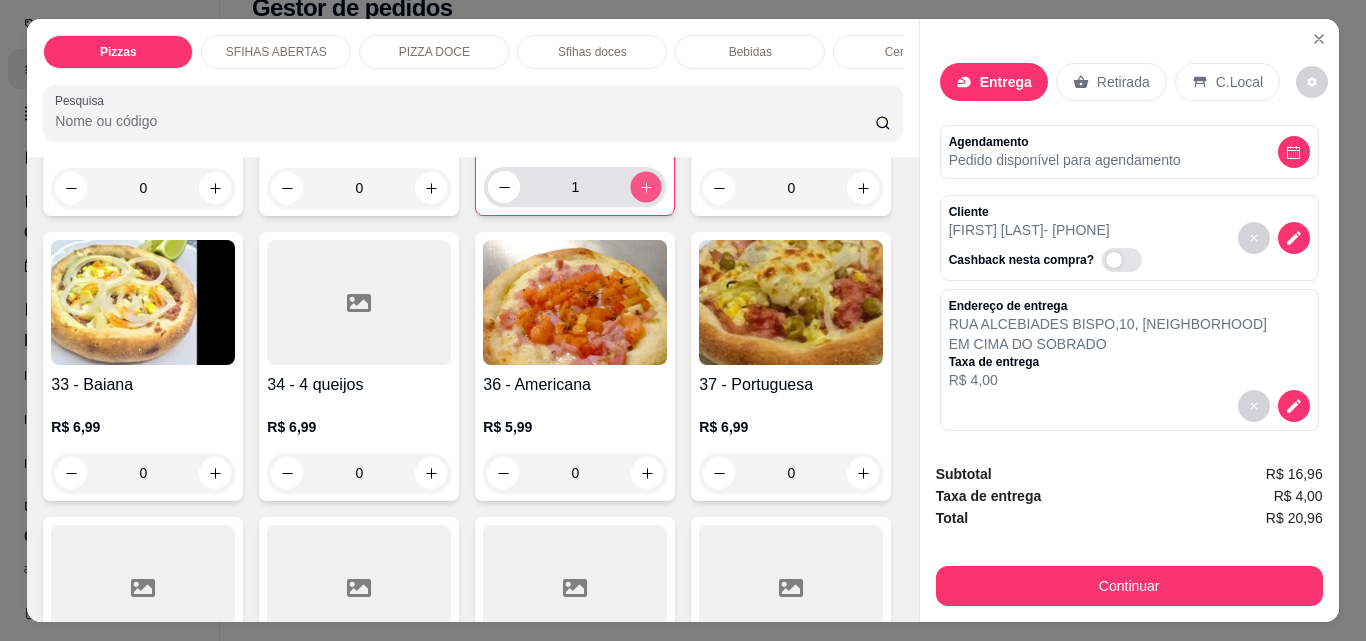 click 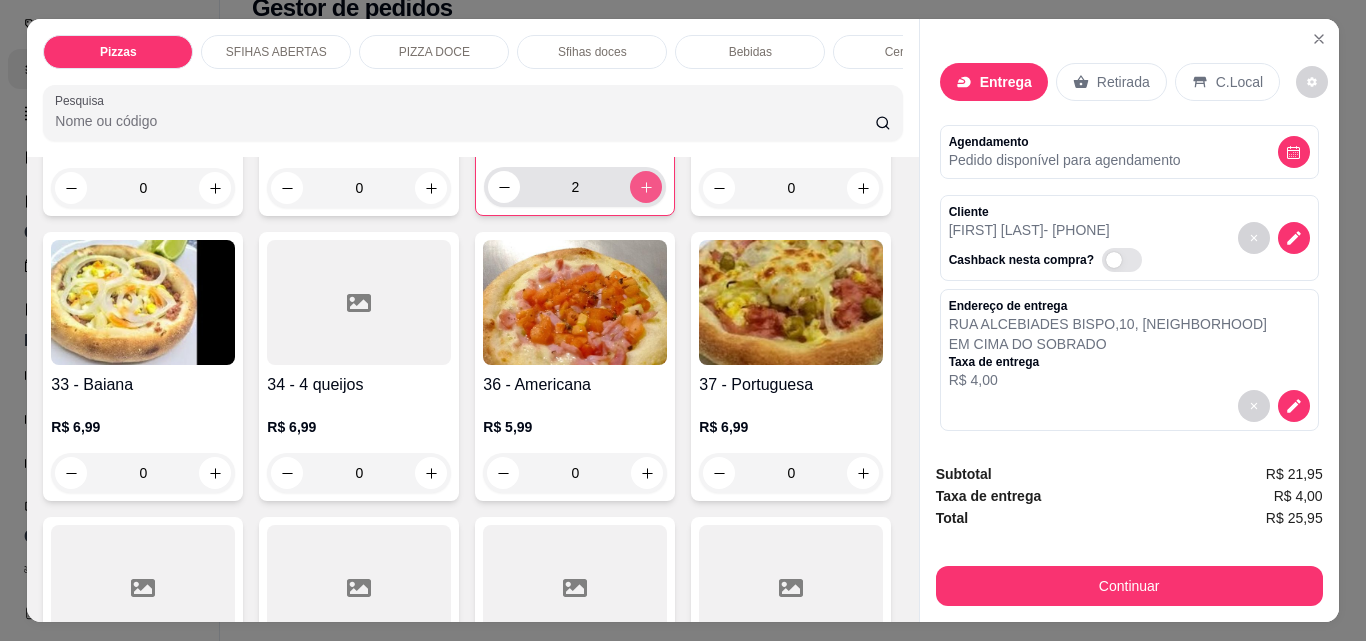 click 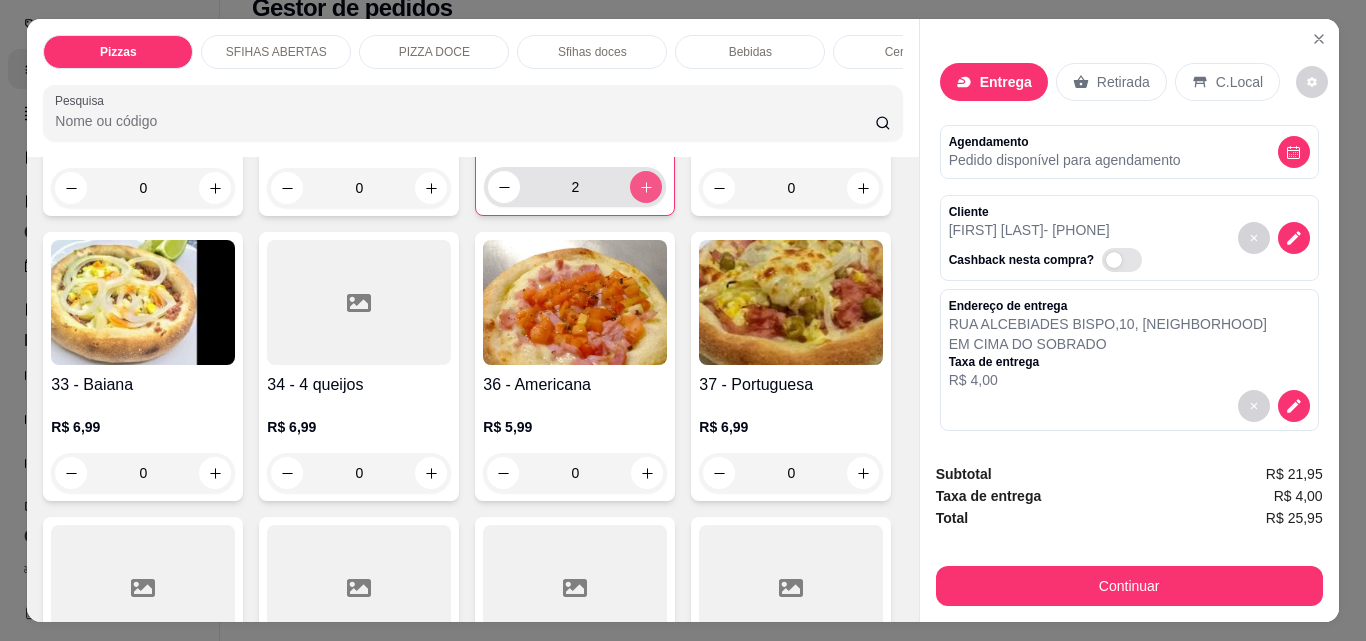 type on "3" 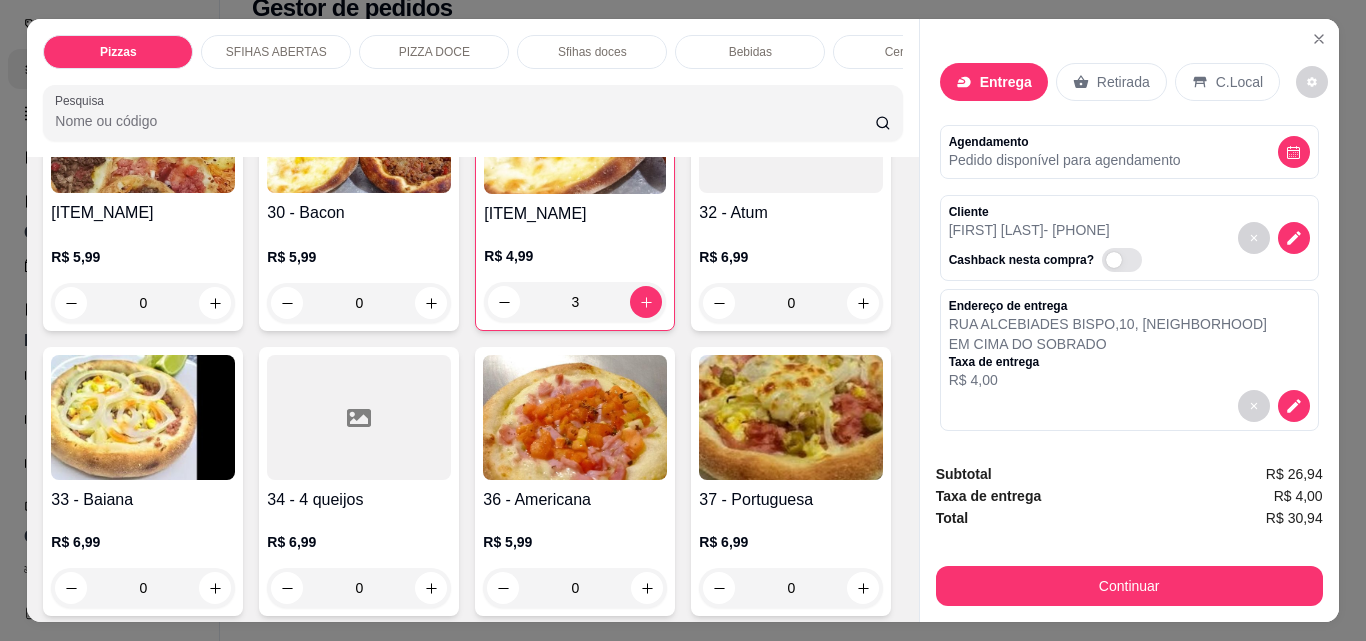 scroll, scrollTop: 1200, scrollLeft: 0, axis: vertical 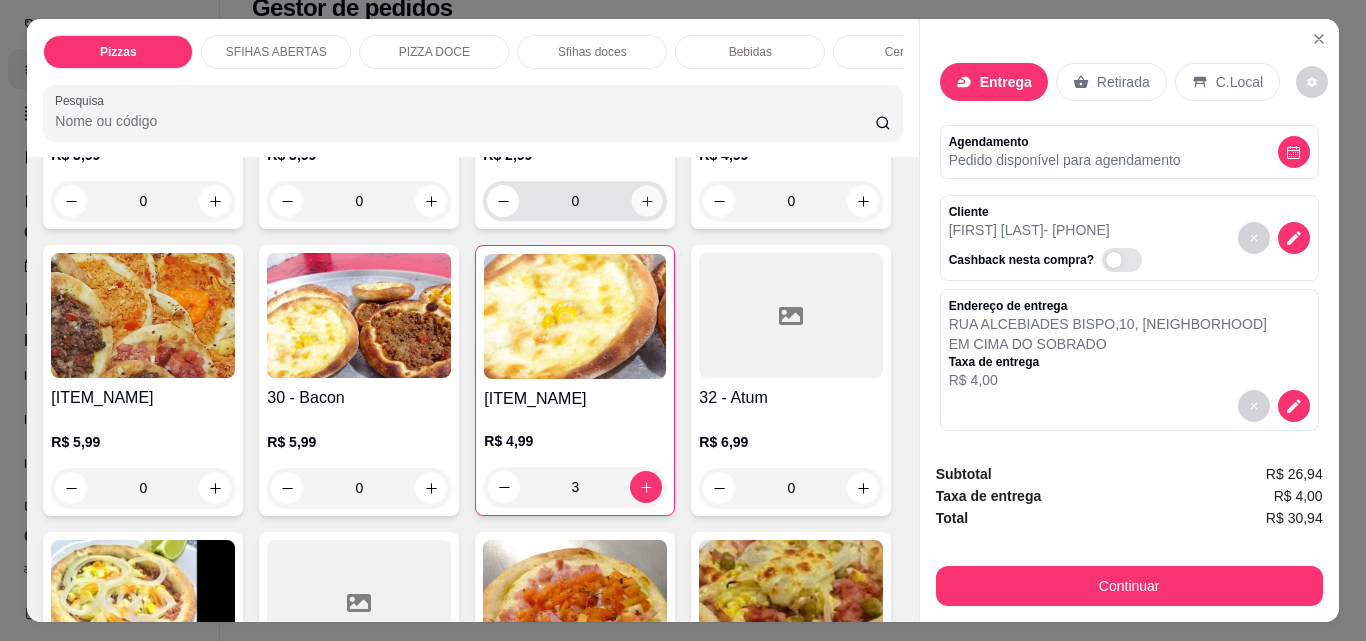 click 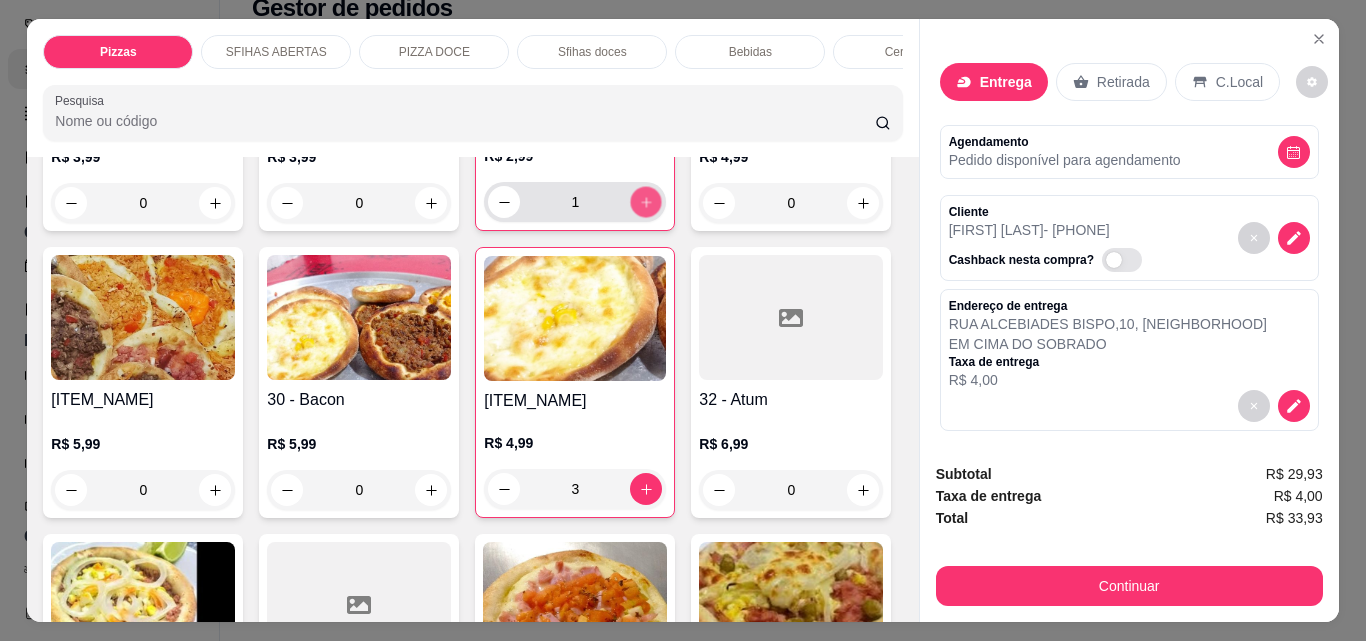 click 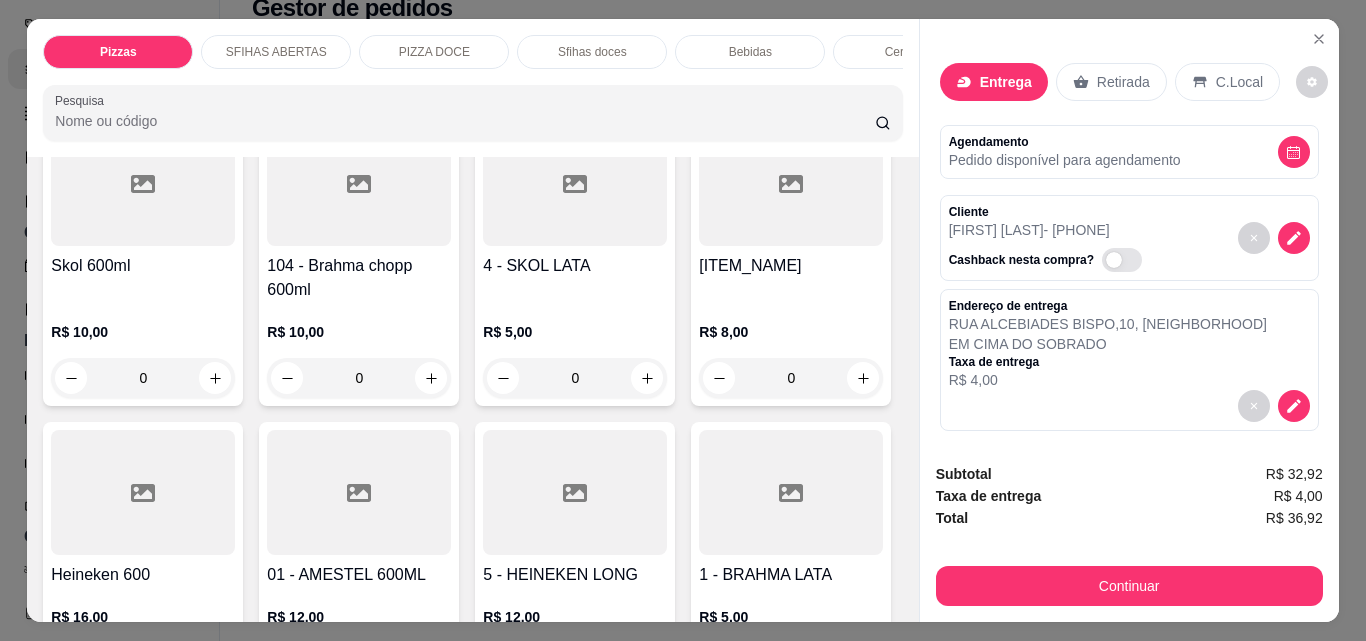 scroll, scrollTop: 4900, scrollLeft: 0, axis: vertical 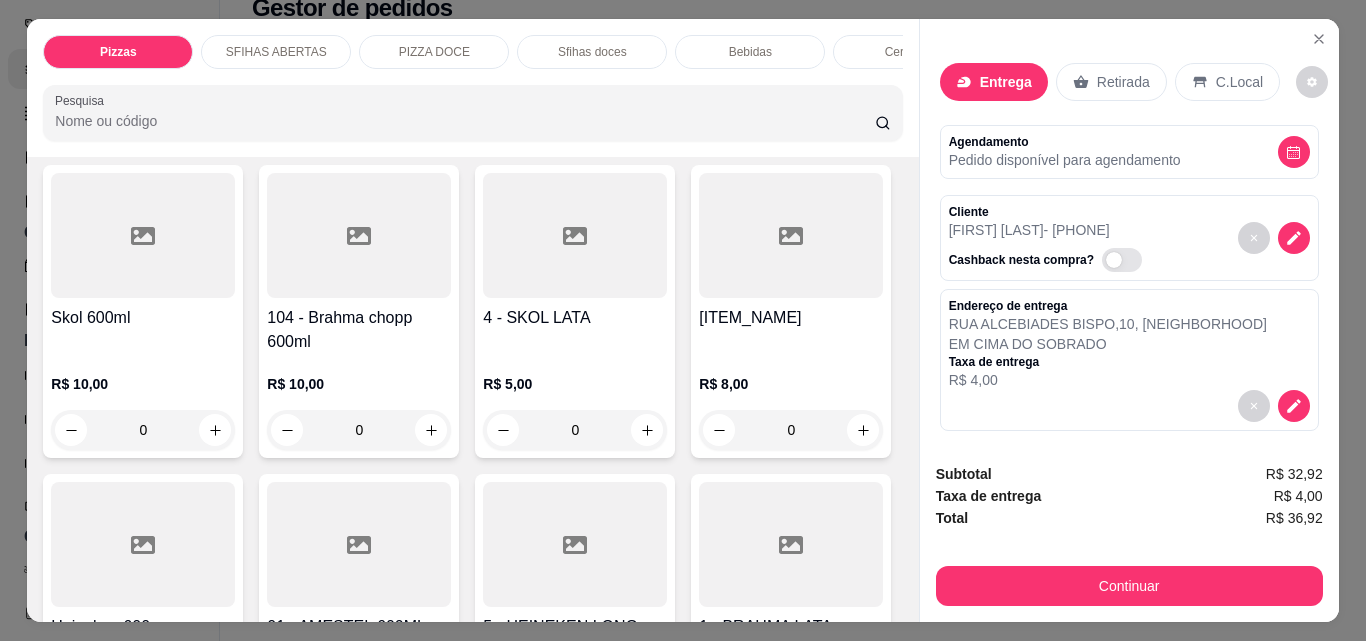 click 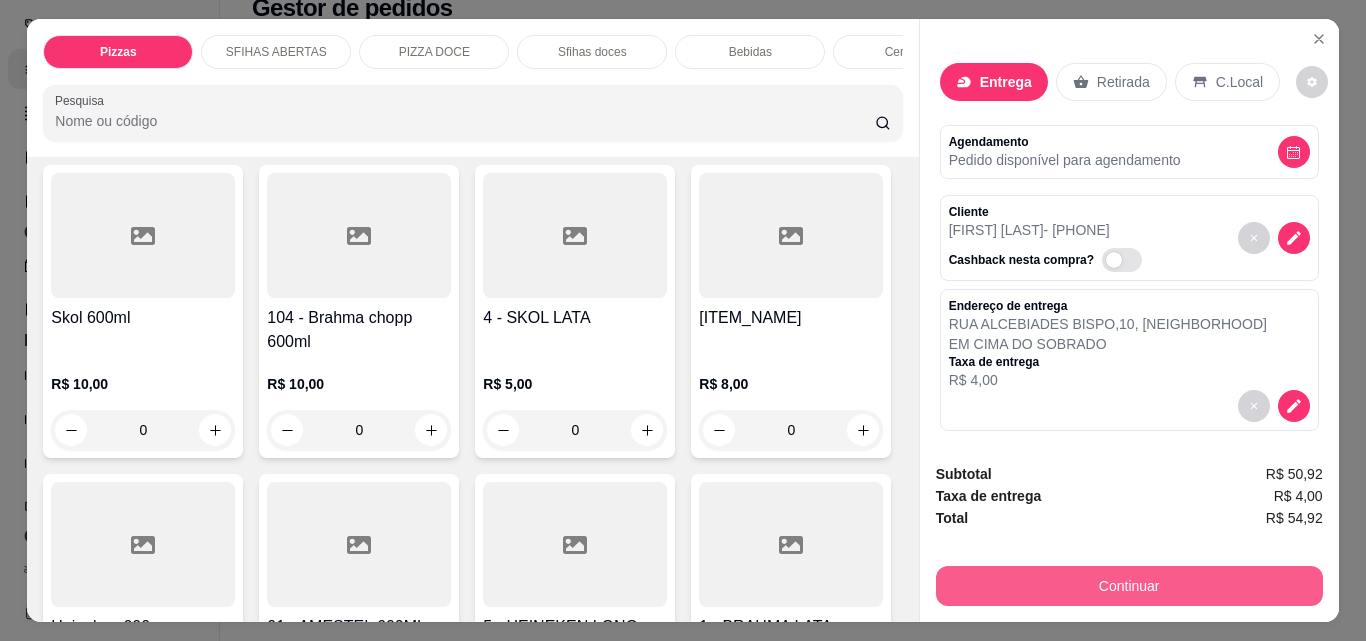 click on "Continuar" at bounding box center (1129, 586) 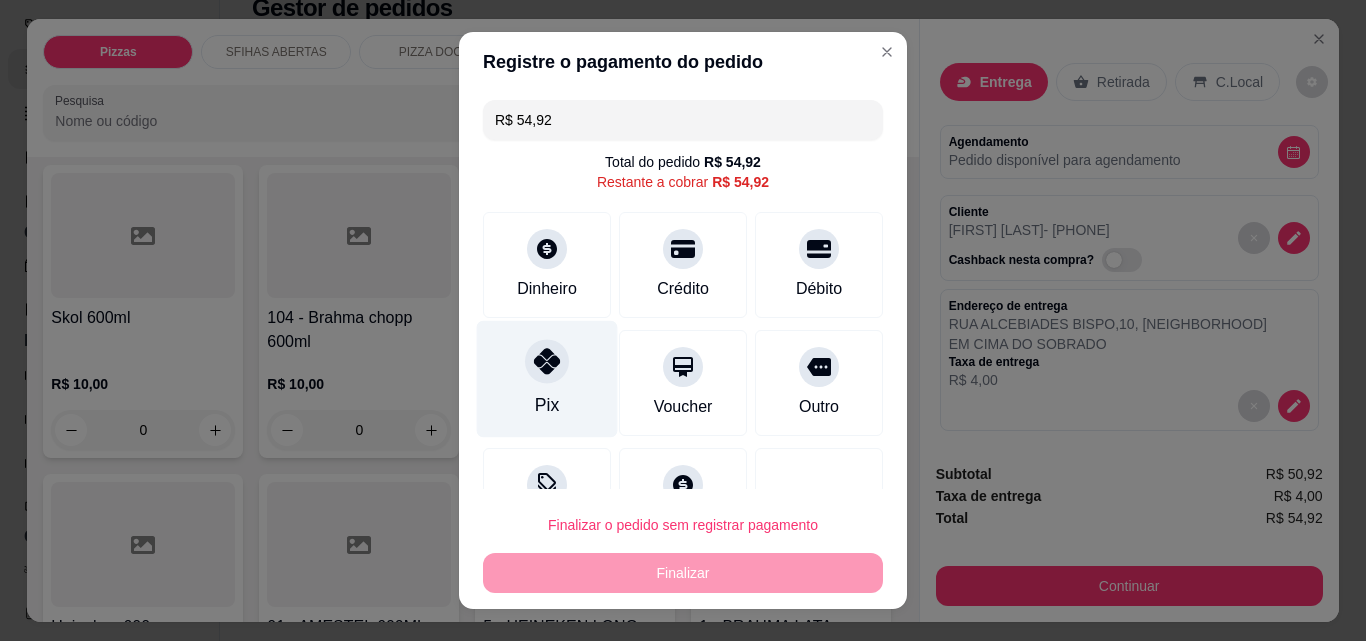 click on "Pix" at bounding box center (547, 379) 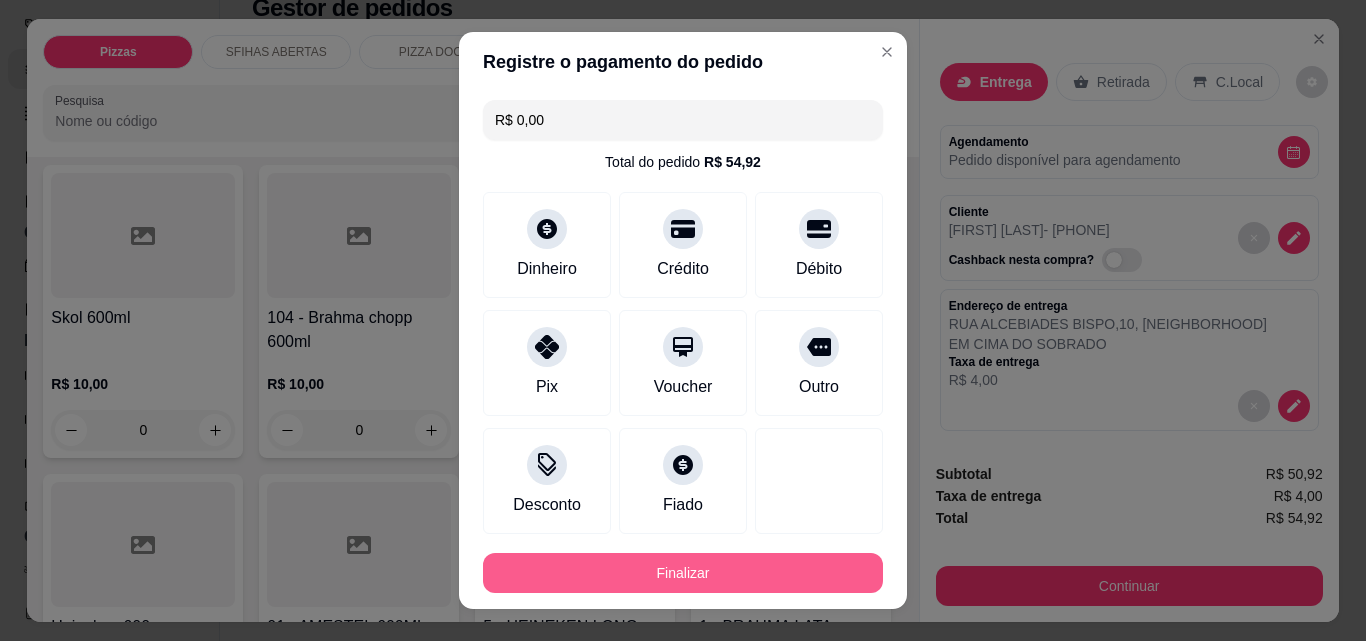 click on "Finalizar" at bounding box center [683, 573] 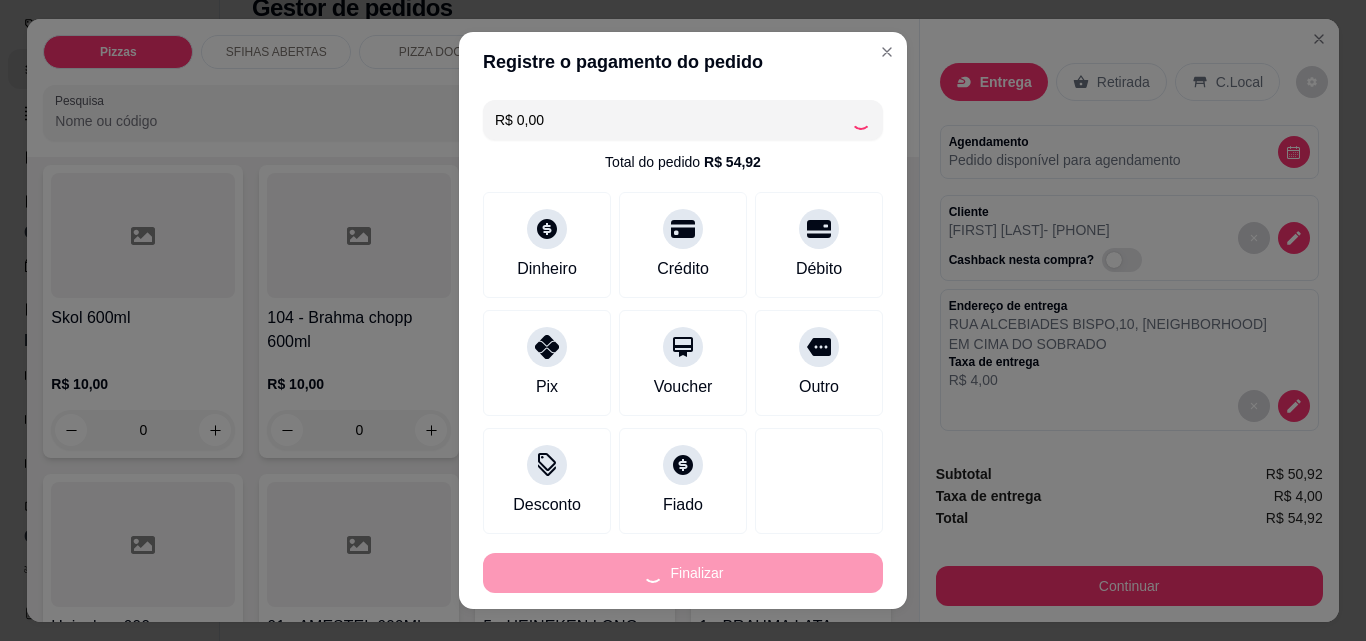 type on "0" 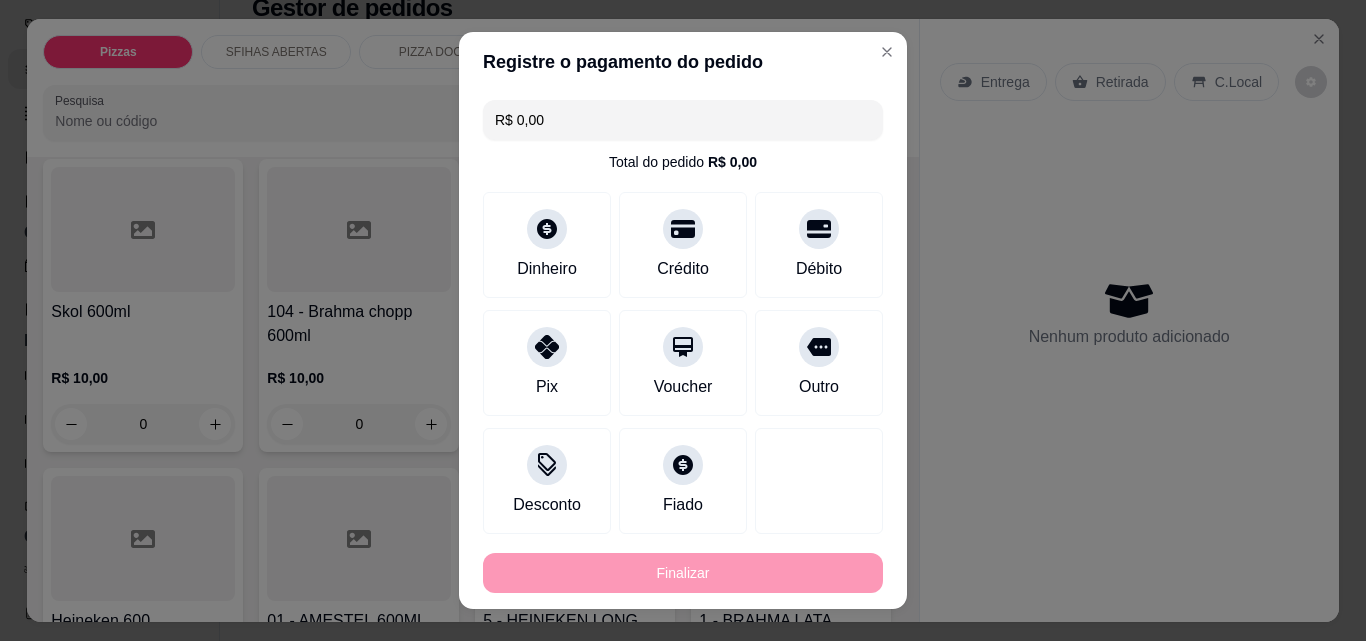 type on "-R$ 54,92" 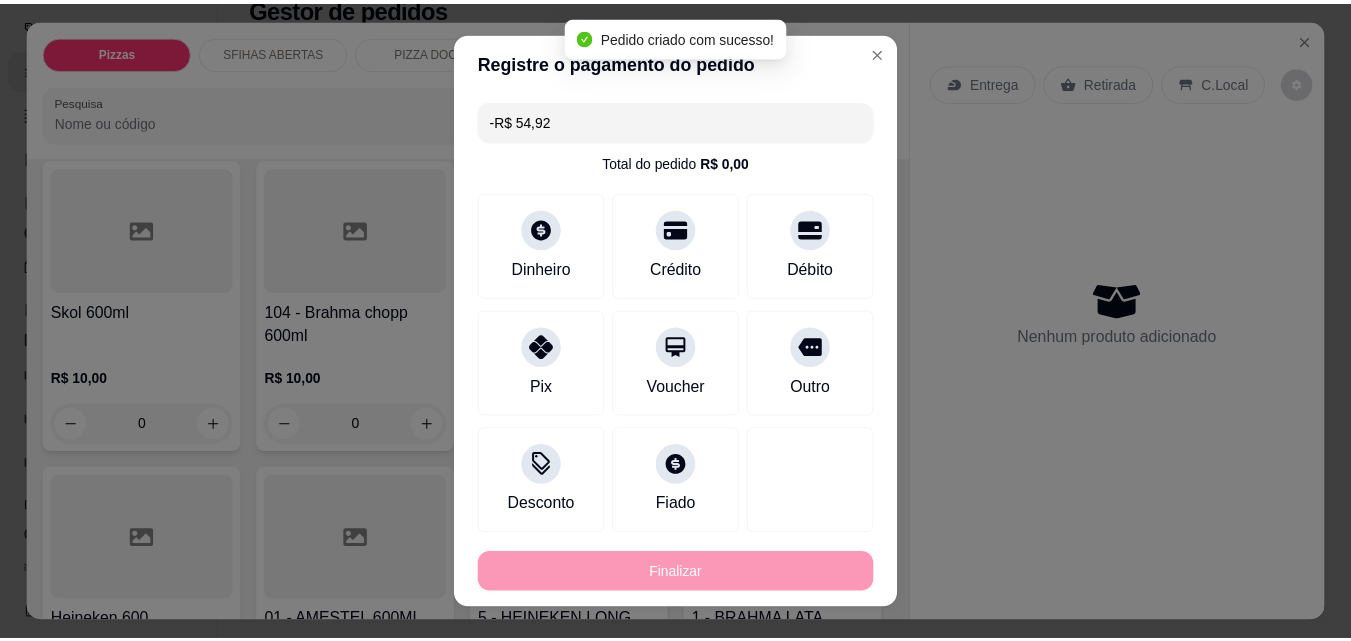 scroll, scrollTop: 4894, scrollLeft: 0, axis: vertical 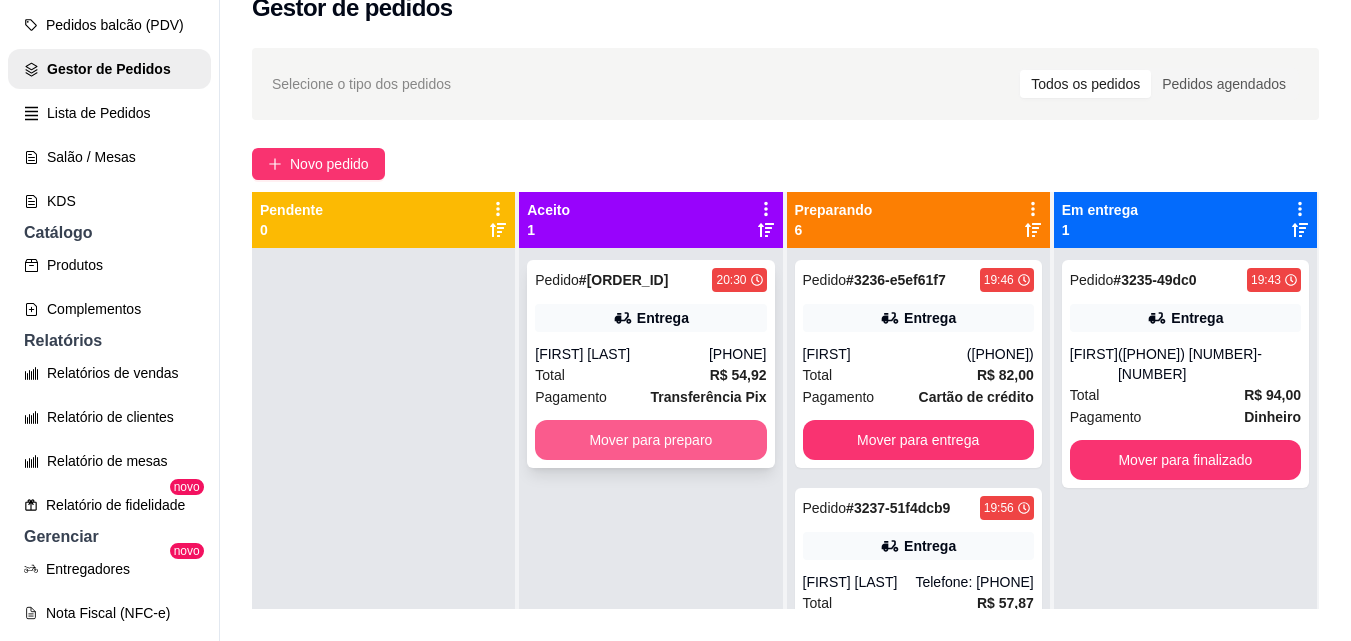 click on "Mover para preparo" at bounding box center [650, 440] 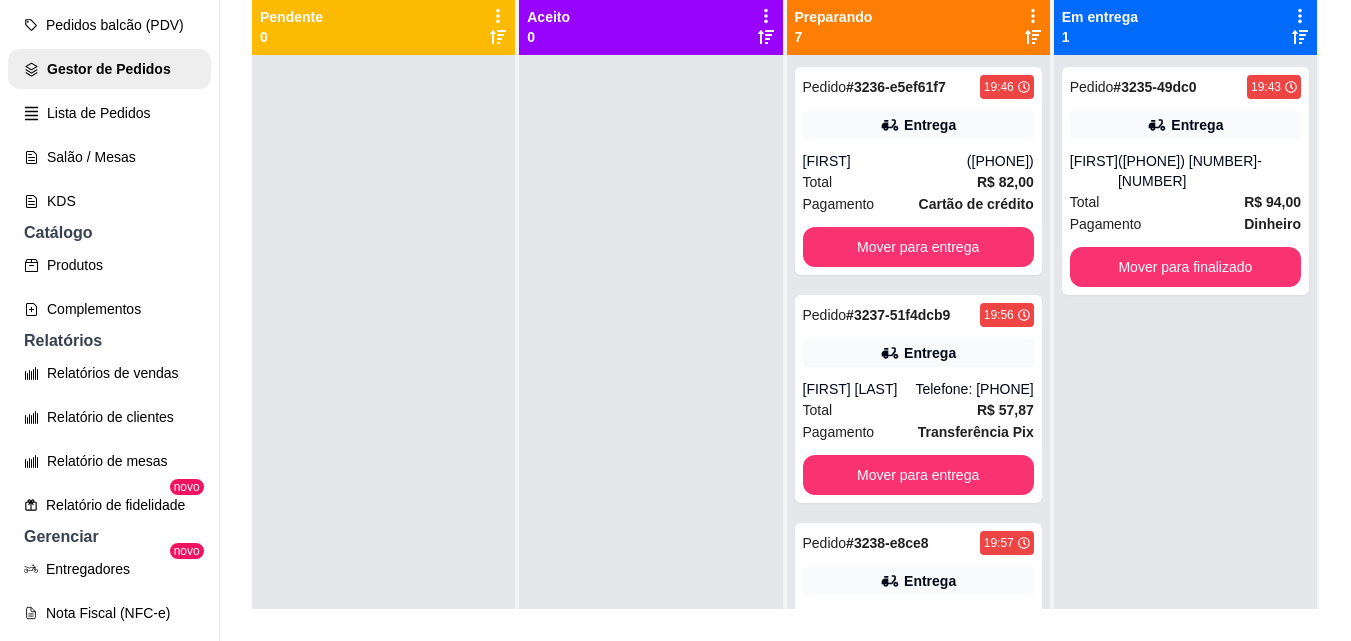 scroll, scrollTop: 200, scrollLeft: 0, axis: vertical 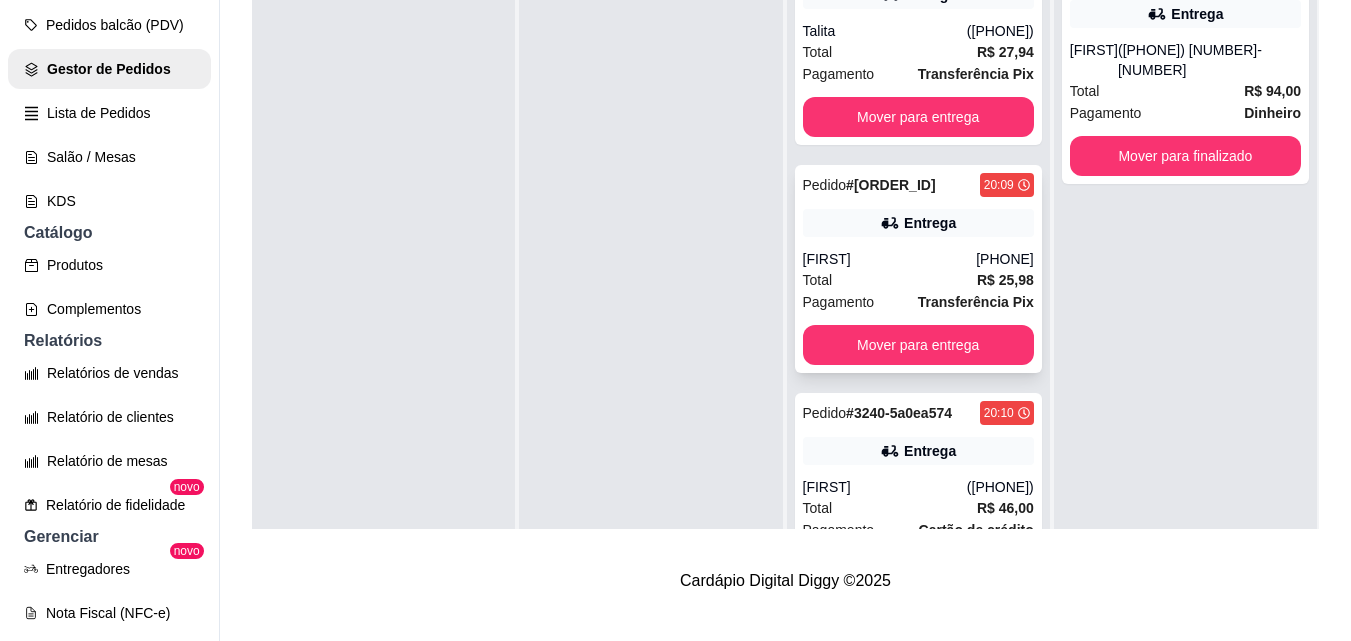 click on "Total R$ 25,98" at bounding box center [918, 280] 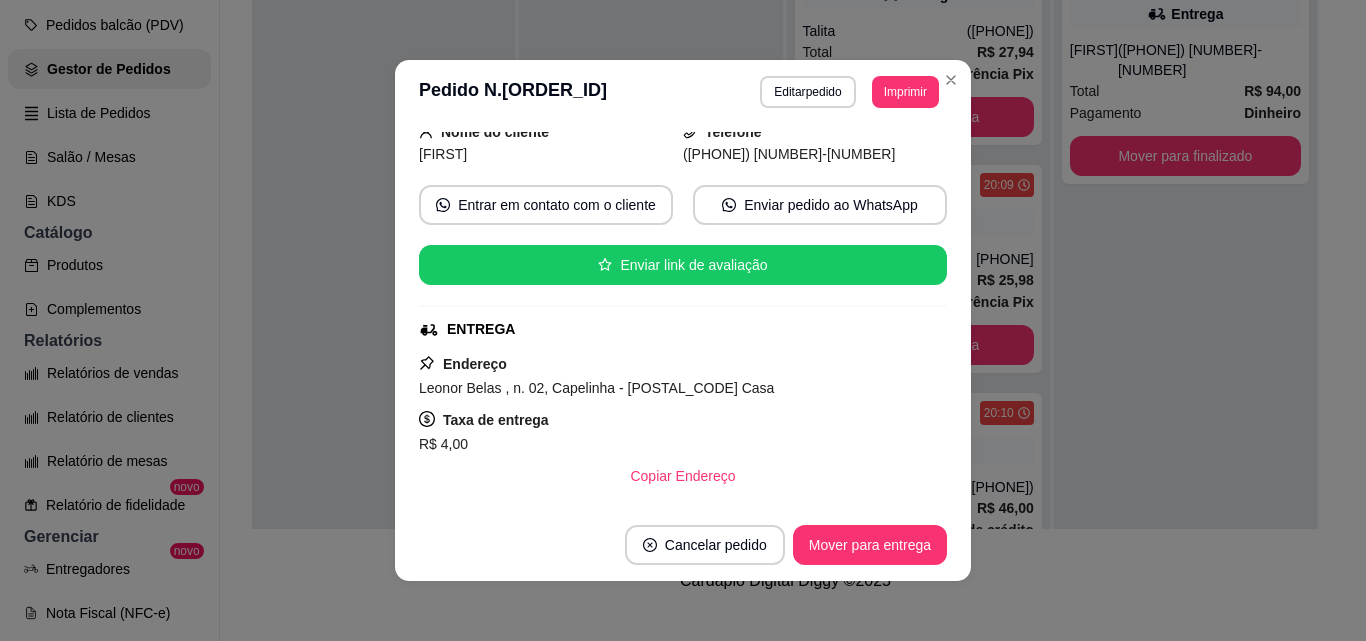 scroll, scrollTop: 100, scrollLeft: 0, axis: vertical 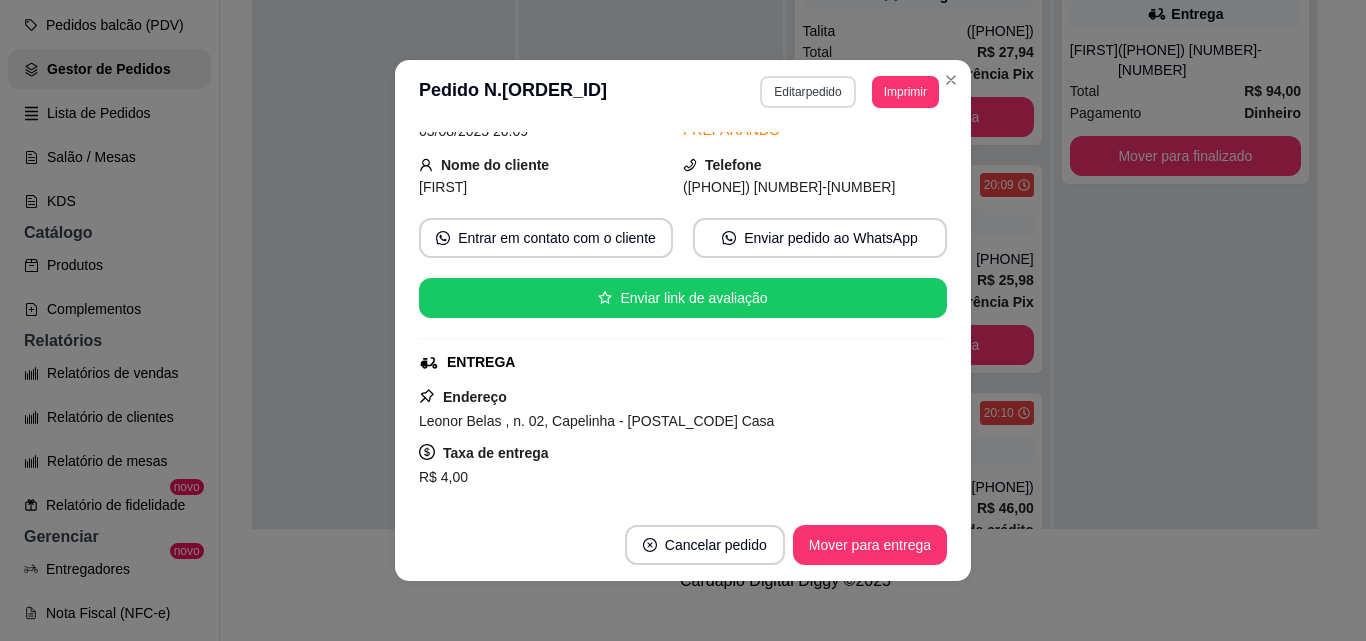 click on "Editar  pedido" at bounding box center (807, 92) 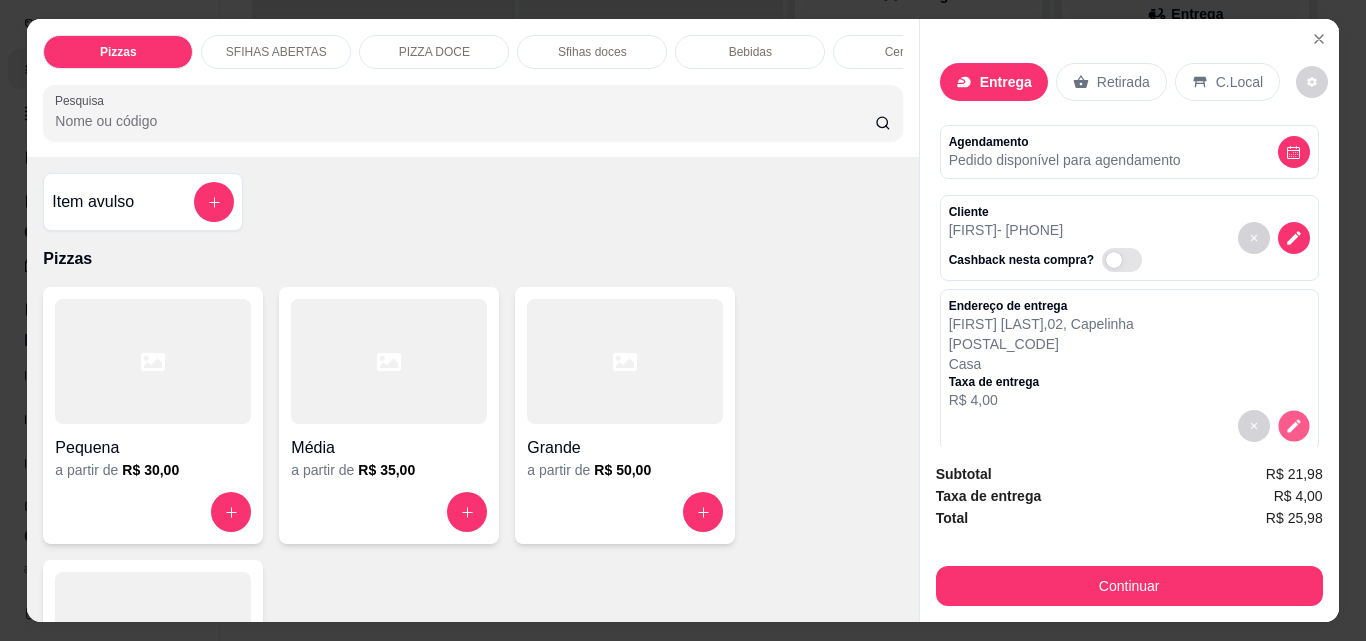 click 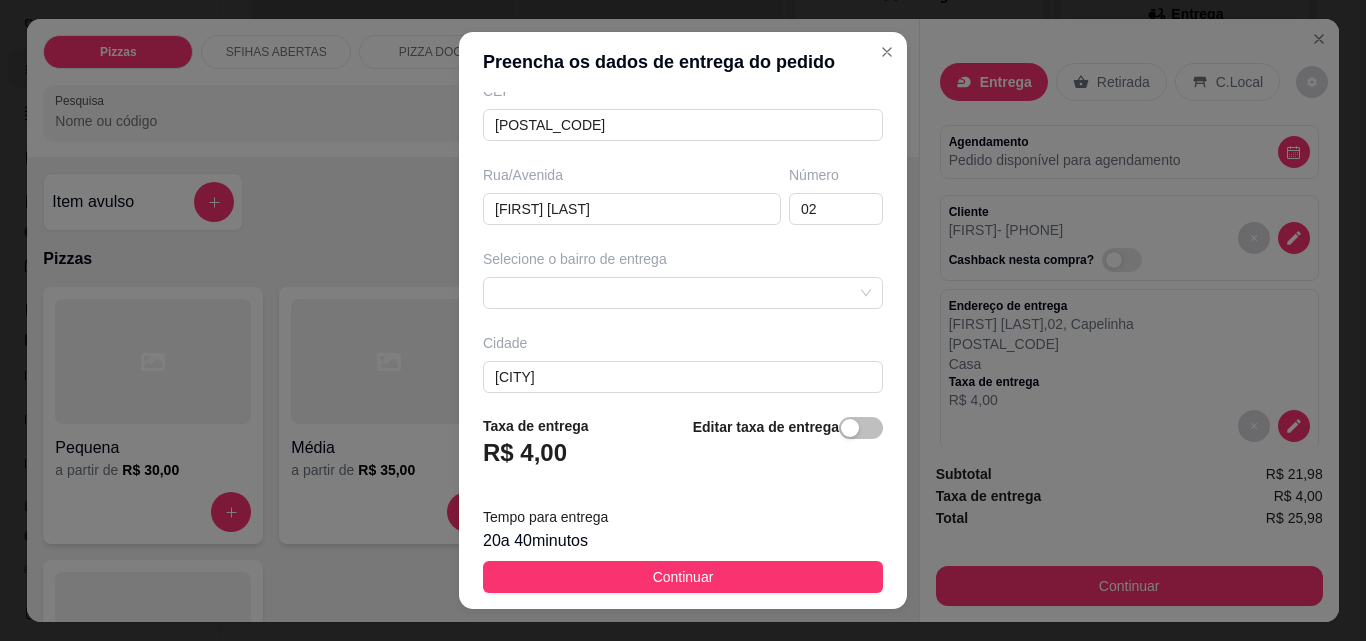 scroll, scrollTop: 300, scrollLeft: 0, axis: vertical 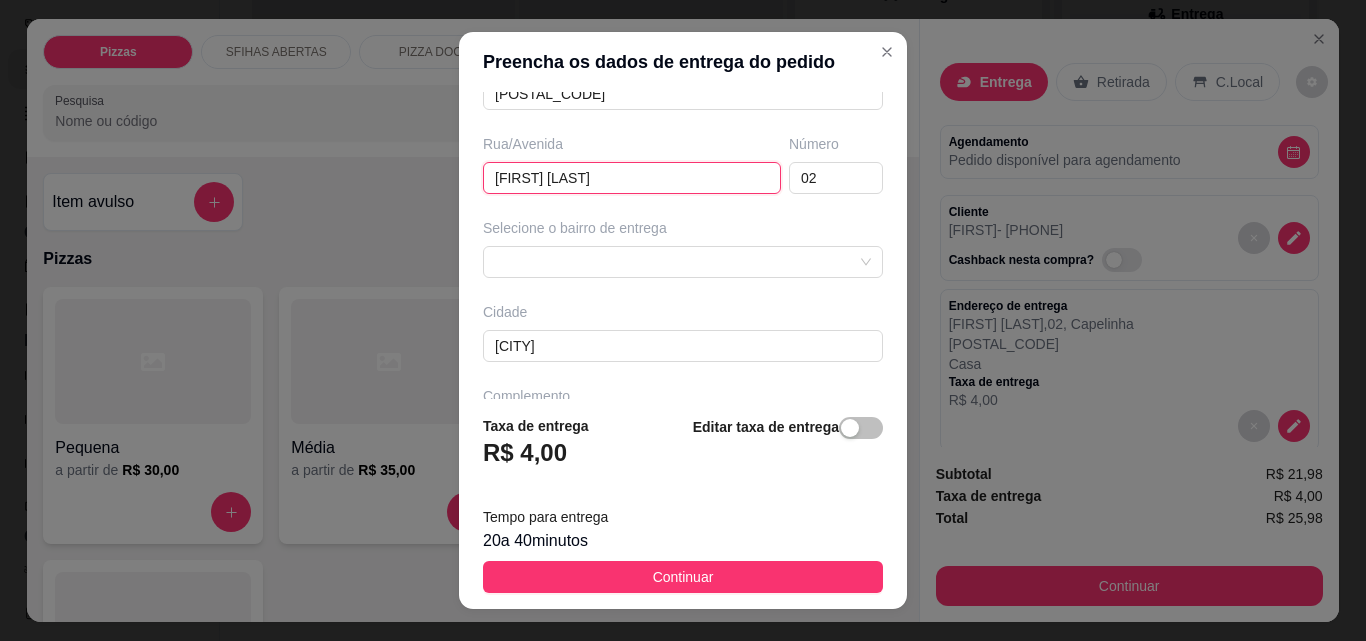 click on "[FIRST] [LAST]" at bounding box center (632, 178) 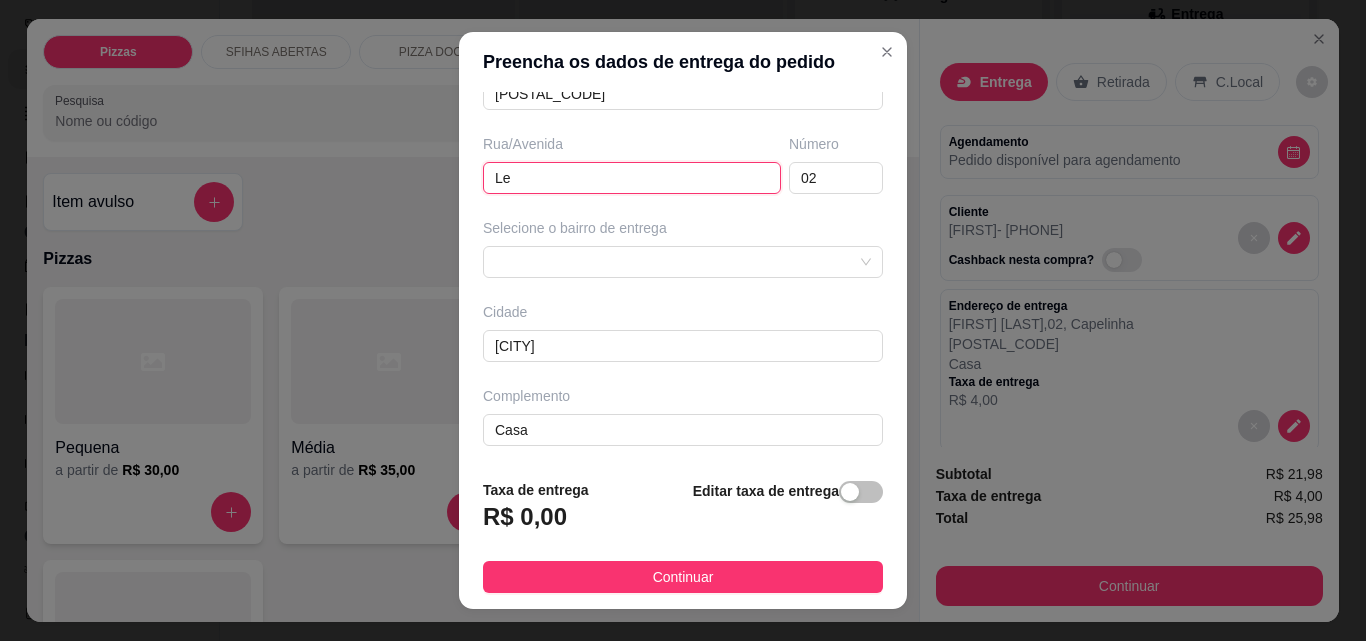 type on "L" 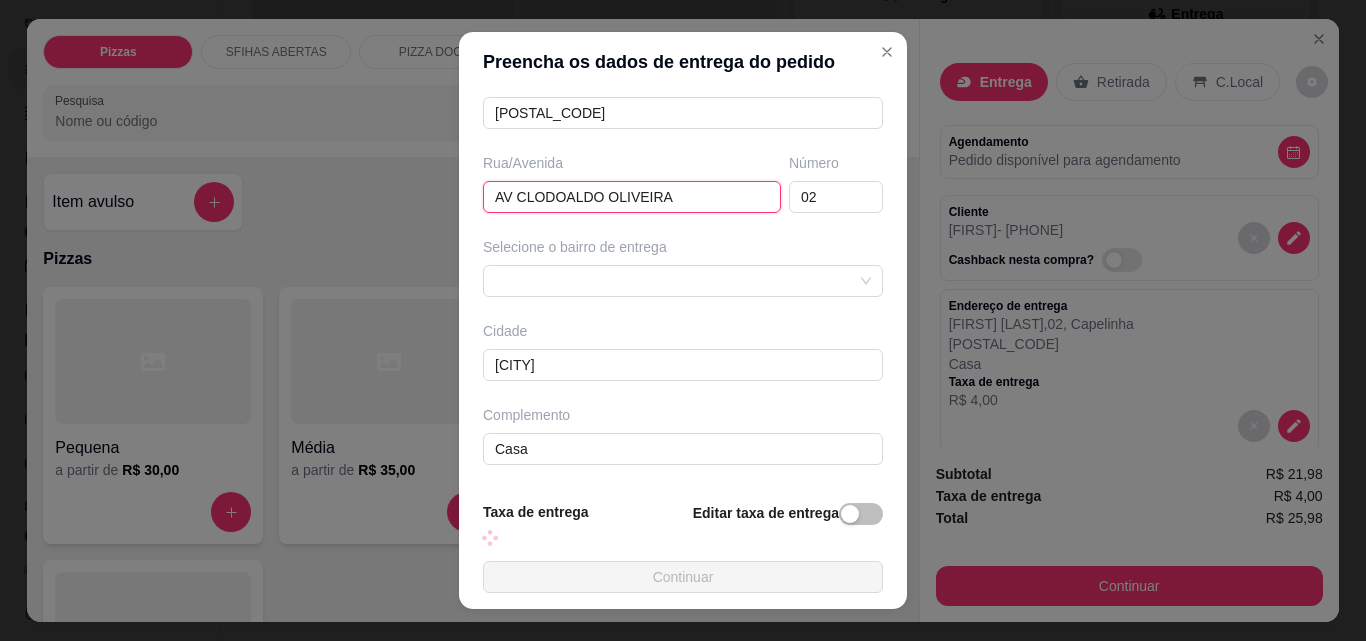 scroll, scrollTop: 300, scrollLeft: 0, axis: vertical 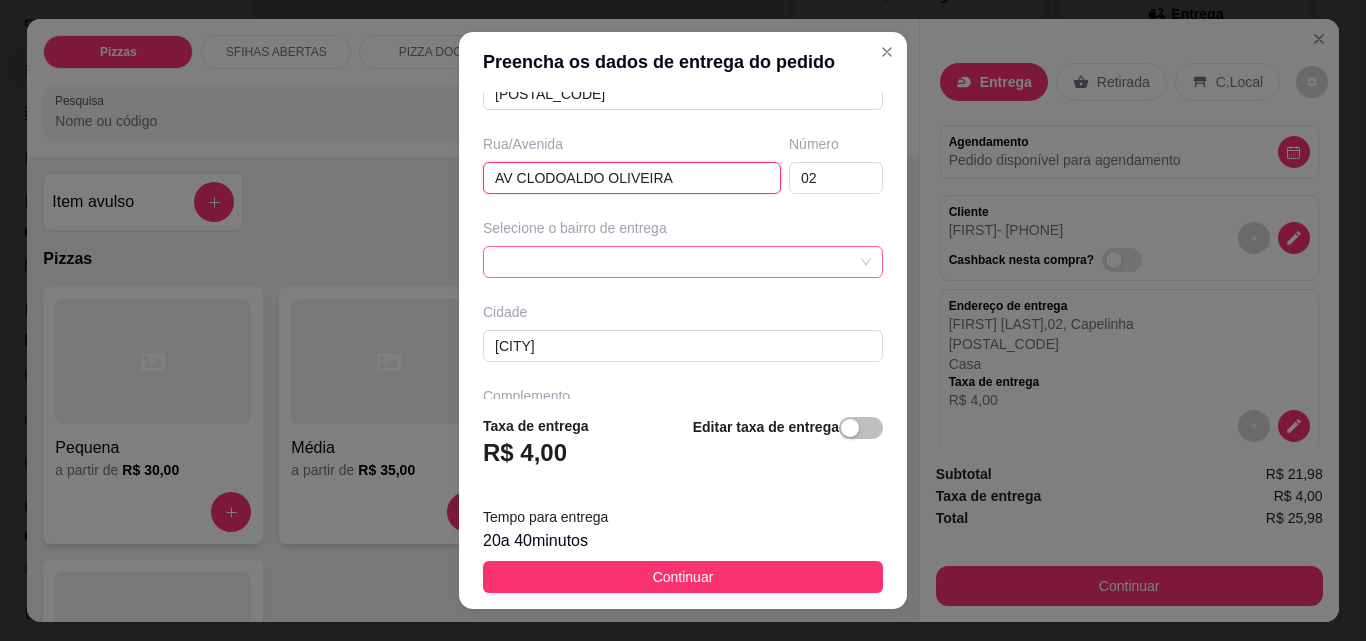 click at bounding box center [683, 262] 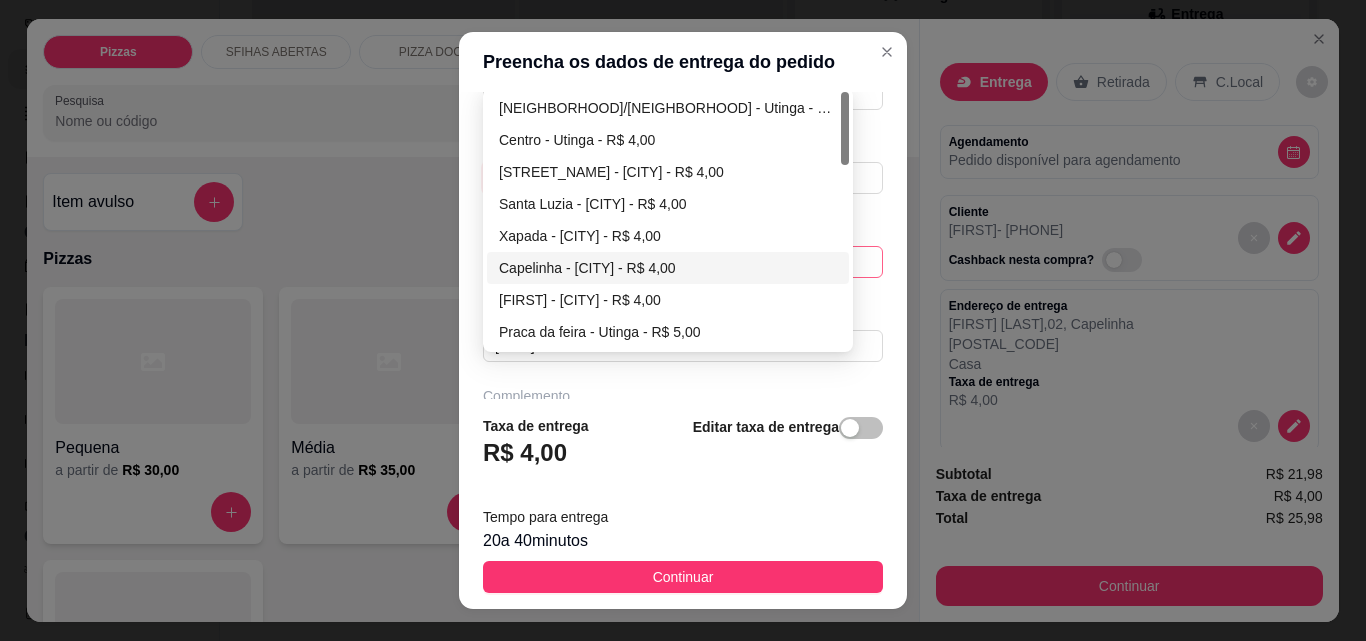 type on "AV CLODOALDO OLIVEIRA" 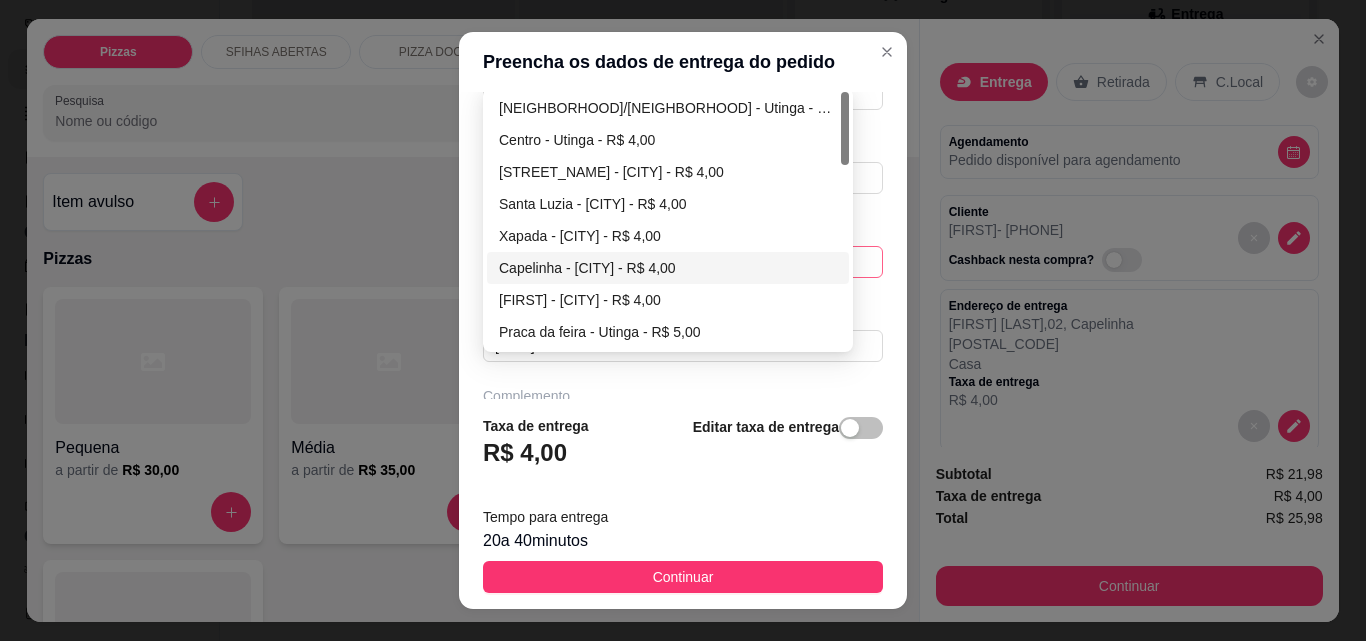 click on "Capelinha  - [CITY] -  R$ 4,00" at bounding box center [668, 268] 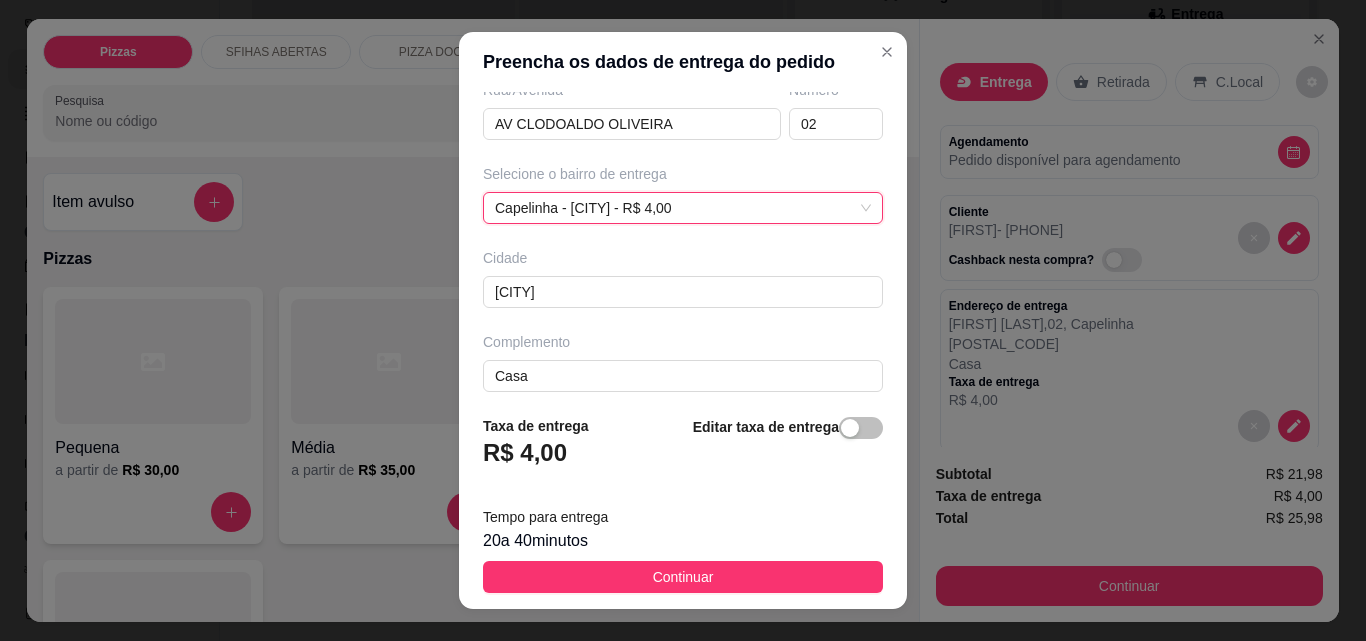 scroll, scrollTop: 367, scrollLeft: 0, axis: vertical 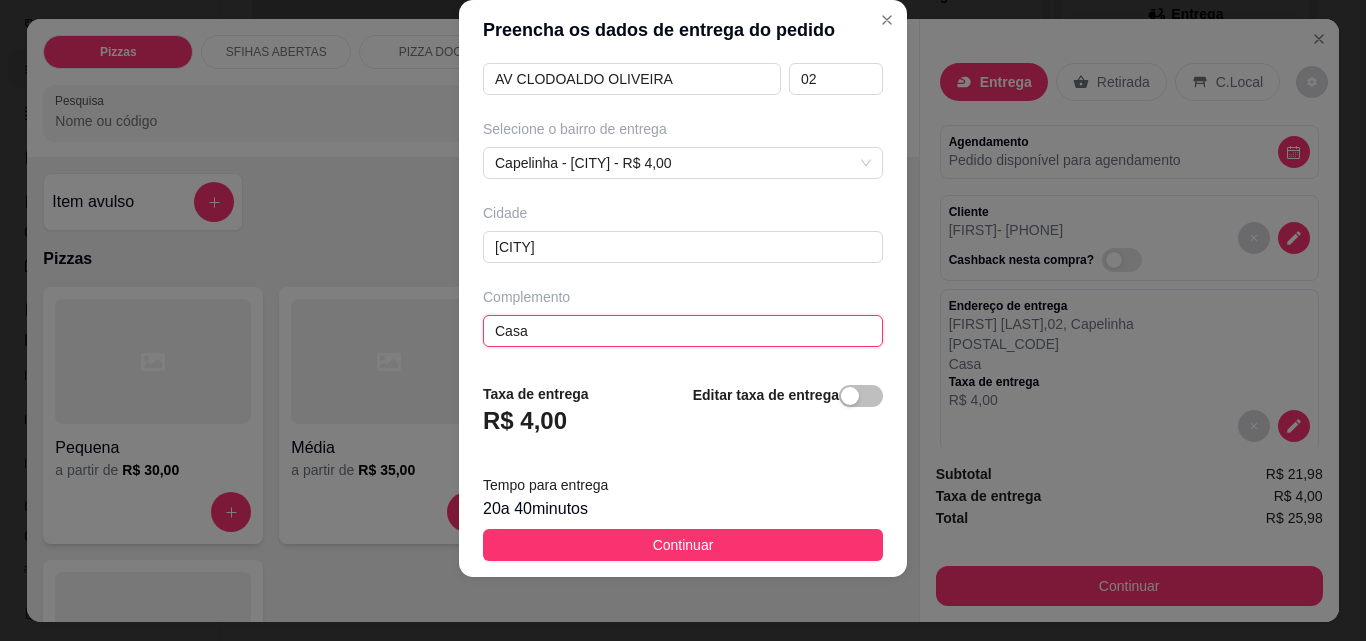 click on "Casa" at bounding box center (683, 331) 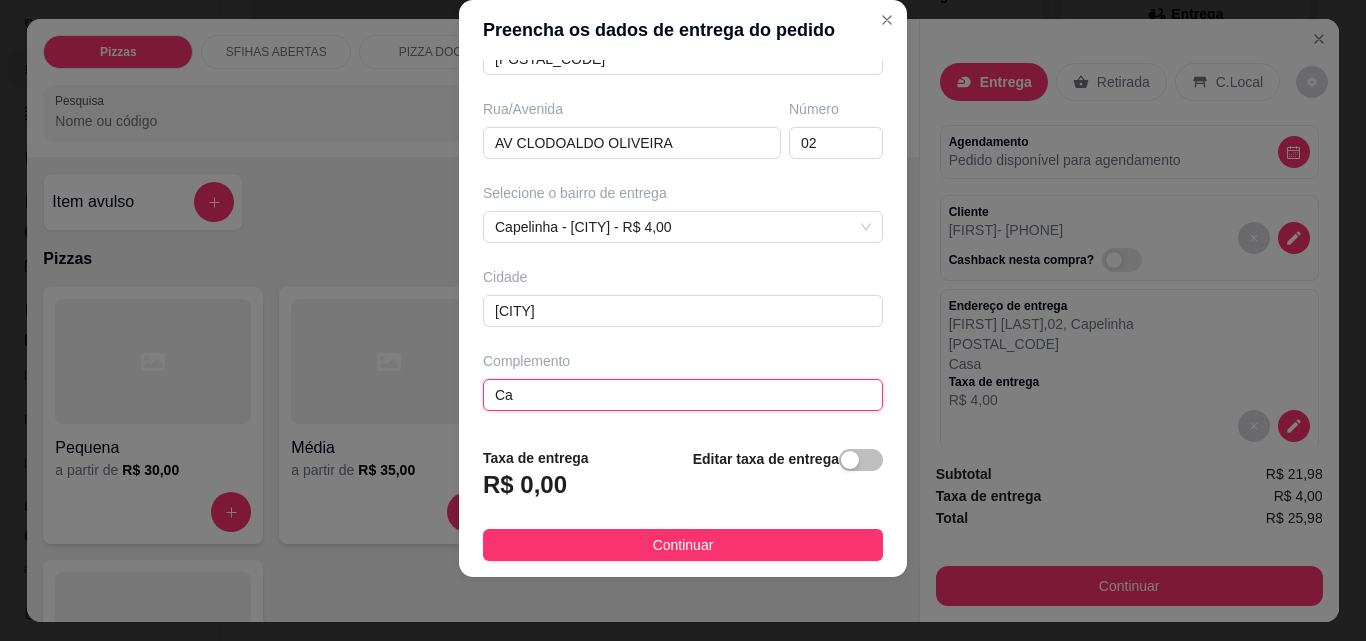 type on "C" 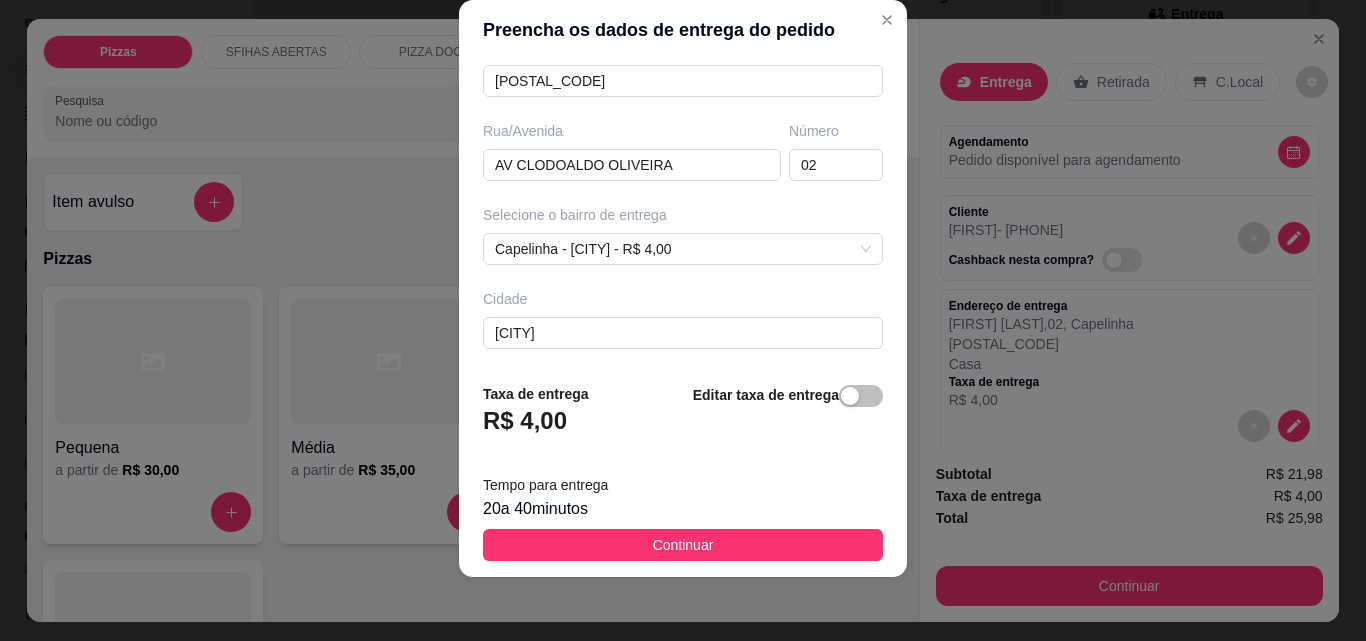 scroll, scrollTop: 367, scrollLeft: 0, axis: vertical 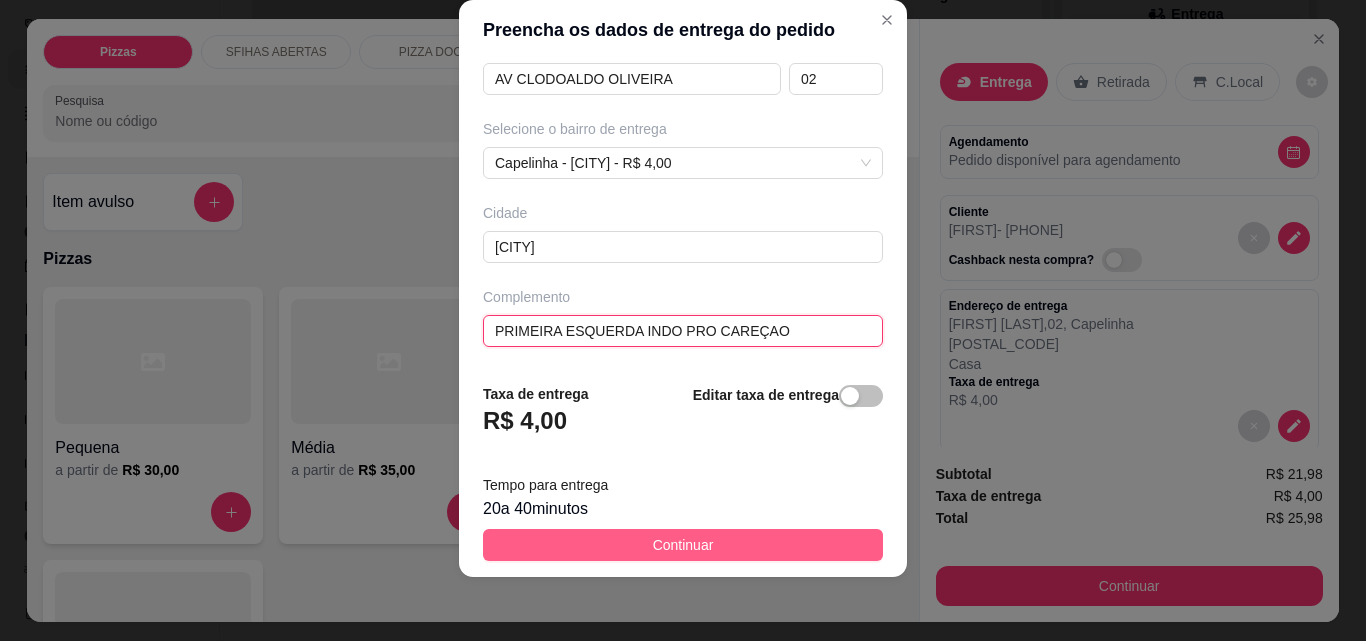 type on "PRIMEIRA ESQUERDA INDO PRO CAREÇAO" 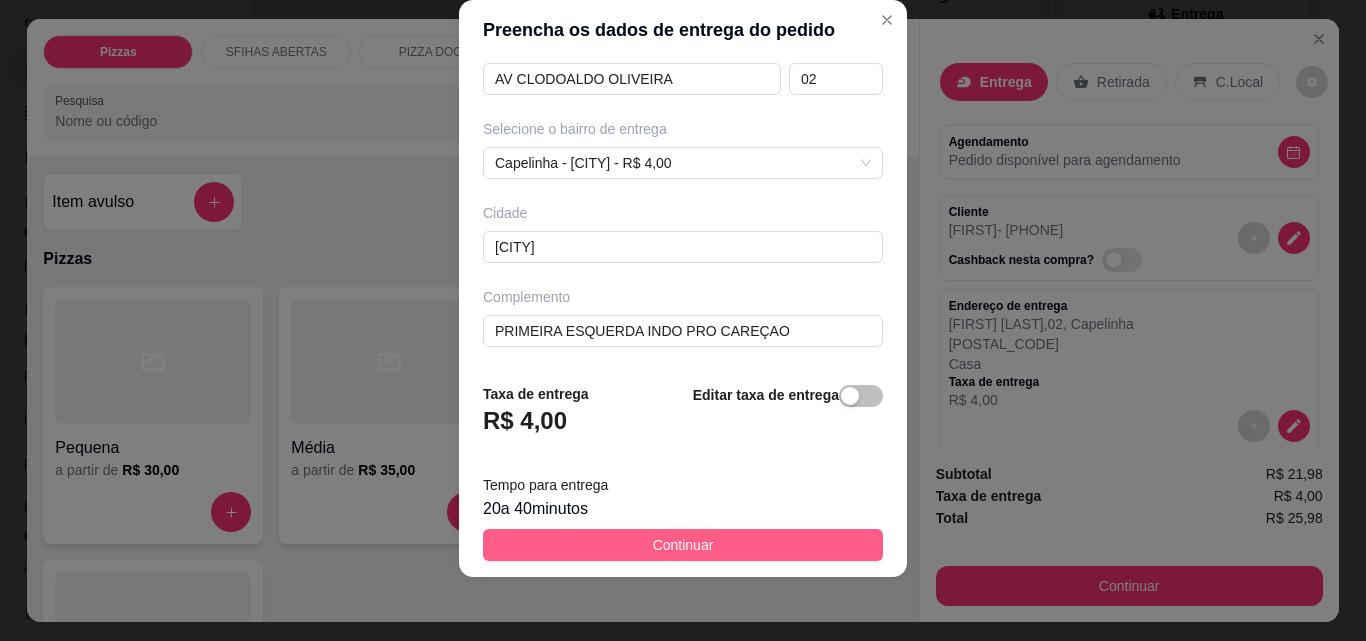 click on "Continuar" at bounding box center (683, 545) 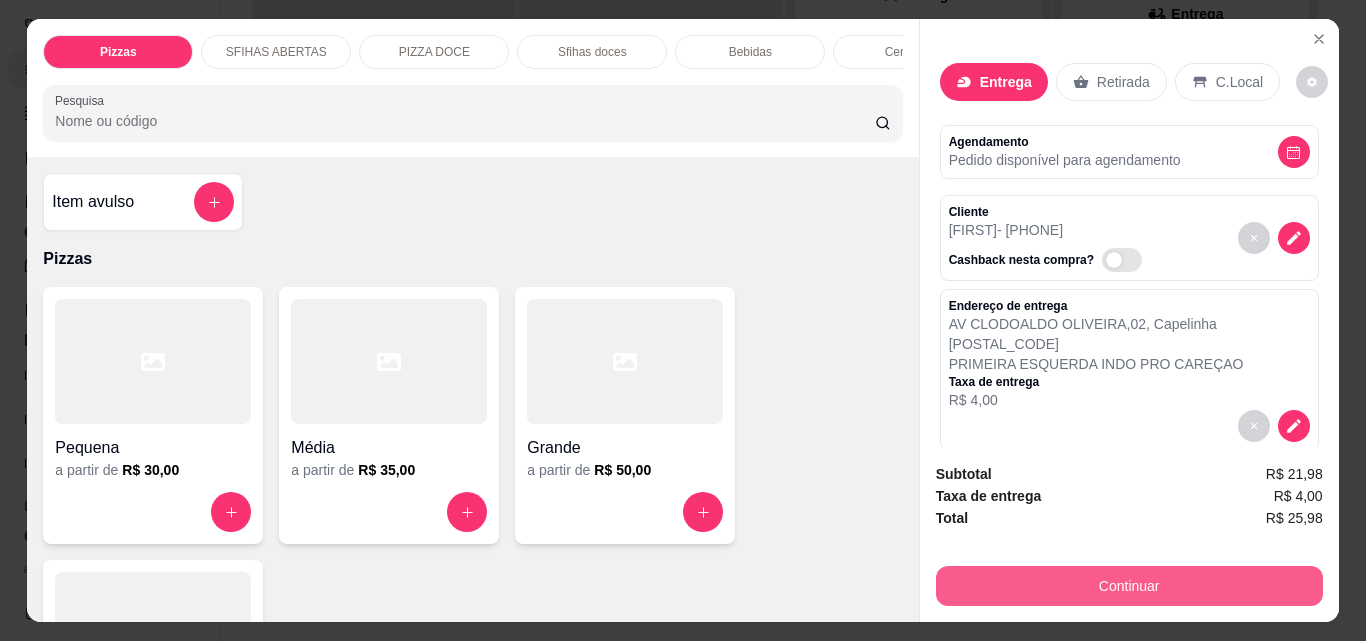 click on "Continuar" at bounding box center (1129, 586) 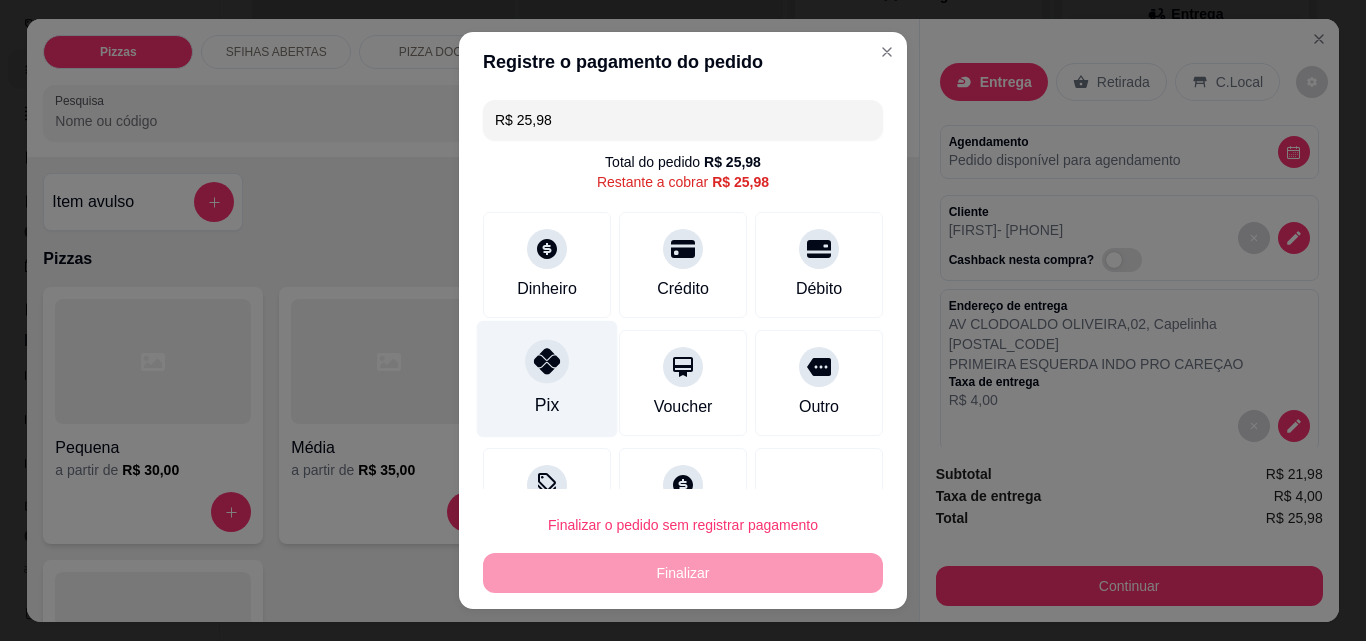 click 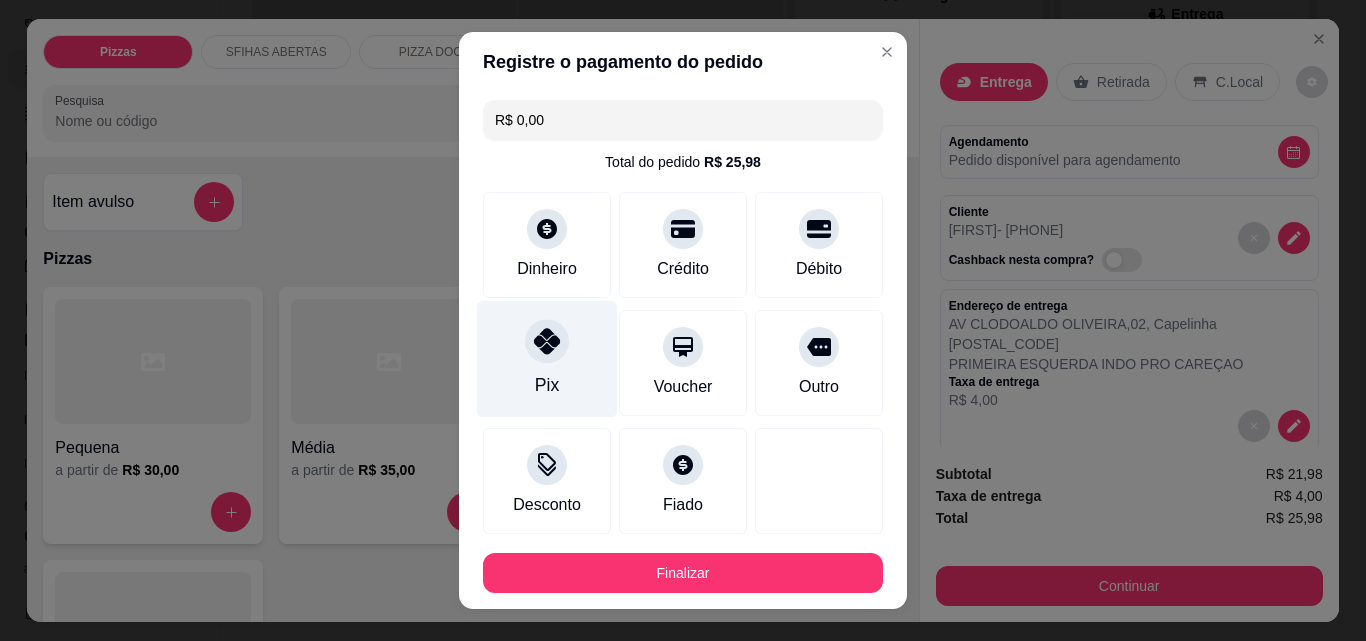 type on "R$ 0,00" 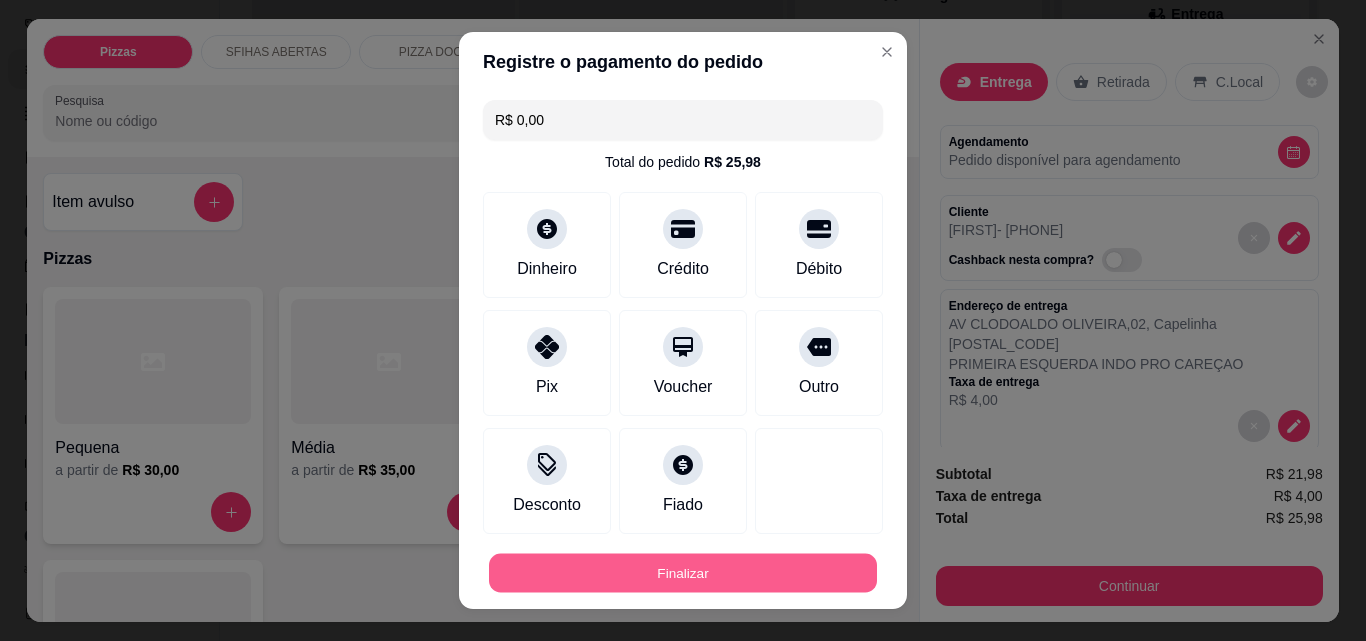 click on "Finalizar" at bounding box center [683, 573] 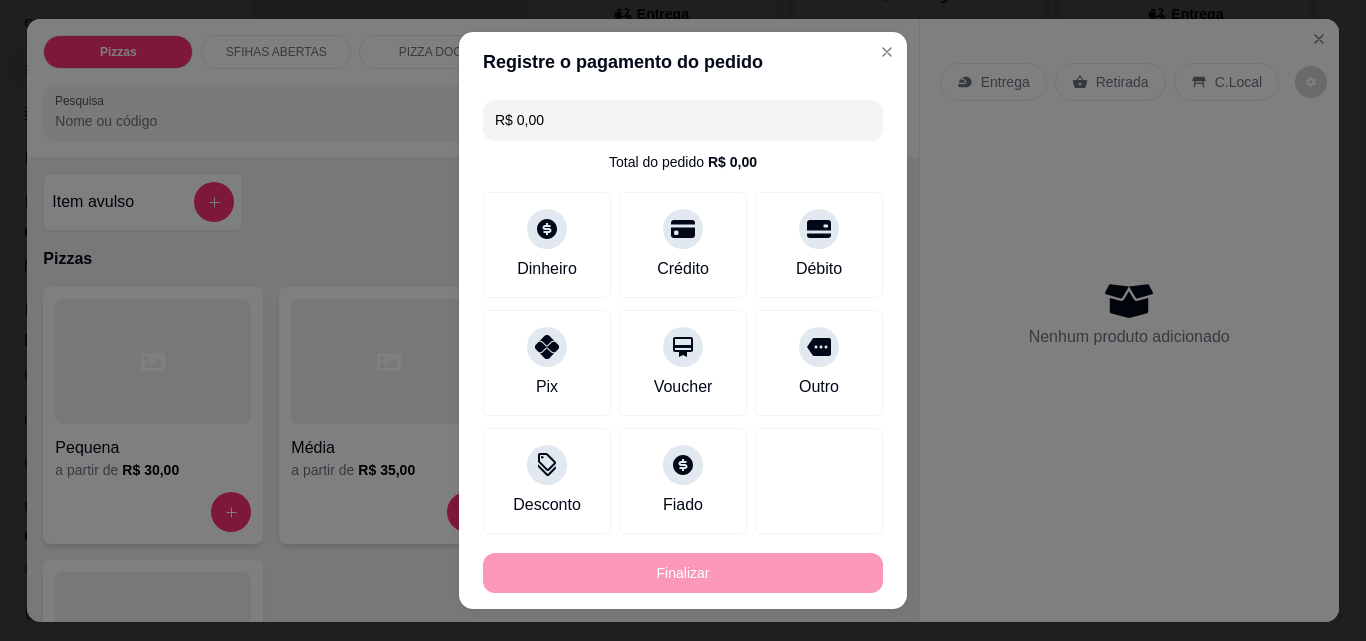 type on "0" 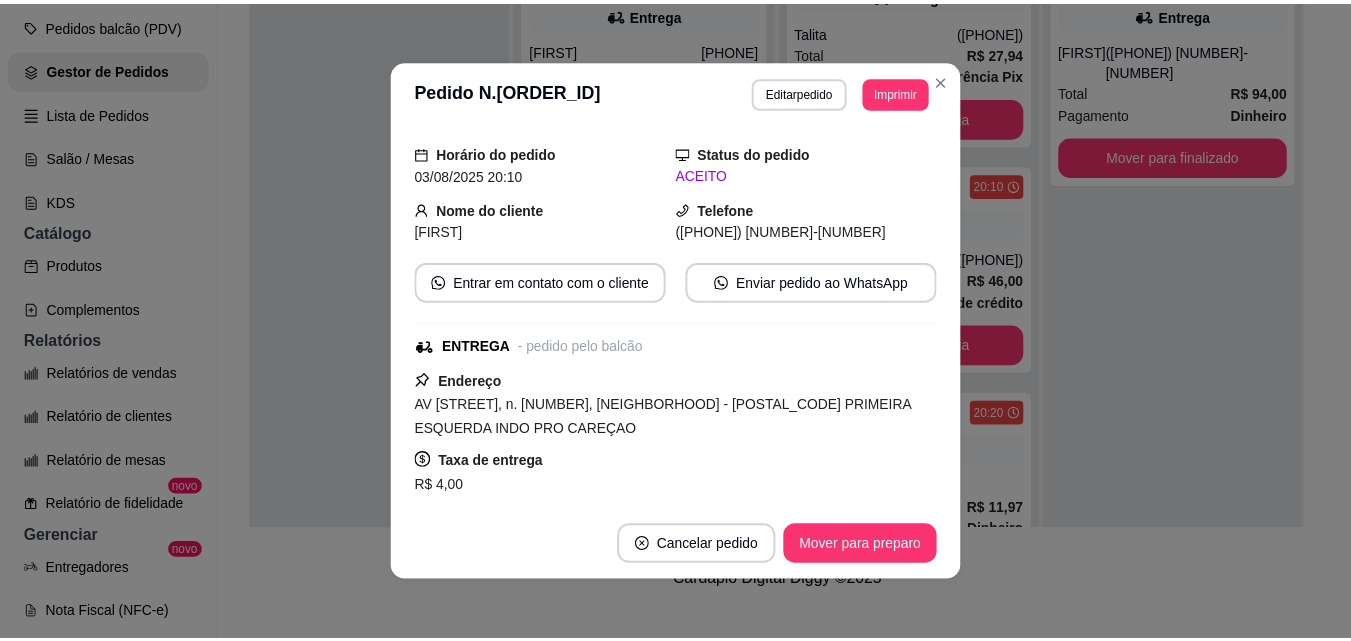 scroll, scrollTop: 144, scrollLeft: 0, axis: vertical 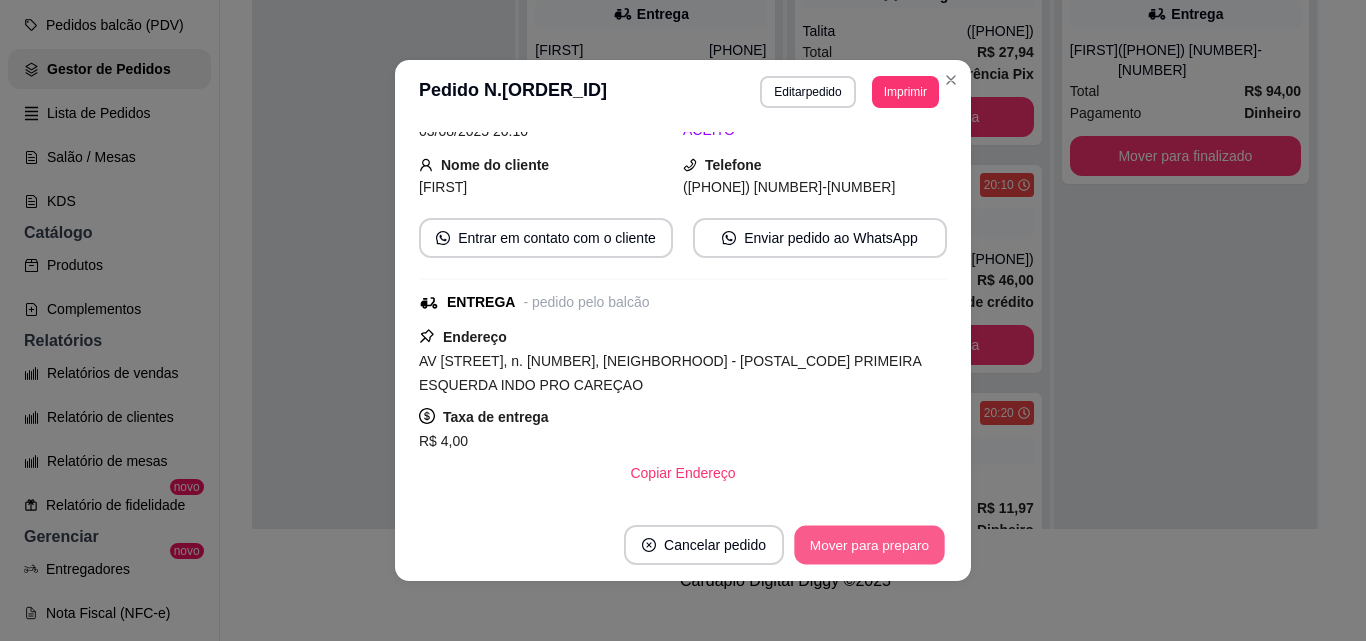 click on "Mover para preparo" at bounding box center (869, 545) 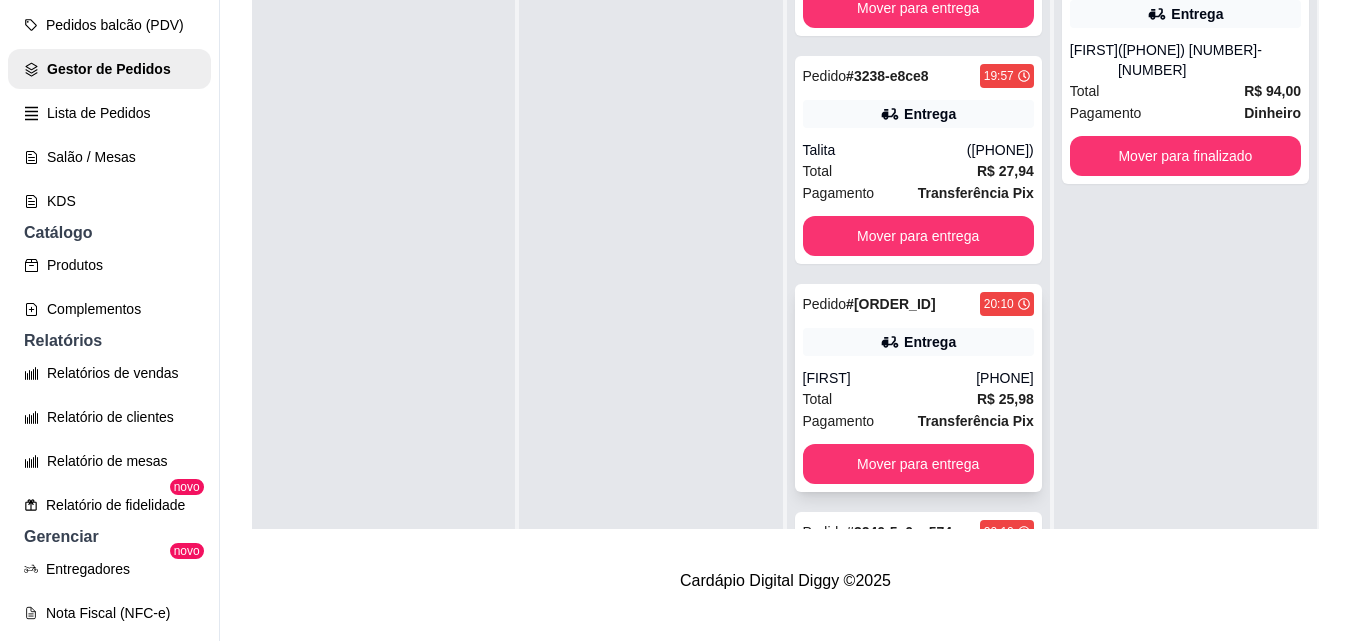 scroll, scrollTop: 375, scrollLeft: 0, axis: vertical 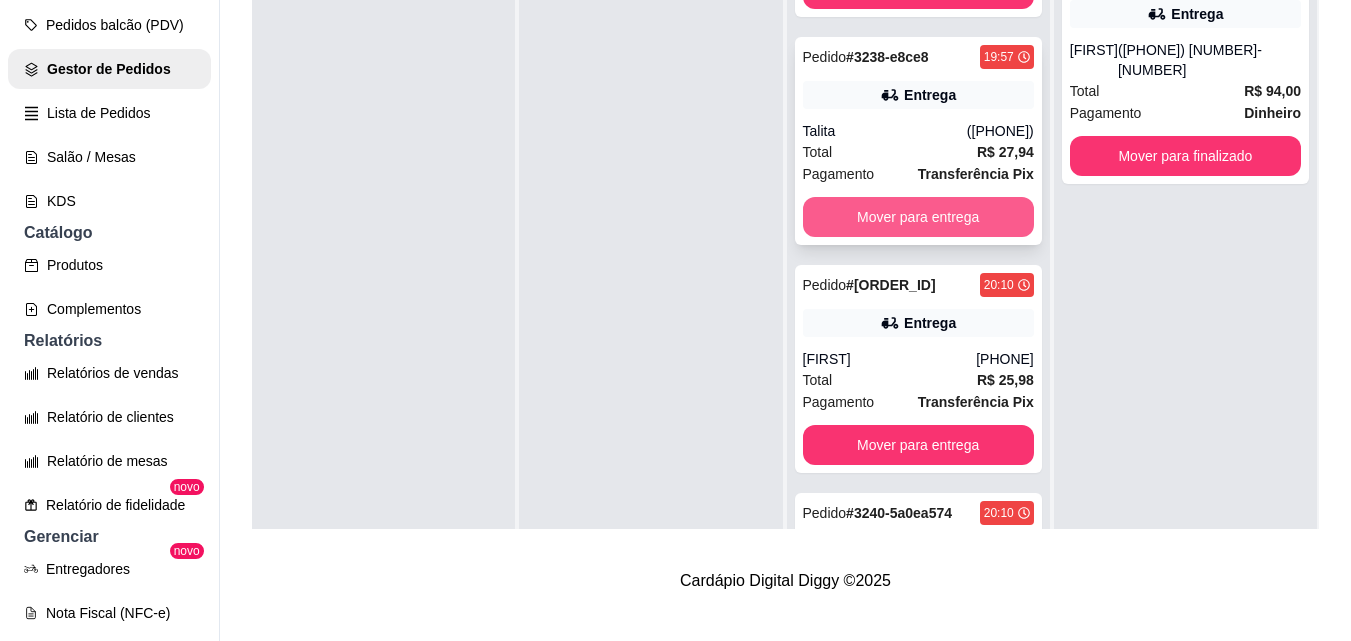 click on "Mover para entrega" at bounding box center [918, 217] 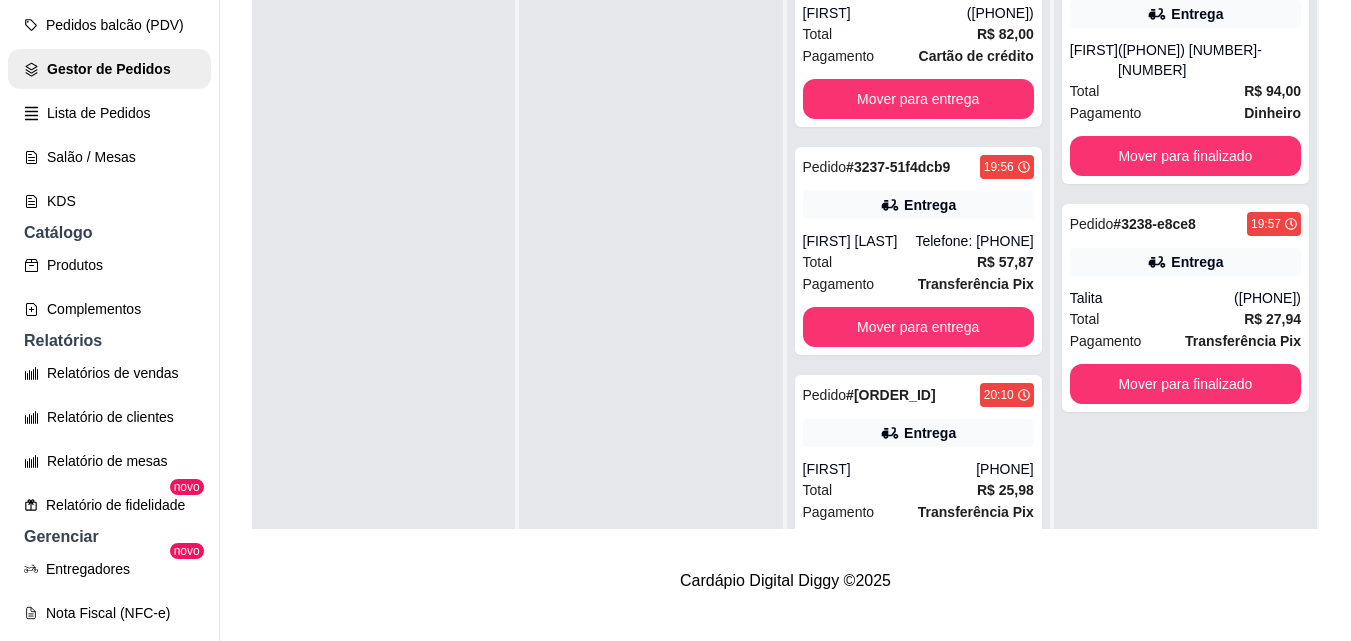 scroll, scrollTop: 0, scrollLeft: 0, axis: both 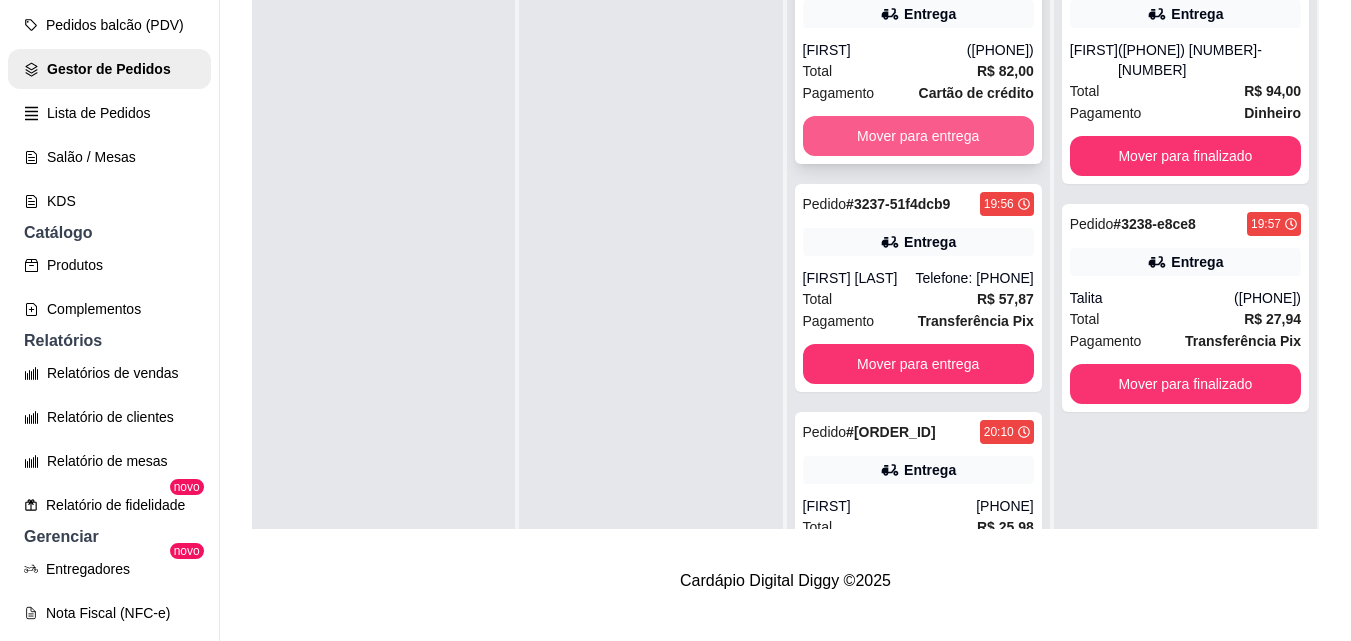 click on "Mover para entrega" at bounding box center (918, 136) 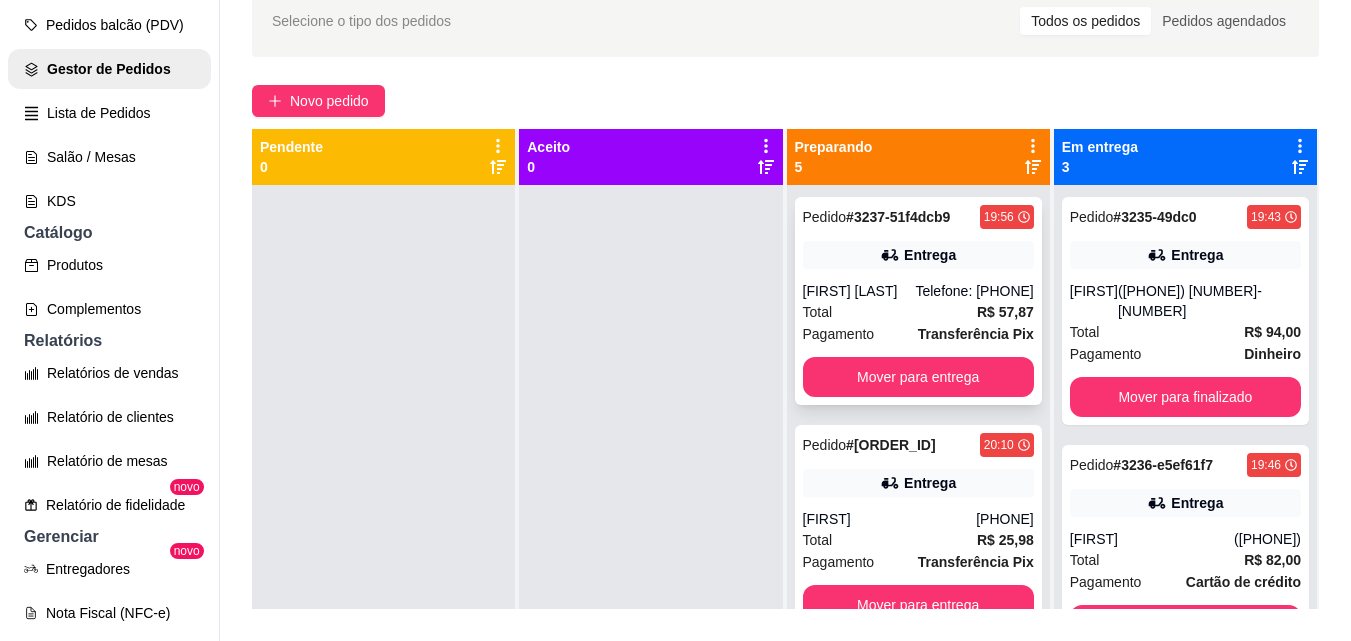 scroll, scrollTop: 0, scrollLeft: 0, axis: both 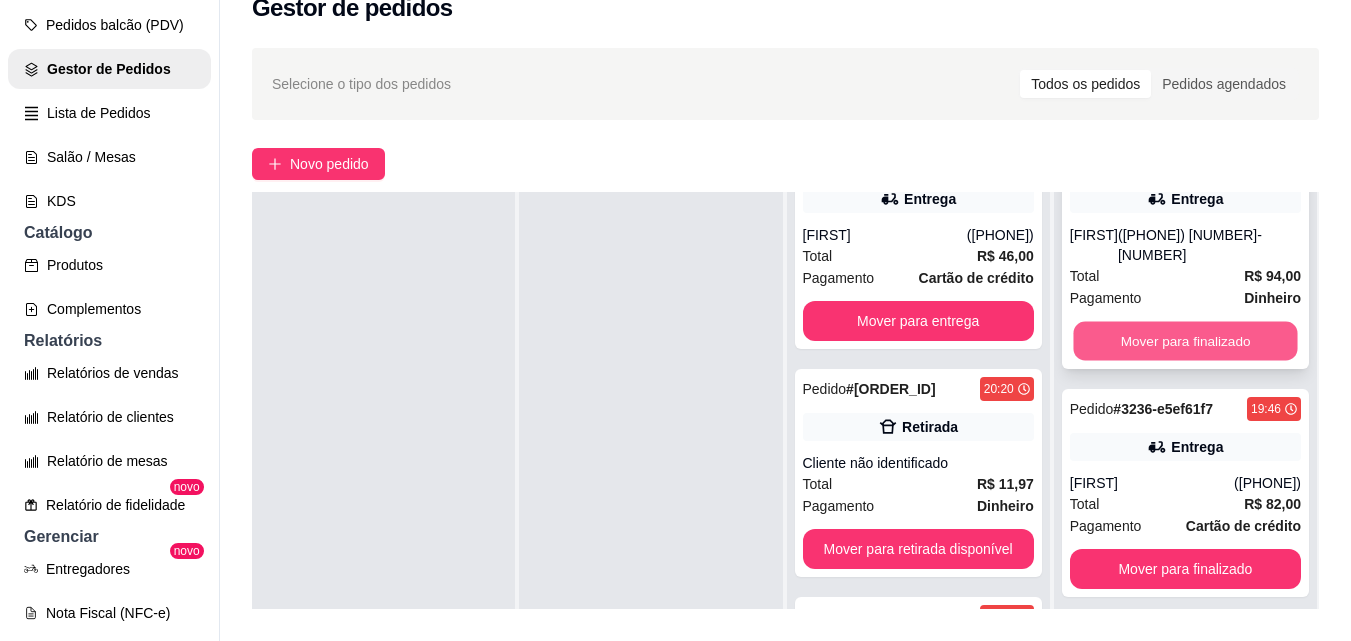 click on "Mover para finalizado" at bounding box center [1185, 341] 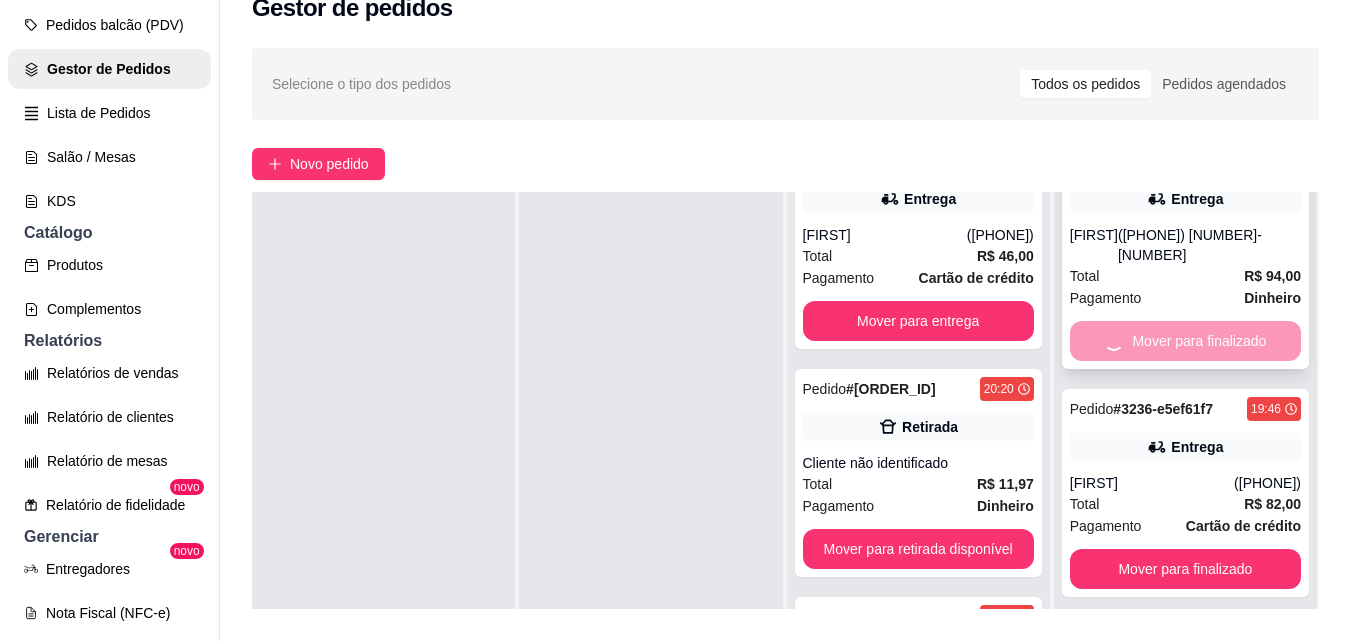 scroll, scrollTop: 0, scrollLeft: 0, axis: both 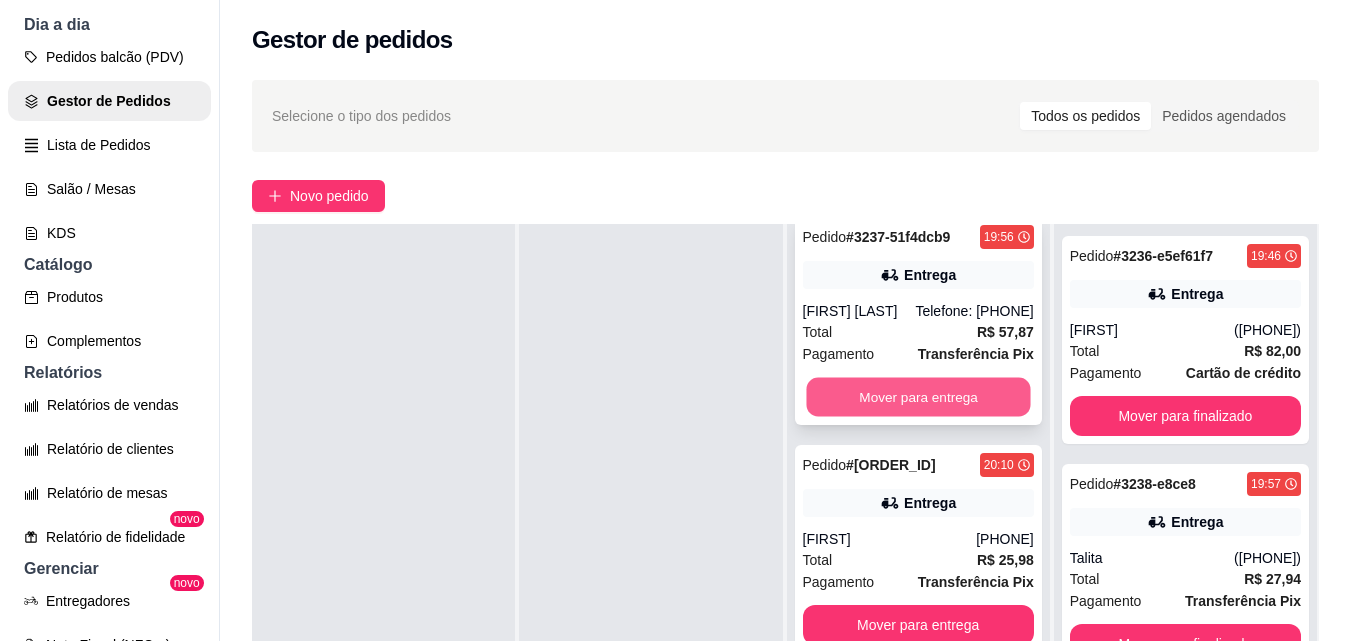 click on "Mover para entrega" at bounding box center [918, 397] 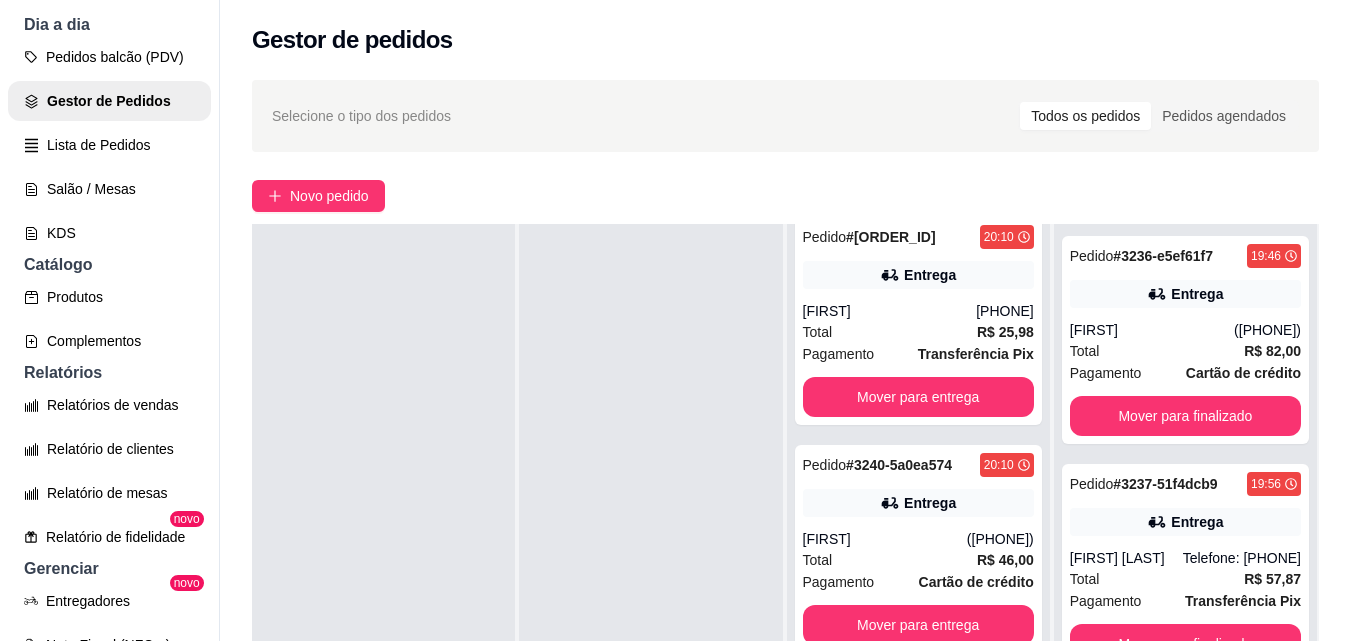 scroll, scrollTop: 0, scrollLeft: 0, axis: both 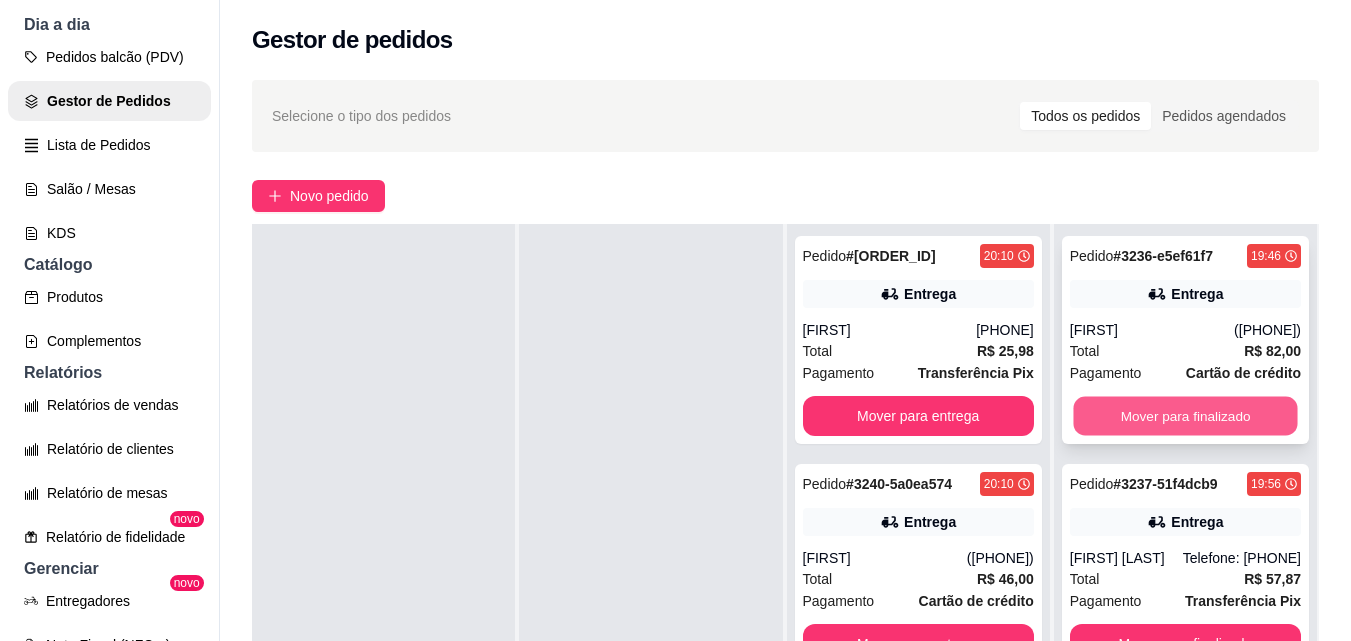 click on "Mover para finalizado" at bounding box center (1185, 416) 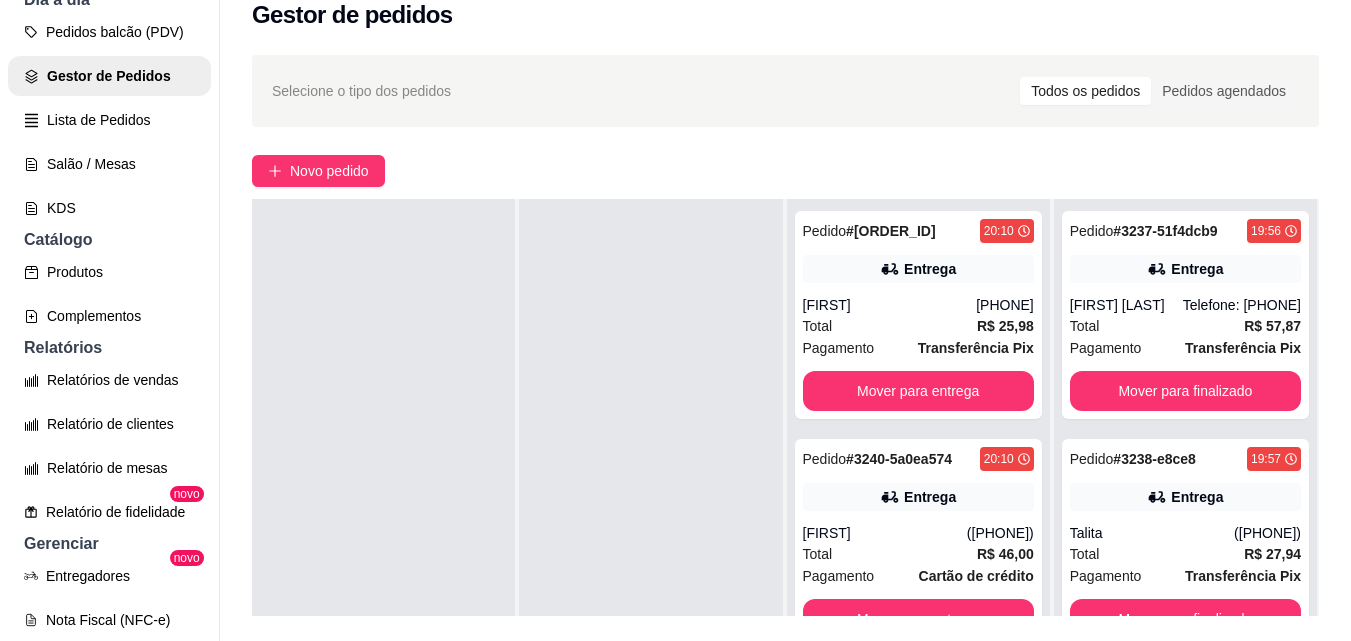 scroll, scrollTop: 32, scrollLeft: 0, axis: vertical 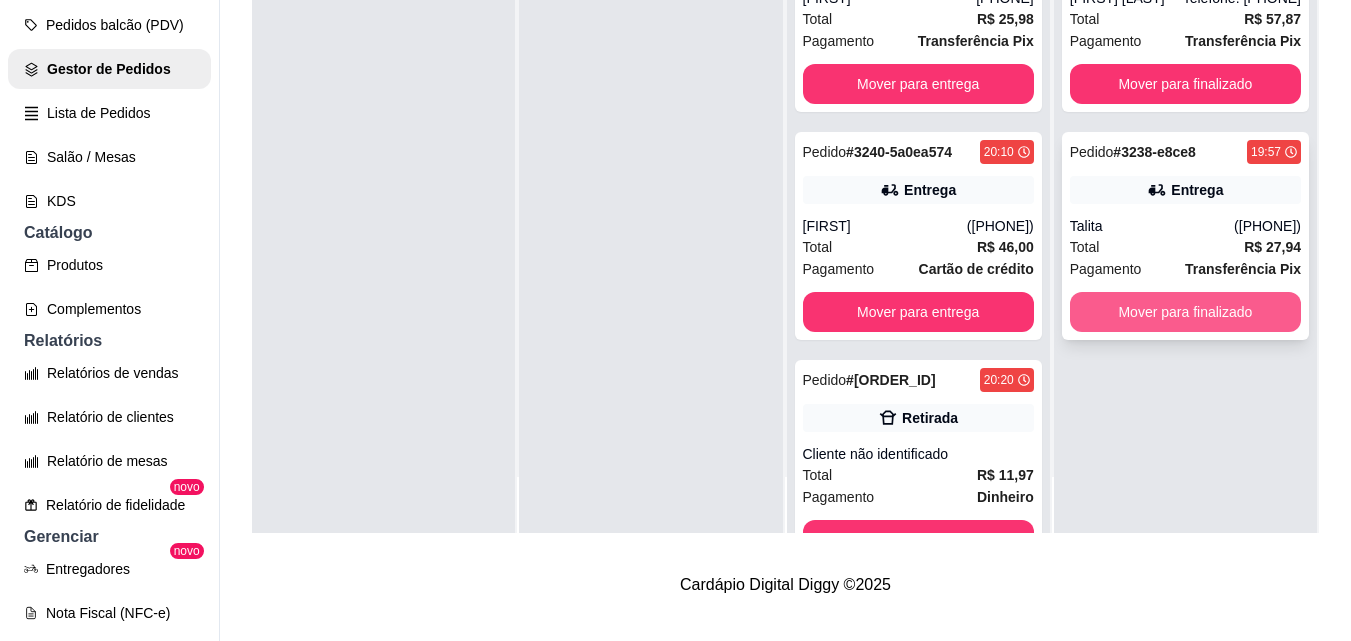 click on "Mover para finalizado" at bounding box center (1185, 312) 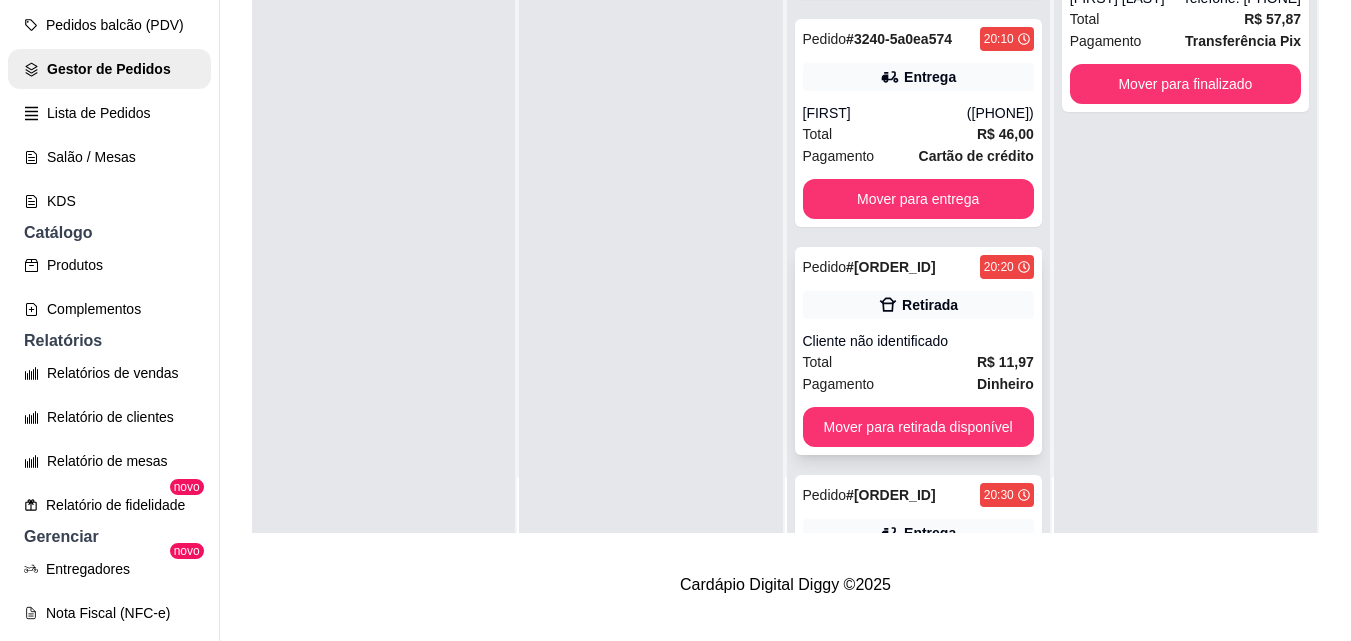 scroll, scrollTop: 291, scrollLeft: 0, axis: vertical 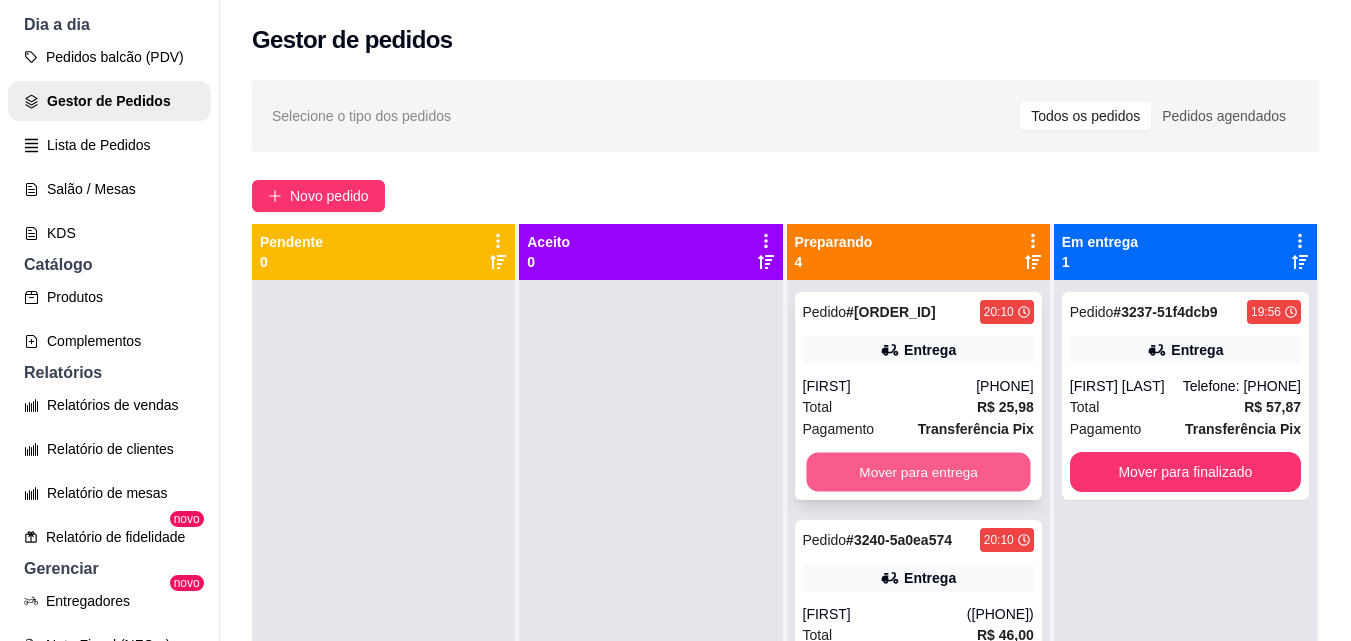 click on "Mover para entrega" at bounding box center [918, 472] 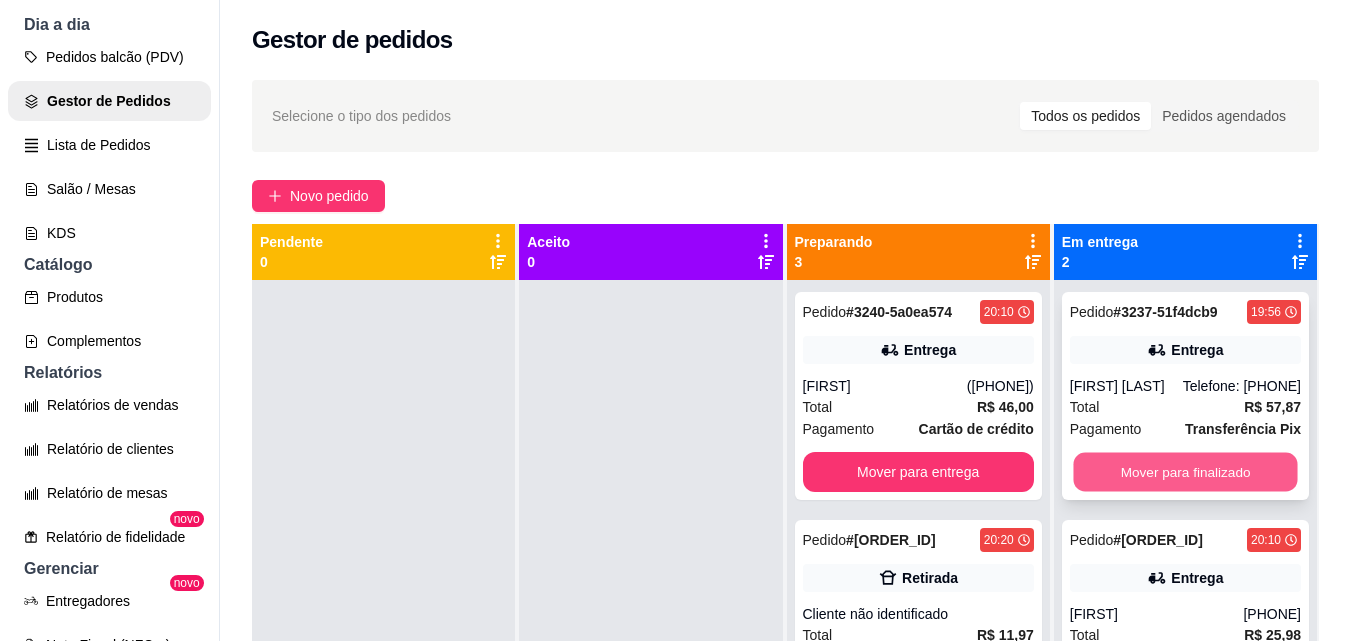 click on "Mover para finalizado" at bounding box center (1185, 472) 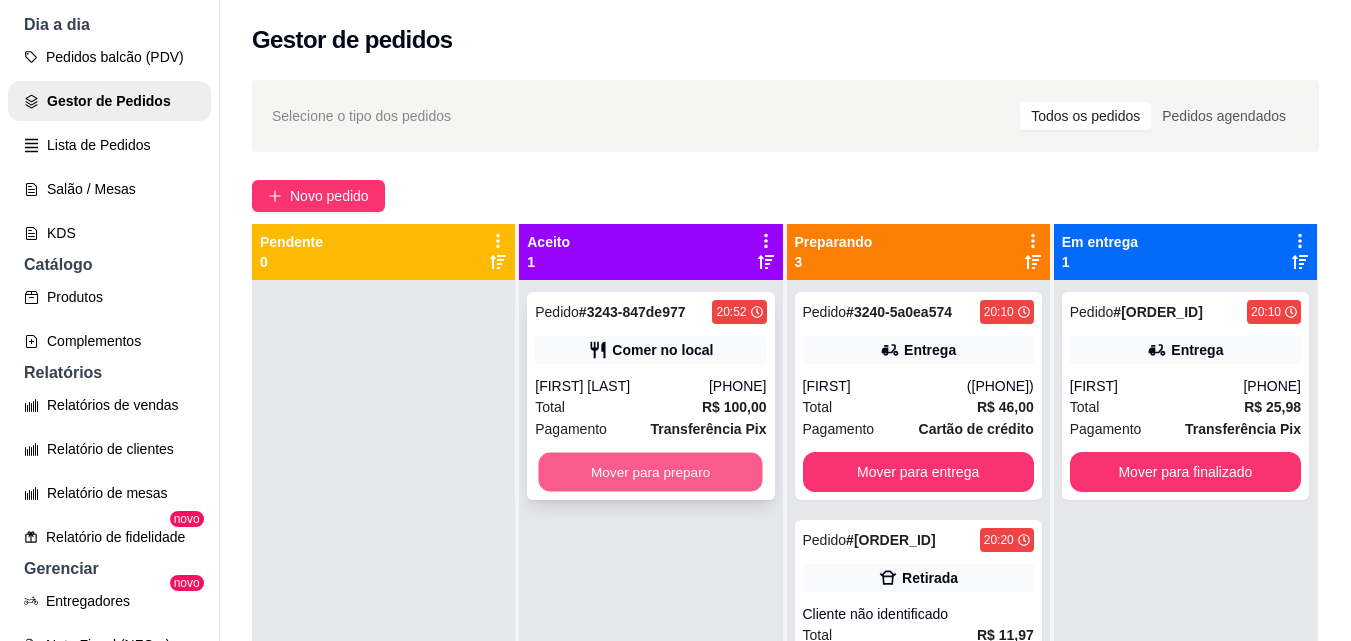 click on "Mover para preparo" at bounding box center (651, 472) 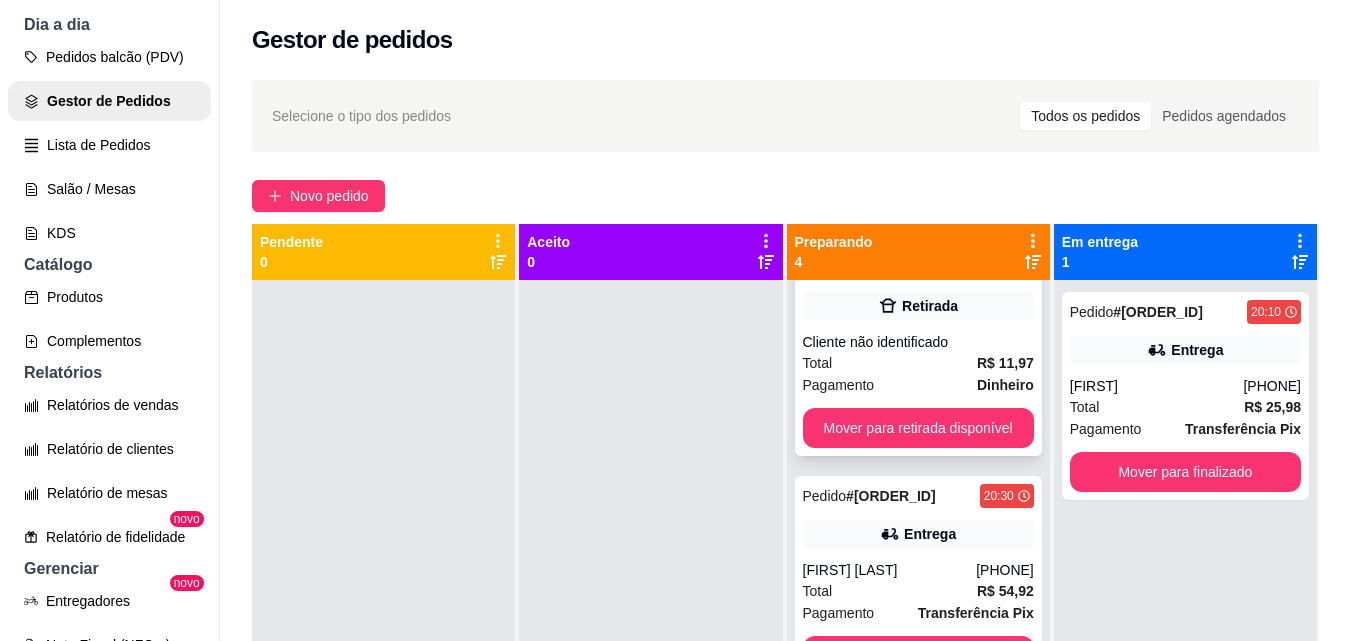 scroll, scrollTop: 311, scrollLeft: 0, axis: vertical 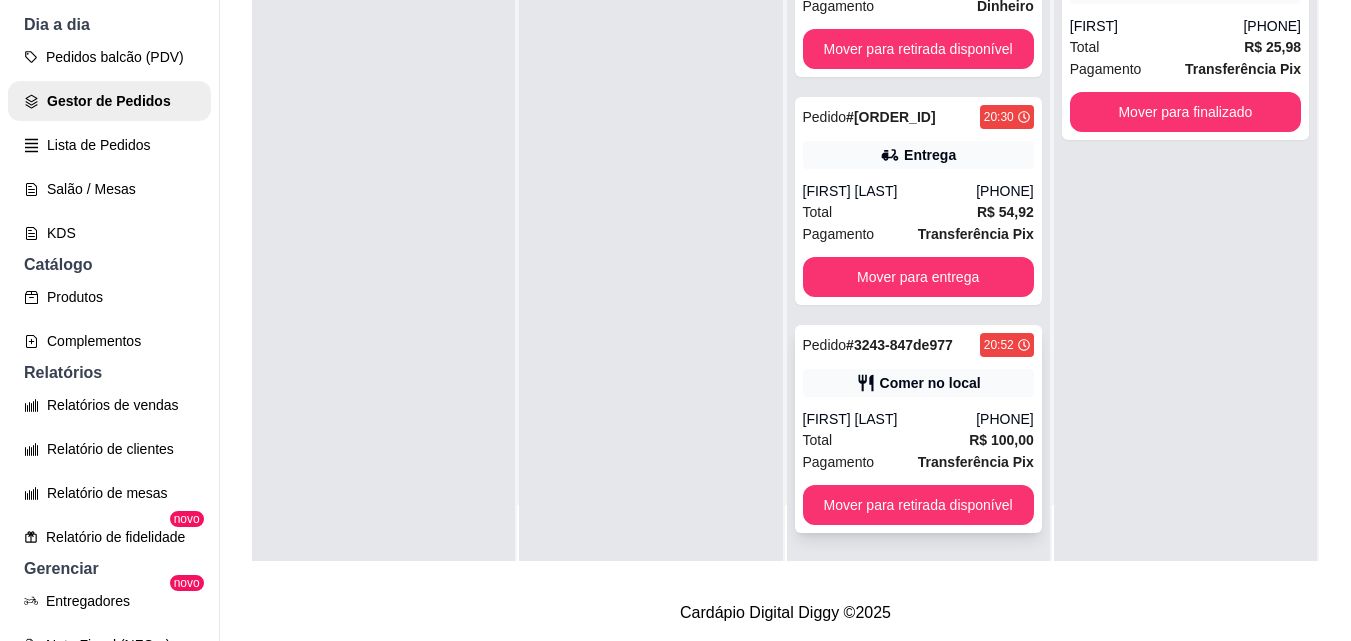 click on "[FIRST] [LAST]" at bounding box center (890, 419) 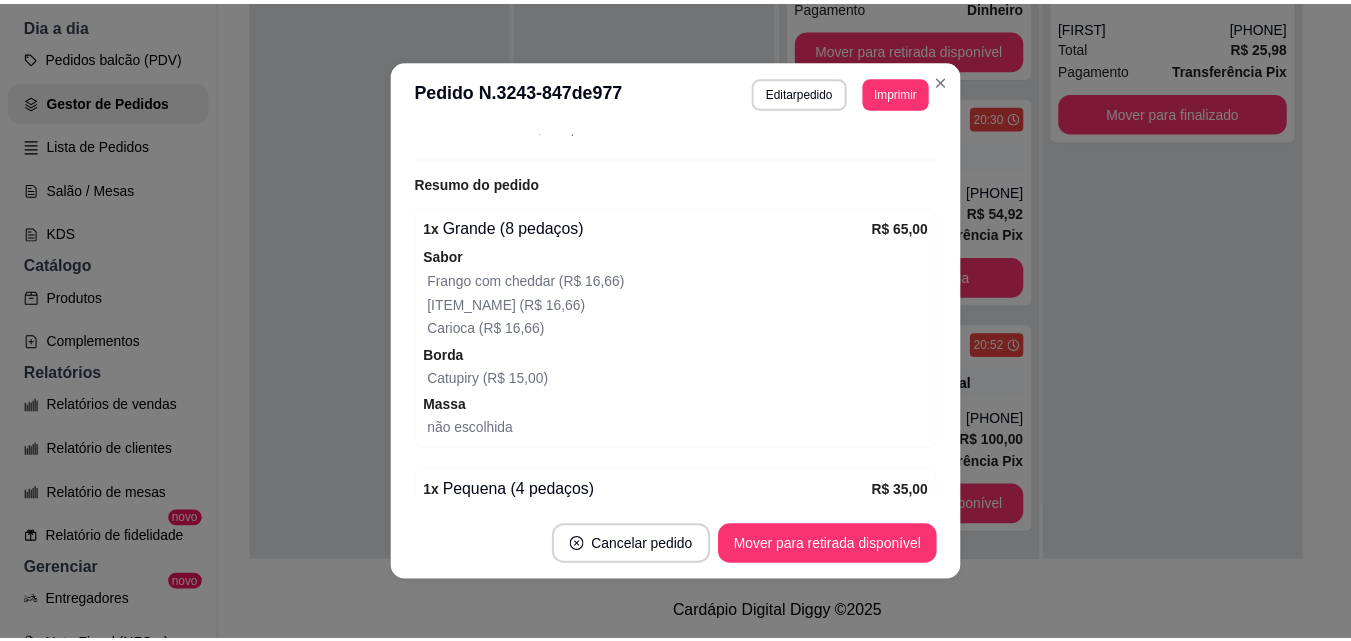 scroll, scrollTop: 400, scrollLeft: 0, axis: vertical 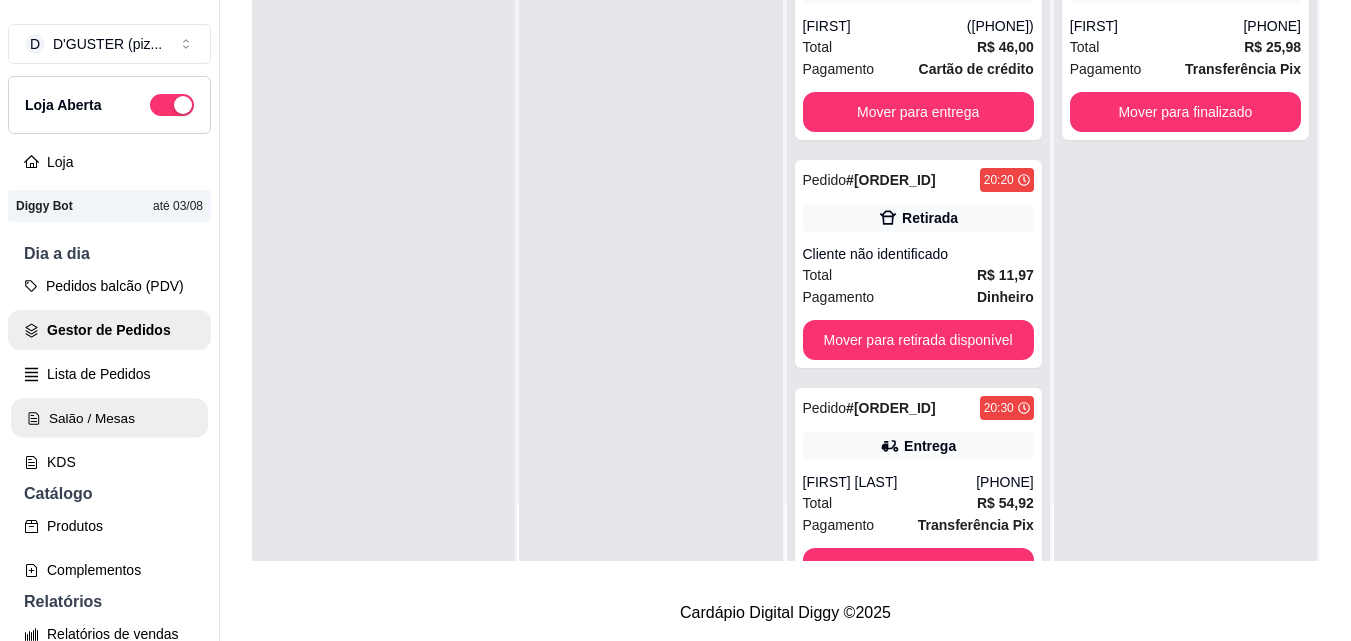 click on "Salão / Mesas" at bounding box center [109, 418] 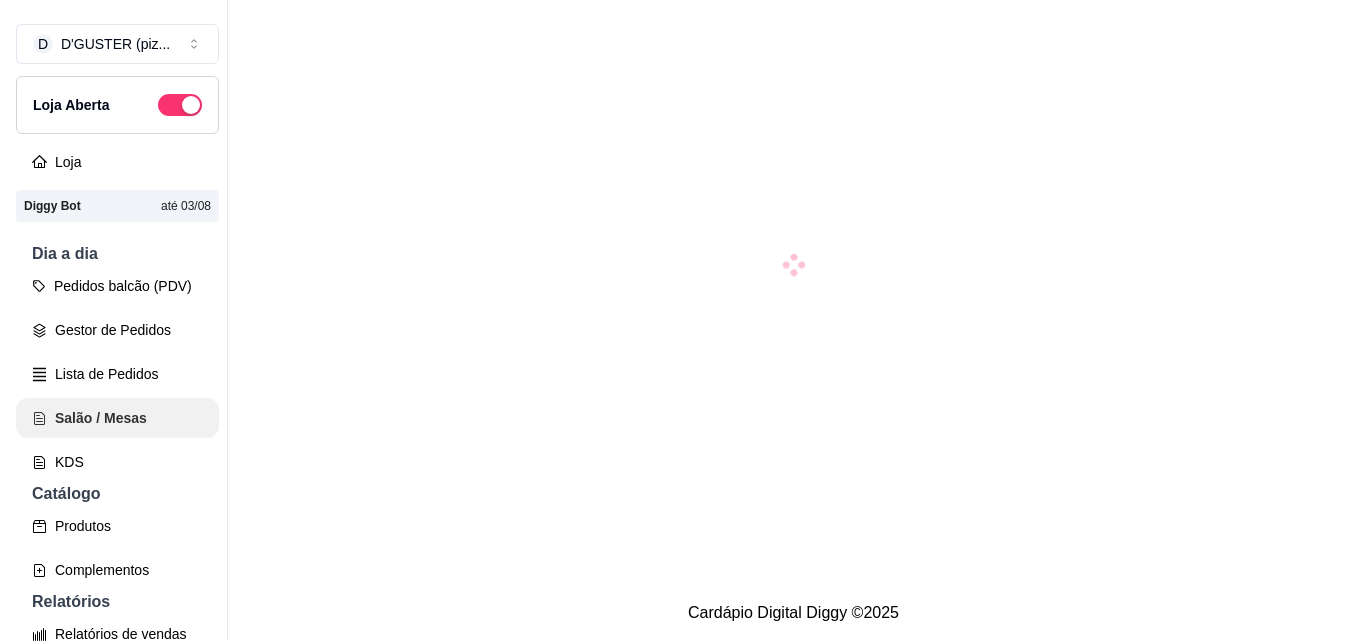 scroll, scrollTop: 0, scrollLeft: 0, axis: both 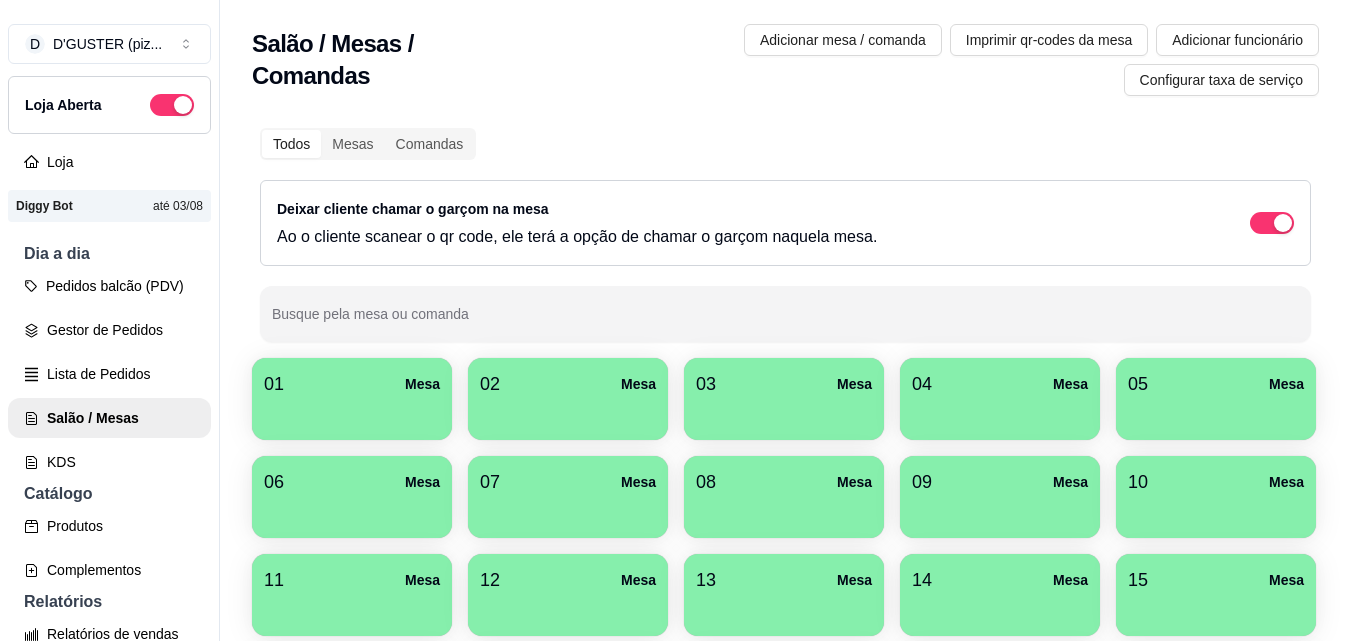 click at bounding box center [1000, 413] 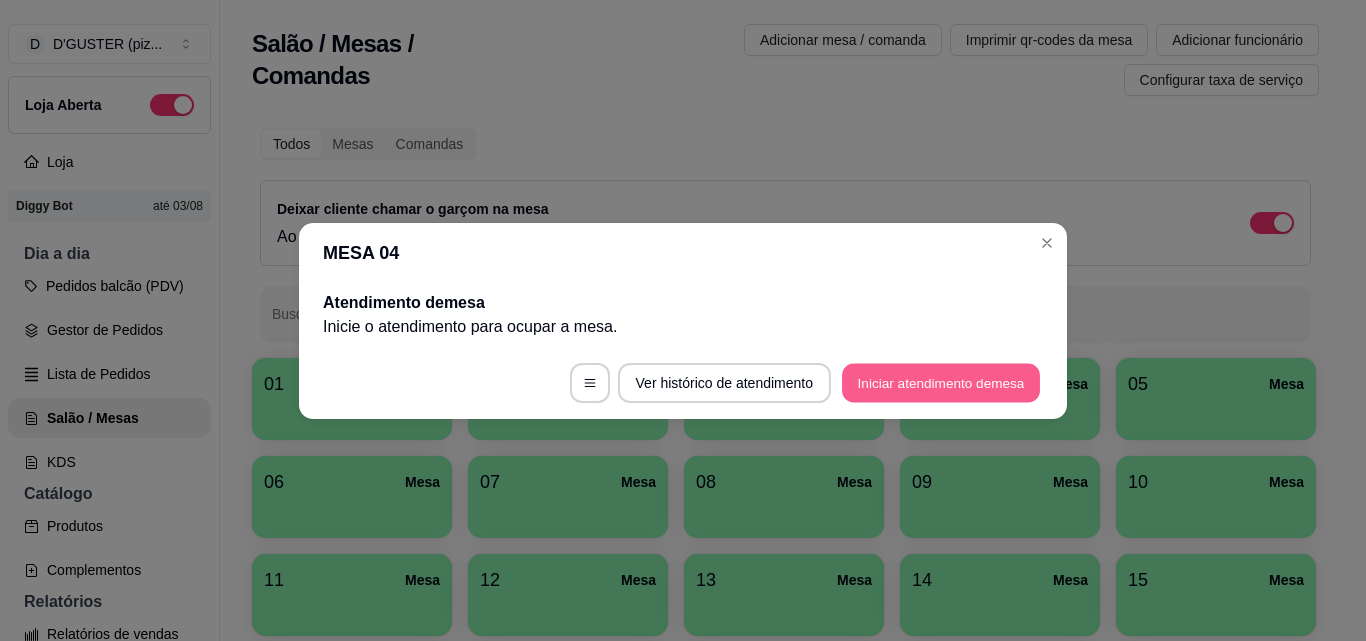 click on "Iniciar atendimento de  mesa" at bounding box center [941, 382] 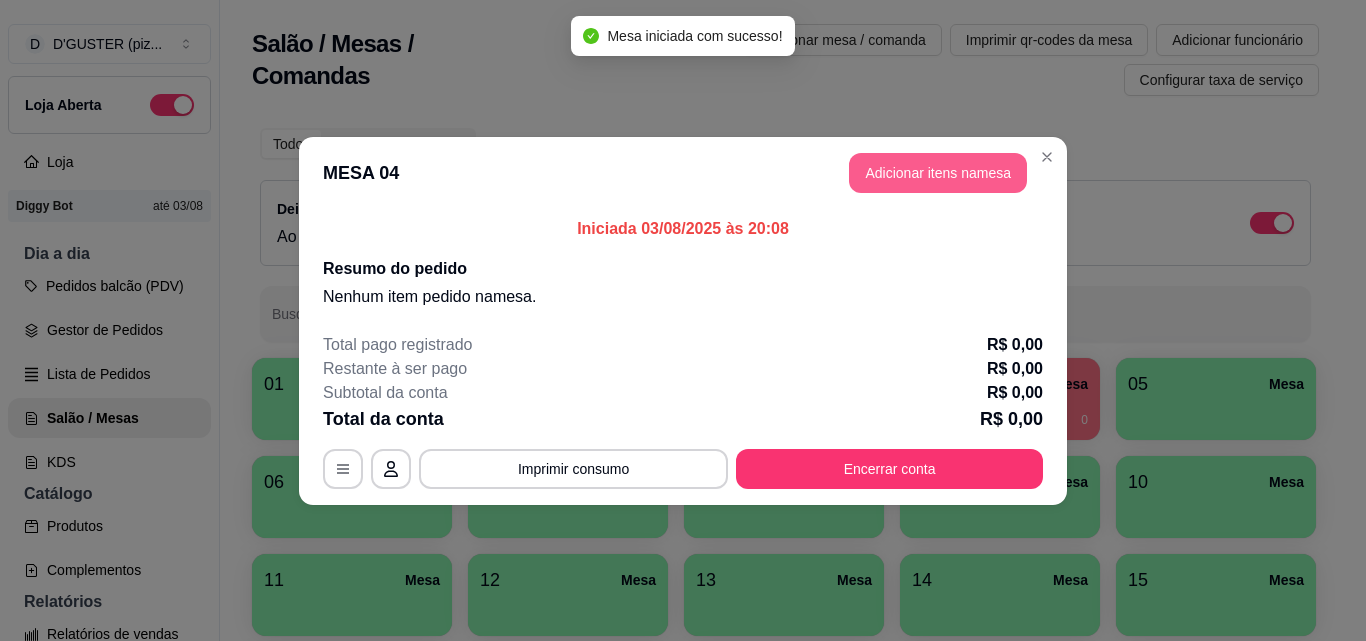 click on "Adicionar itens na  mesa" at bounding box center [938, 173] 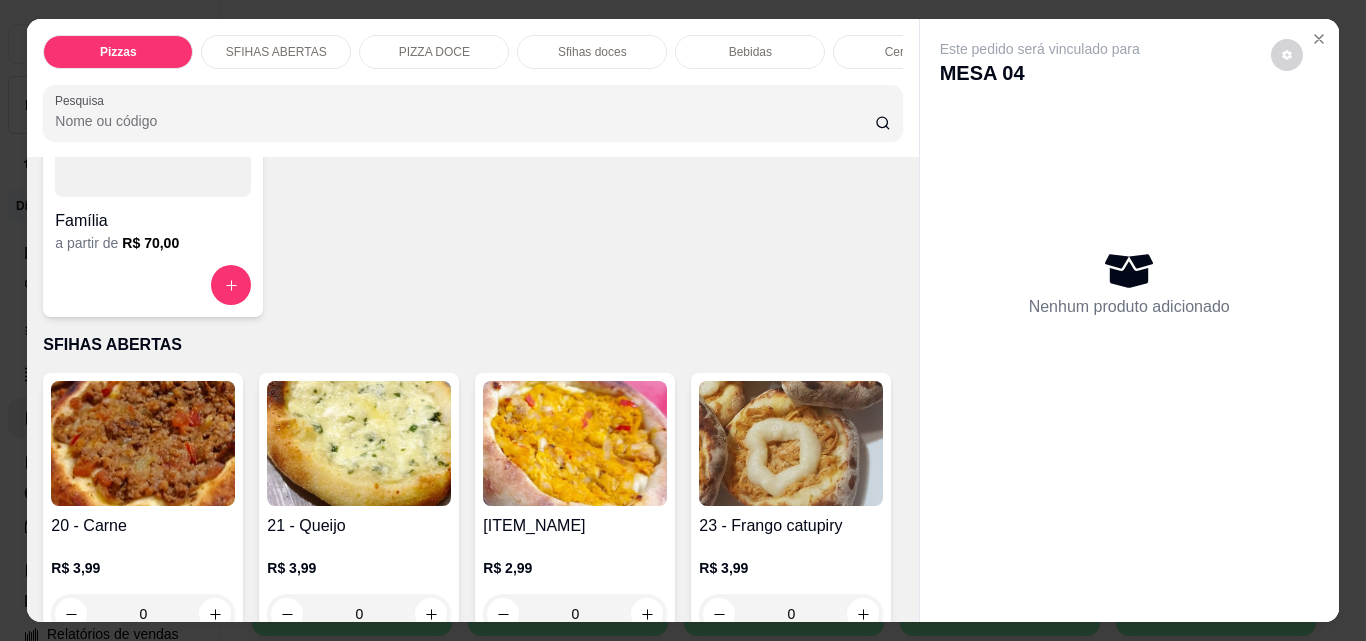 scroll, scrollTop: 700, scrollLeft: 0, axis: vertical 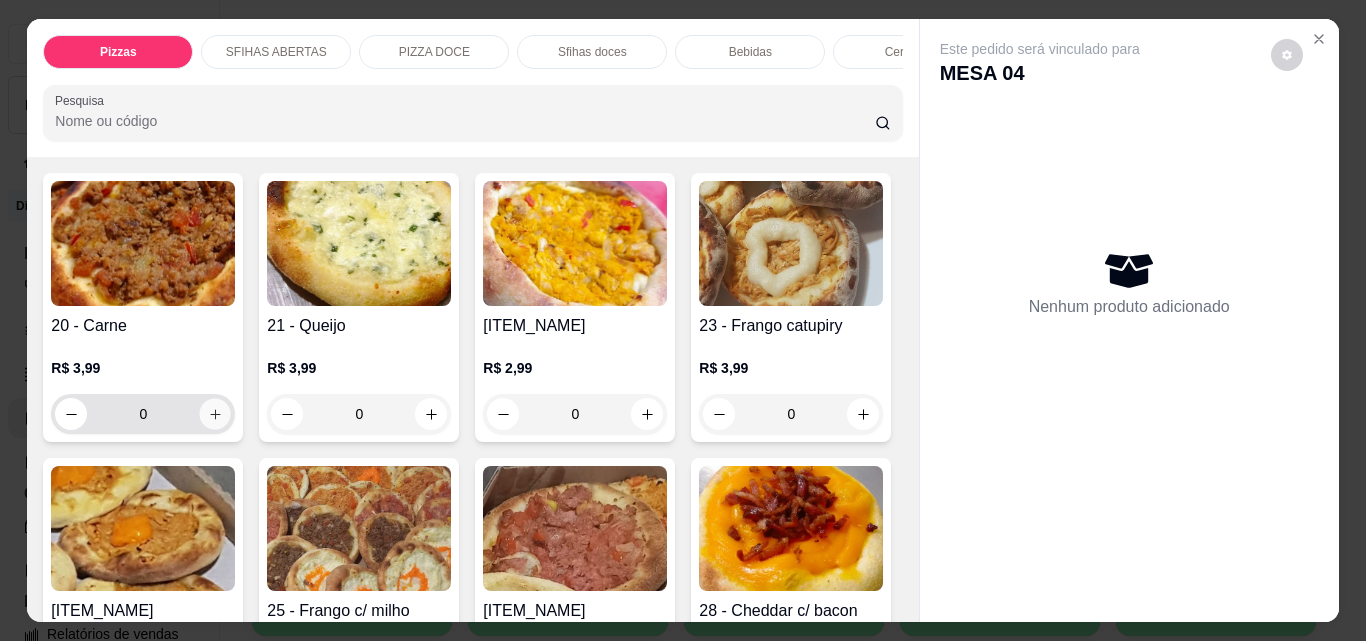 click 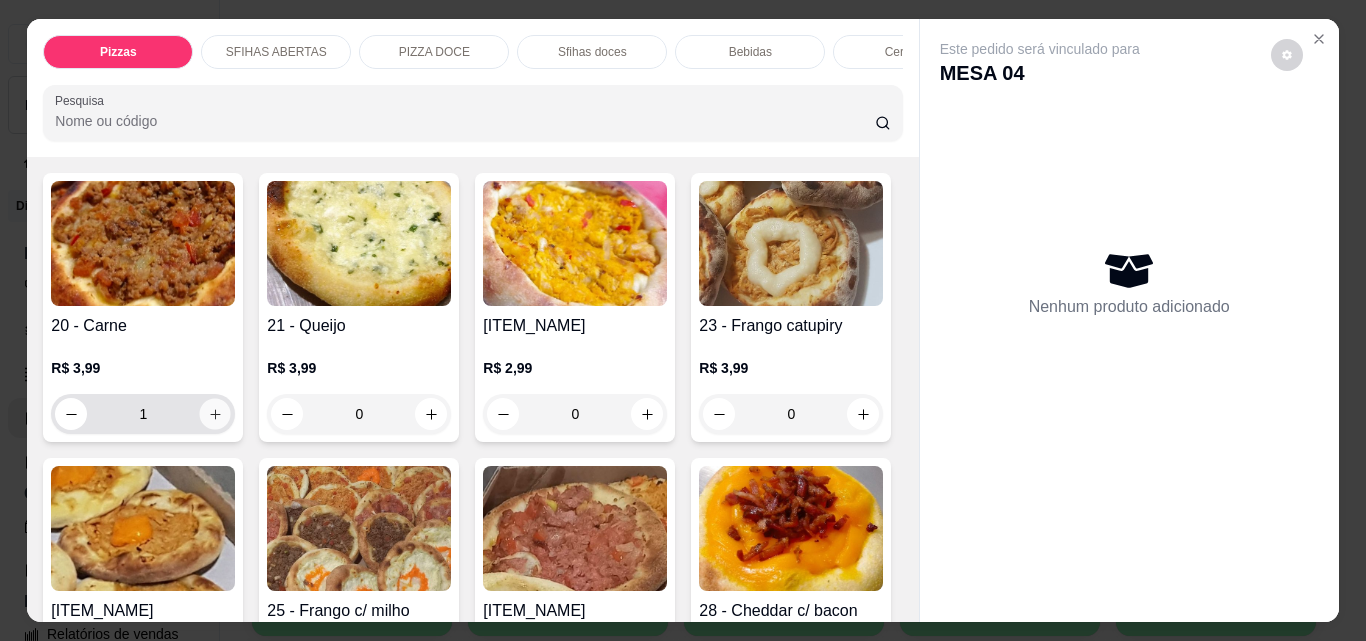 click 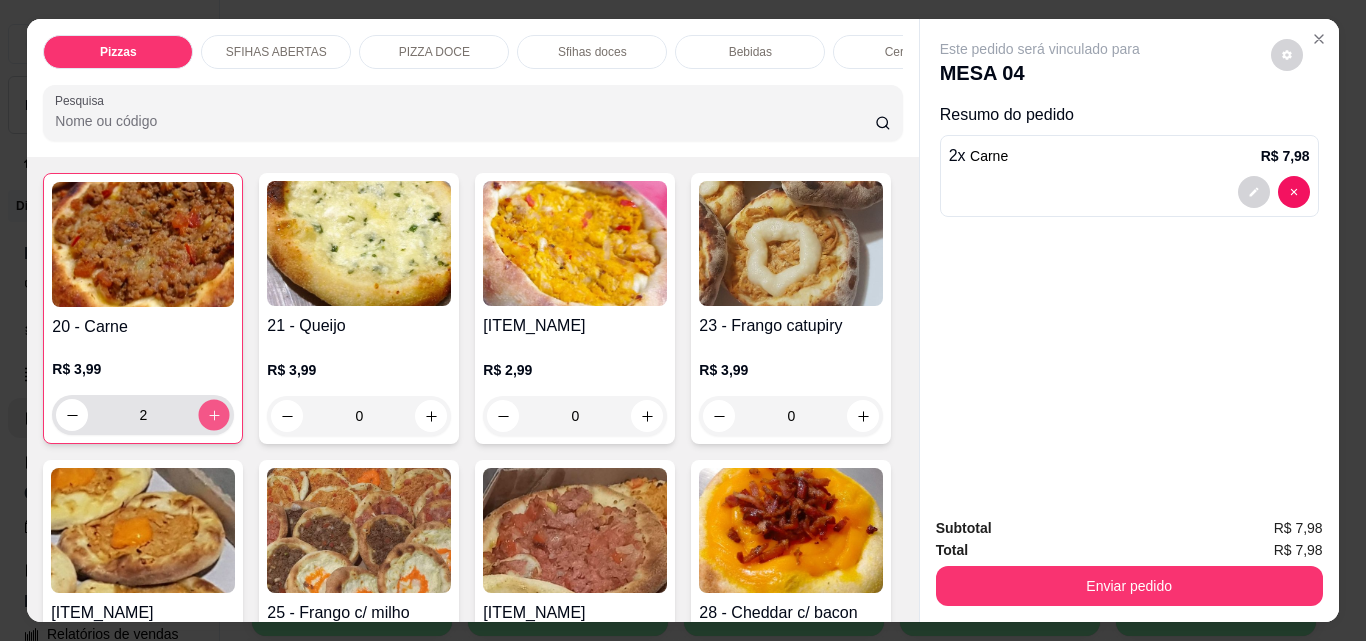 click 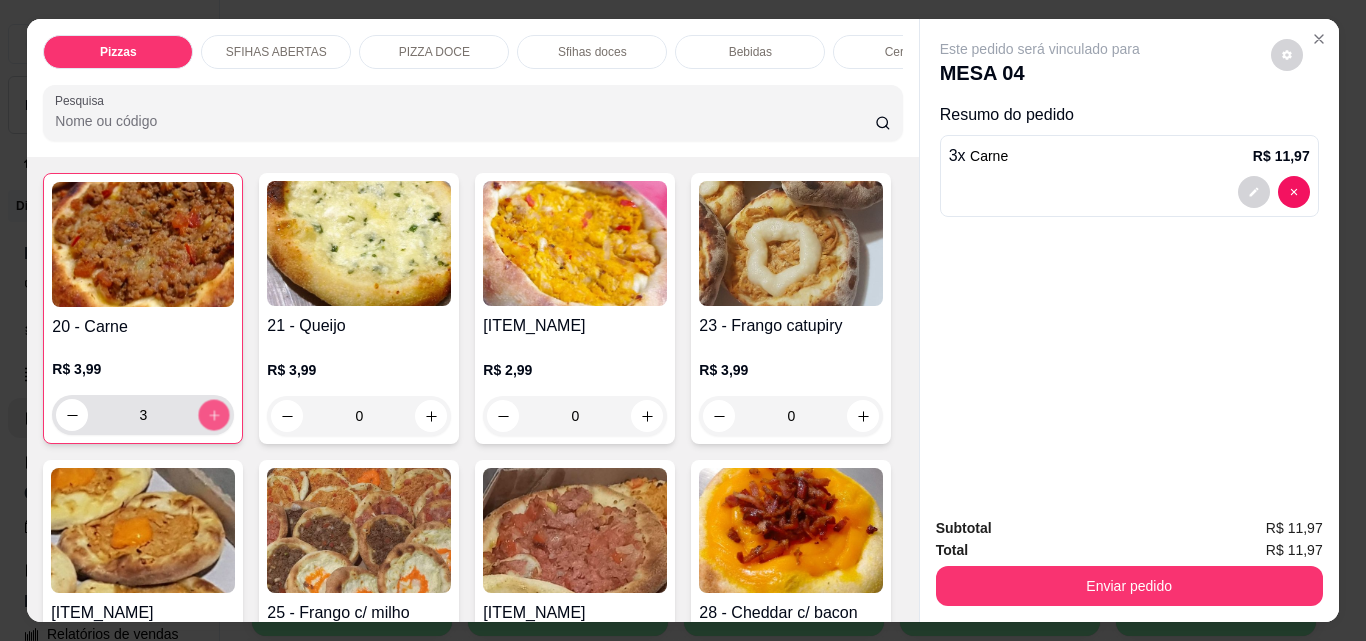 click 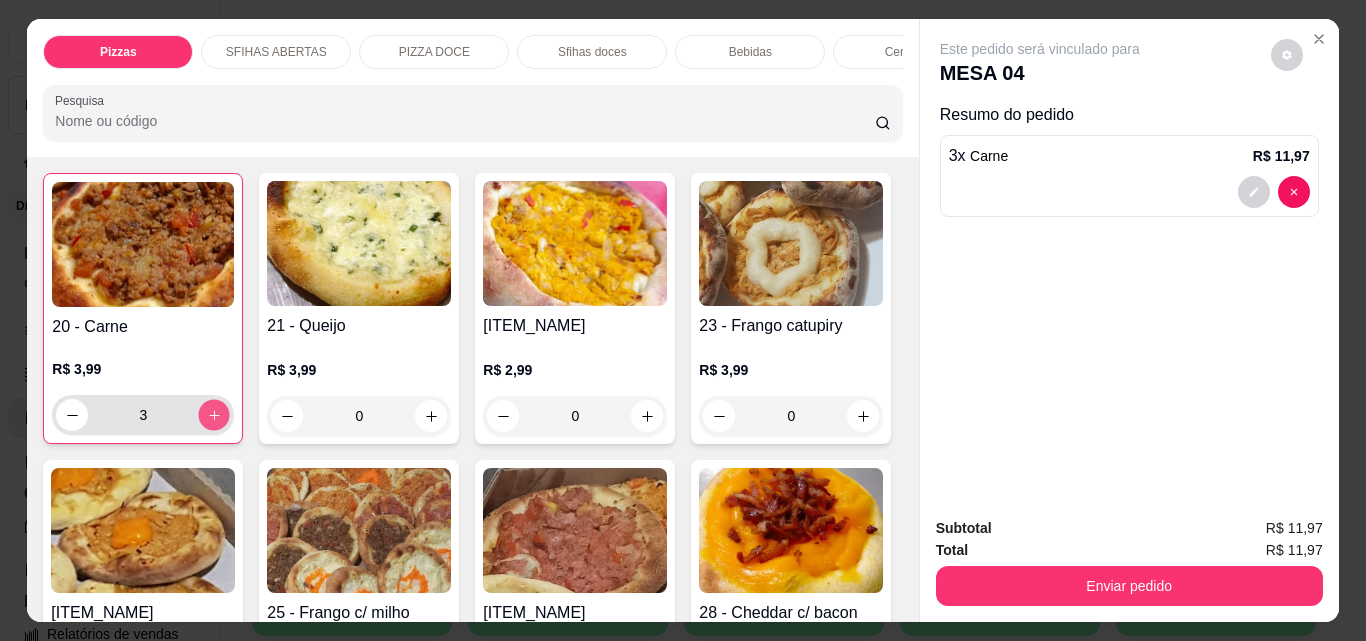 type on "4" 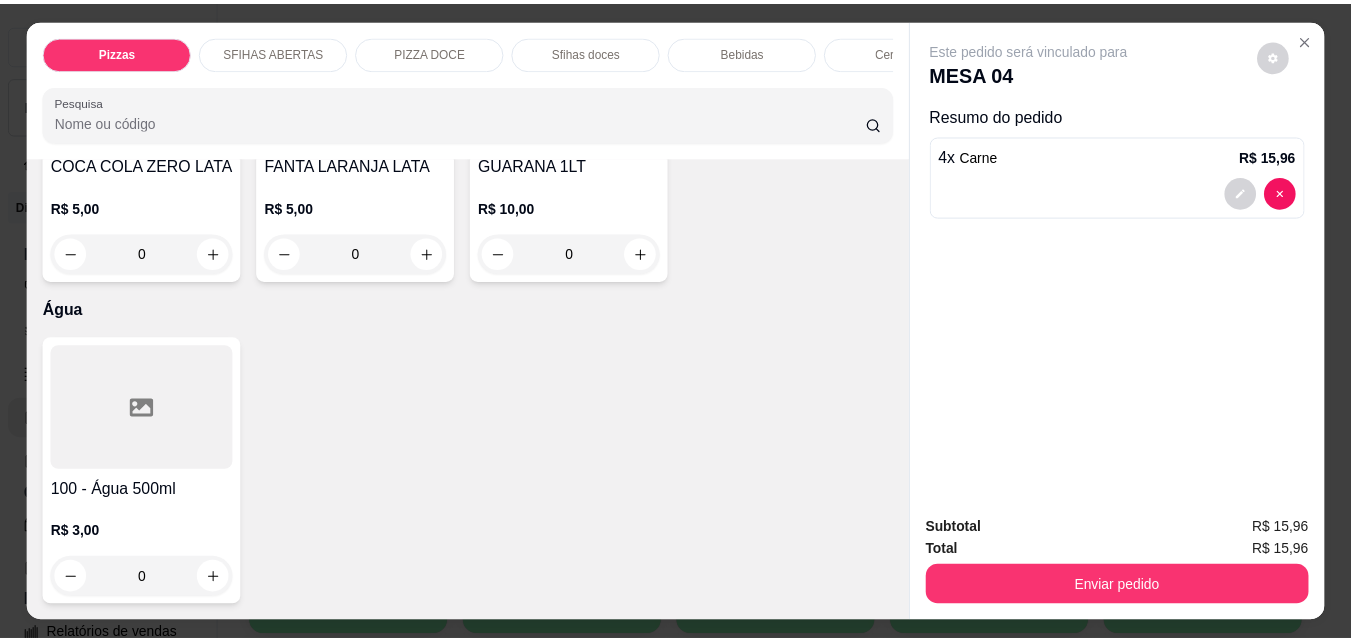 scroll, scrollTop: 7717, scrollLeft: 0, axis: vertical 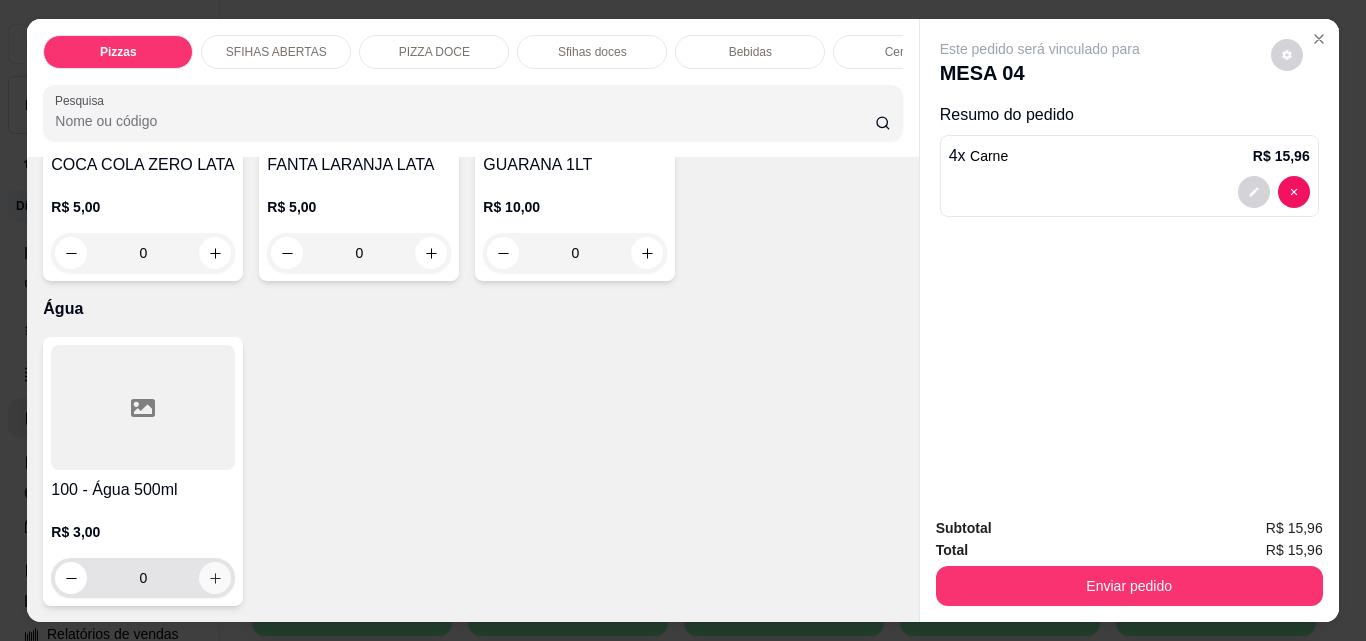 click 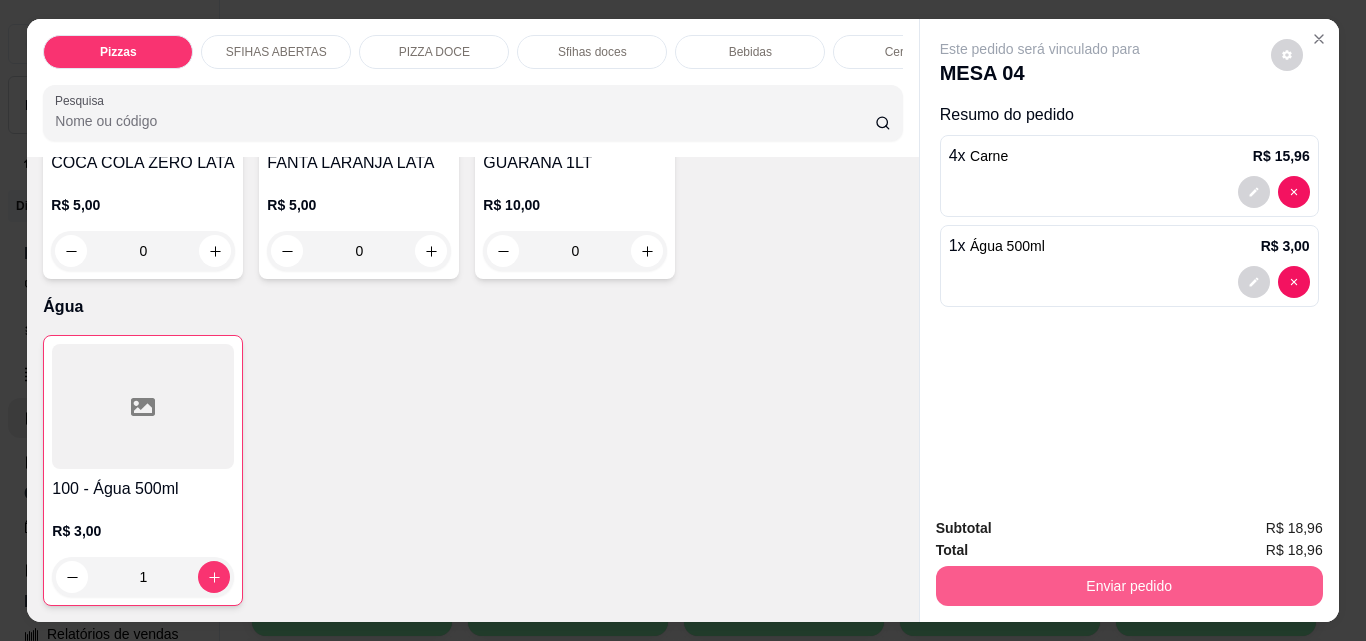 click on "Enviar pedido" at bounding box center [1129, 586] 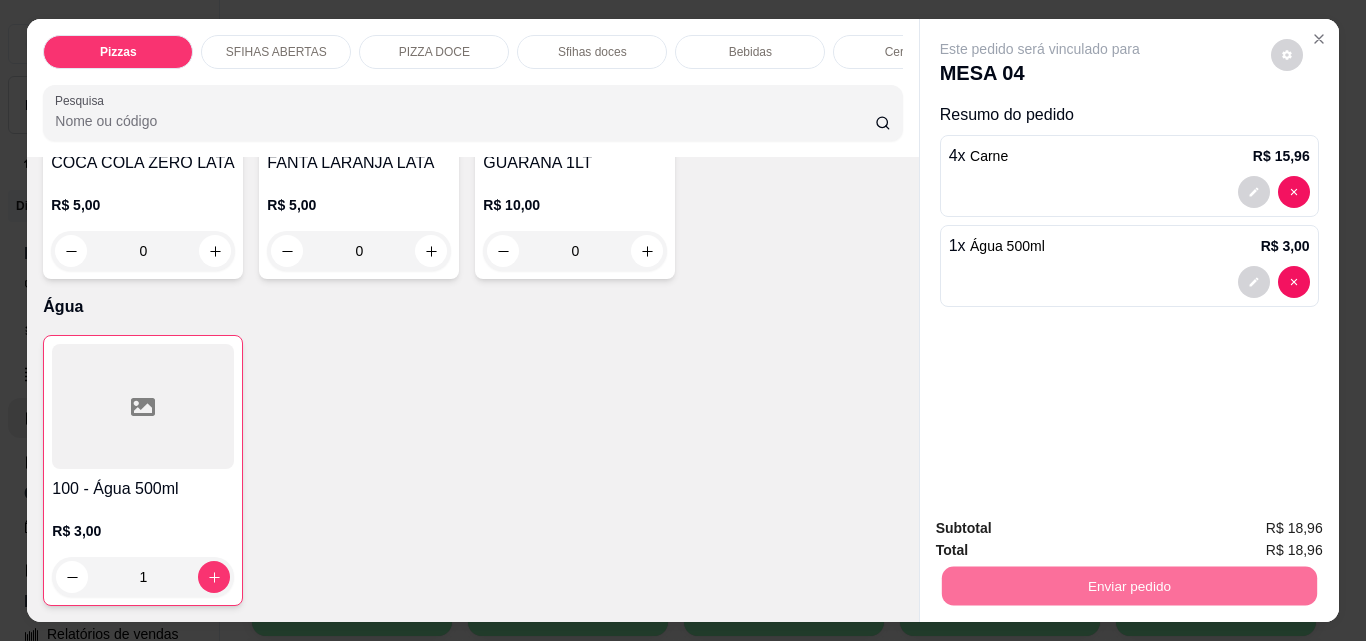 click on "Não registrar e enviar pedido" at bounding box center [1063, 529] 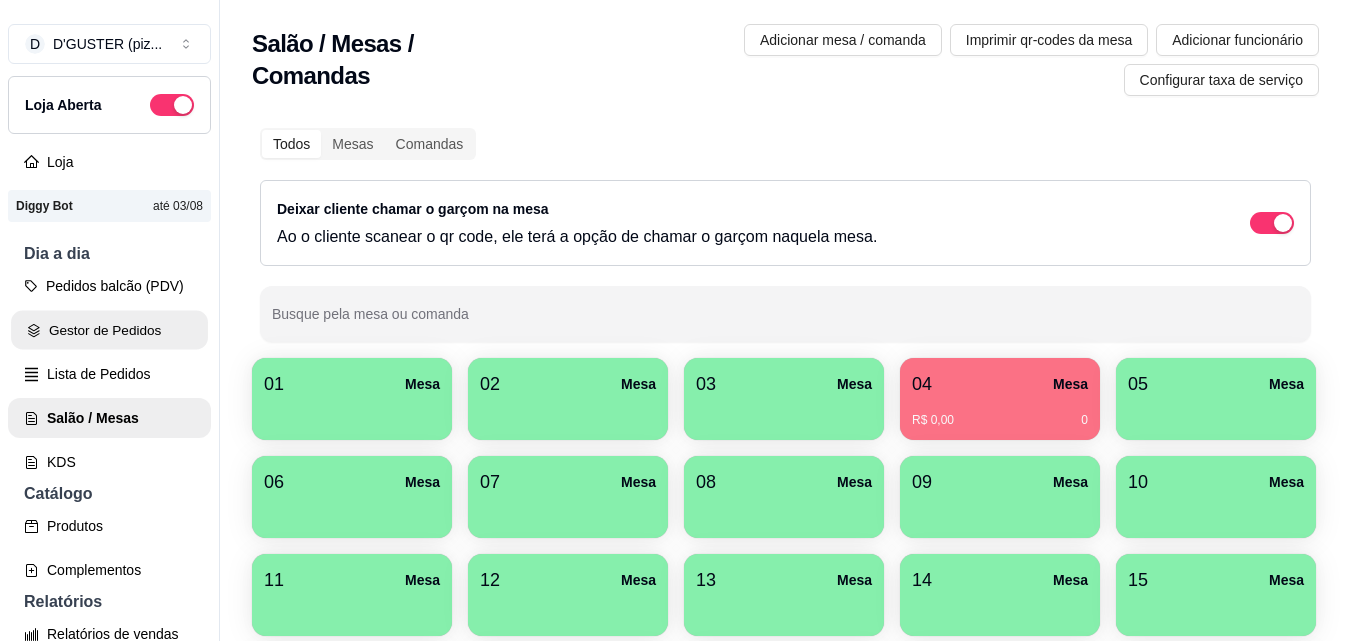 click on "Gestor de Pedidos" at bounding box center [109, 330] 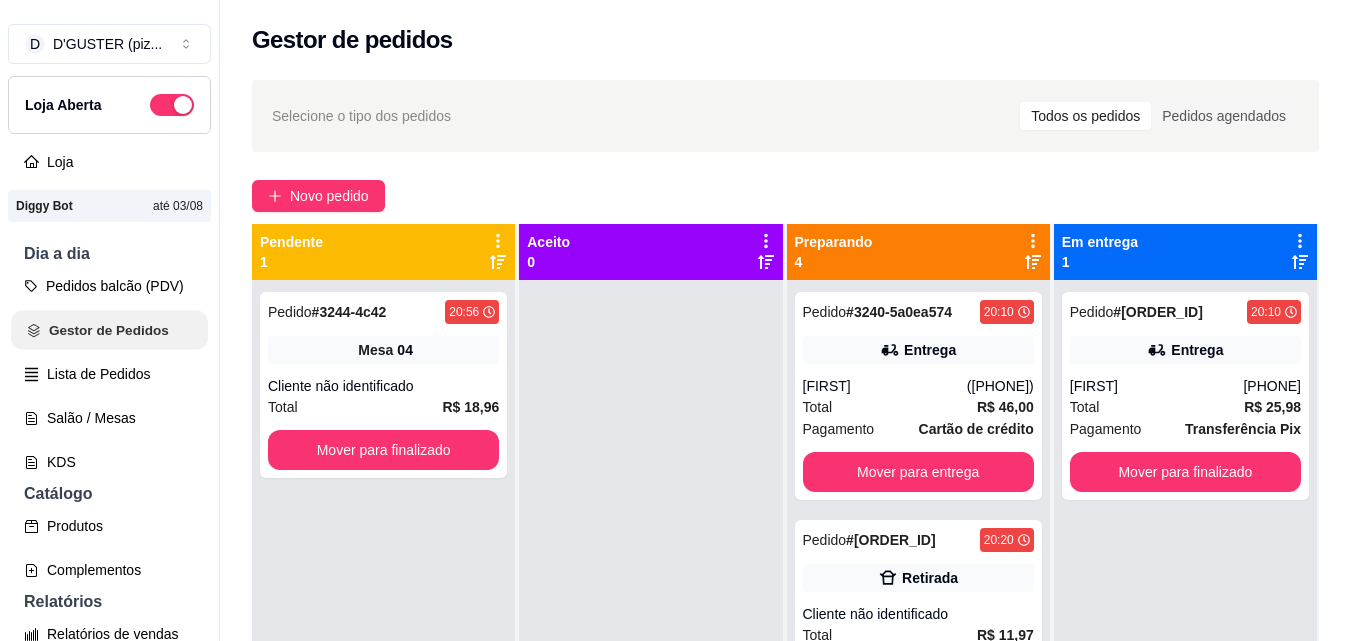 click on "Gestor de Pedidos" at bounding box center [109, 330] 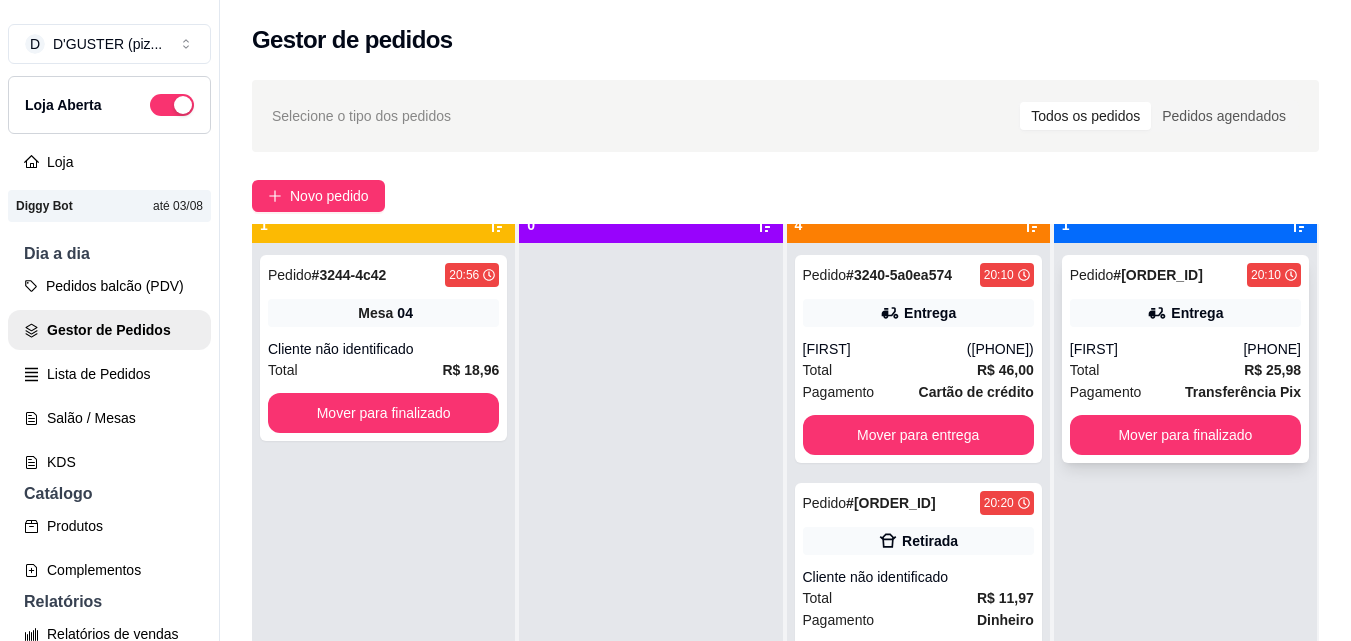 scroll, scrollTop: 56, scrollLeft: 0, axis: vertical 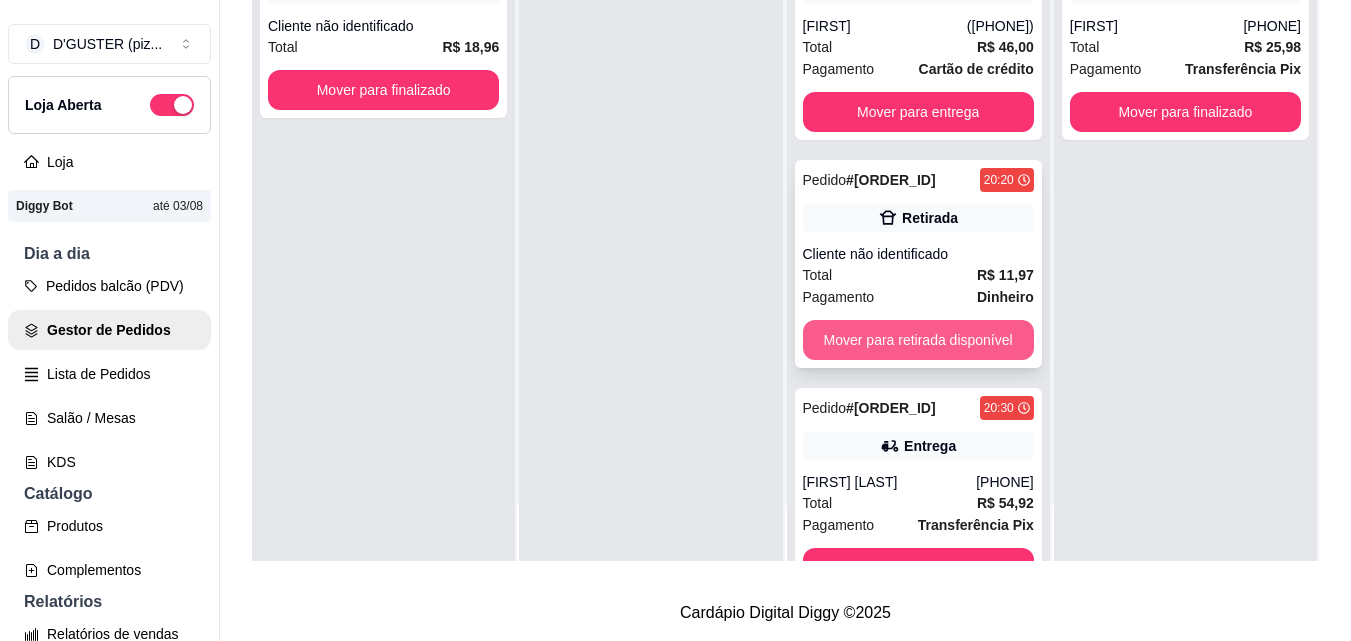 click on "Mover para retirada disponível" at bounding box center (918, 340) 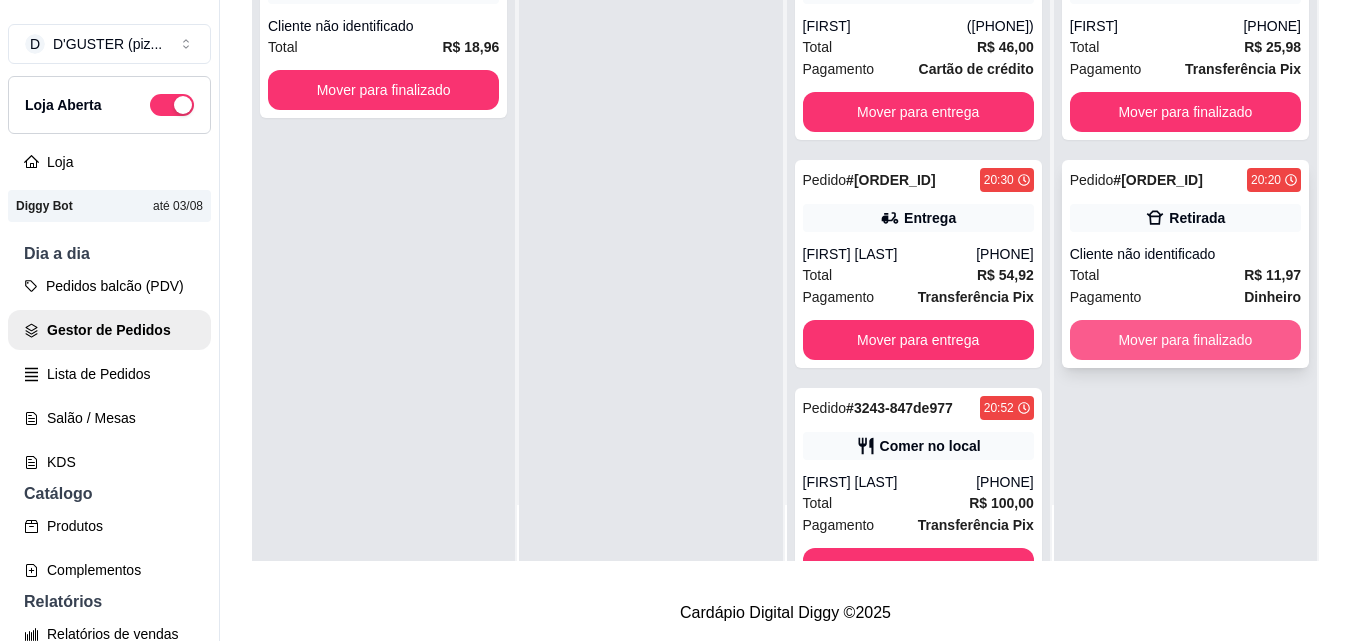 click on "Mover para finalizado" at bounding box center [1185, 340] 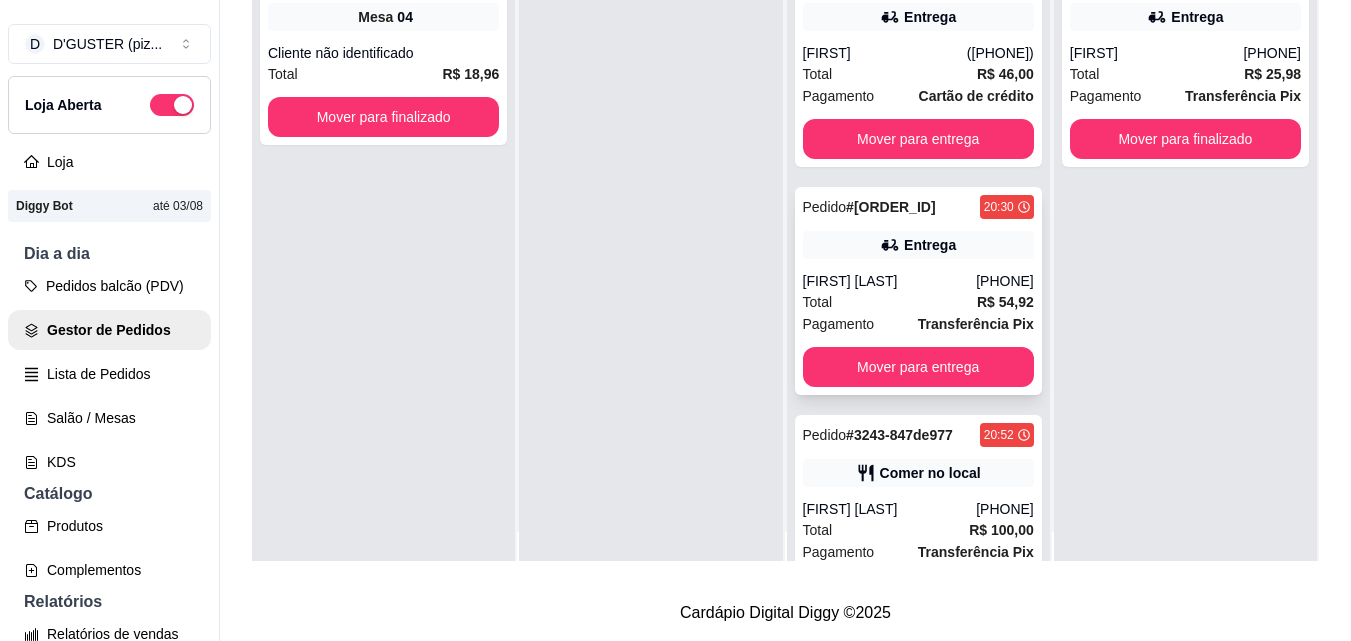 scroll, scrollTop: 56, scrollLeft: 0, axis: vertical 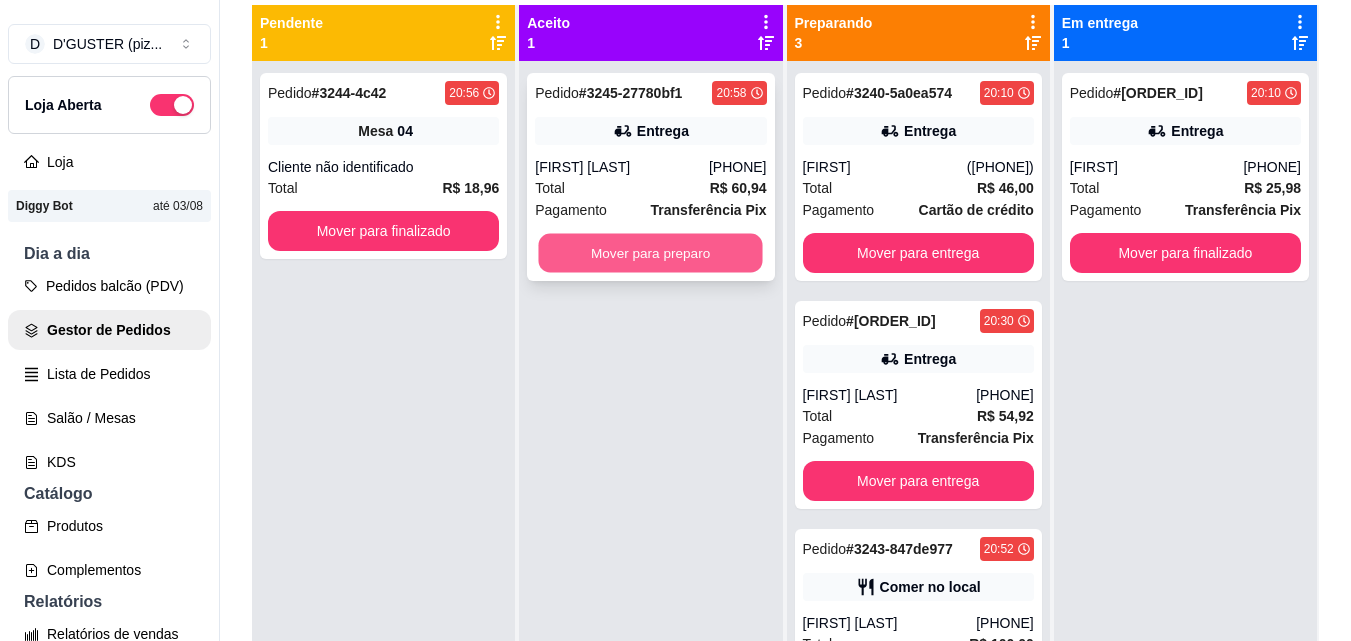 click on "Mover para preparo" at bounding box center (651, 253) 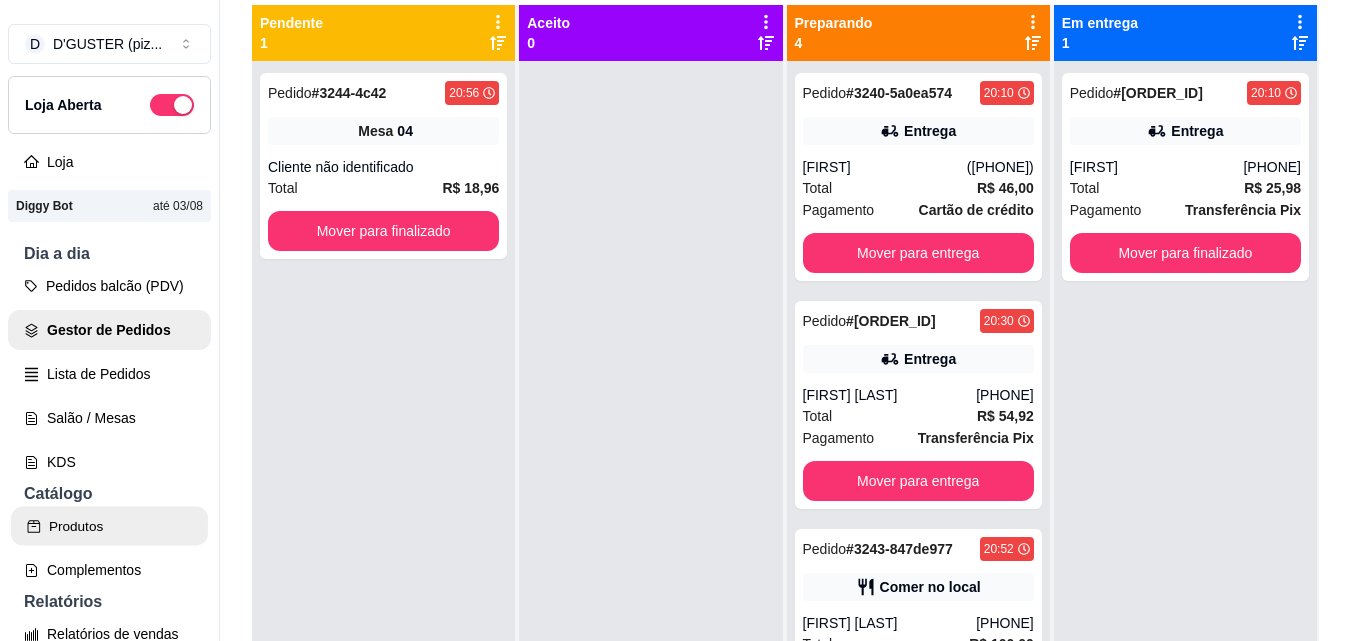 click on "Produtos" at bounding box center [109, 526] 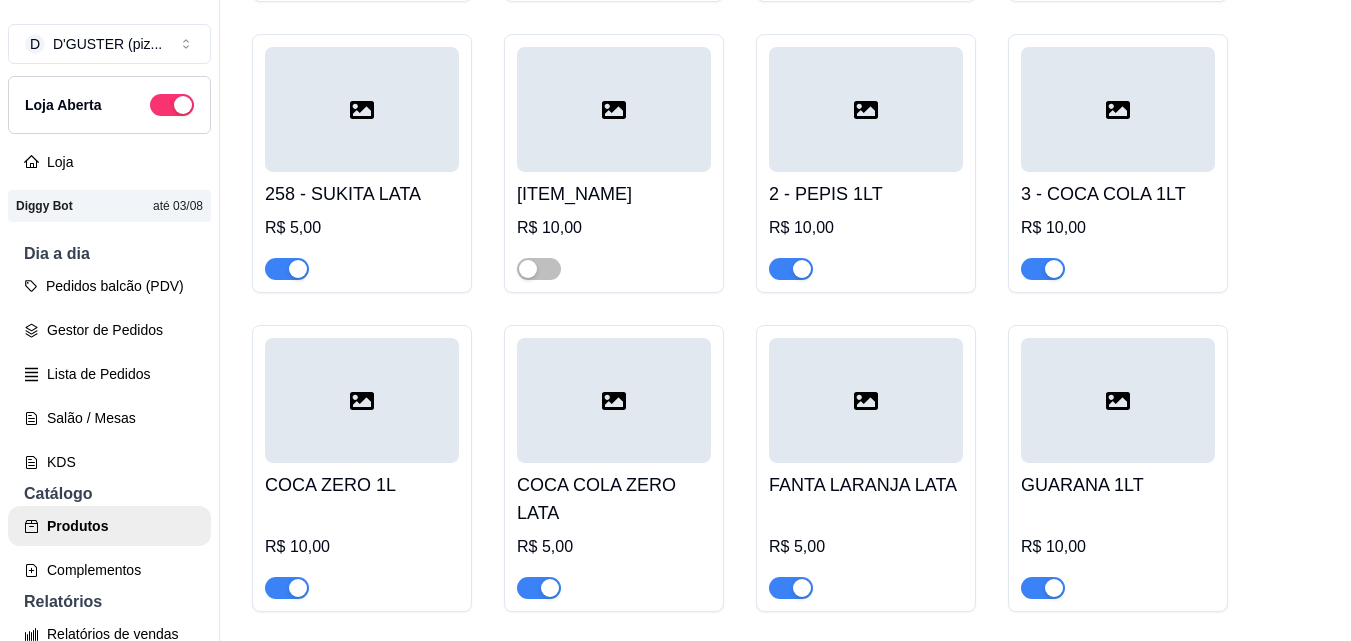 scroll, scrollTop: 9700, scrollLeft: 0, axis: vertical 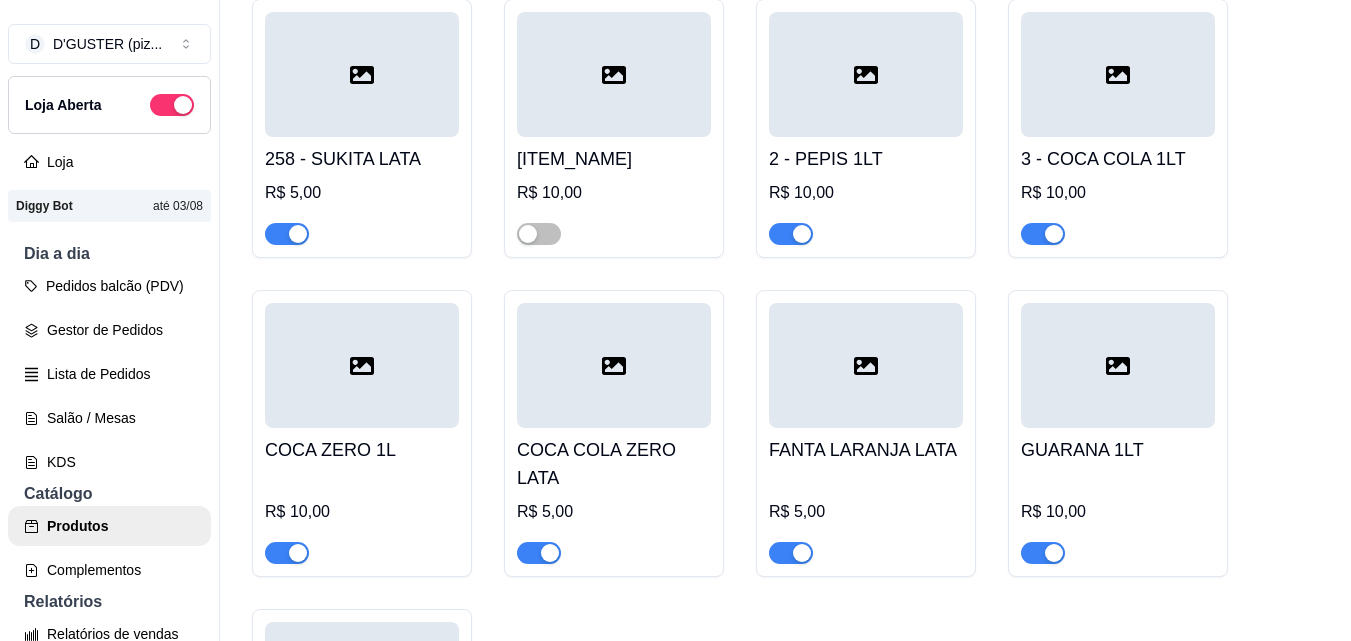 click at bounding box center [539, 553] 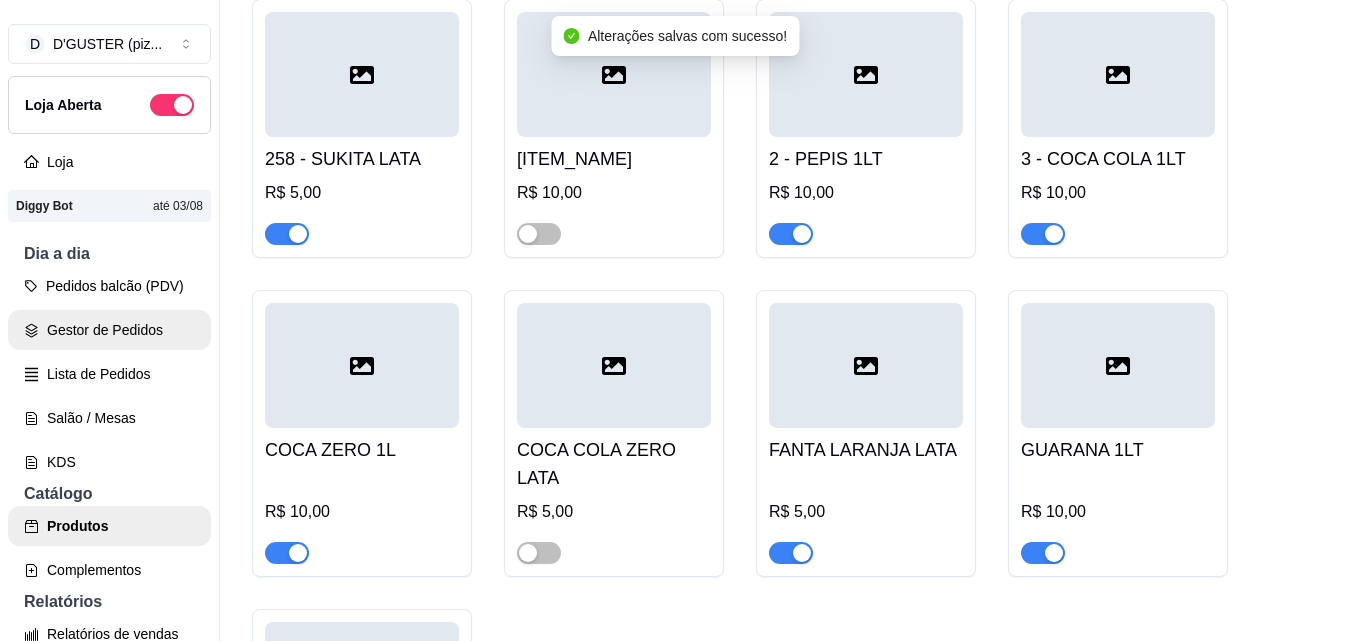 click on "Gestor de Pedidos" at bounding box center [109, 330] 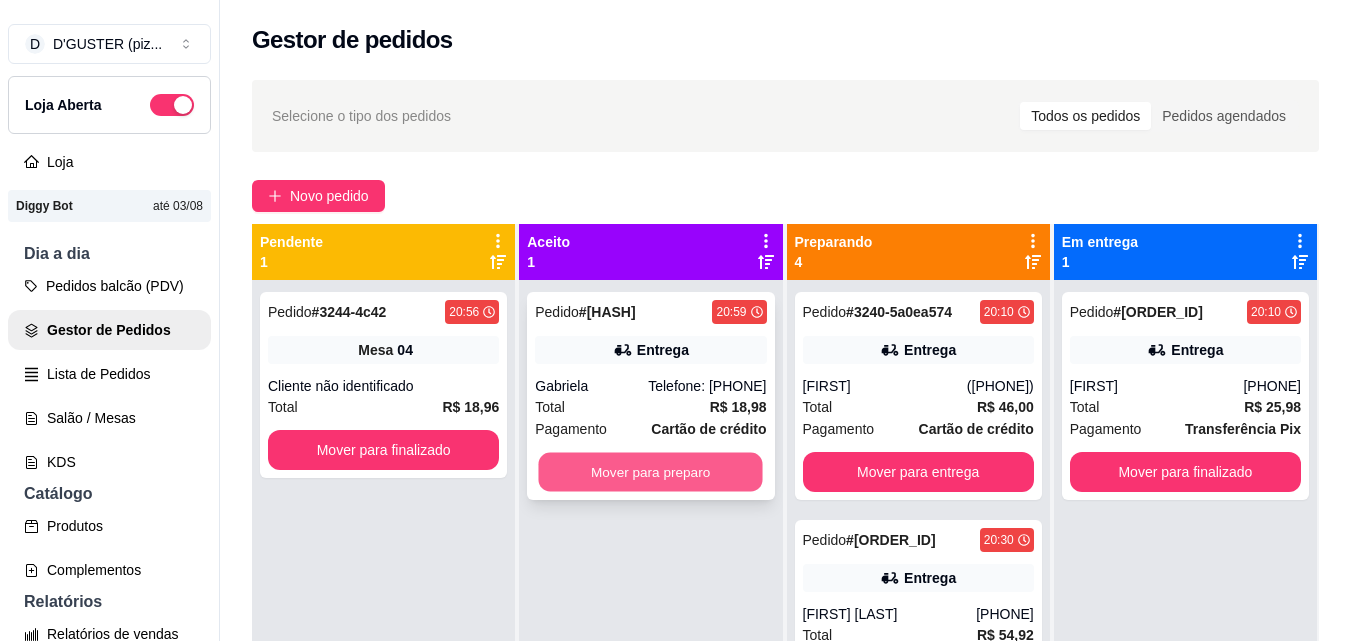 click on "Mover para preparo" at bounding box center (651, 472) 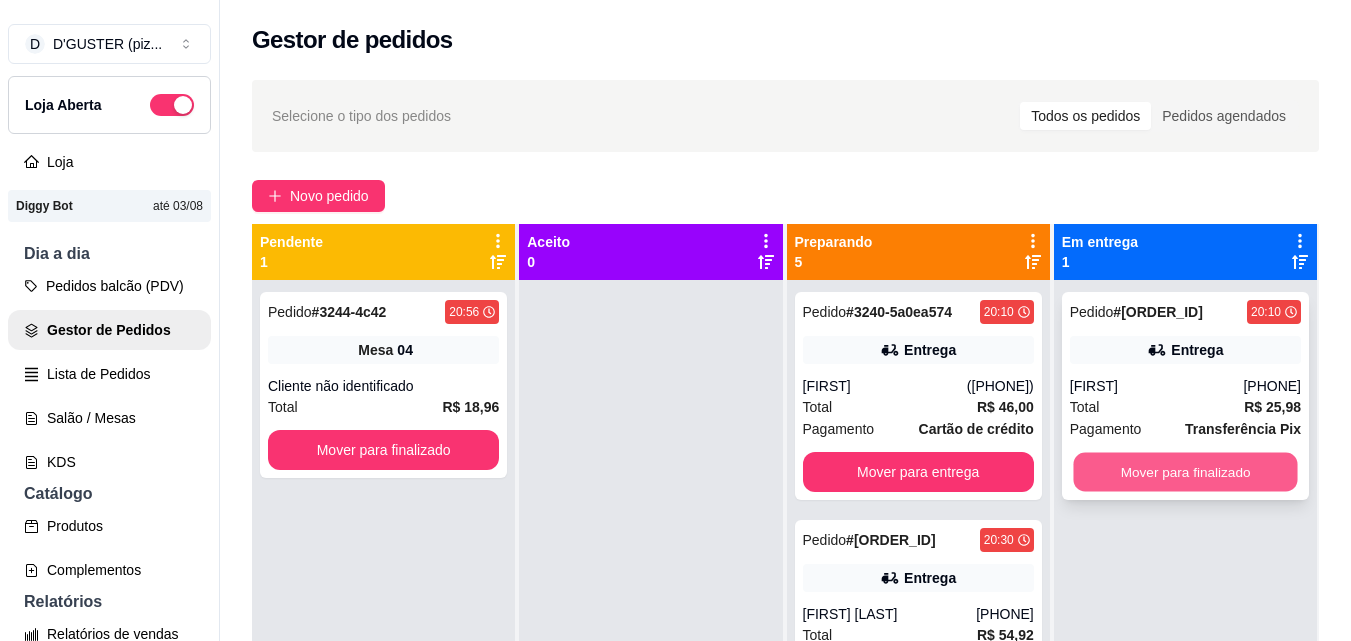 click on "Mover para finalizado" at bounding box center (1185, 472) 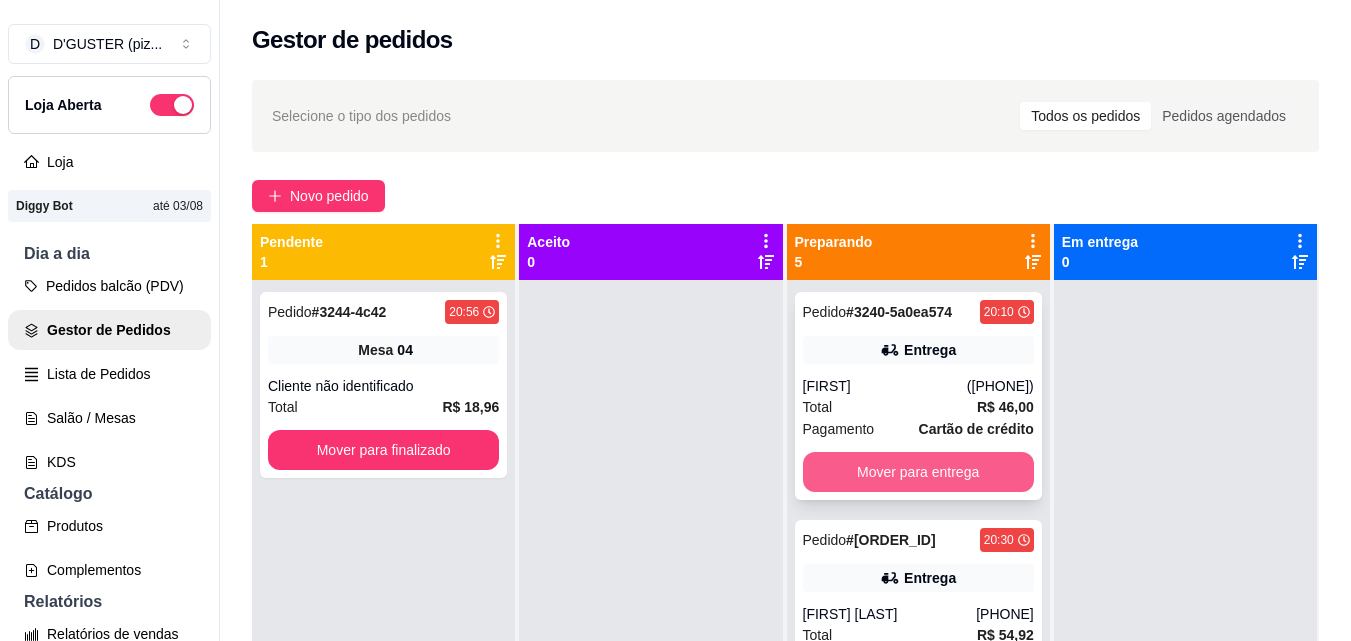 click on "Mover para entrega" at bounding box center [918, 472] 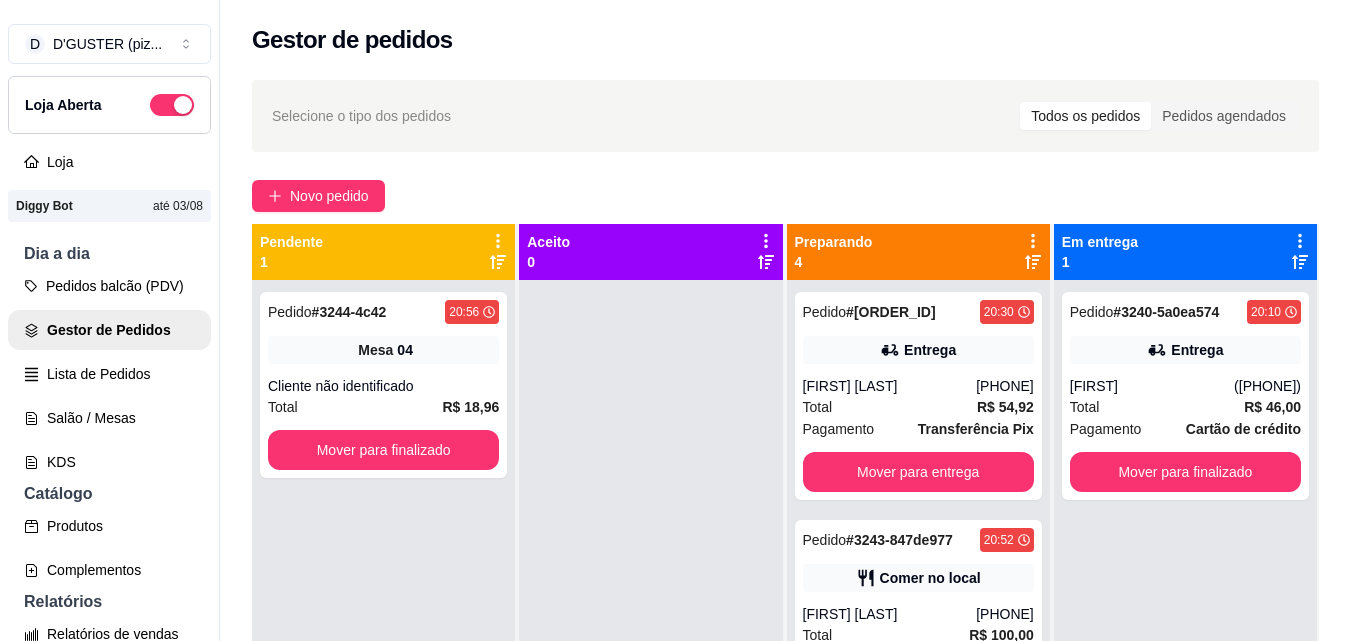 scroll, scrollTop: 56, scrollLeft: 0, axis: vertical 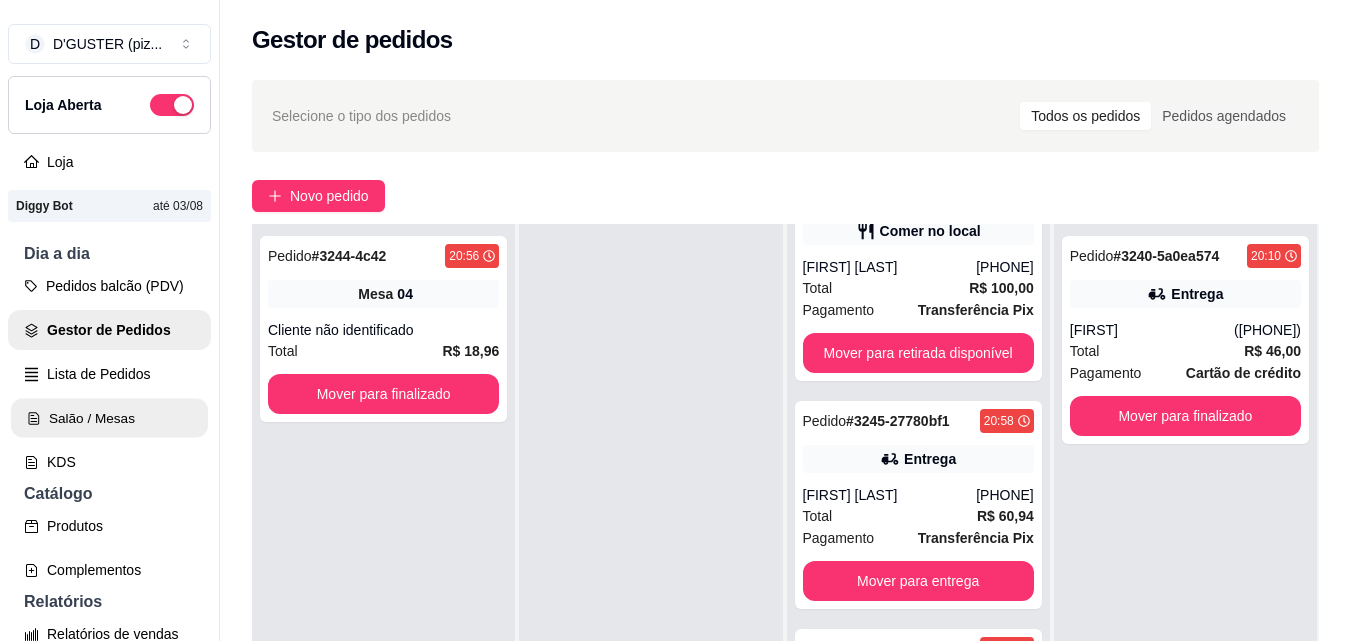 click on "Salão / Mesas" at bounding box center (109, 418) 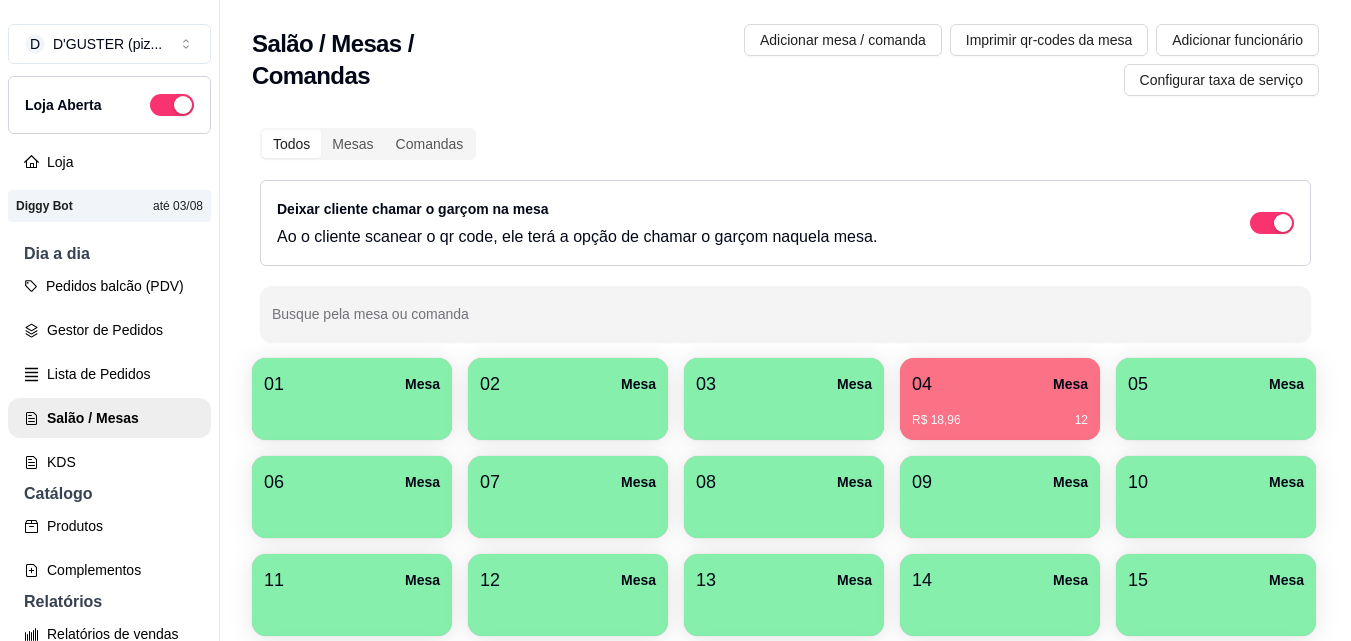 click on "R$ 18,96 12" at bounding box center [1000, 413] 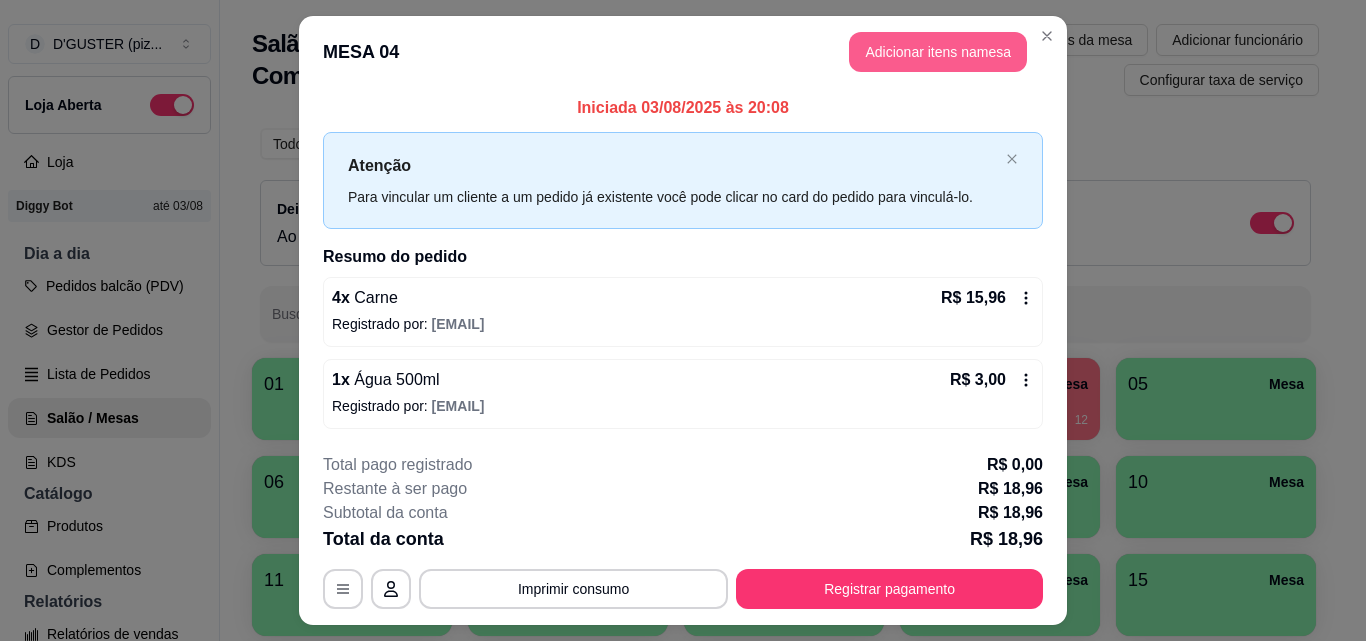 click on "Adicionar itens na  mesa" at bounding box center (938, 52) 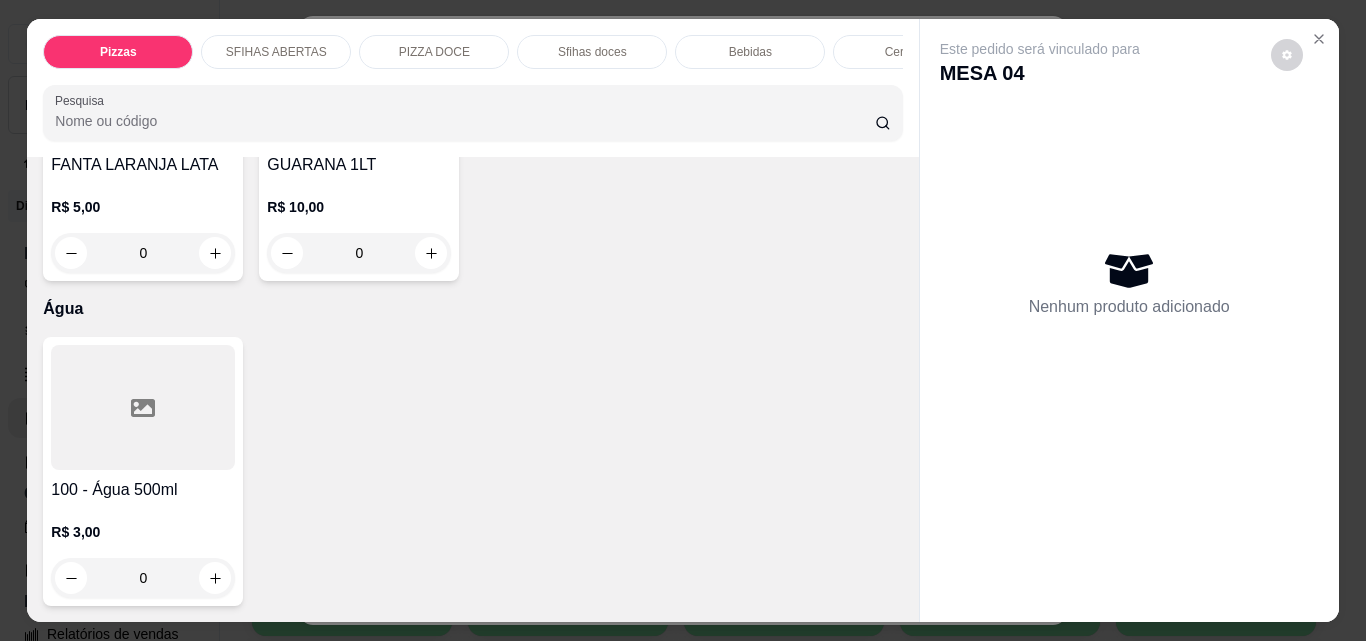 scroll, scrollTop: 6700, scrollLeft: 0, axis: vertical 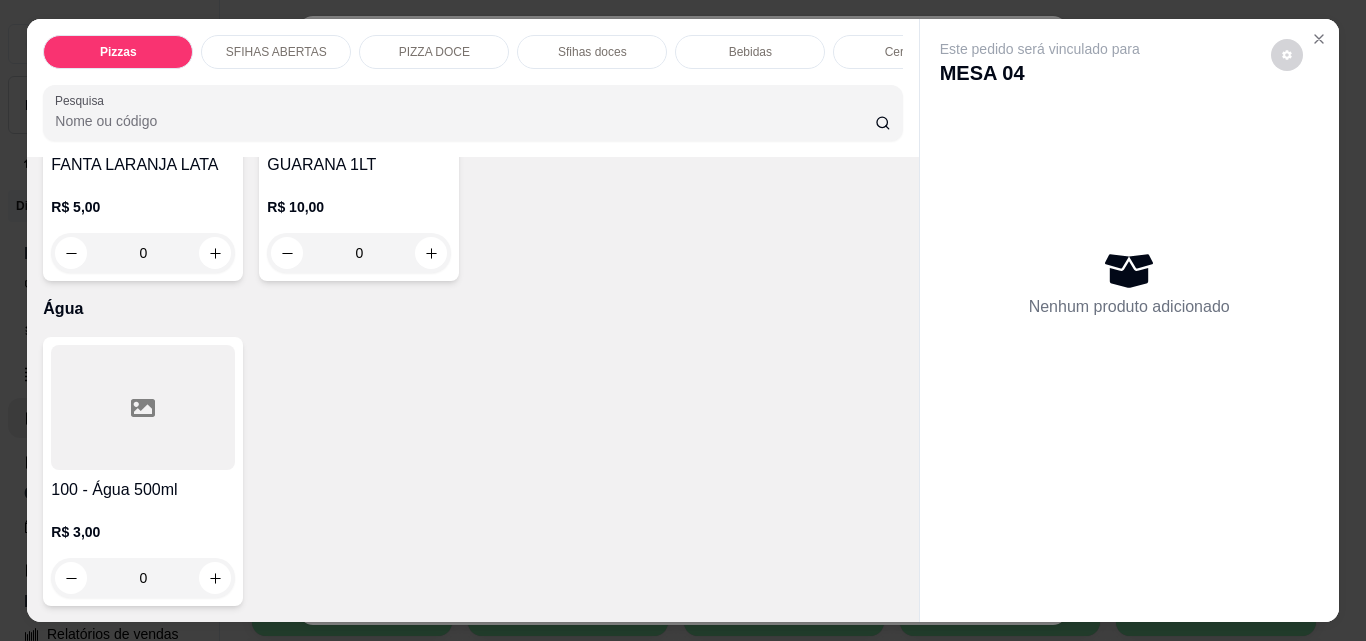 click 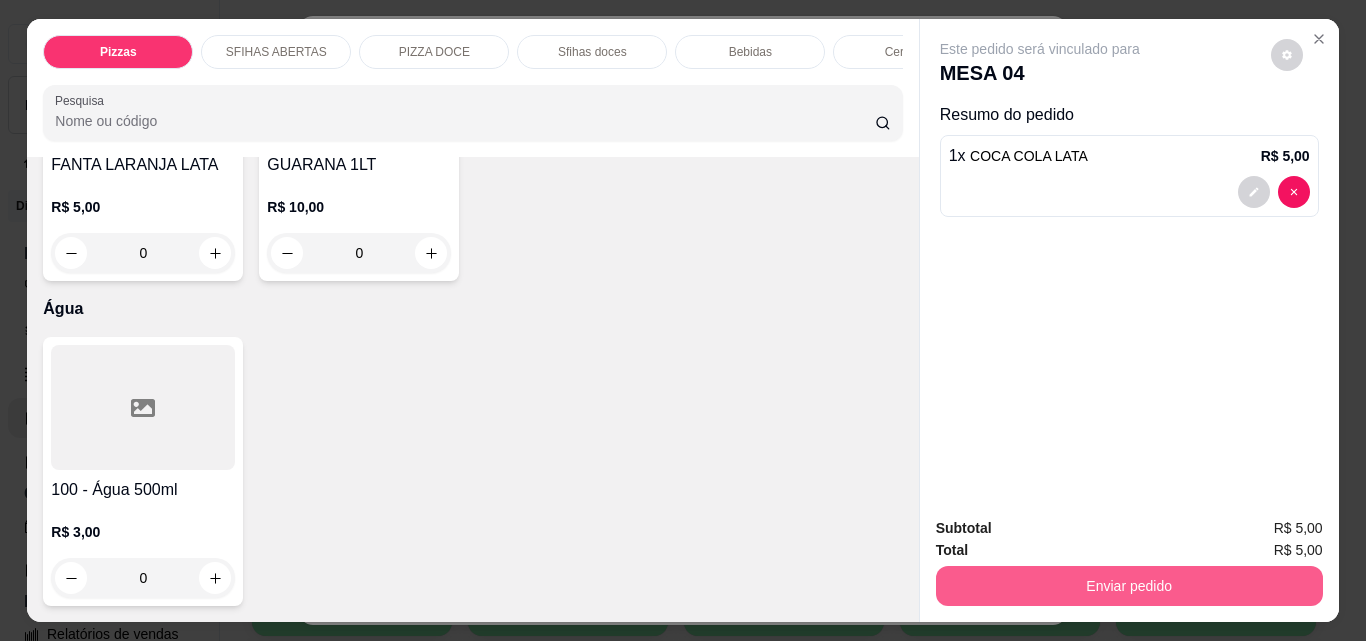 click on "Enviar pedido" at bounding box center [1129, 586] 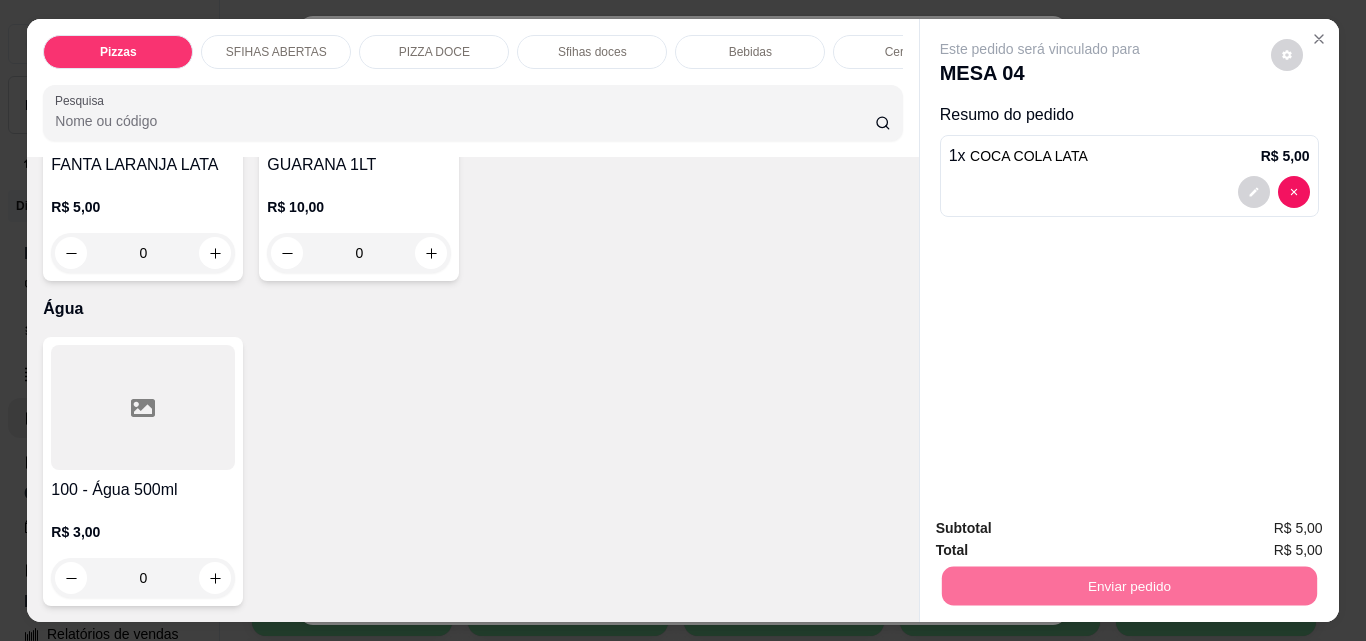 click on "Não registrar e enviar pedido" at bounding box center (1063, 528) 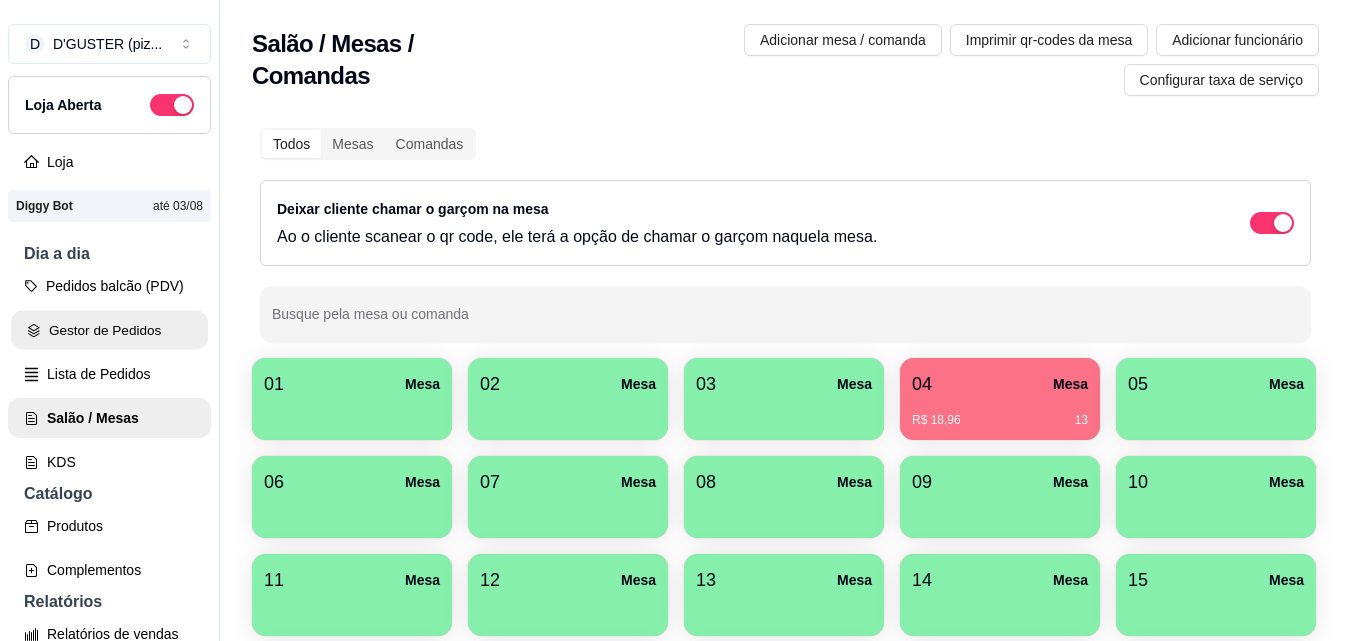 click on "Gestor de Pedidos" at bounding box center (109, 330) 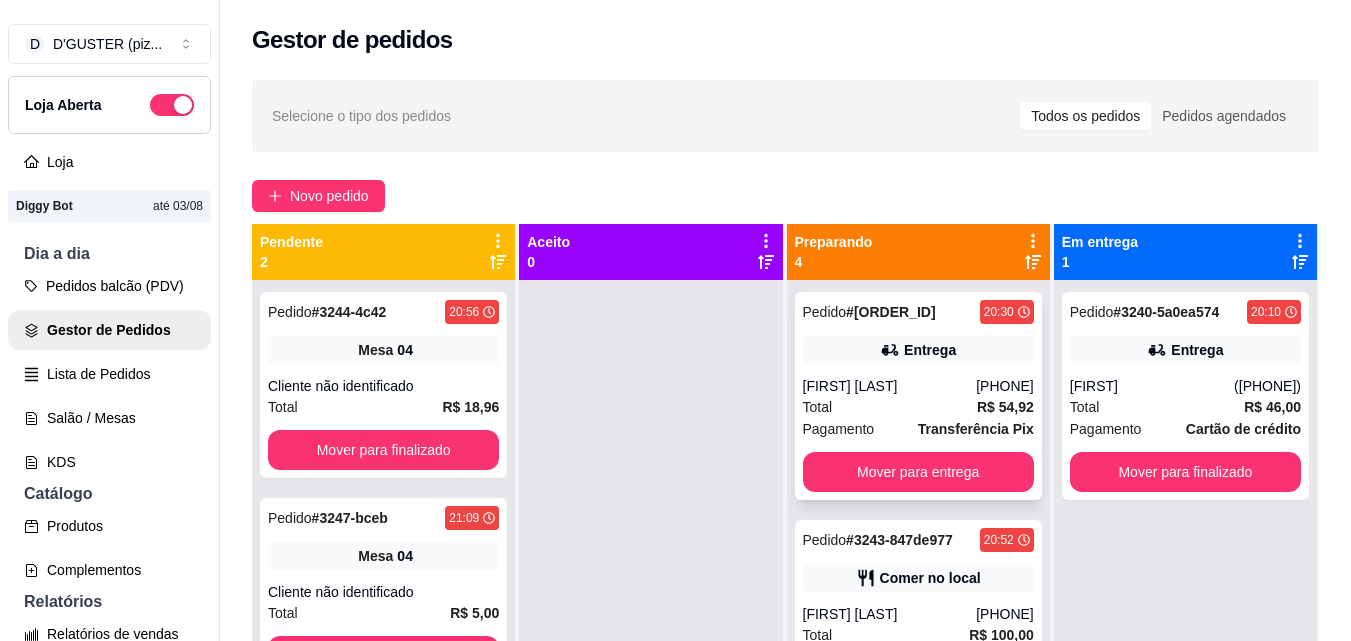 click on "Transferência Pix" at bounding box center (976, 429) 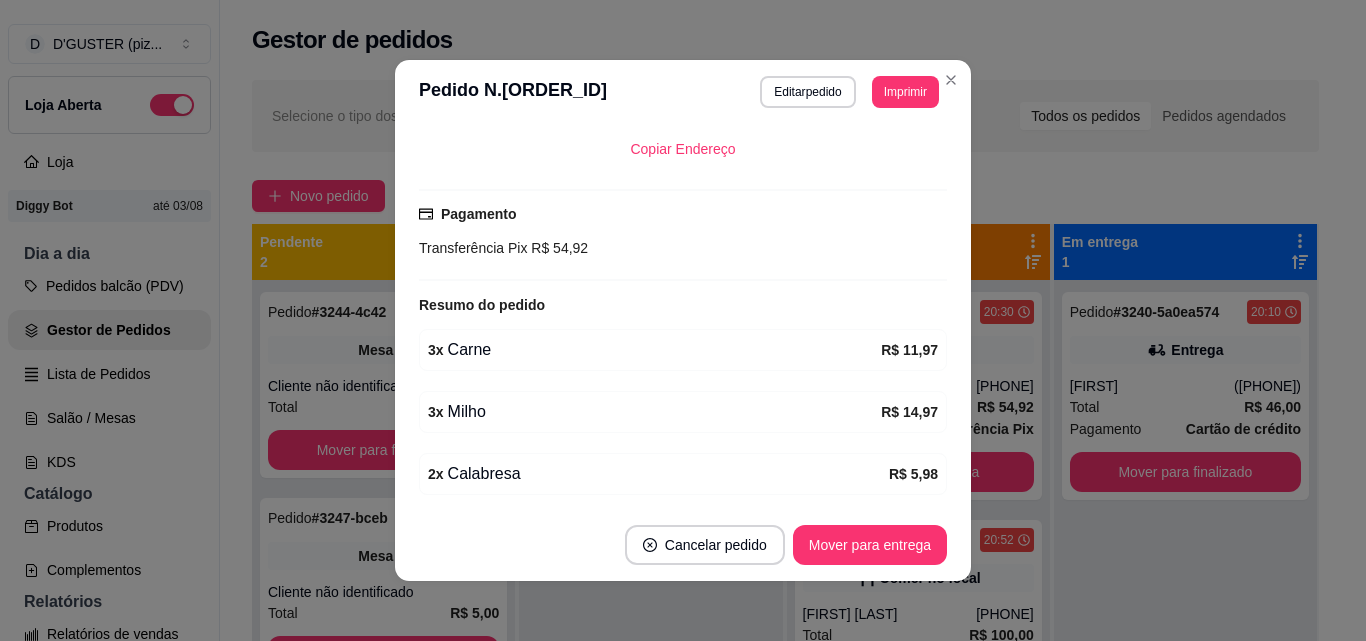 scroll, scrollTop: 534, scrollLeft: 0, axis: vertical 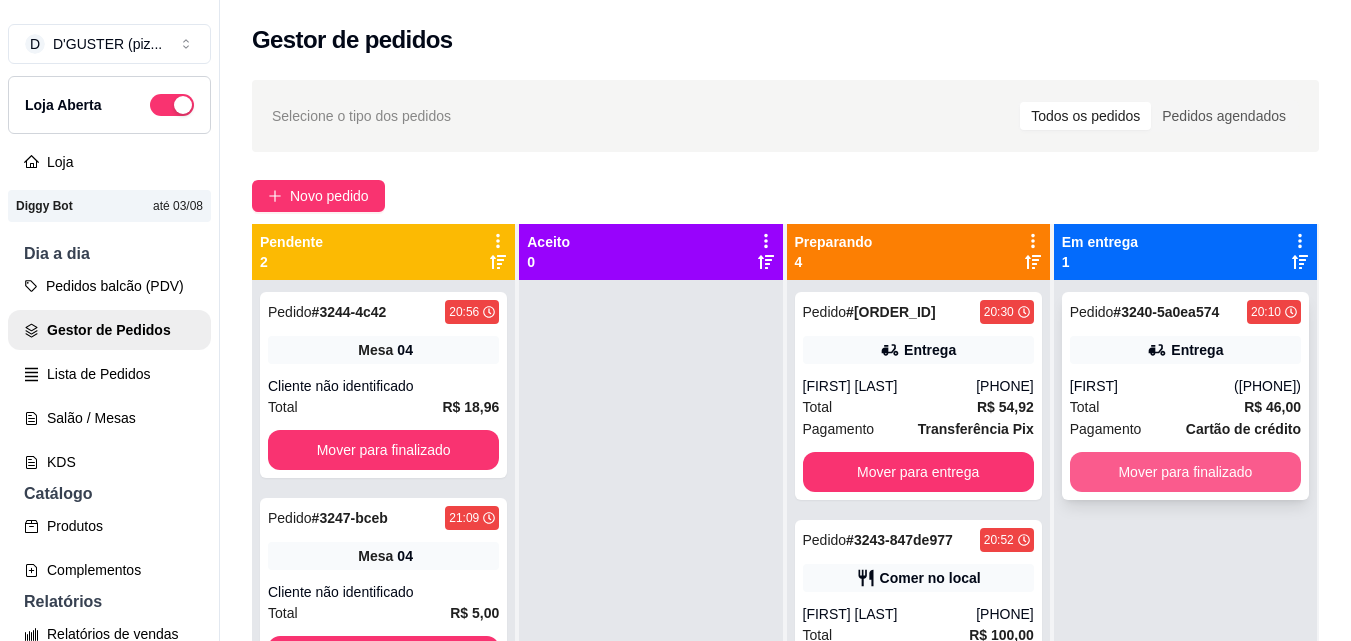 click on "Mover para finalizado" at bounding box center [1185, 472] 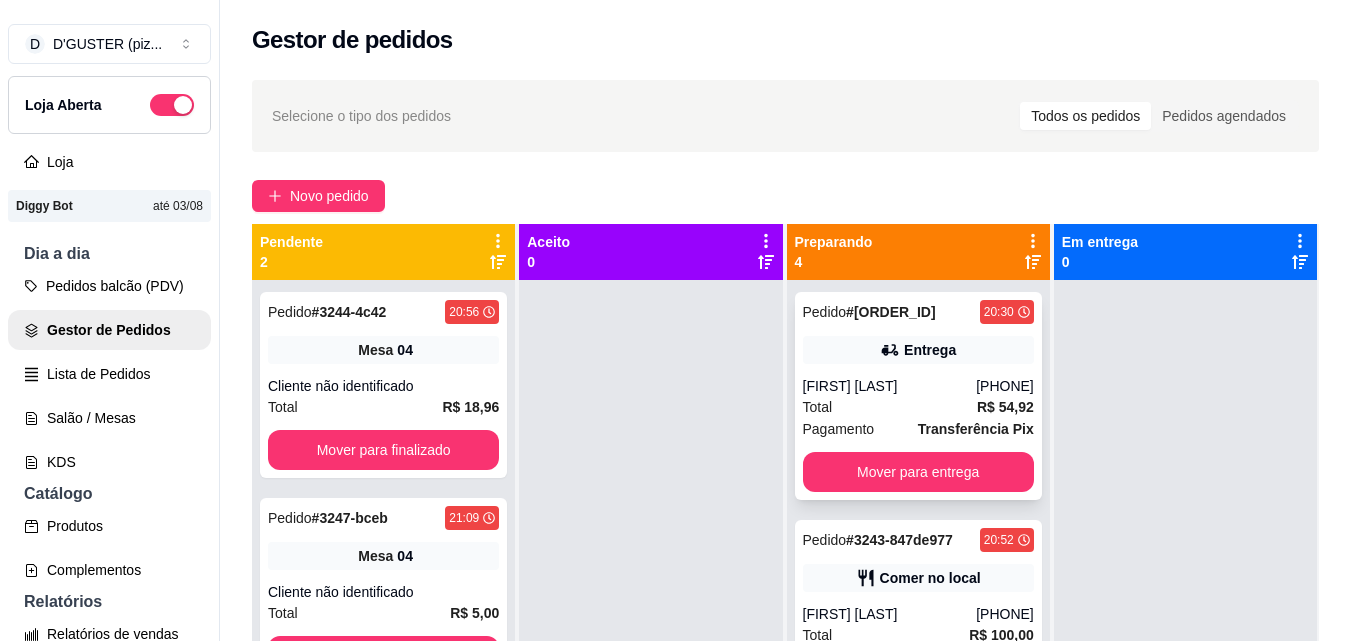 click on "[FIRST] [LAST]" at bounding box center (890, 386) 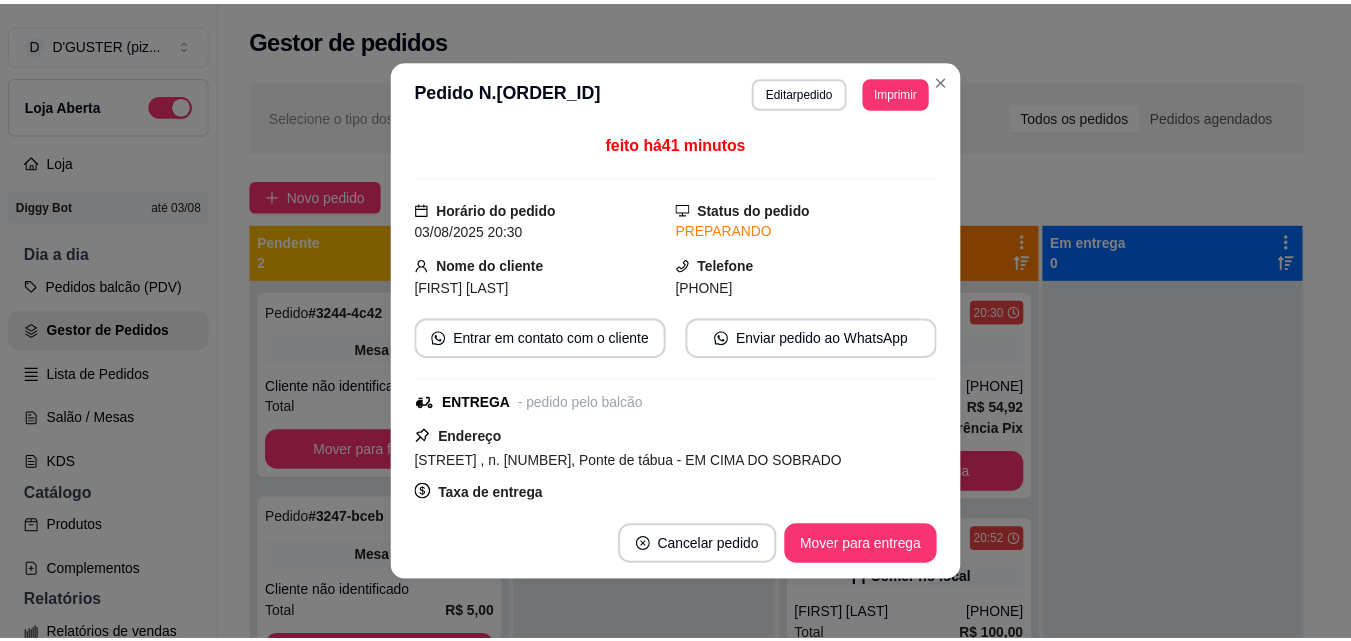 scroll, scrollTop: 200, scrollLeft: 0, axis: vertical 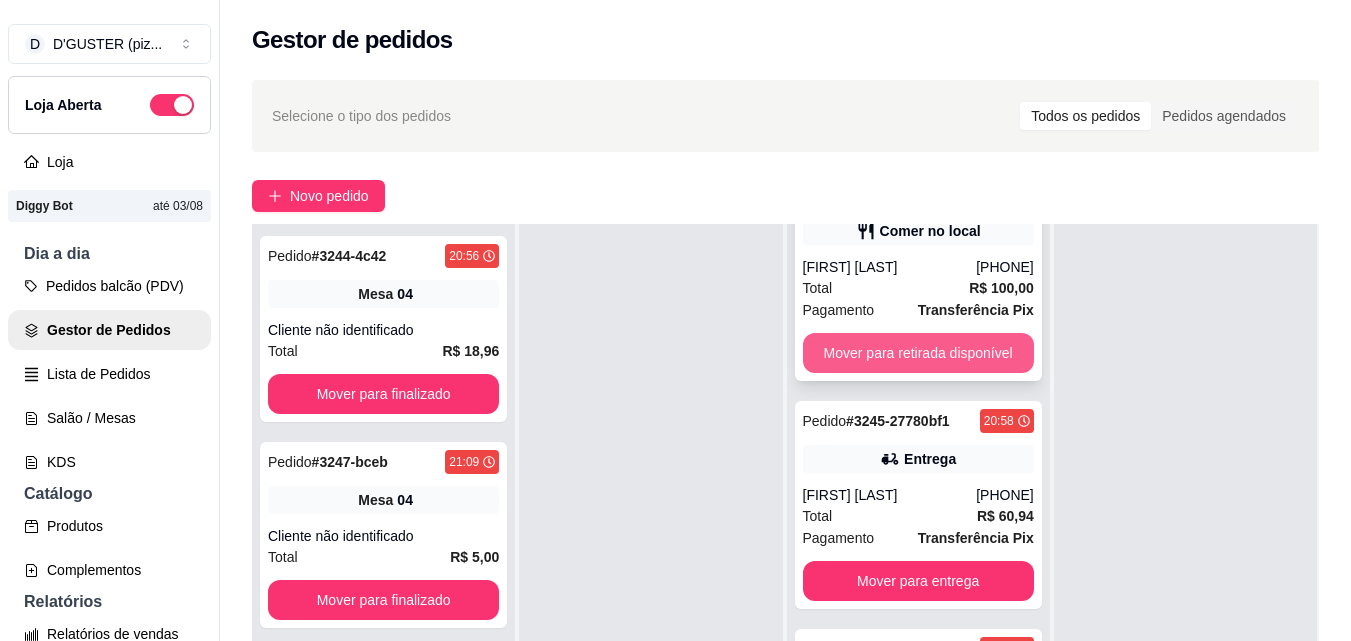 click on "Mover para retirada disponível" at bounding box center (918, 353) 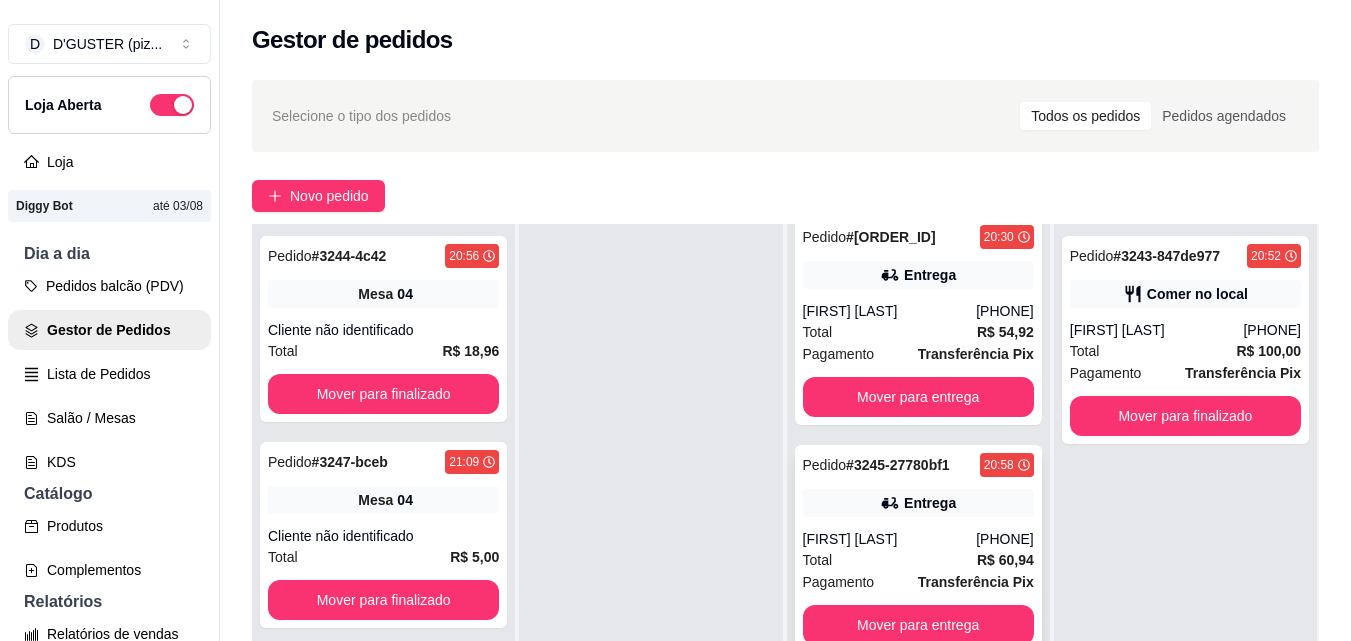 scroll, scrollTop: 0, scrollLeft: 0, axis: both 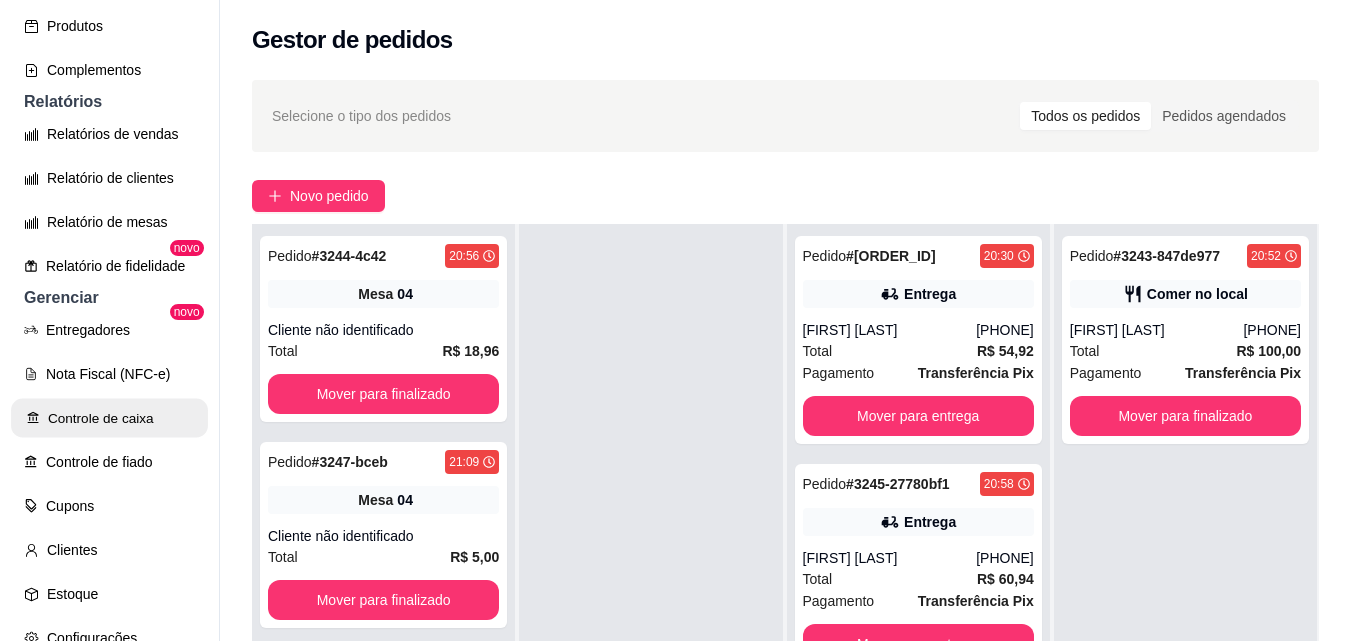 click on "Controle de caixa" at bounding box center [109, 418] 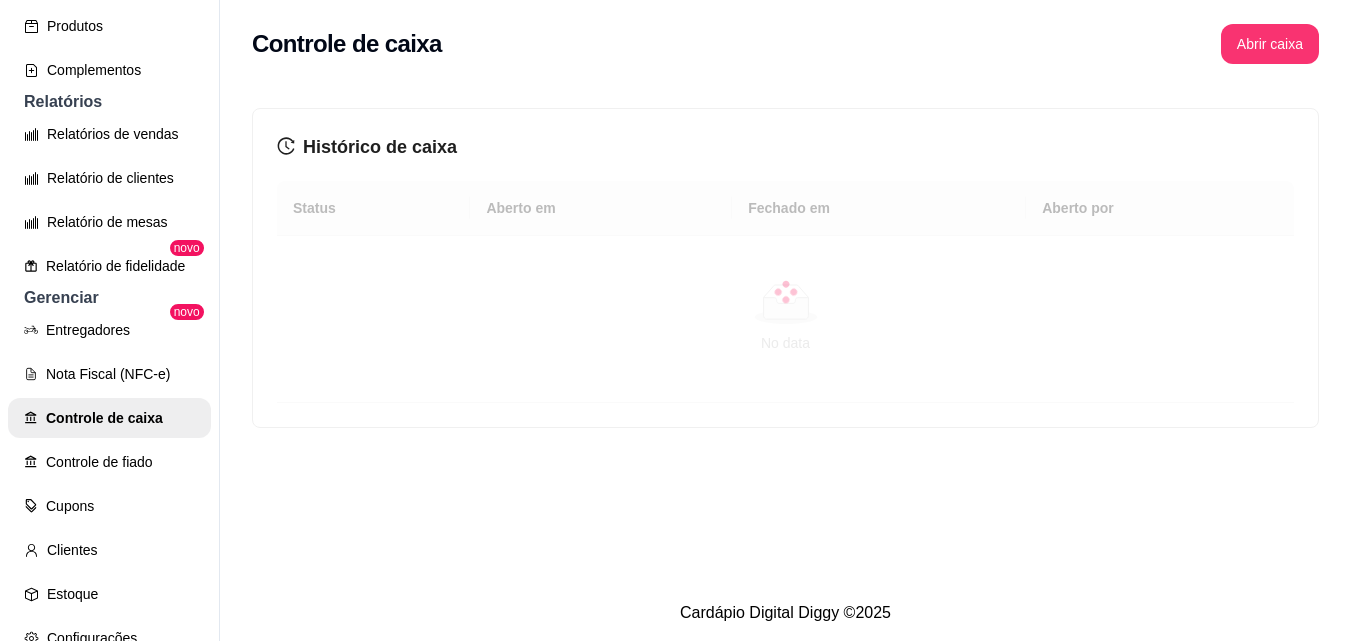 scroll, scrollTop: 32, scrollLeft: 0, axis: vertical 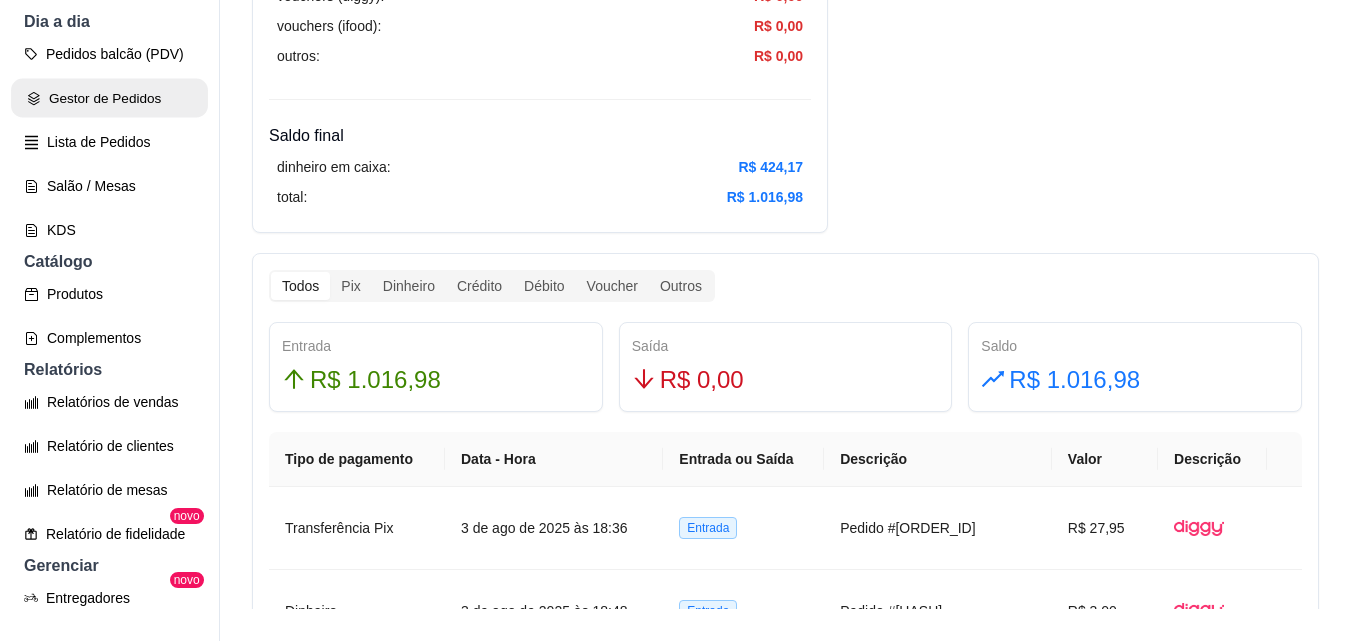 click on "Gestor de Pedidos" at bounding box center [109, 98] 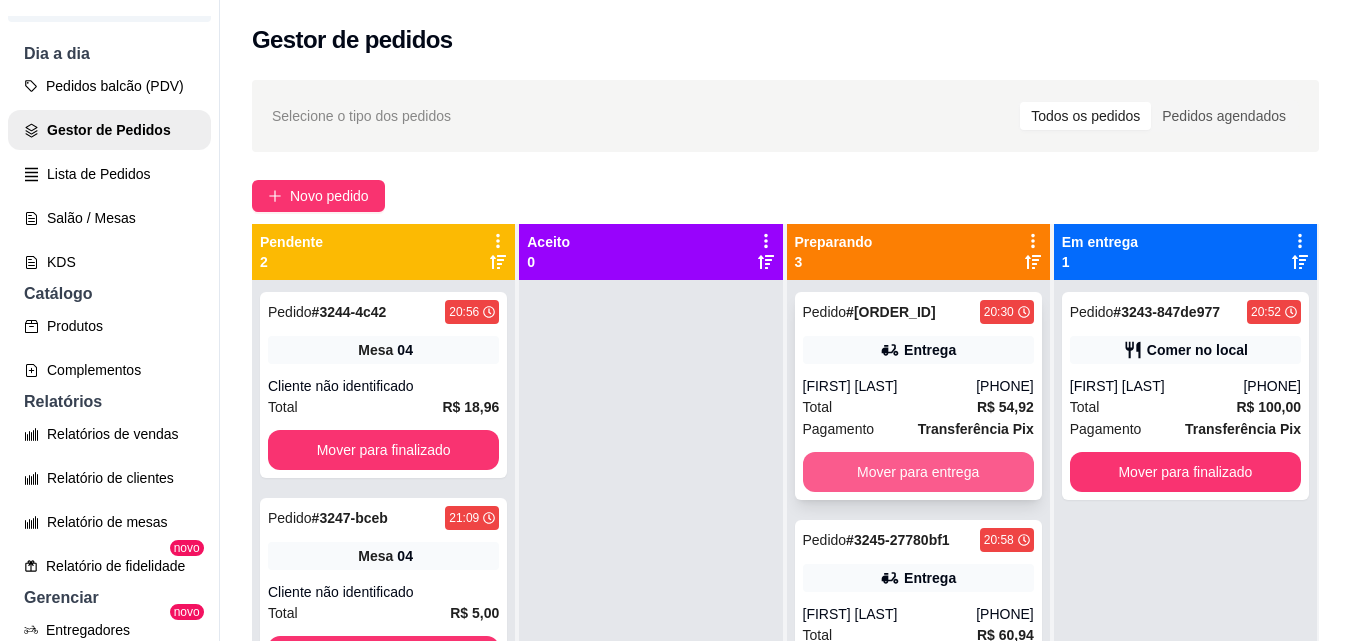 click on "Mover para entrega" at bounding box center [918, 472] 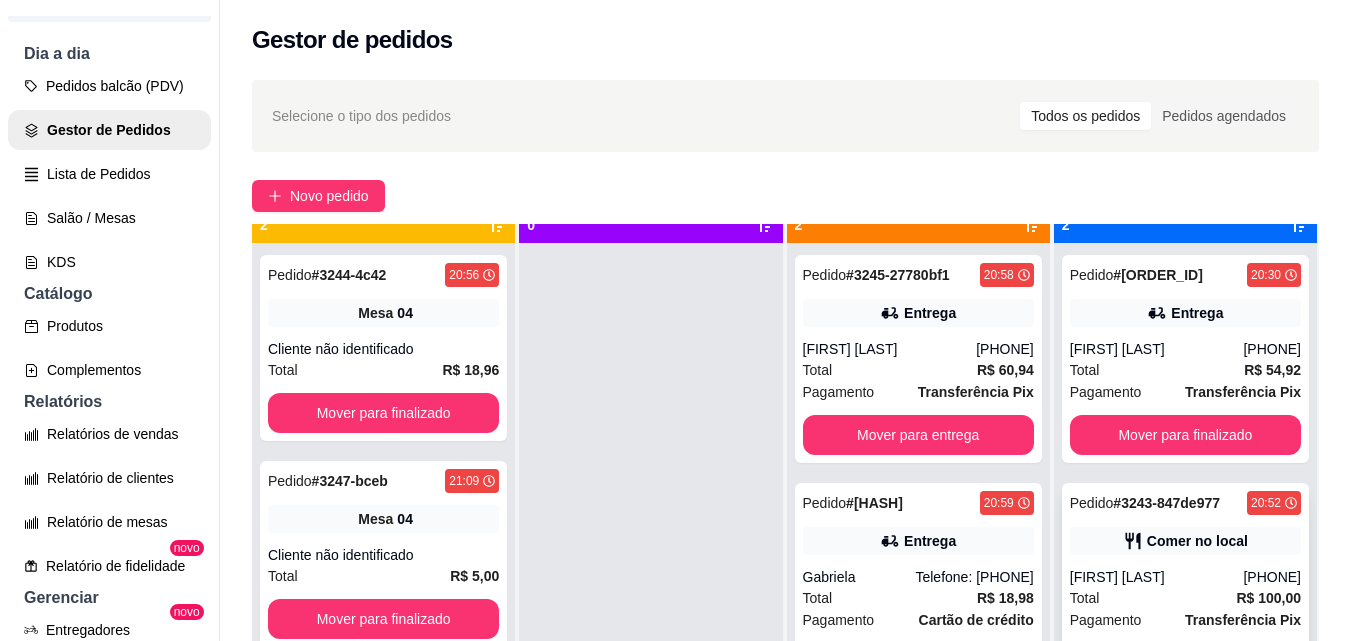 scroll, scrollTop: 56, scrollLeft: 0, axis: vertical 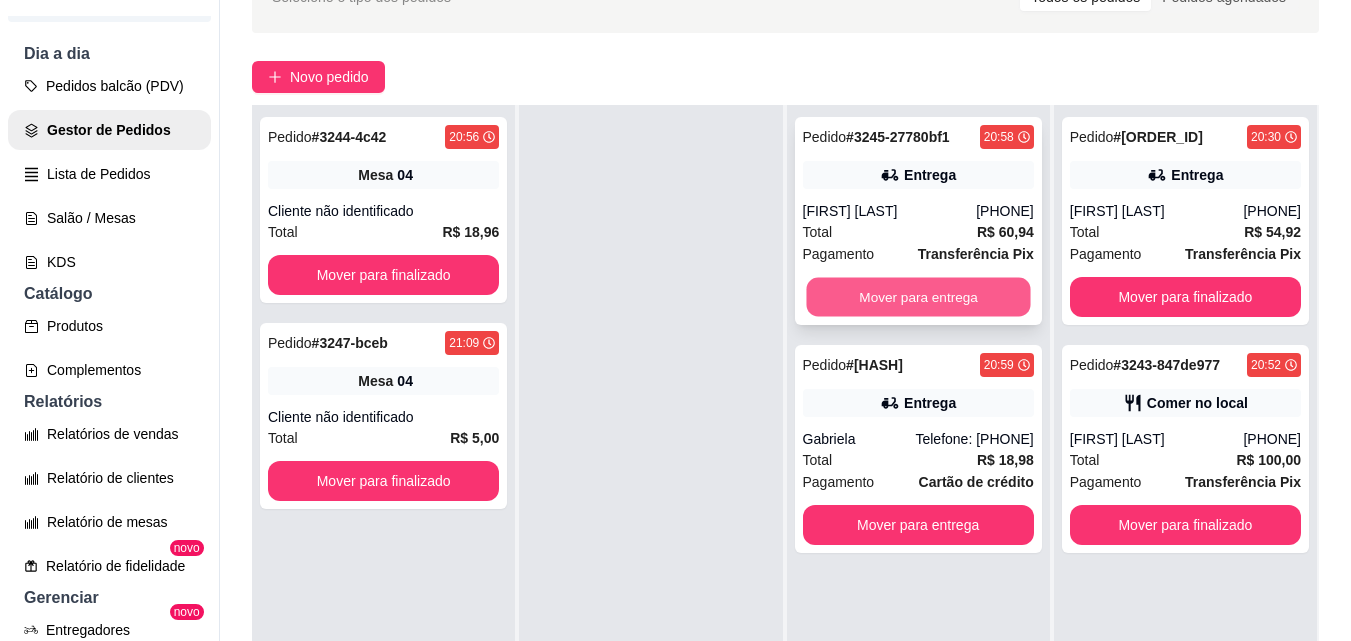 click on "Mover para entrega" at bounding box center (918, 297) 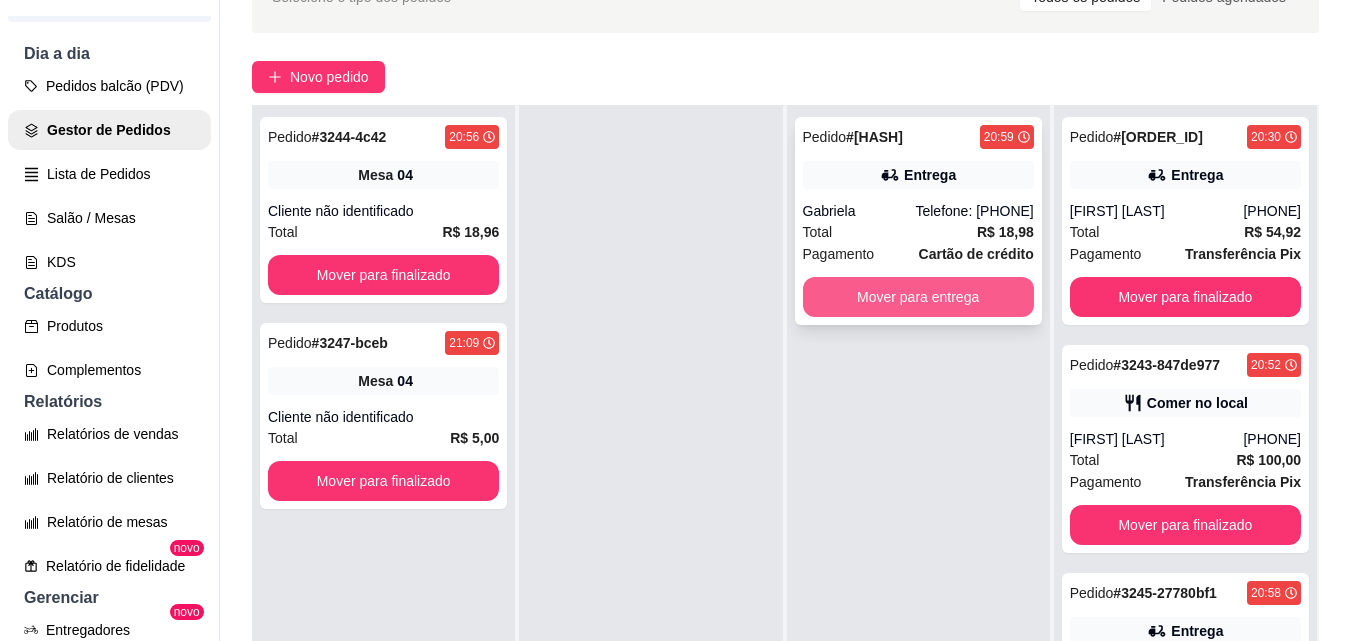 click on "Mover para entrega" at bounding box center (918, 297) 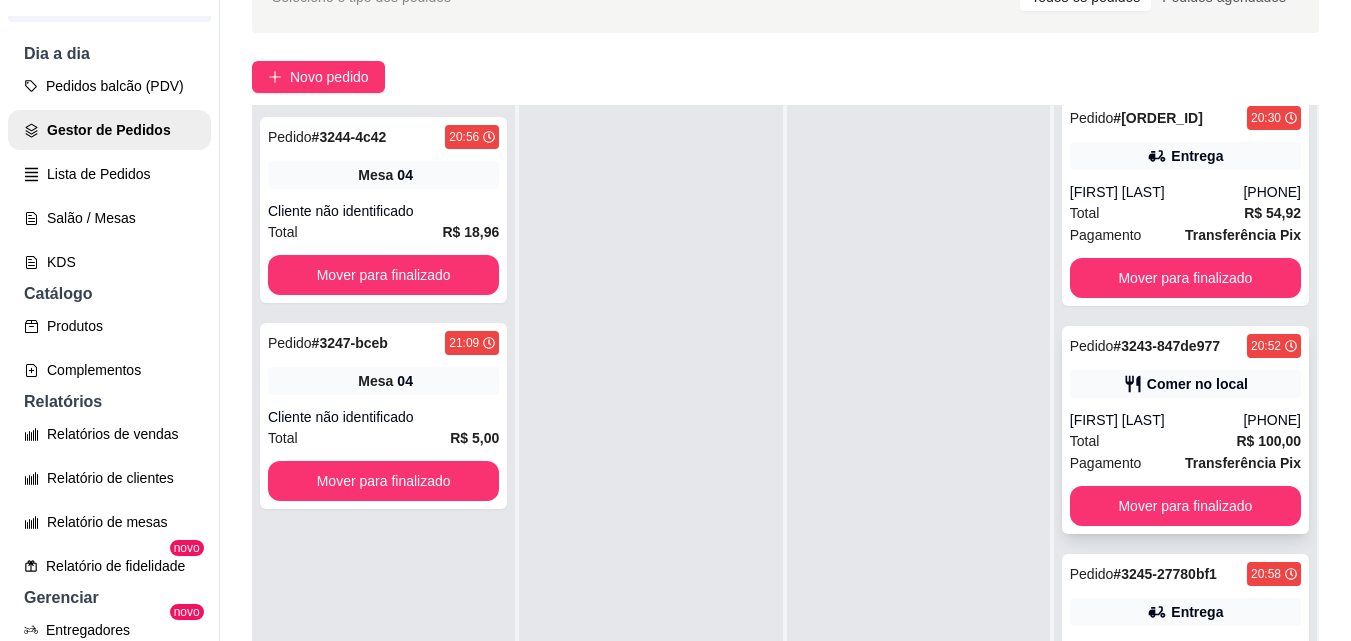 scroll, scrollTop: 0, scrollLeft: 0, axis: both 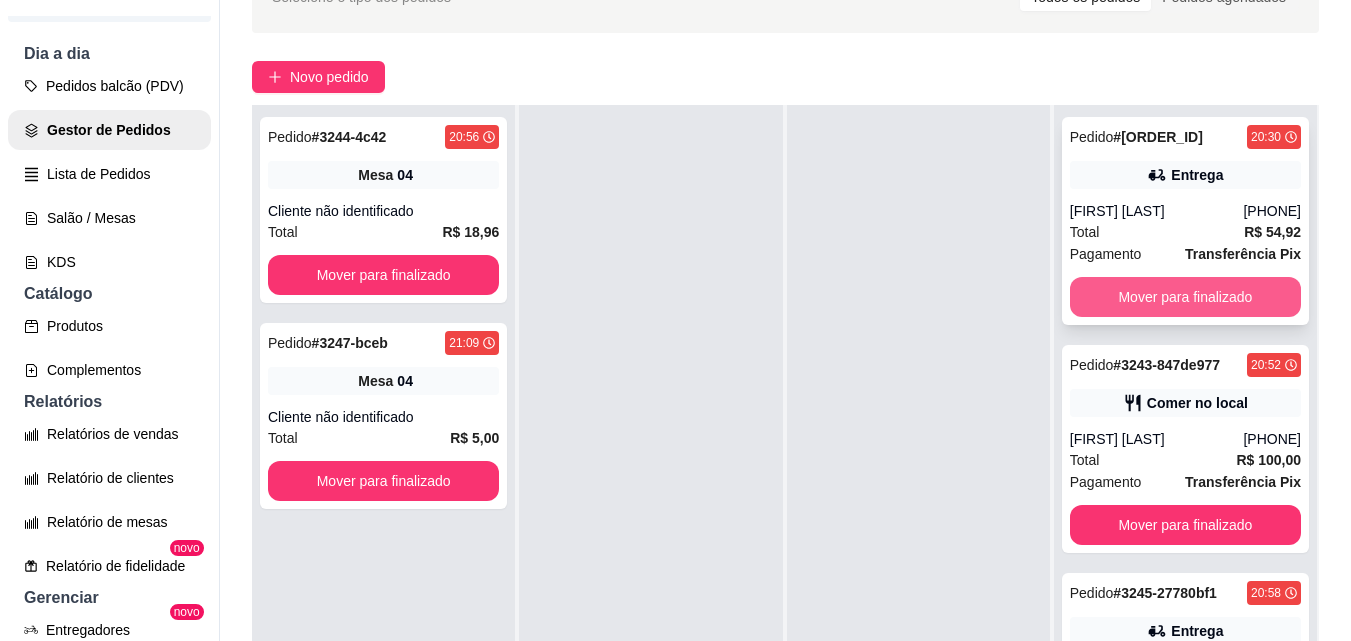 click on "Mover para finalizado" at bounding box center (1185, 297) 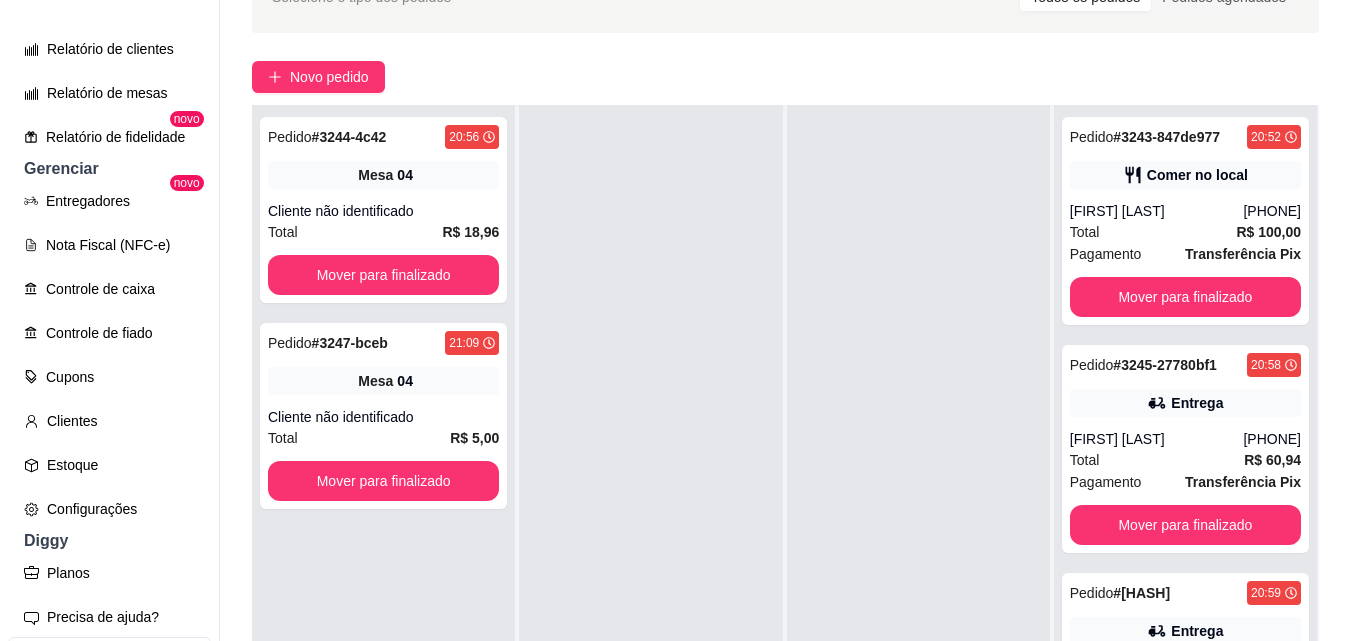 scroll, scrollTop: 729, scrollLeft: 0, axis: vertical 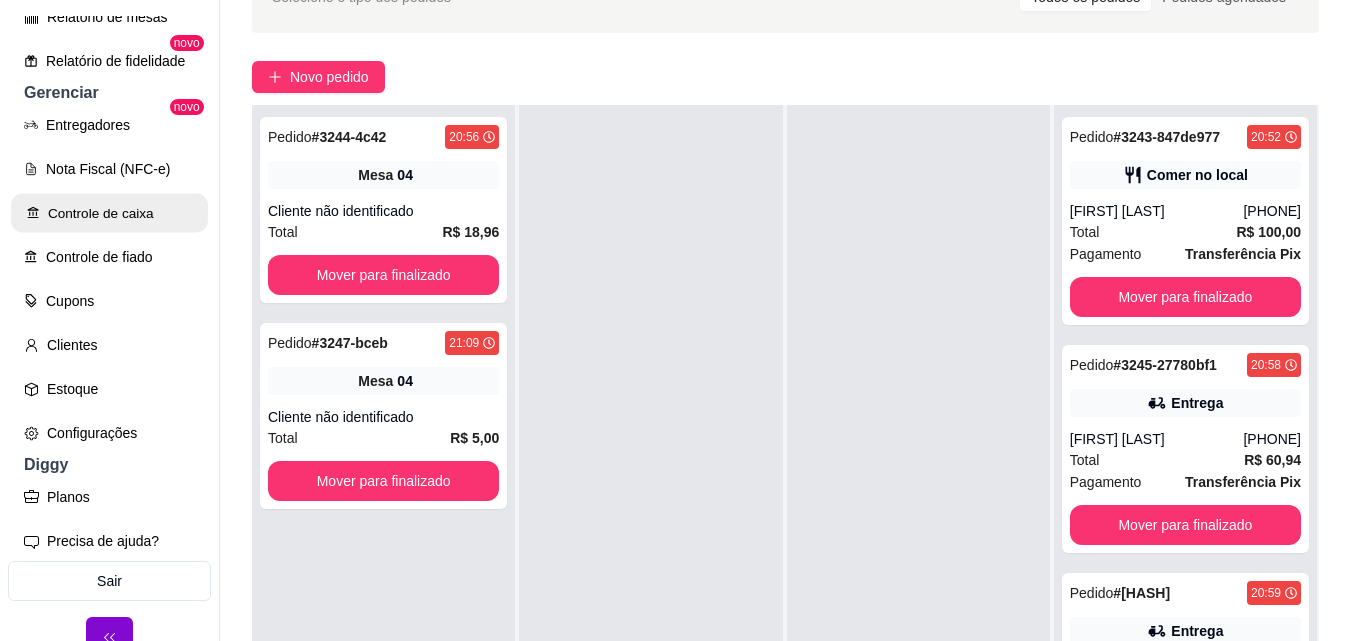 click on "Controle de caixa" at bounding box center [109, 213] 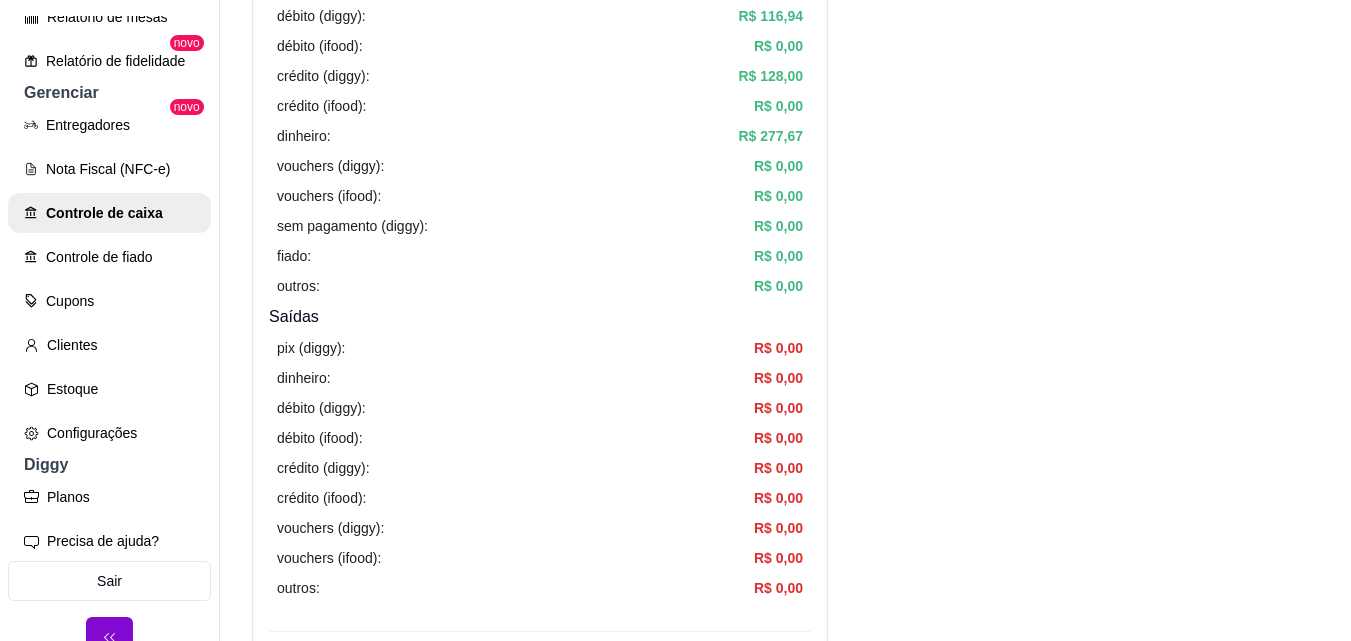scroll, scrollTop: 0, scrollLeft: 0, axis: both 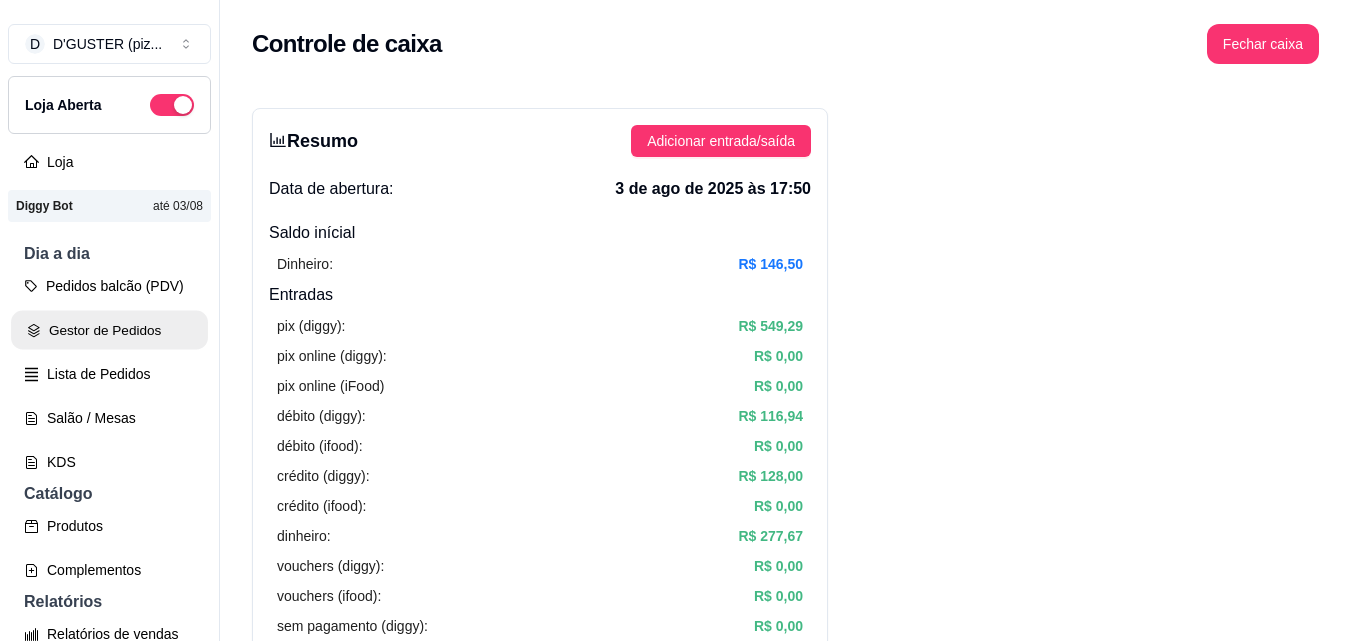 click on "Gestor de Pedidos" at bounding box center (109, 330) 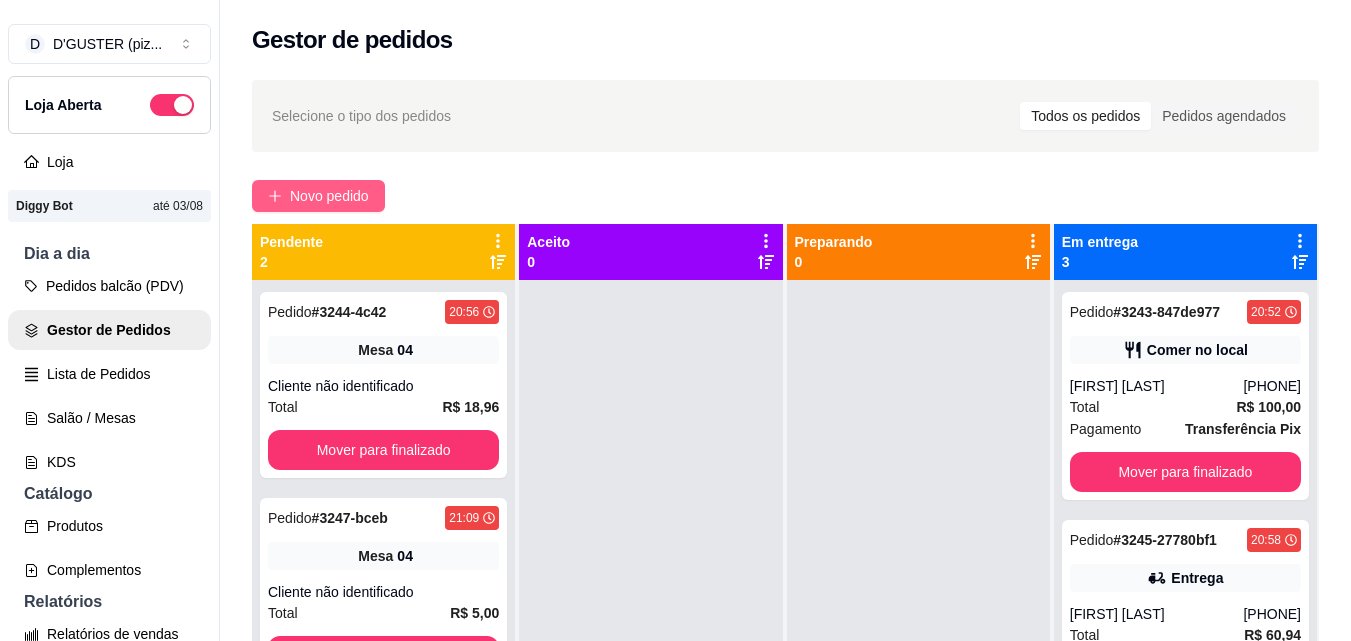 click on "Novo pedido" at bounding box center (329, 196) 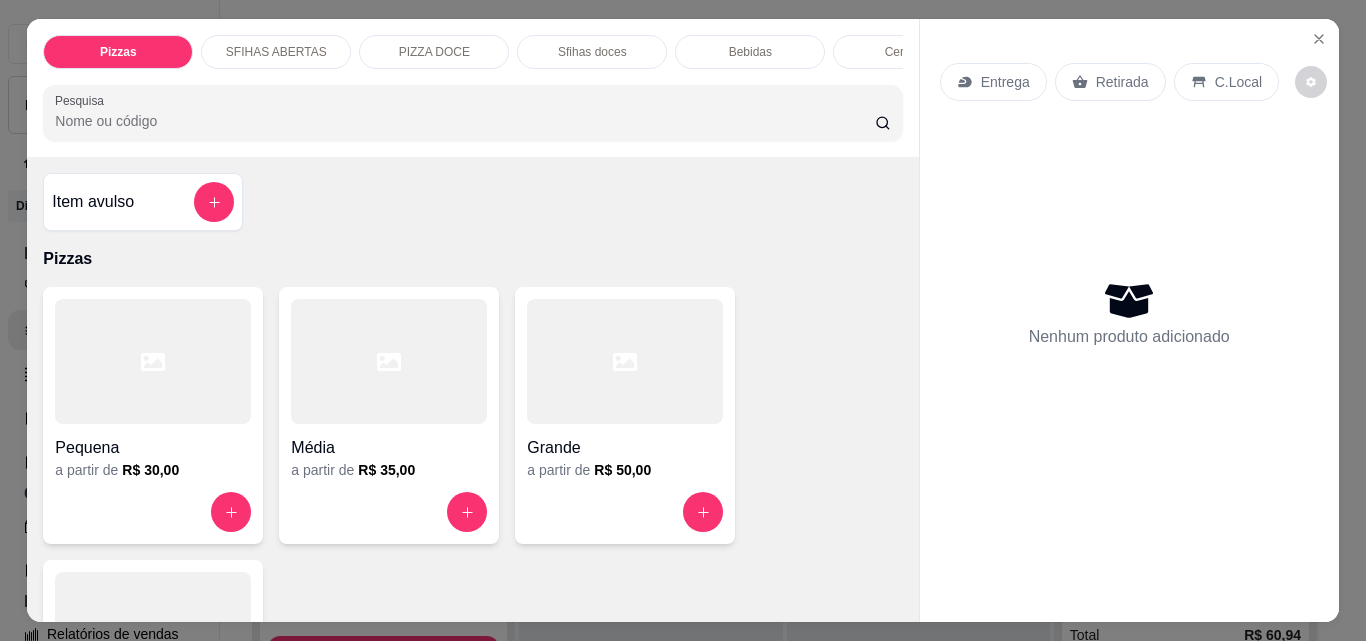 click on "Entrega" at bounding box center [1005, 82] 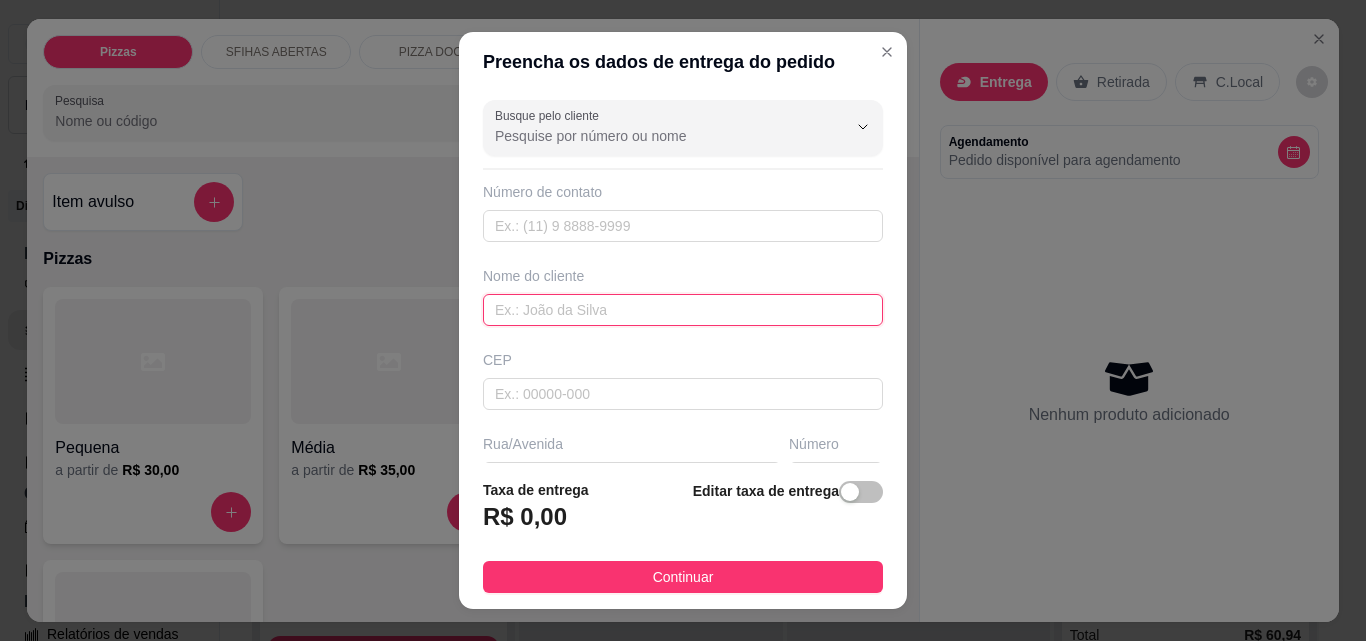 click at bounding box center [683, 310] 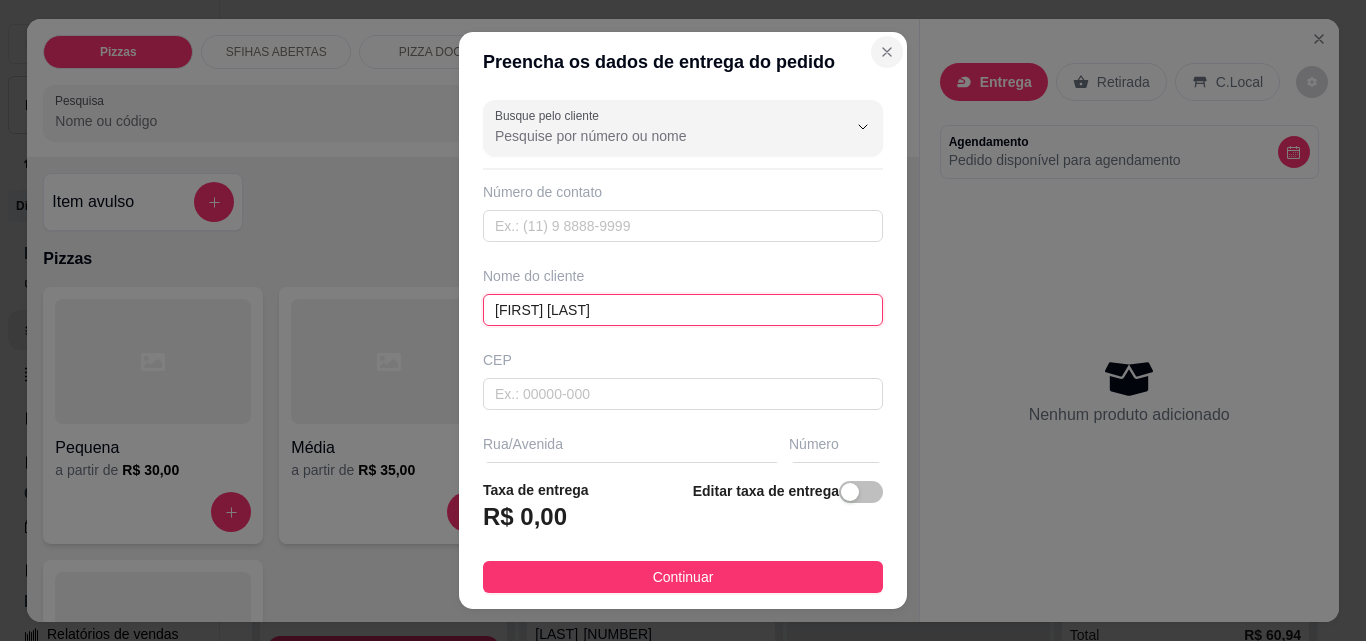 type on "[FIRST] [LAST]" 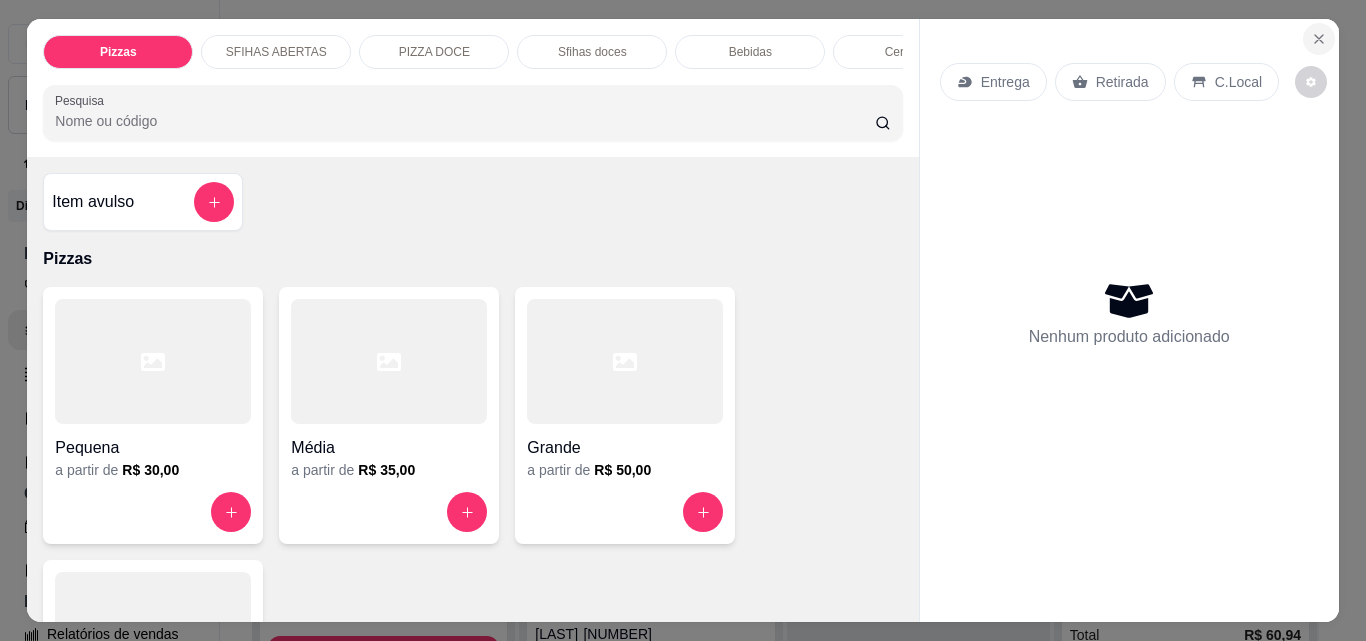 click at bounding box center [1319, 39] 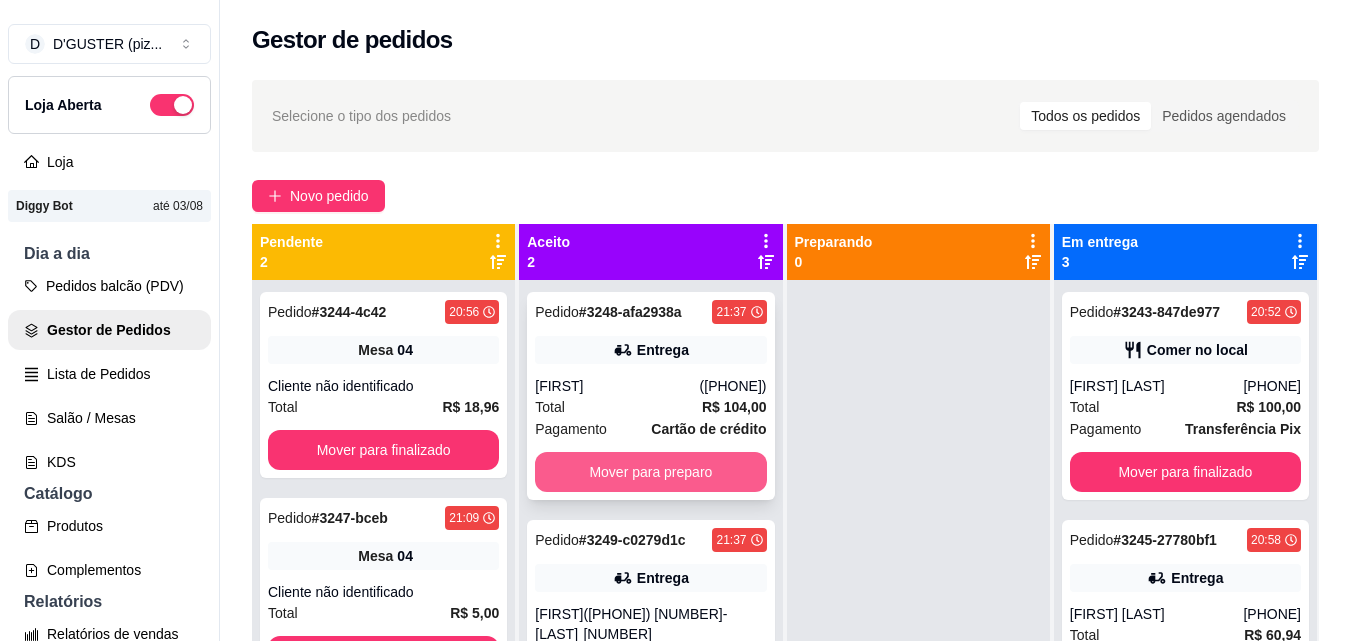 click on "Mover para preparo" at bounding box center [650, 472] 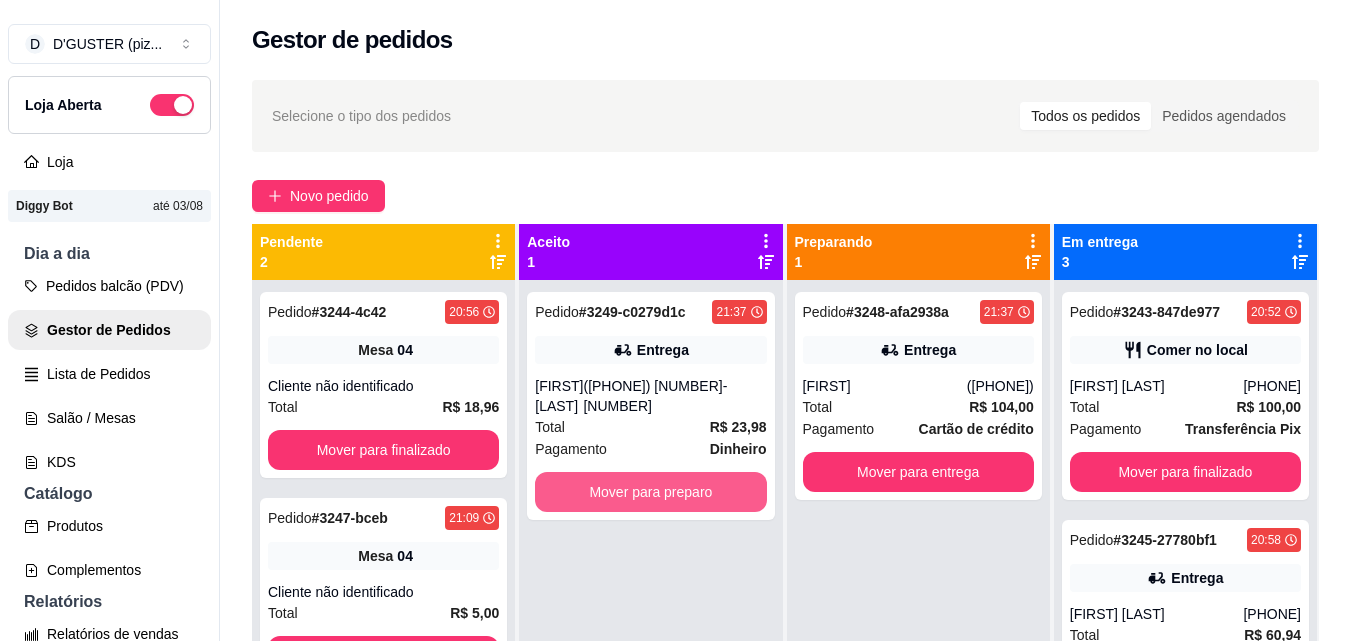 click on "Mover para preparo" at bounding box center [650, 492] 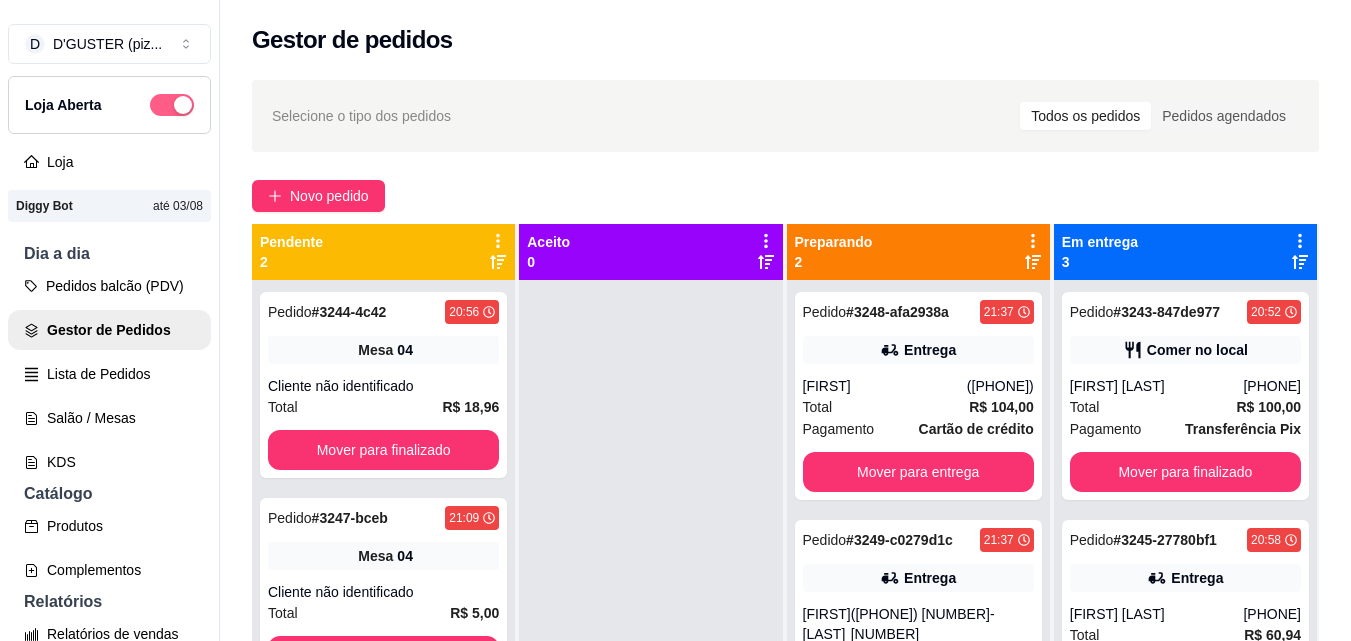 click at bounding box center [172, 105] 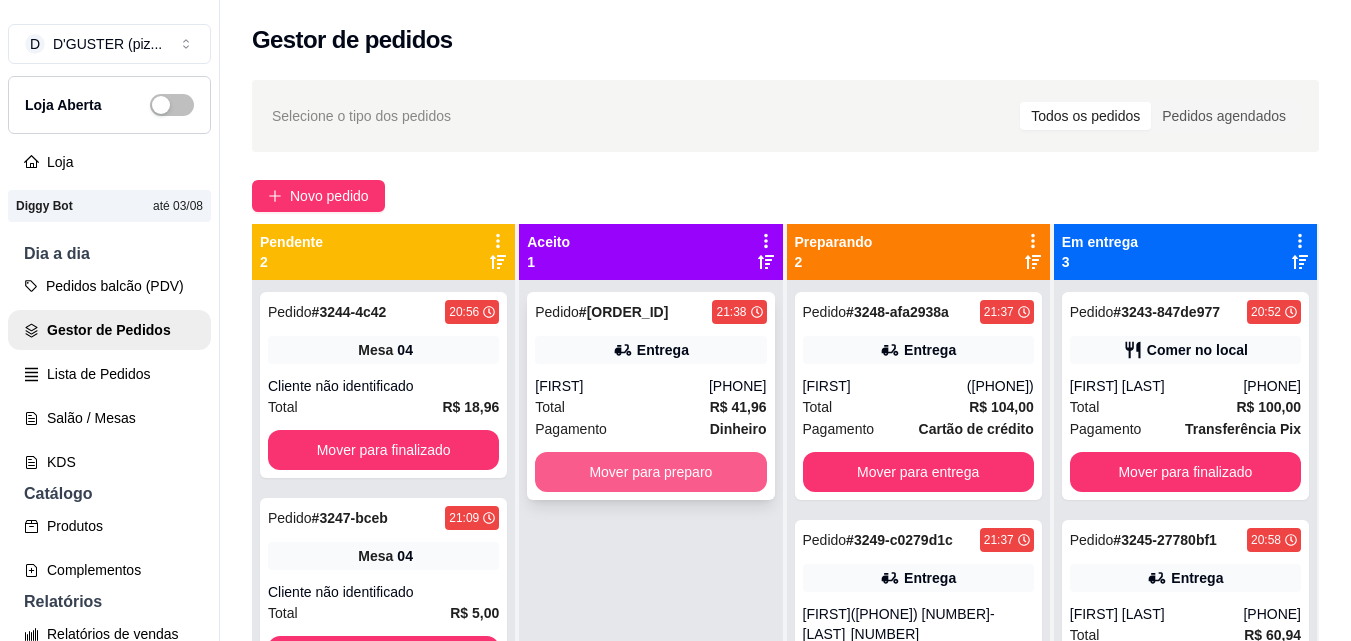 click on "Mover para preparo" at bounding box center [650, 472] 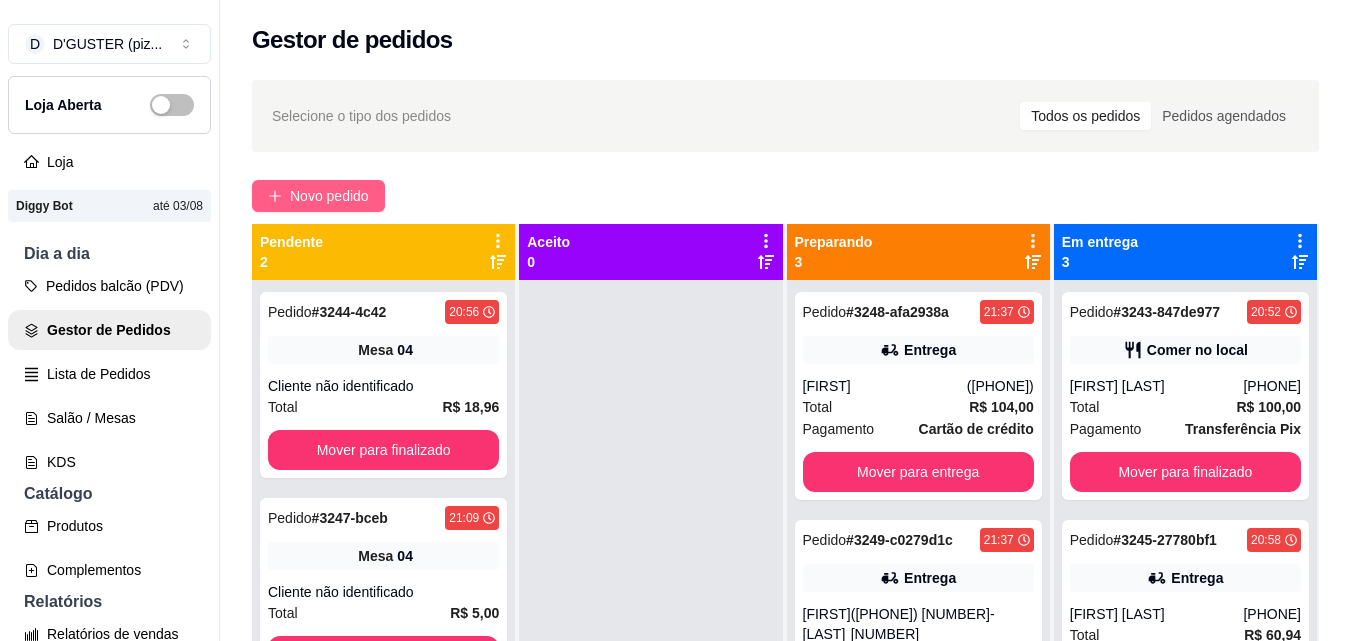 click on "Novo pedido" at bounding box center (329, 196) 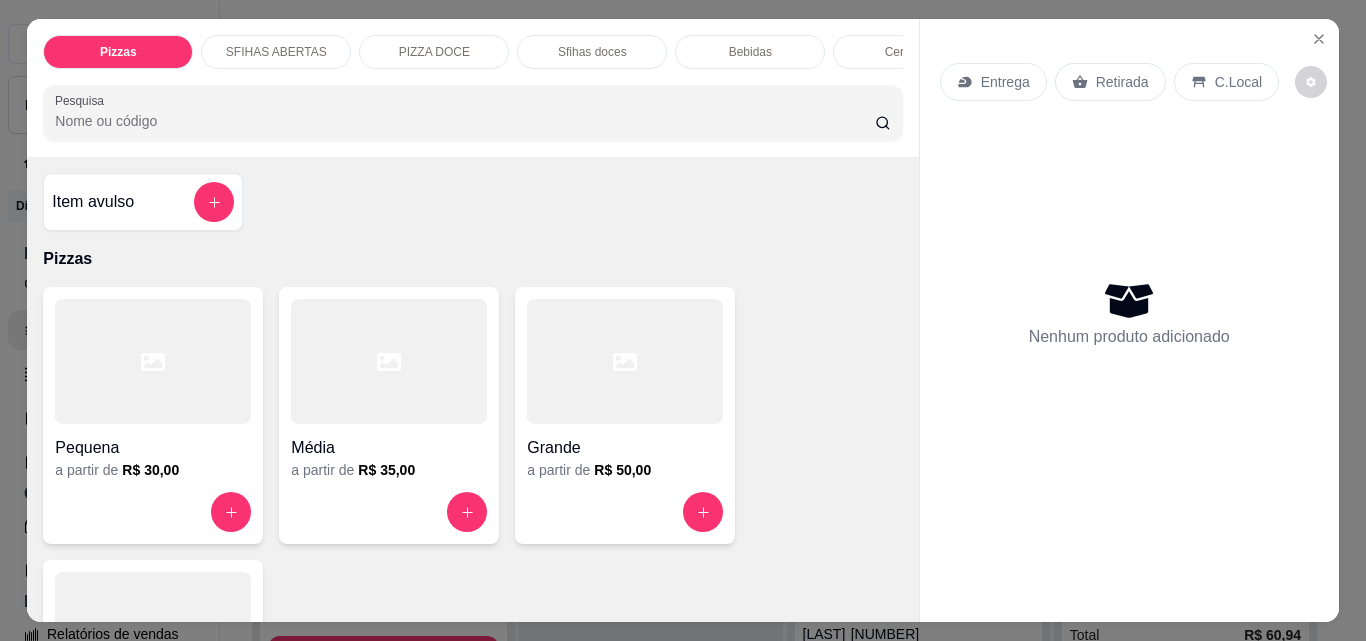 click on "Entrega" at bounding box center [1005, 82] 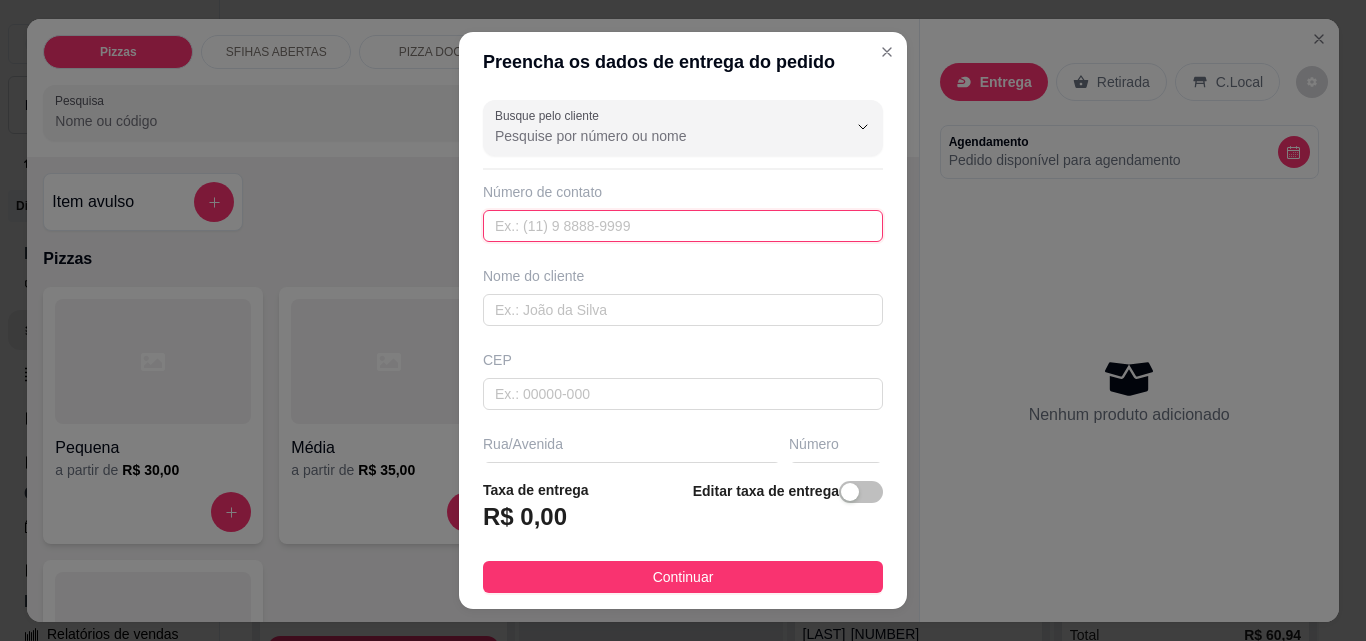 click at bounding box center [683, 226] 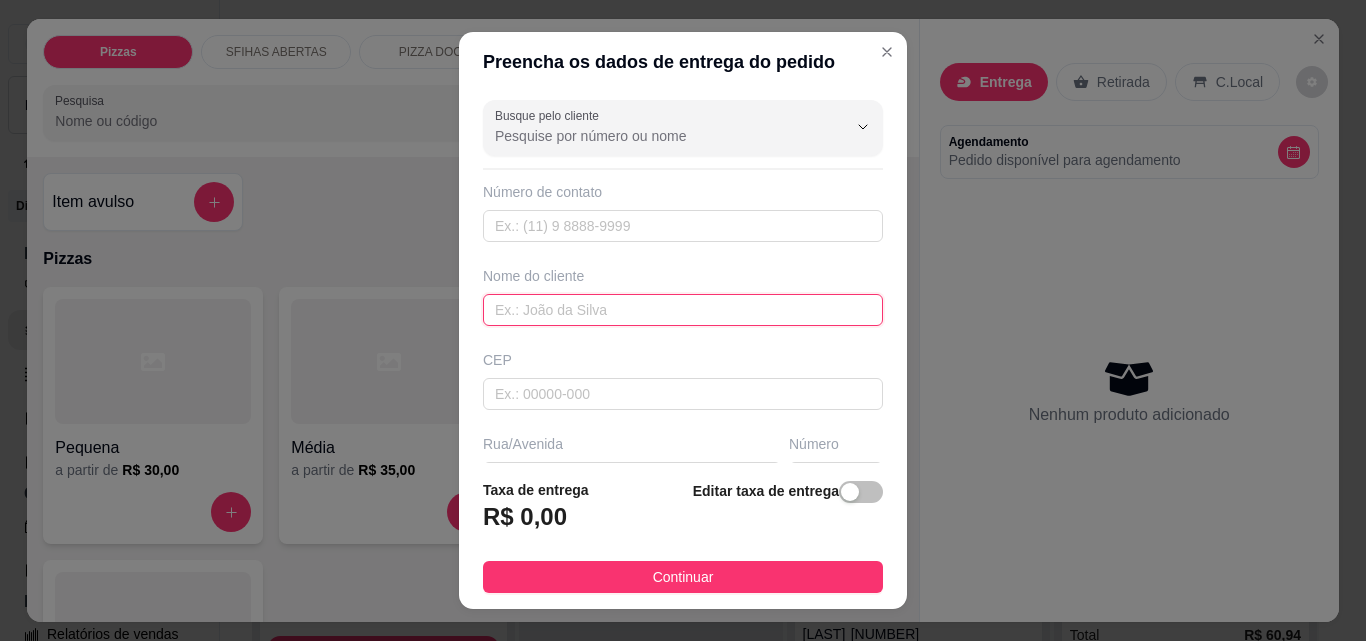click at bounding box center [683, 310] 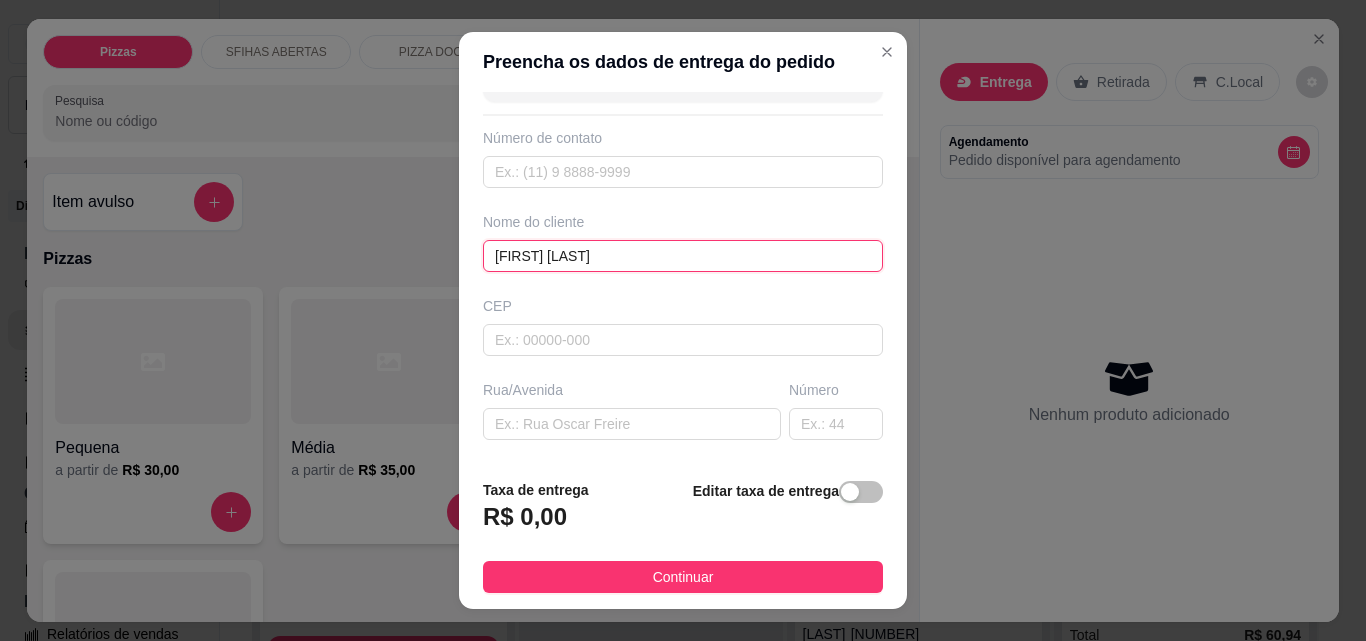 scroll, scrollTop: 303, scrollLeft: 0, axis: vertical 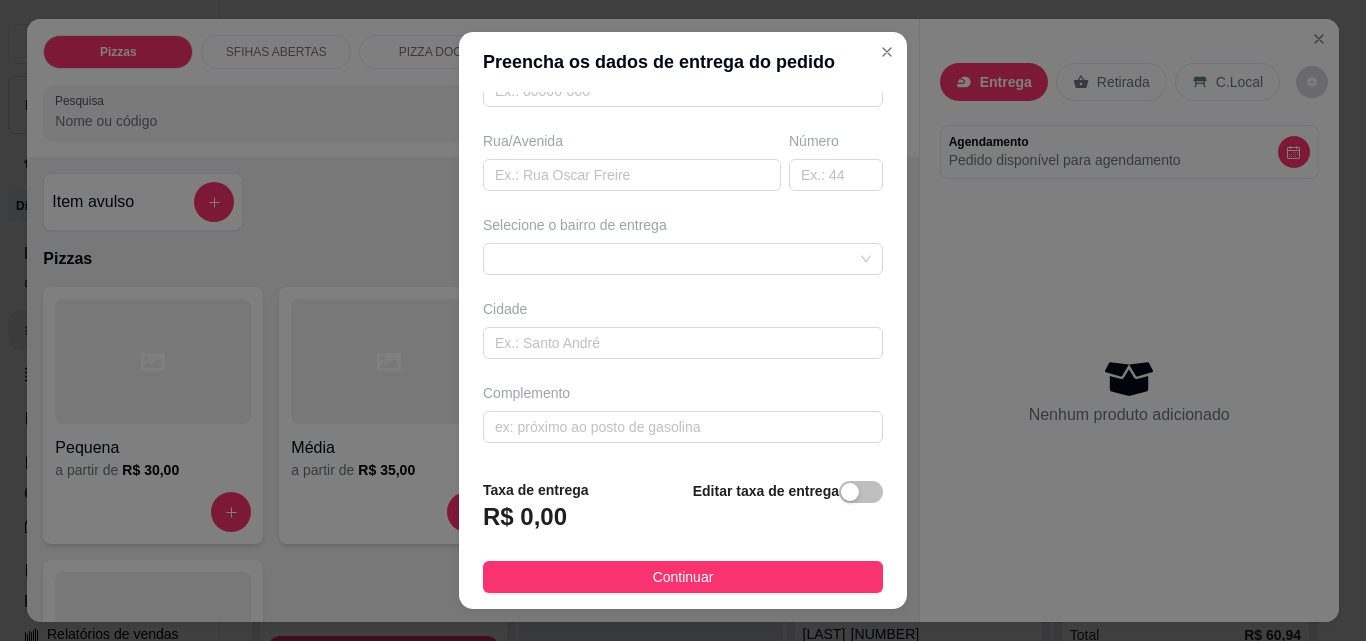 type on "[FIRST] [LAST]" 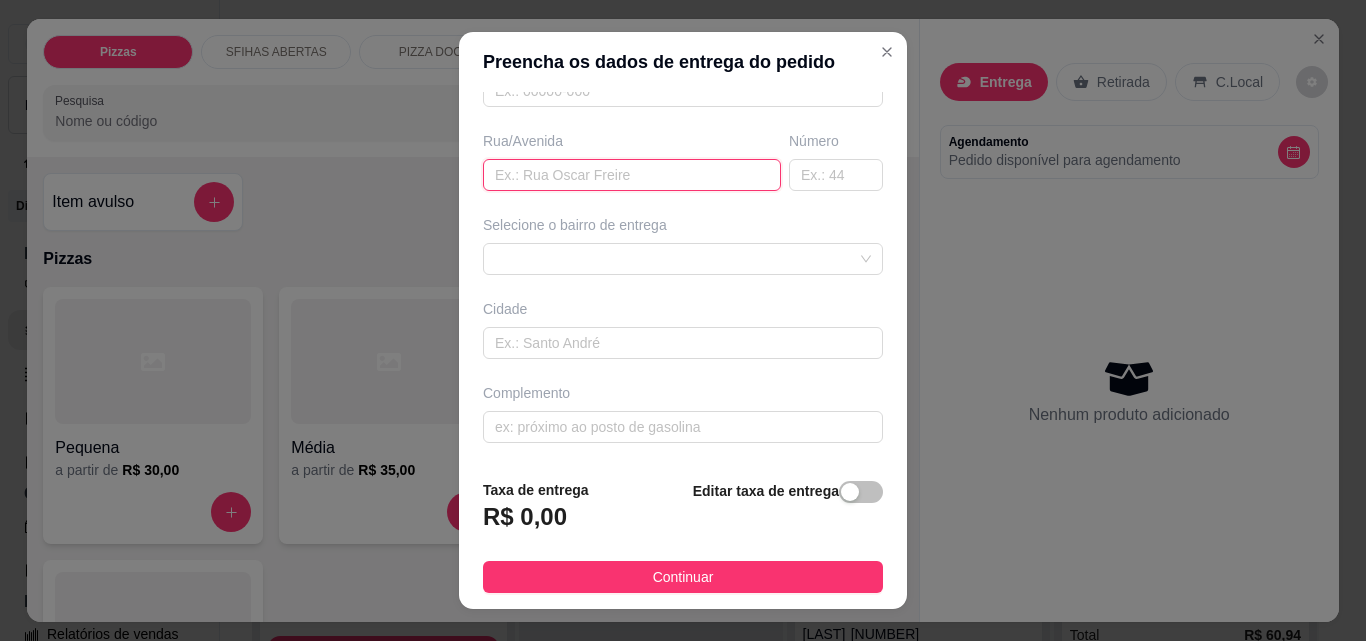 click at bounding box center (632, 175) 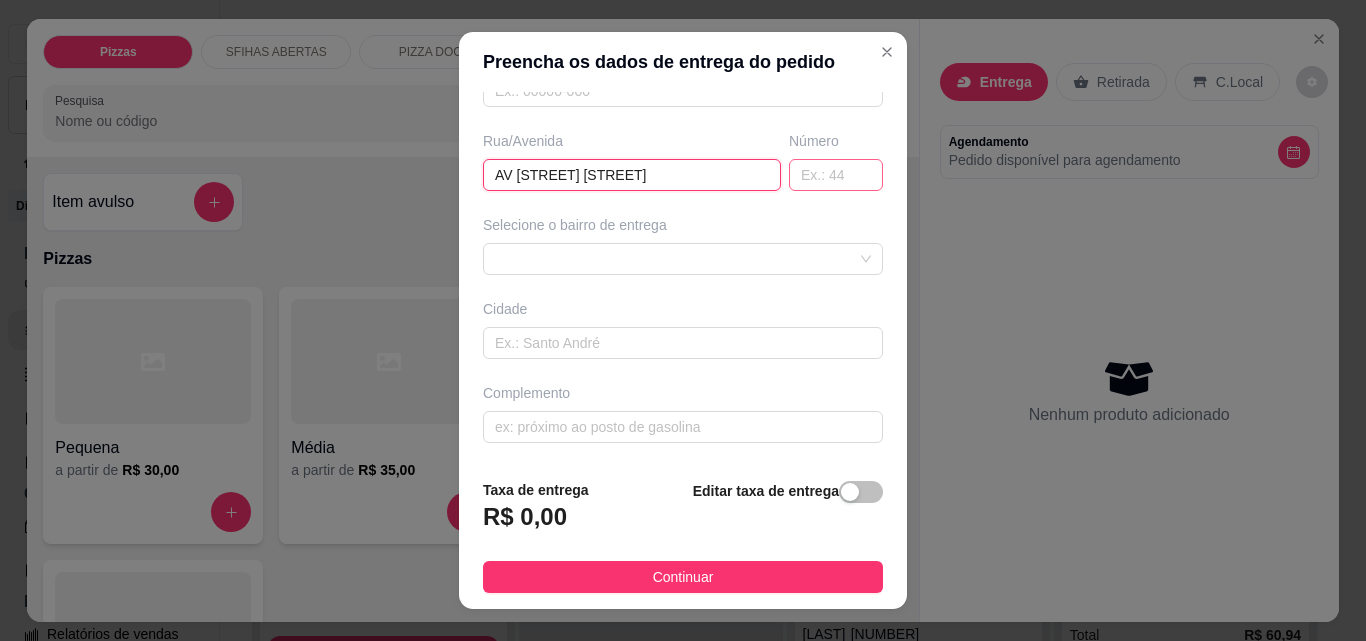 type on "AV [STREET] [STREET]" 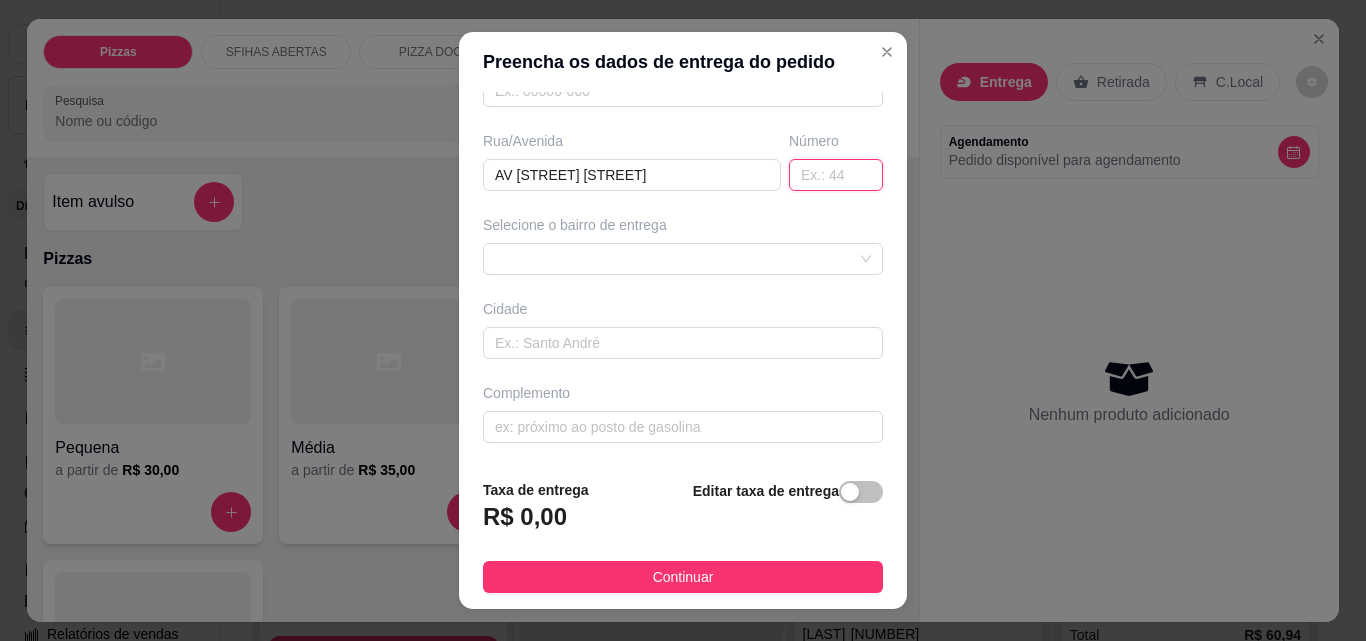 click at bounding box center [836, 175] 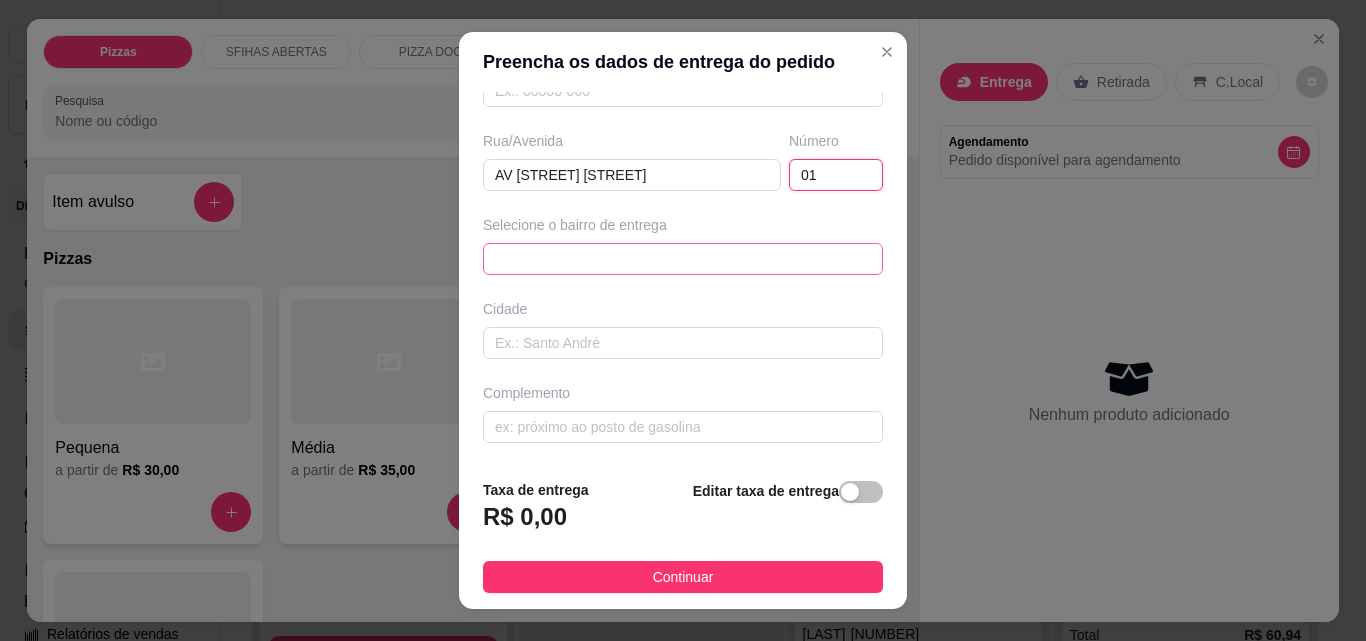 click on "[ID] [ID] [NEIGHBORHOOD]  - Utinga -  R$ 5,00 [NEIGHBORHOOD] - Utinga -  R$ 4,00 [NEIGHBORHOOD]  - Utinga -  R$ 4,00 [NEIGHBORHOOD] - Utinga  -  R$ 4,00 [NEIGHBORHOOD] - Utinga -  R$ 4,00 [NEIGHBORHOOD]  - Utinga -  R$ 4,00 [NEIGHBORHOOD] - Utinga -  R$ 4,00 [NEIGHBORHOOD] - Utinga -  R$ 5,00 [NEIGHBORHOOD]  - Utinga -  R$ 4,00" at bounding box center [683, 259] 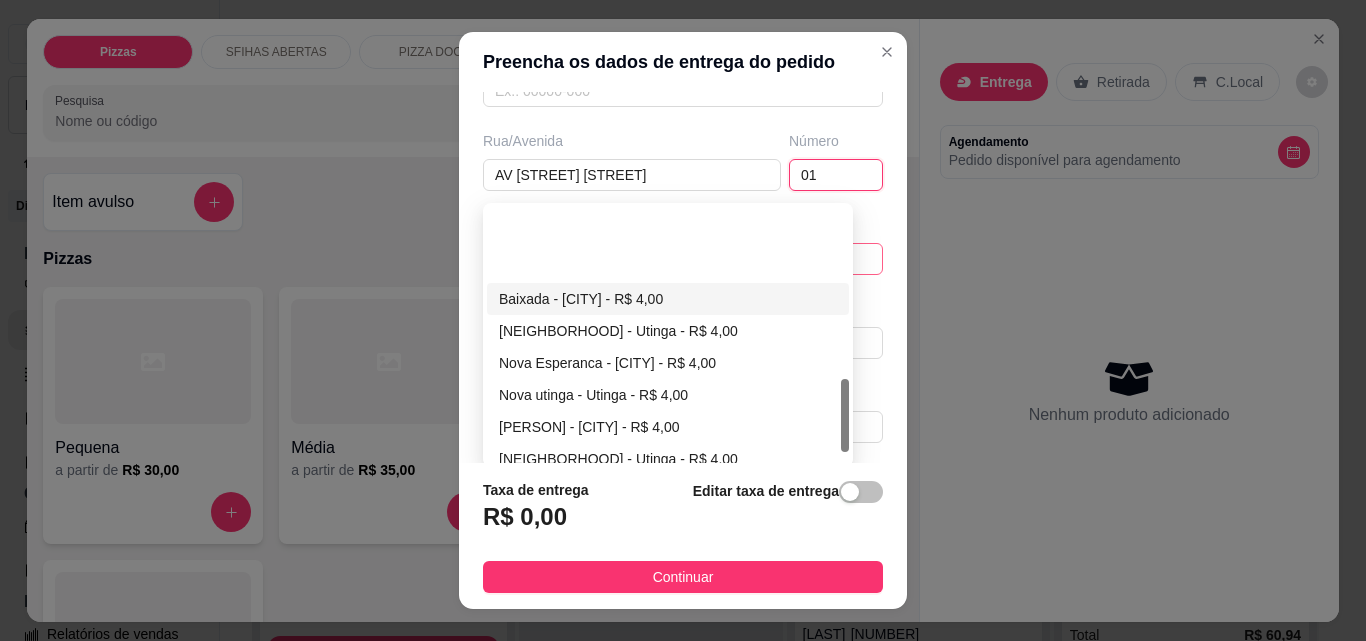 scroll, scrollTop: 600, scrollLeft: 0, axis: vertical 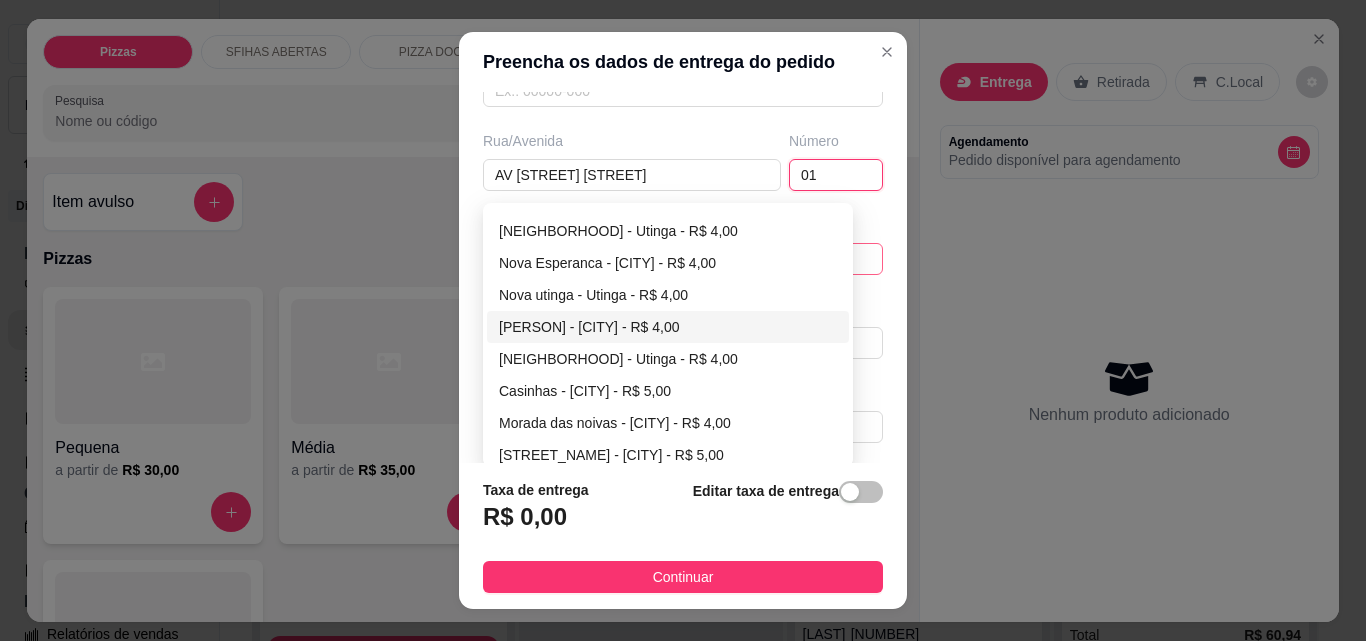type on "01" 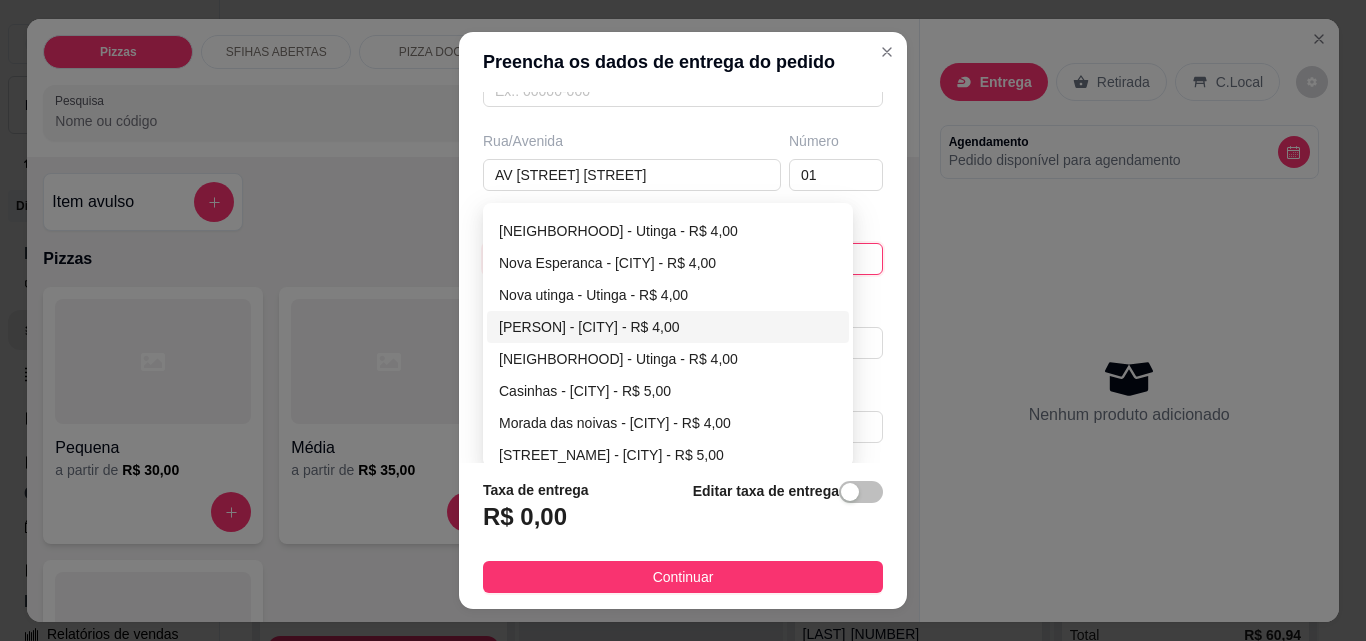 click on "[PERSON] - [CITY] -  R$ 4,00" at bounding box center [668, 327] 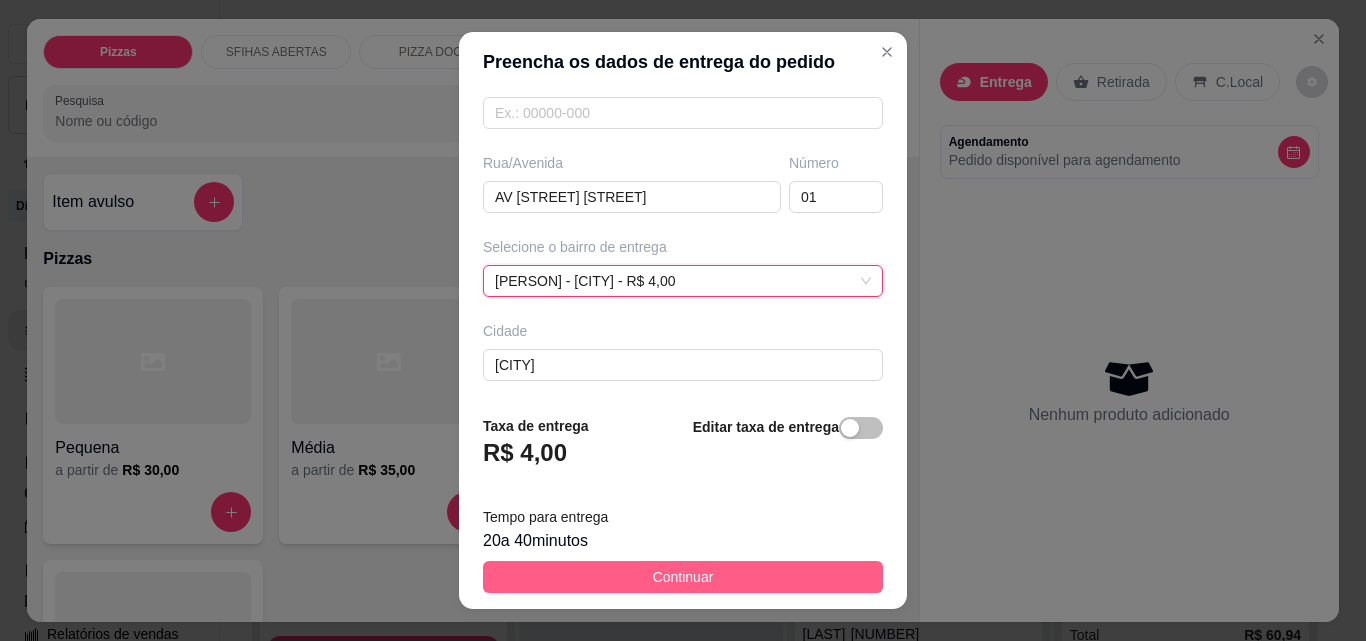 scroll, scrollTop: 303, scrollLeft: 0, axis: vertical 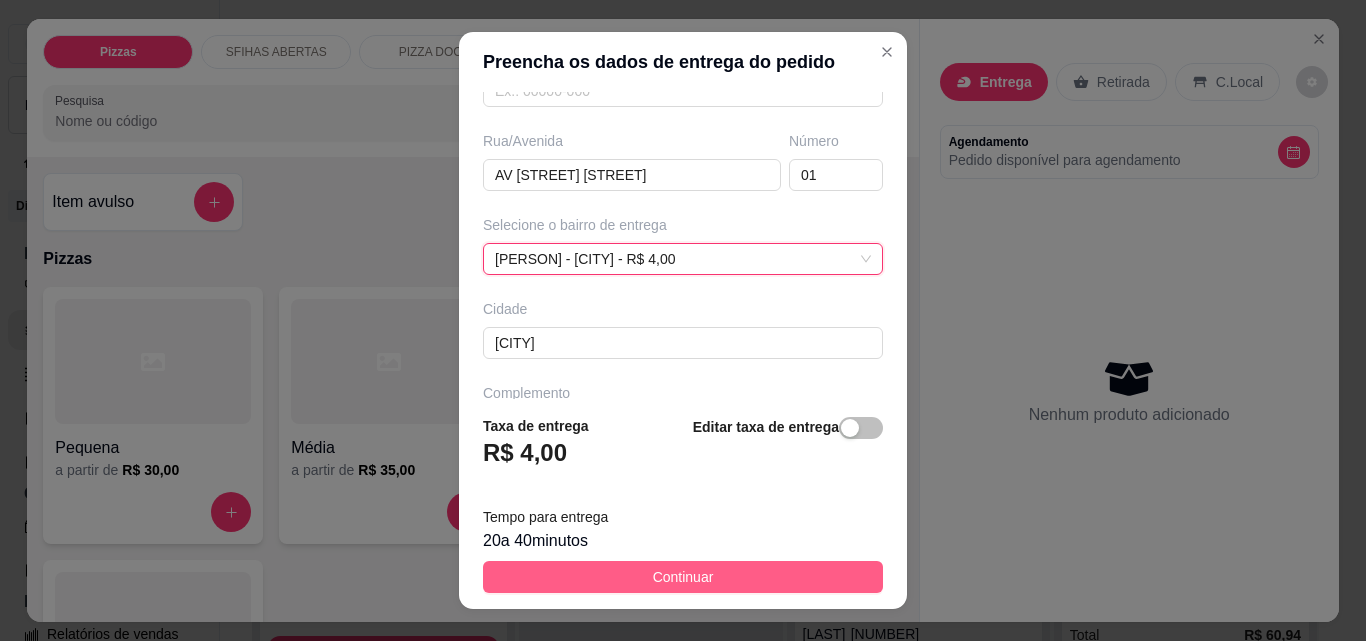 click on "Continuar" at bounding box center [683, 577] 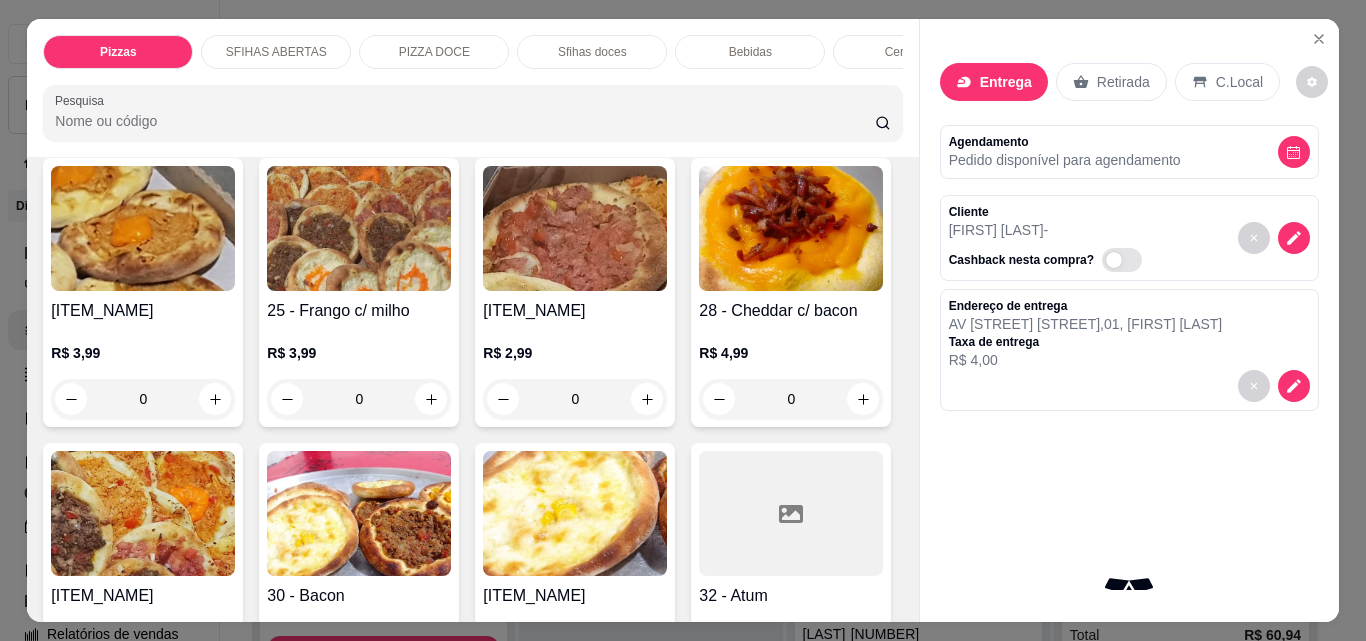 scroll, scrollTop: 1400, scrollLeft: 0, axis: vertical 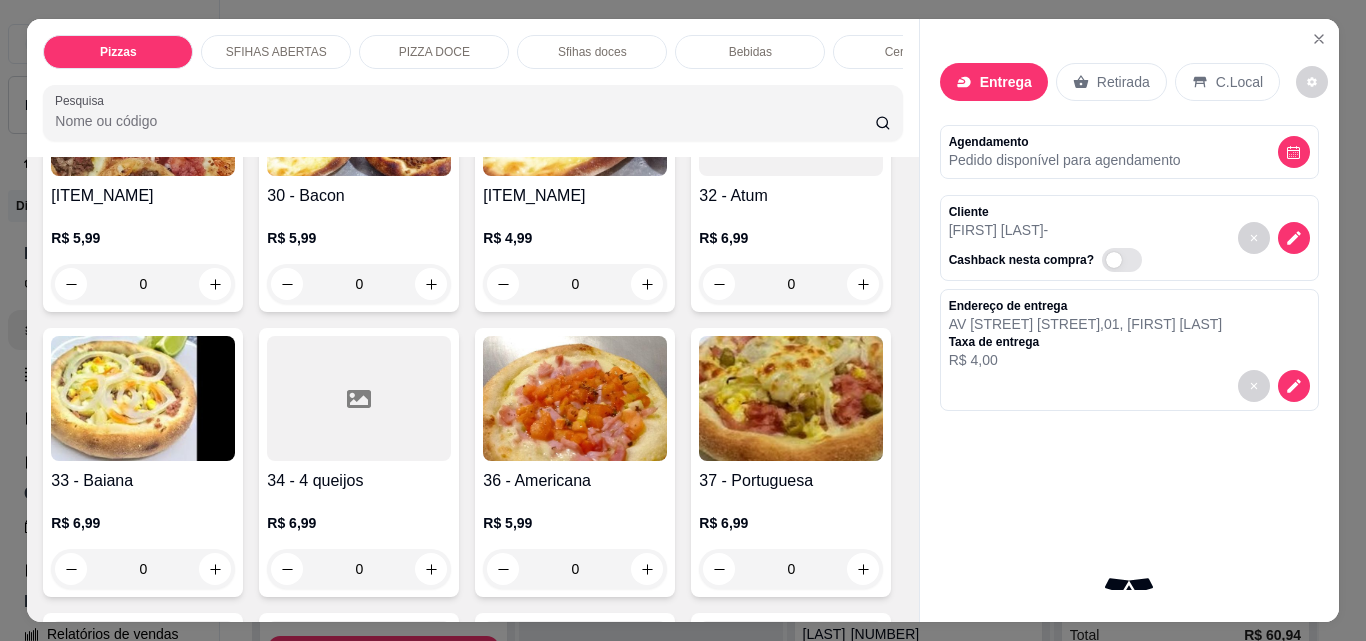click 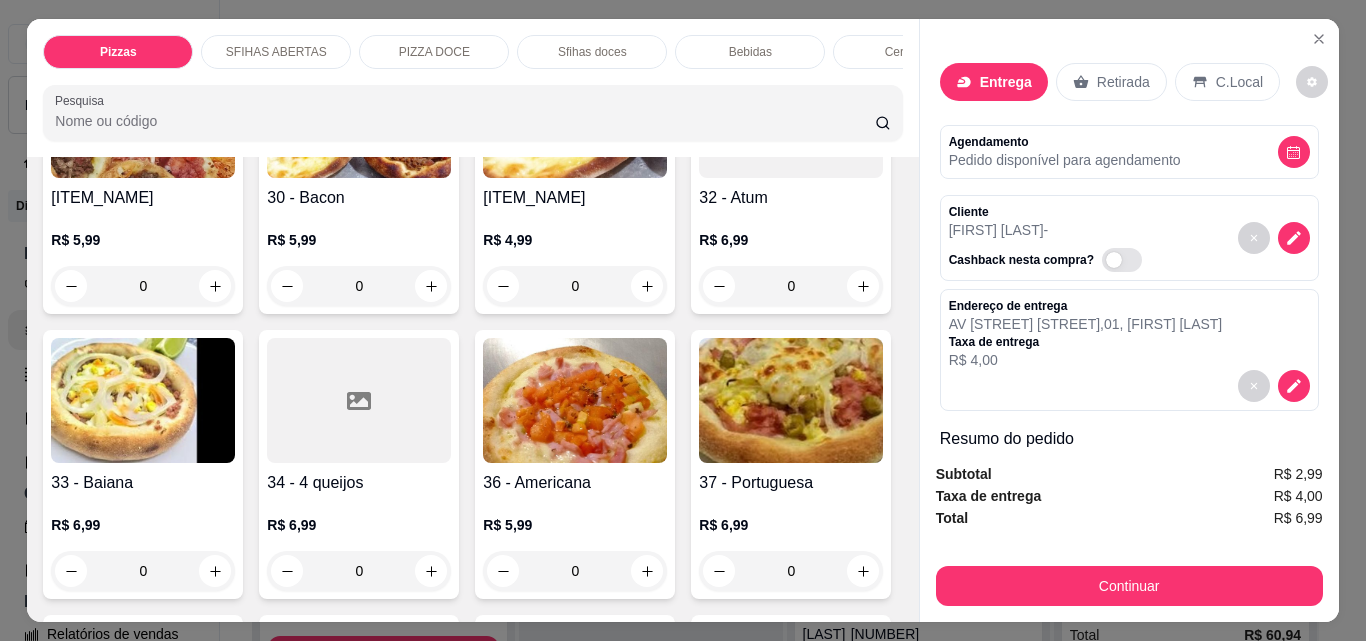 click 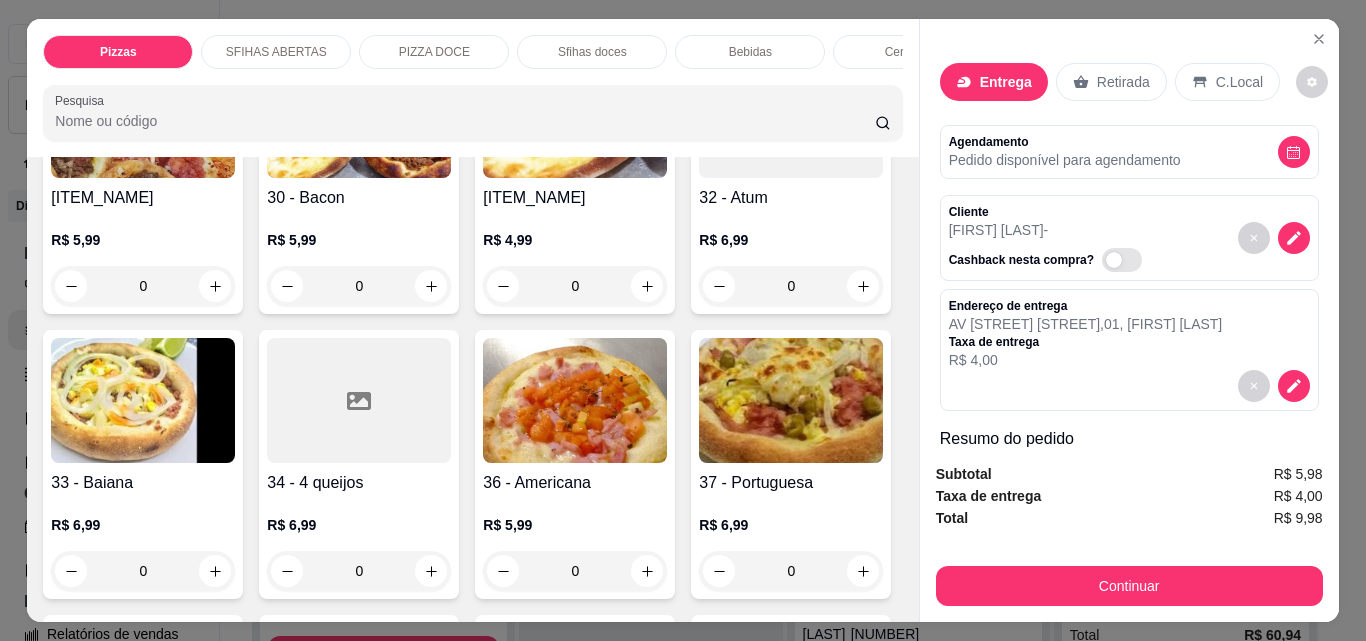 scroll, scrollTop: 1401, scrollLeft: 0, axis: vertical 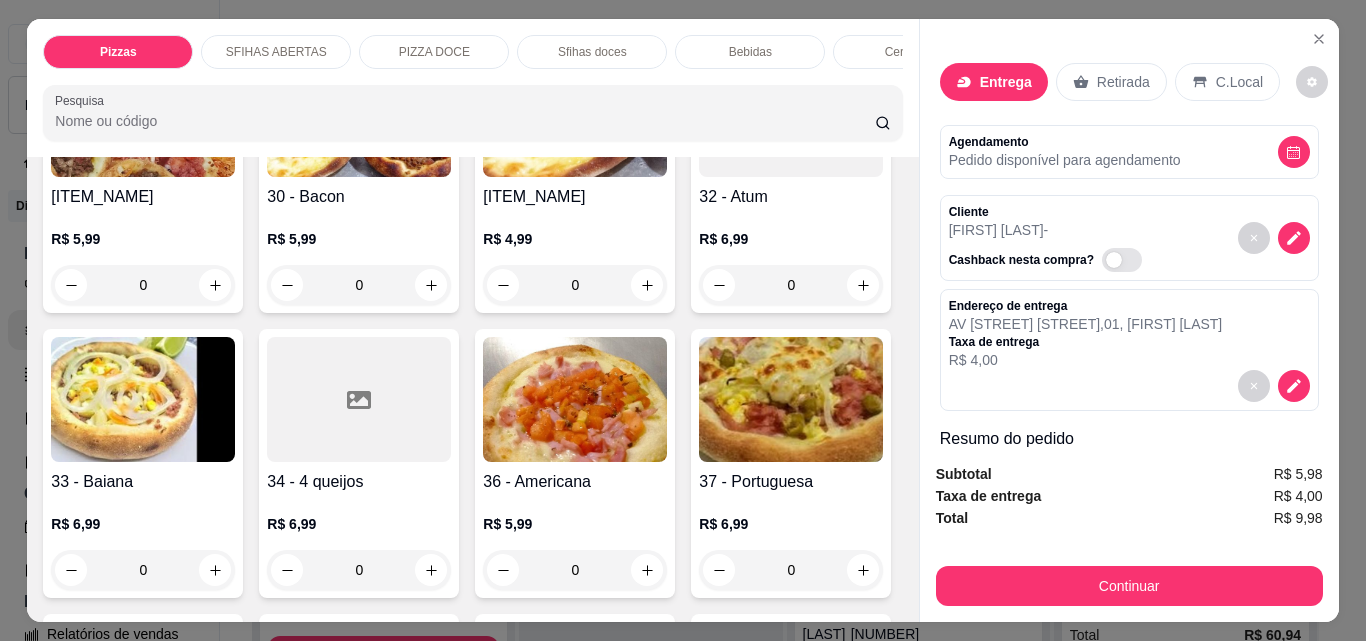 click 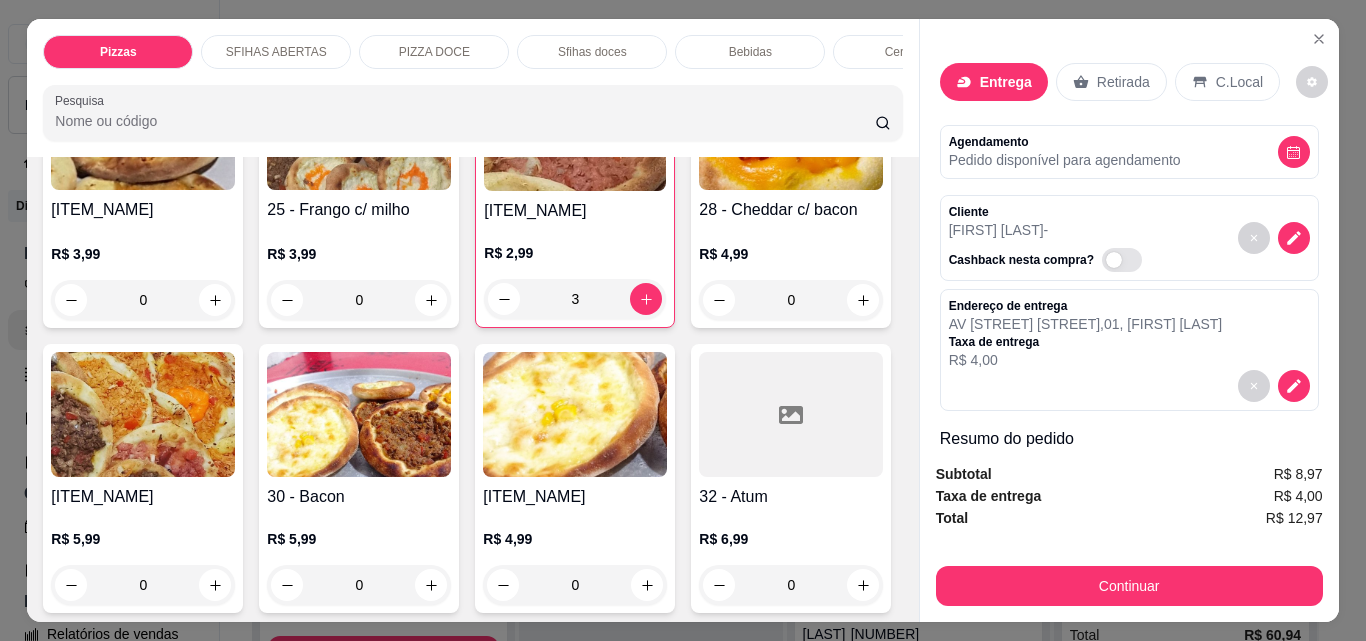 scroll, scrollTop: 801, scrollLeft: 0, axis: vertical 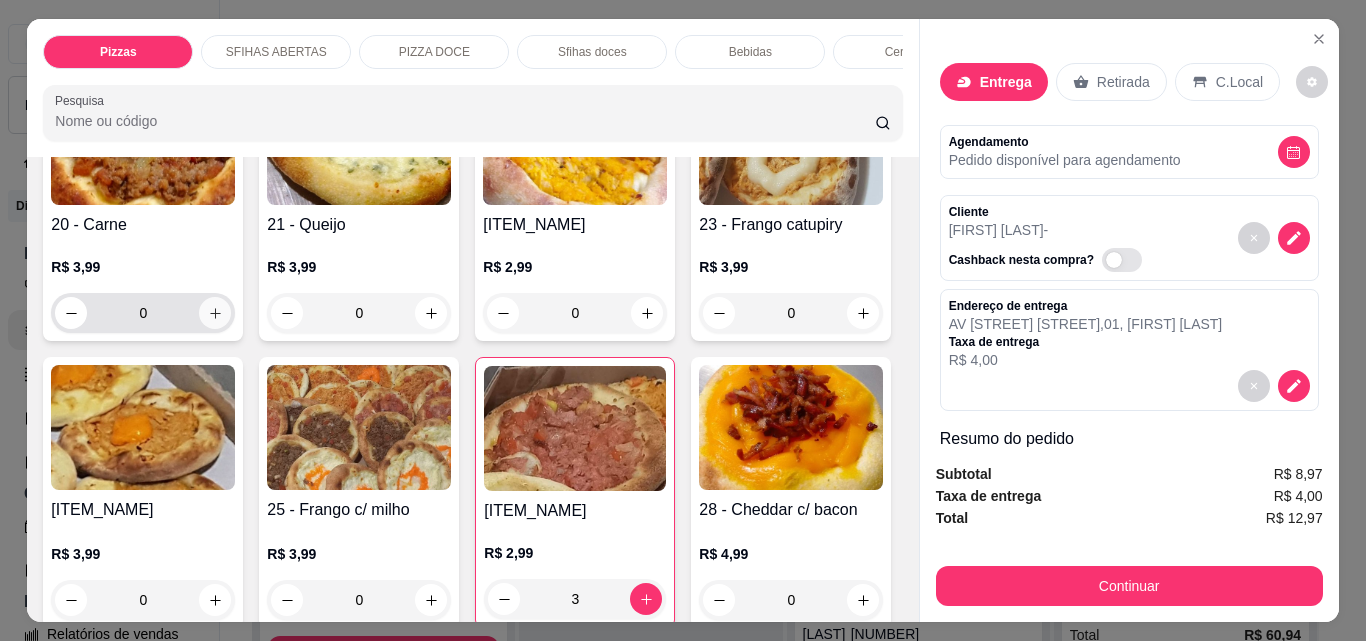 click 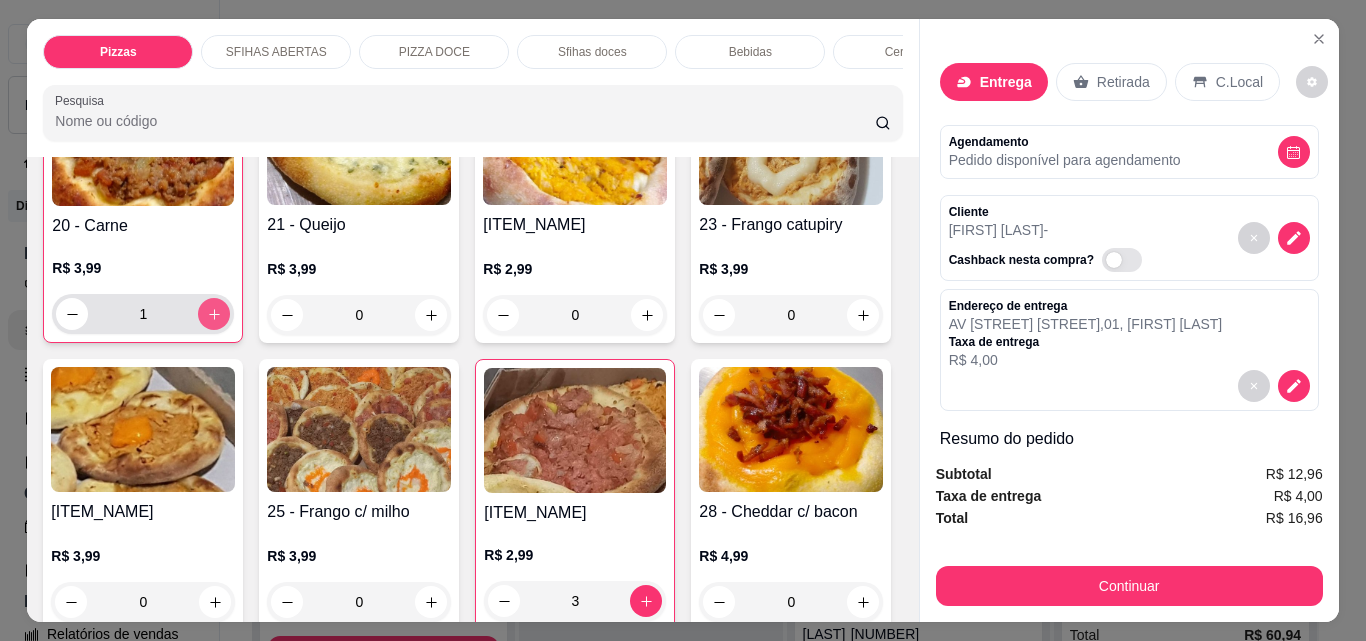 scroll, scrollTop: 802, scrollLeft: 0, axis: vertical 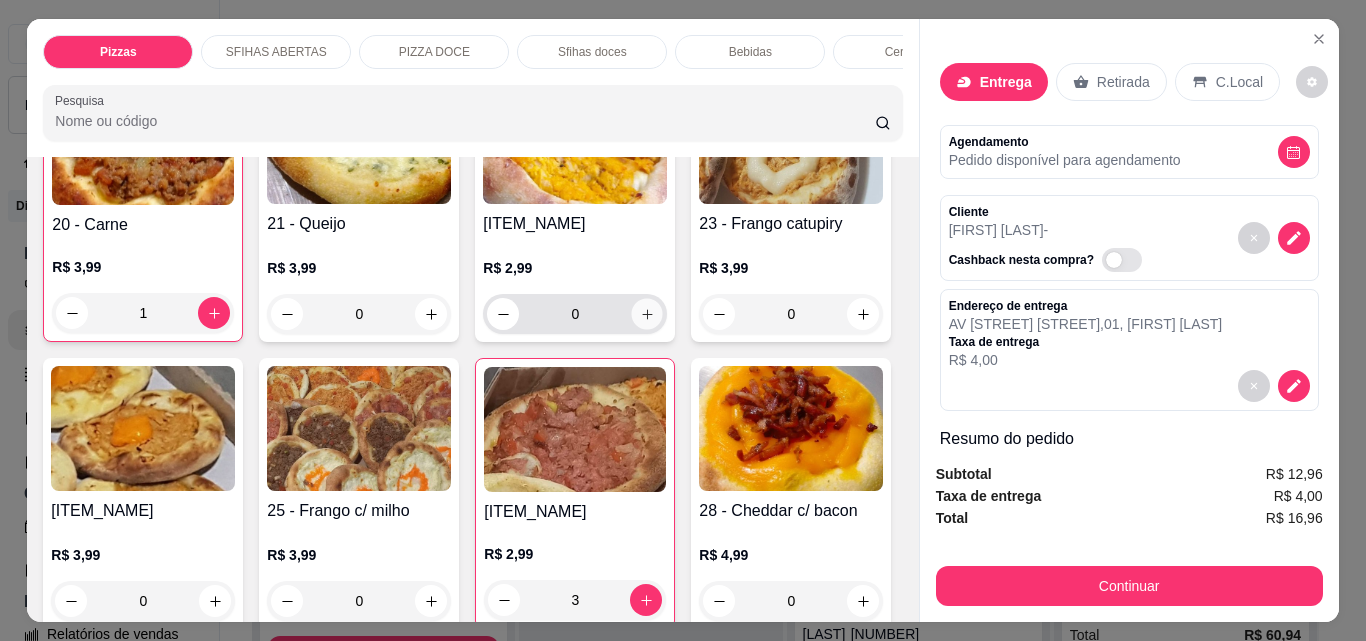 click 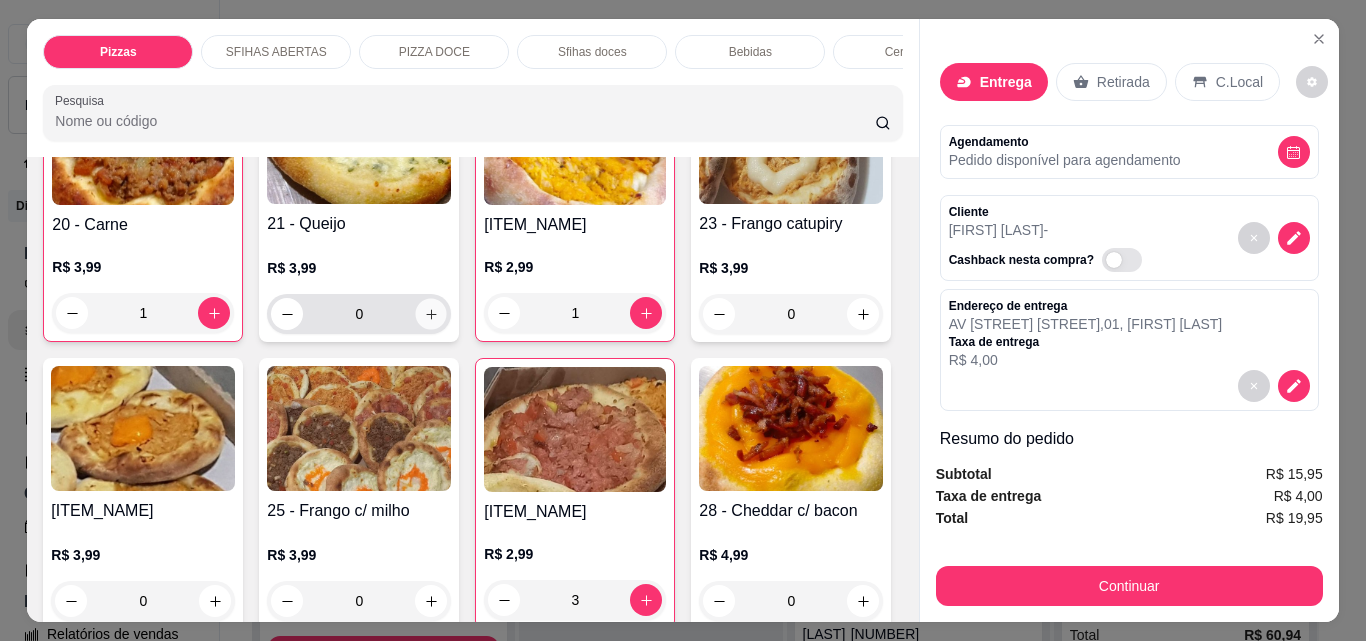 click 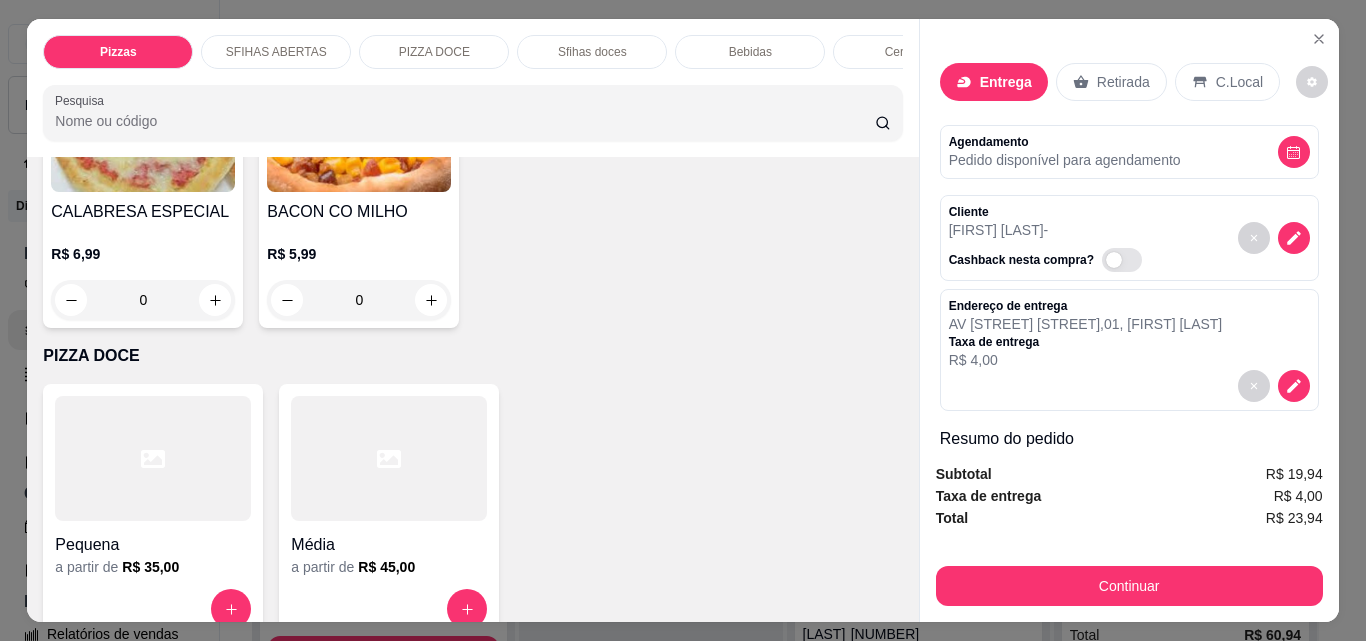 scroll, scrollTop: 2602, scrollLeft: 0, axis: vertical 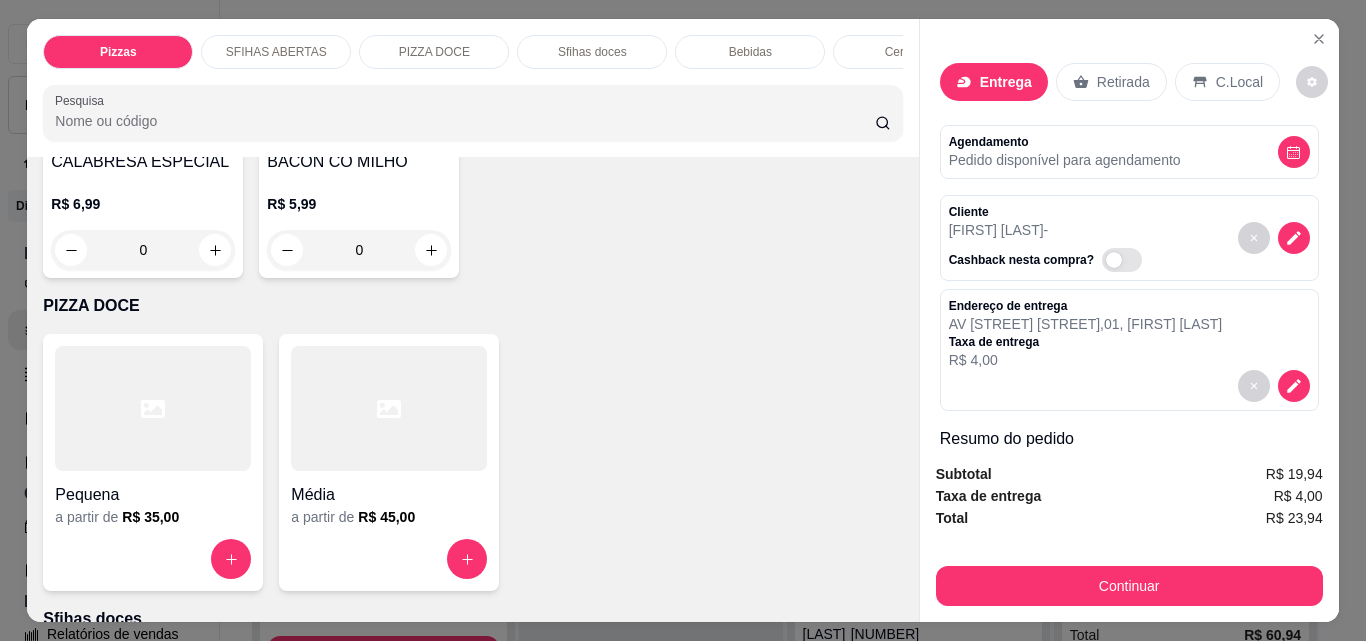 click 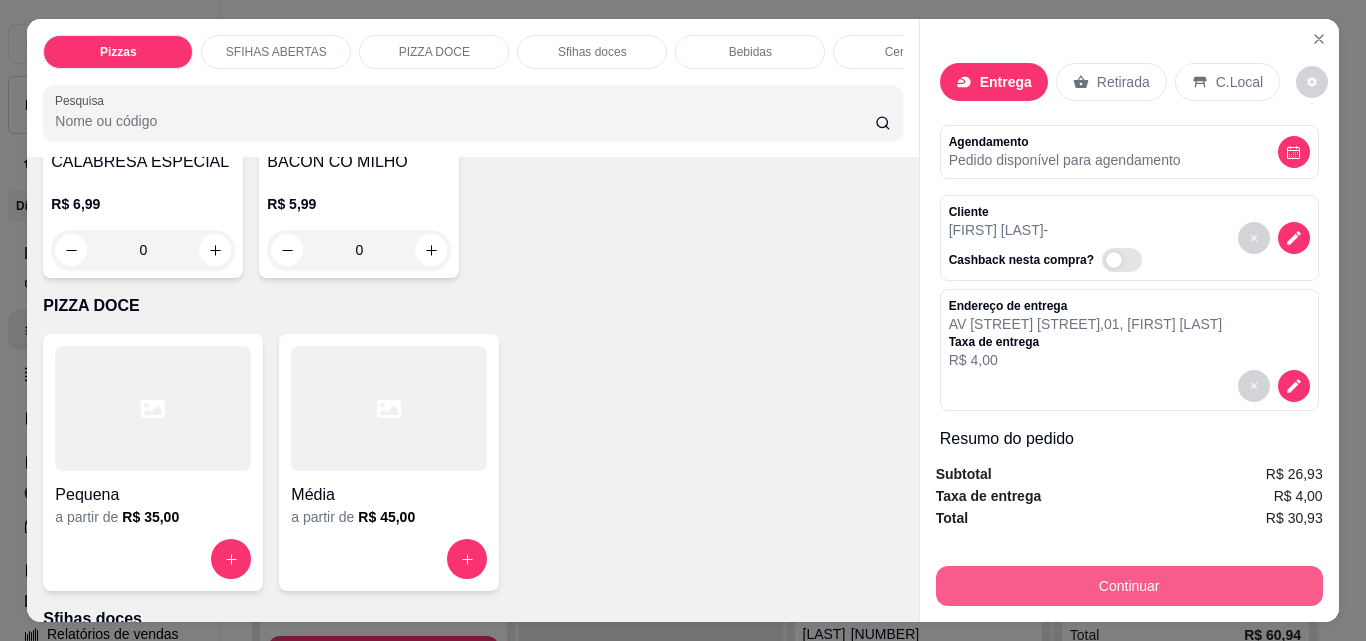 click on "Continuar" at bounding box center (1129, 586) 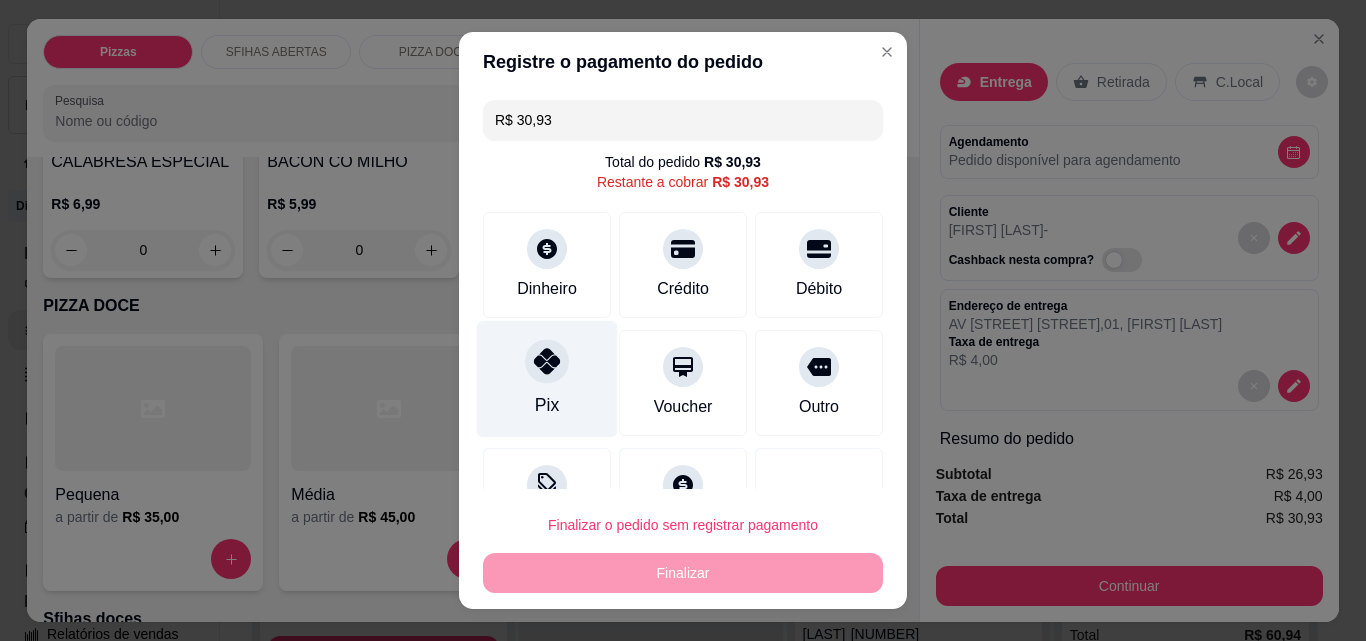 click at bounding box center [547, 361] 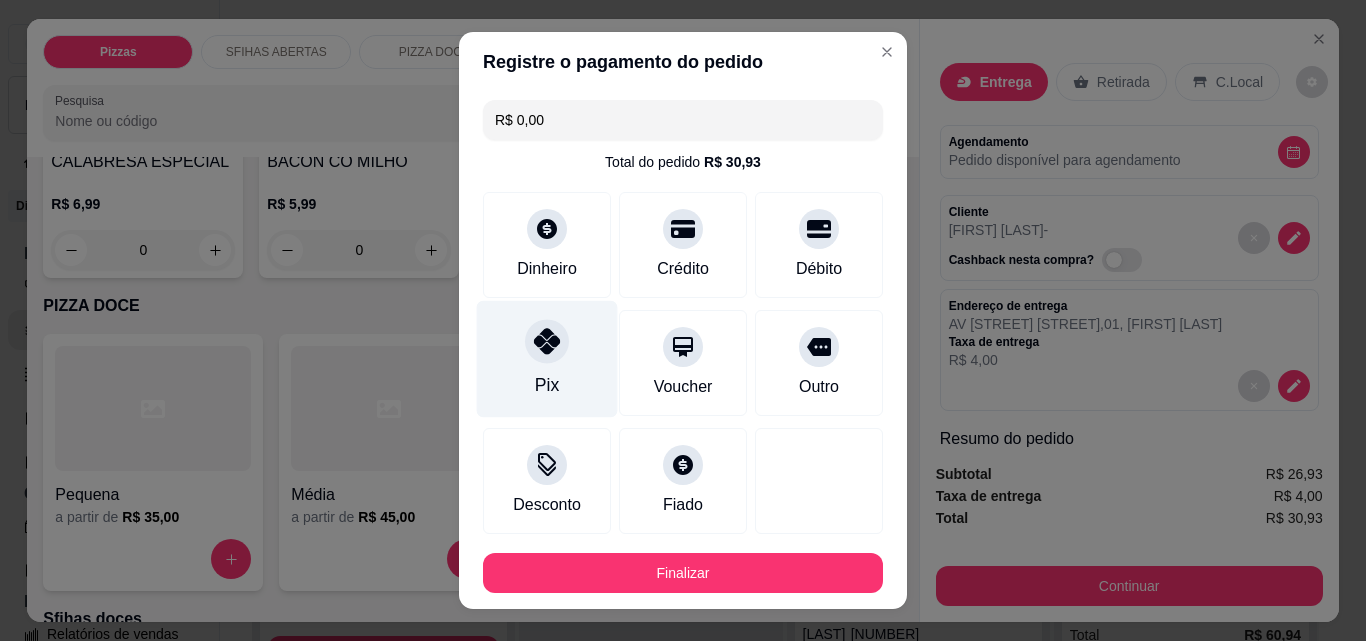 type on "R$ 0,00" 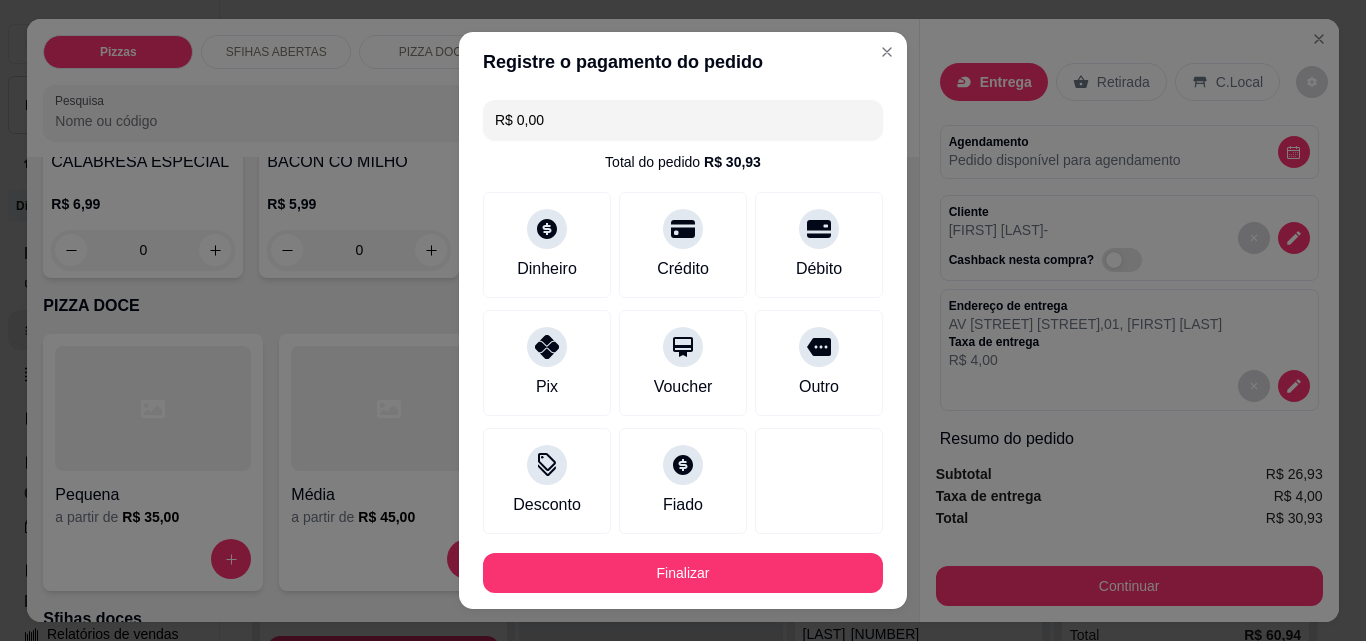 scroll, scrollTop: 109, scrollLeft: 0, axis: vertical 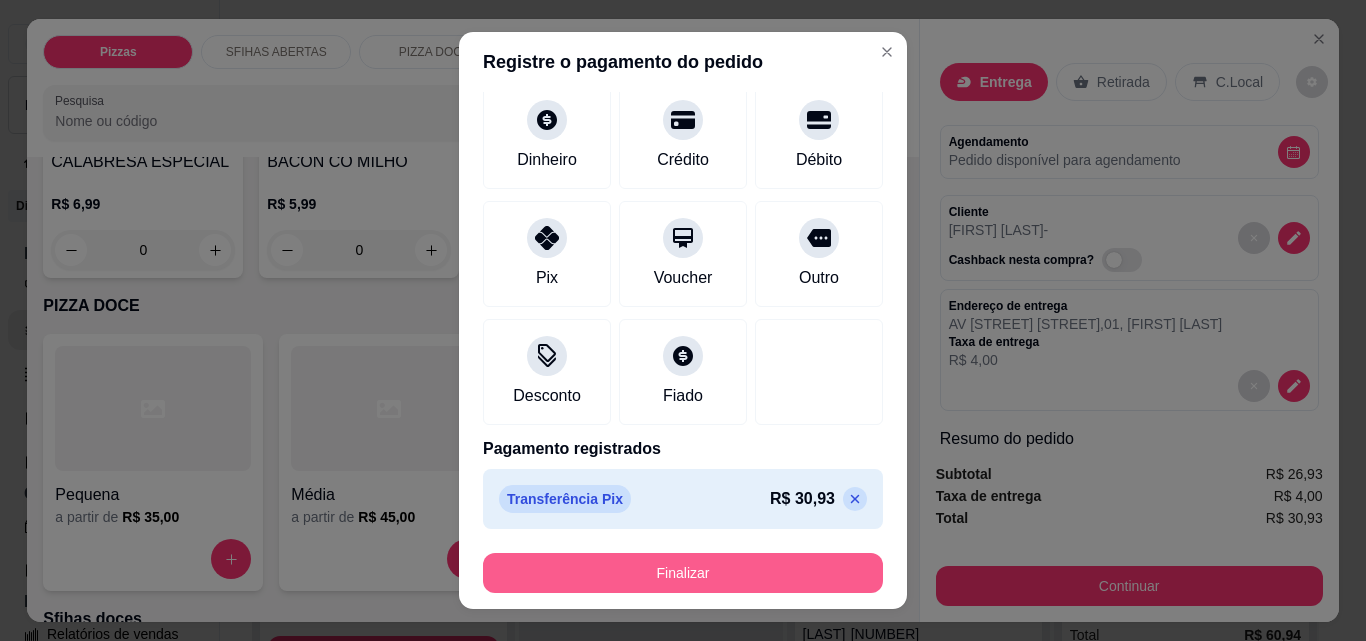 click on "Finalizar" at bounding box center [683, 573] 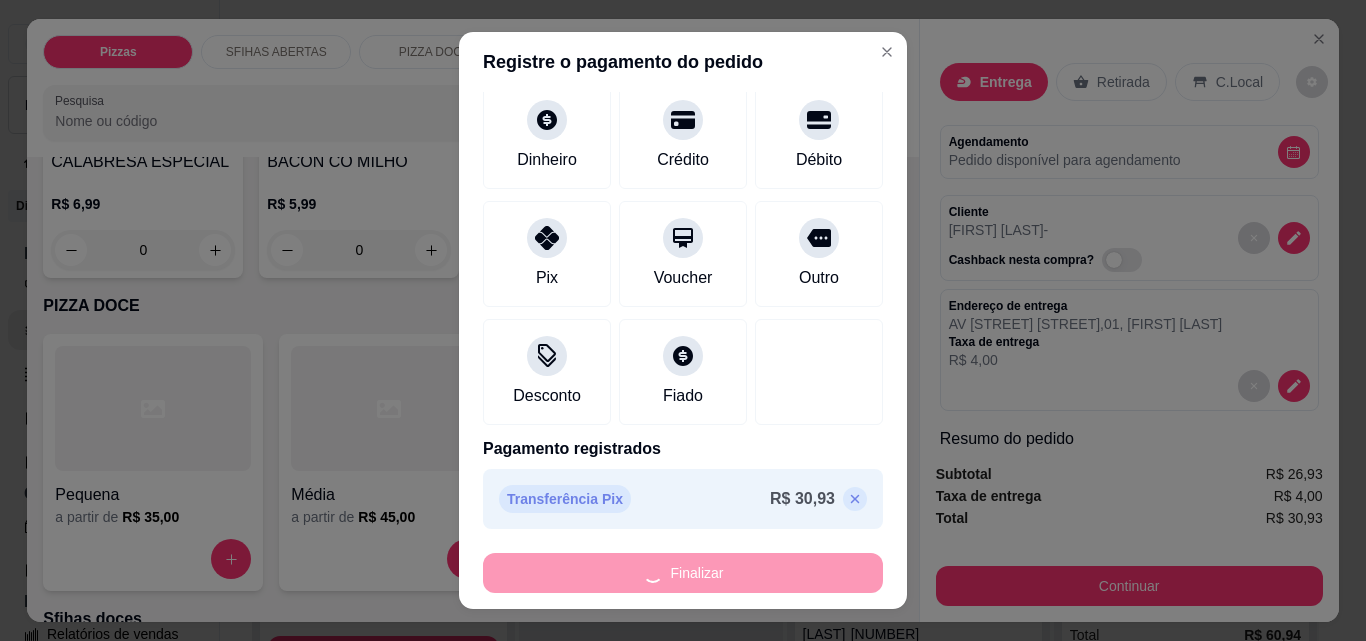 type on "0" 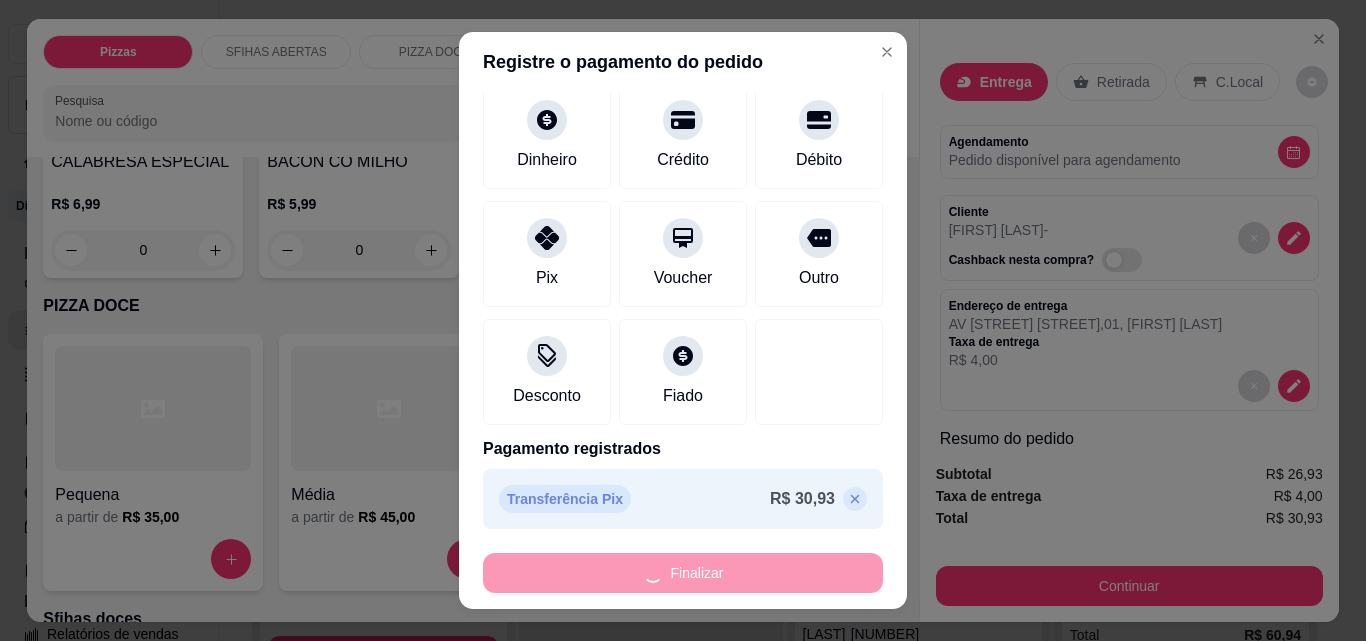 type on "0" 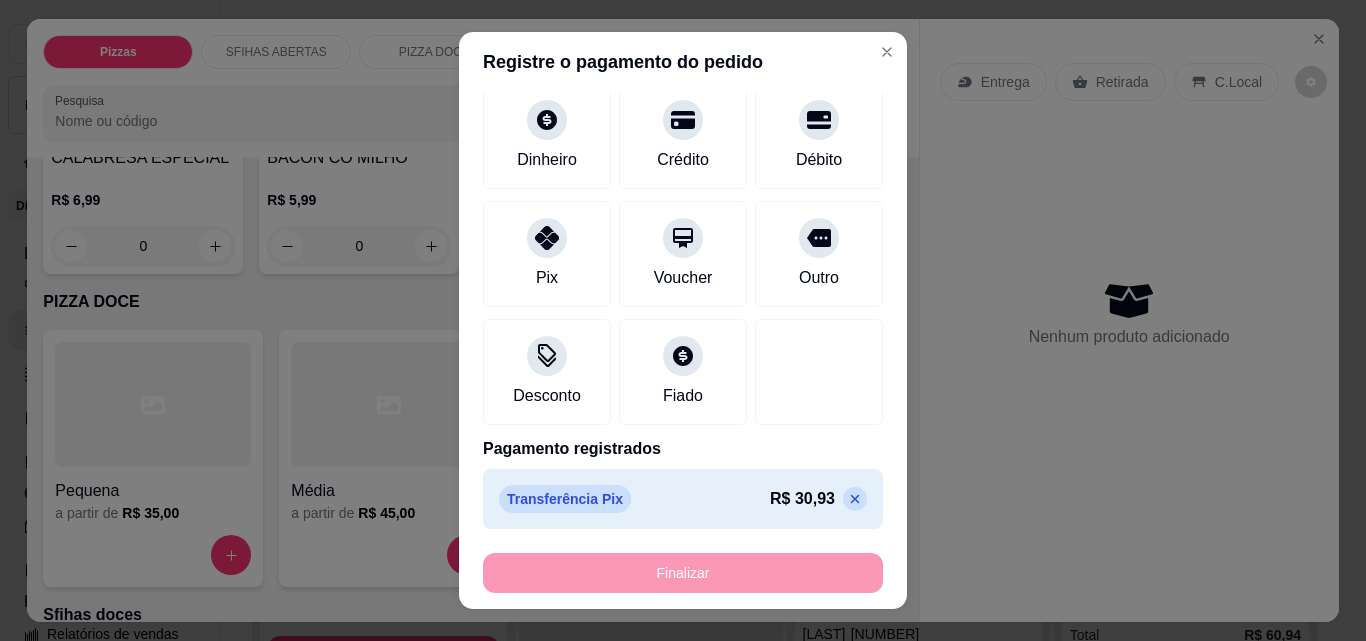 type on "-R$ 30,93" 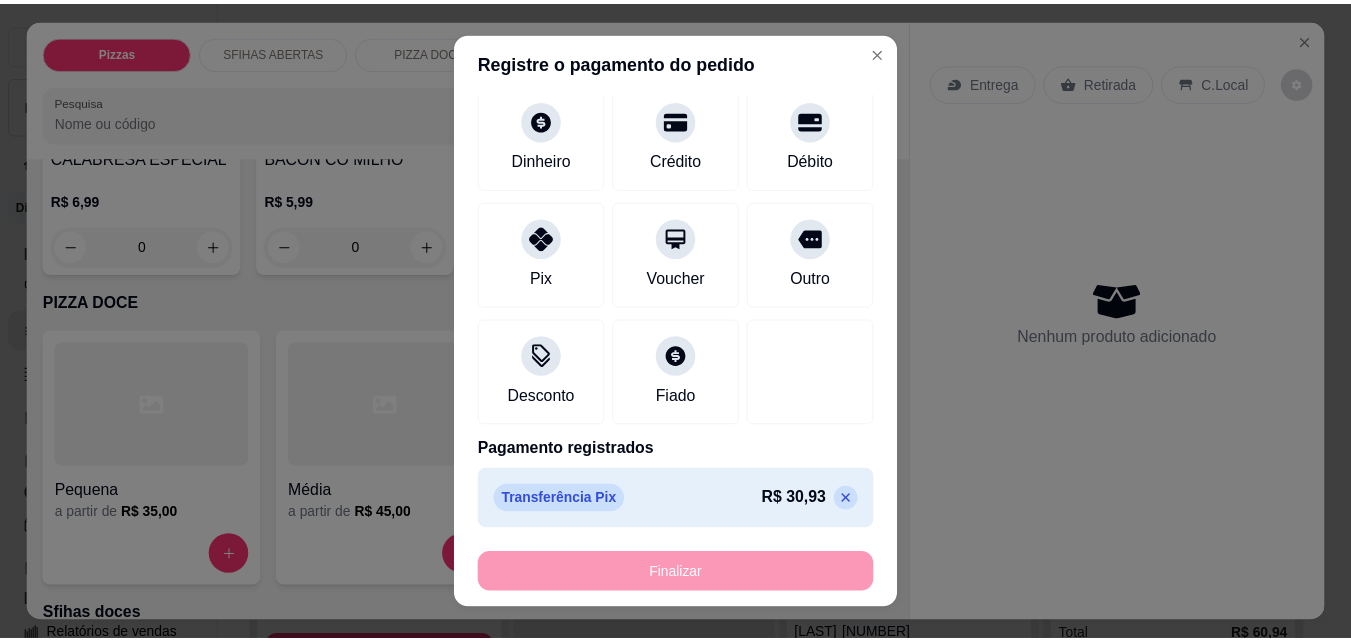 scroll, scrollTop: 2598, scrollLeft: 0, axis: vertical 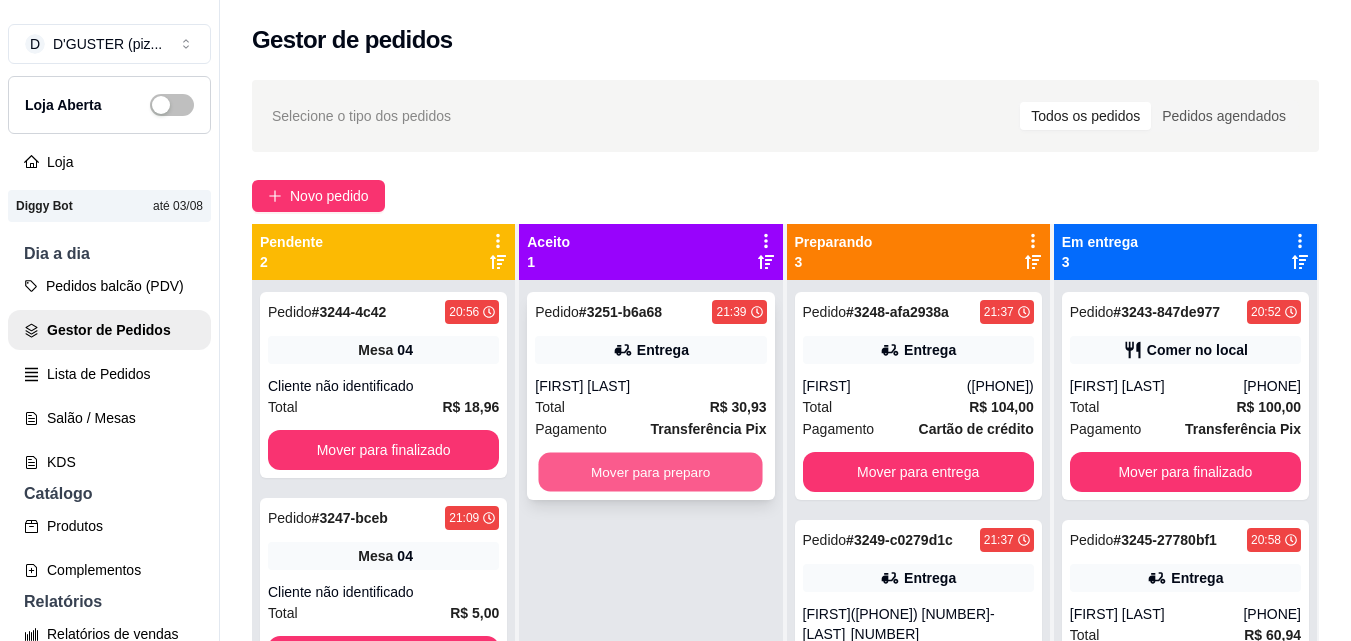 click on "Mover para preparo" at bounding box center [651, 472] 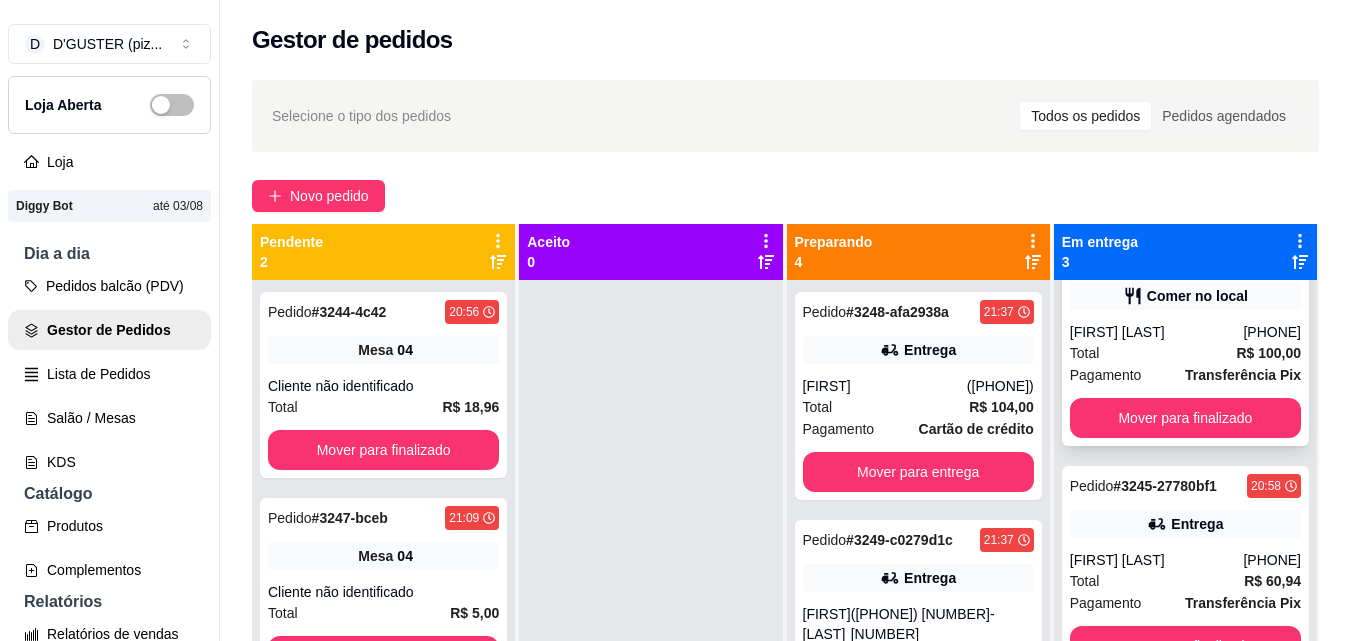 scroll, scrollTop: 83, scrollLeft: 0, axis: vertical 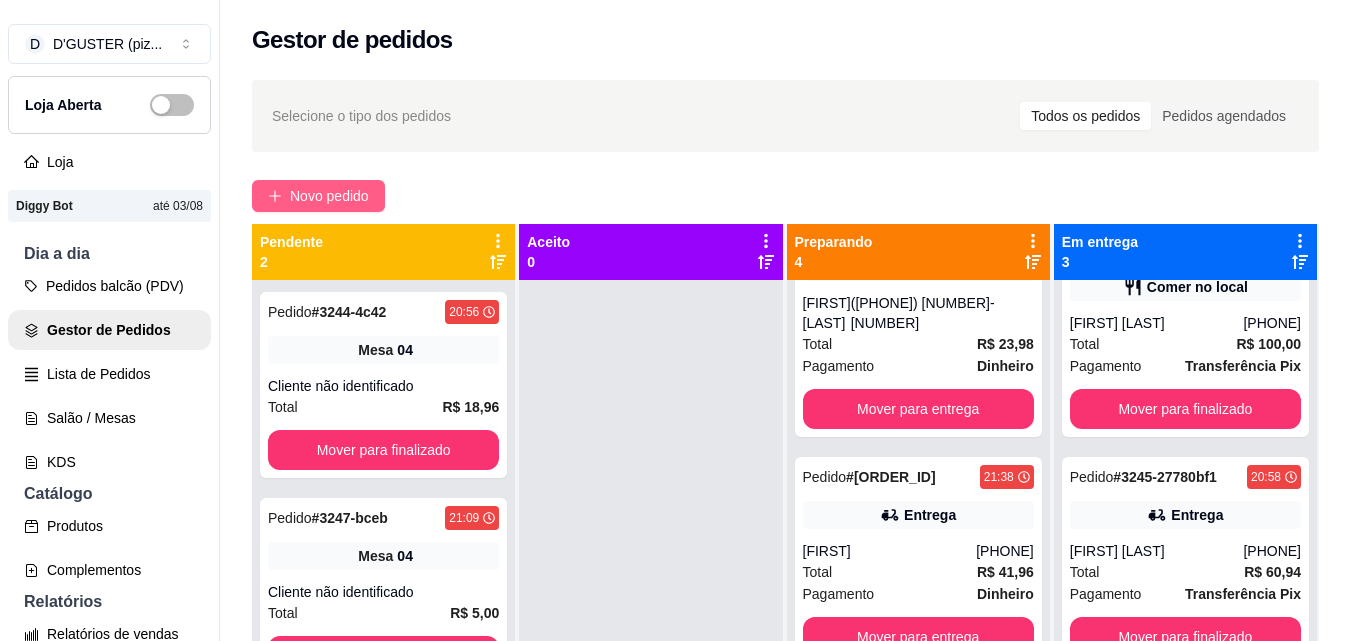 click on "Novo pedido" at bounding box center (329, 196) 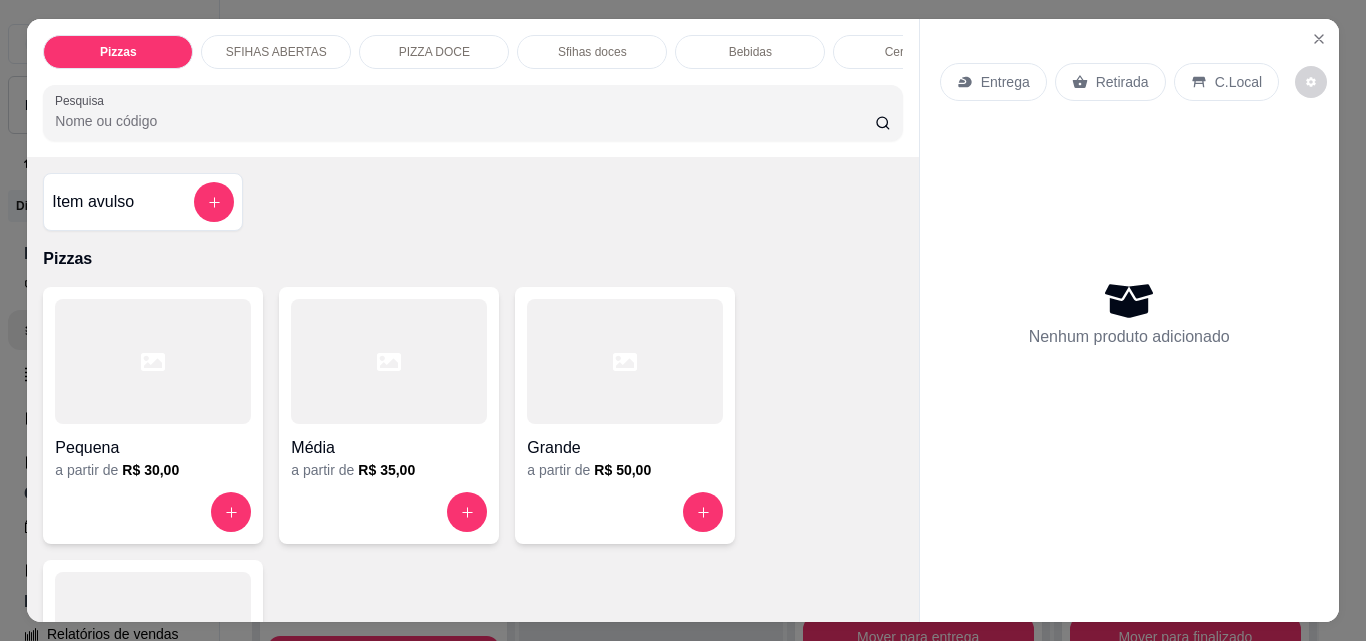 click on "Entrega" at bounding box center (1005, 82) 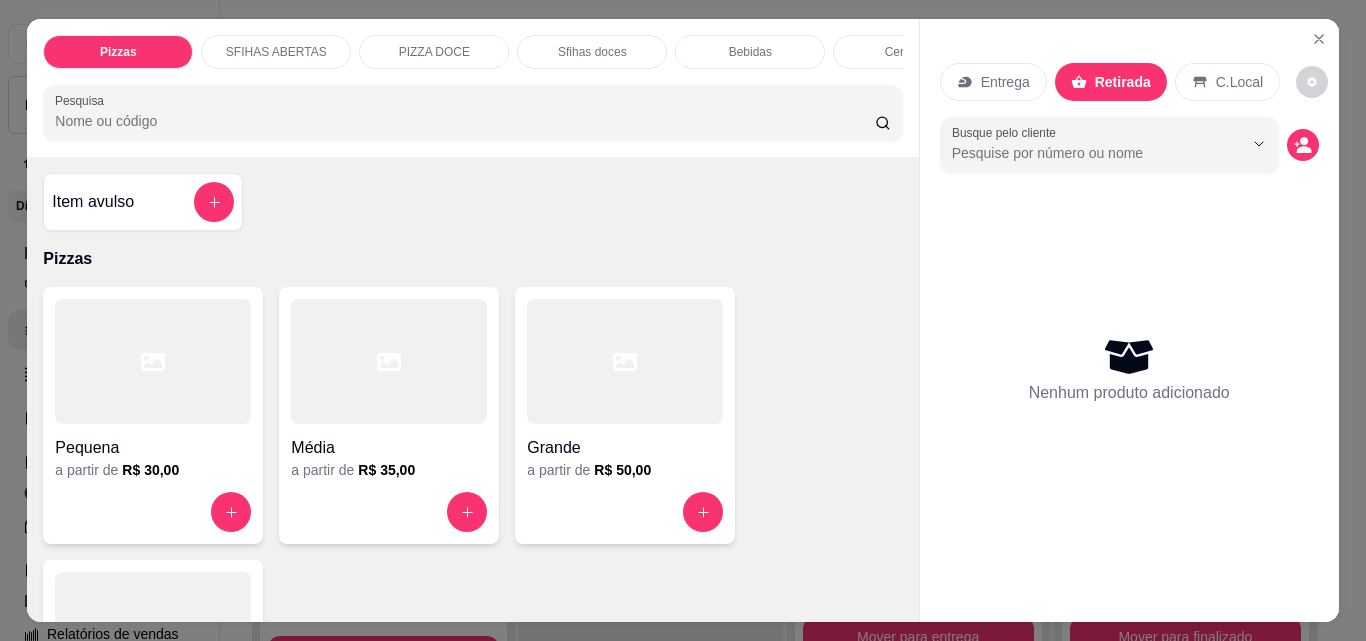 click on "Item avulso" at bounding box center (143, 202) 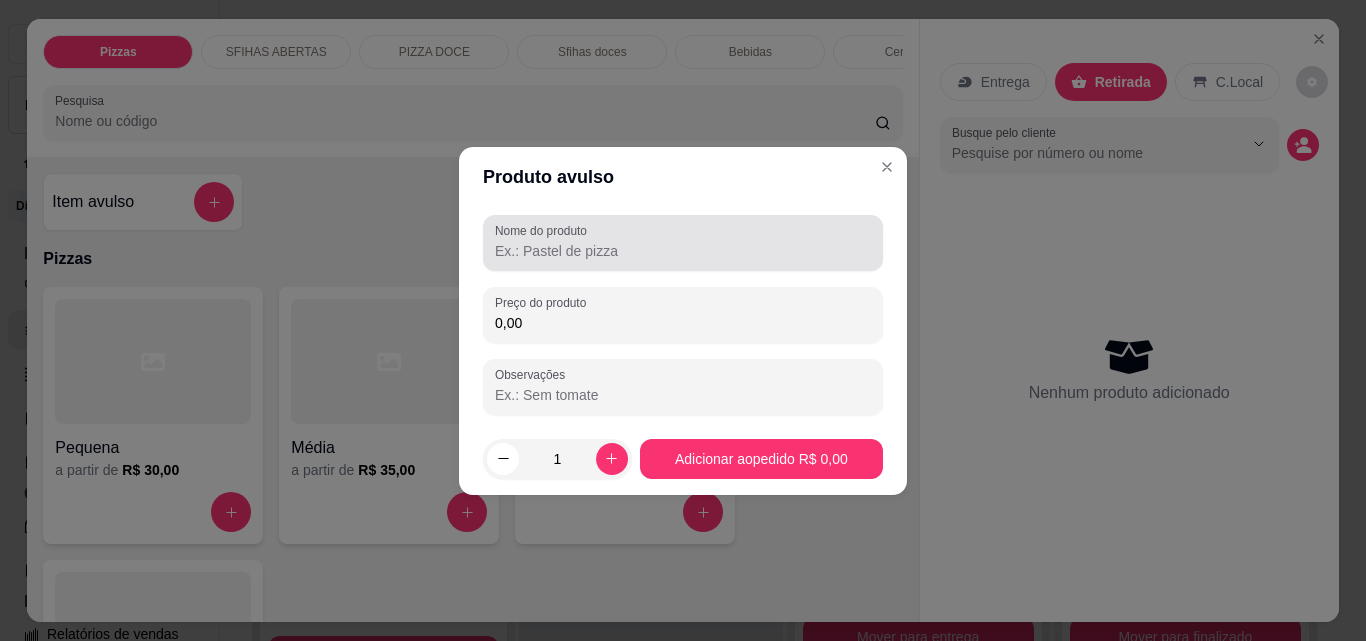 click on "Nome do produto" at bounding box center (683, 243) 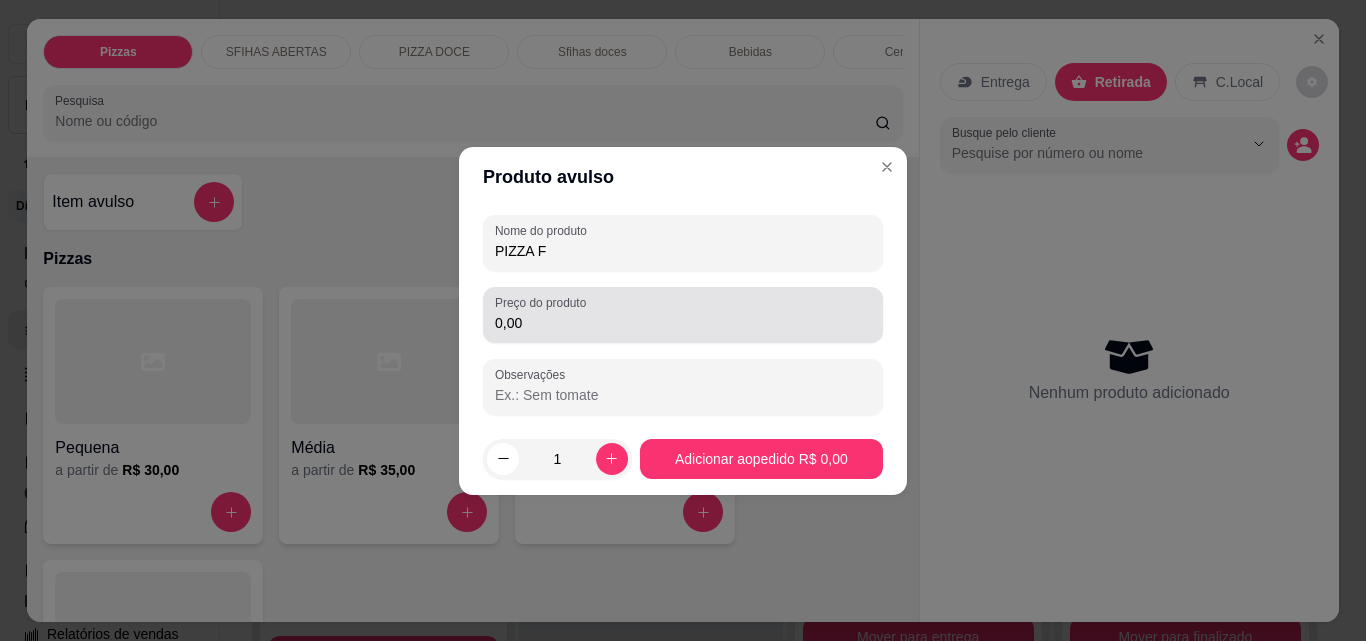 type on "PIZZA F" 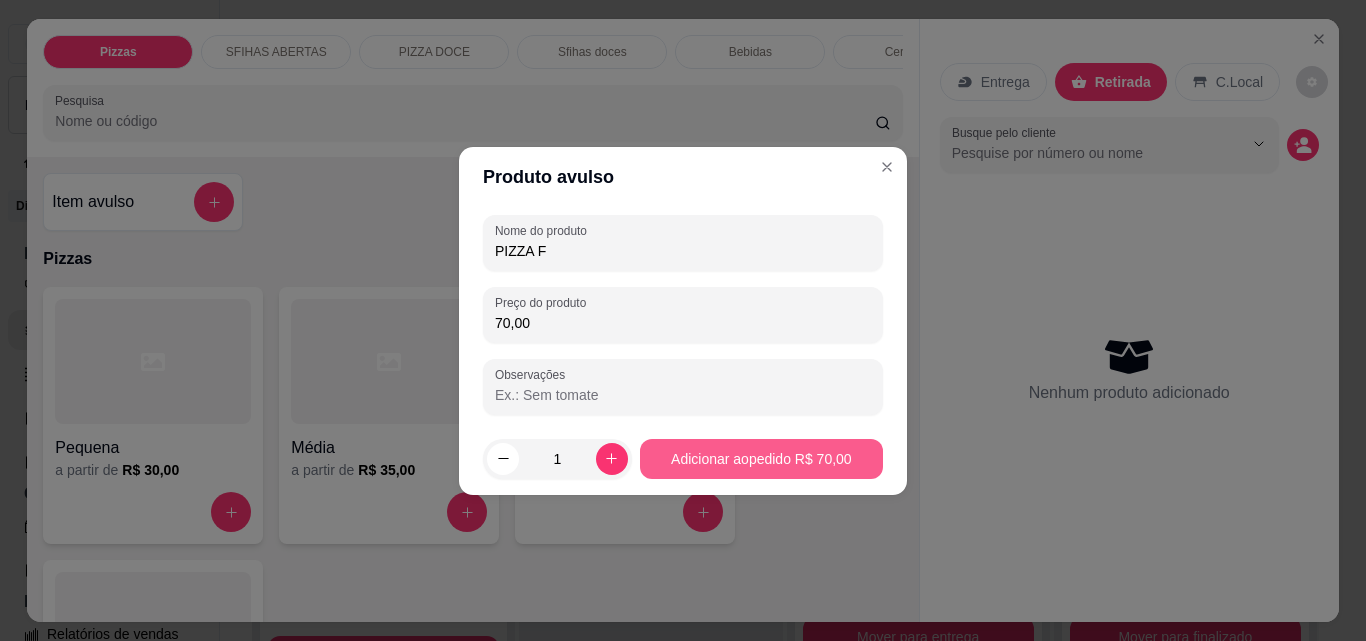 type on "70,00" 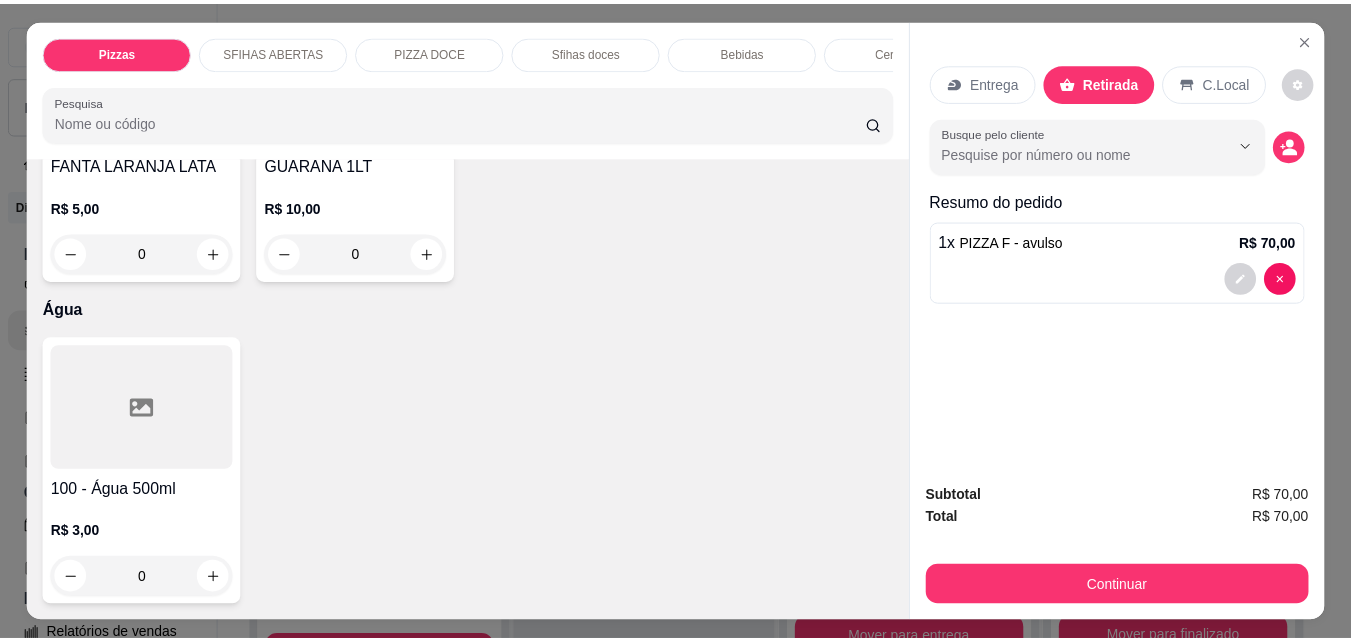scroll, scrollTop: 7500, scrollLeft: 0, axis: vertical 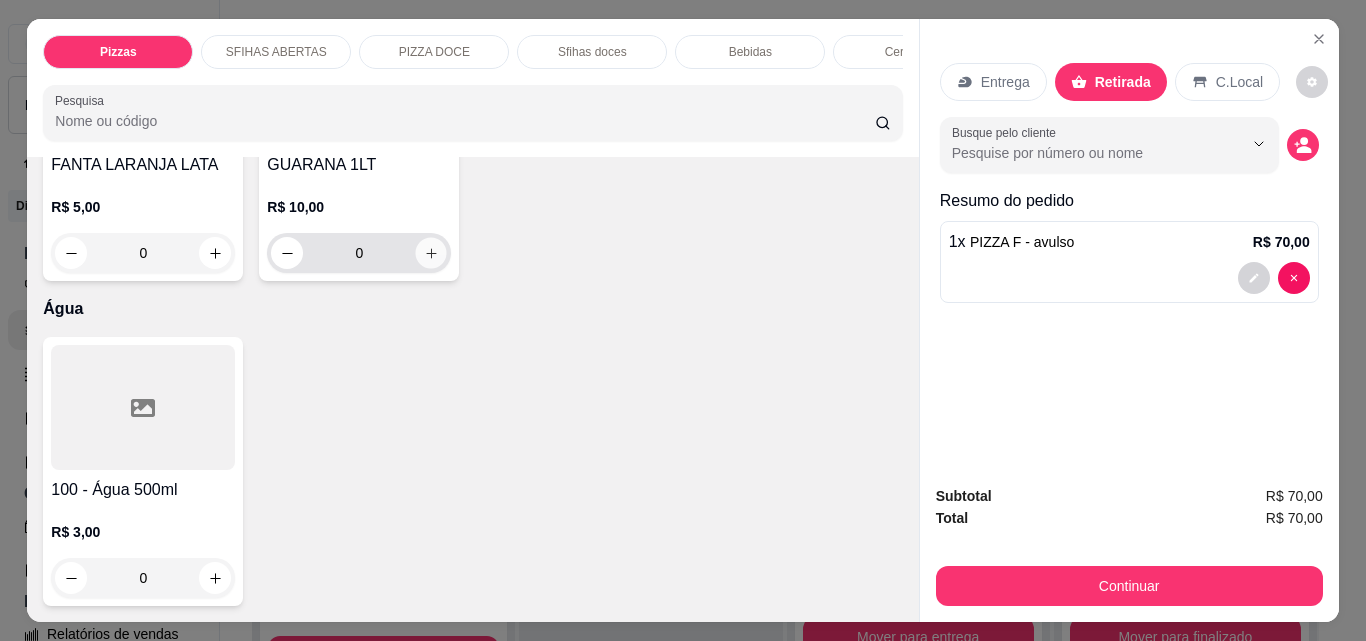 click 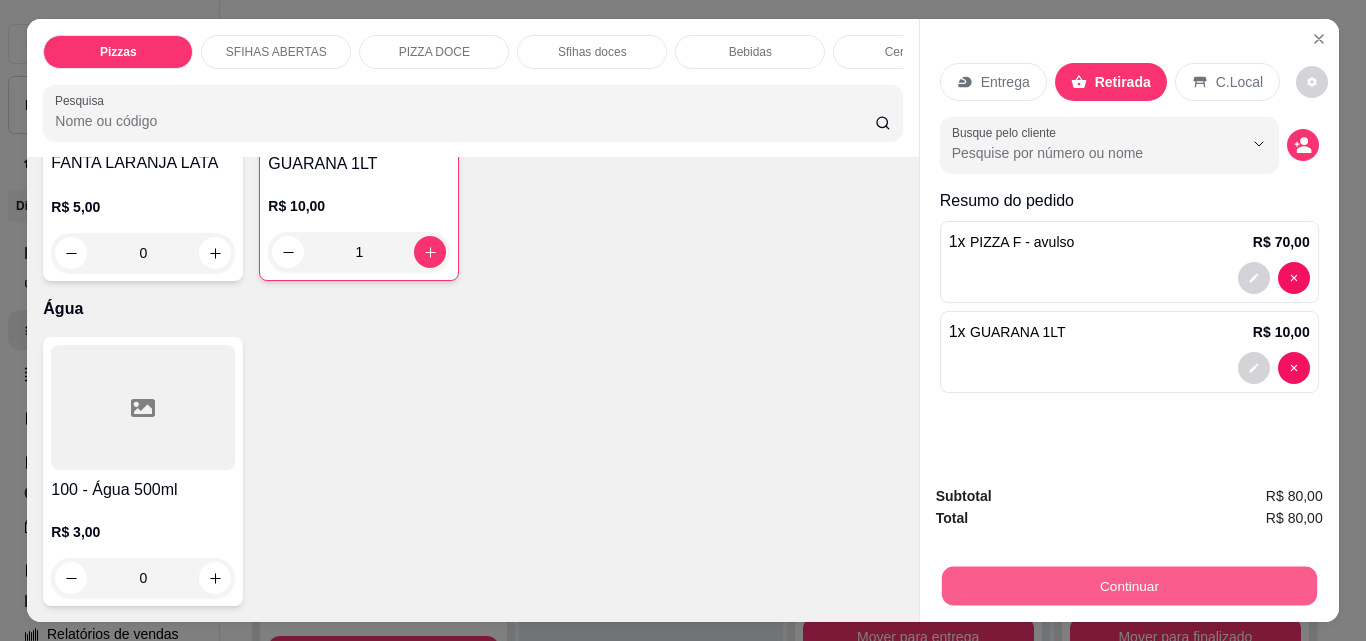 click on "Continuar" at bounding box center [1128, 585] 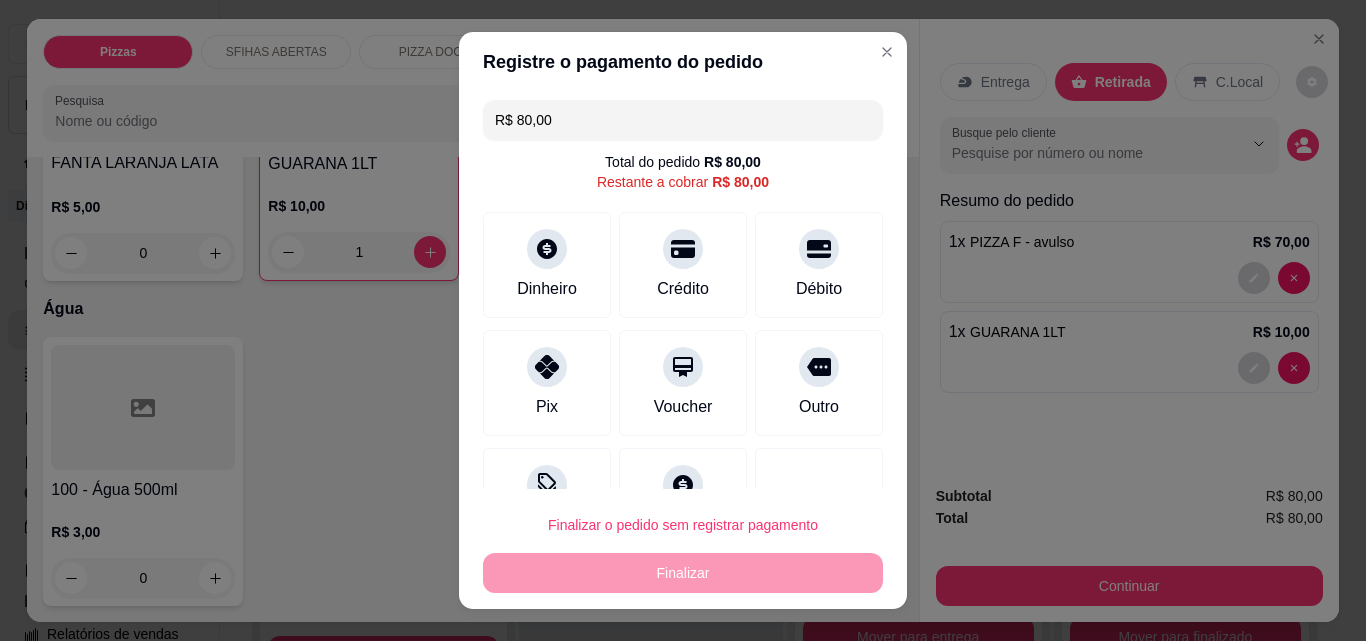 click on "R$ 80,00" at bounding box center [683, 120] 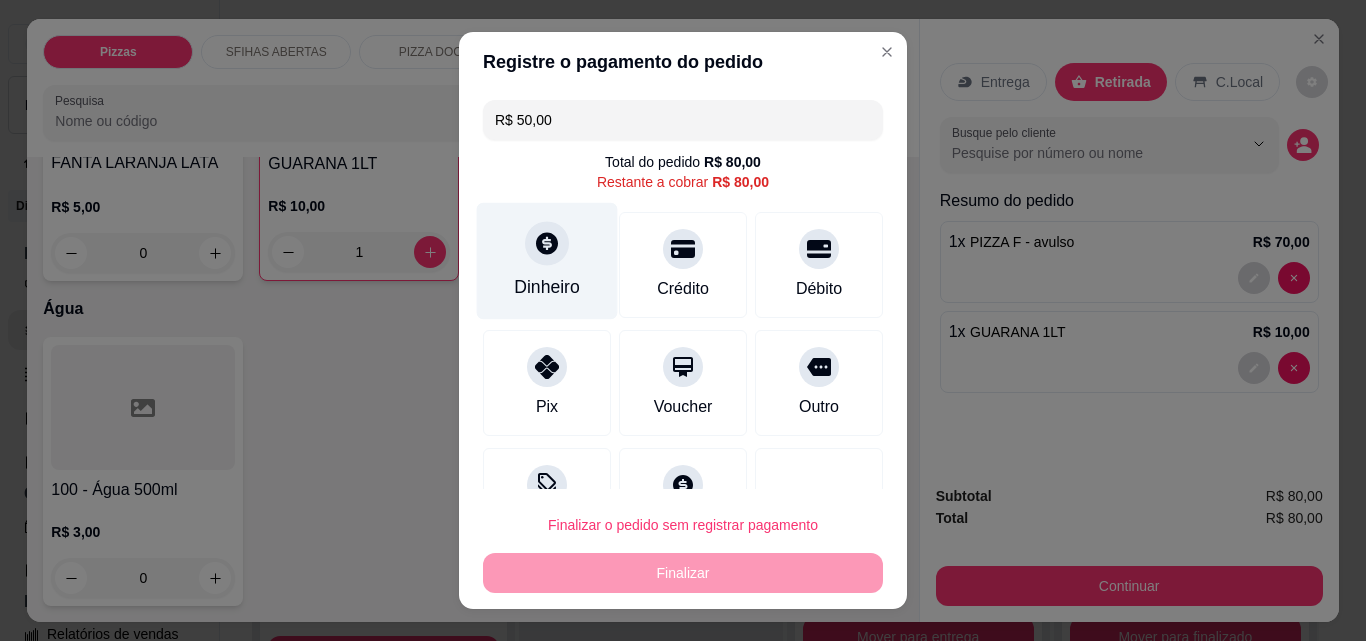 click on "Dinheiro" at bounding box center [547, 287] 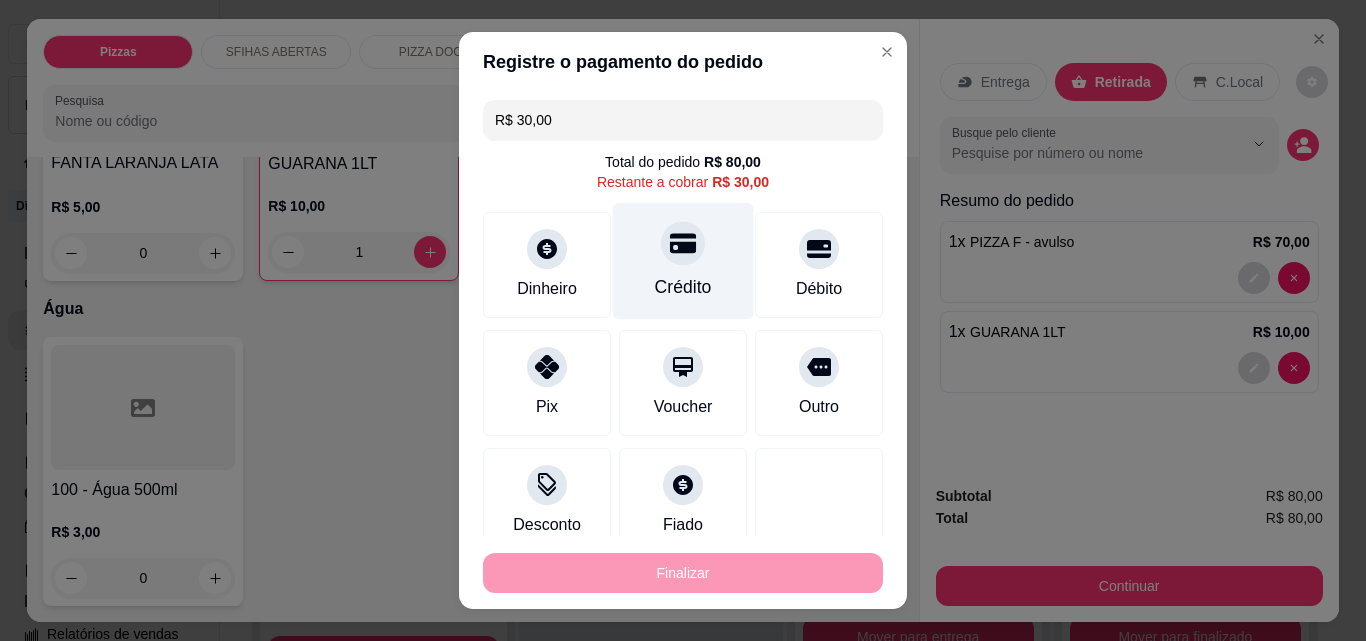 click on "Crédito" at bounding box center [683, 261] 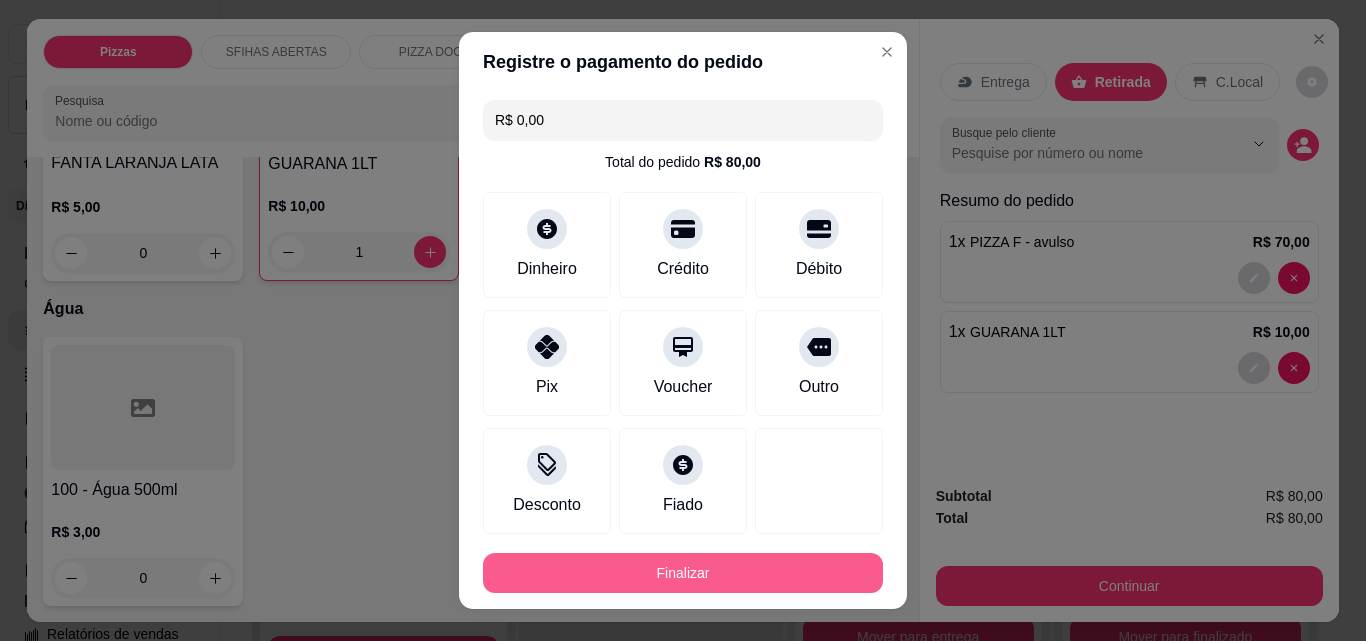 click on "Finalizar" at bounding box center (683, 573) 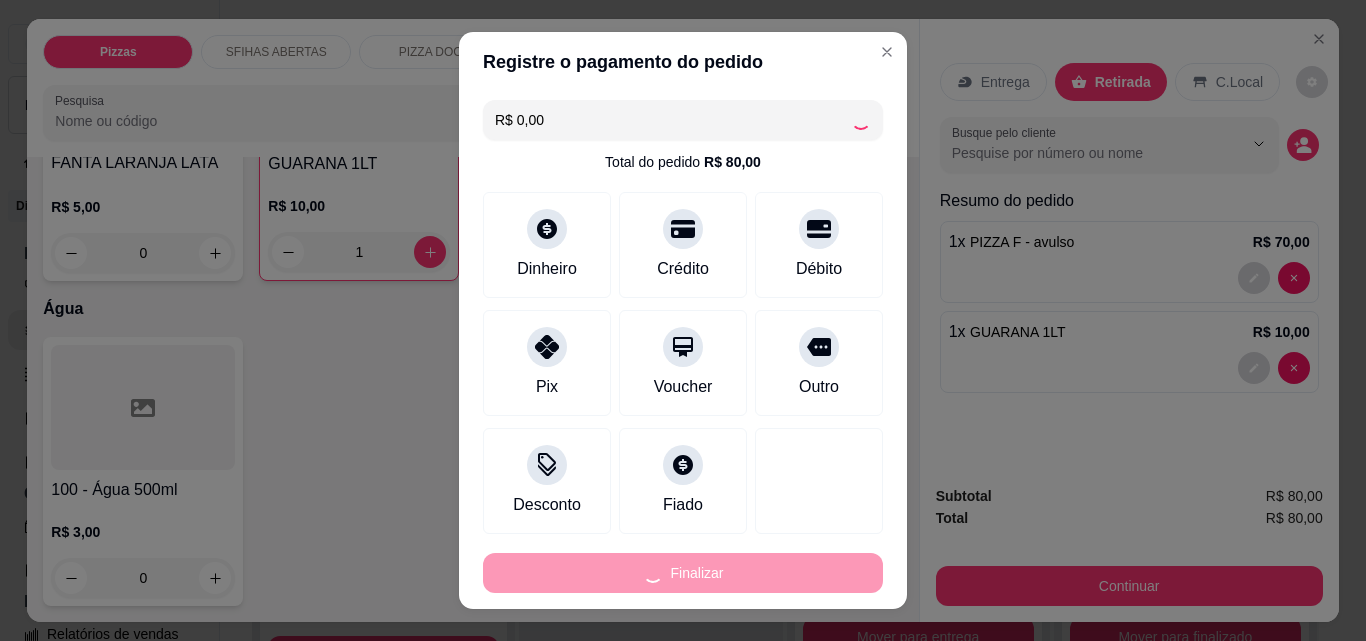 type on "0" 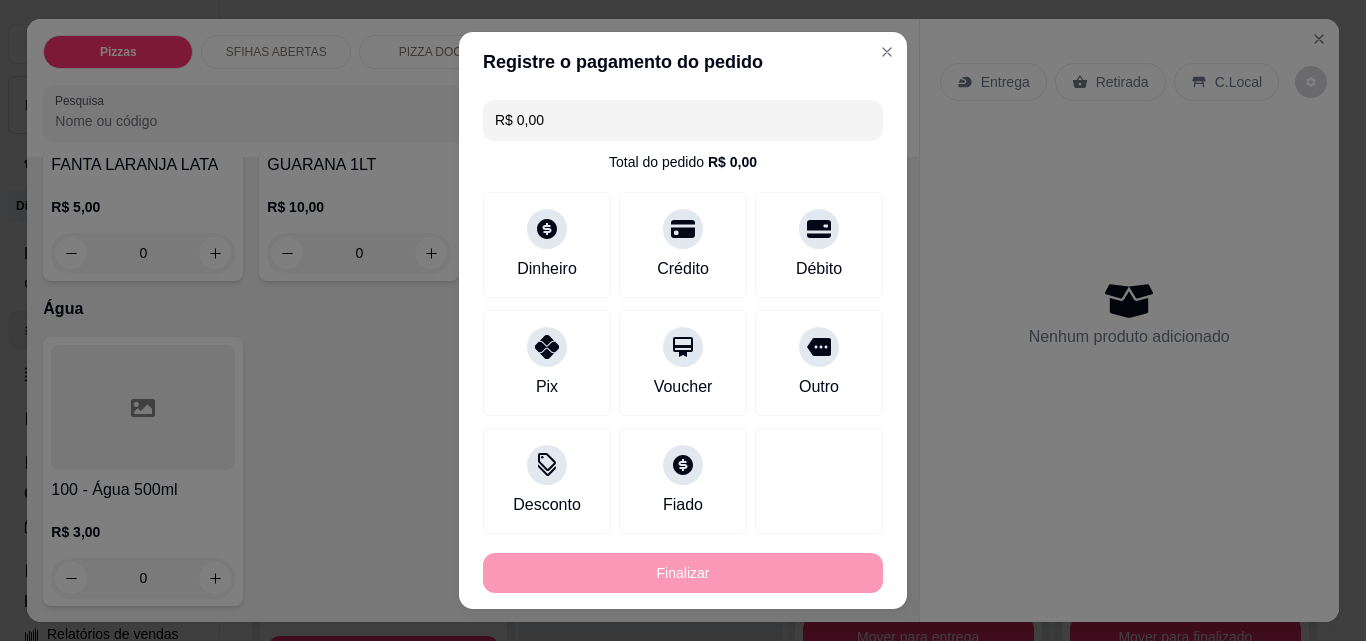 type on "-R$ 80,00" 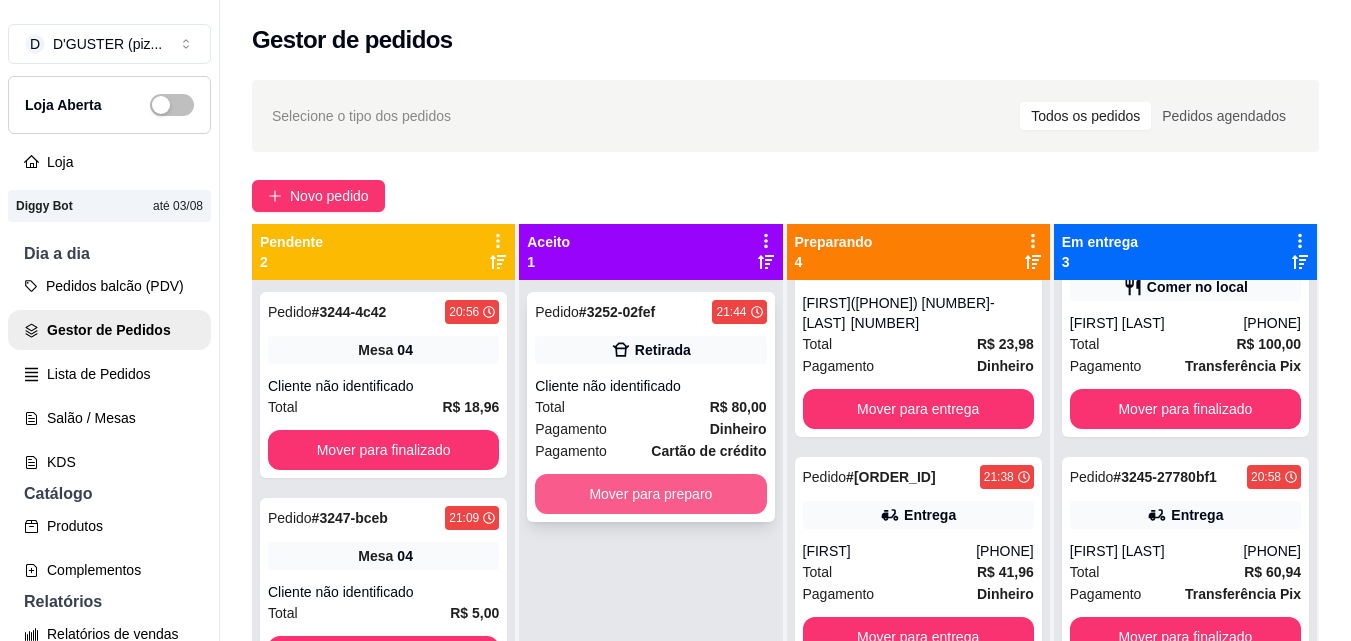 click on "Mover para preparo" at bounding box center [650, 494] 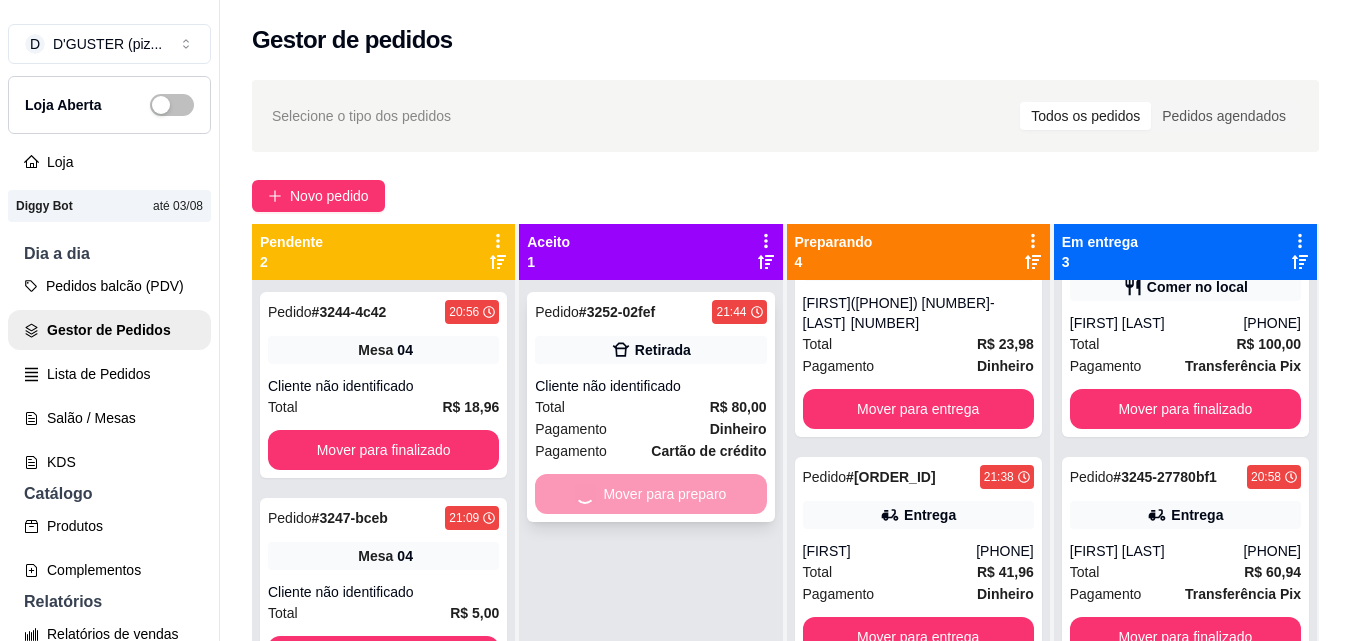 scroll, scrollTop: 107, scrollLeft: 0, axis: vertical 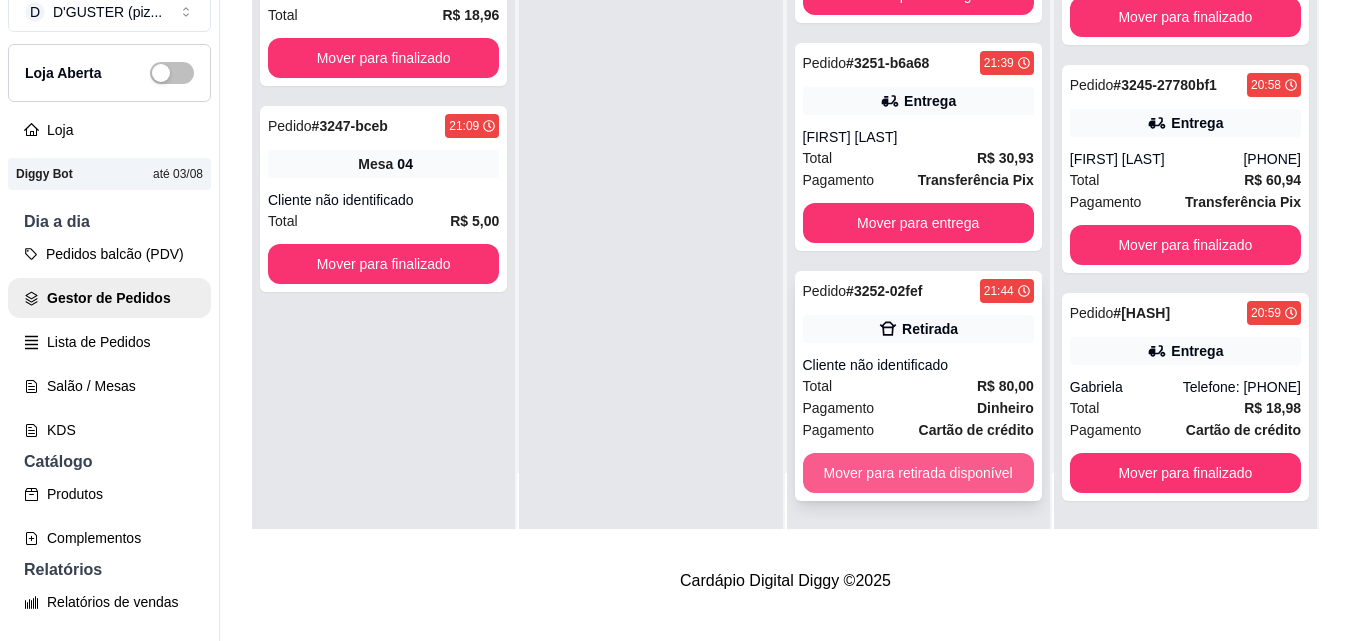 click on "Mover para retirada disponível" at bounding box center (918, 473) 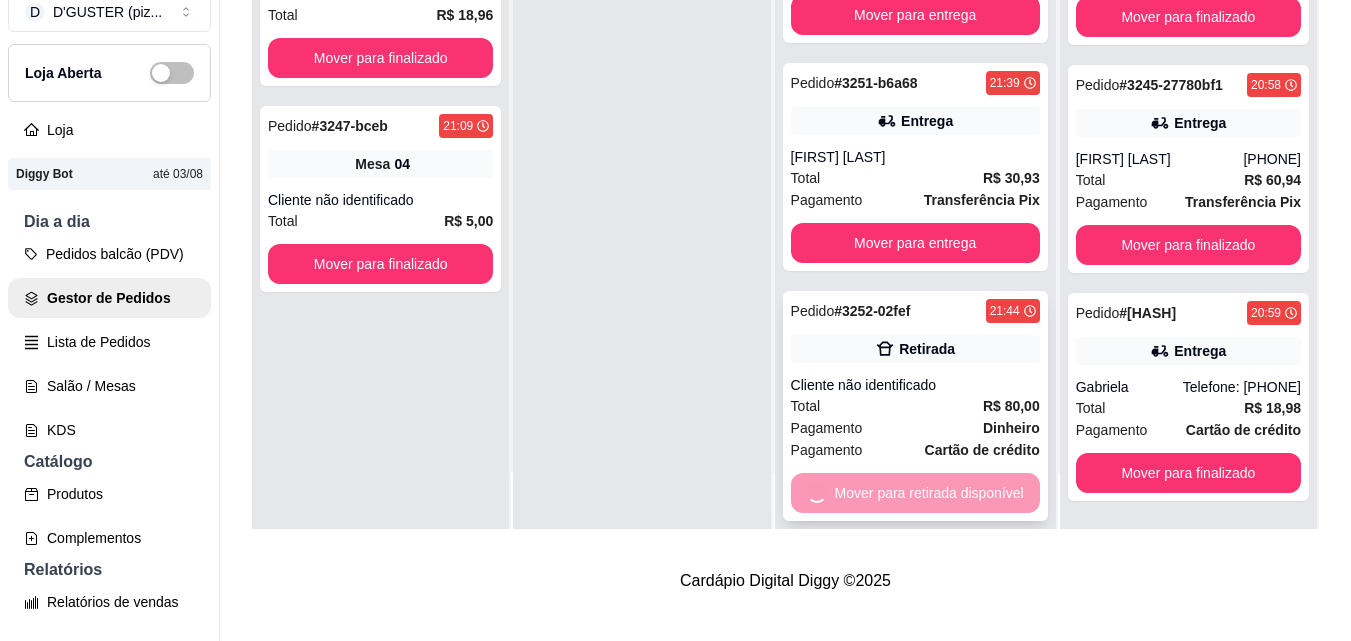 scroll, scrollTop: 311, scrollLeft: 0, axis: vertical 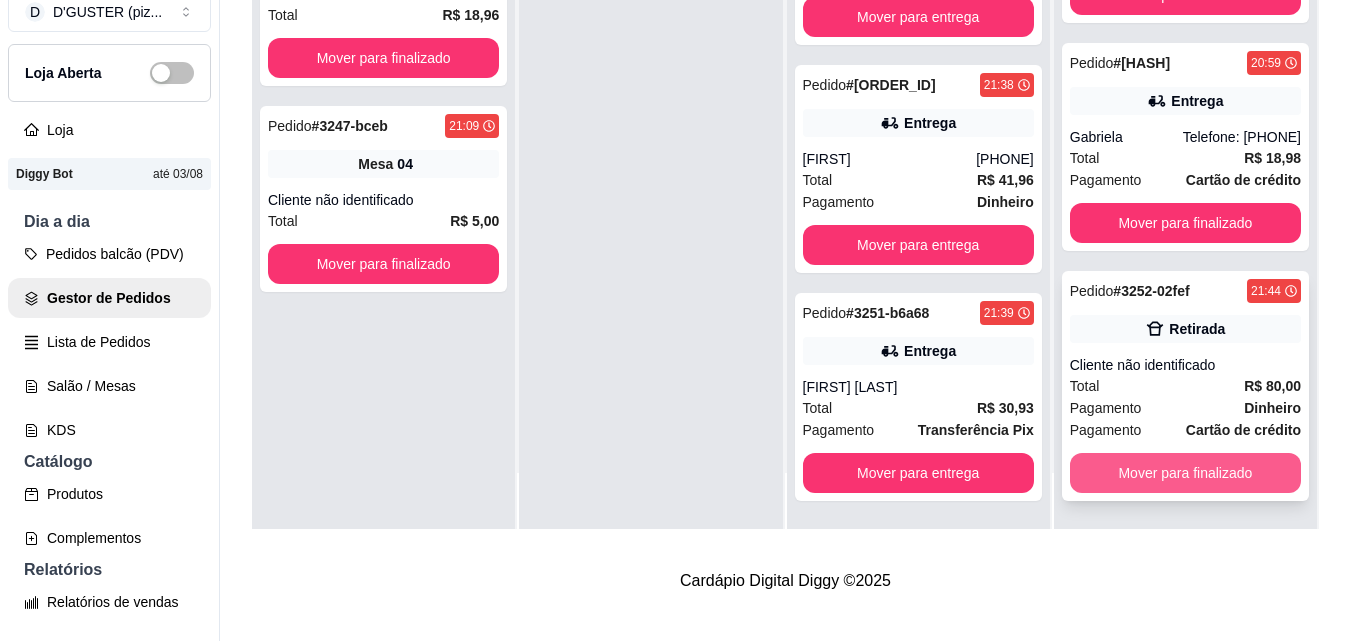 click on "Mover para finalizado" at bounding box center (1185, 473) 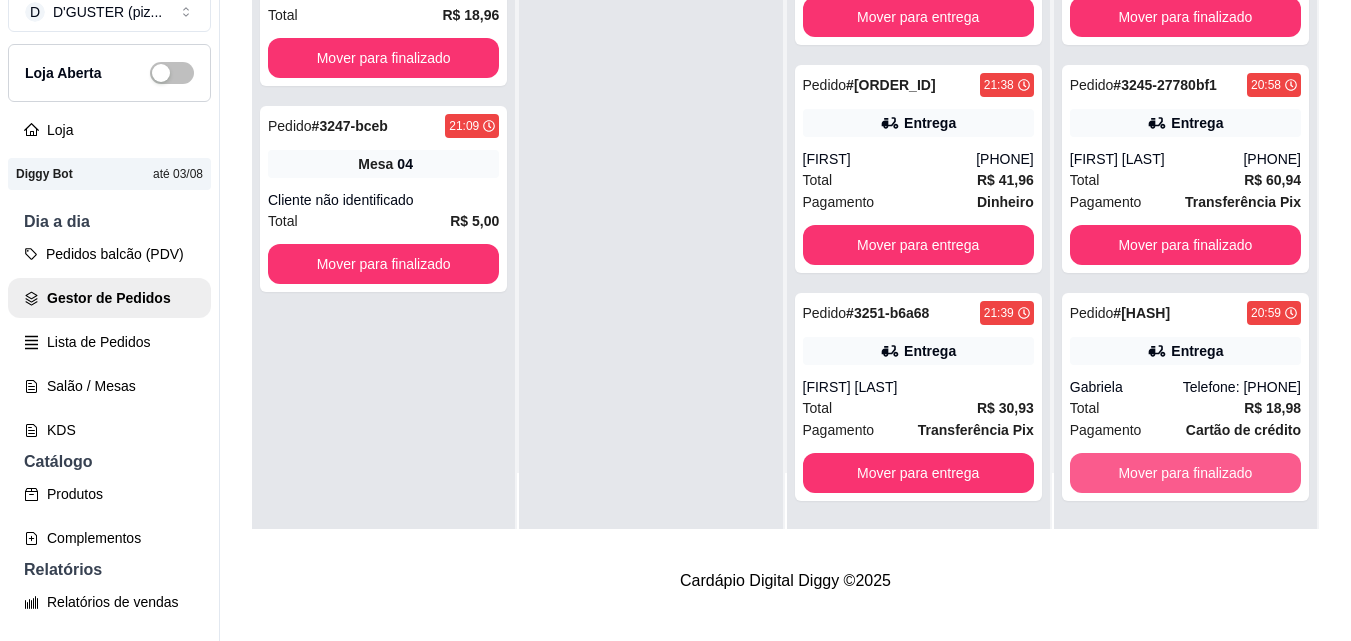 scroll, scrollTop: 83, scrollLeft: 0, axis: vertical 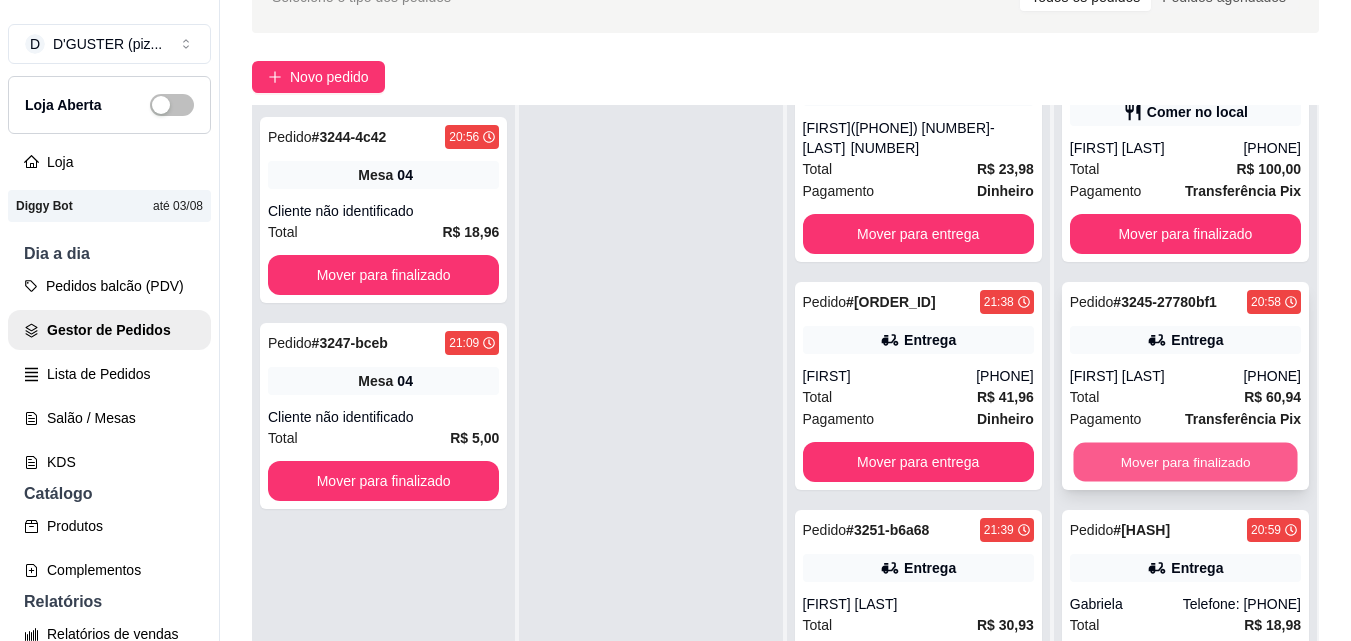 click on "Mover para finalizado" at bounding box center (1185, 462) 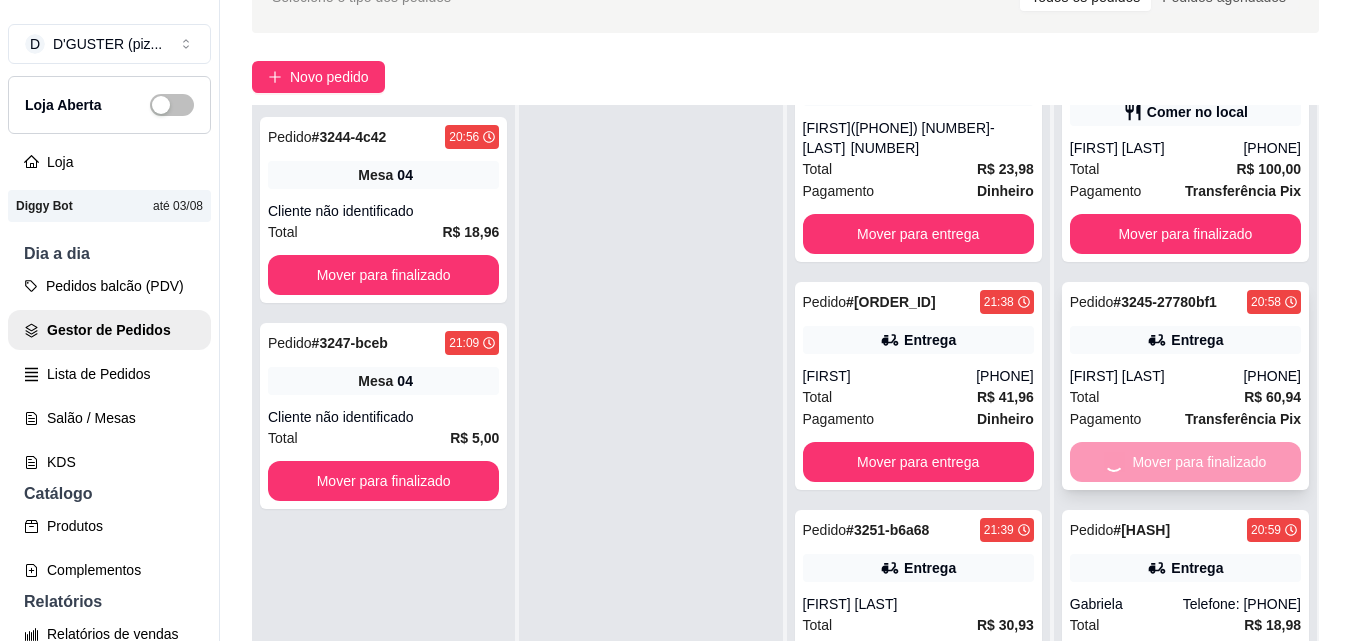 scroll, scrollTop: 0, scrollLeft: 0, axis: both 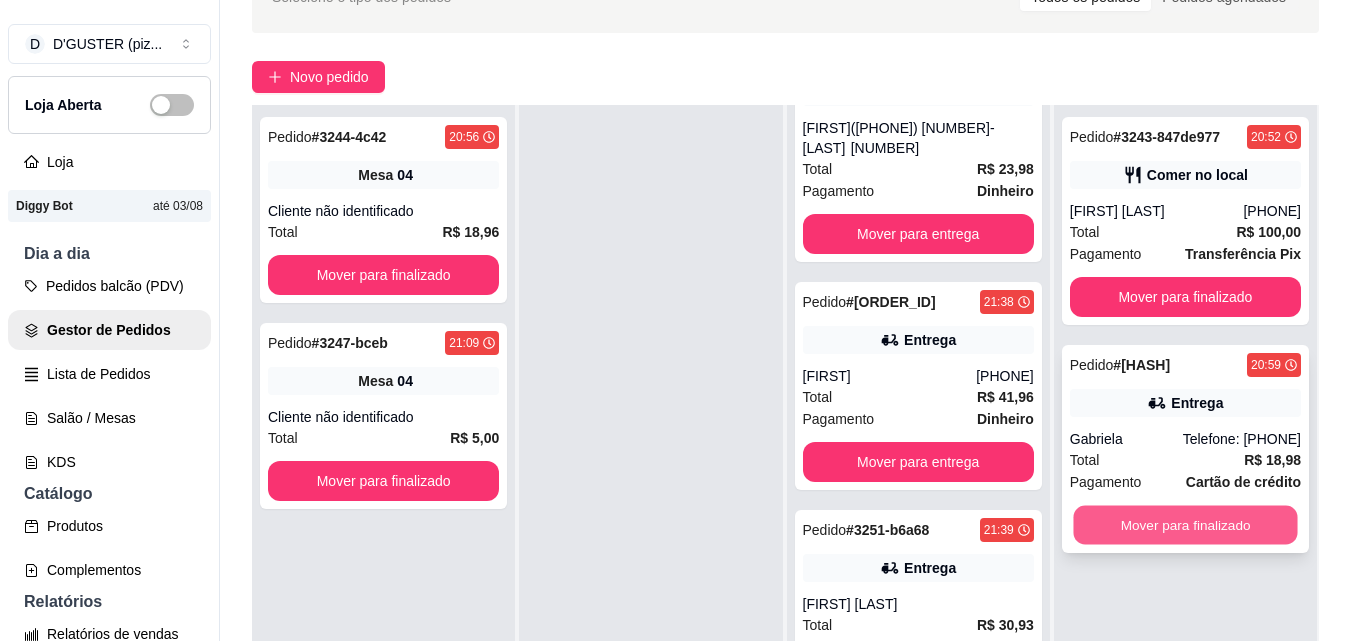 click on "Mover para finalizado" at bounding box center (1185, 525) 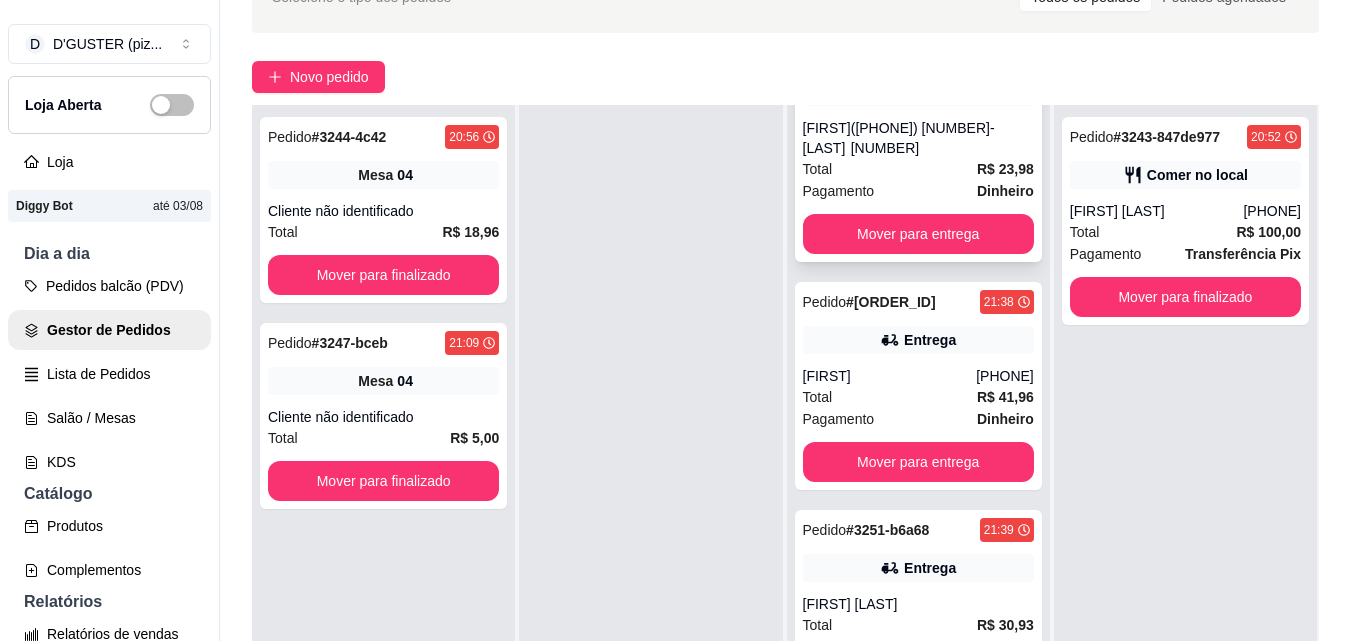 click on "([PHONE]) [NUMBER]-[NUMBER]" at bounding box center (942, 138) 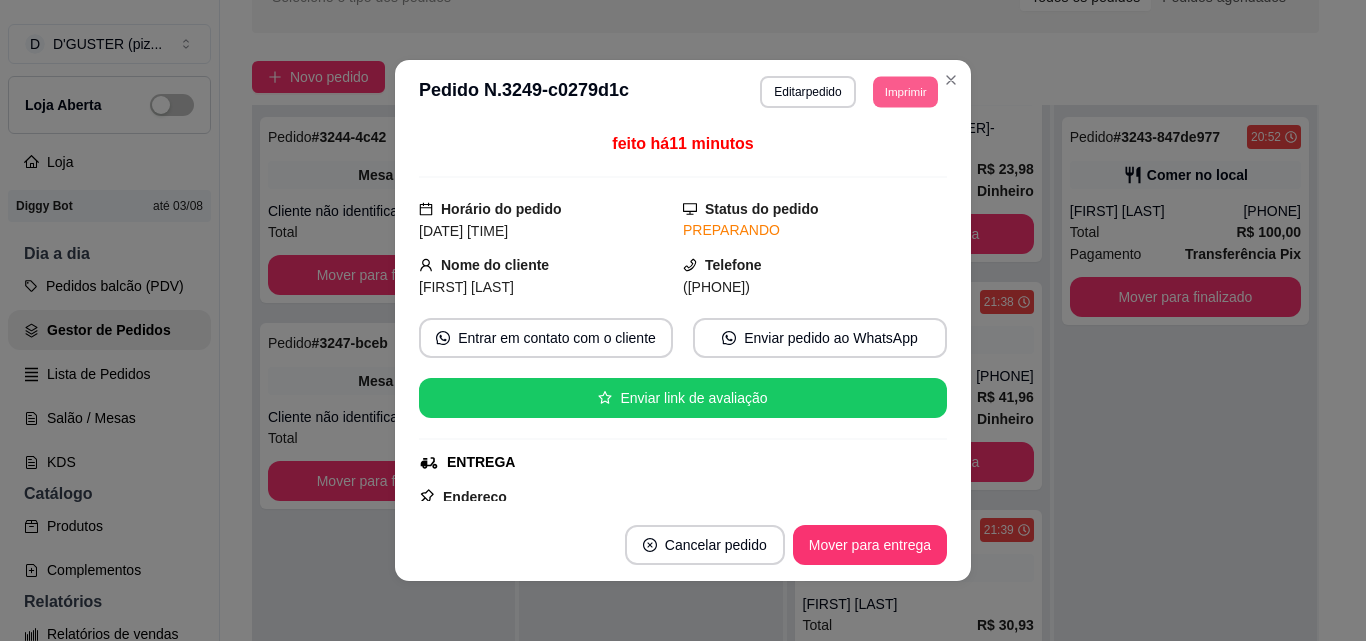 click on "Imprimir" at bounding box center (905, 91) 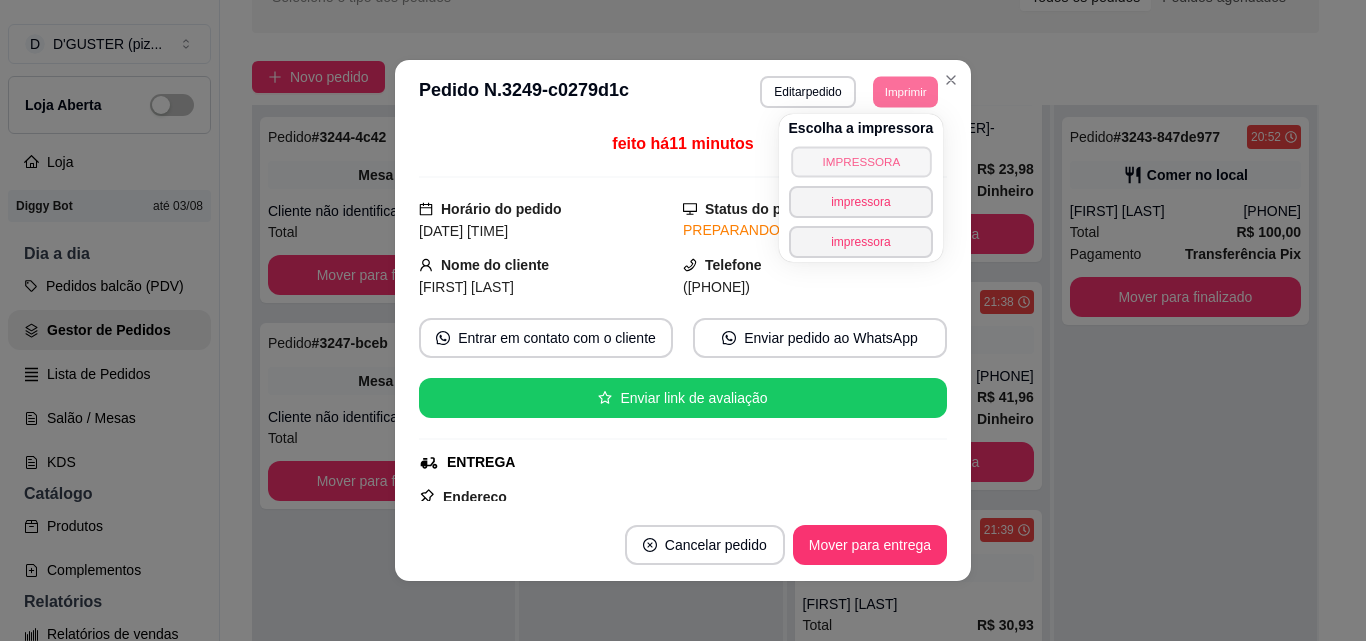 click on "IMPRESSORA" at bounding box center [861, 161] 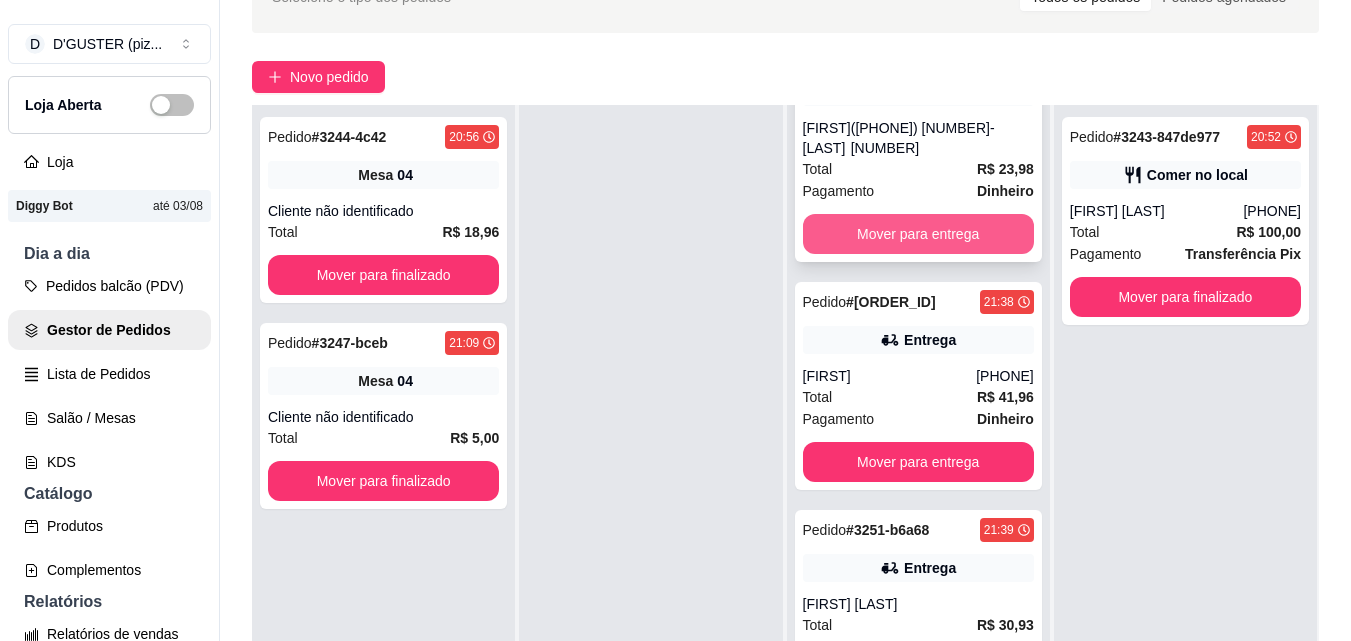 click on "Mover para entrega" at bounding box center [918, 234] 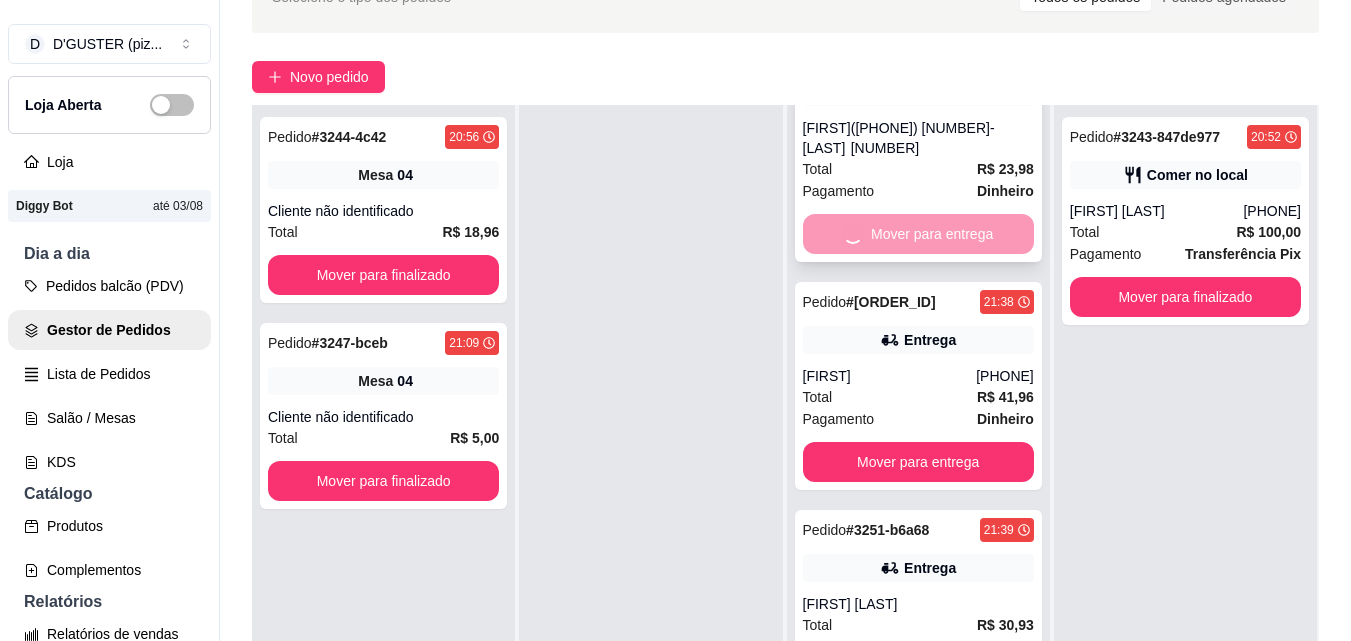 scroll, scrollTop: 63, scrollLeft: 0, axis: vertical 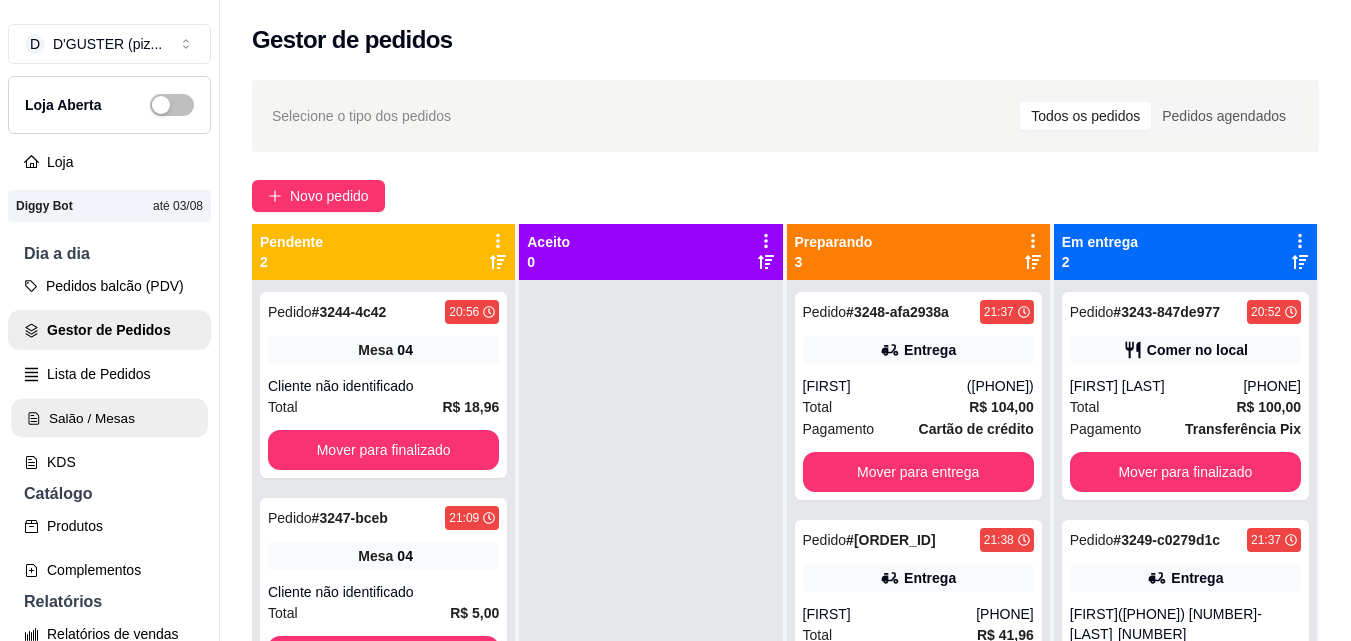 click on "Salão / Mesas" at bounding box center (109, 418) 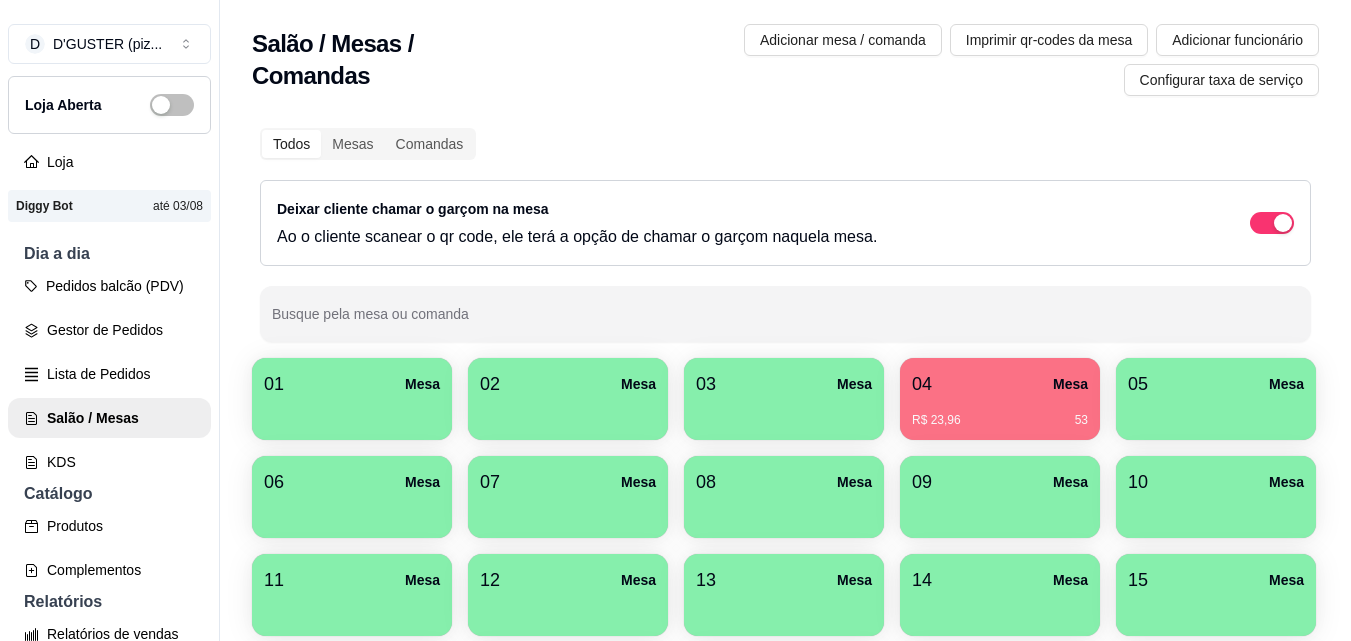 click on "R$ 23,96 53" at bounding box center [1000, 413] 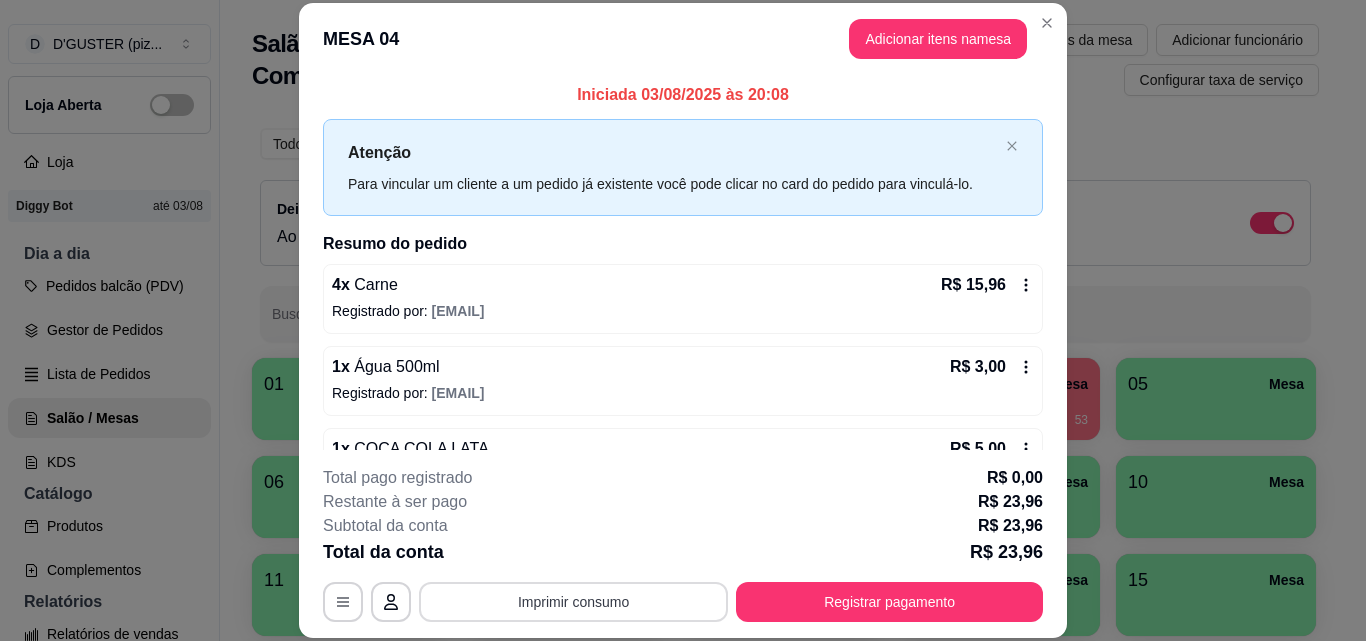click on "Imprimir consumo" at bounding box center (573, 602) 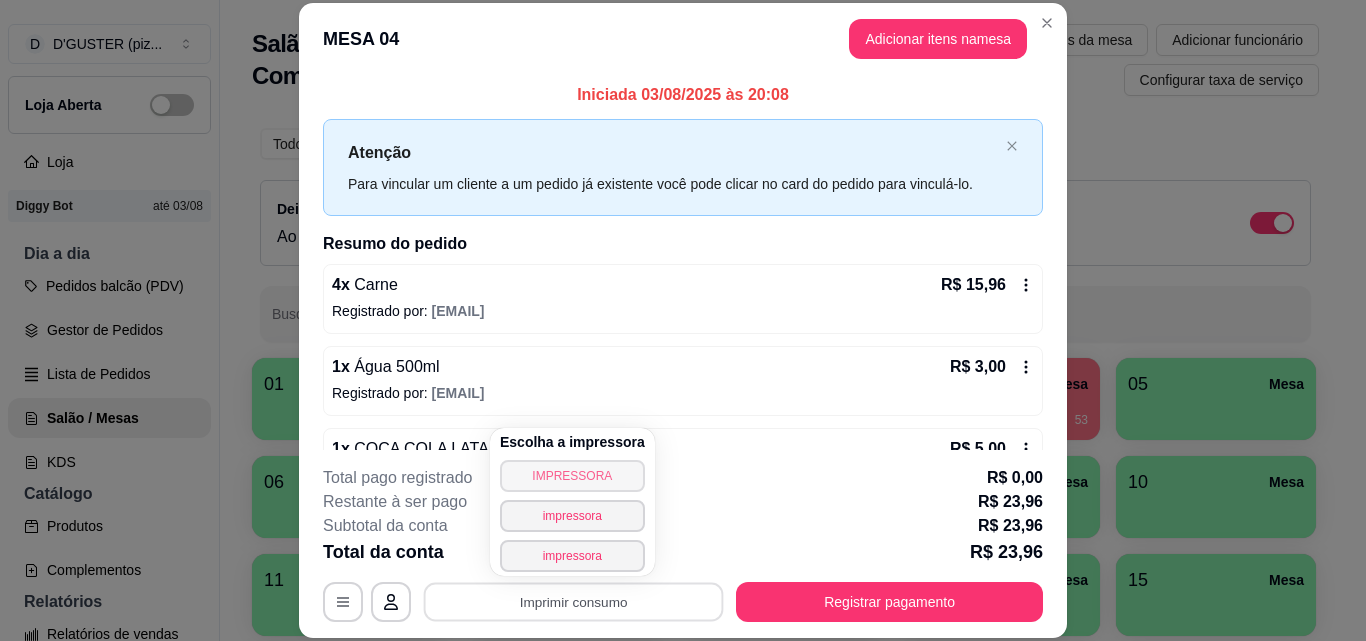 click on "IMPRESSORA" at bounding box center [572, 476] 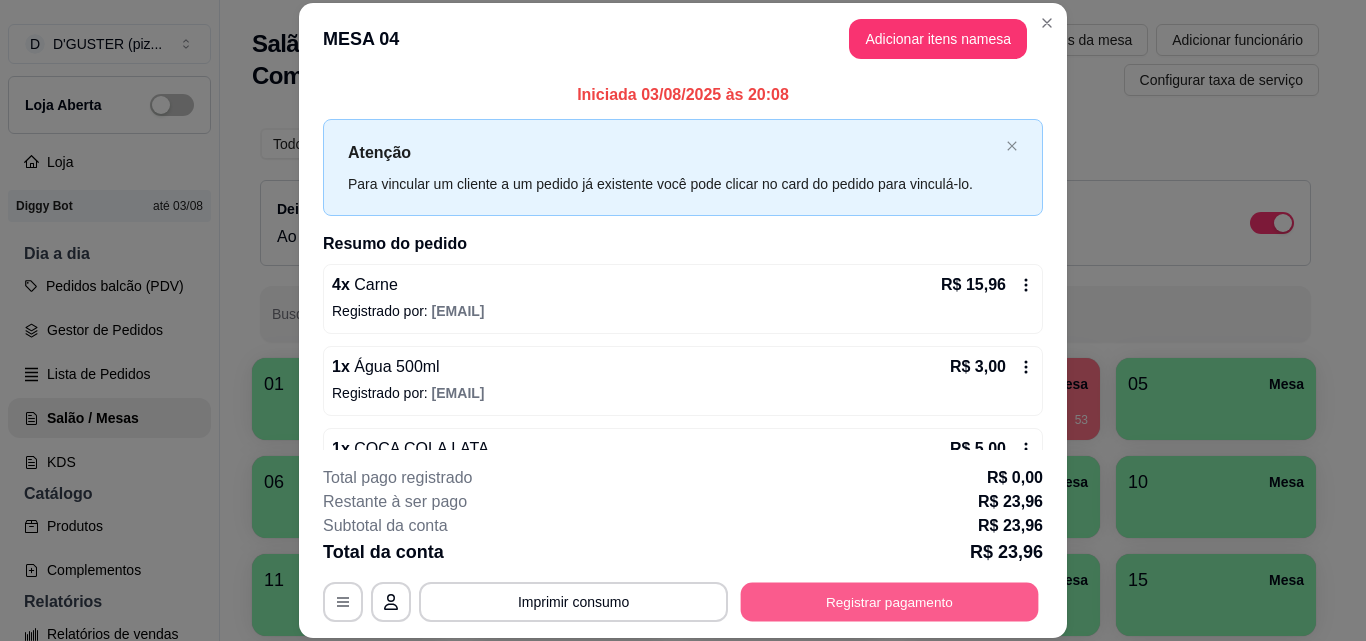click on "Registrar pagamento" at bounding box center [890, 601] 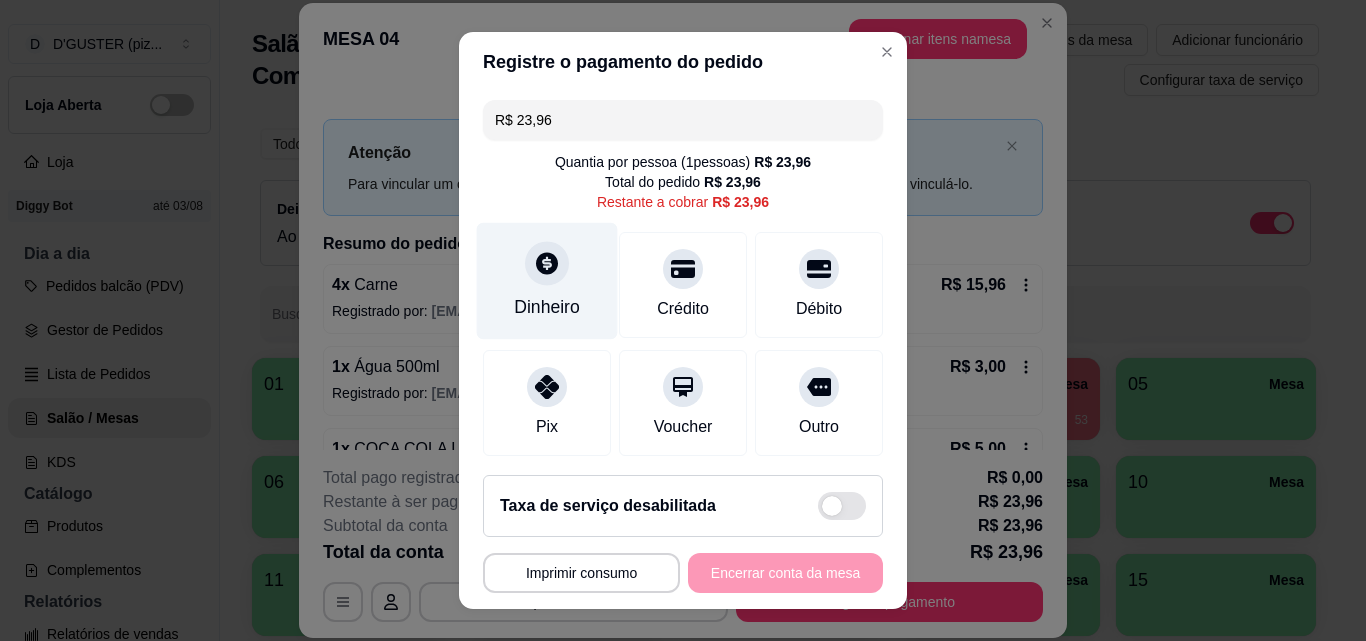 click at bounding box center [547, 263] 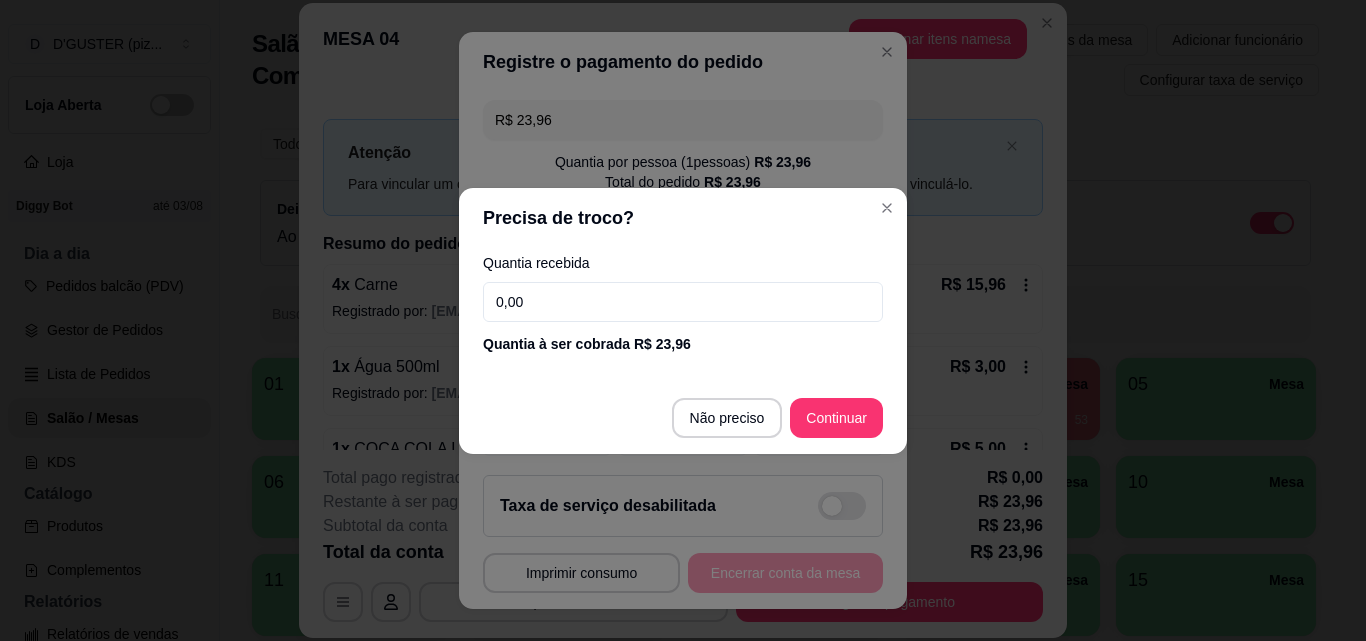click on "0,00" at bounding box center [683, 302] 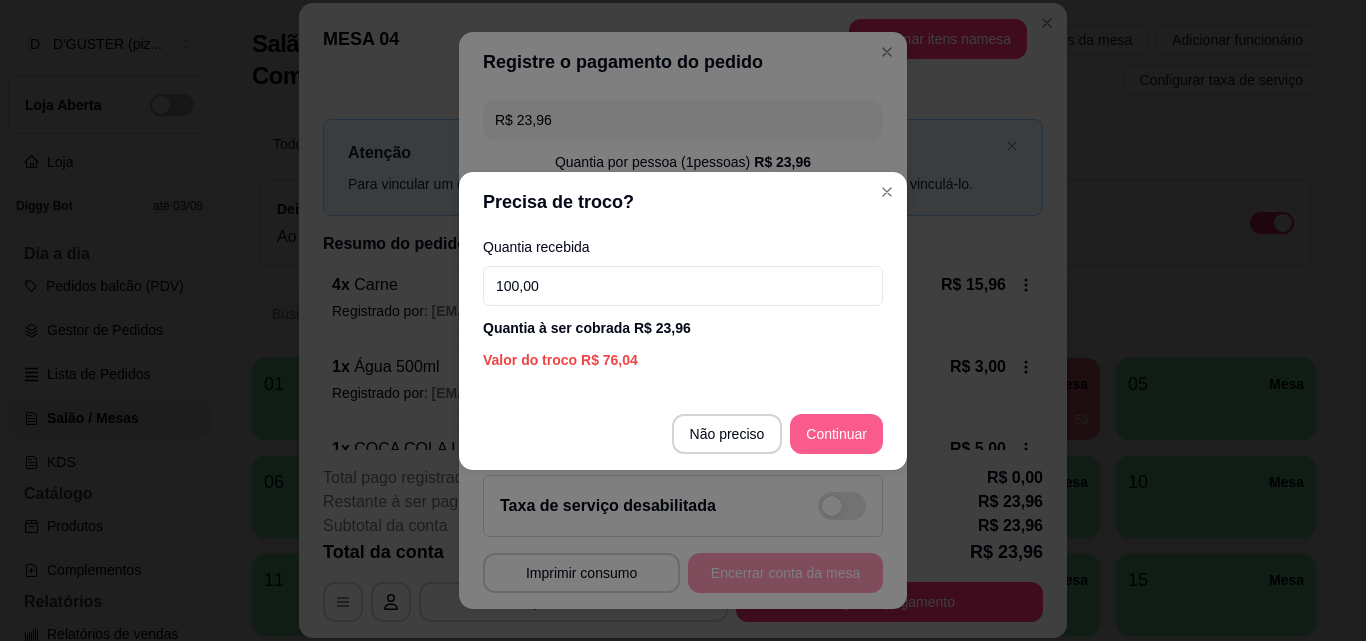type on "100,00" 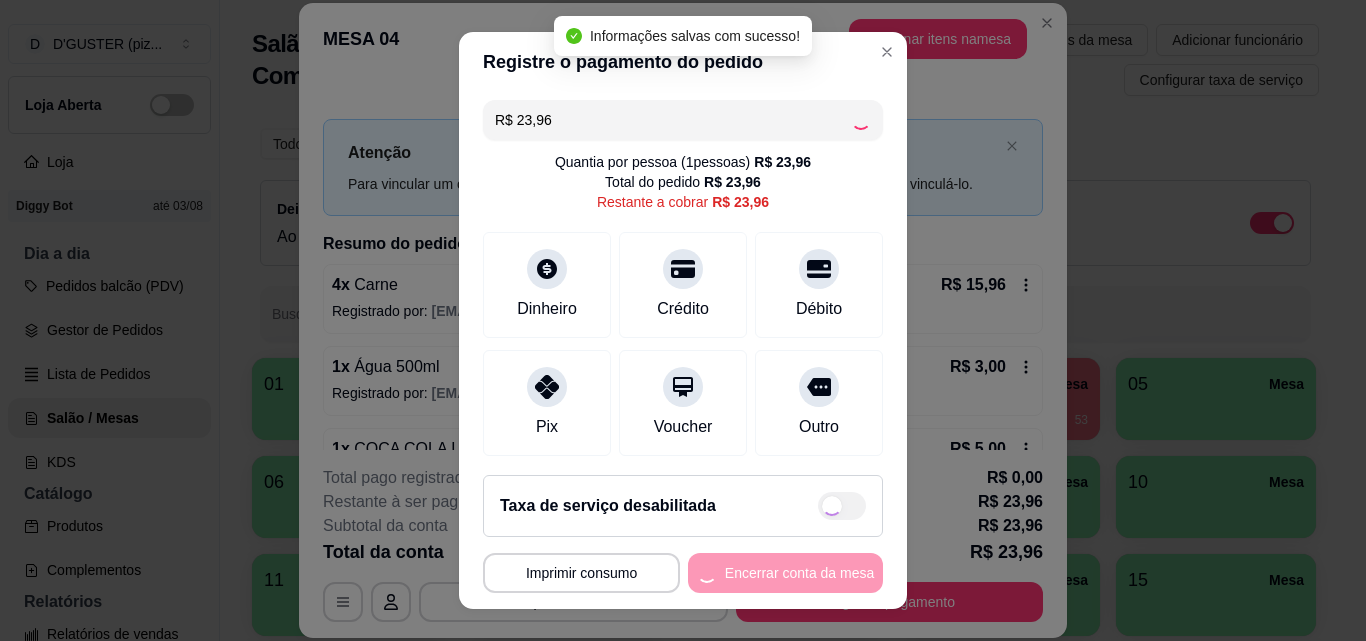 type on "R$ 0,00" 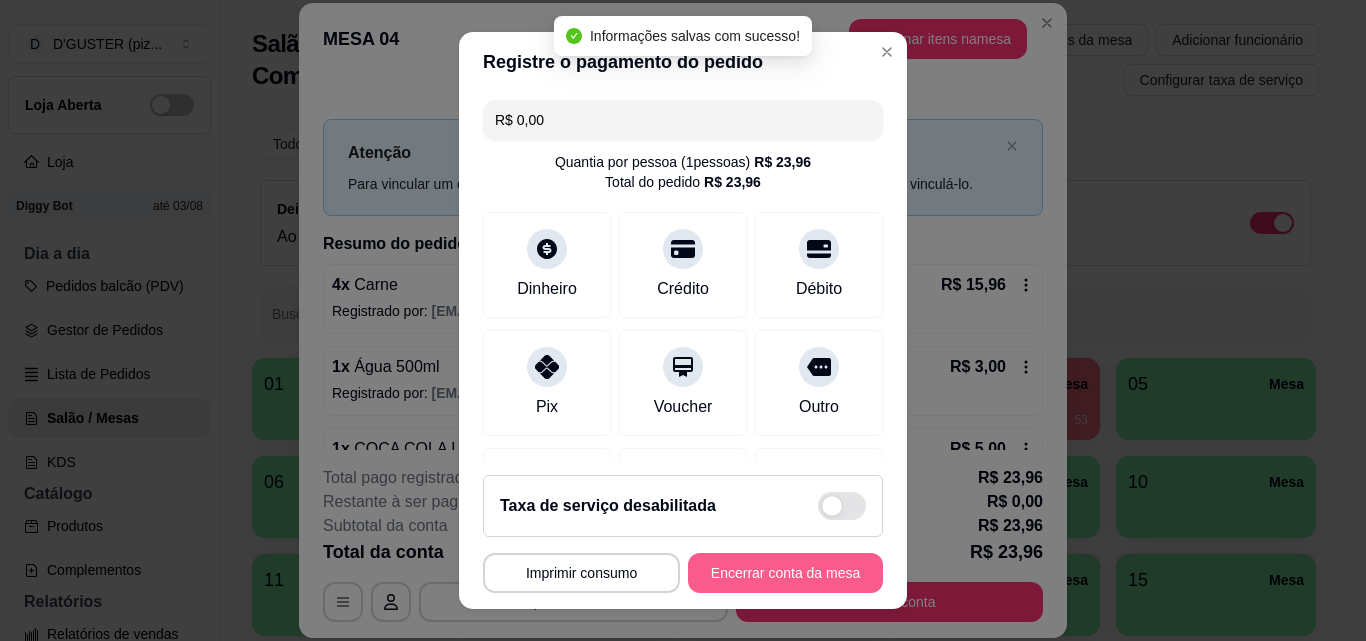 click on "Encerrar conta da mesa" at bounding box center (785, 573) 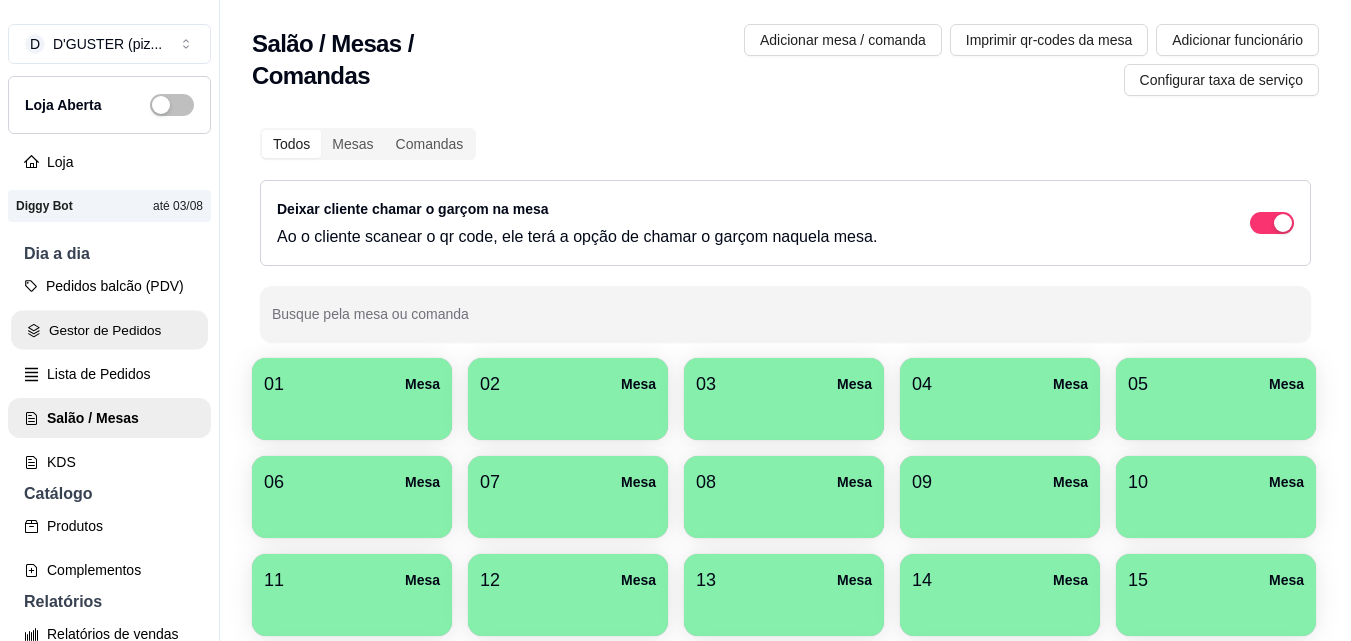 click on "Gestor de Pedidos" at bounding box center [109, 330] 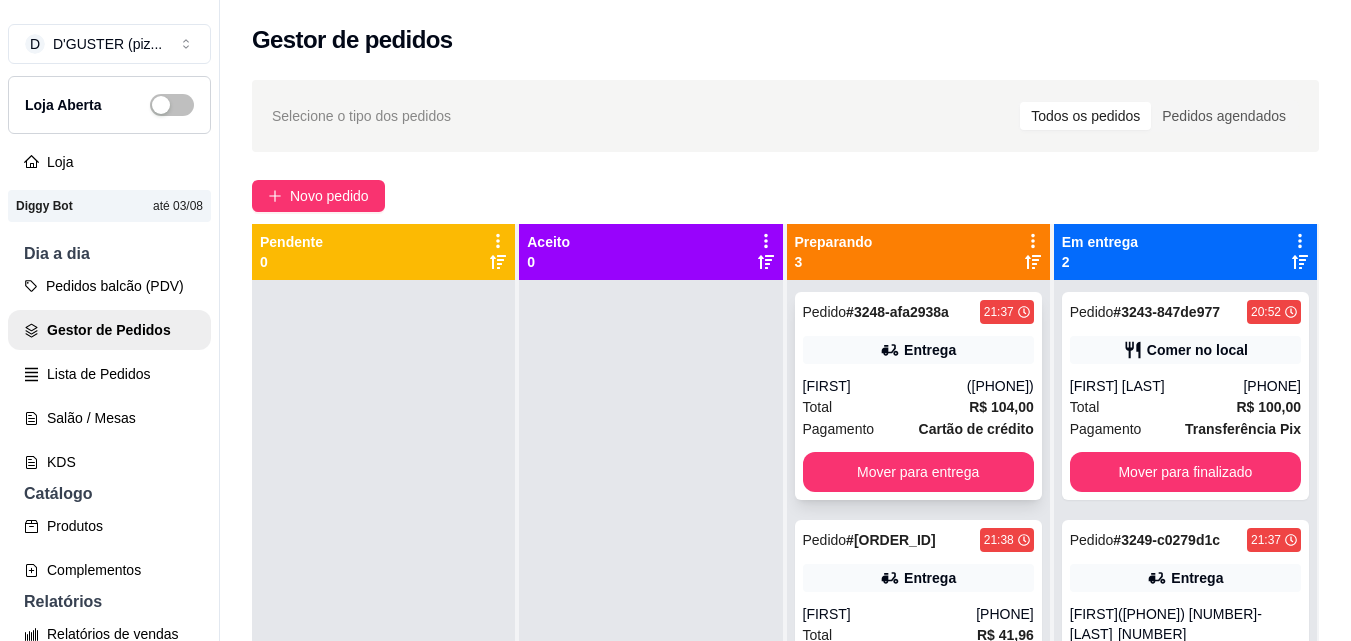 scroll, scrollTop: 63, scrollLeft: 0, axis: vertical 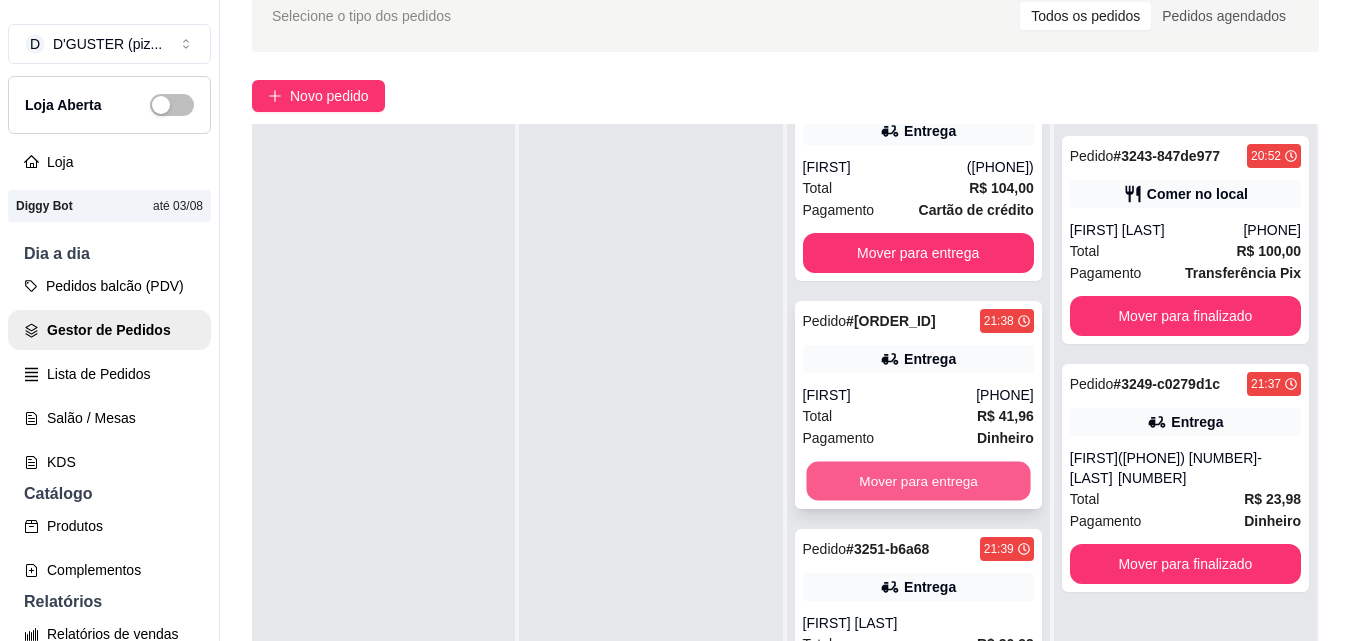 click on "Mover para entrega" at bounding box center [918, 481] 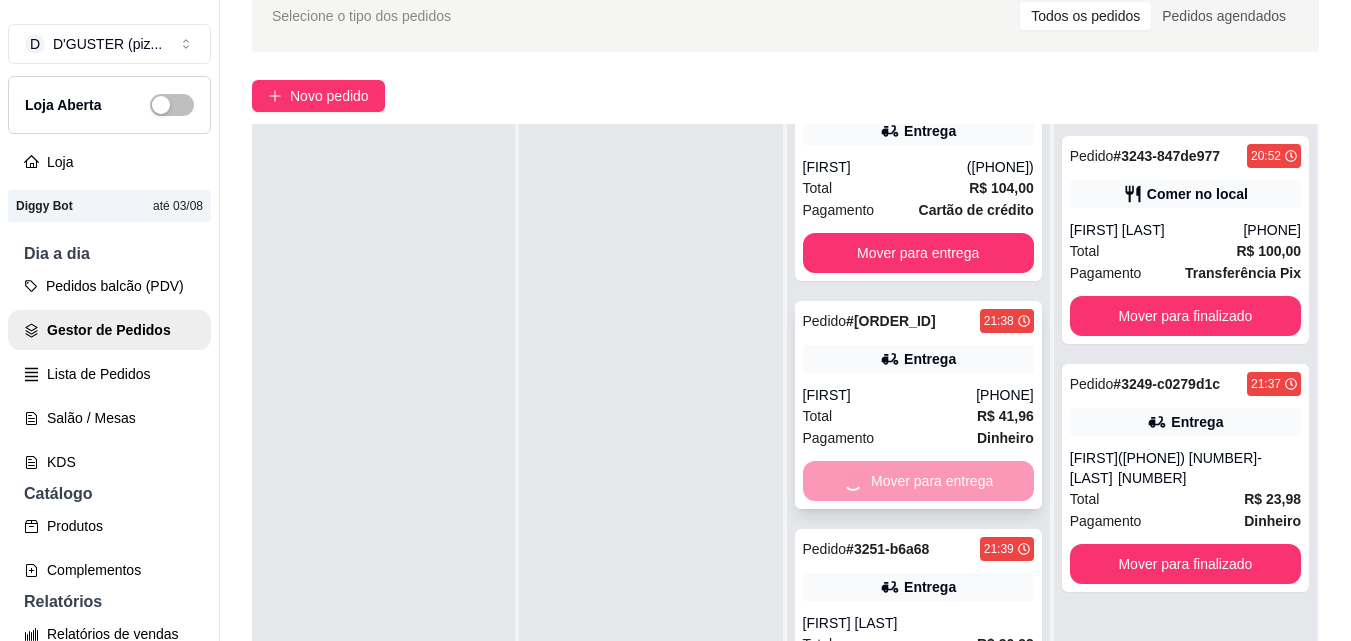 scroll, scrollTop: 0, scrollLeft: 0, axis: both 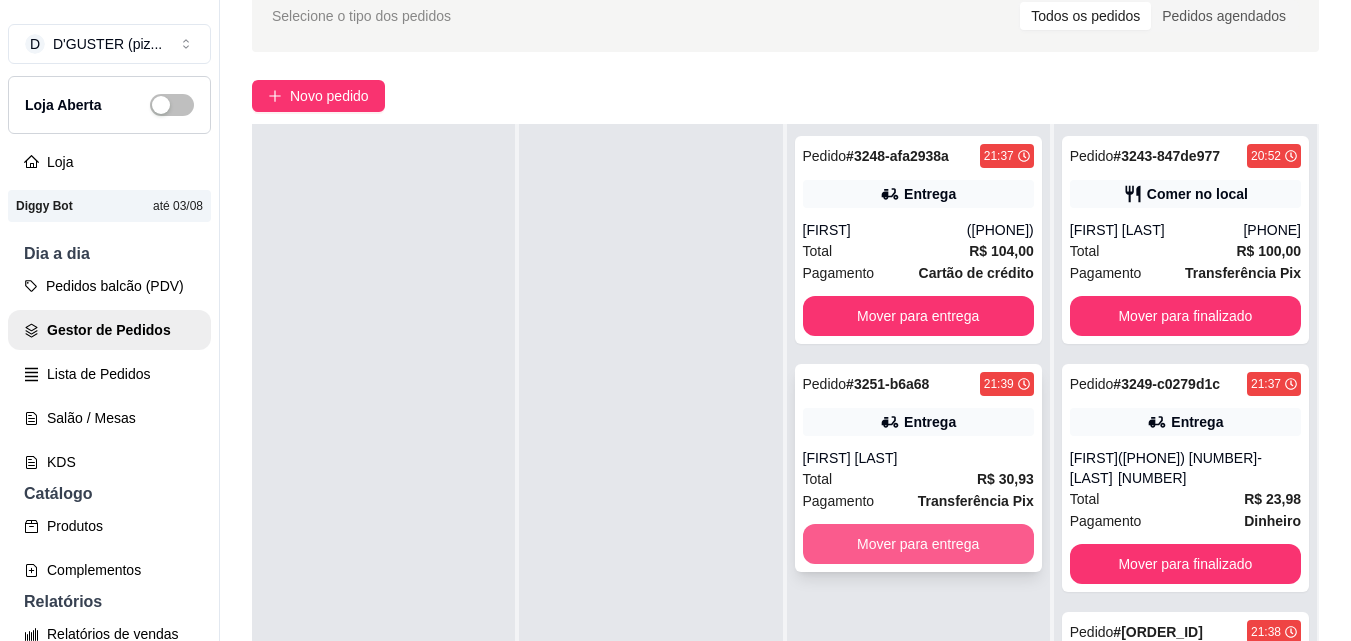 click on "Mover para entrega" at bounding box center (918, 544) 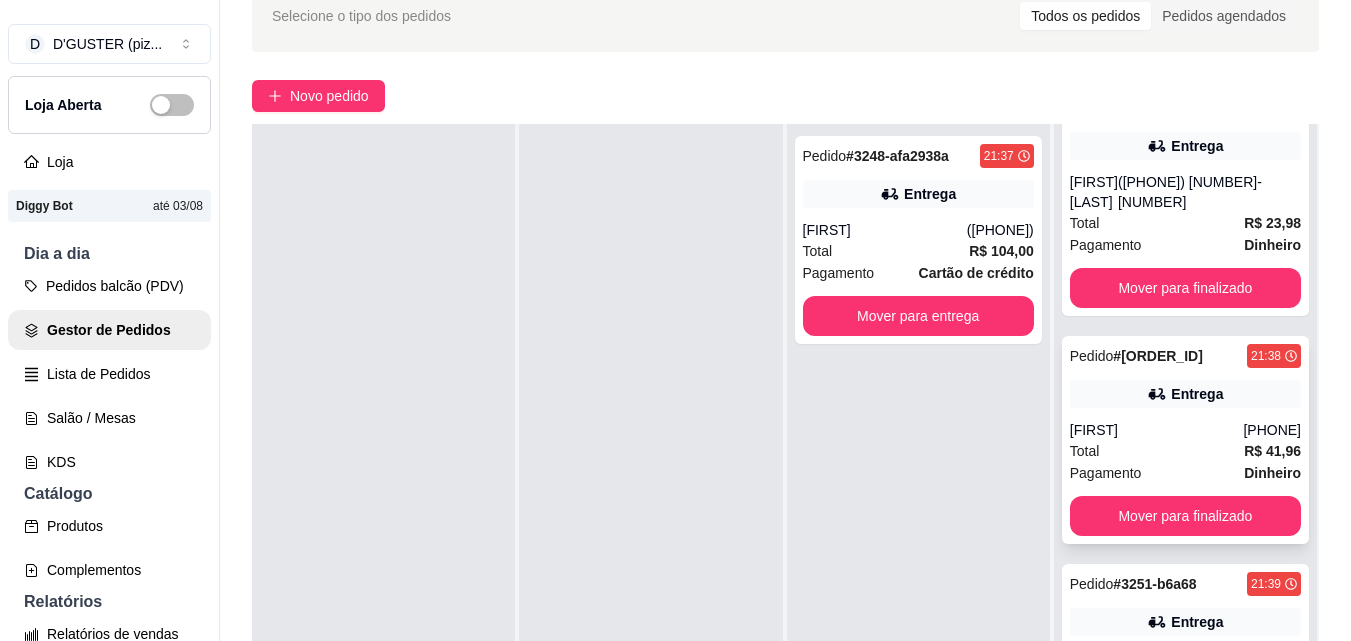 scroll, scrollTop: 231, scrollLeft: 0, axis: vertical 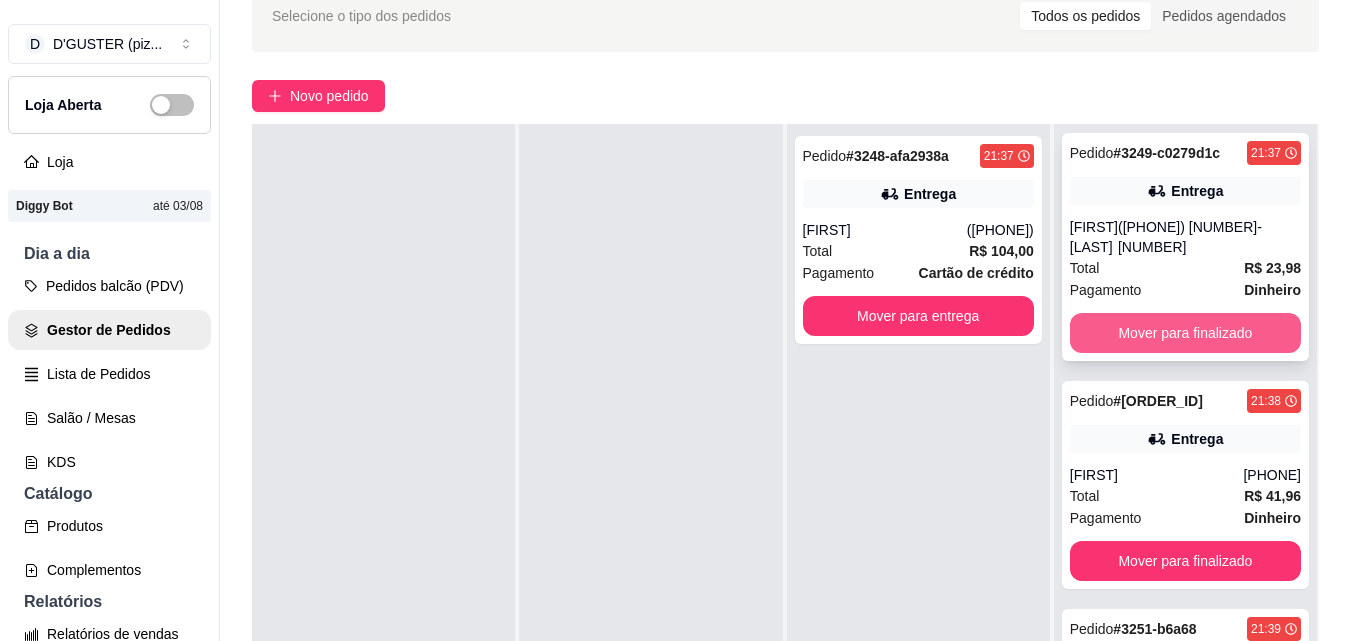 click on "Mover para finalizado" at bounding box center (1185, 333) 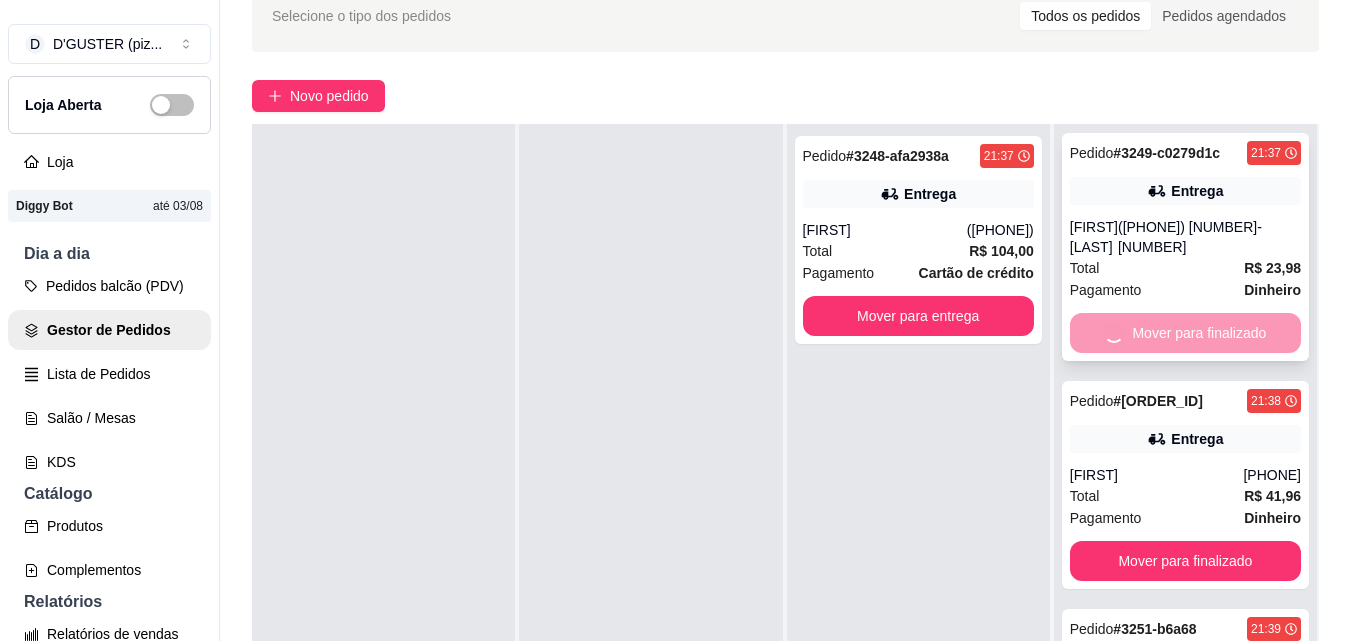 scroll, scrollTop: 83, scrollLeft: 0, axis: vertical 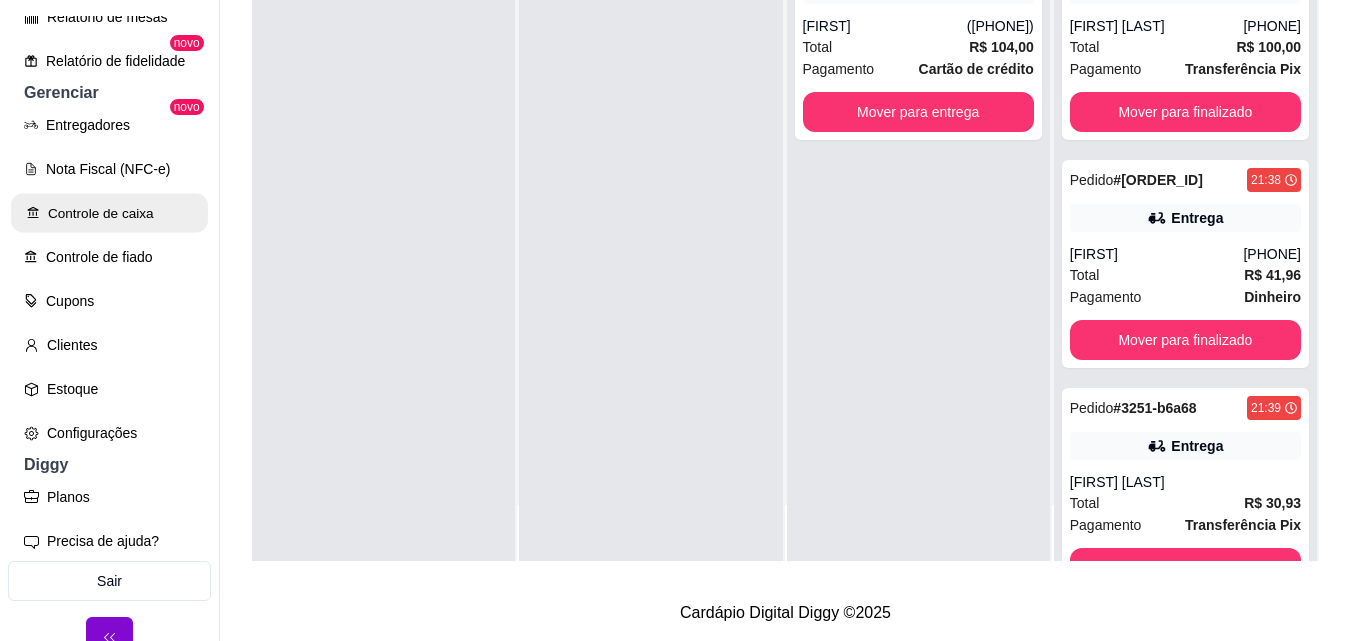 click on "Controle de caixa" at bounding box center [109, 213] 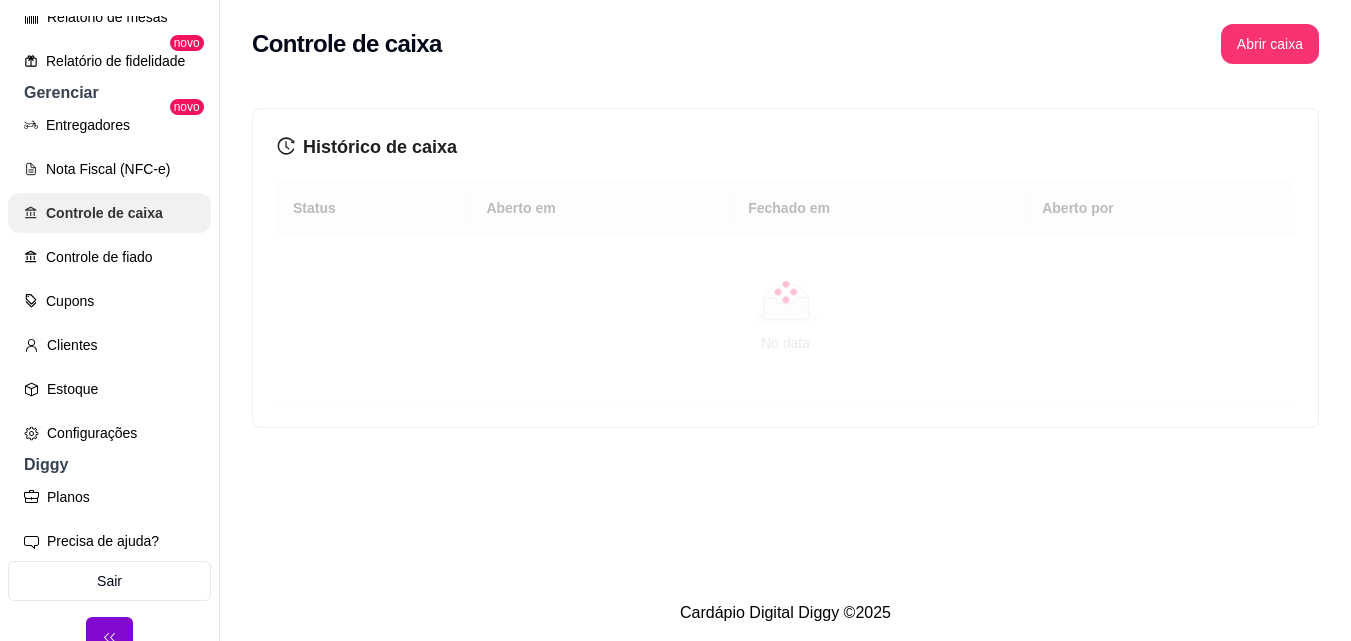 scroll, scrollTop: 0, scrollLeft: 0, axis: both 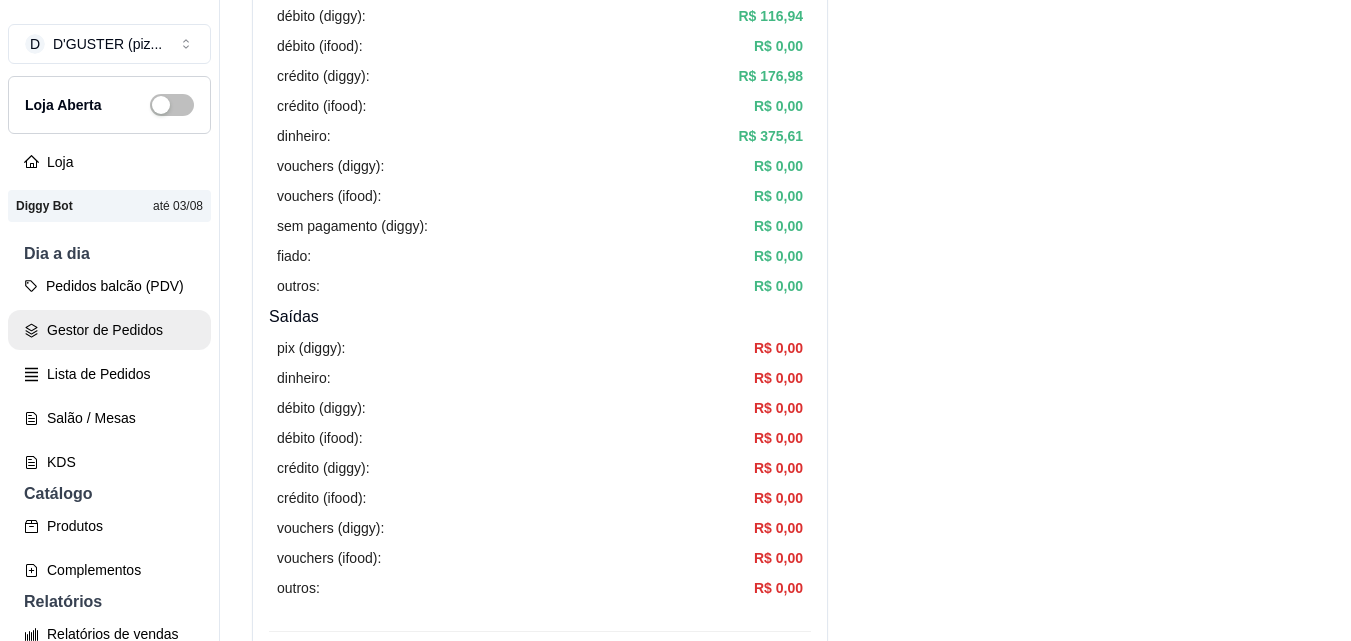 click on "Gestor de Pedidos" at bounding box center [109, 330] 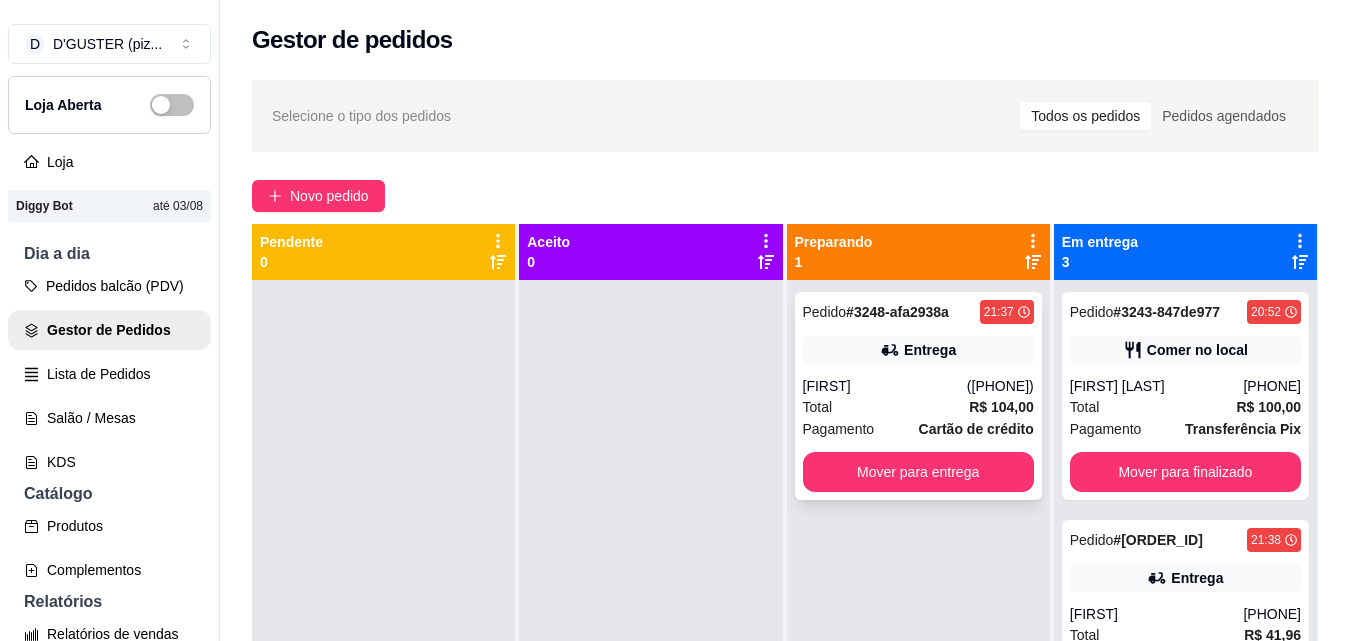 click on "Total R$ 104,00" at bounding box center [918, 407] 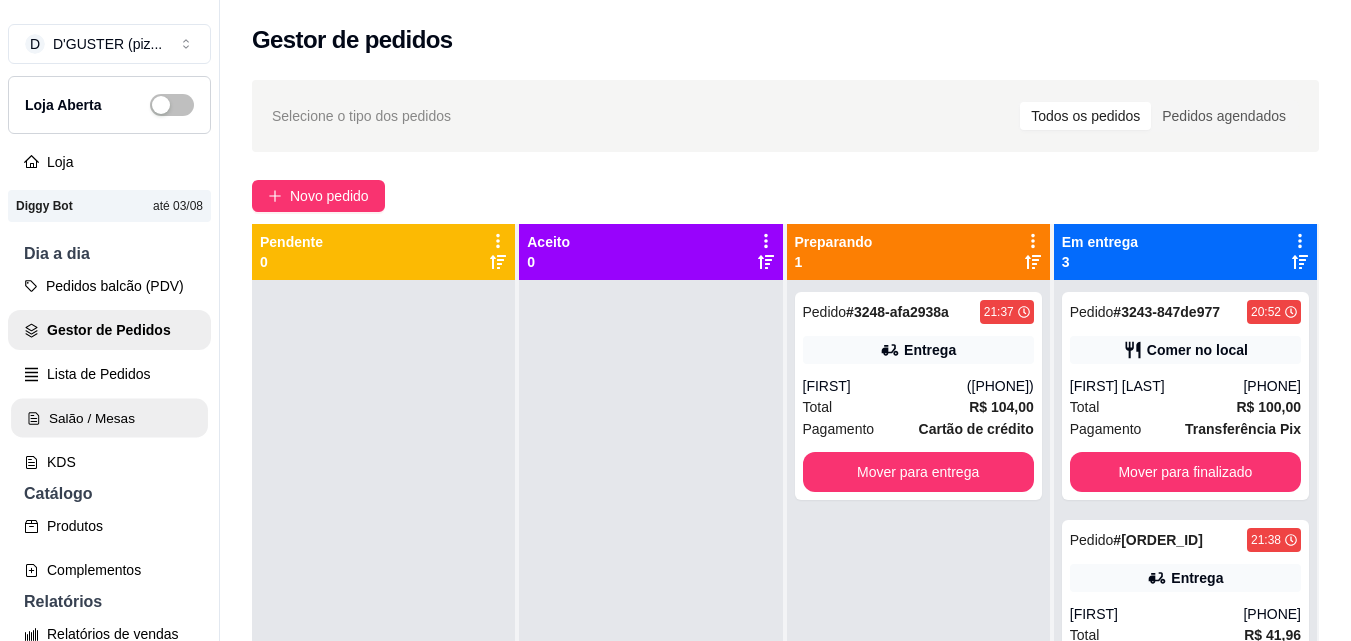 click on "Salão / Mesas" at bounding box center [109, 418] 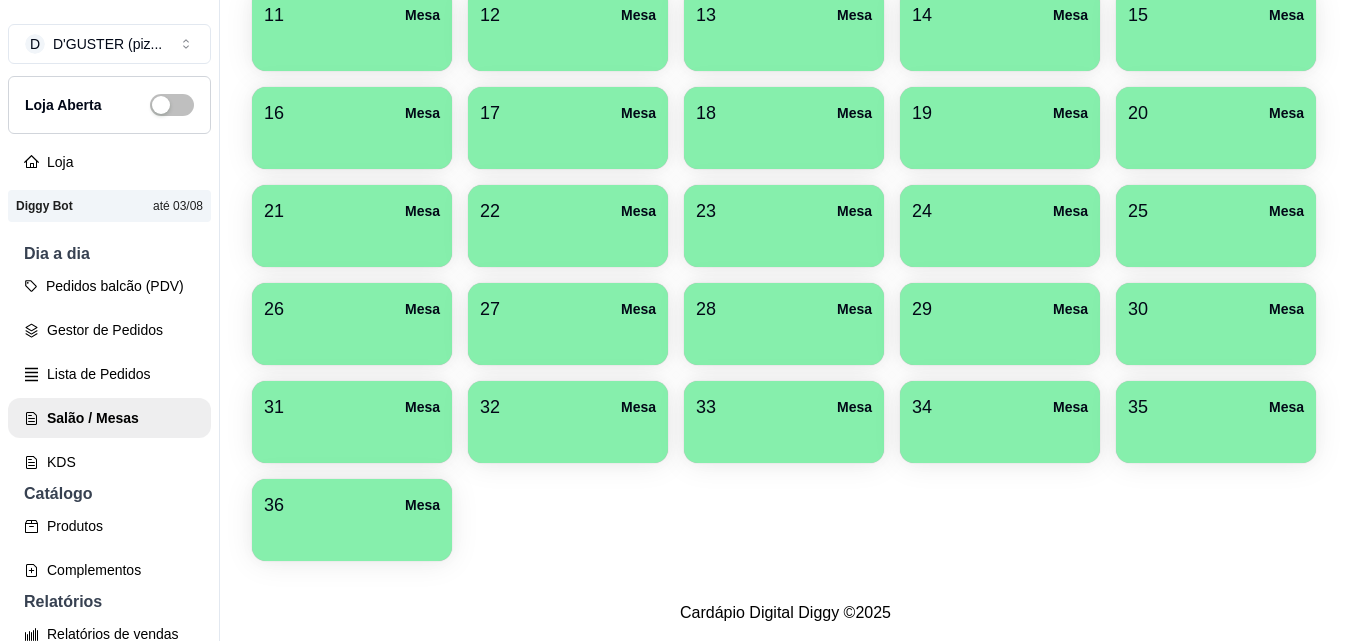 scroll, scrollTop: 678, scrollLeft: 0, axis: vertical 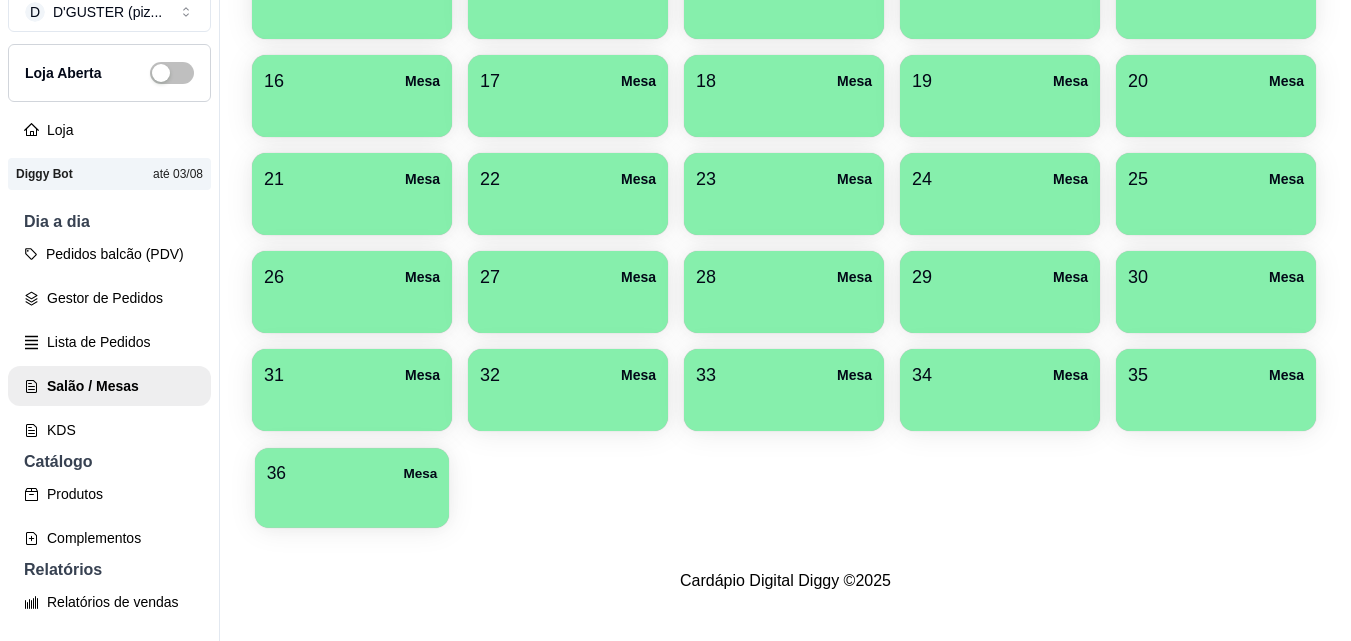 click on "36" at bounding box center [276, 473] 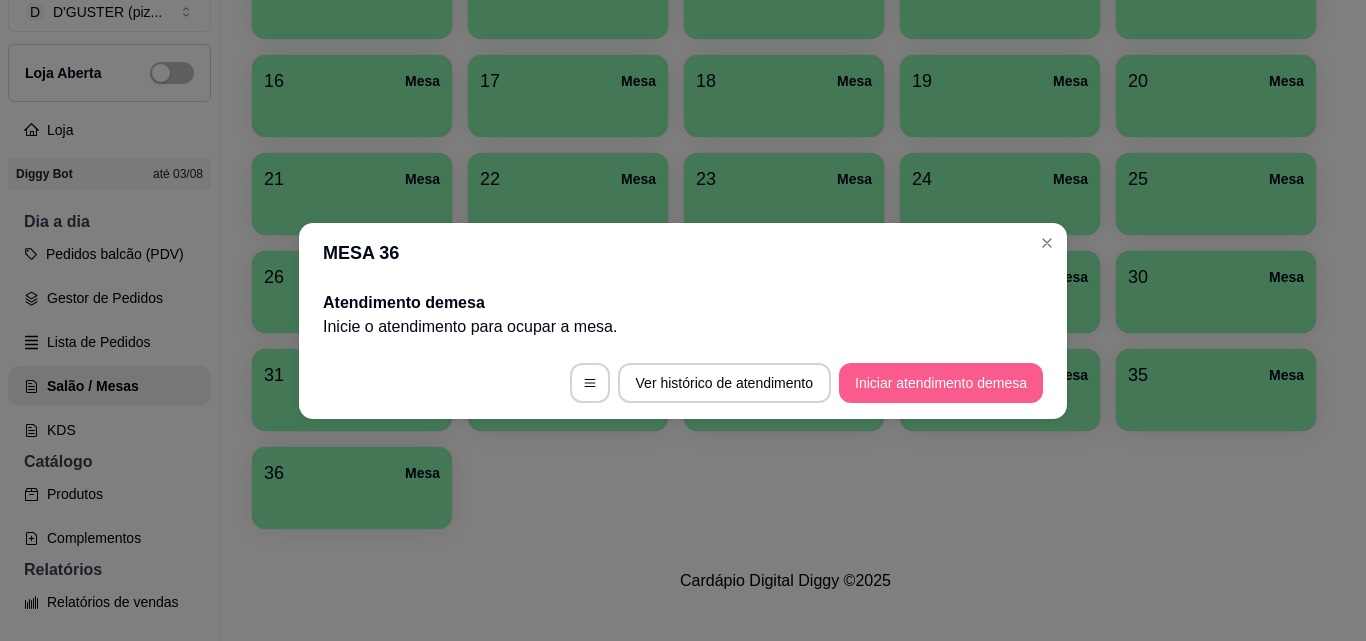 click on "Iniciar atendimento de  mesa" at bounding box center (941, 383) 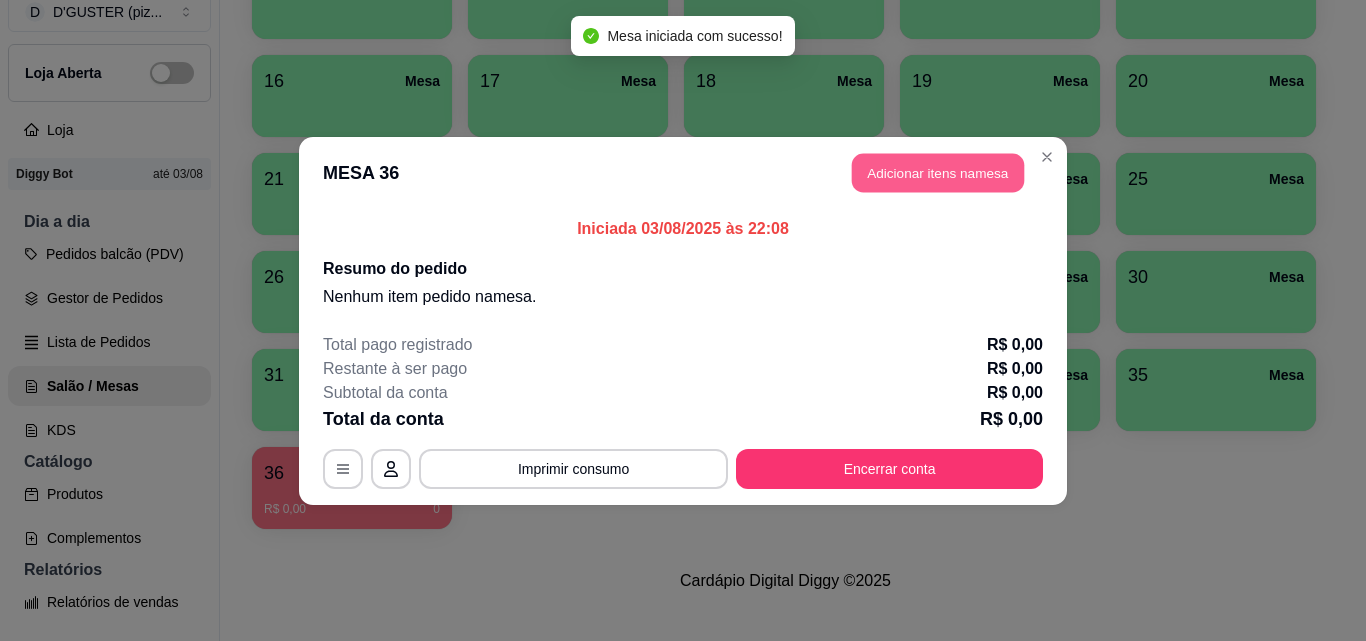 click on "Adicionar itens na  mesa" at bounding box center (938, 172) 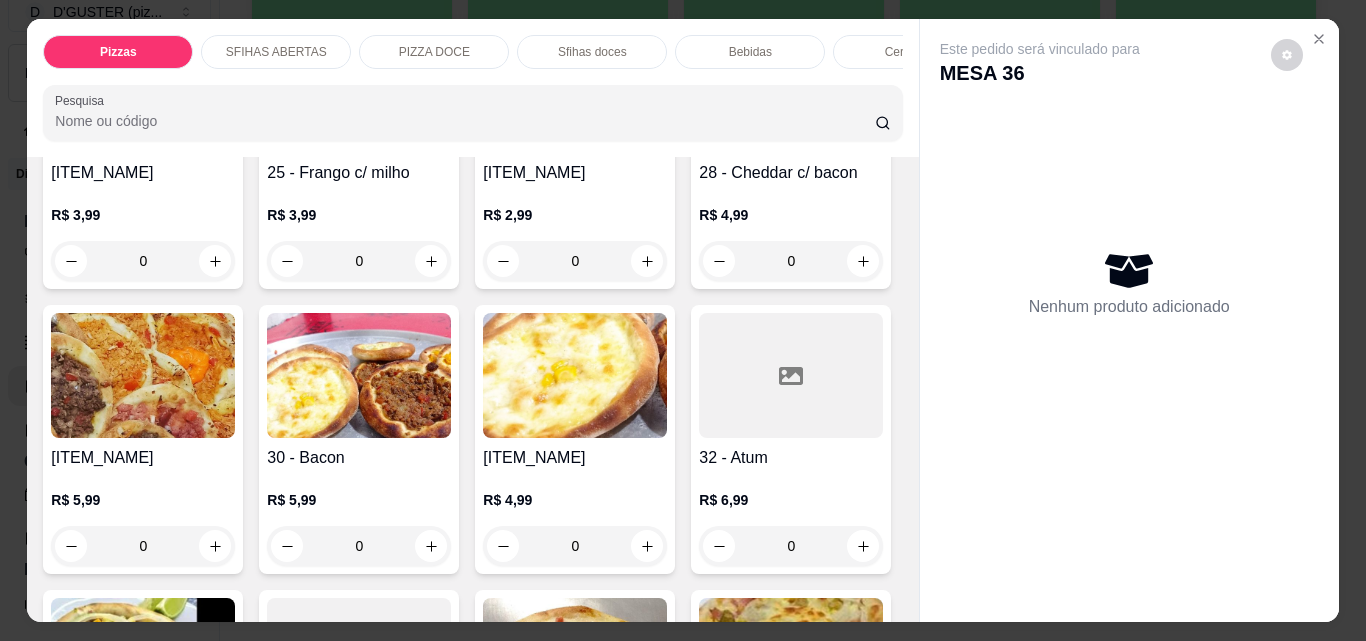scroll, scrollTop: 1200, scrollLeft: 0, axis: vertical 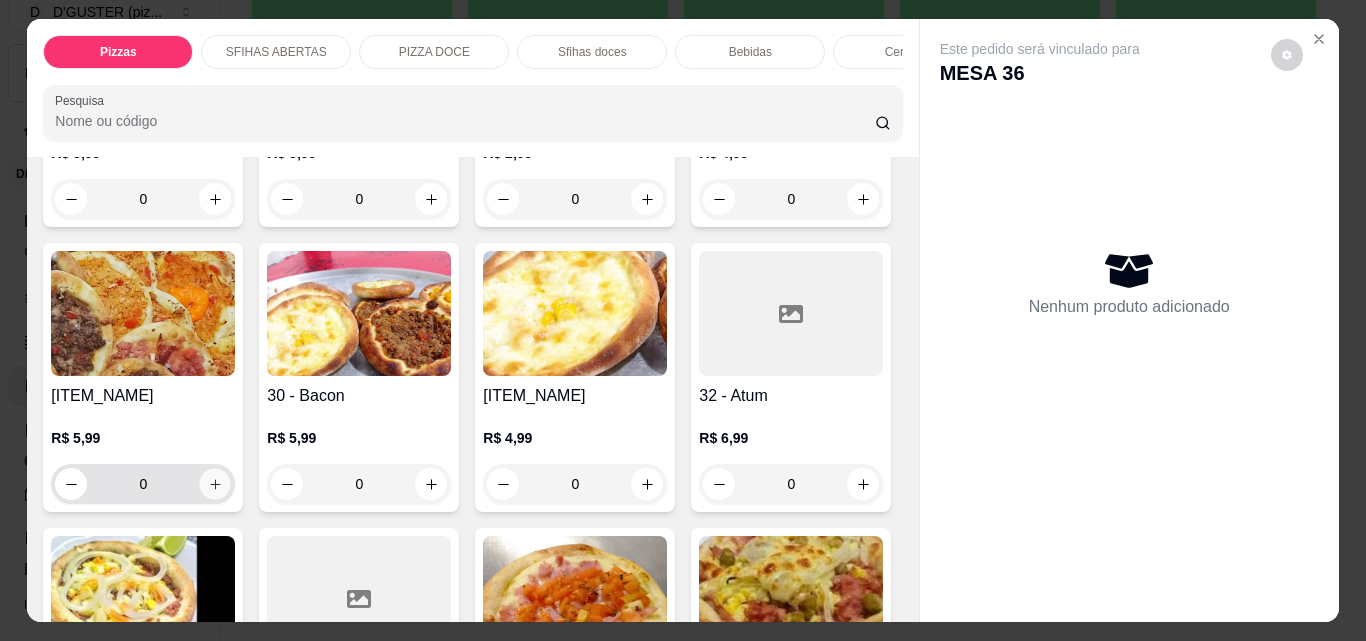 click at bounding box center (215, 484) 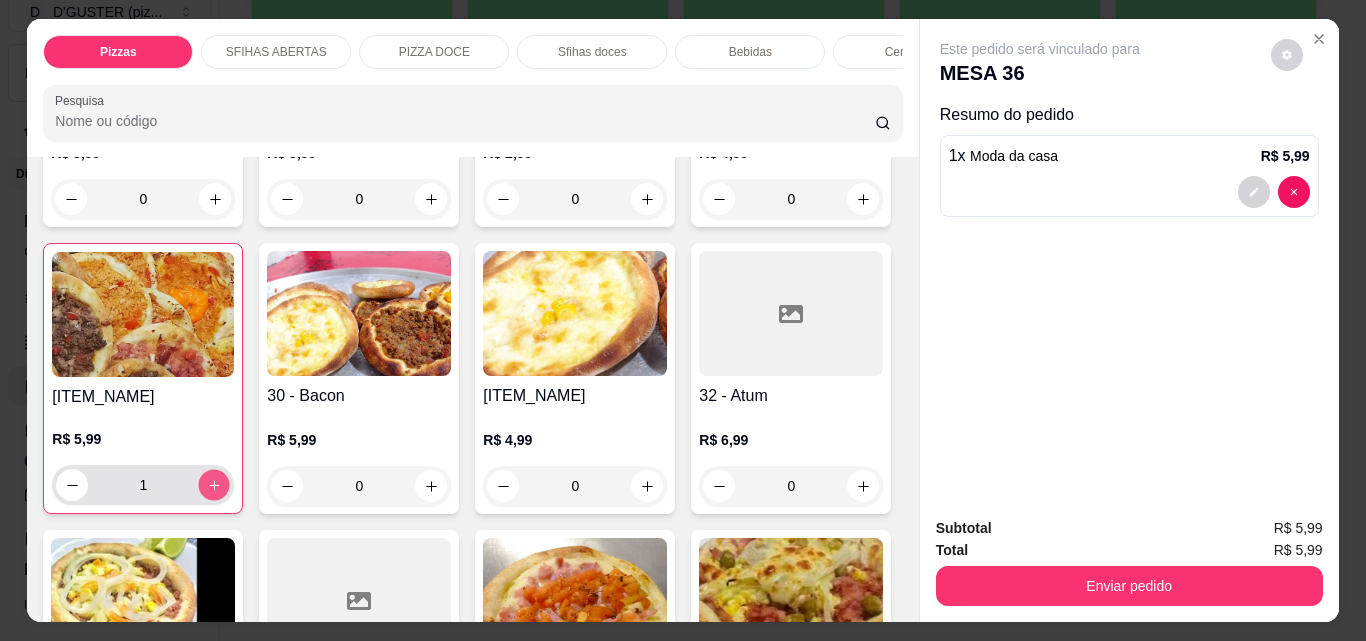 click at bounding box center [214, 485] 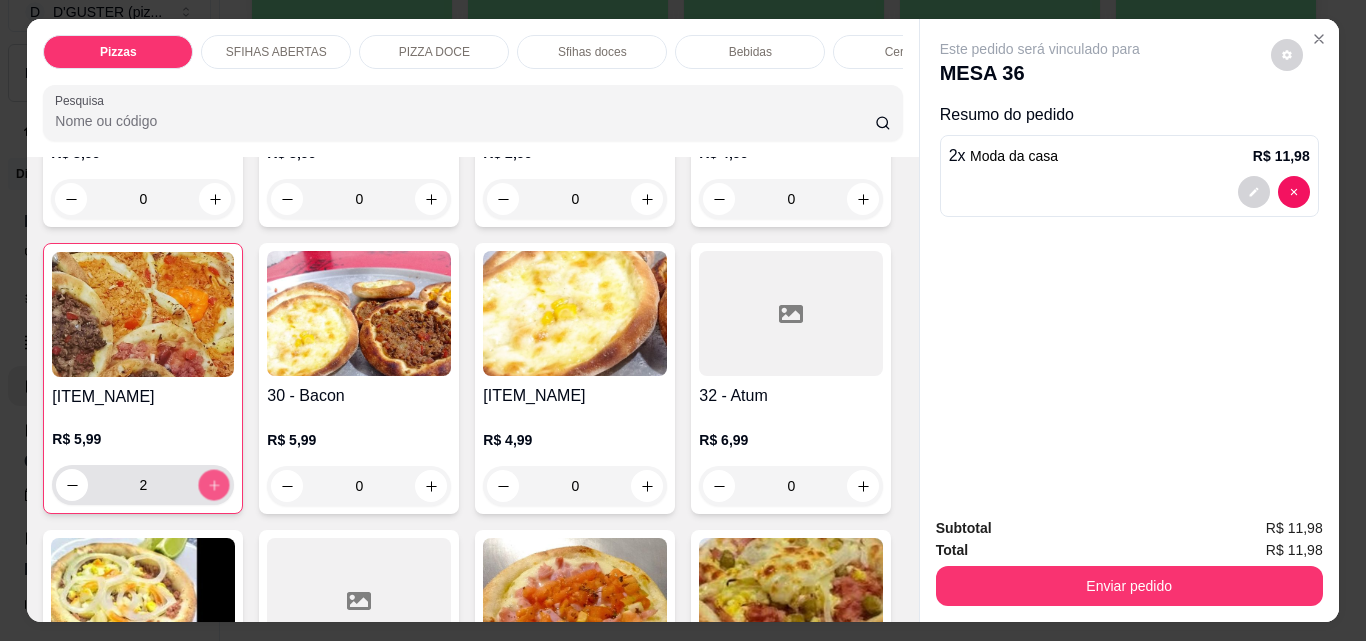 click at bounding box center [214, 485] 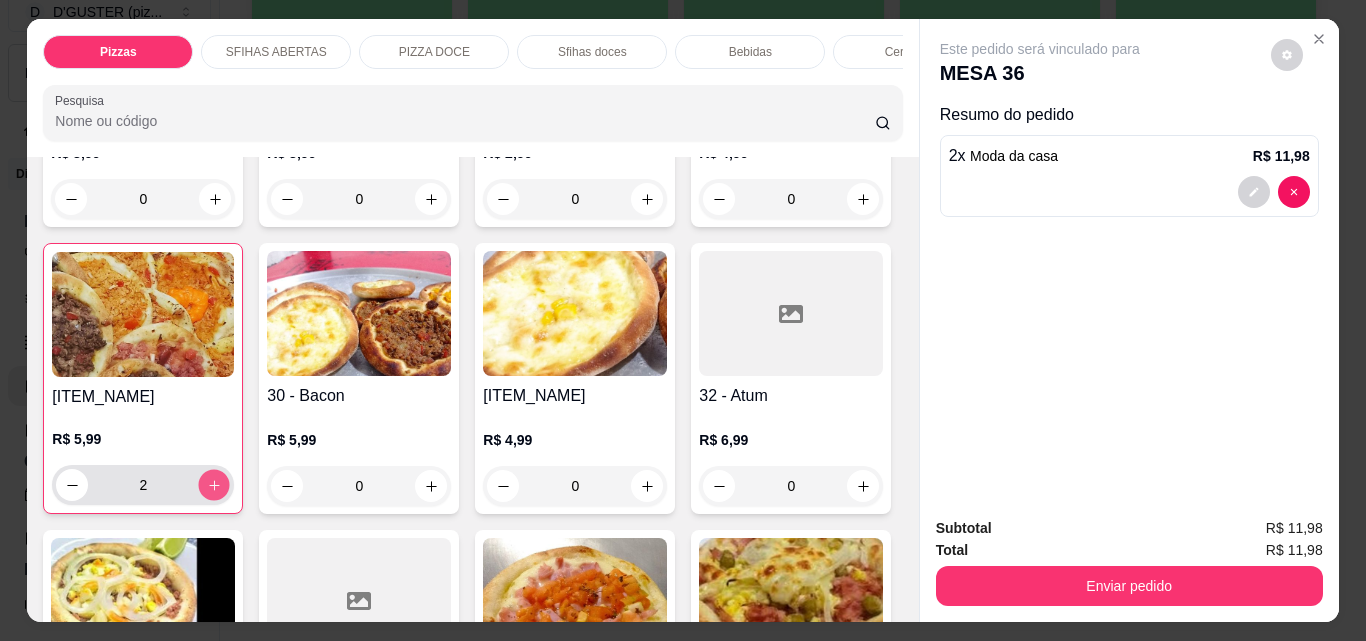type on "3" 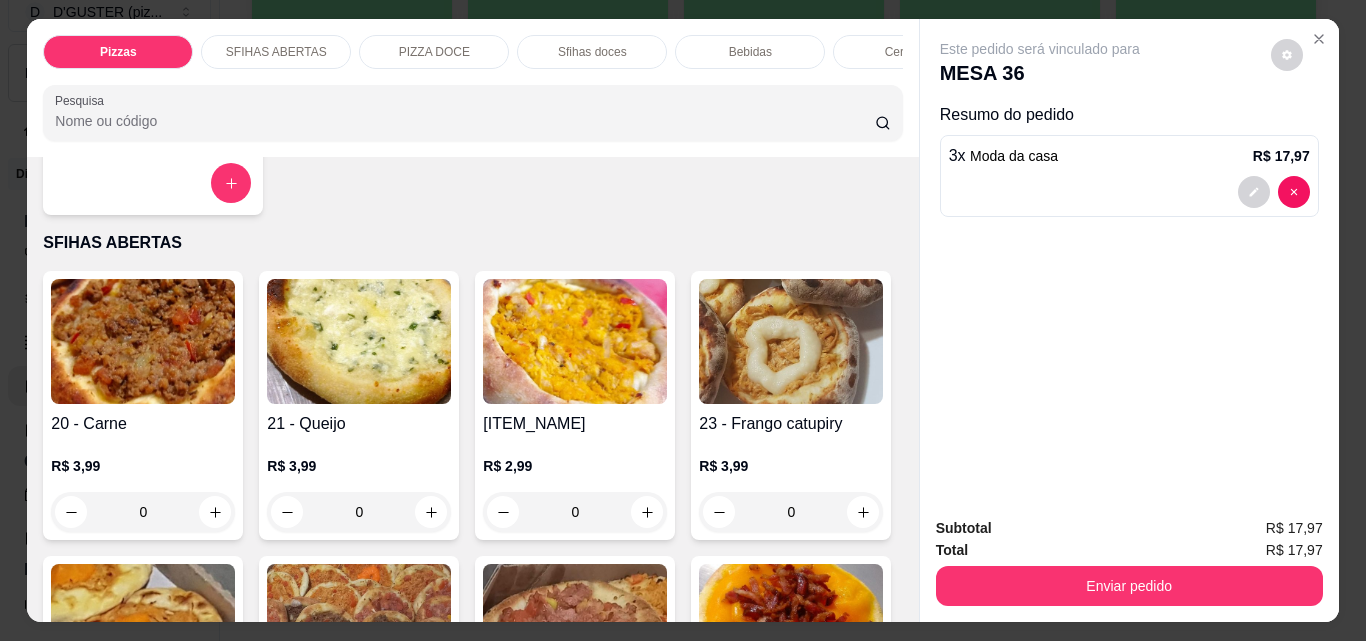 scroll, scrollTop: 600, scrollLeft: 0, axis: vertical 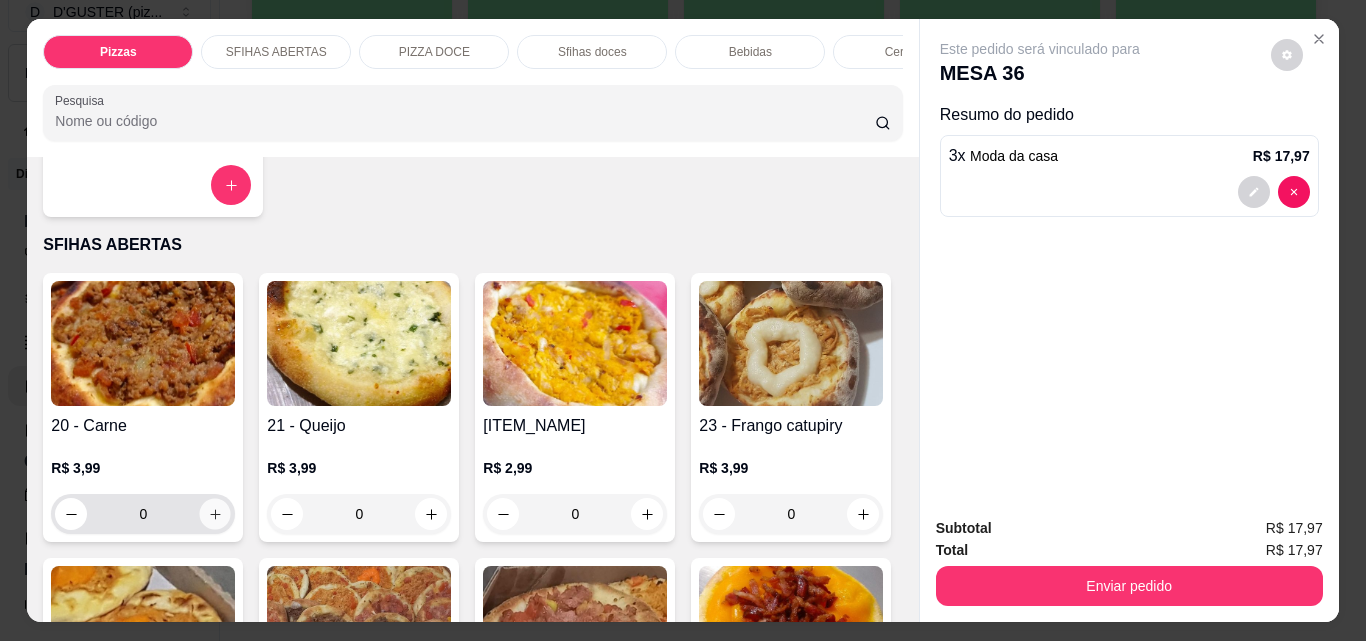 click 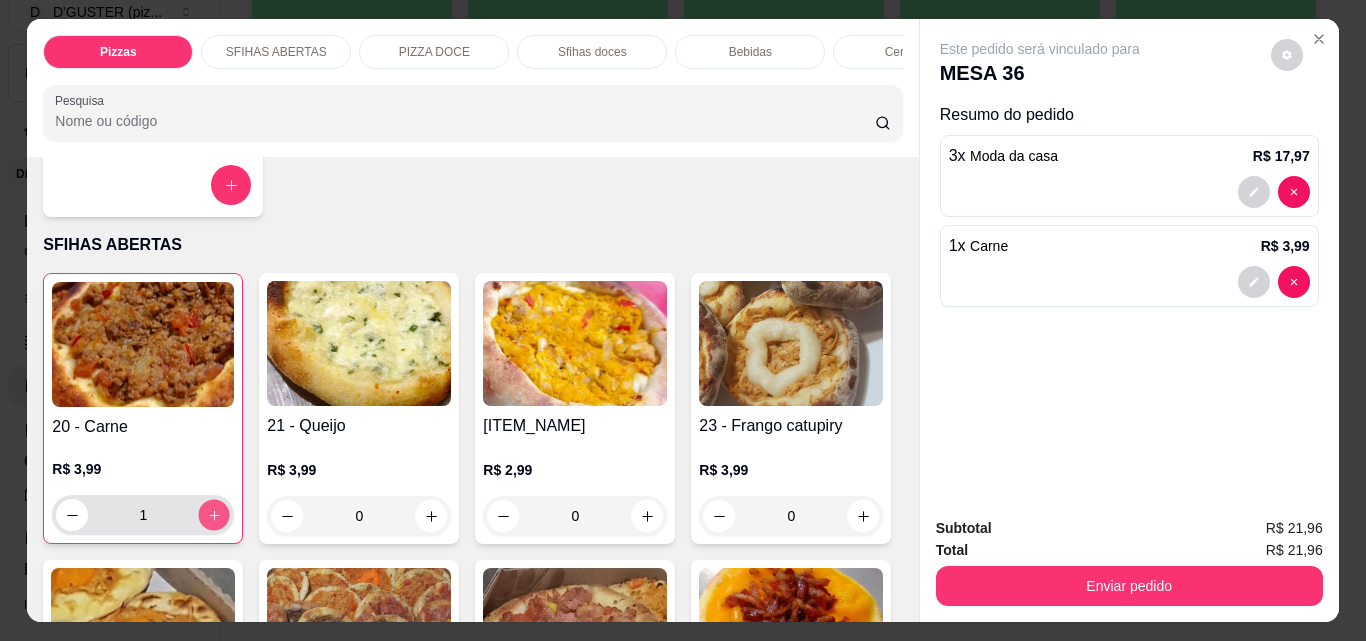 click at bounding box center (214, 515) 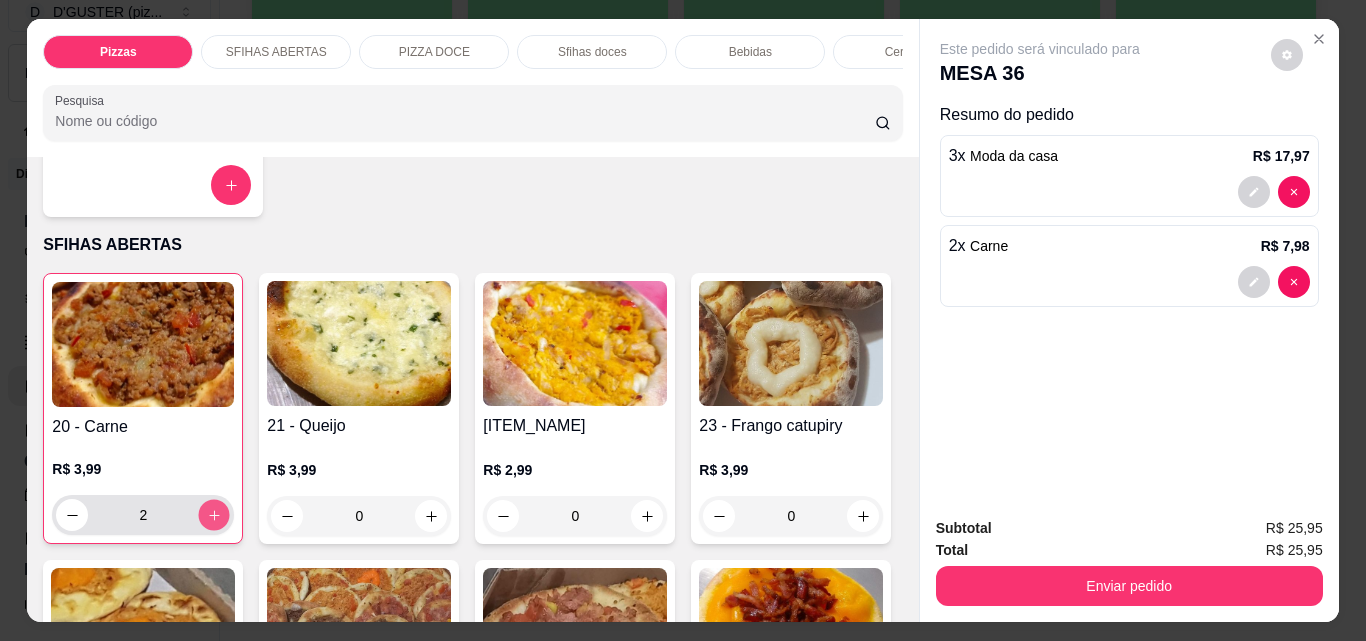 click at bounding box center (214, 515) 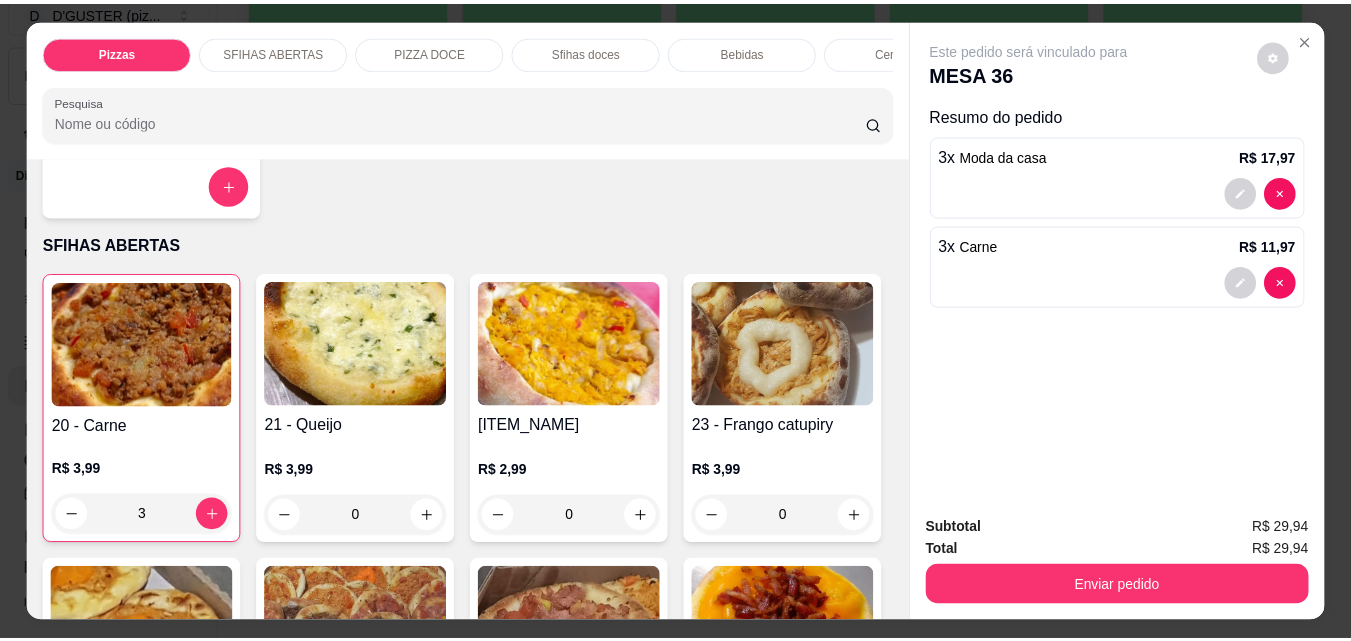 scroll, scrollTop: 1100, scrollLeft: 0, axis: vertical 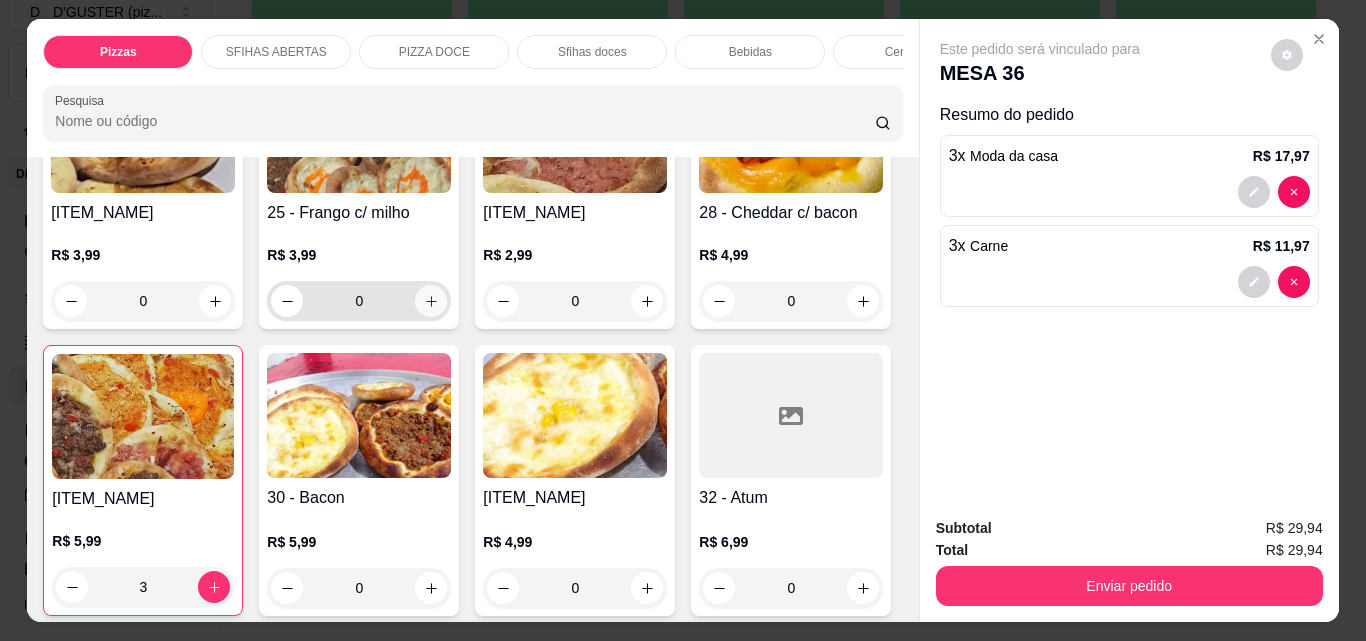 click 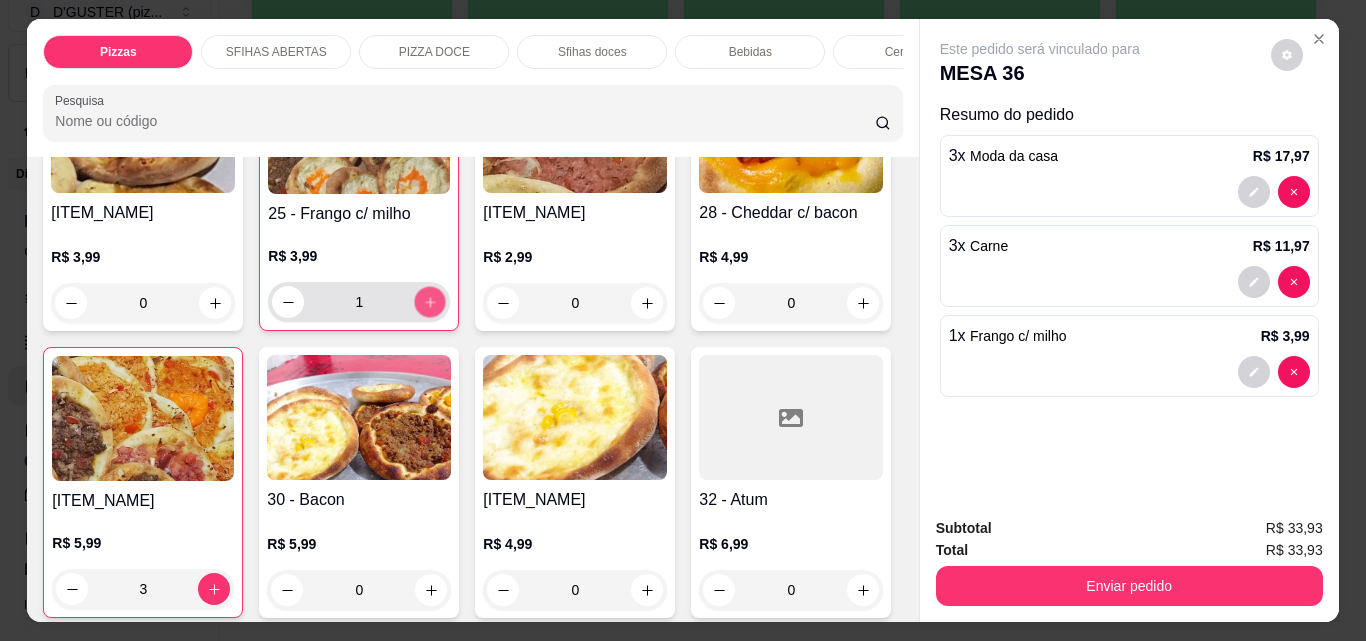 click at bounding box center (430, 302) 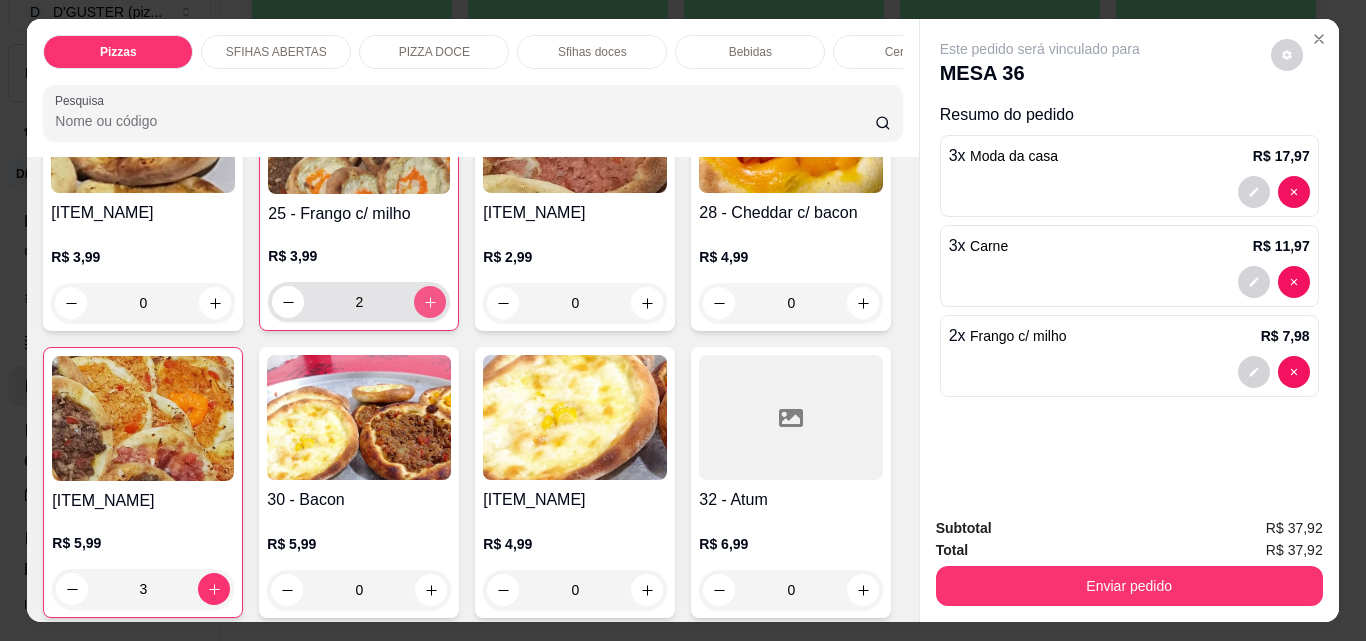 click at bounding box center [430, 302] 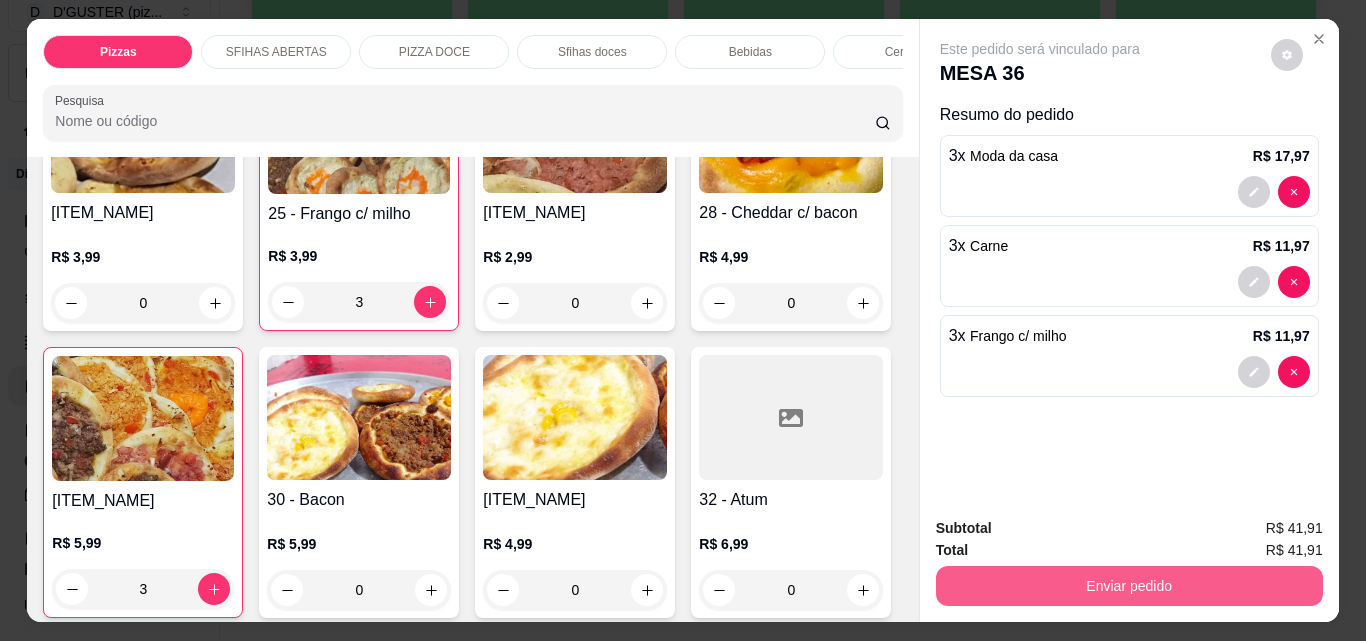 click on "Enviar pedido" at bounding box center [1129, 586] 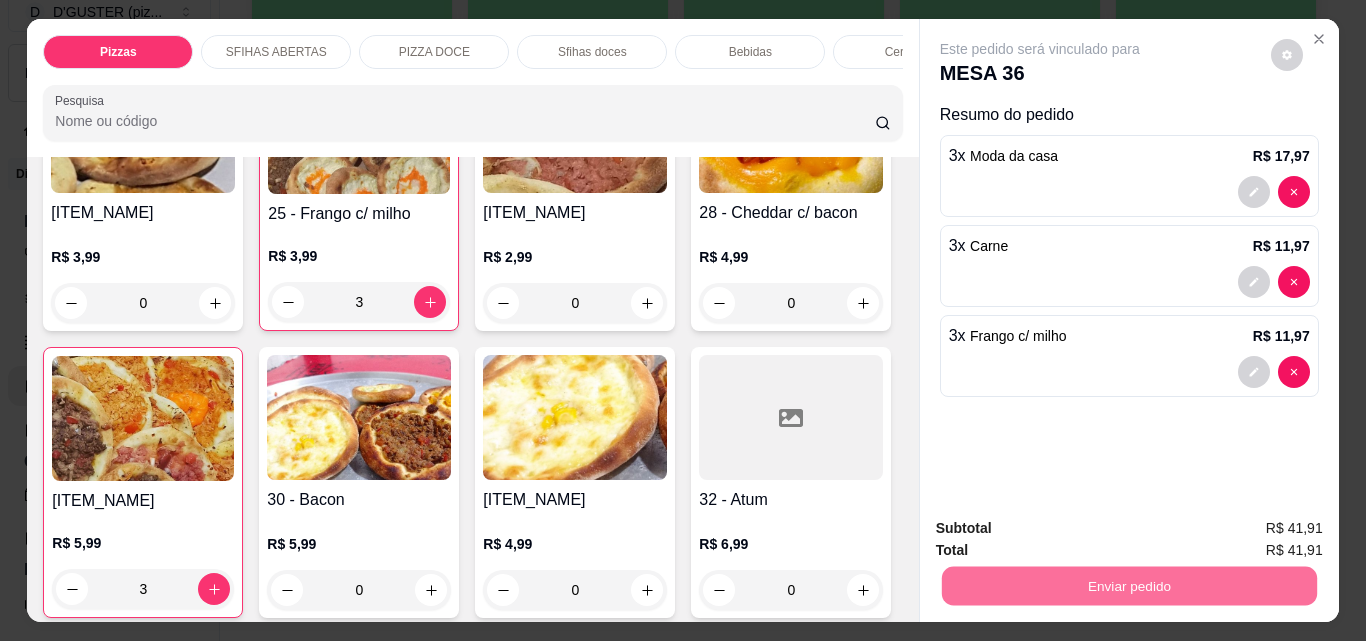click on "Não registrar e enviar pedido" at bounding box center [1063, 528] 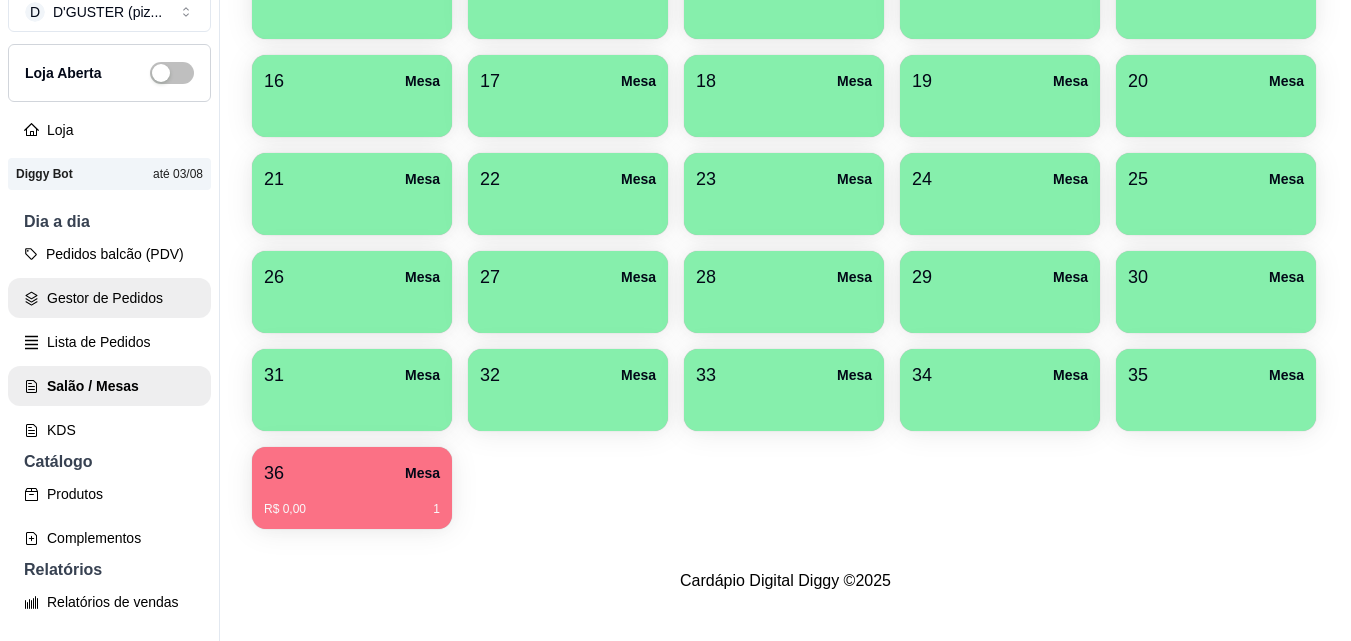 click on "Gestor de Pedidos" at bounding box center (109, 298) 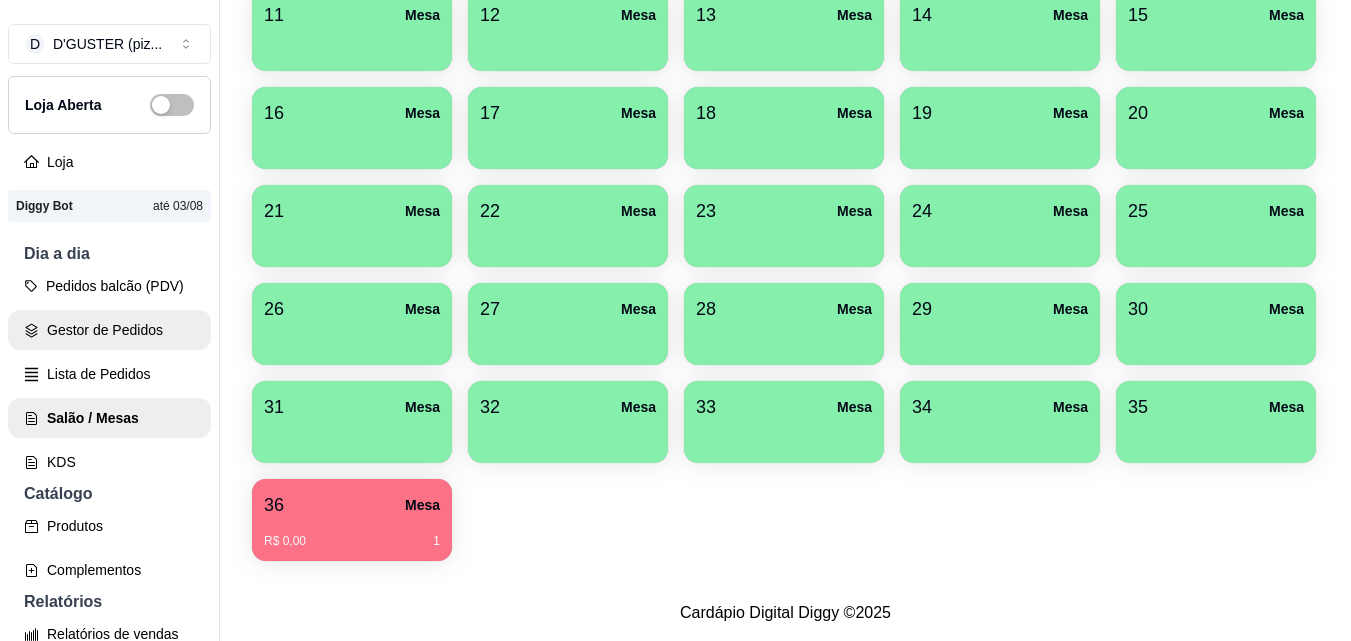 scroll, scrollTop: 0, scrollLeft: 0, axis: both 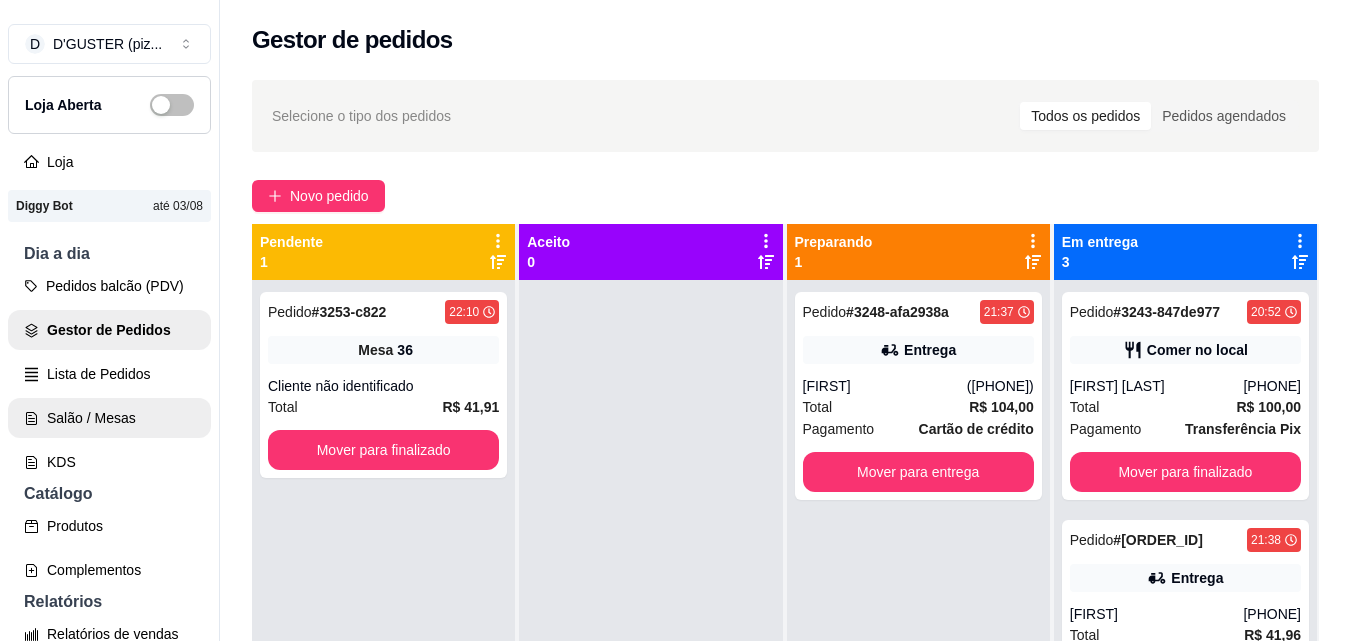 click on "Salão / Mesas" at bounding box center (109, 418) 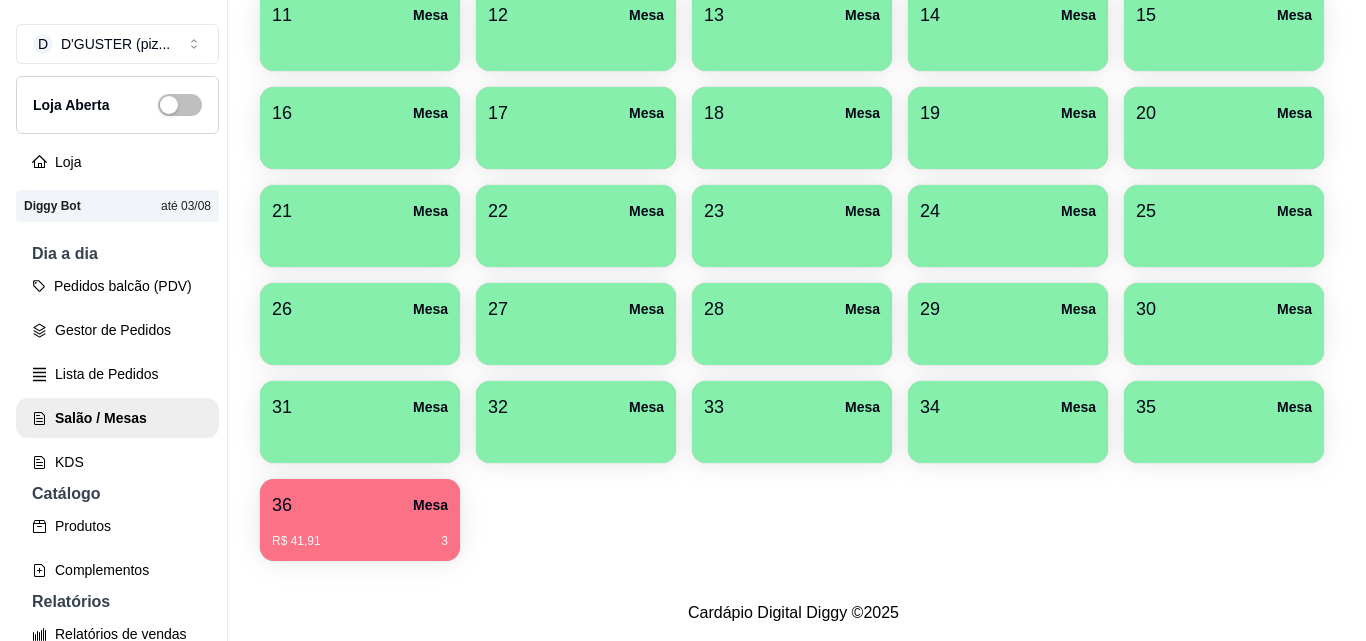 scroll, scrollTop: 678, scrollLeft: 0, axis: vertical 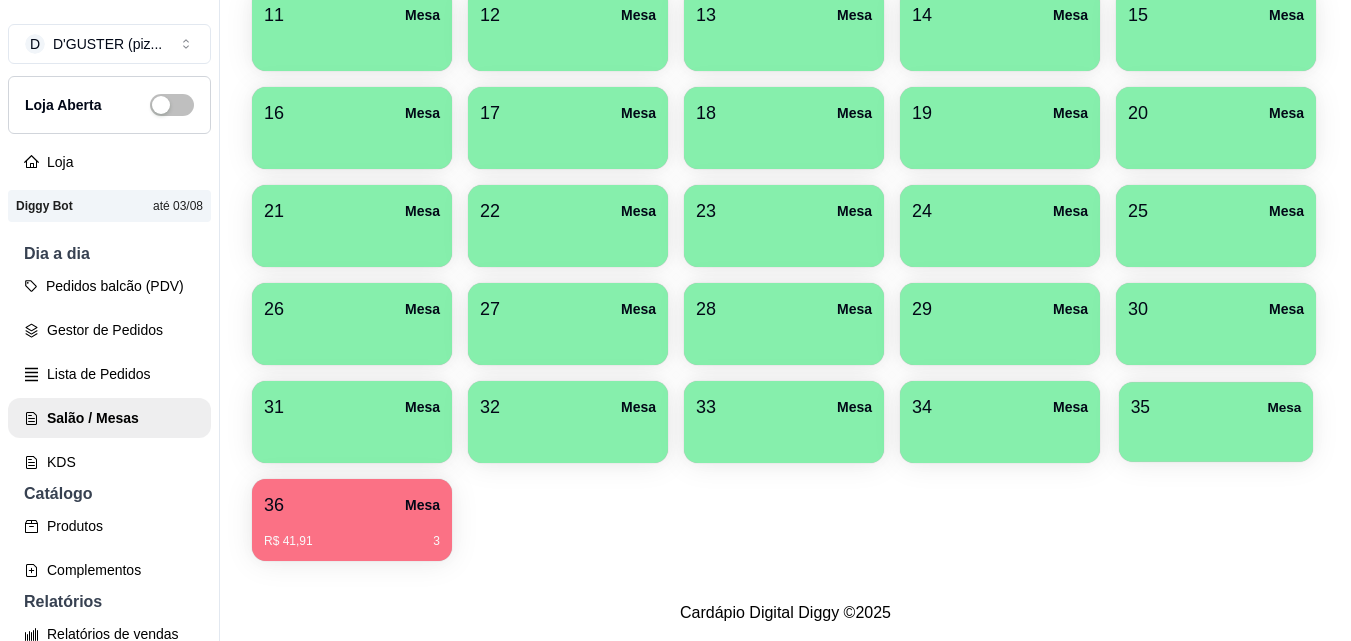 click on "35 Mesa" at bounding box center (1216, 407) 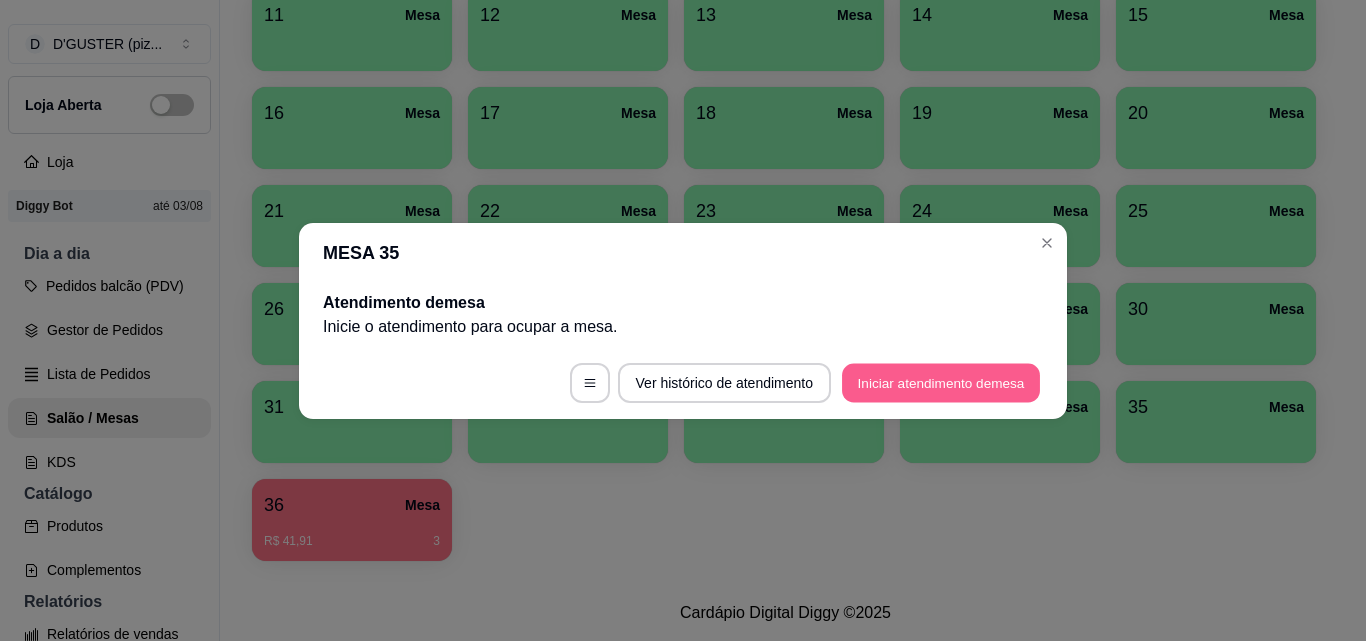 click on "Iniciar atendimento de  mesa" at bounding box center (941, 382) 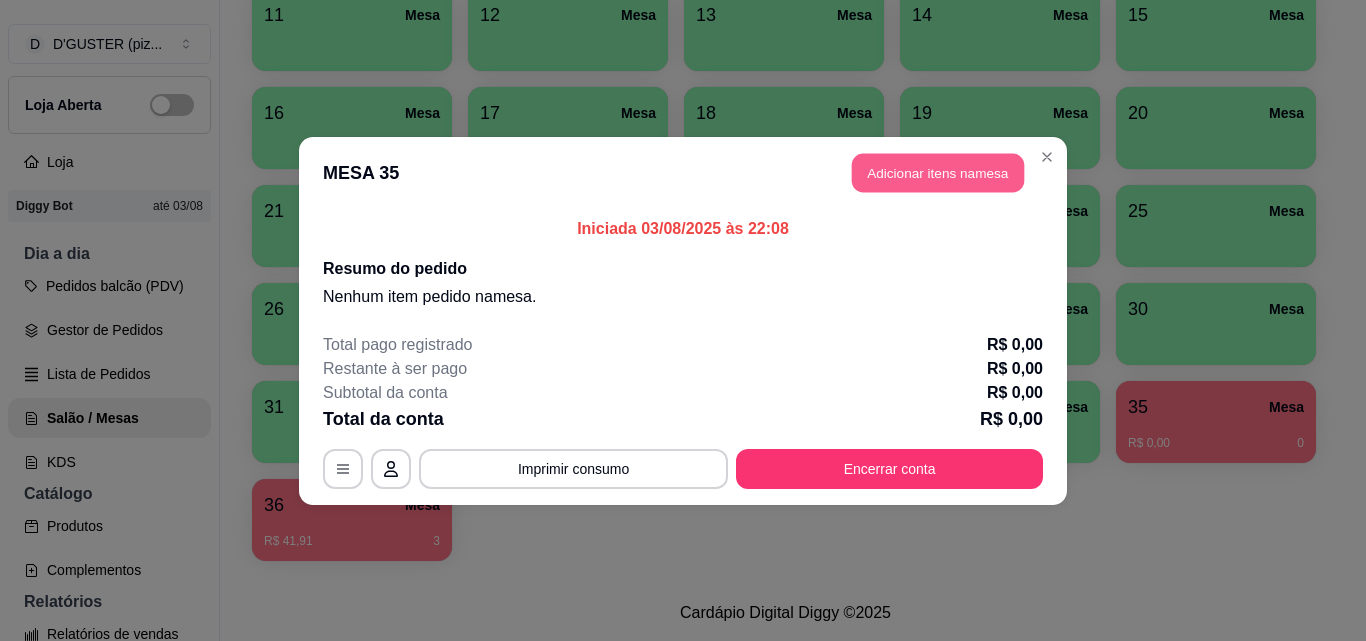 click on "Adicionar itens na  mesa" at bounding box center (938, 172) 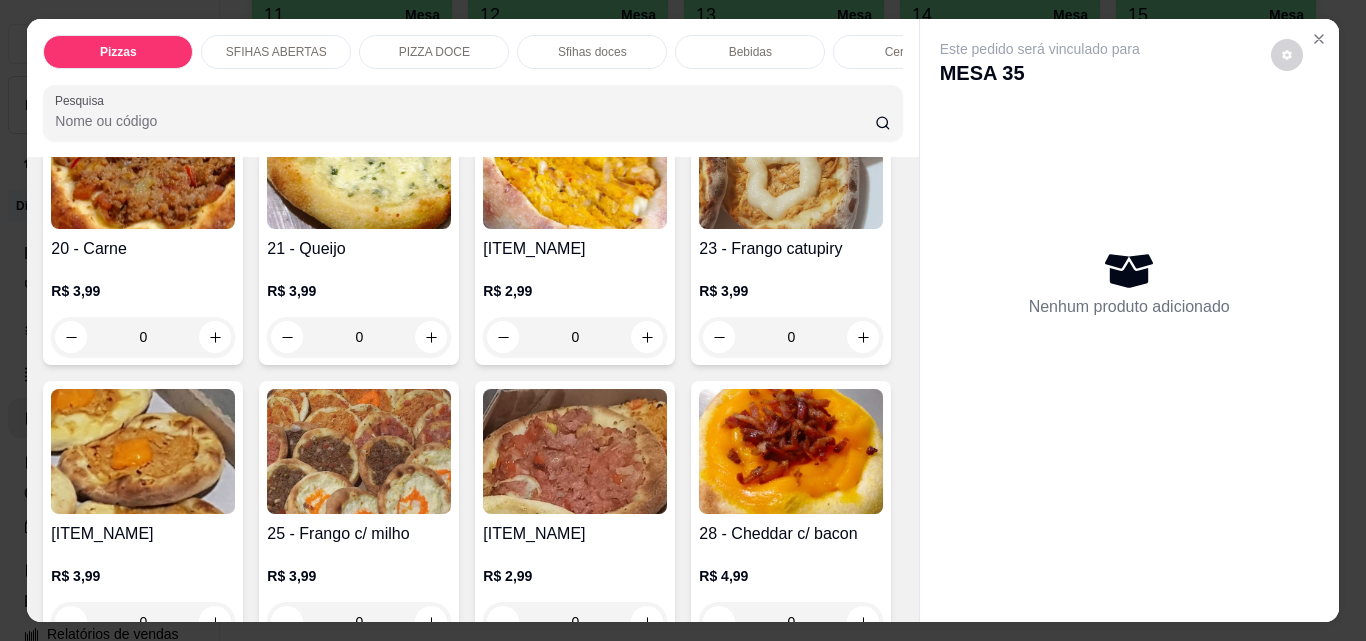 scroll, scrollTop: 900, scrollLeft: 0, axis: vertical 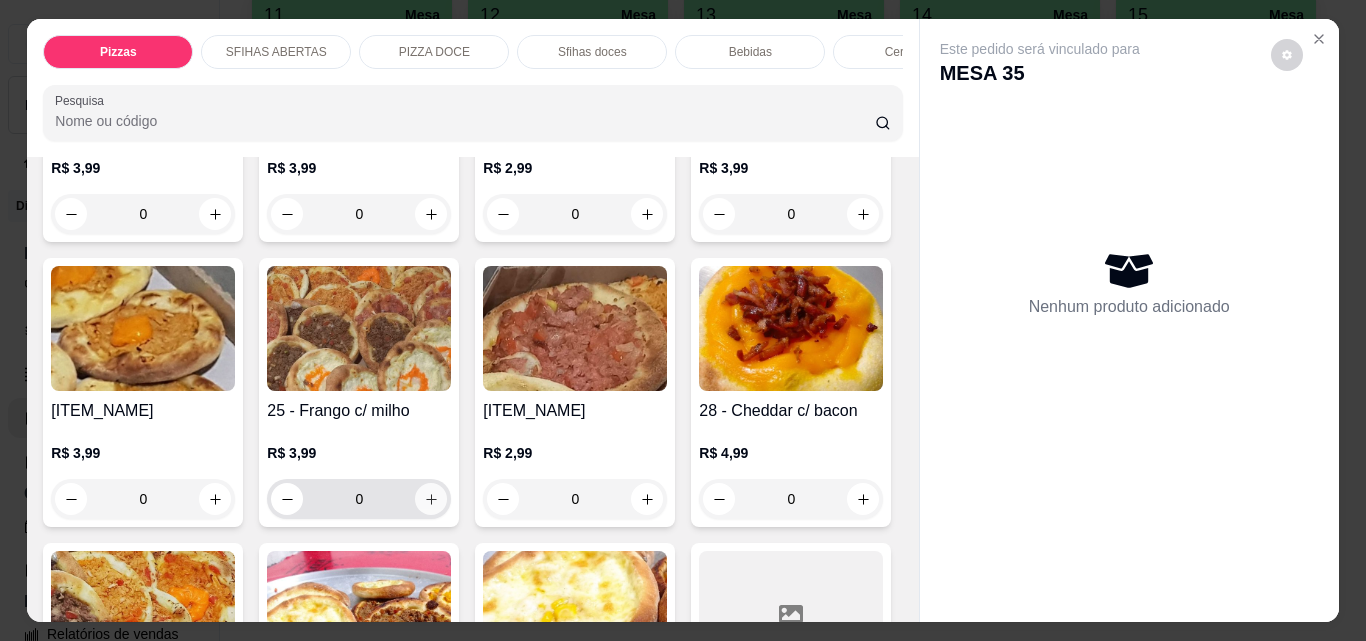 click 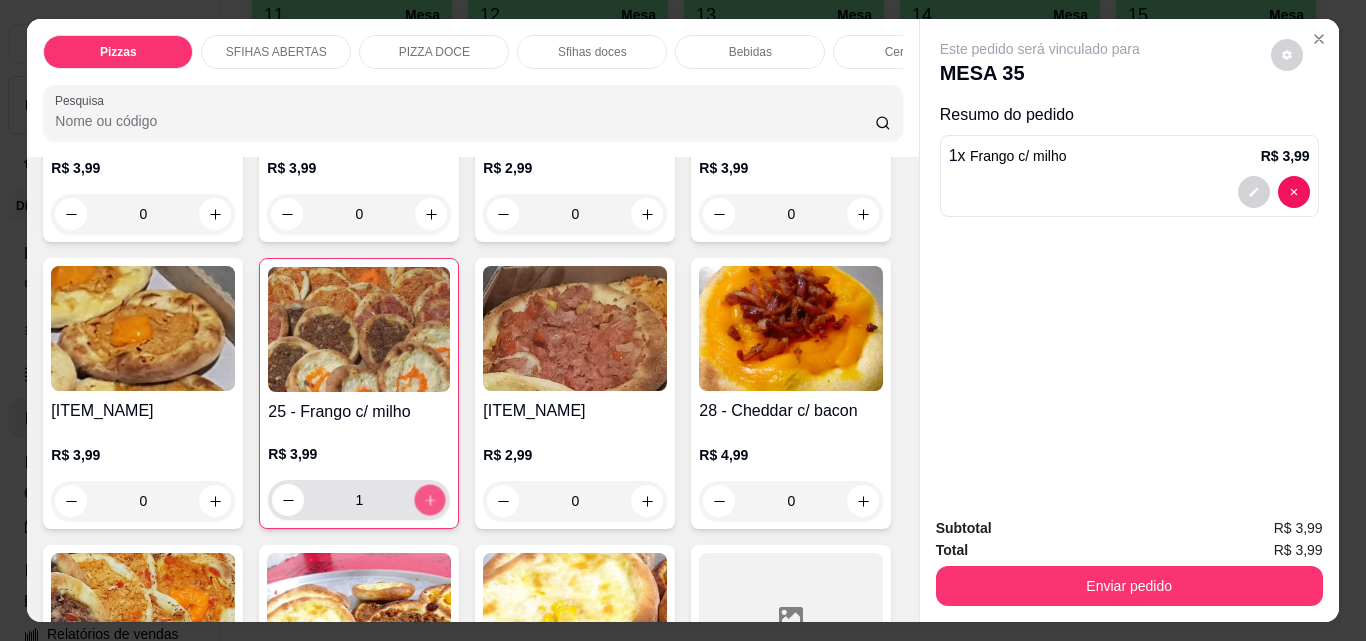 click 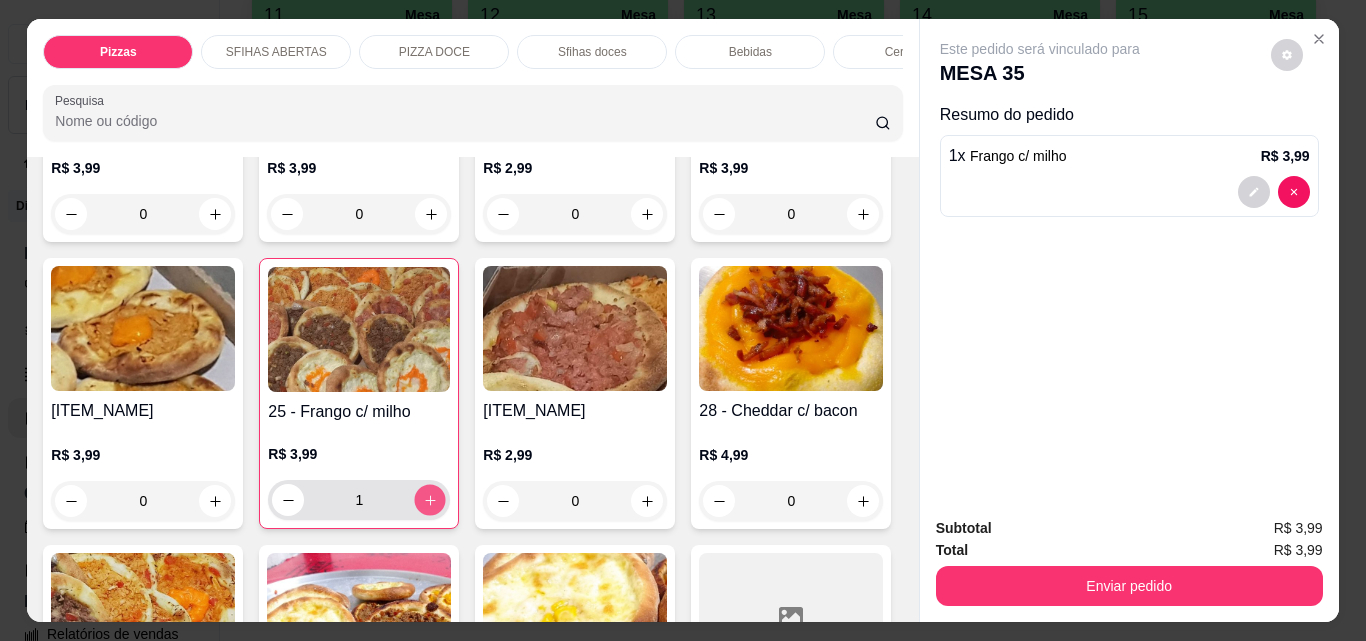 type on "2" 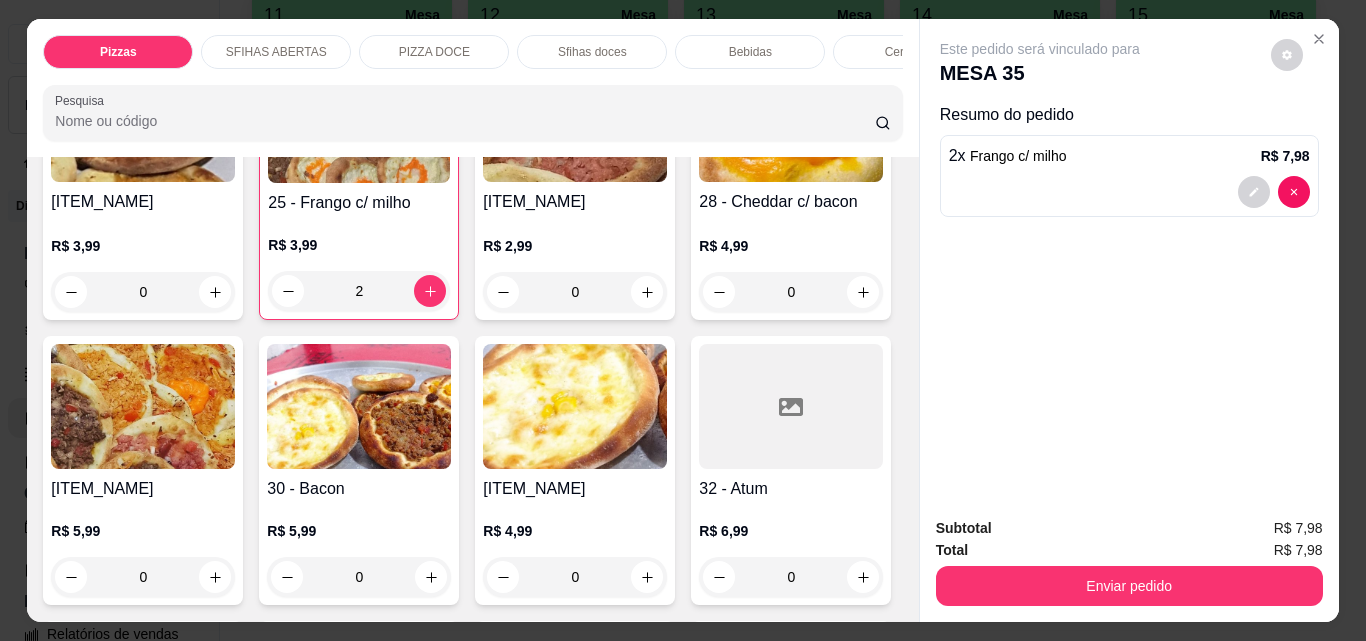 scroll, scrollTop: 1200, scrollLeft: 0, axis: vertical 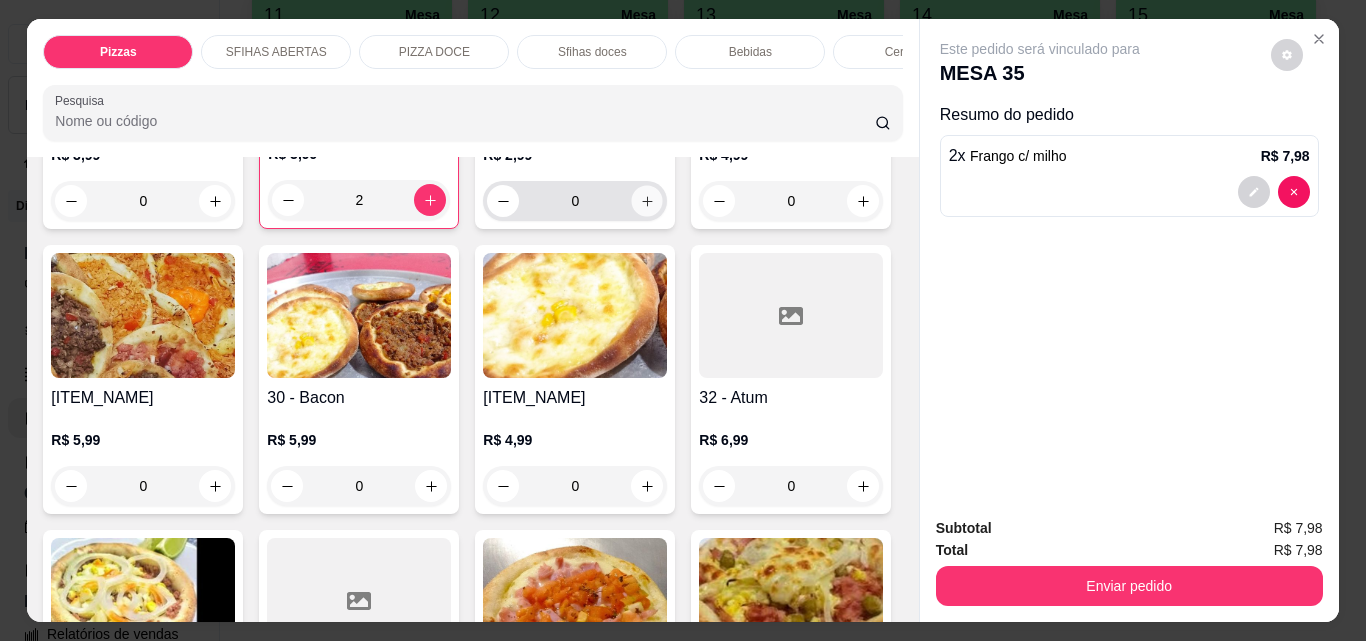 click at bounding box center (647, 201) 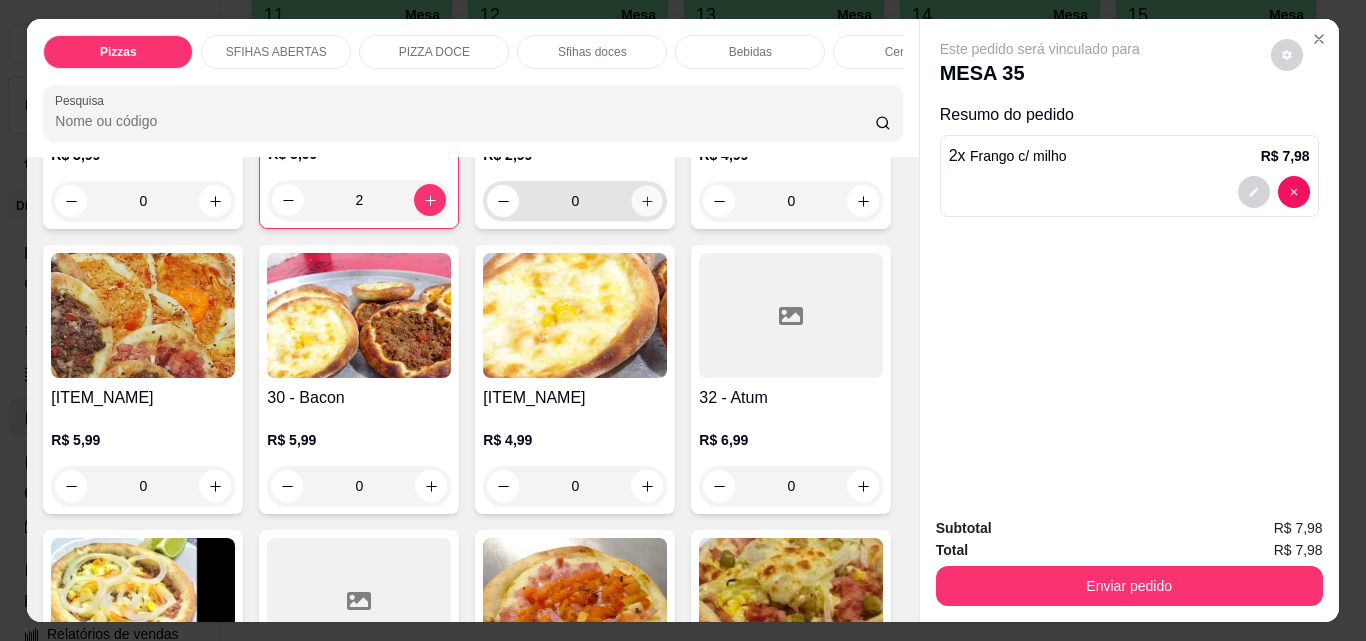 type on "1" 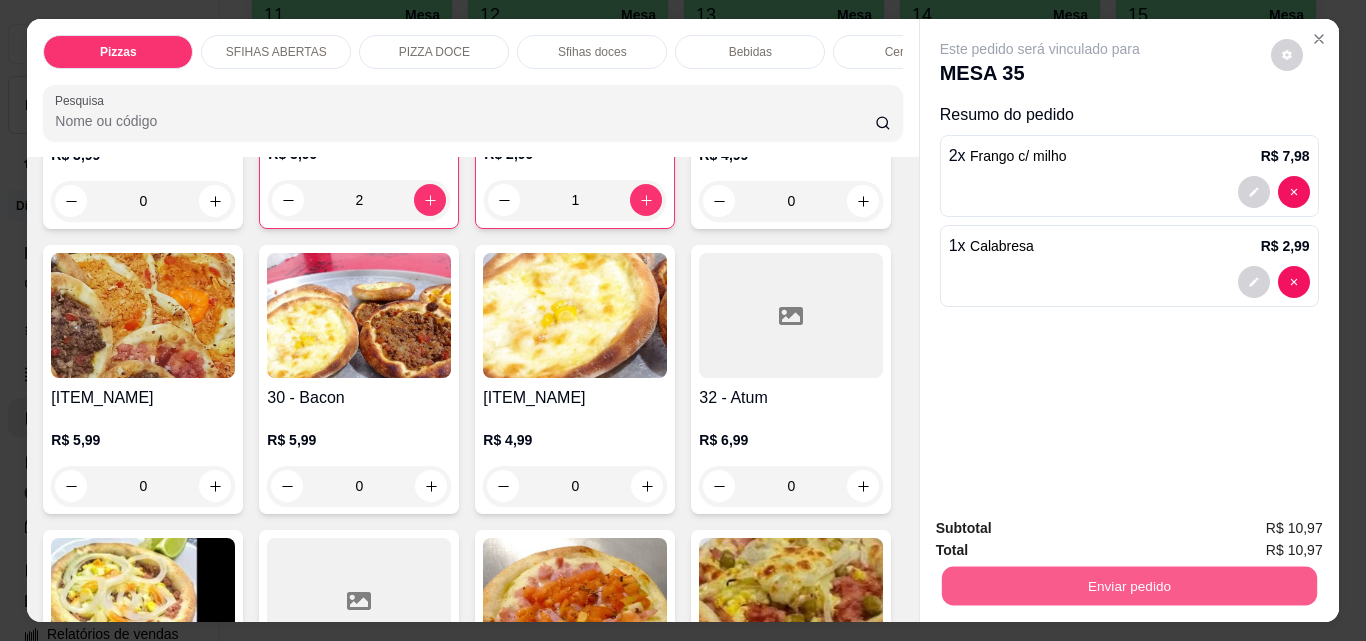 click on "Enviar pedido" at bounding box center (1128, 585) 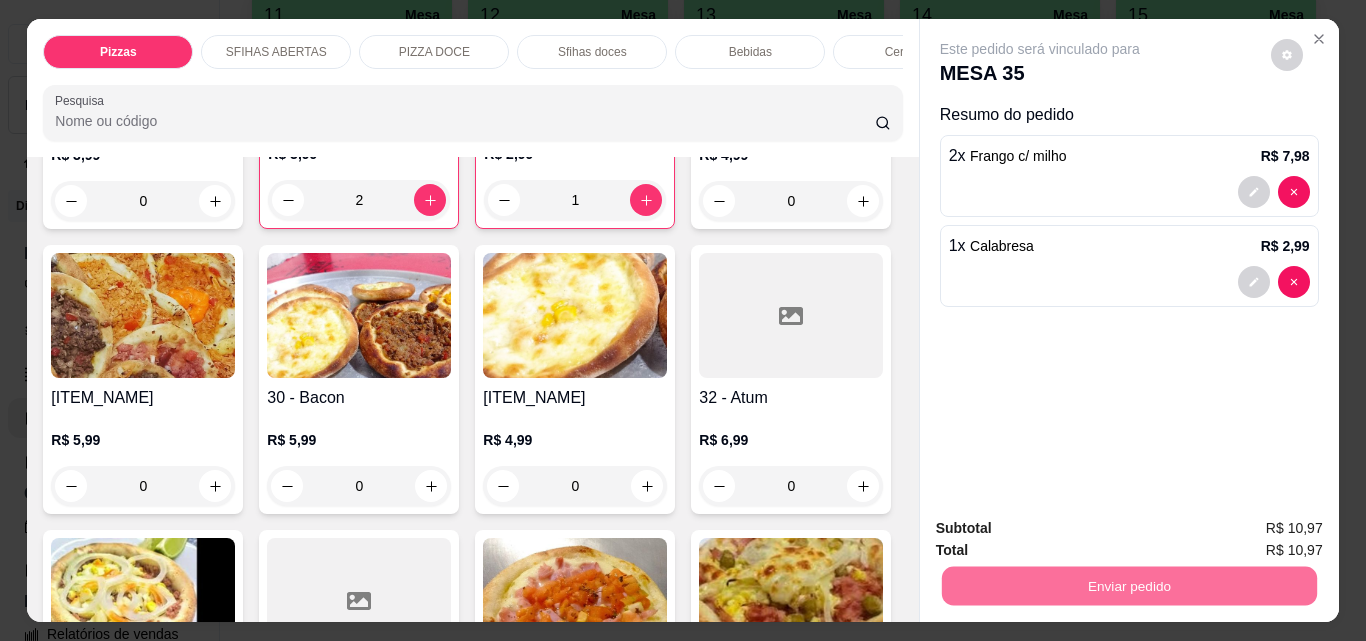 click on "Não registrar e enviar pedido" at bounding box center [1063, 529] 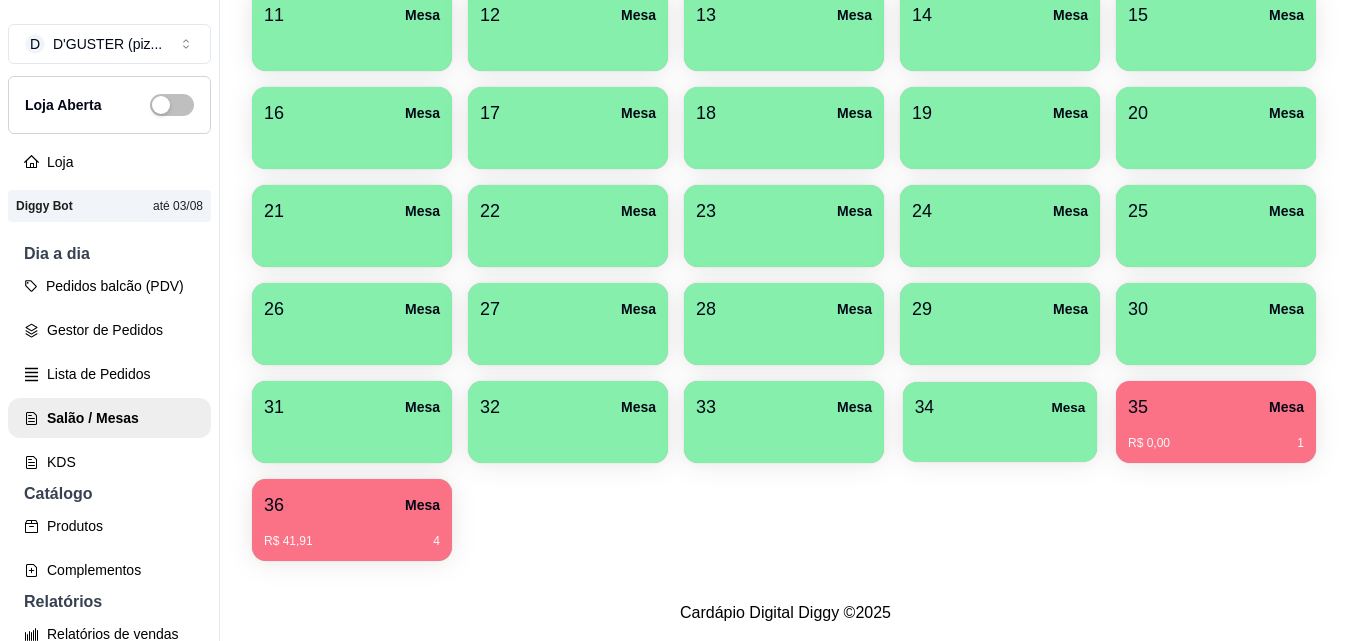 click at bounding box center (1000, 435) 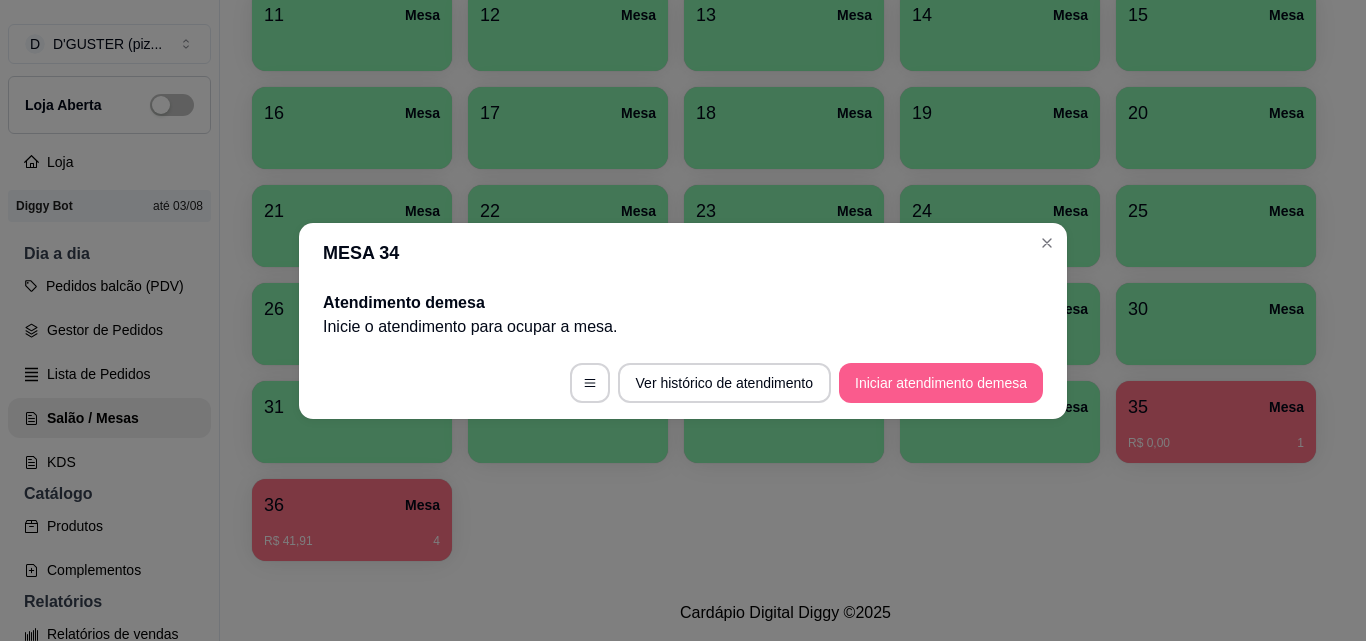 click on "Iniciar atendimento de  mesa" at bounding box center (941, 383) 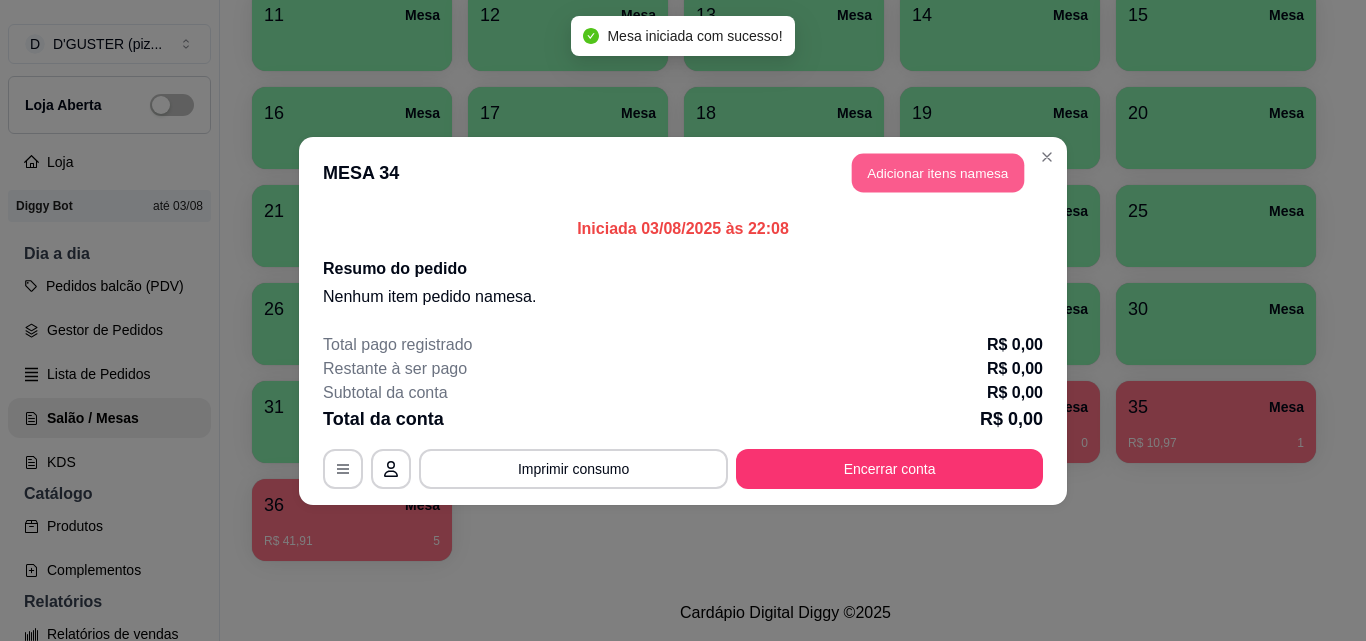click on "Adicionar itens na  mesa" at bounding box center [938, 172] 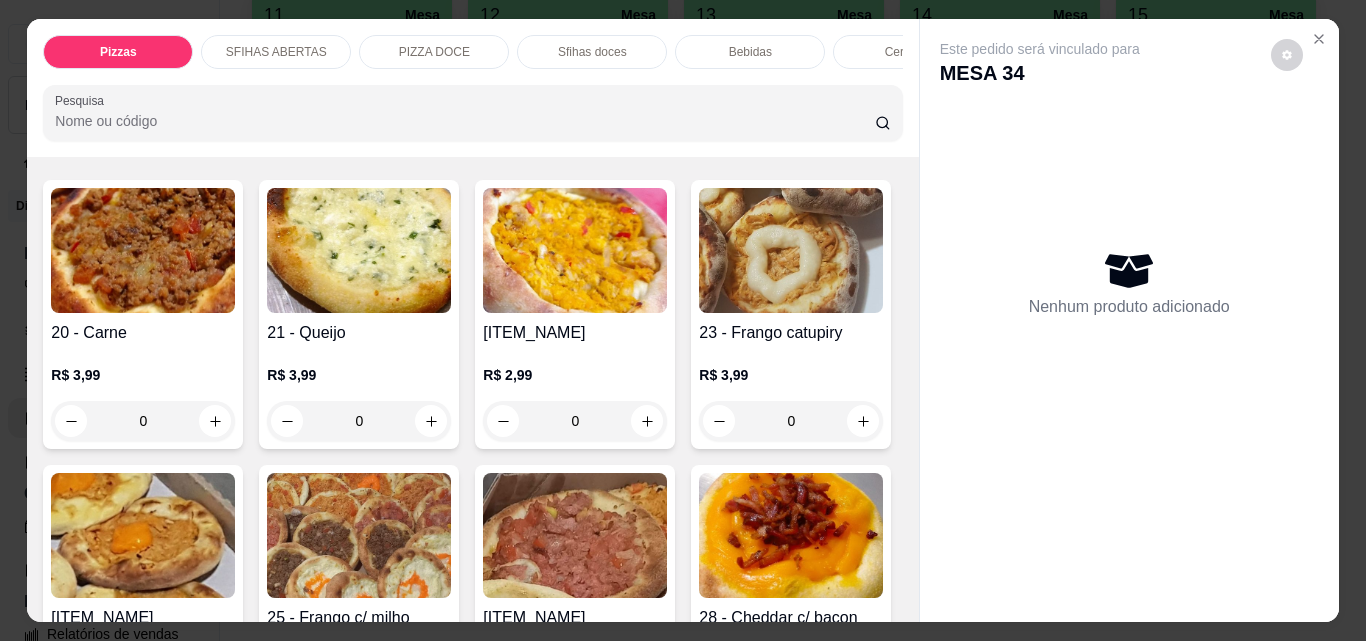 scroll, scrollTop: 700, scrollLeft: 0, axis: vertical 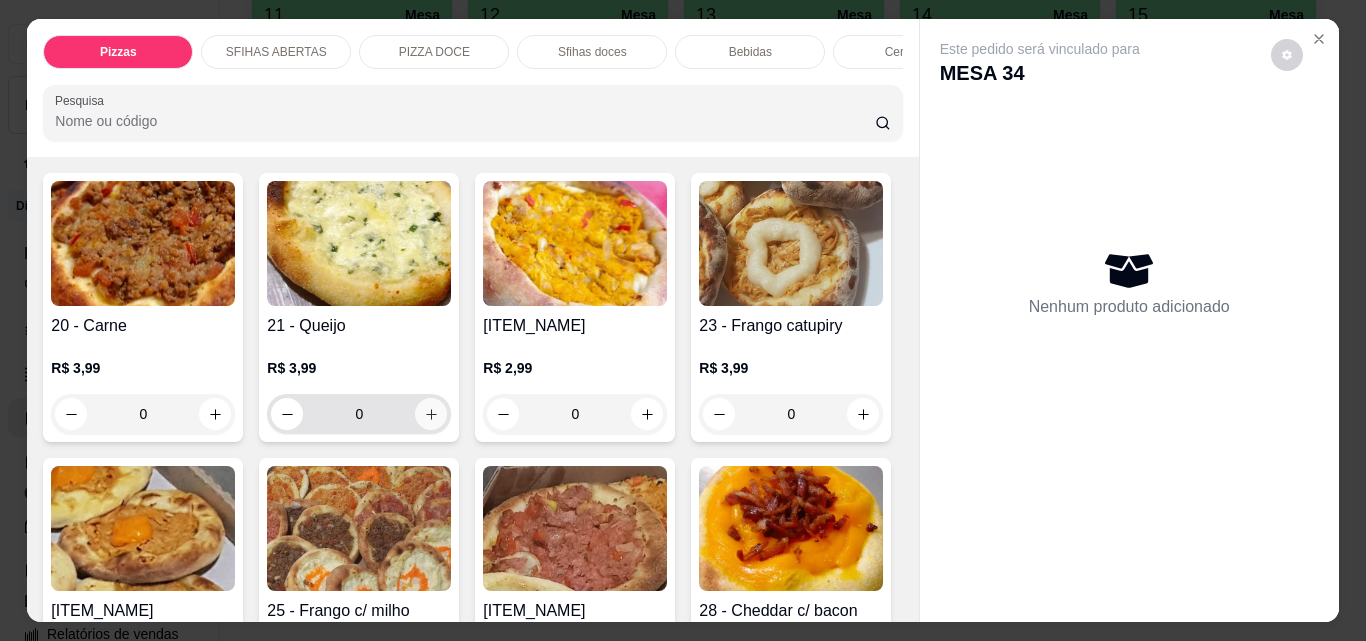 click 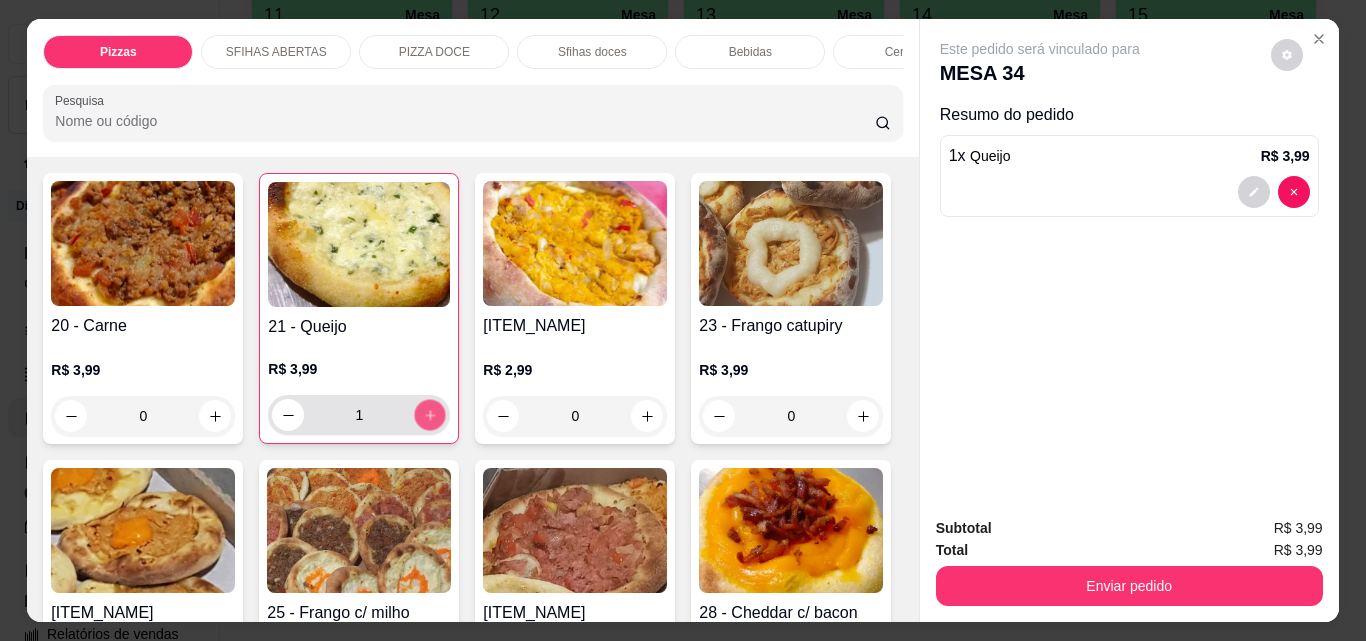 click 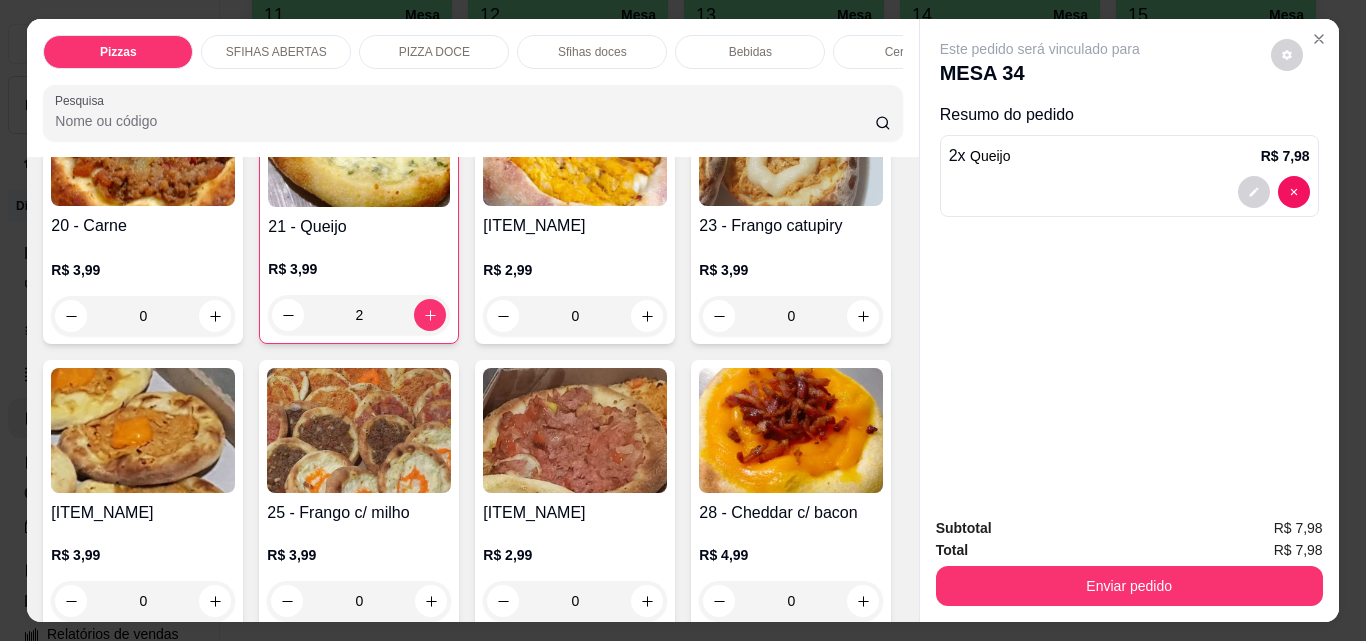 scroll, scrollTop: 900, scrollLeft: 0, axis: vertical 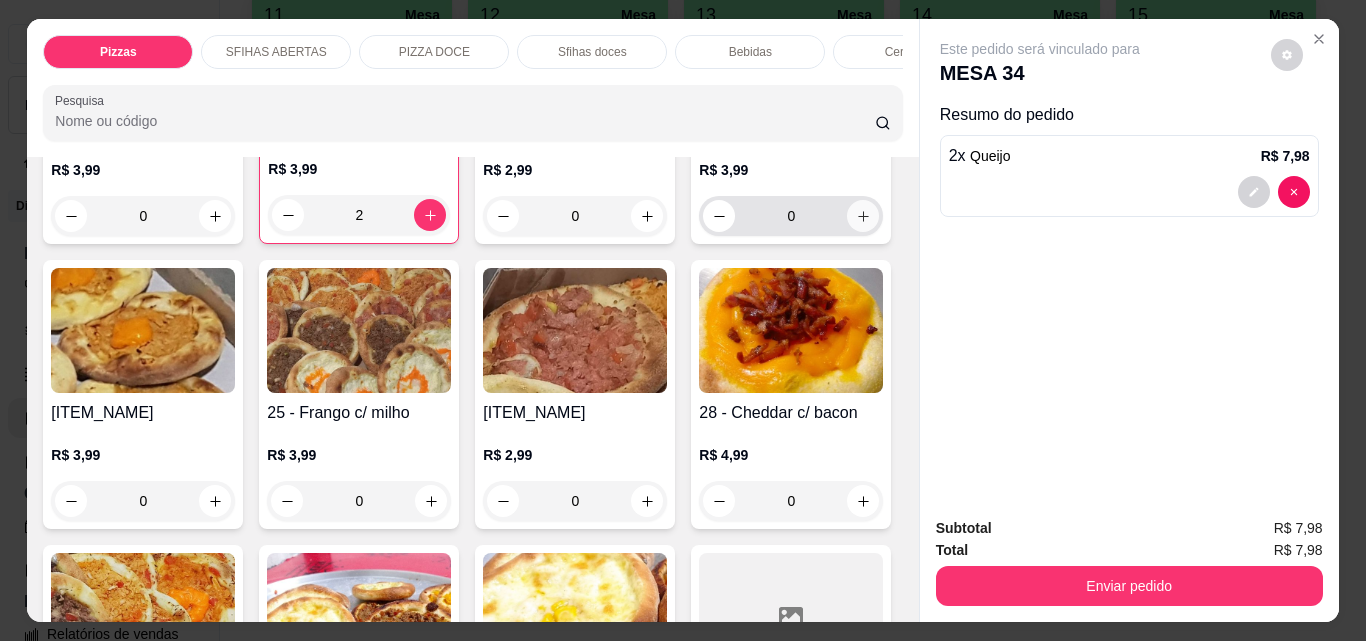 click 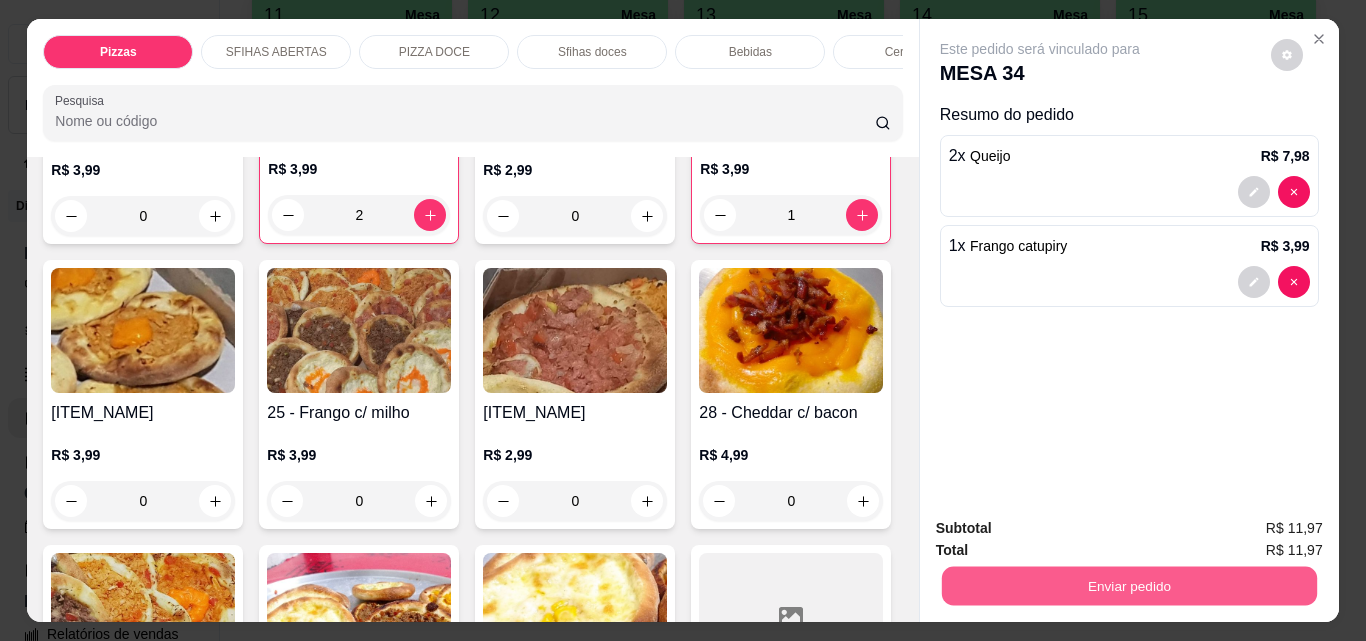click on "Enviar pedido" at bounding box center [1128, 585] 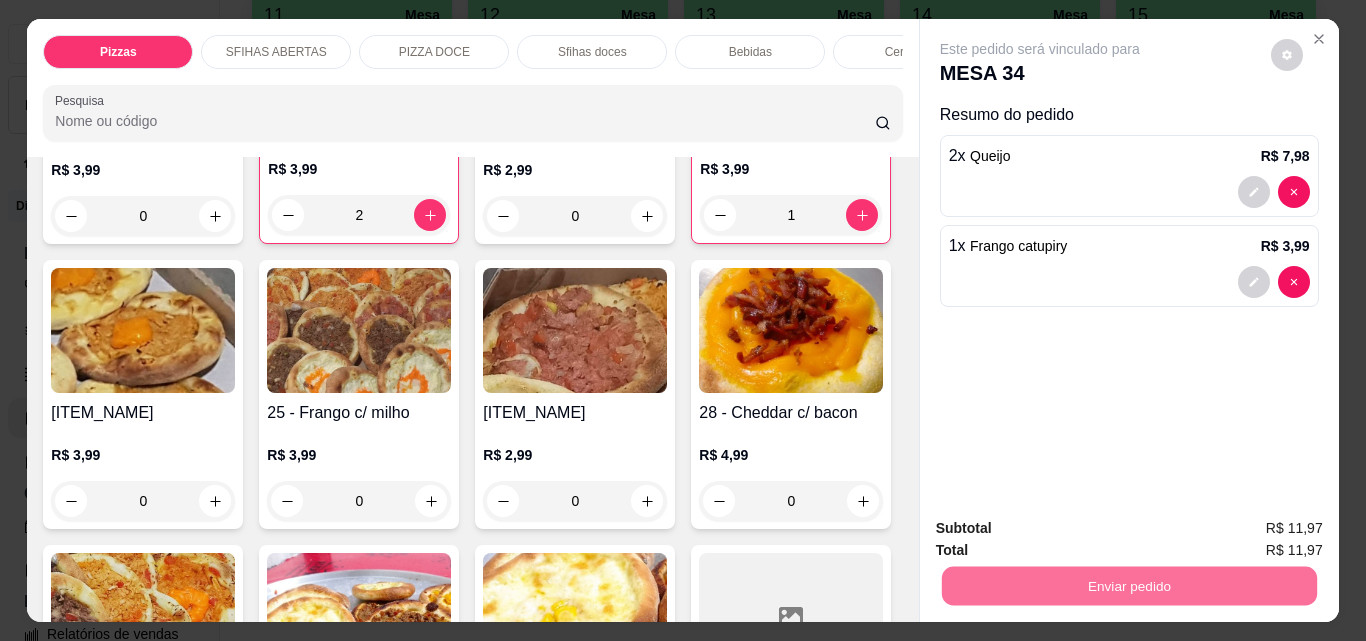 click on "Não registrar e enviar pedido" at bounding box center (1063, 529) 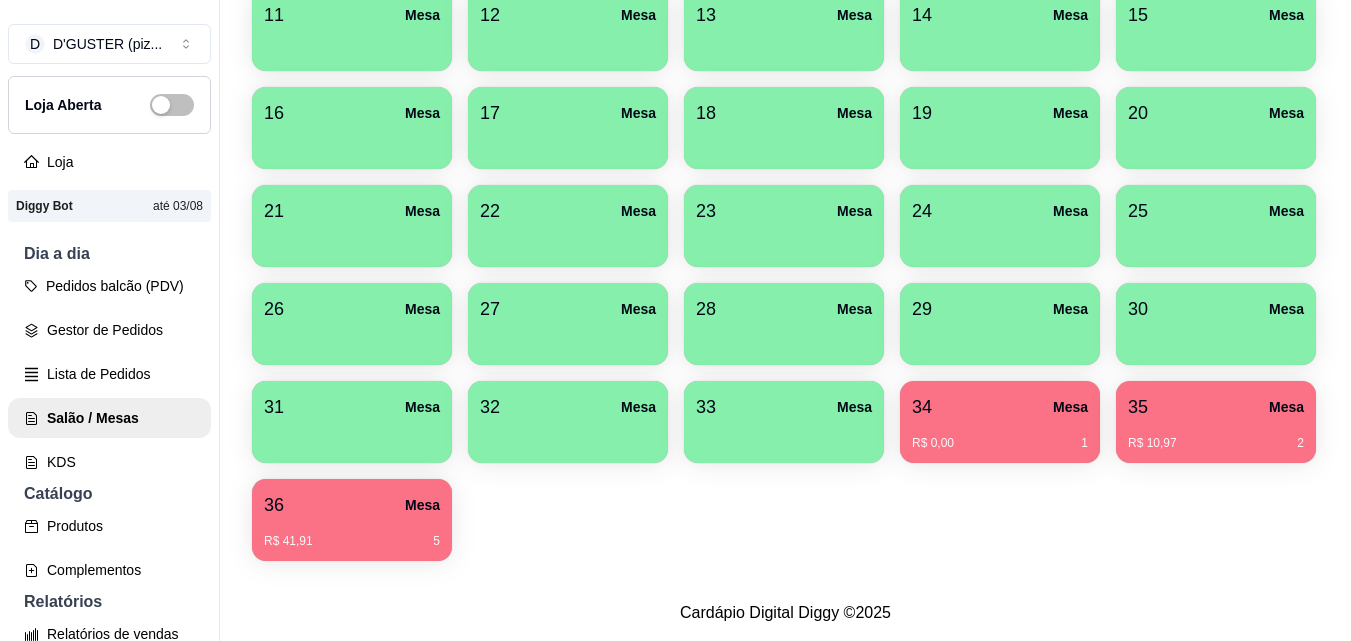 click at bounding box center [784, 436] 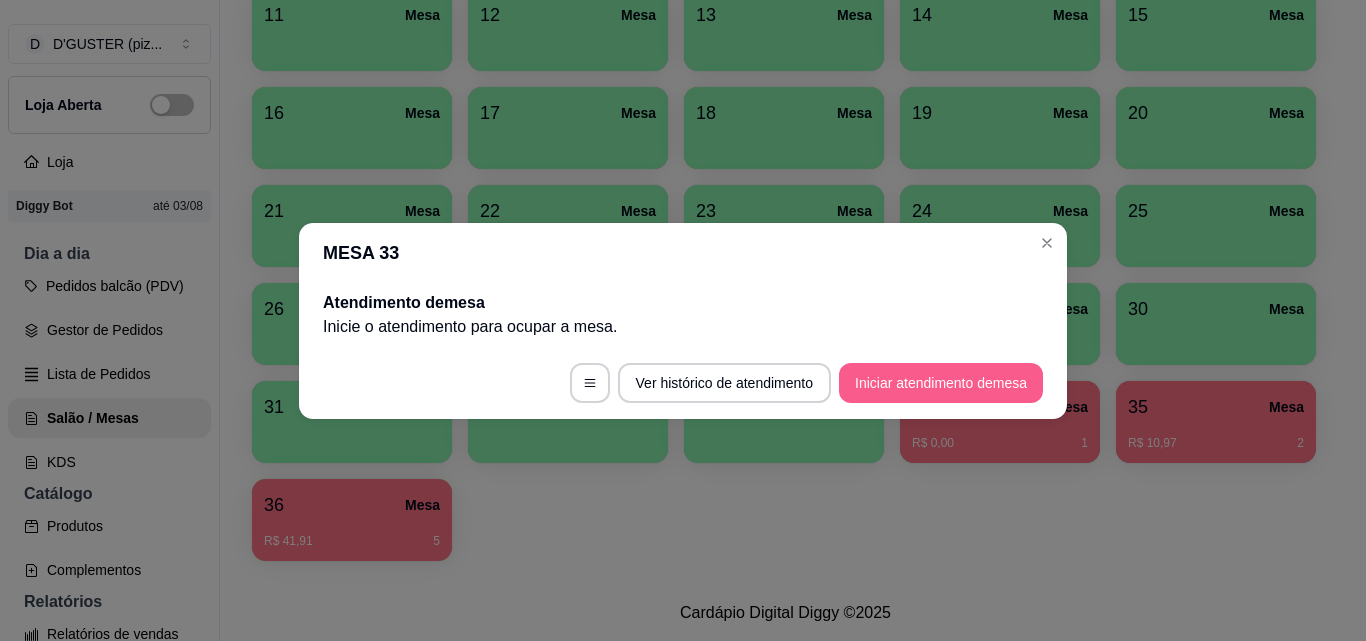 click on "Iniciar atendimento de  mesa" at bounding box center [941, 383] 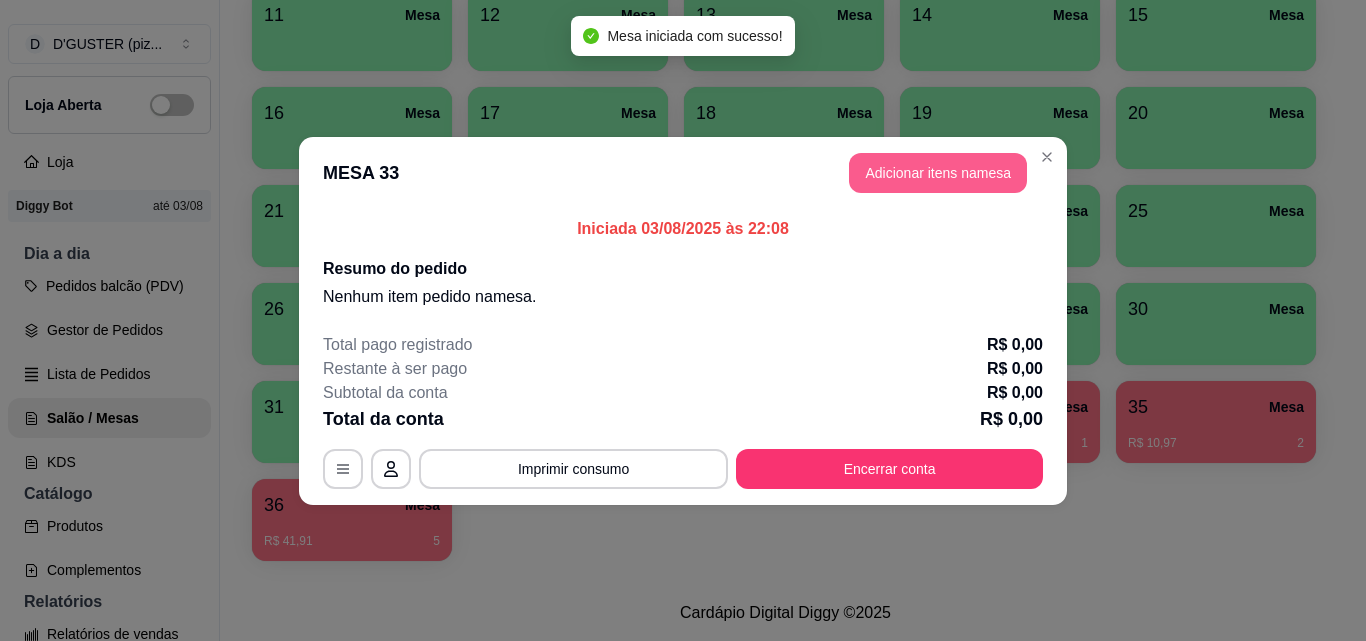 click on "Adicionar itens na  mesa" at bounding box center [938, 173] 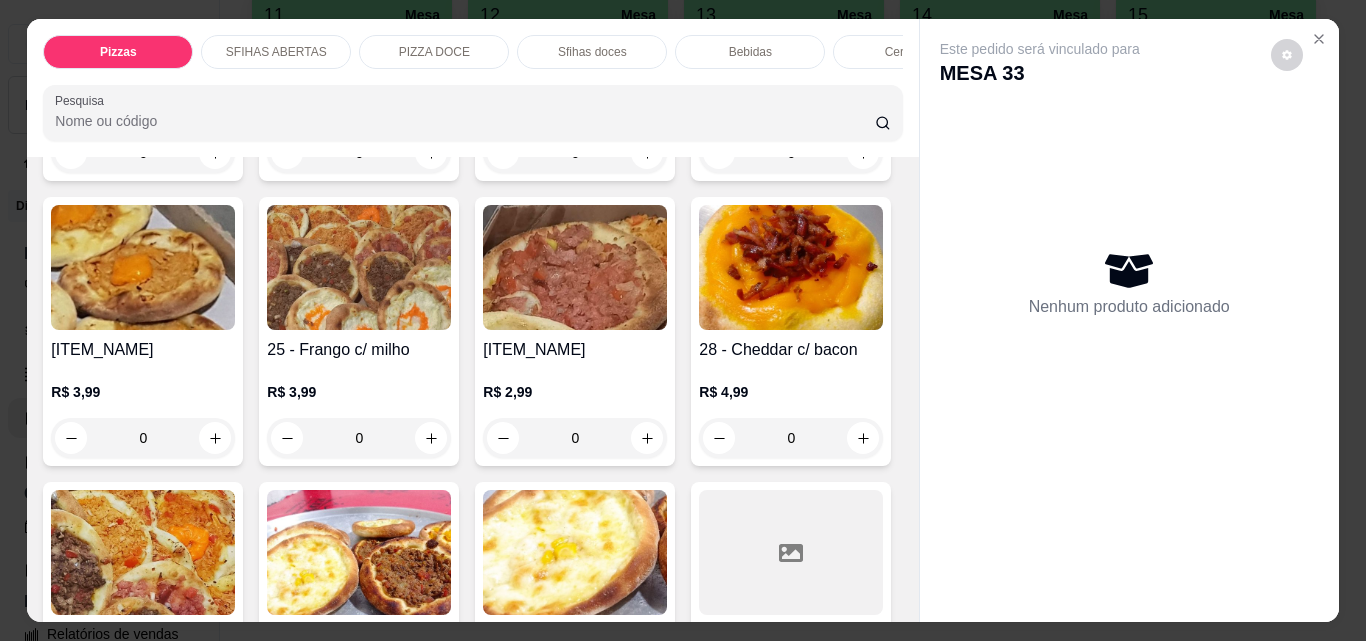 scroll, scrollTop: 1000, scrollLeft: 0, axis: vertical 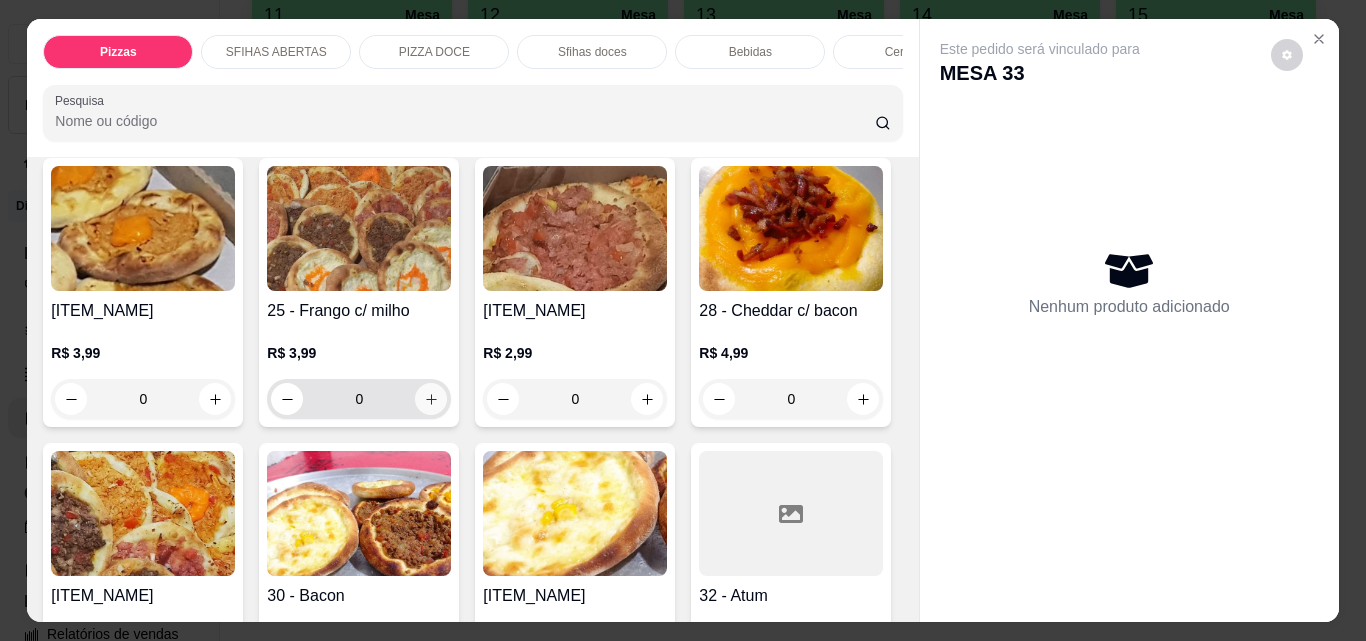 click 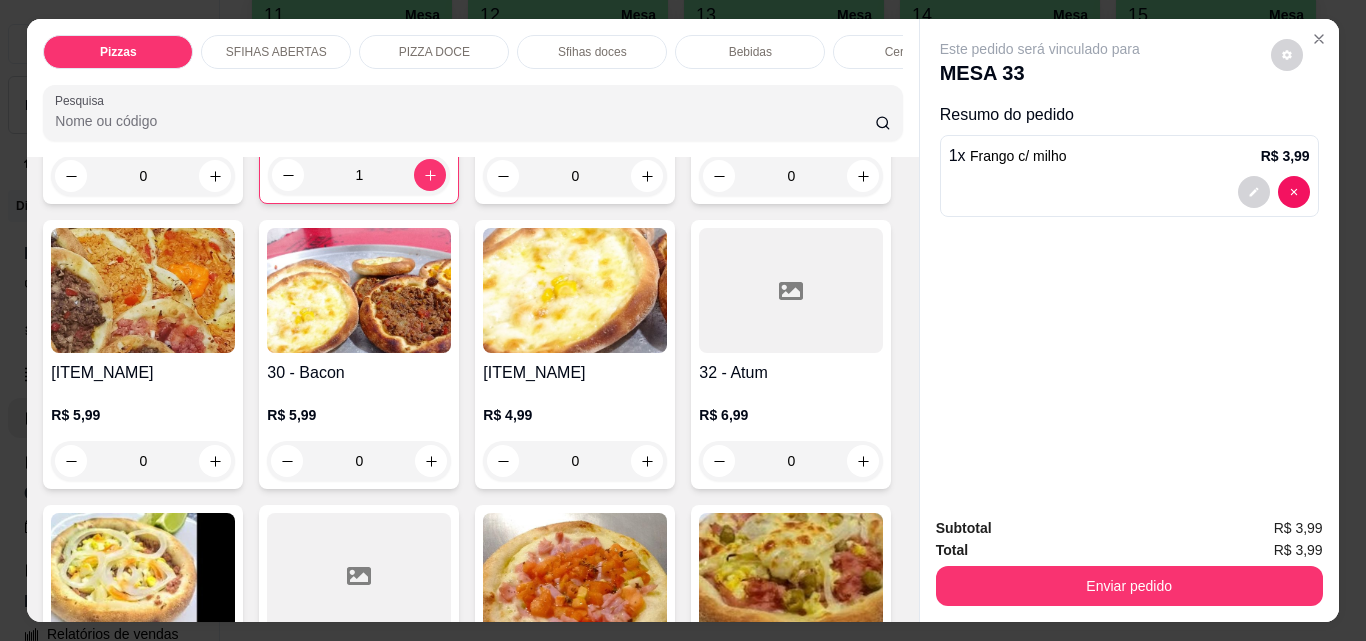 scroll, scrollTop: 1300, scrollLeft: 0, axis: vertical 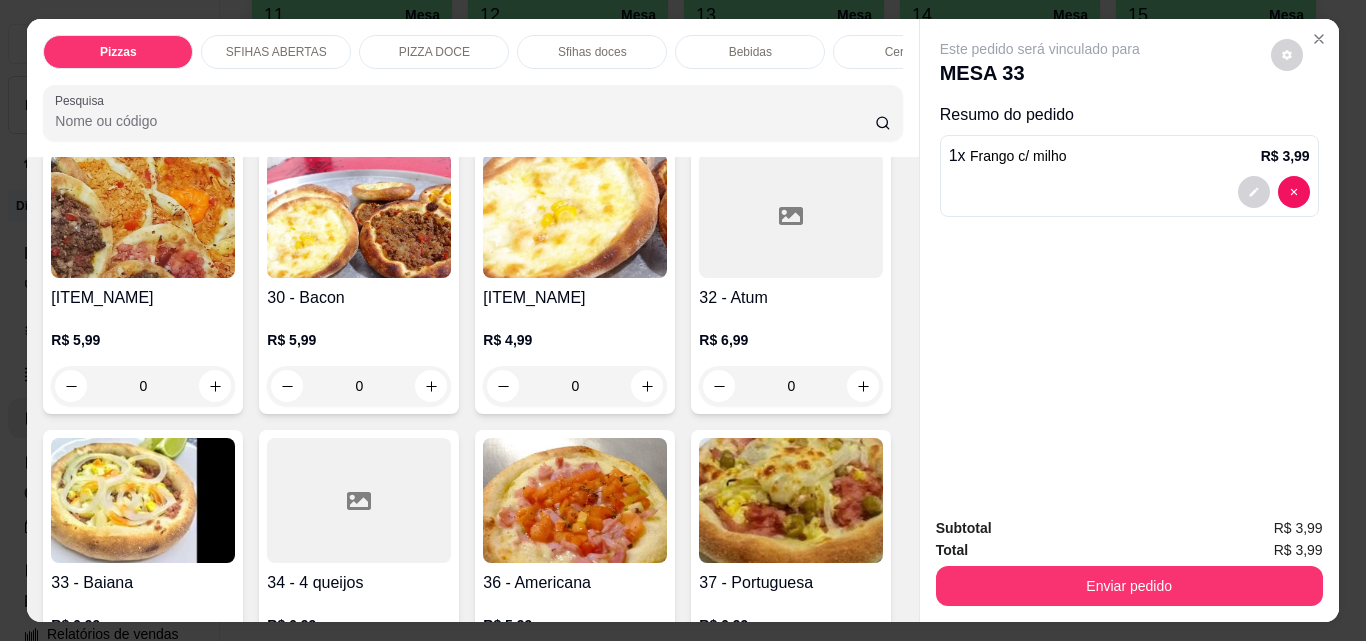 click 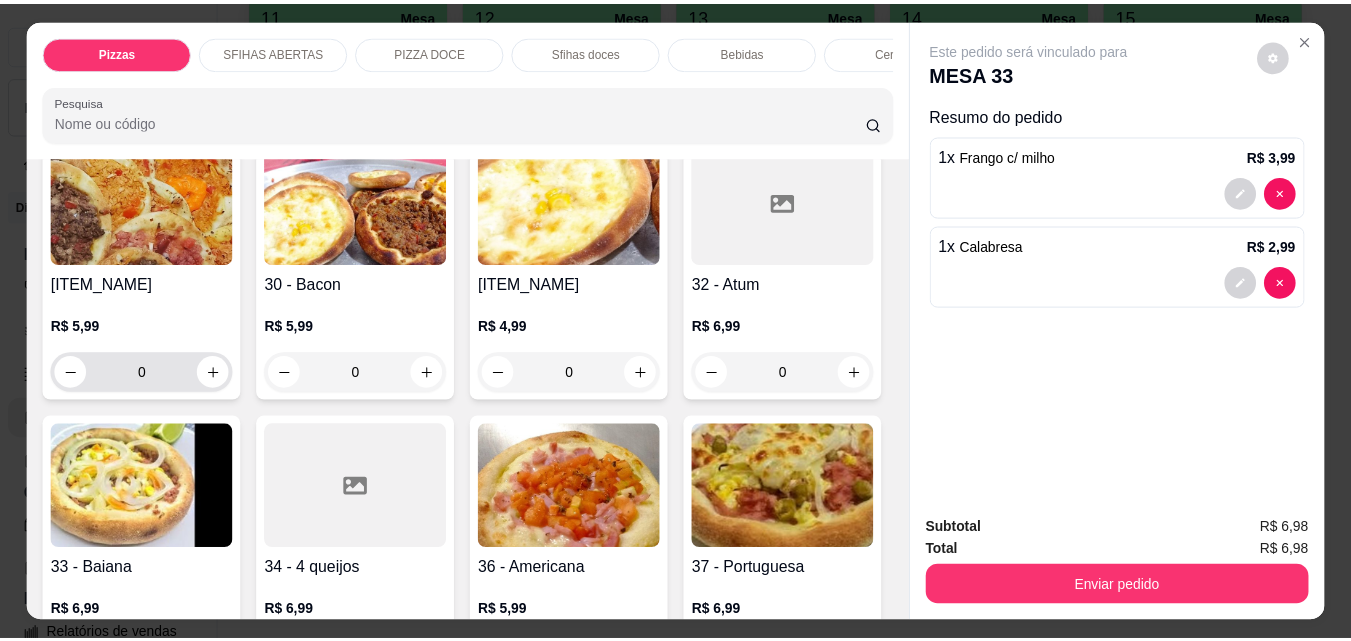 scroll, scrollTop: 1301, scrollLeft: 0, axis: vertical 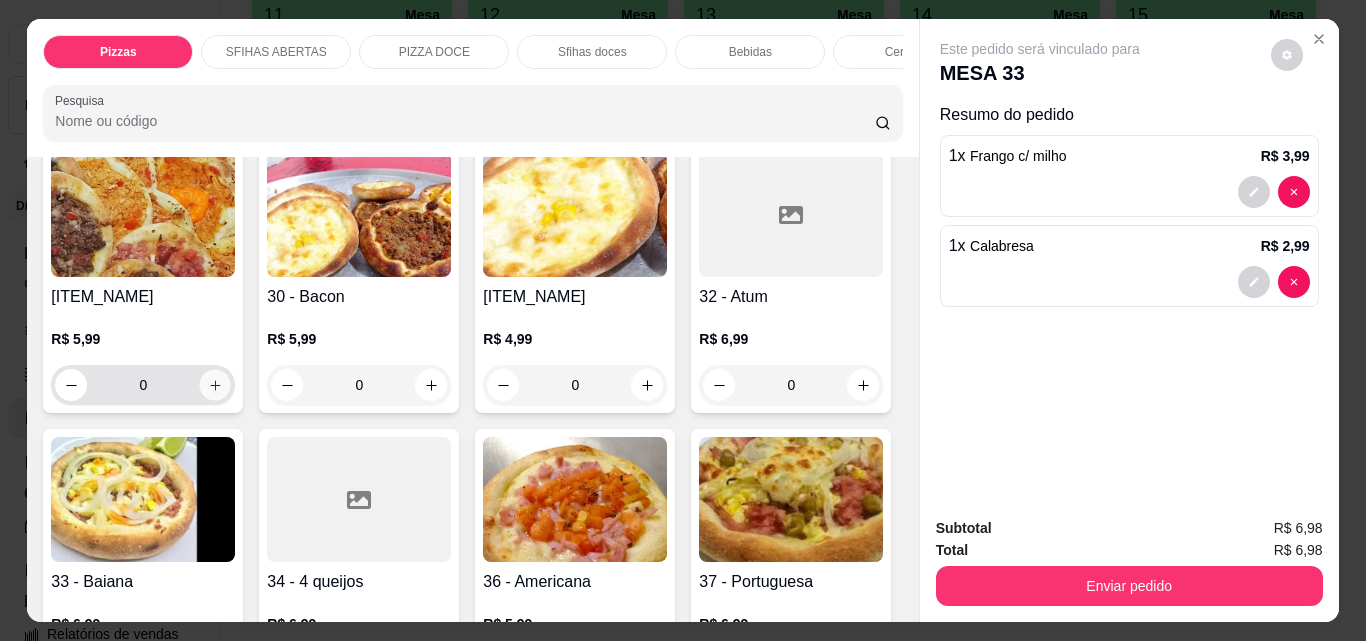 click at bounding box center (215, 385) 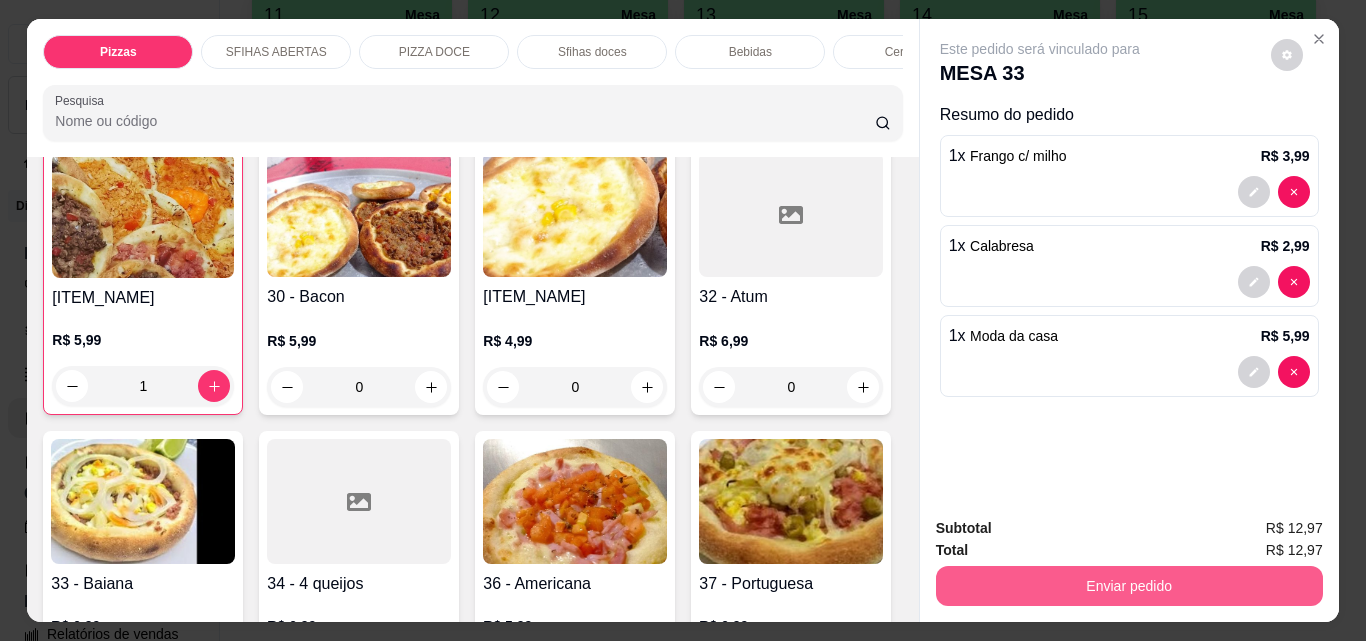click on "Enviar pedido" at bounding box center (1129, 586) 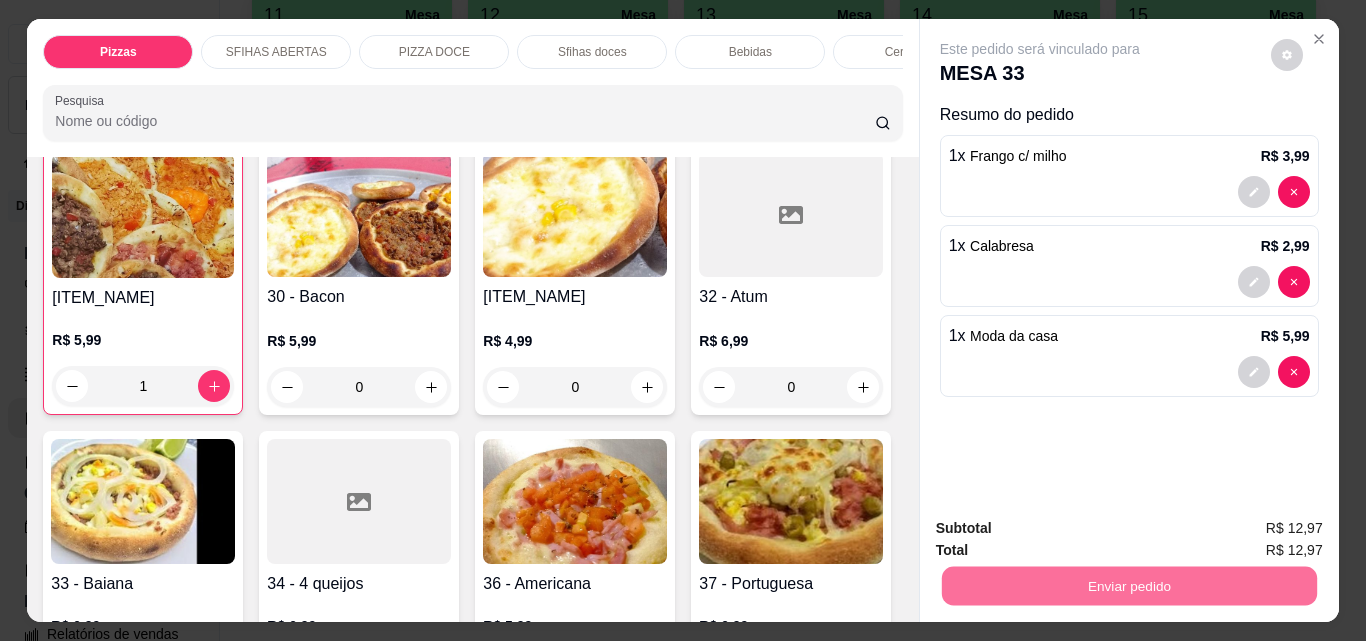 click on "Não registrar e enviar pedido" at bounding box center [1063, 529] 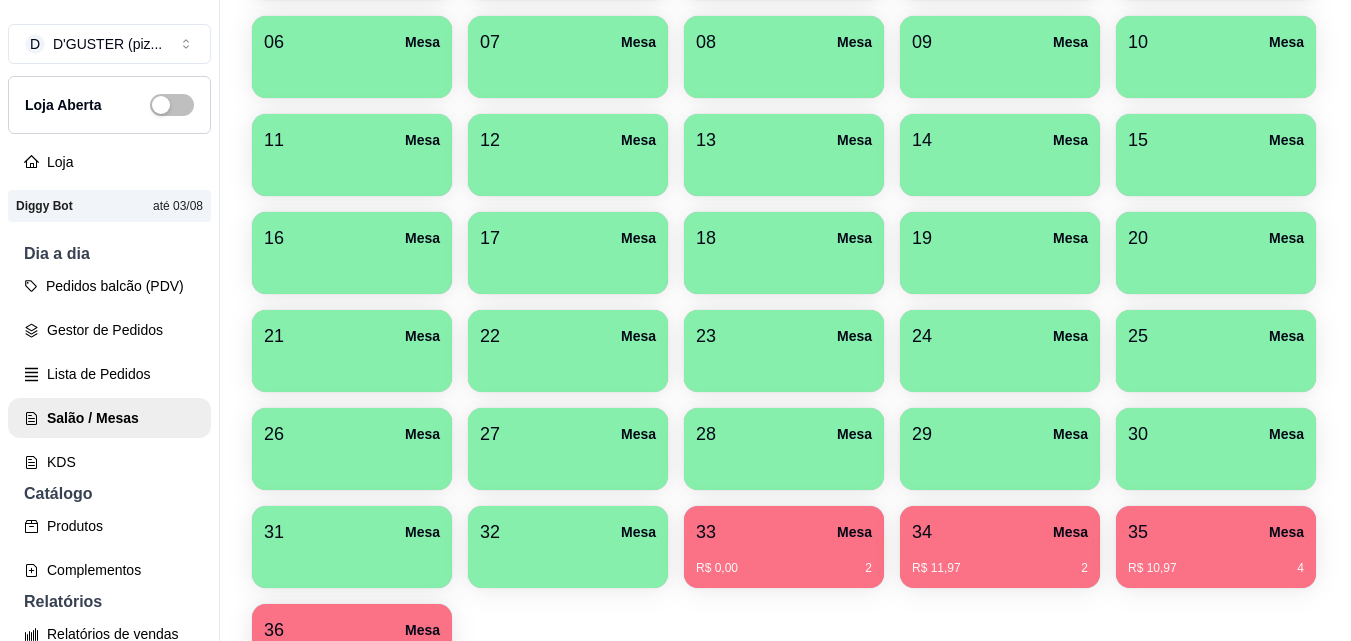 scroll, scrollTop: 500, scrollLeft: 0, axis: vertical 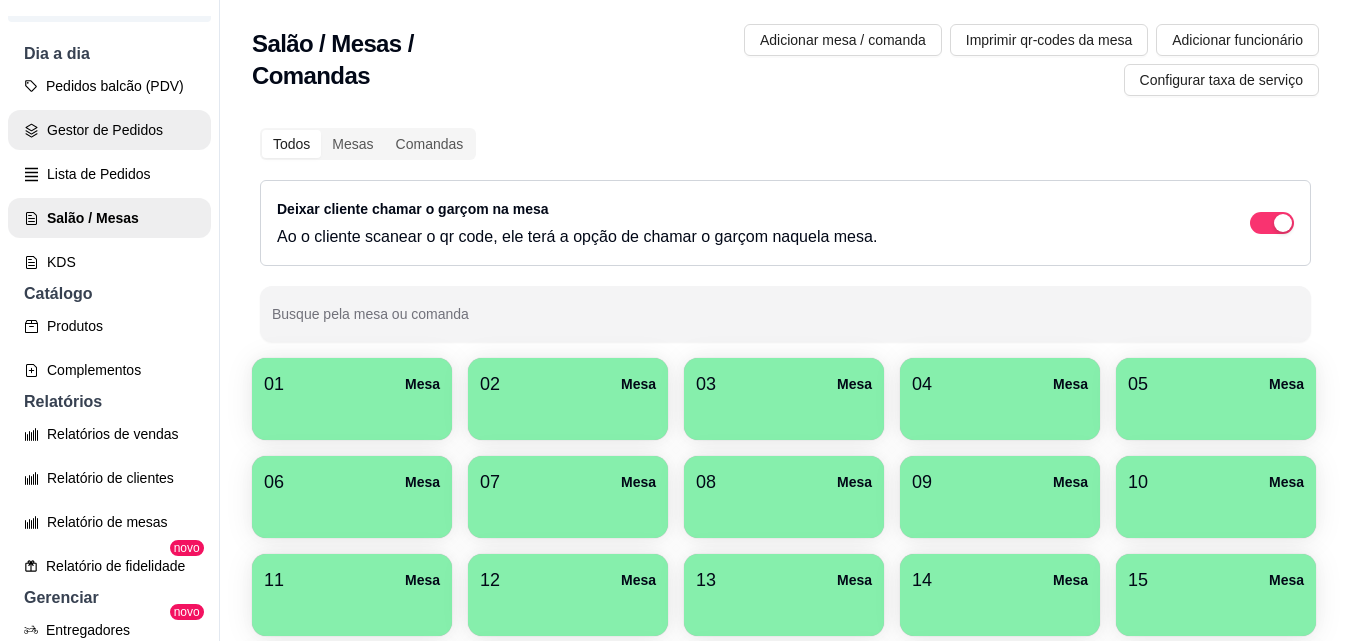 click on "Gestor de Pedidos" at bounding box center (109, 130) 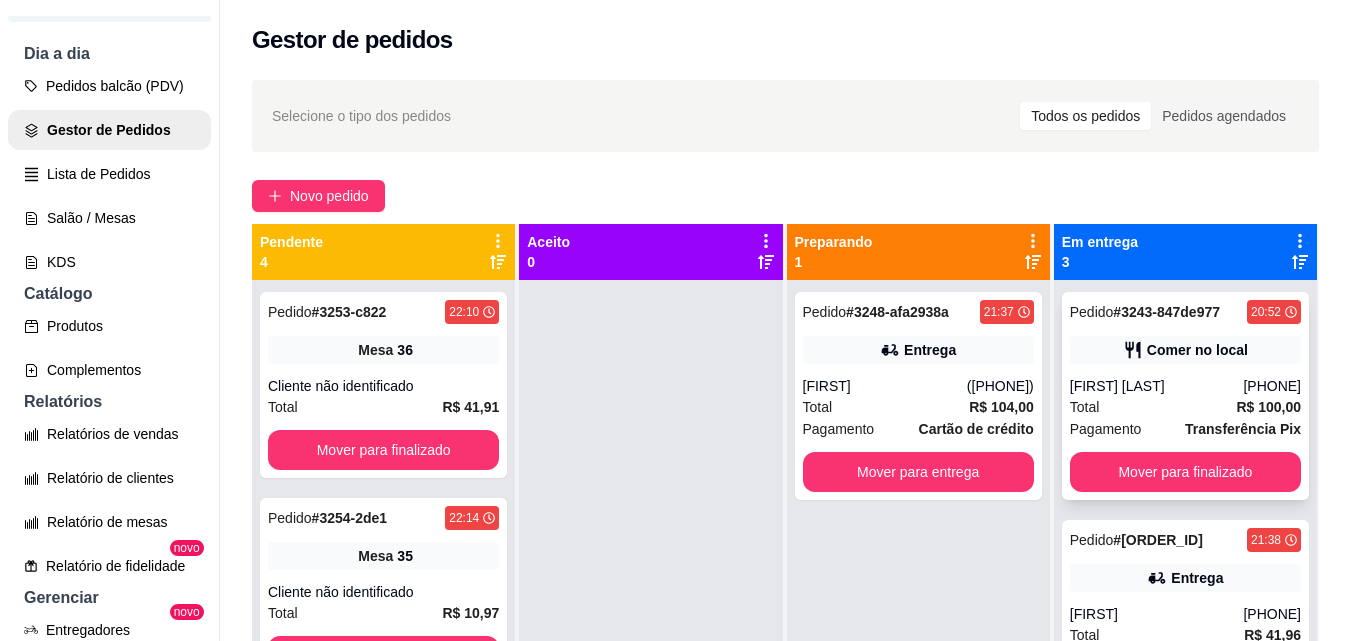 click on "[FIRST] [LAST]" at bounding box center [1157, 386] 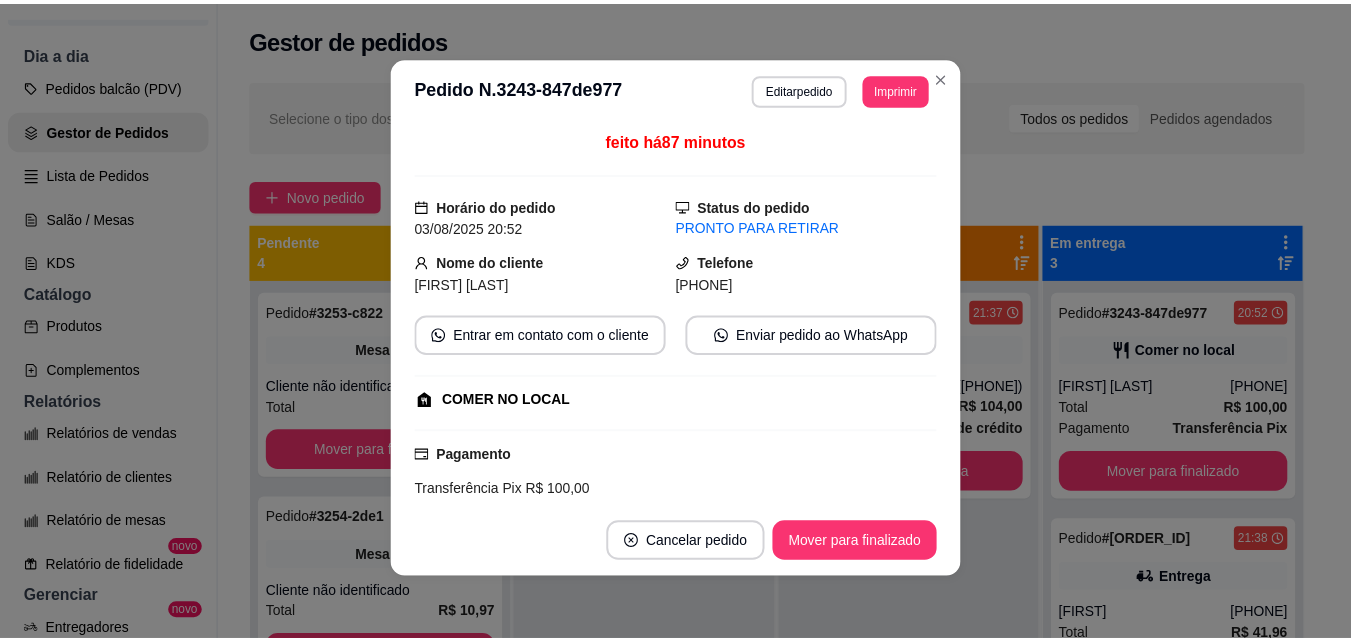 scroll, scrollTop: 4, scrollLeft: 0, axis: vertical 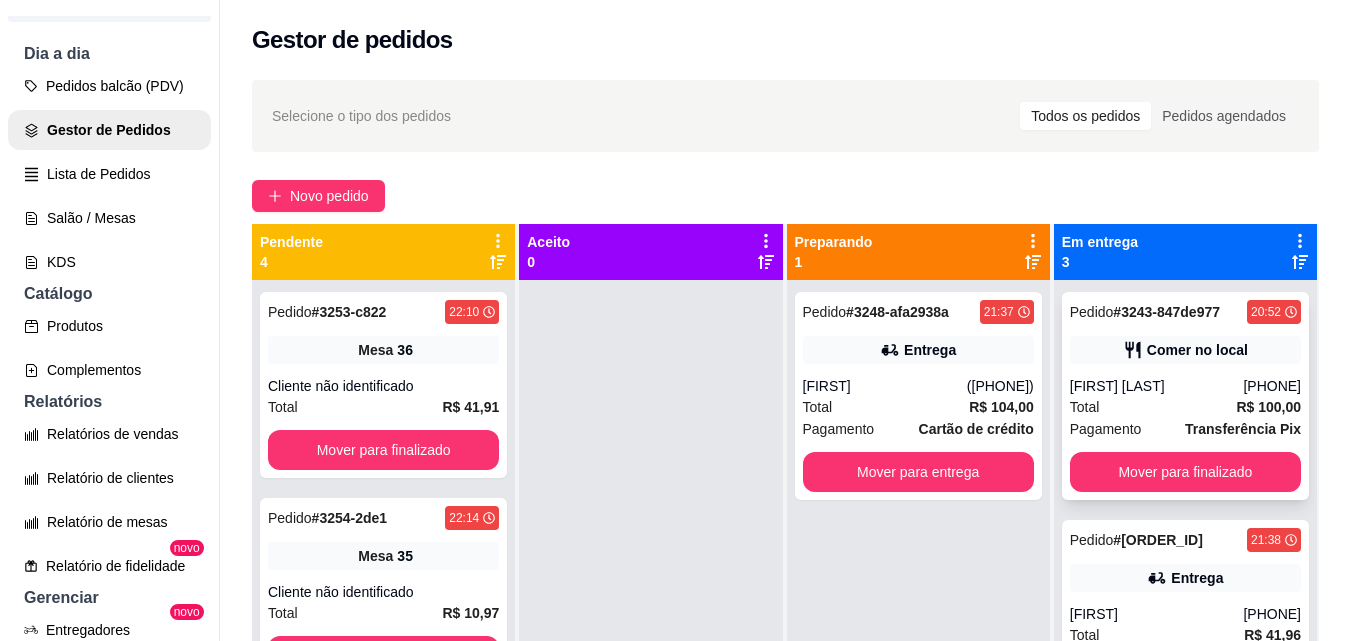 click on "[PHONE]" at bounding box center (1272, 386) 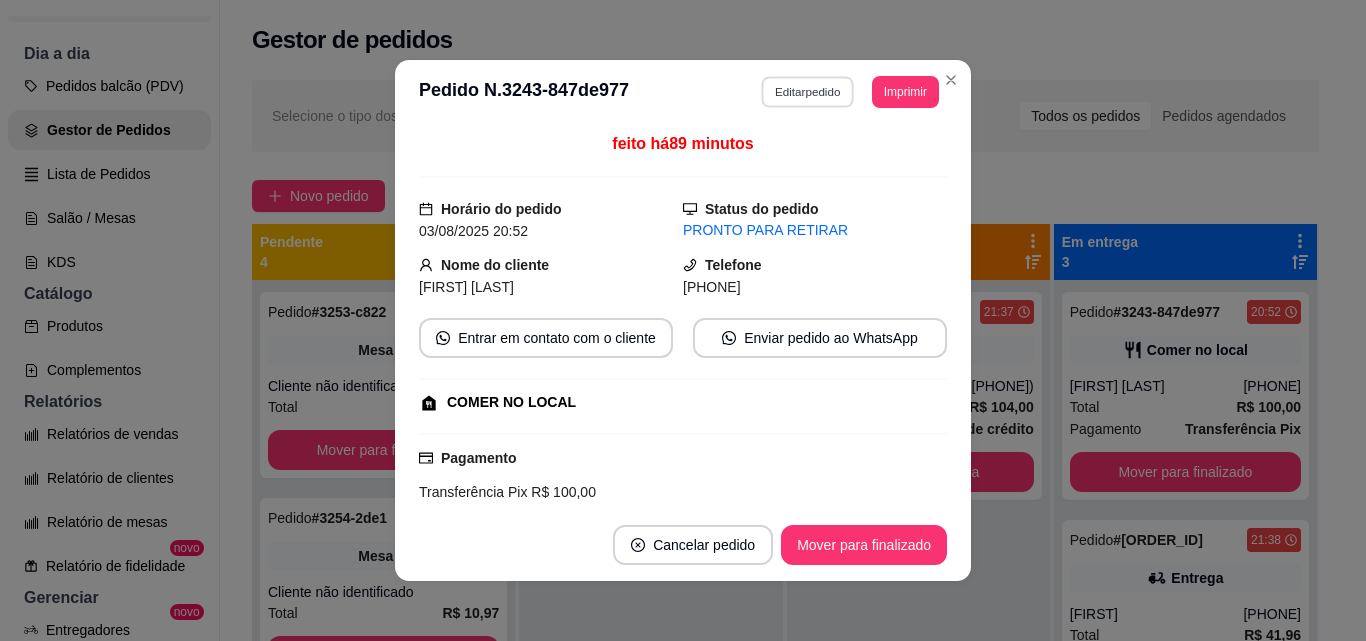 click on "Editar  pedido" at bounding box center [808, 91] 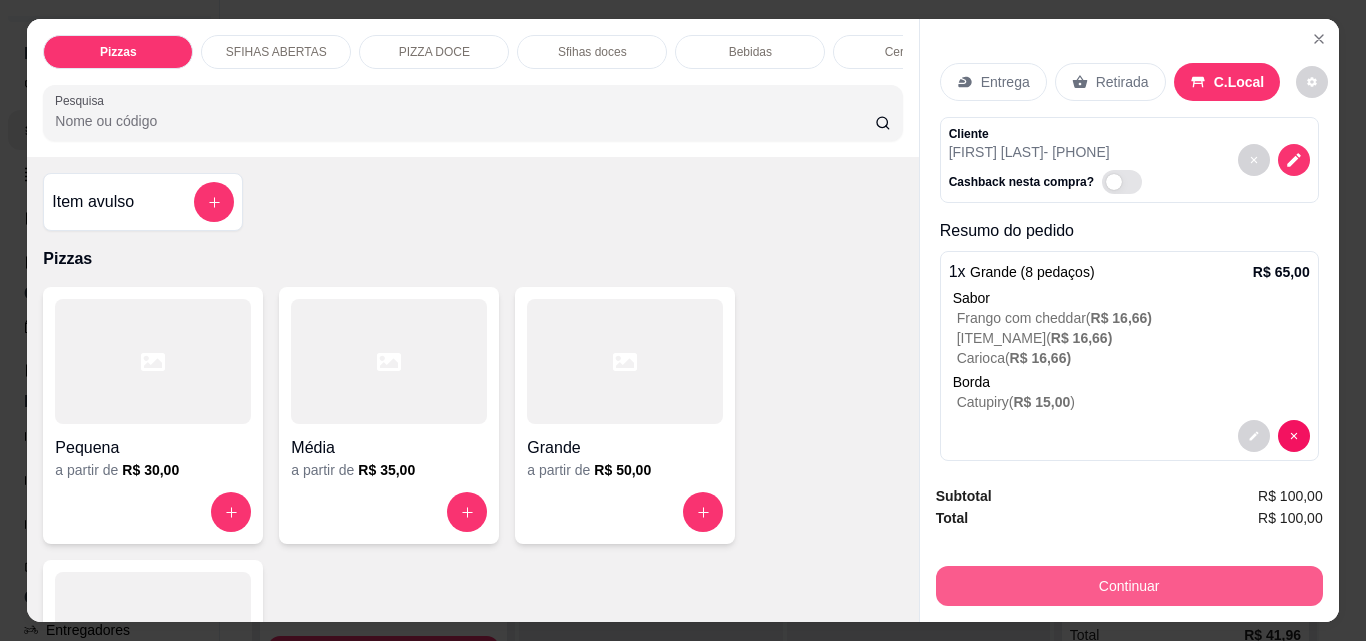 click on "Continuar" at bounding box center (1129, 586) 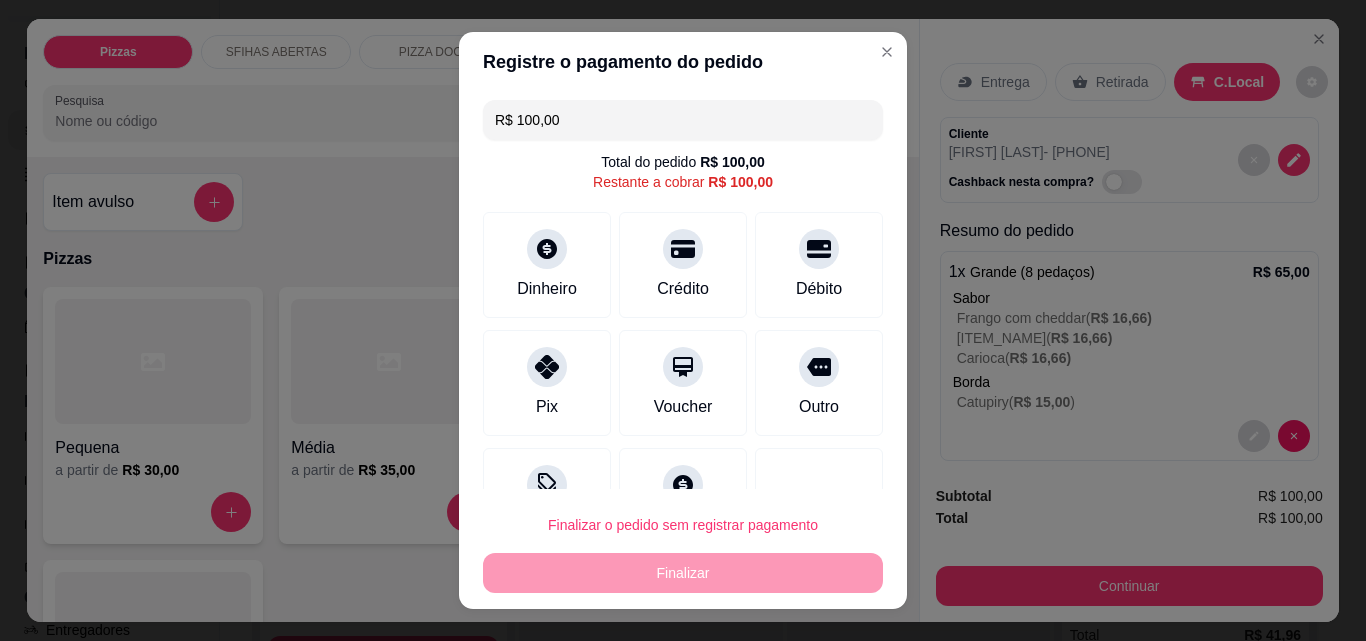 click on "R$ 100,00" at bounding box center (683, 120) 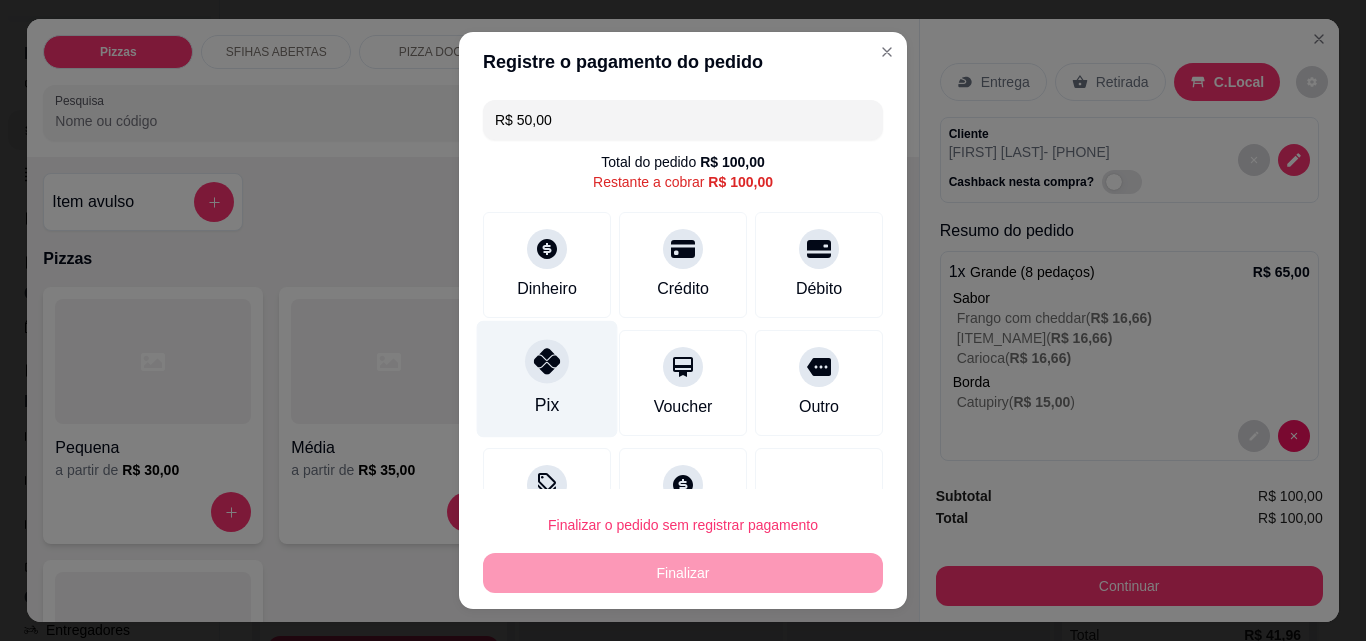 click at bounding box center [547, 361] 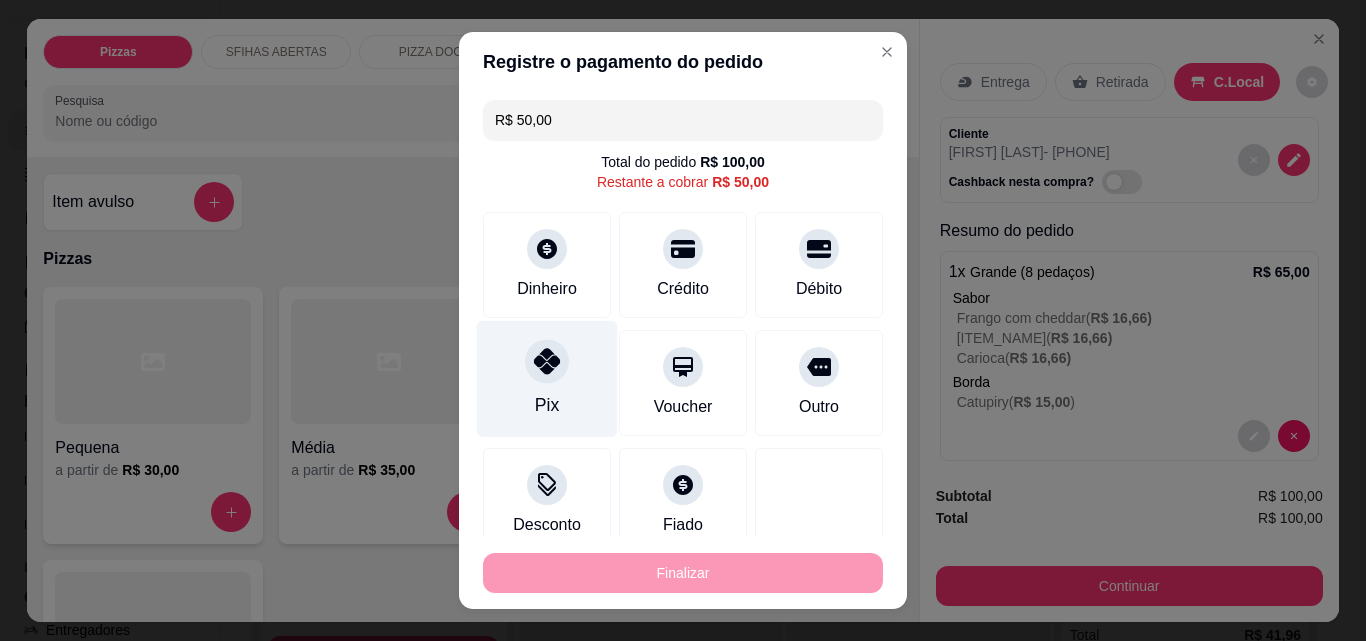 click at bounding box center (547, 361) 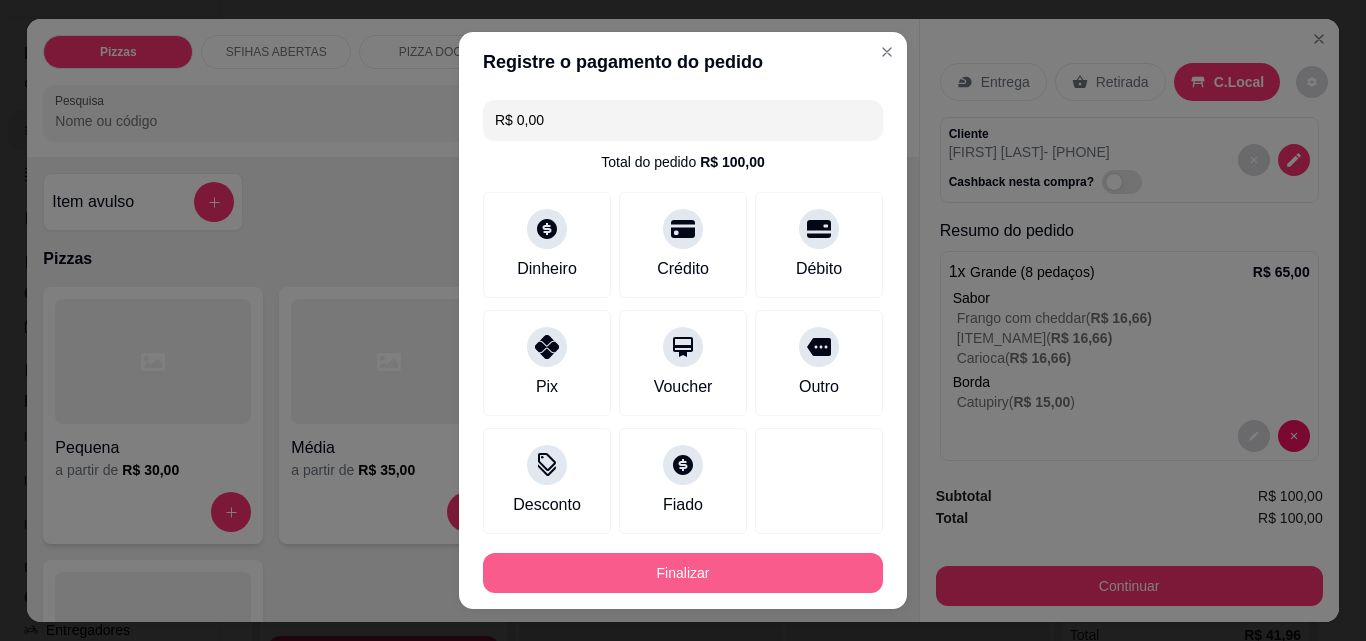 click on "Finalizar" at bounding box center (683, 573) 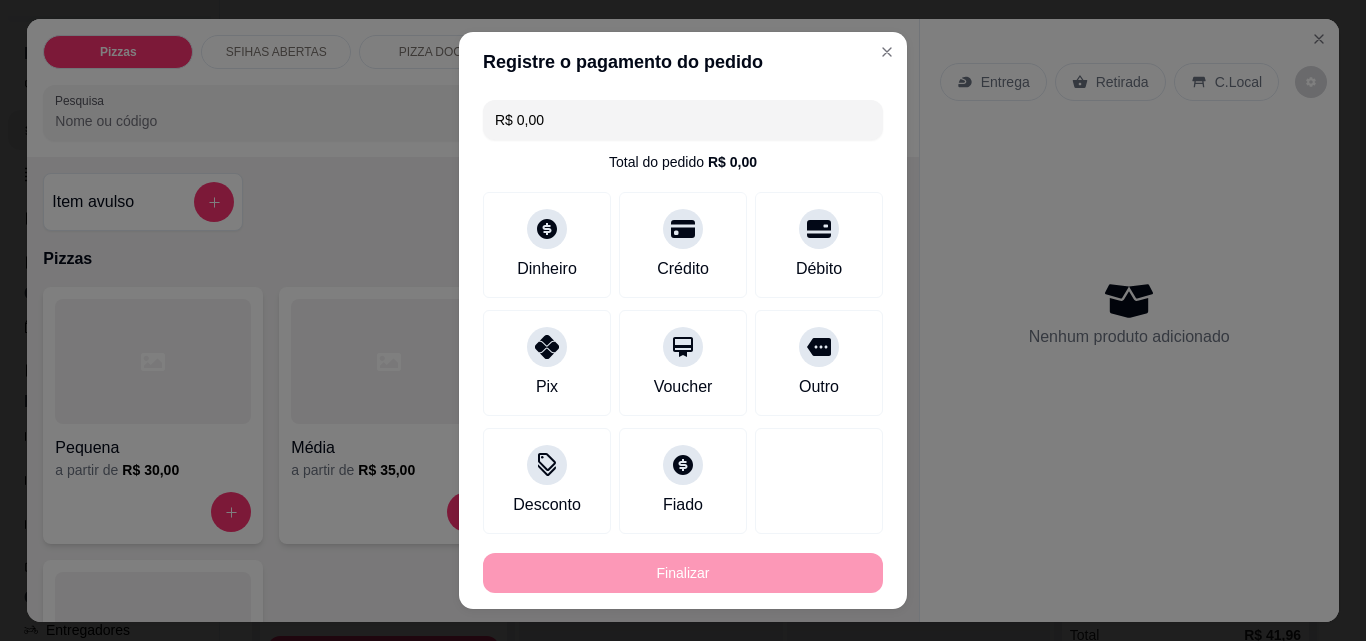 type on "-R$ 100,00" 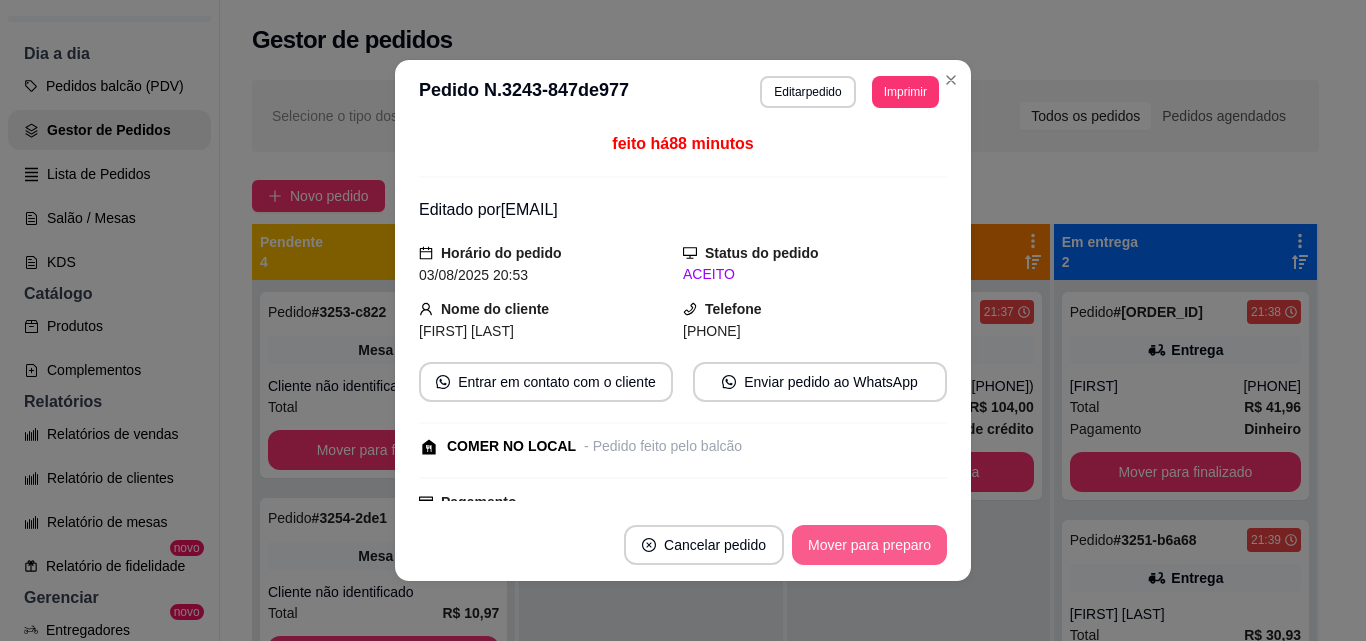 click on "Mover para preparo" at bounding box center (869, 545) 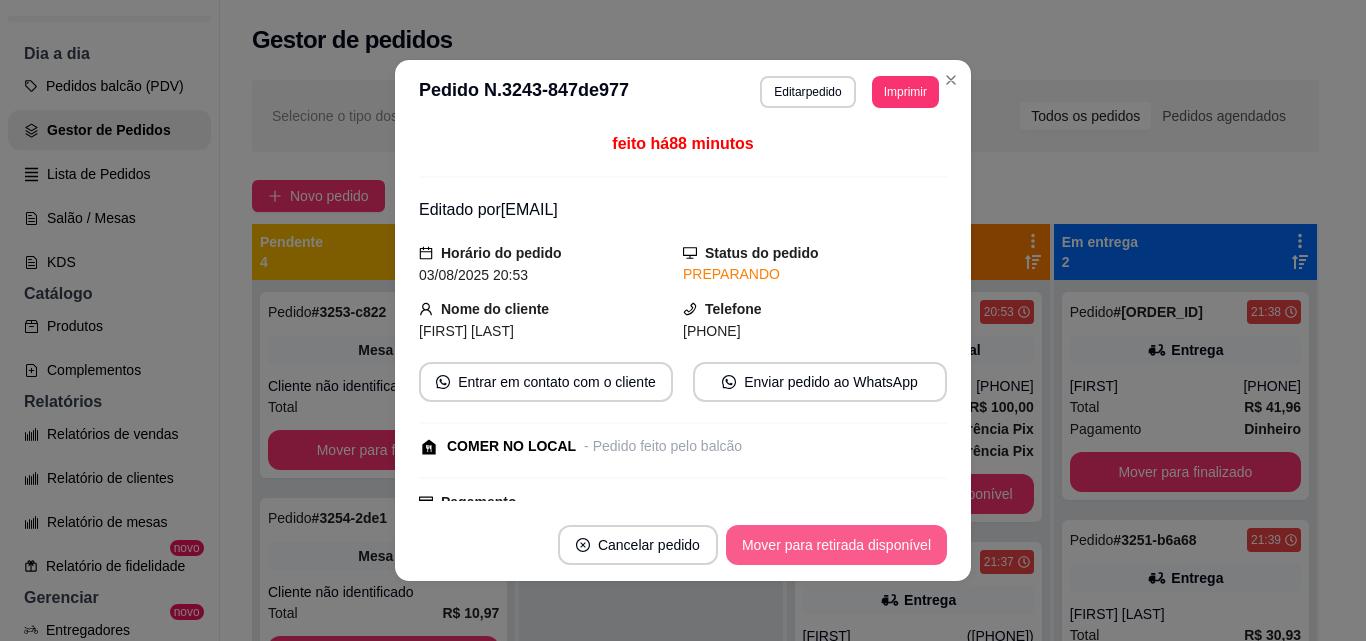 click on "Mover para retirada disponível" at bounding box center [836, 545] 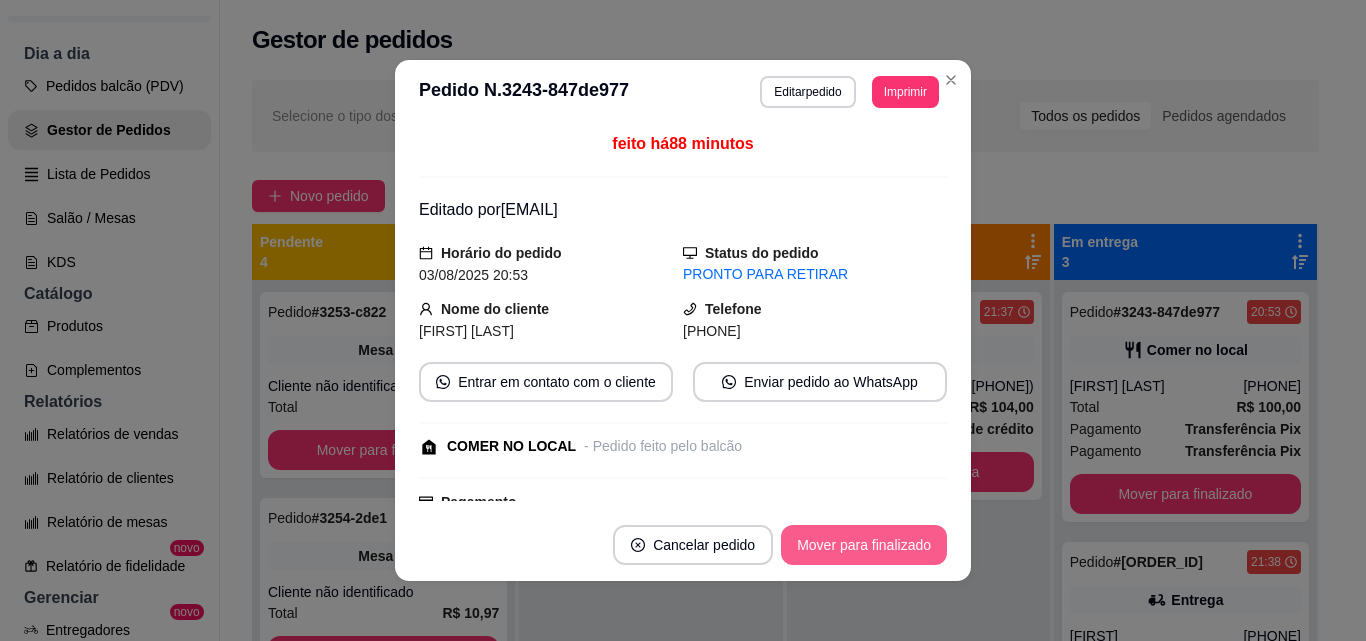 click on "Mover para finalizado" at bounding box center (864, 545) 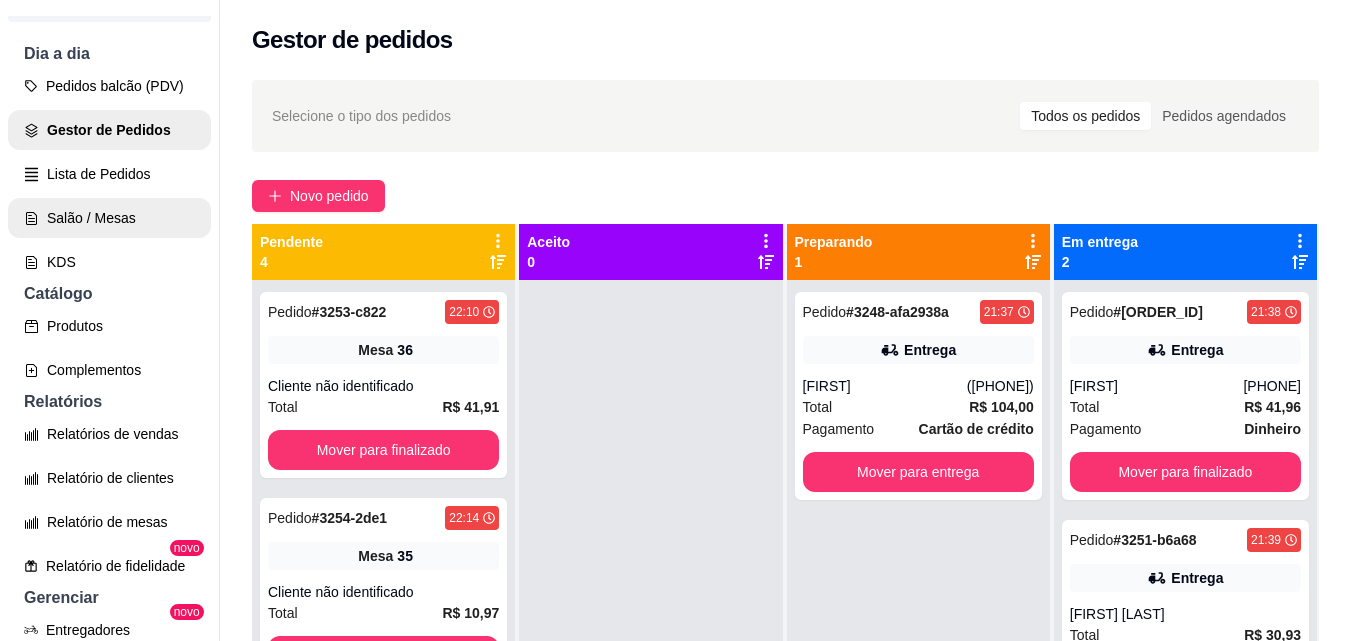 click on "Salão / Mesas" at bounding box center [109, 218] 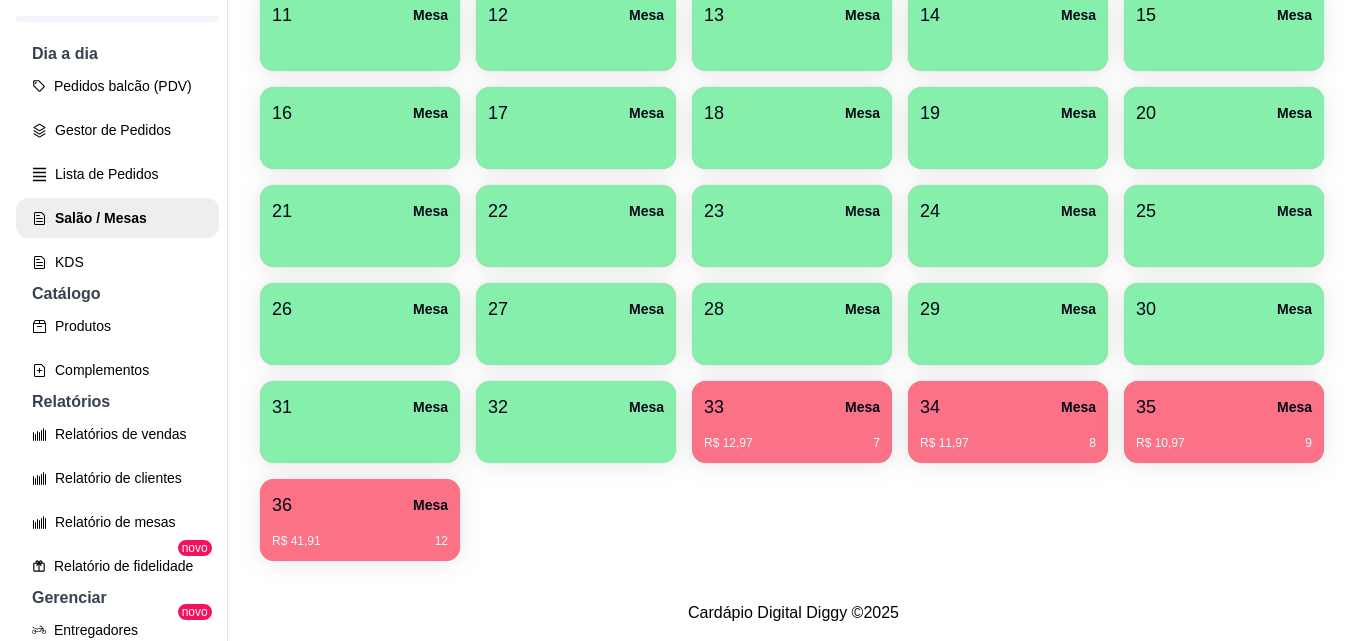 scroll, scrollTop: 678, scrollLeft: 0, axis: vertical 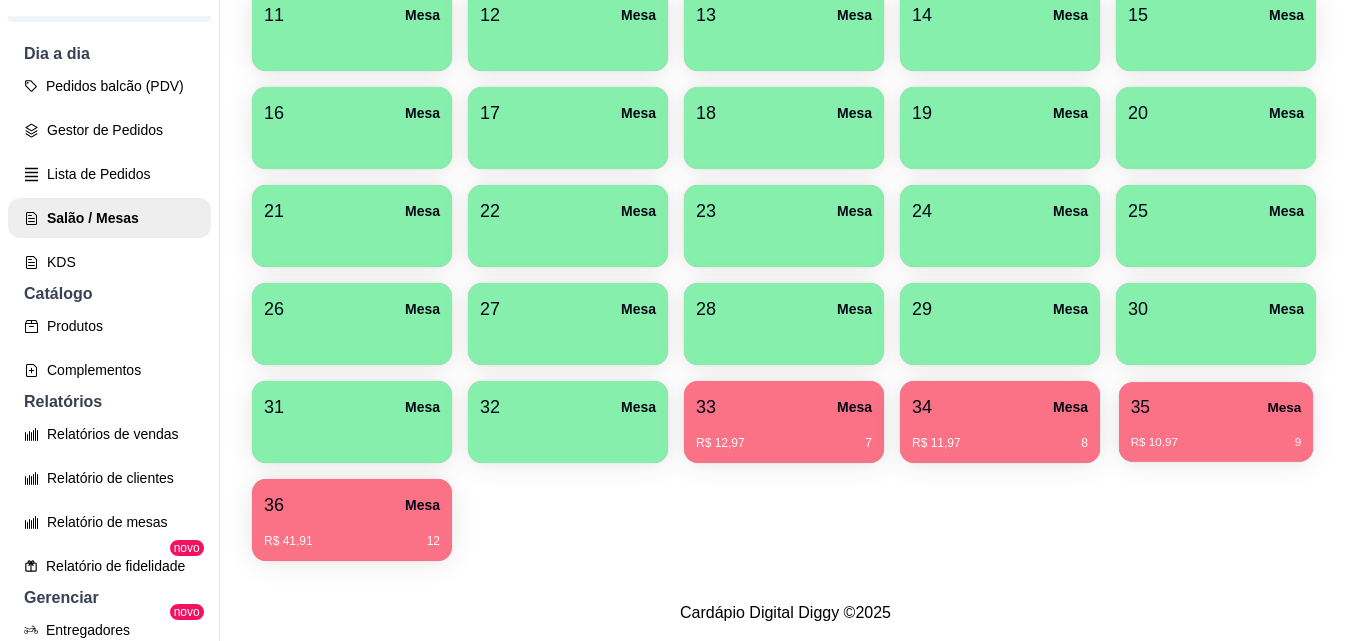click on "R$ 10,97 9" at bounding box center (1216, 435) 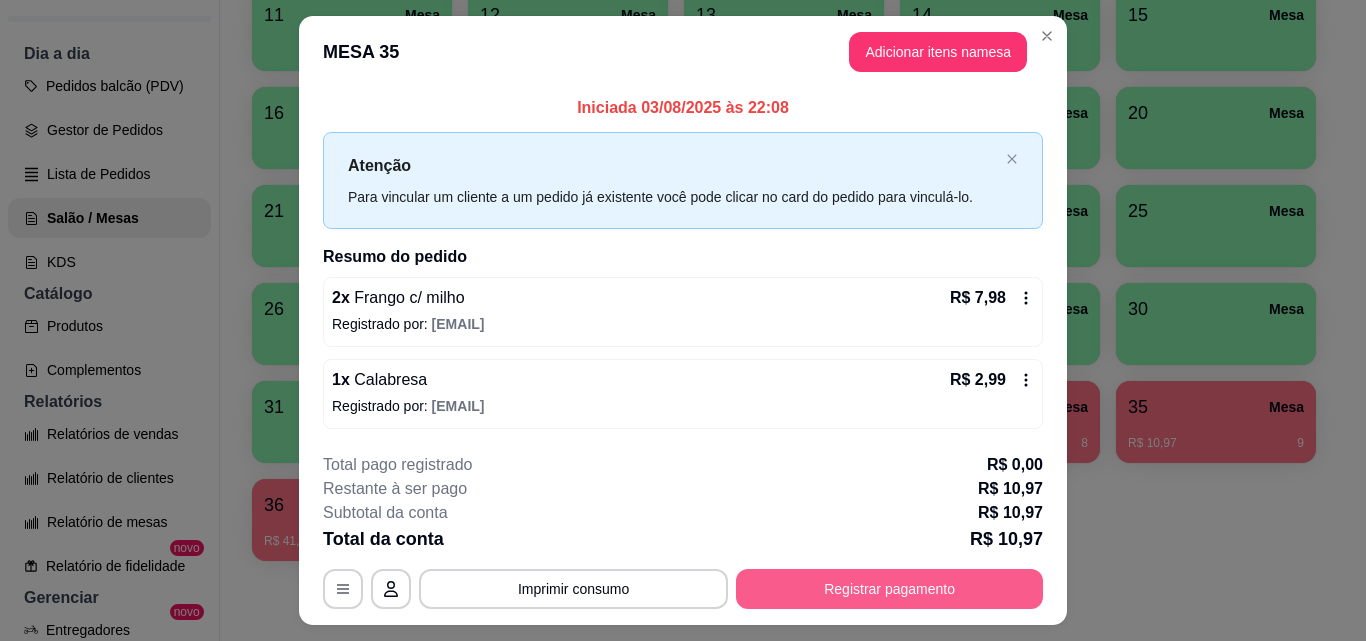 click on "Registrar pagamento" at bounding box center (889, 589) 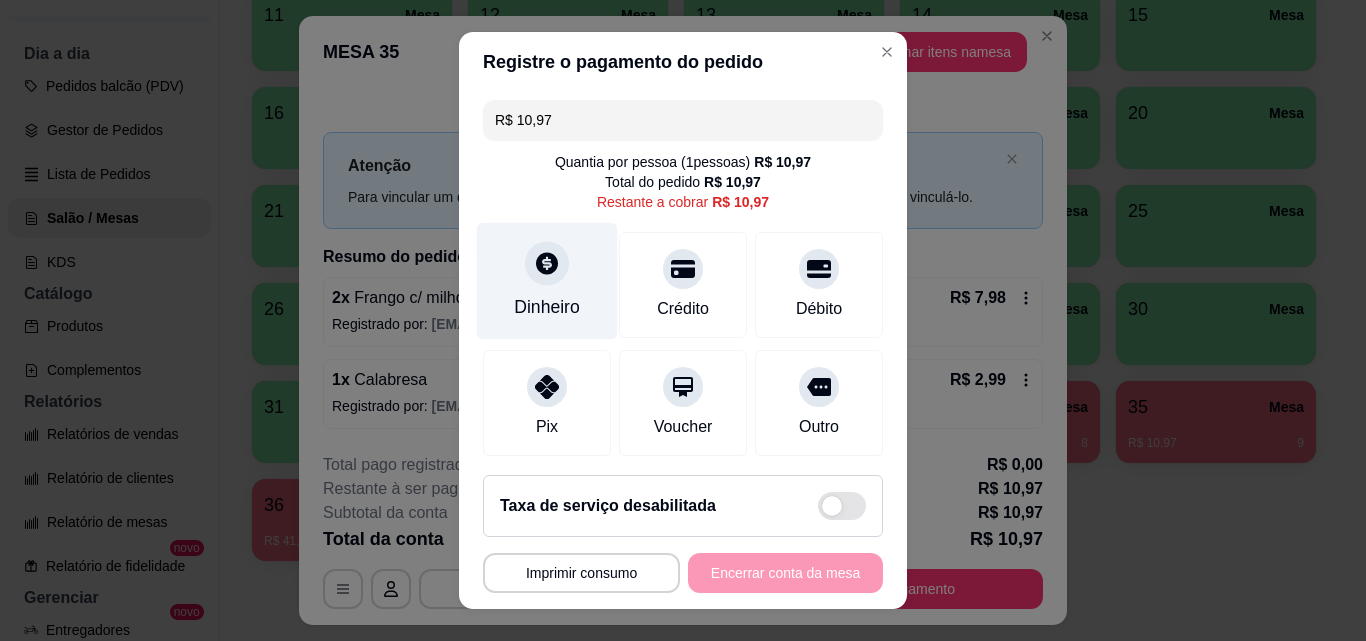 click on "Dinheiro" at bounding box center (547, 307) 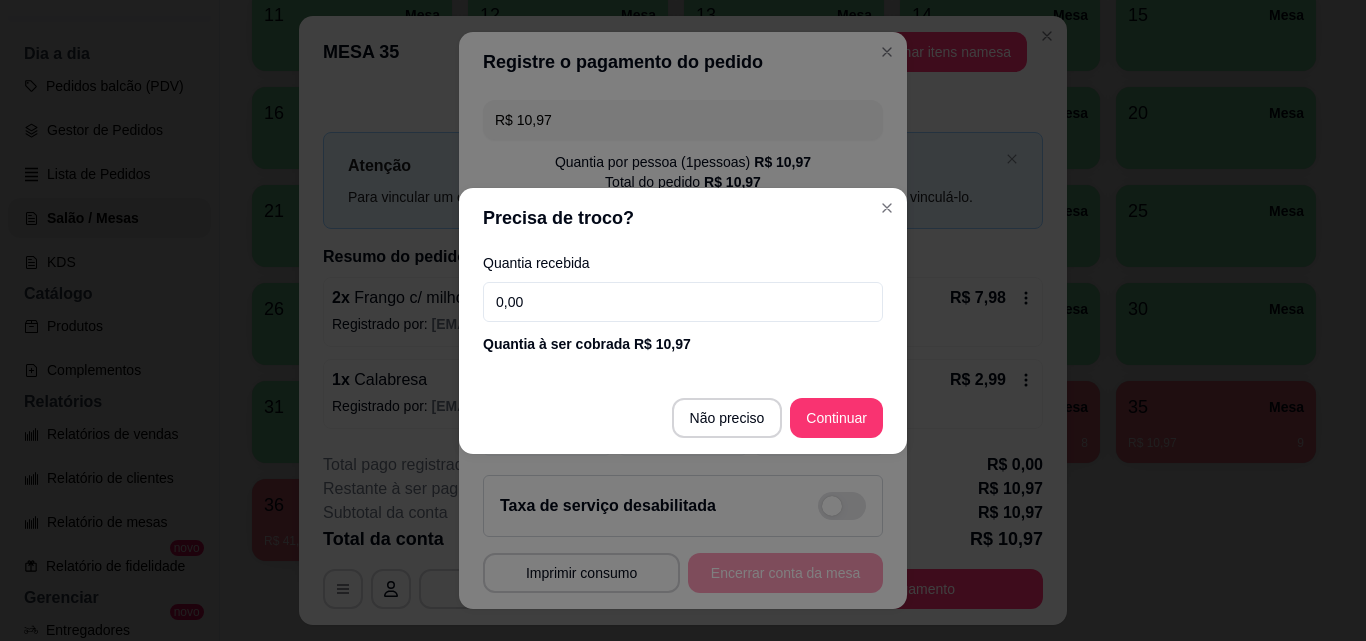 click on "0,00" at bounding box center [683, 302] 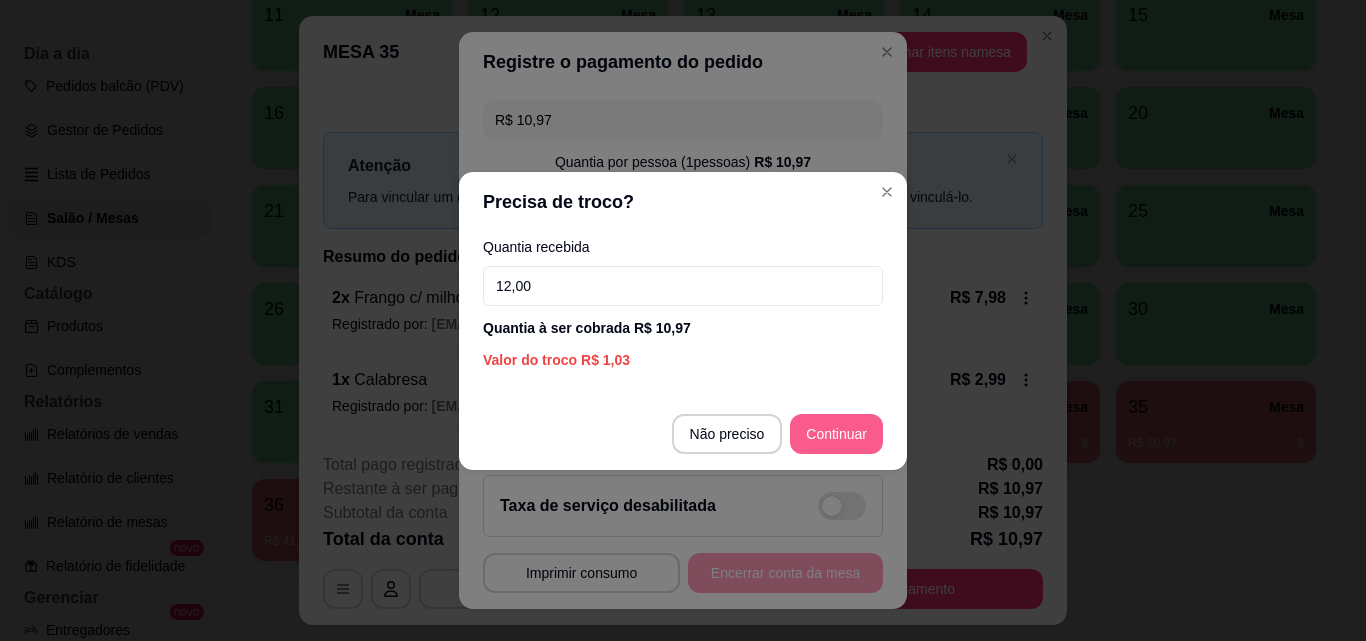 type on "12,00" 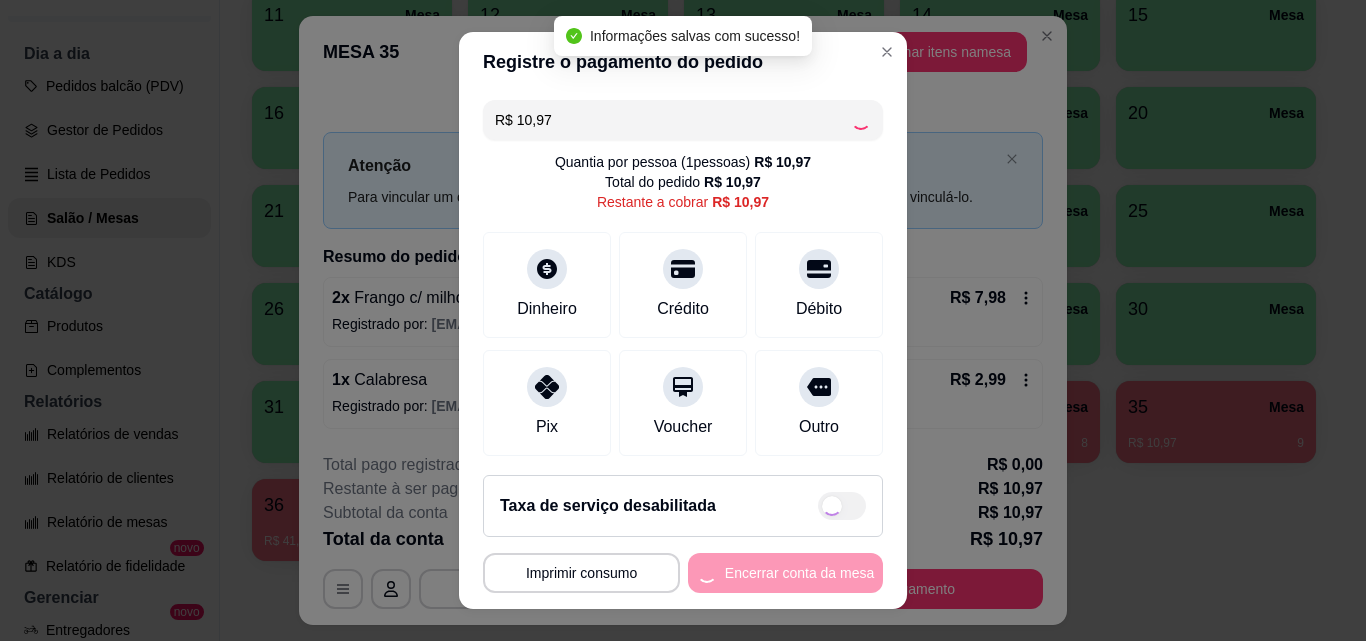 click on "**********" at bounding box center (683, 573) 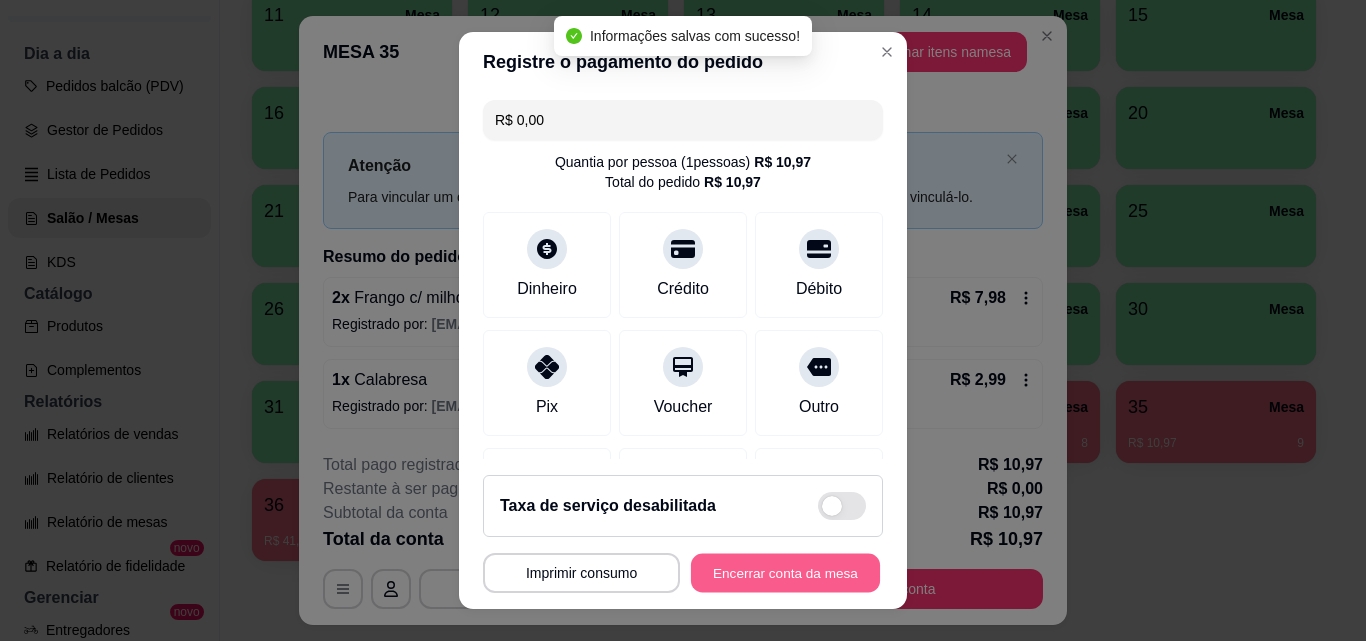 click on "Encerrar conta da mesa" at bounding box center [785, 573] 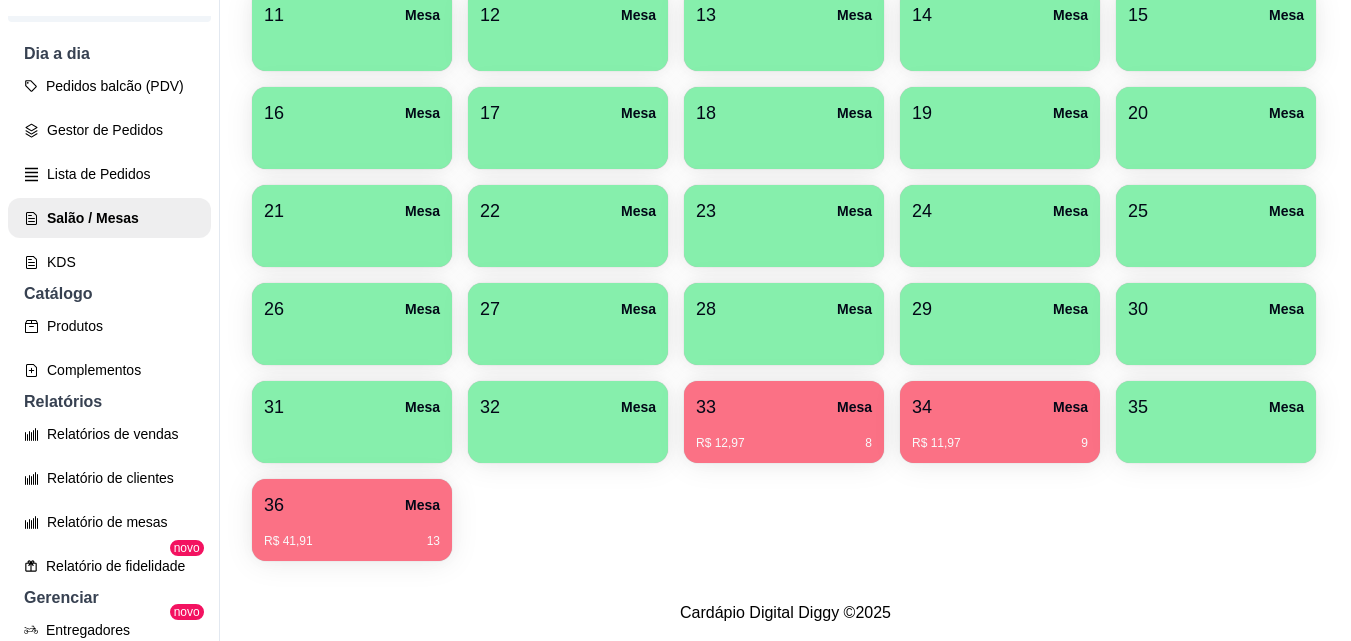 click on "R$ 11,97 [NUMBER]" at bounding box center [1000, 436] 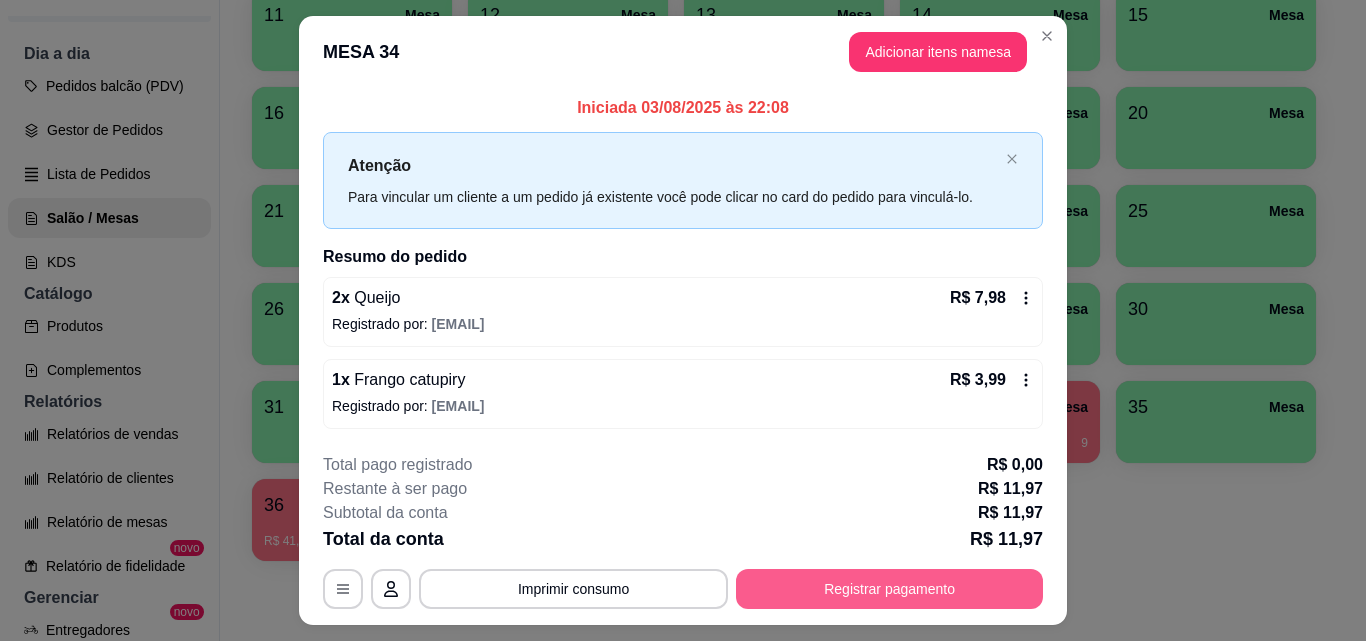 click on "Registrar pagamento" at bounding box center (889, 589) 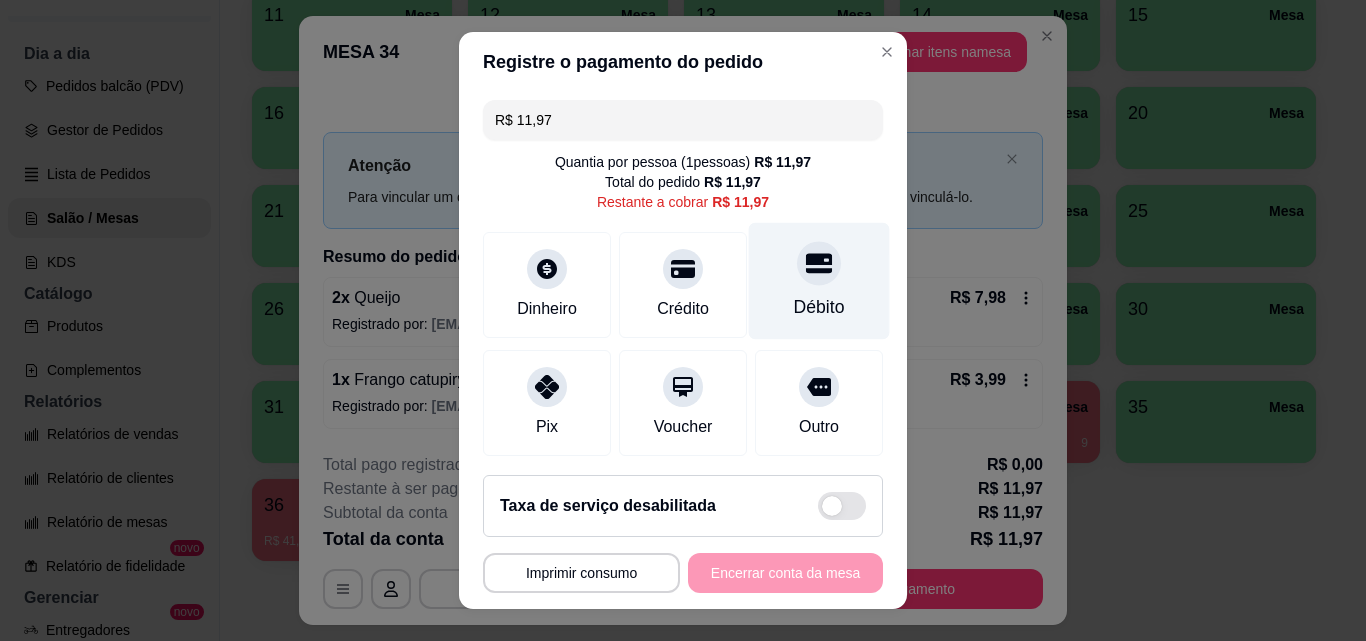 click 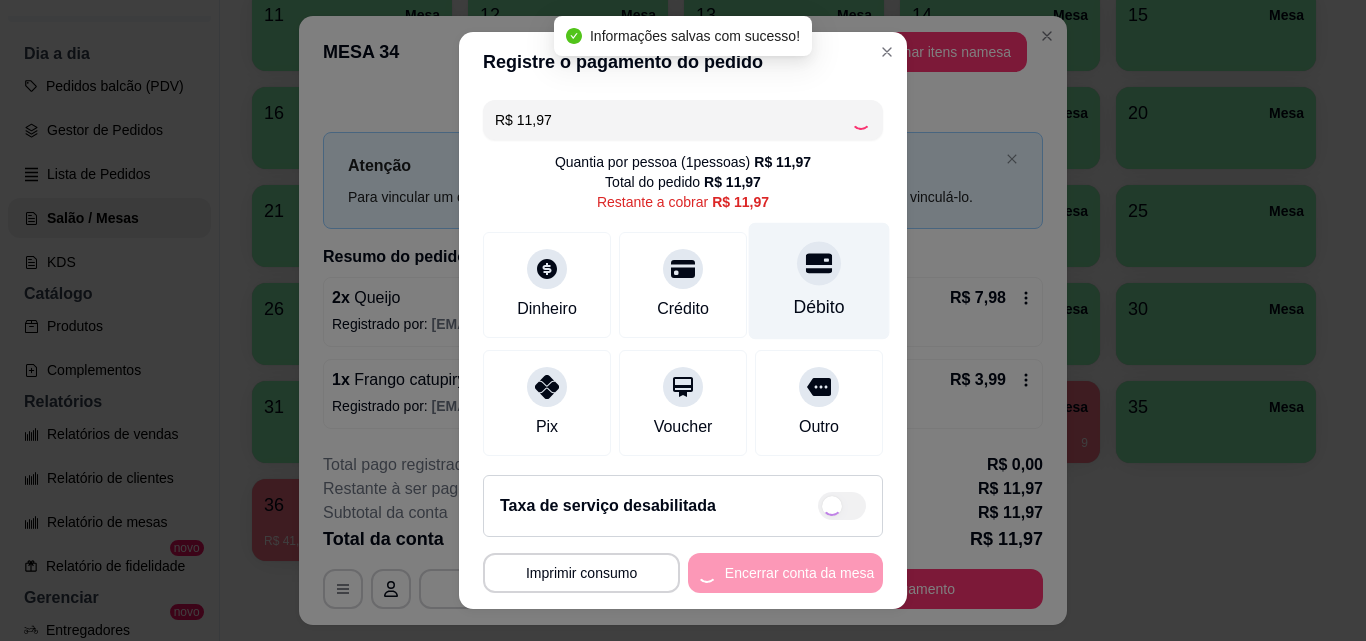 type on "R$ 0,00" 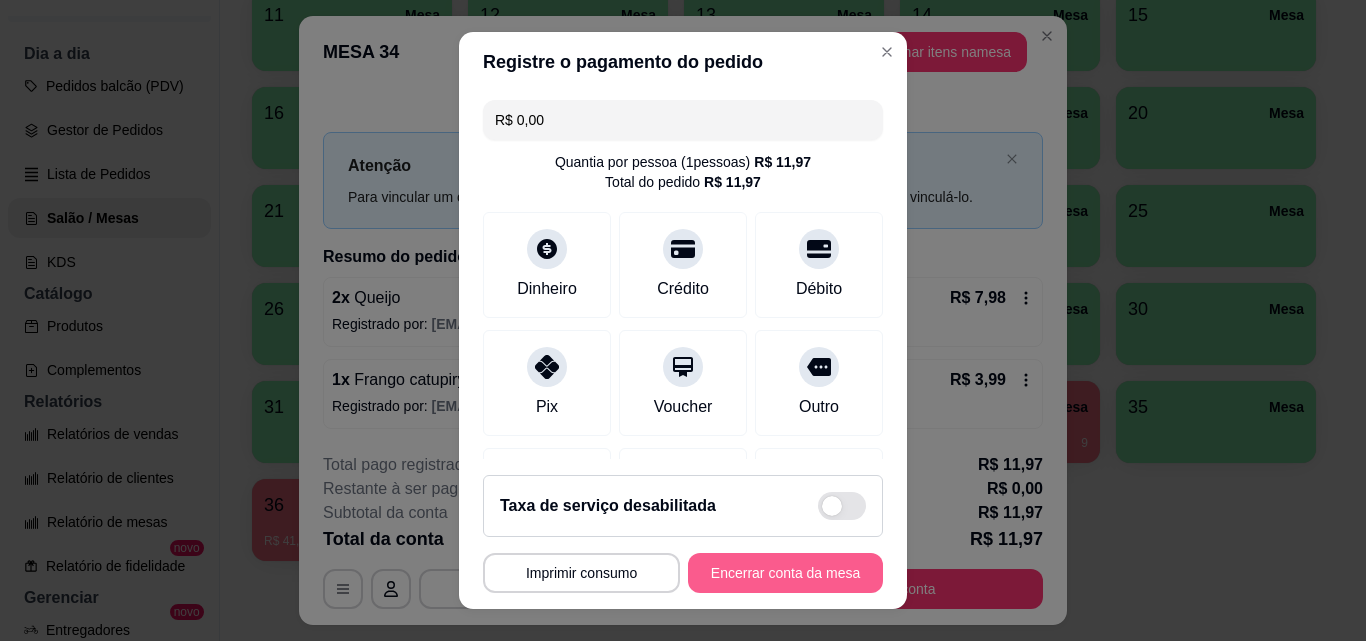 click on "Encerrar conta da mesa" at bounding box center [785, 573] 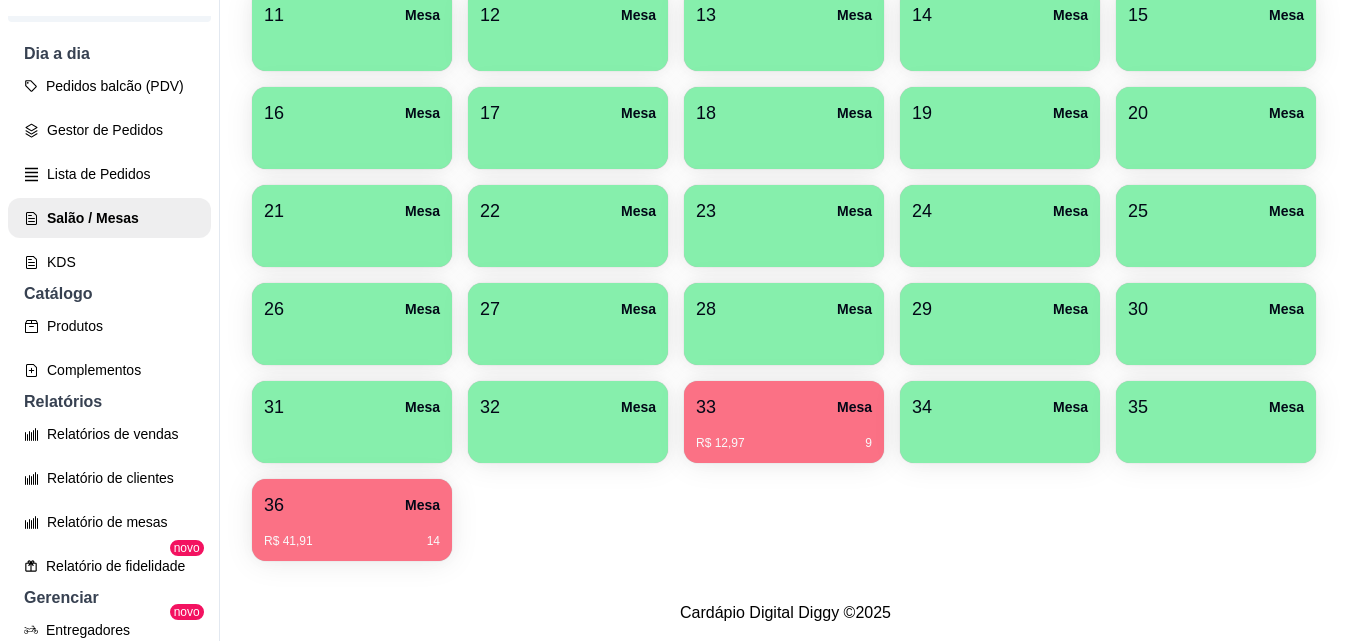 click on "R$ 12,97 9" at bounding box center [784, 443] 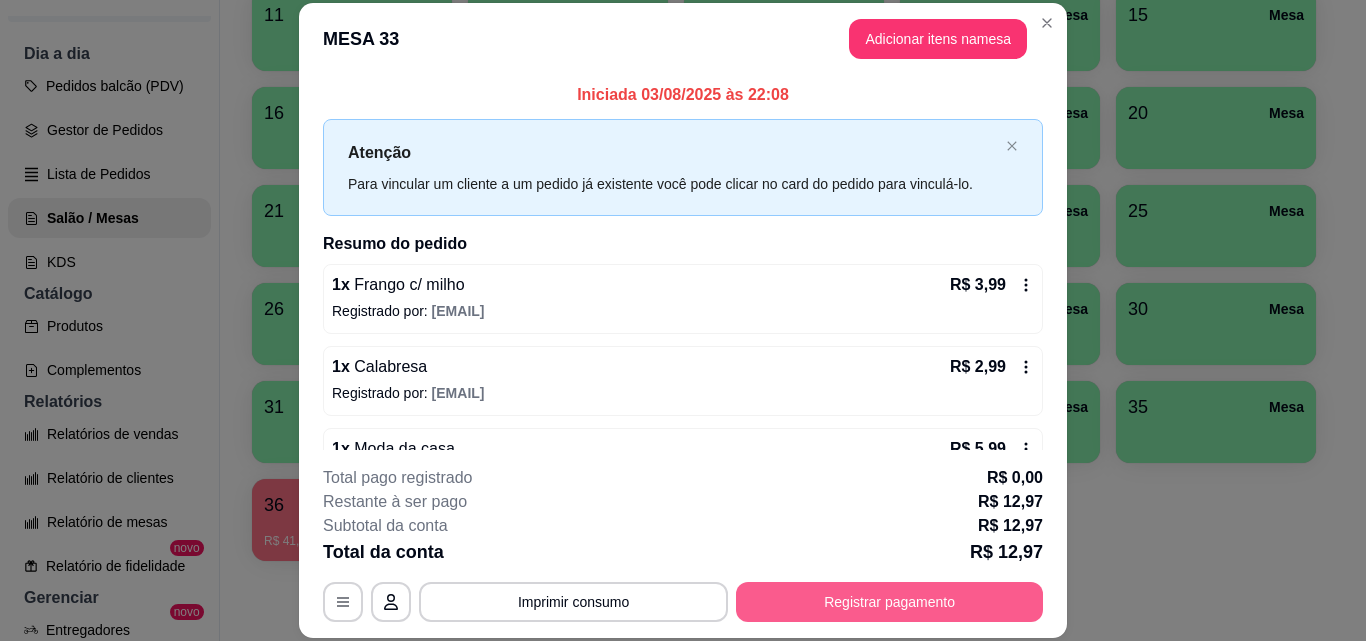 click on "Registrar pagamento" at bounding box center (889, 602) 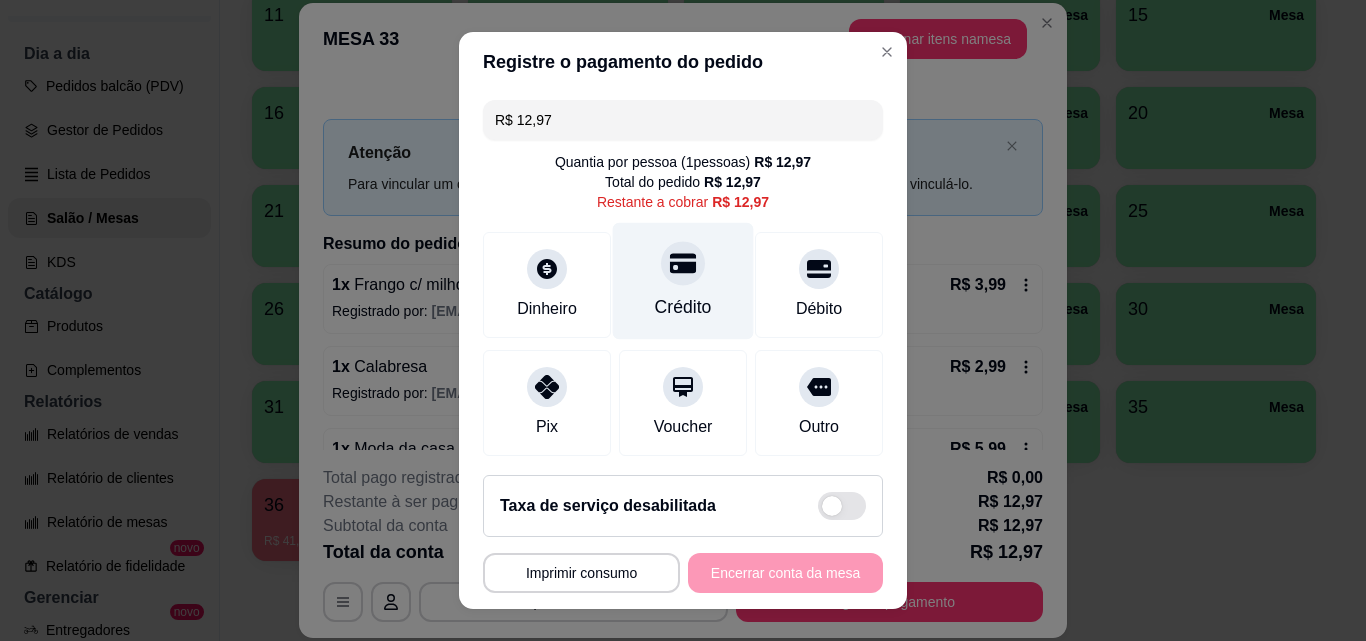 click on "Crédito" at bounding box center (683, 307) 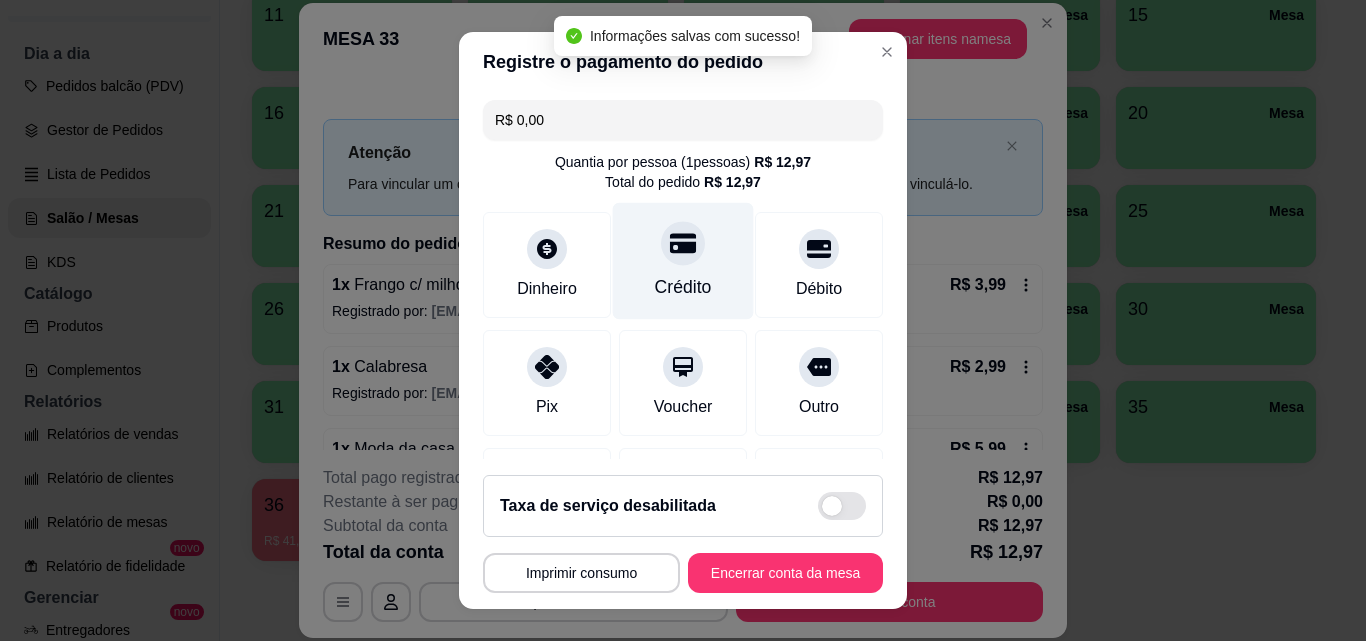 type on "R$ 0,00" 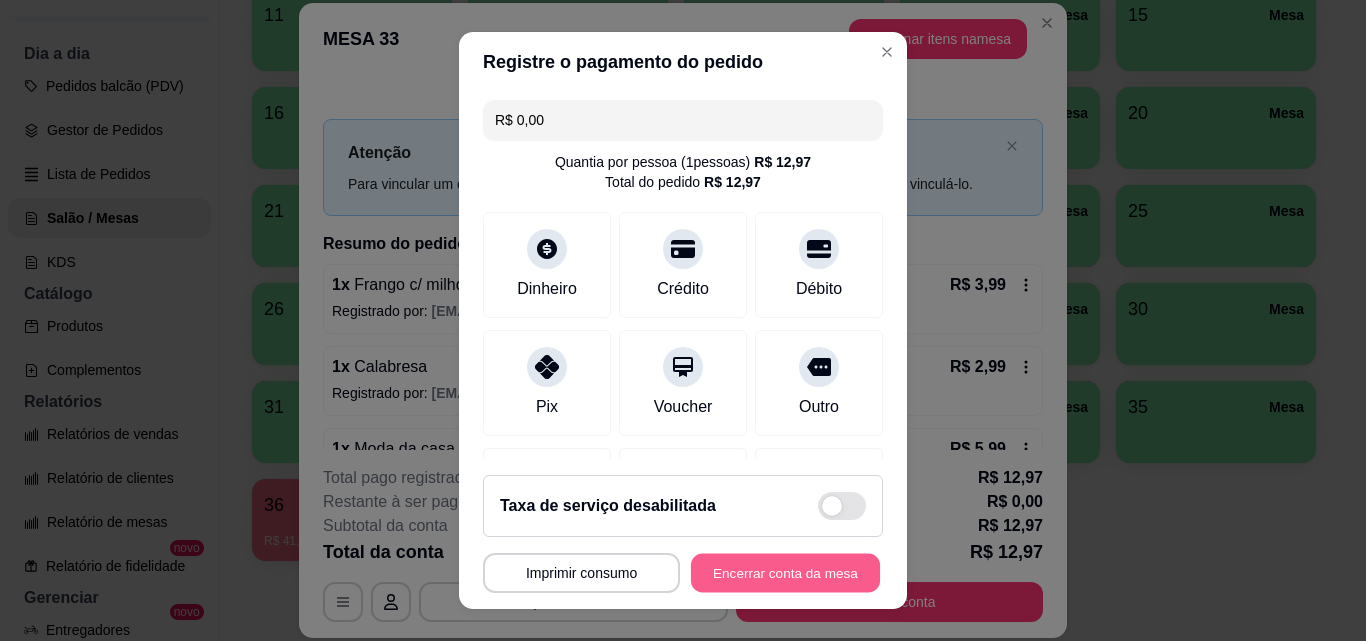 click on "Encerrar conta da mesa" at bounding box center (785, 573) 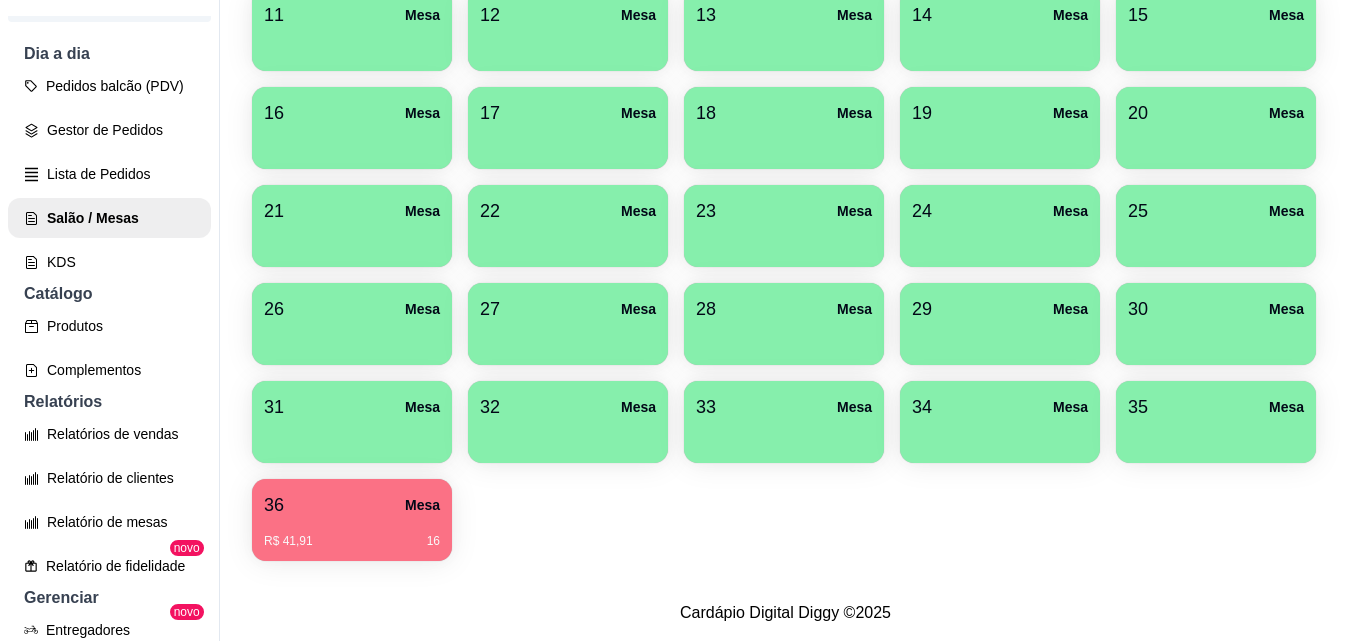 click on "R$ 41,91 16" at bounding box center [352, 541] 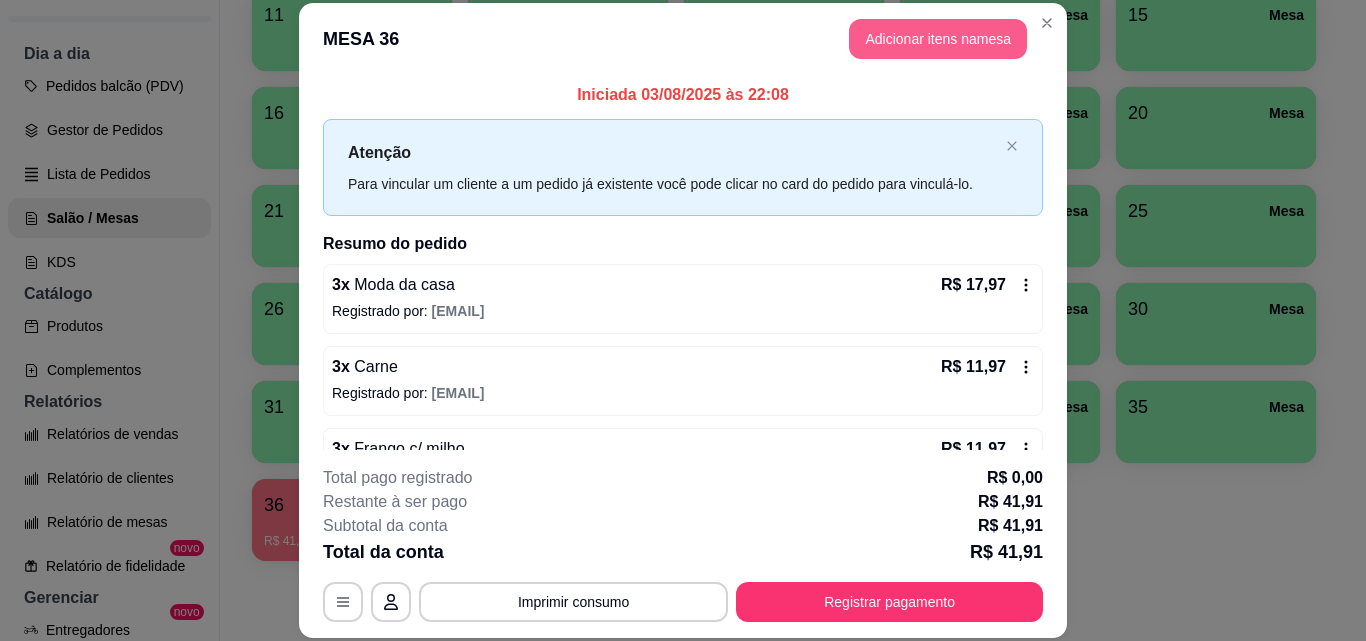 click on "Adicionar itens na  mesa" at bounding box center [938, 39] 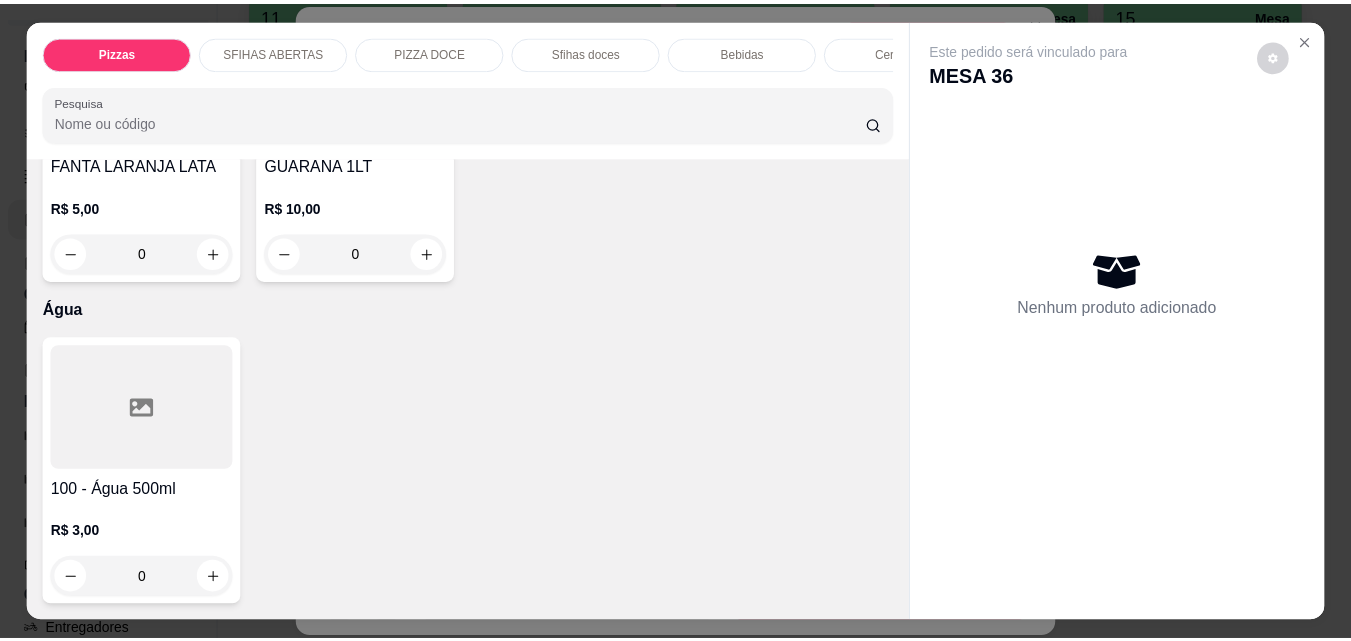 scroll, scrollTop: 7200, scrollLeft: 0, axis: vertical 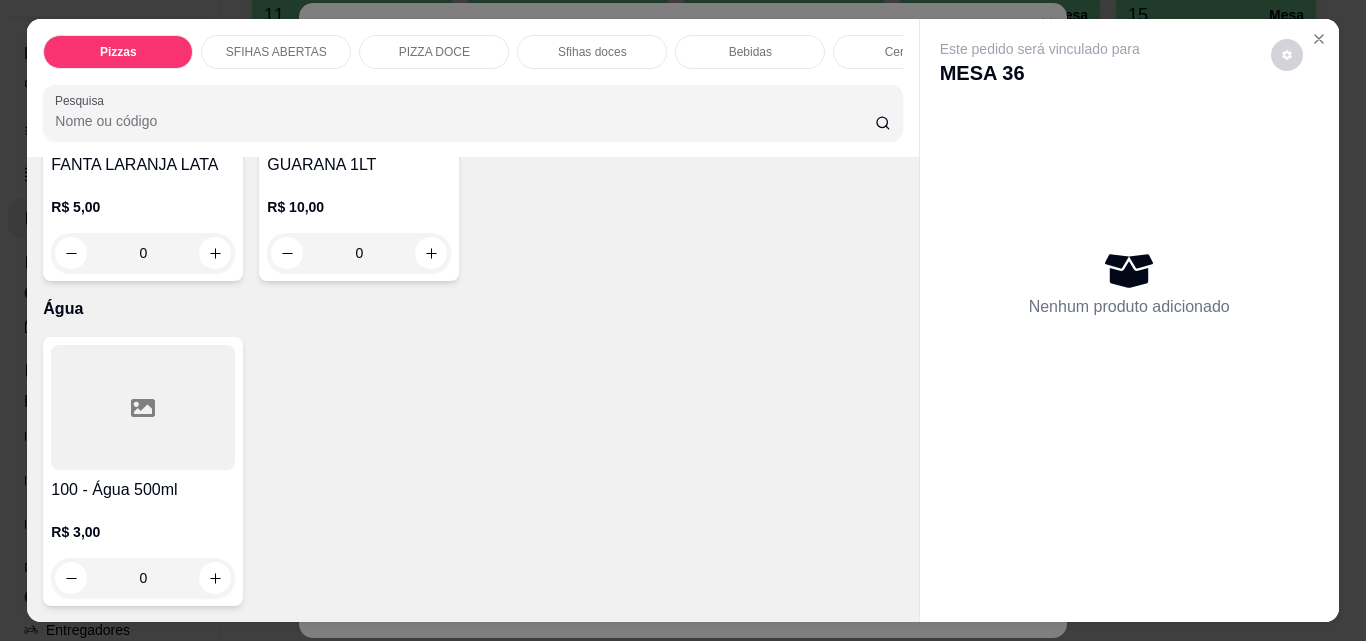 click 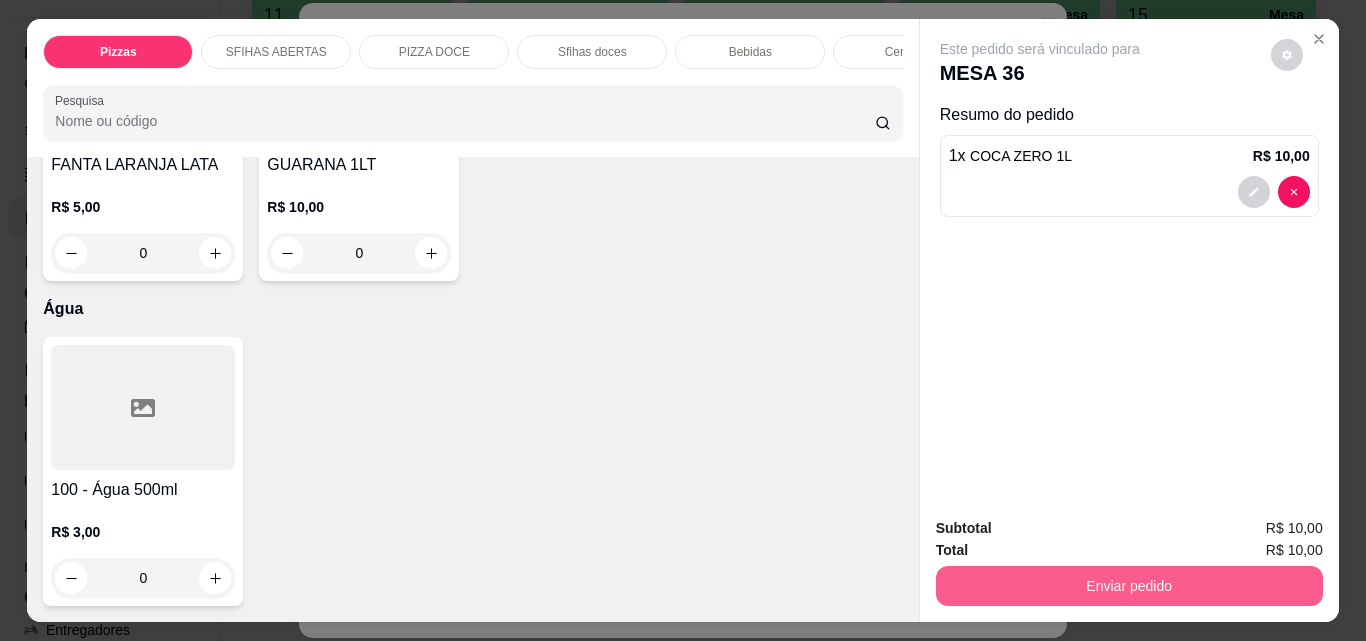 click on "Enviar pedido" at bounding box center (1129, 586) 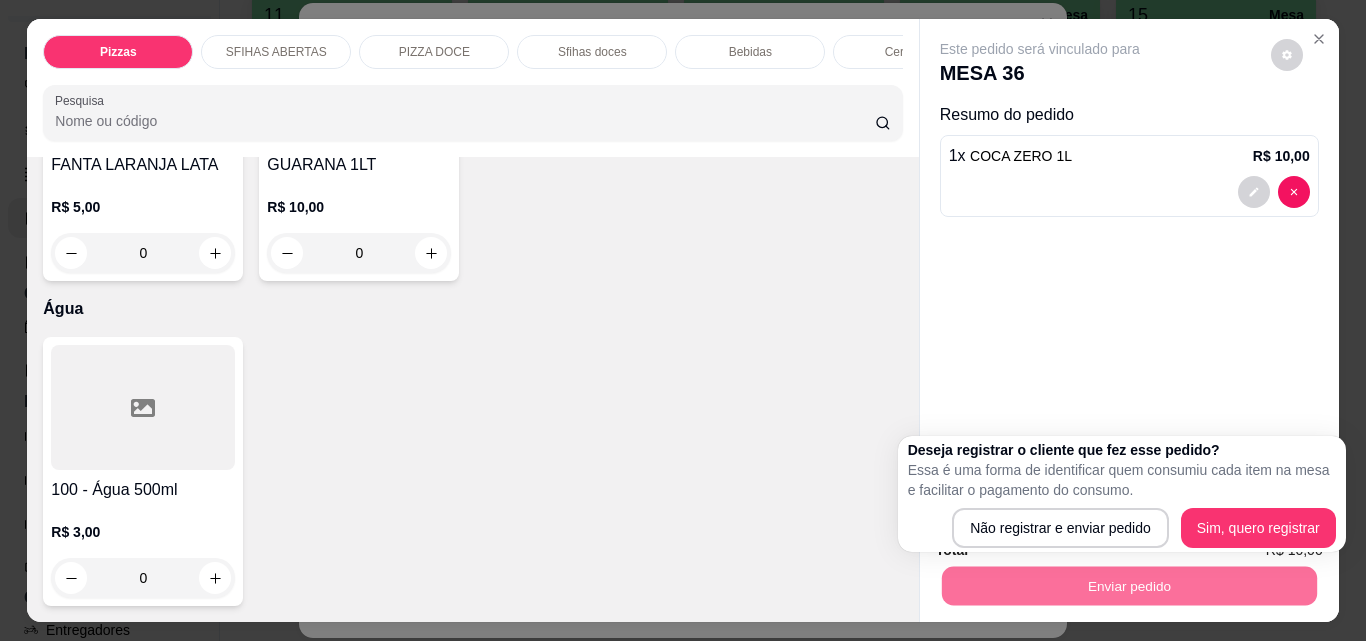 click at bounding box center (720, -33) 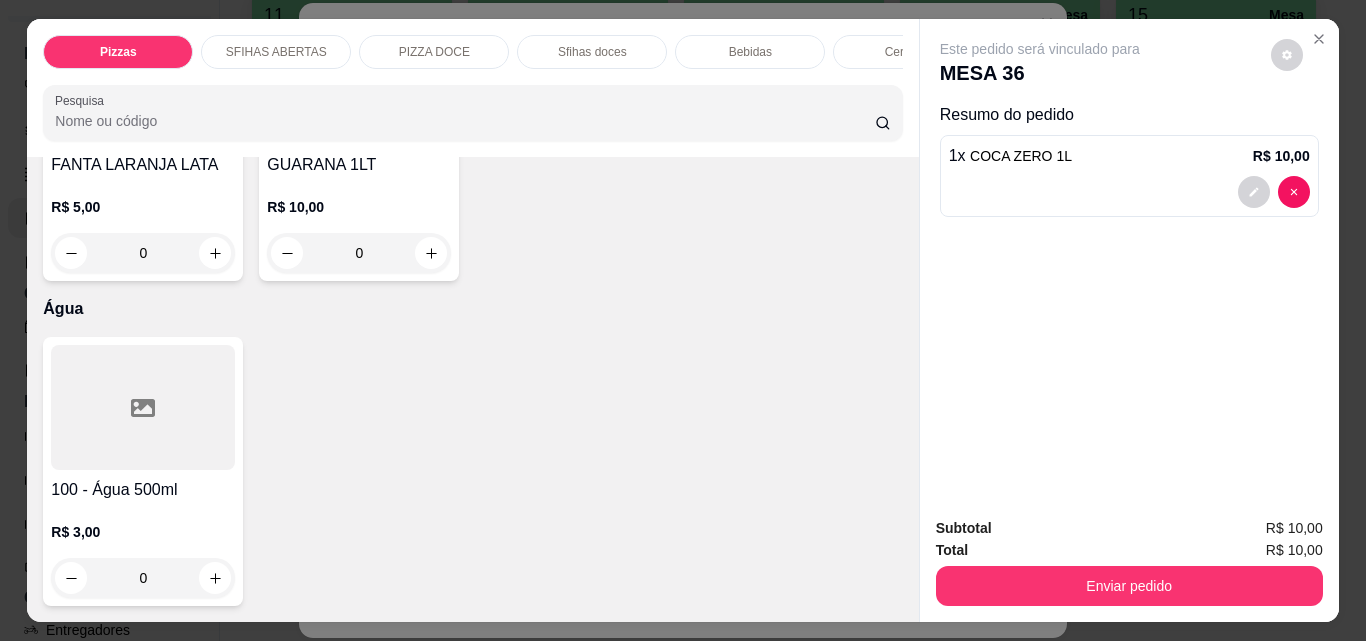 click 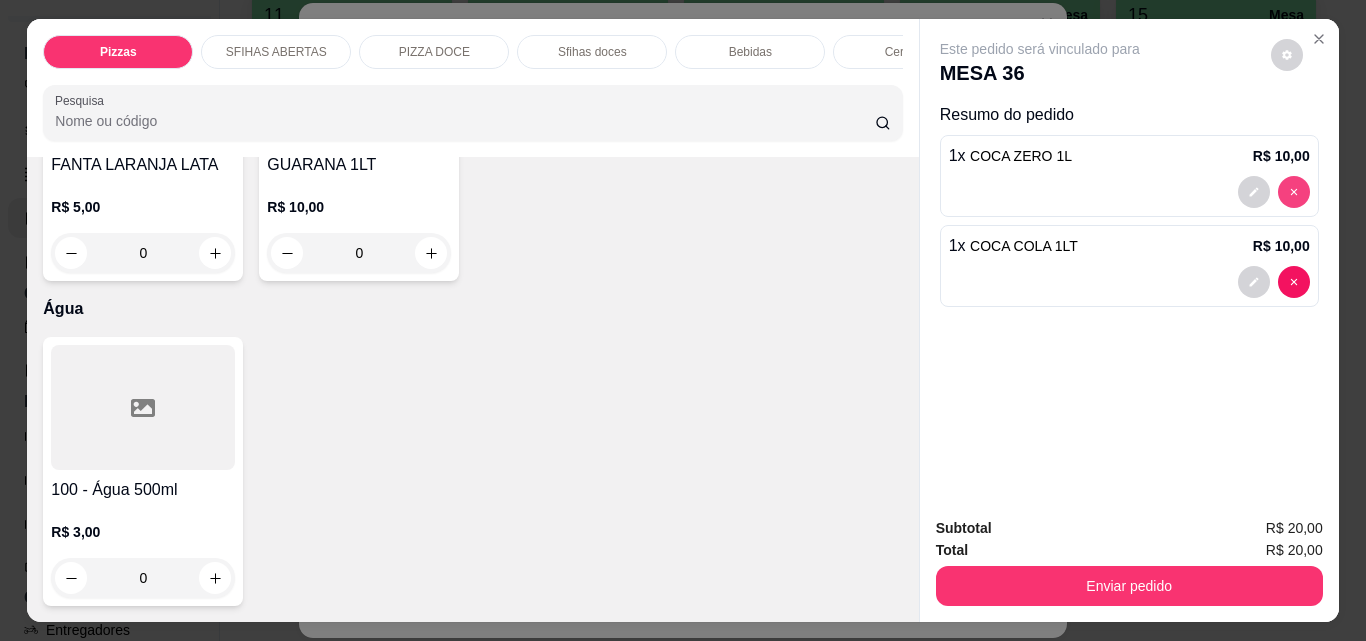 type on "0" 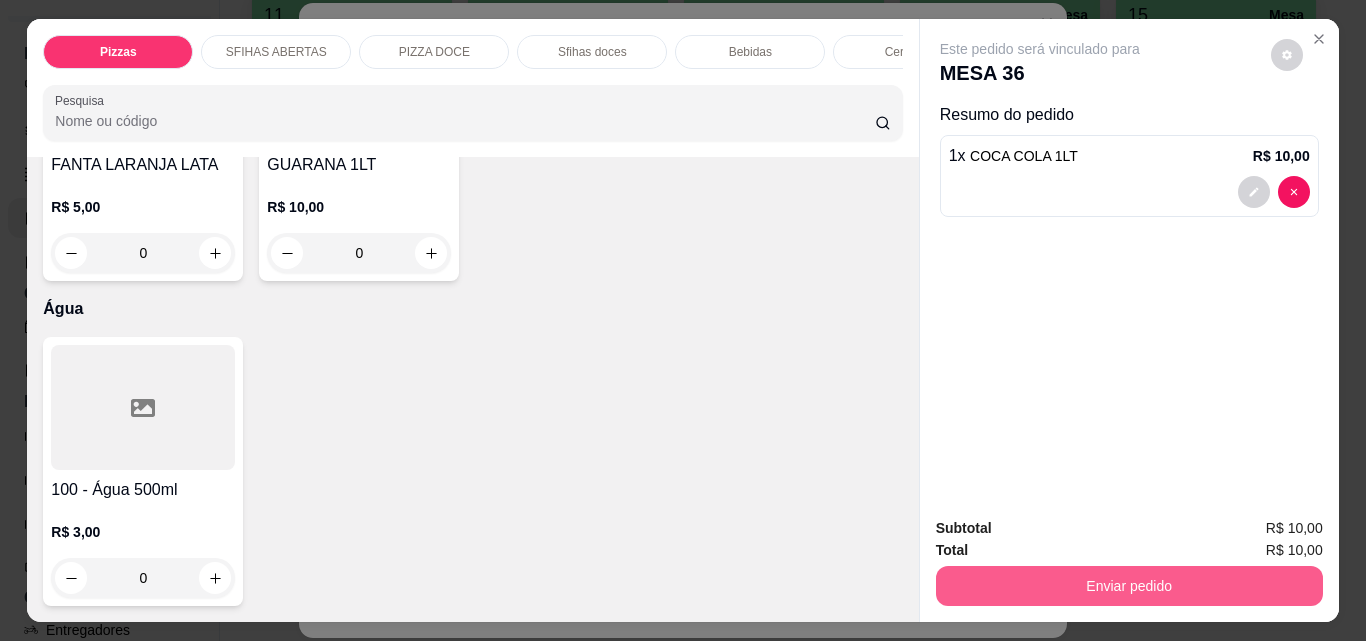 click on "Enviar pedido" at bounding box center (1129, 586) 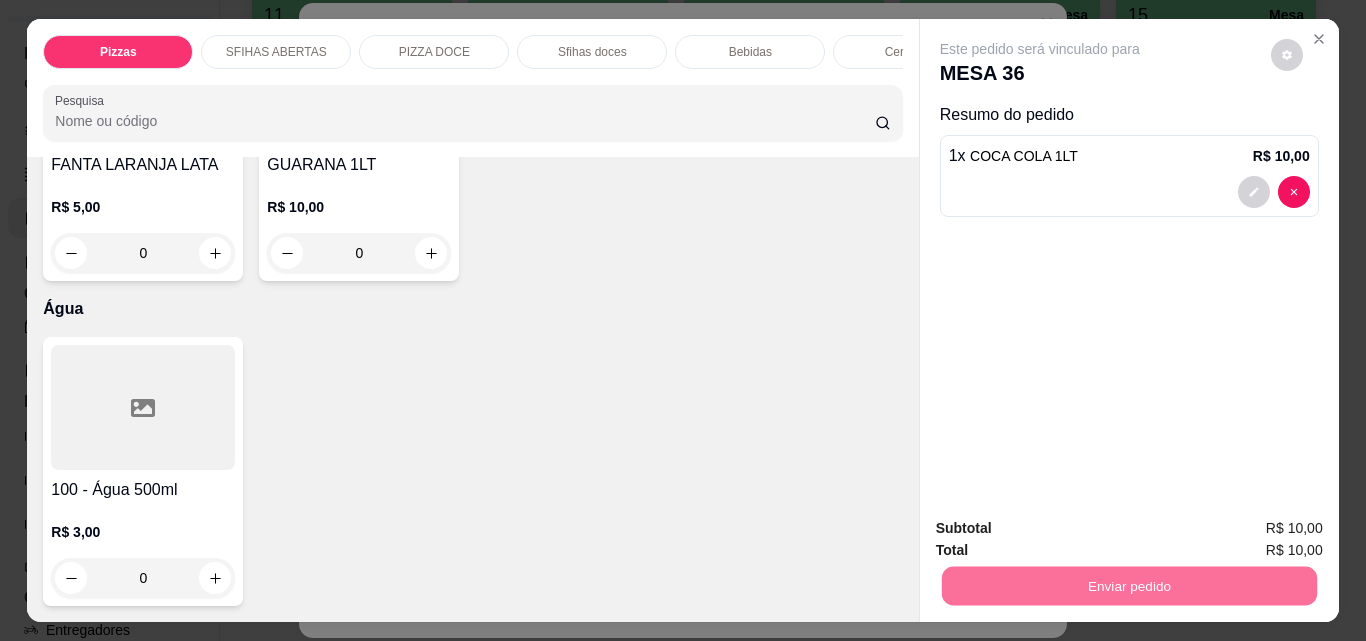 click on "Não registrar e enviar pedido" at bounding box center [1063, 529] 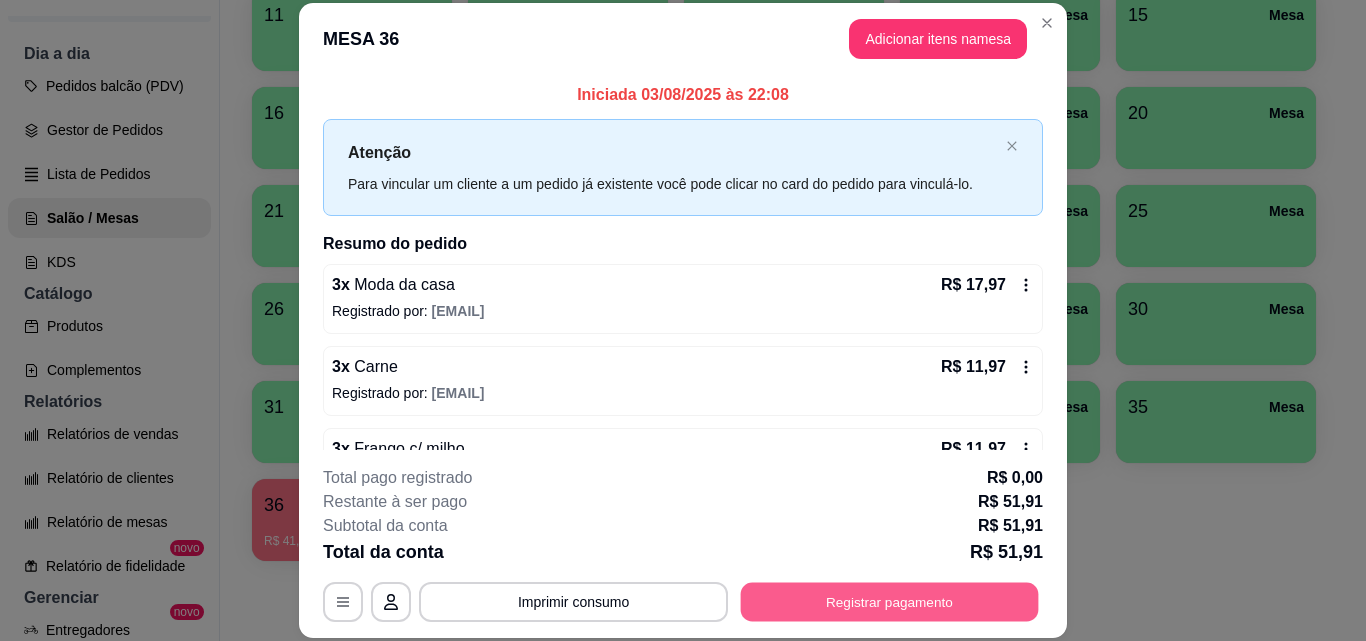 click on "Registrar pagamento" at bounding box center [890, 601] 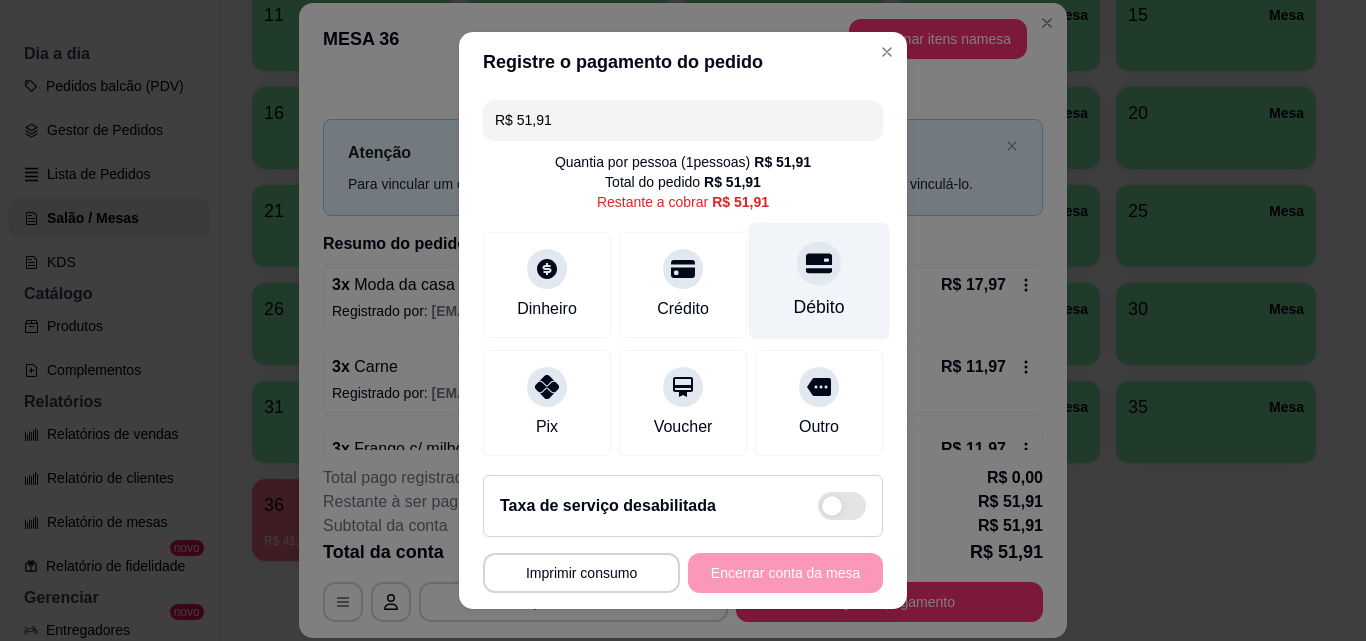 click on "Débito" at bounding box center [819, 281] 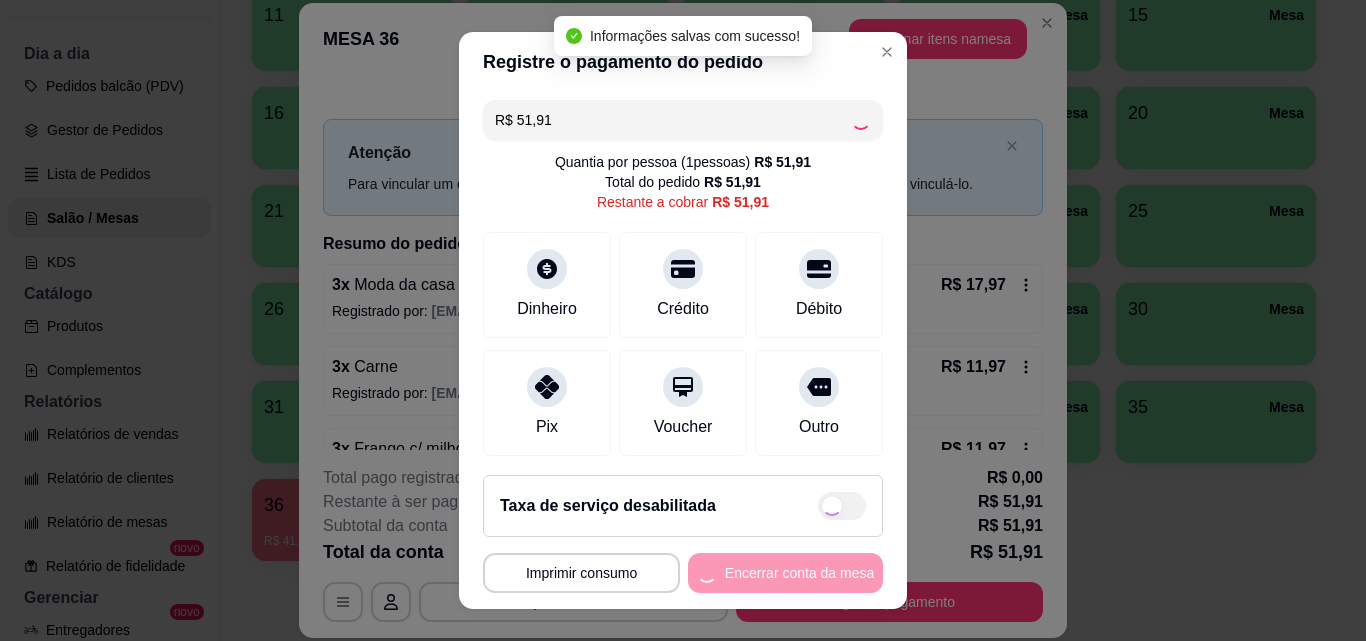 type on "R$ 0,00" 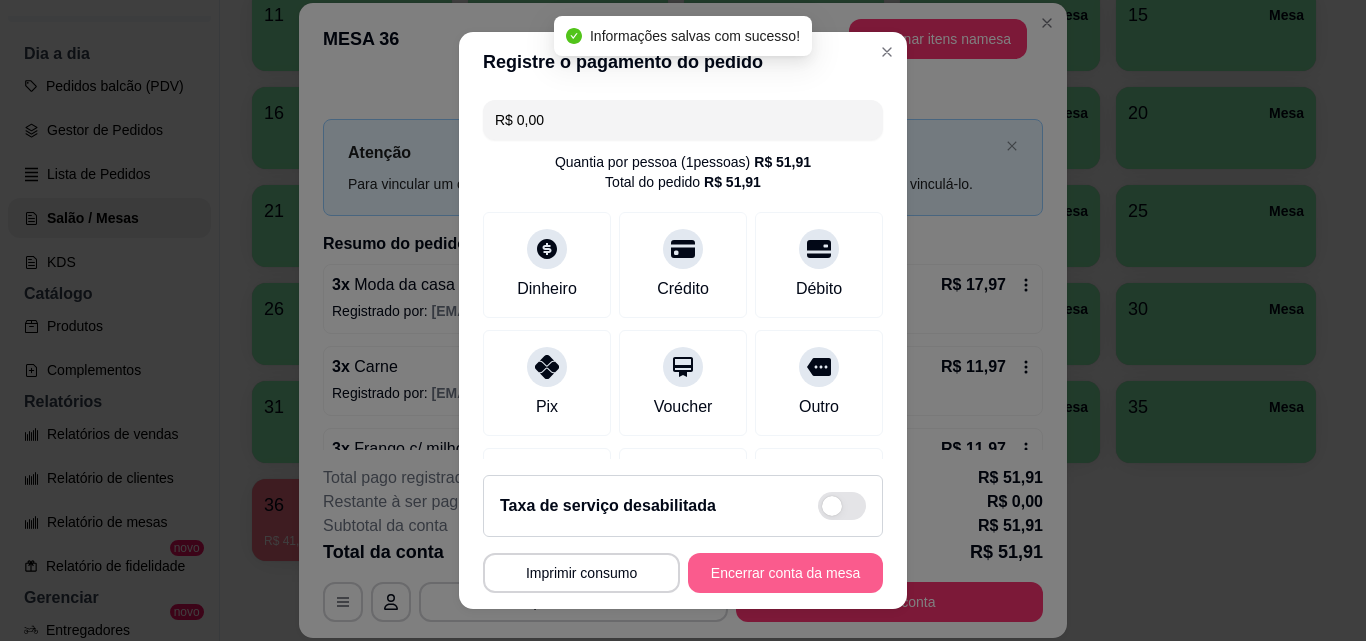 click on "Encerrar conta da mesa" at bounding box center (785, 573) 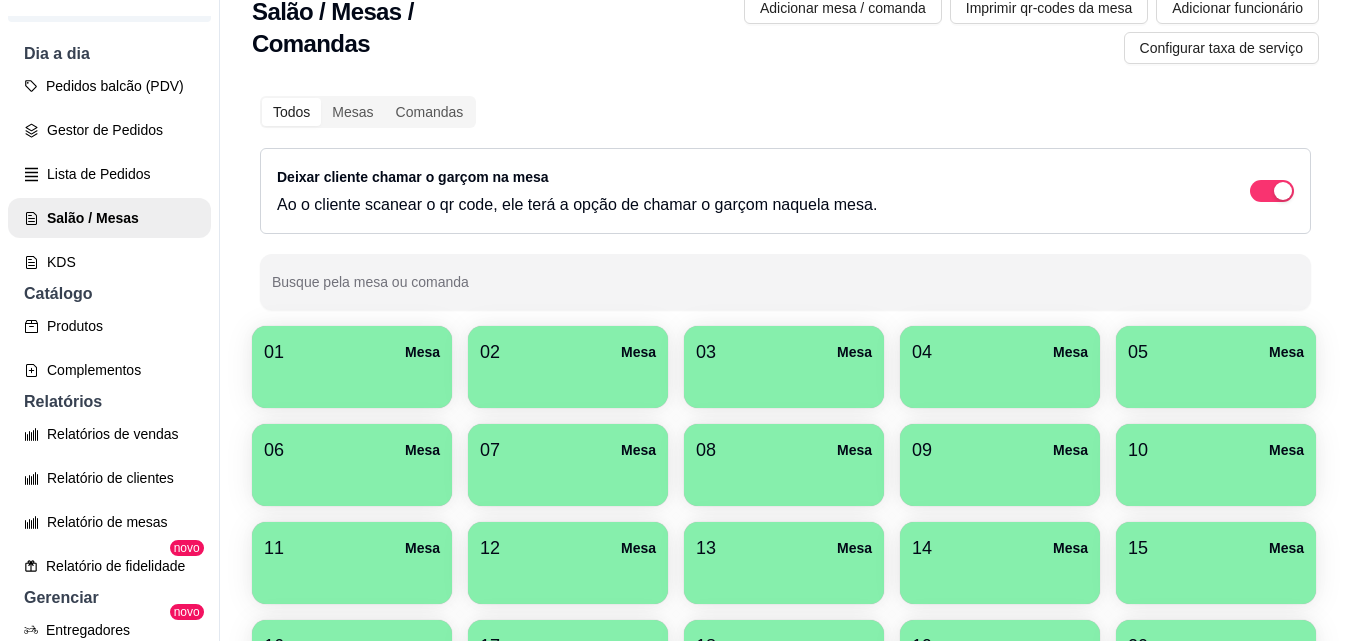 scroll, scrollTop: 0, scrollLeft: 0, axis: both 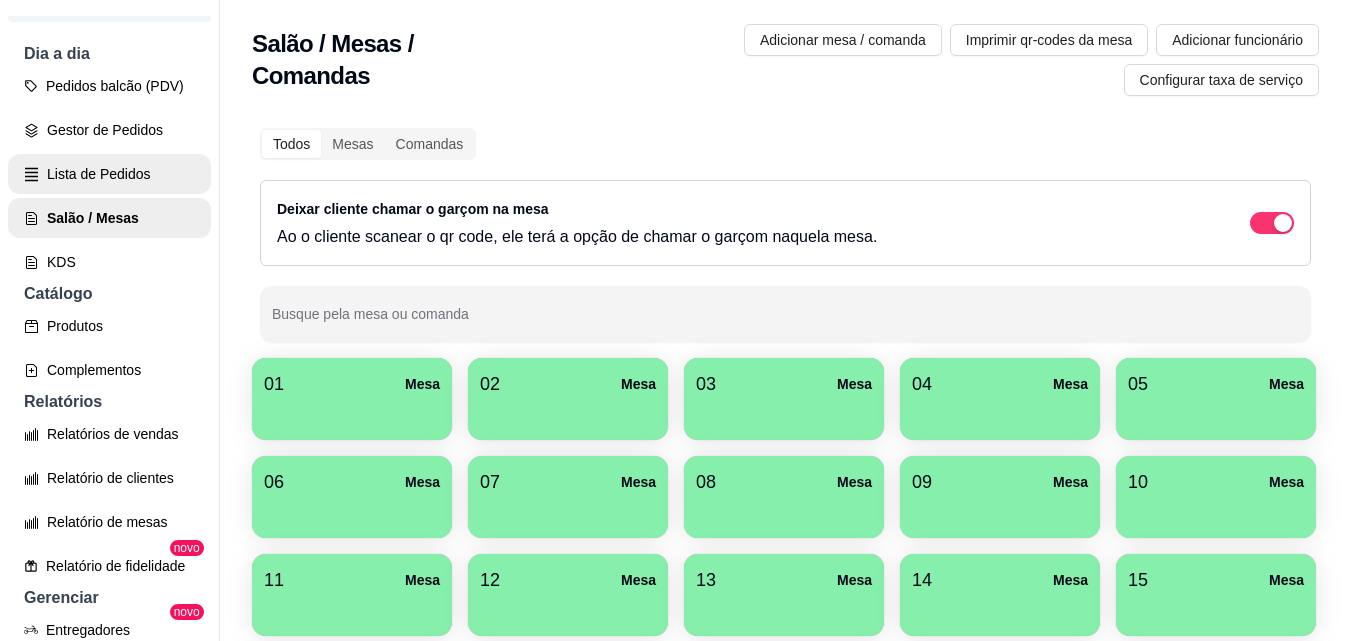 click on "Lista de Pedidos" at bounding box center (109, 174) 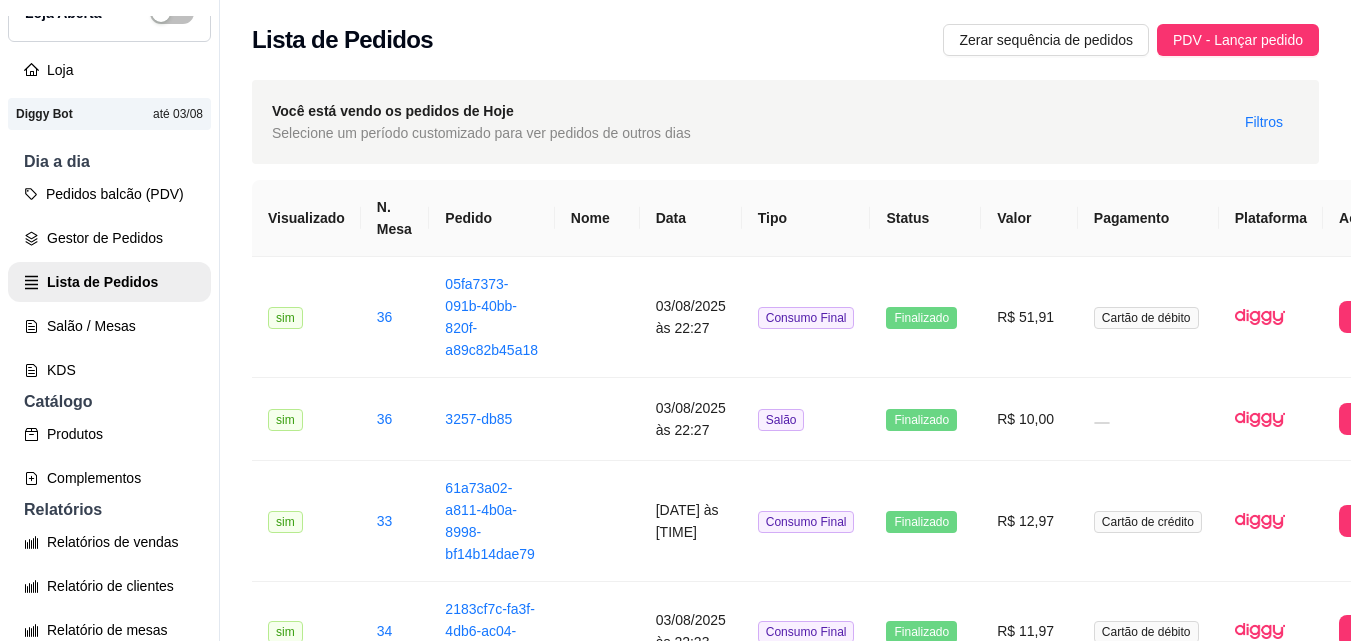scroll, scrollTop: 0, scrollLeft: 0, axis: both 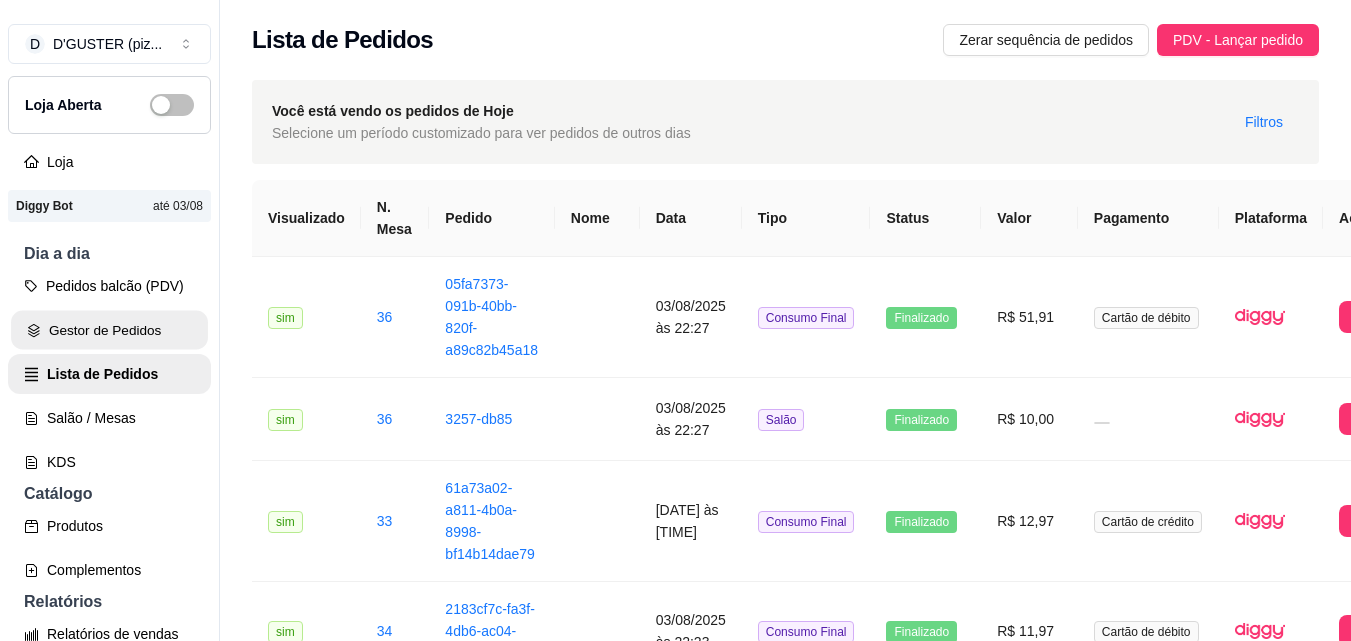 click on "Gestor de Pedidos" at bounding box center [109, 330] 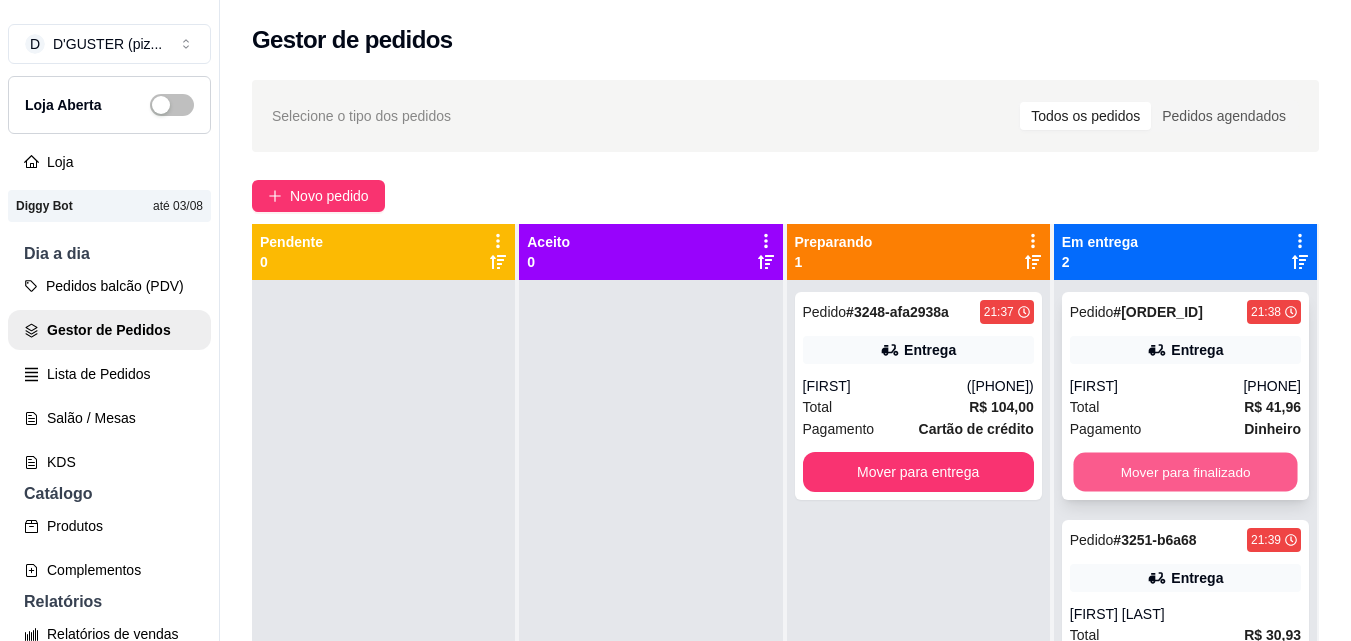 click on "Mover para finalizado" at bounding box center (1185, 472) 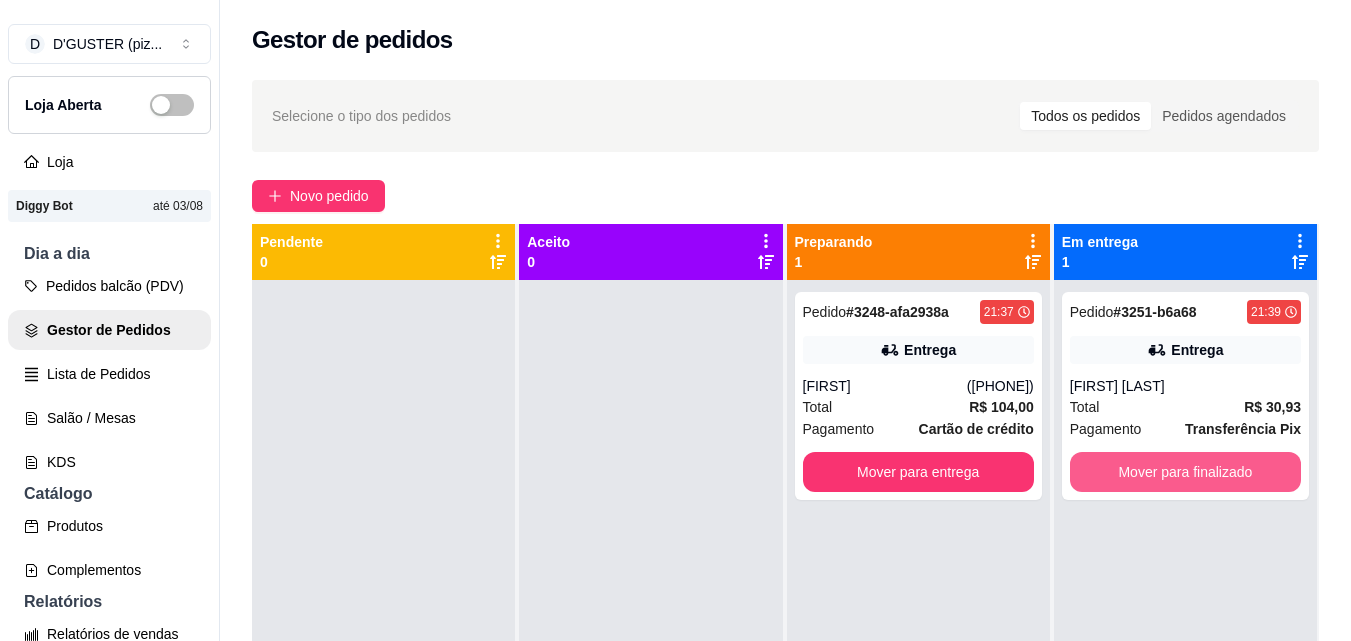 click on "Mover para finalizado" at bounding box center (1185, 472) 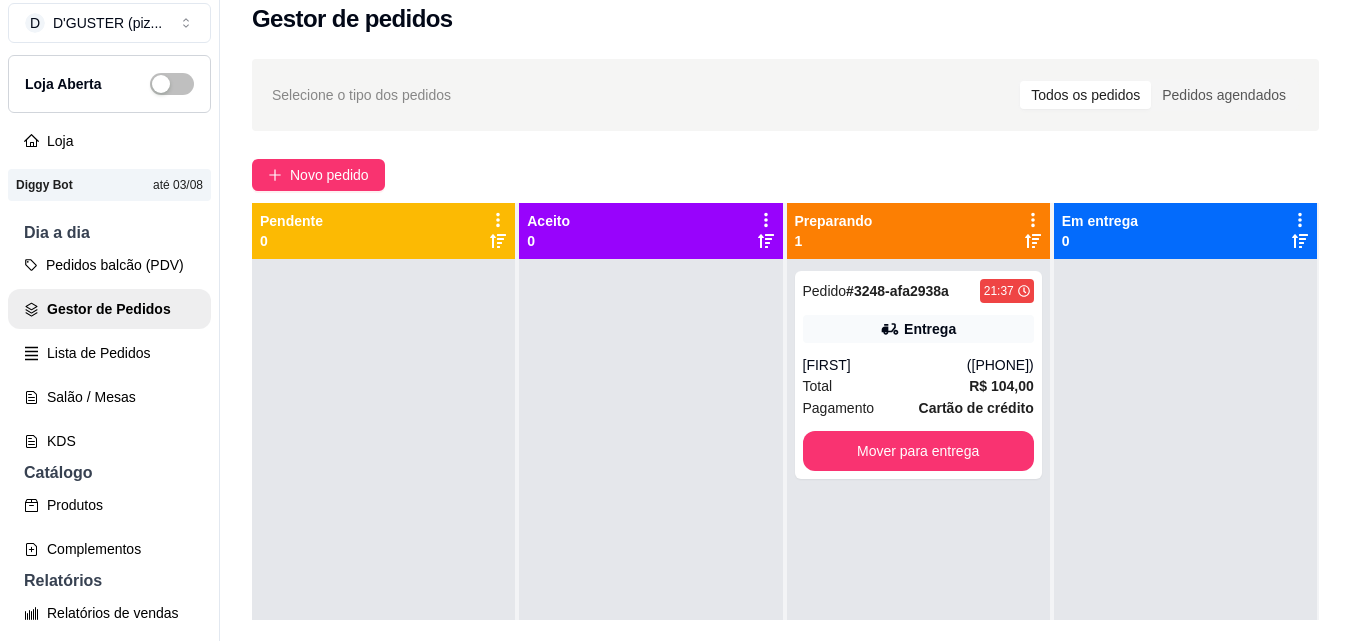 scroll, scrollTop: 32, scrollLeft: 0, axis: vertical 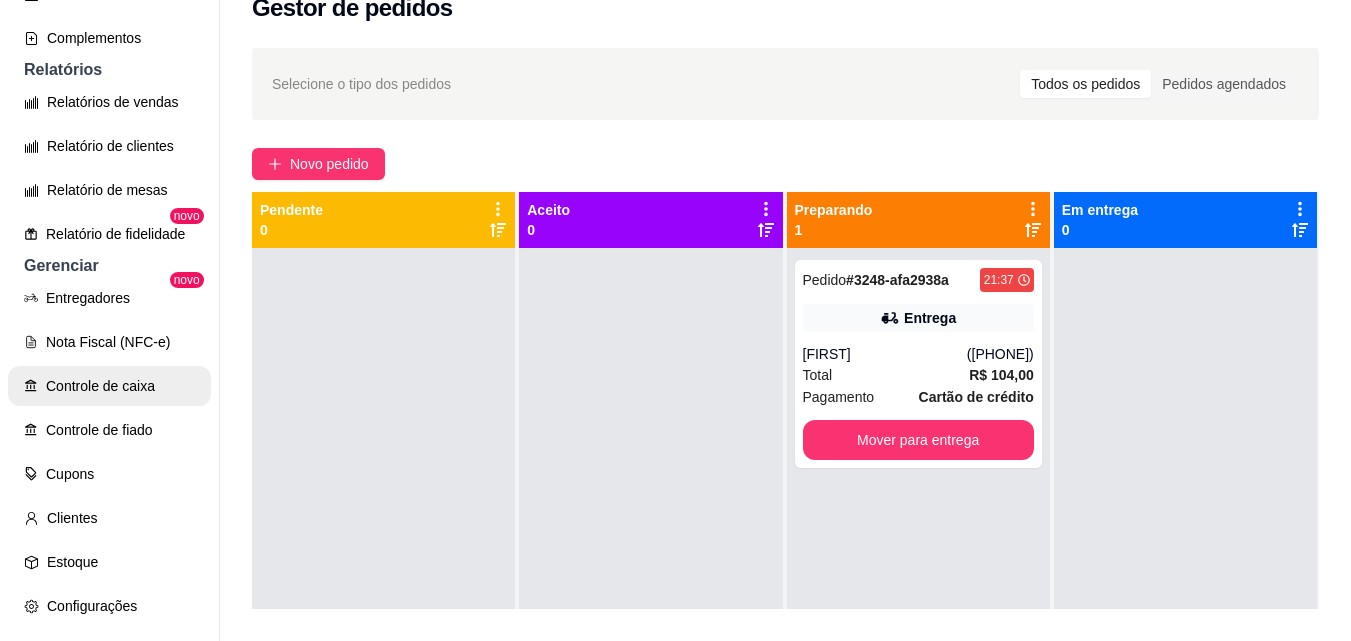 click on "Controle de caixa" at bounding box center (109, 386) 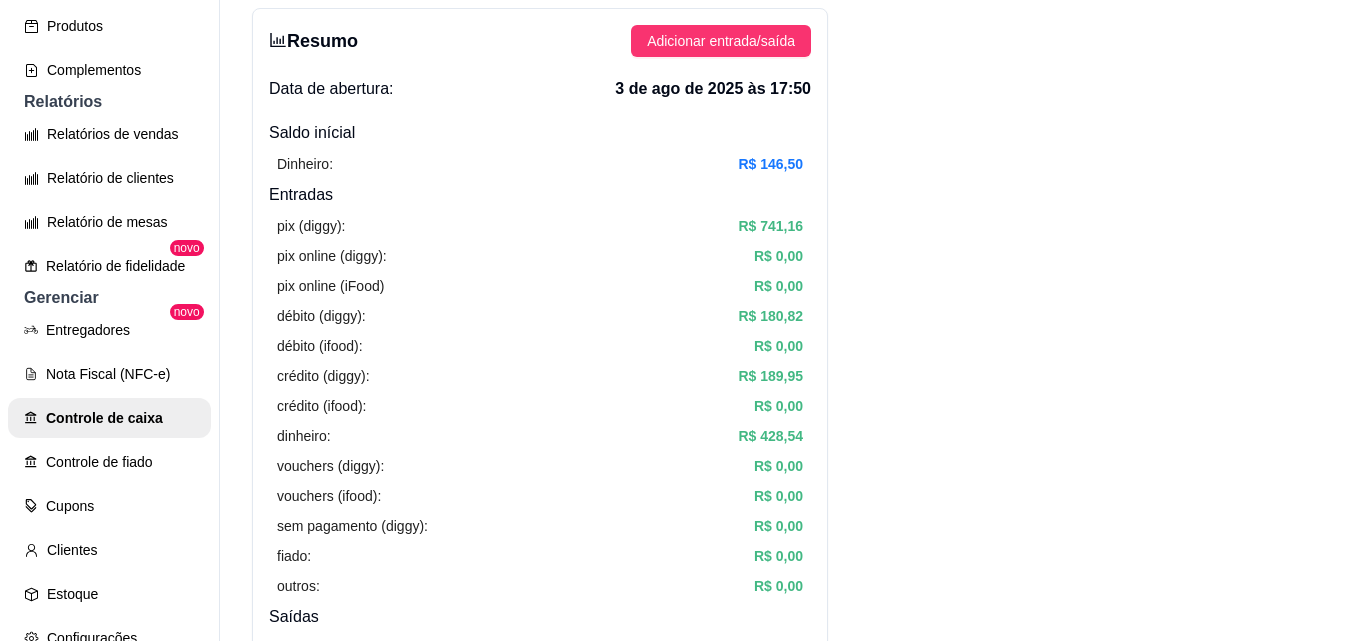 scroll, scrollTop: 0, scrollLeft: 0, axis: both 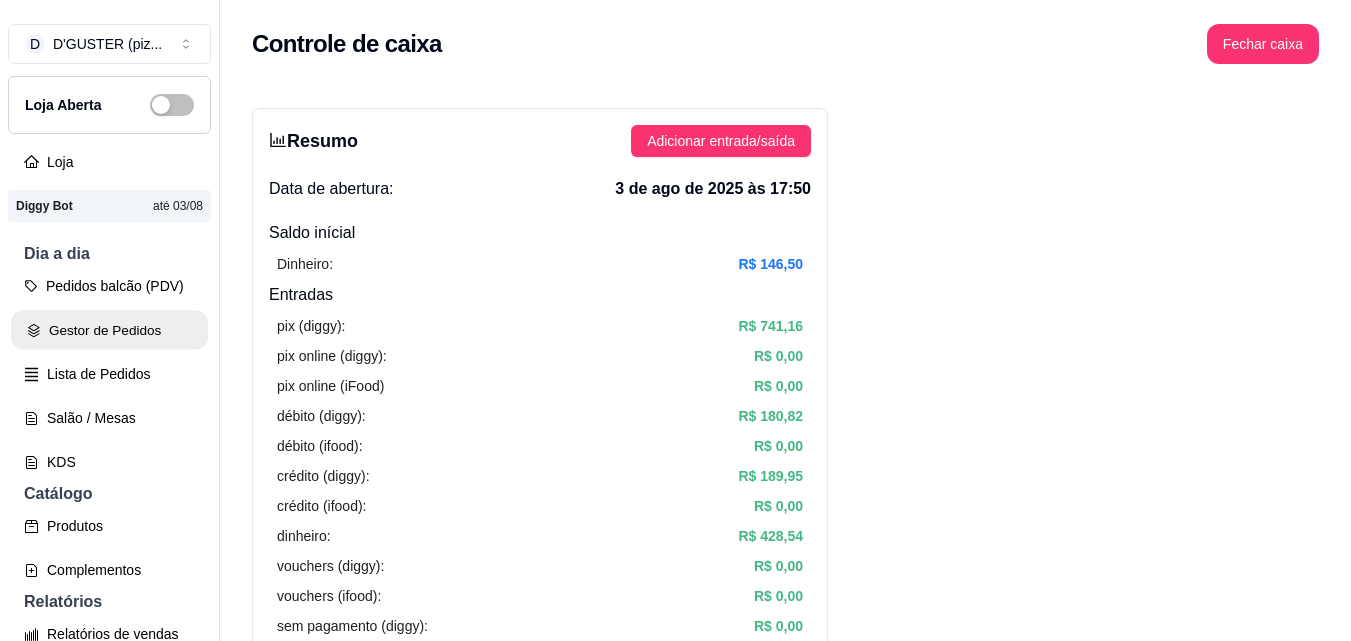 click on "Gestor de Pedidos" at bounding box center [109, 330] 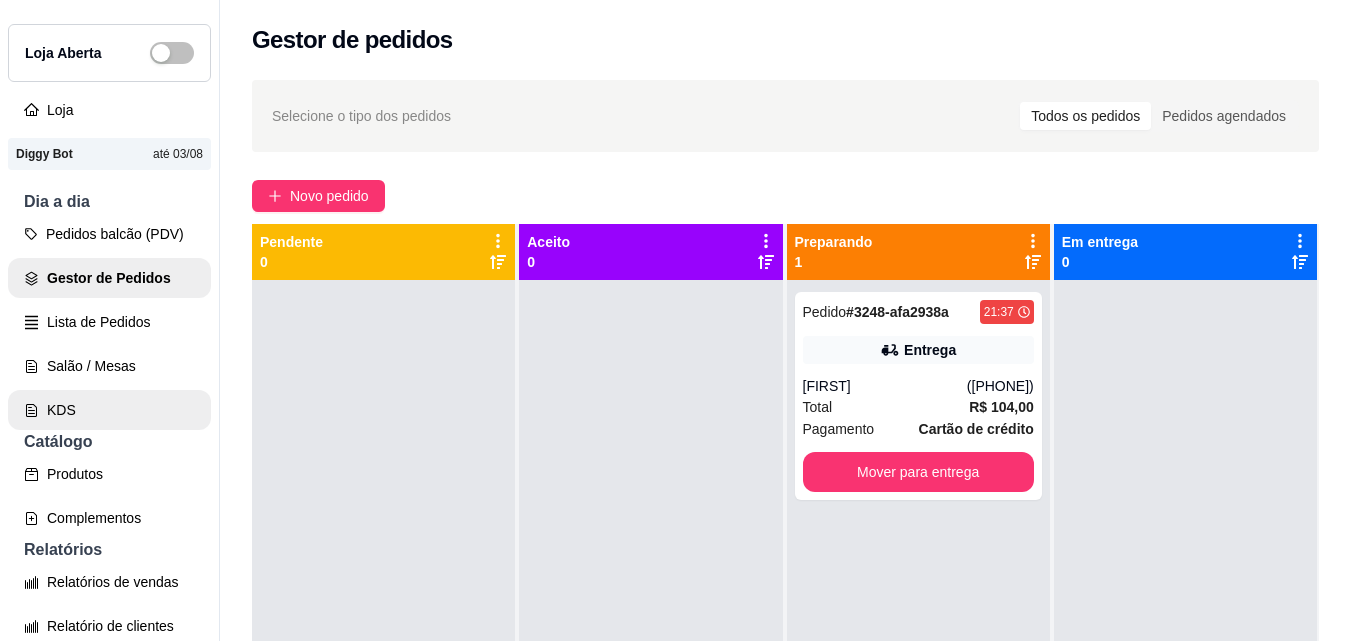 scroll, scrollTop: 200, scrollLeft: 0, axis: vertical 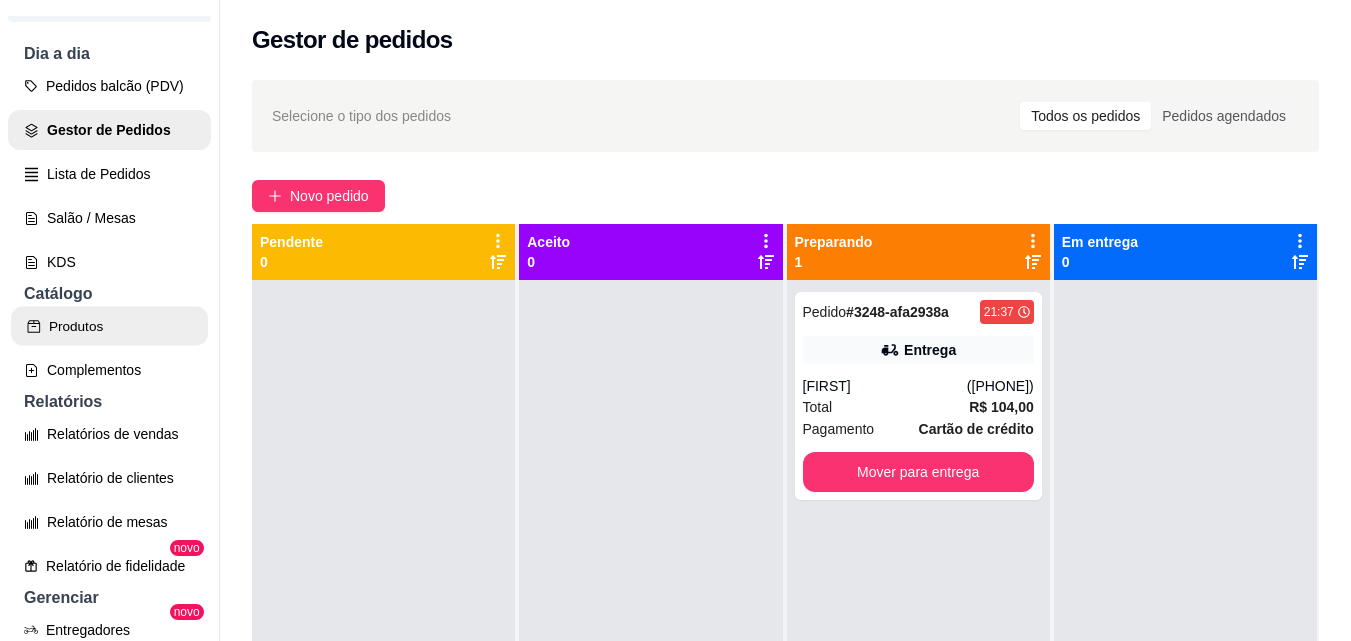 click on "Produtos" at bounding box center (109, 326) 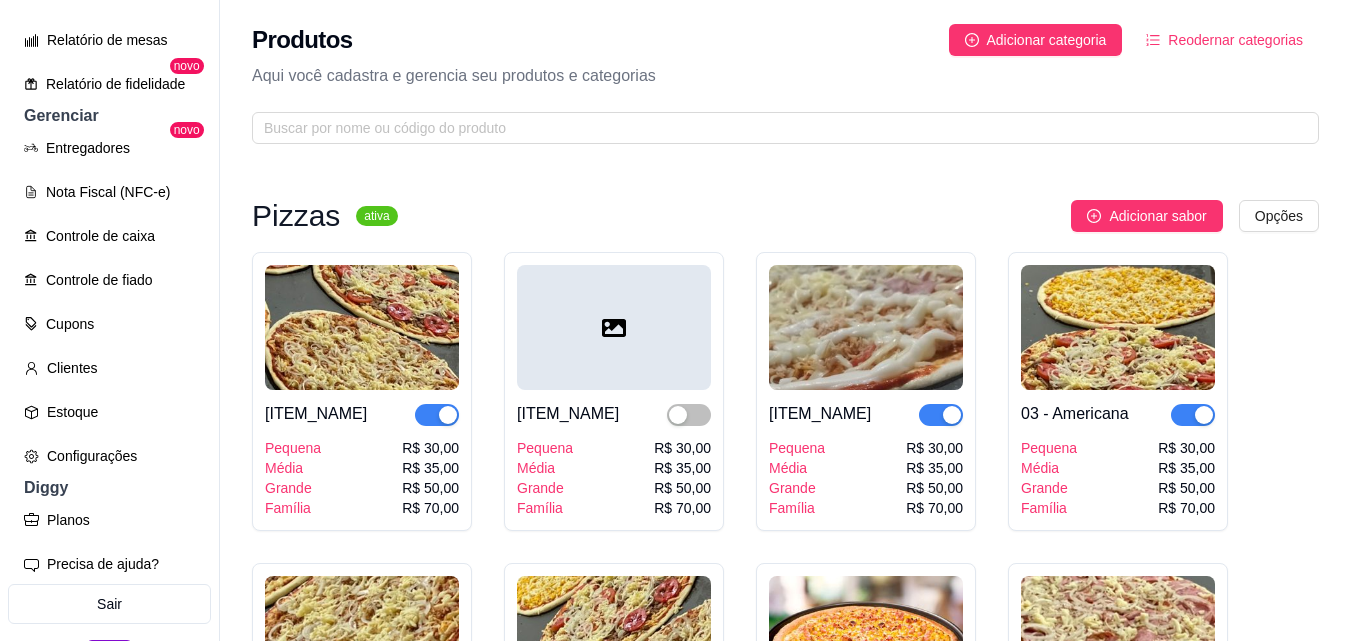 scroll, scrollTop: 700, scrollLeft: 0, axis: vertical 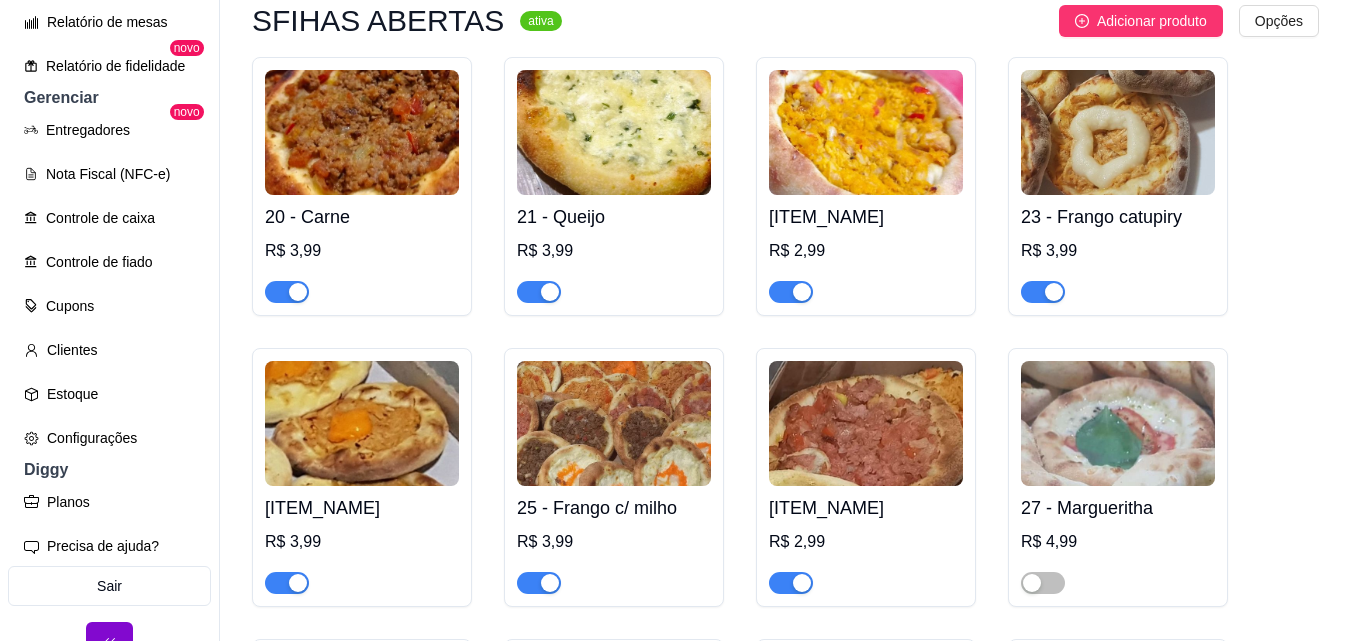 click at bounding box center (287, 292) 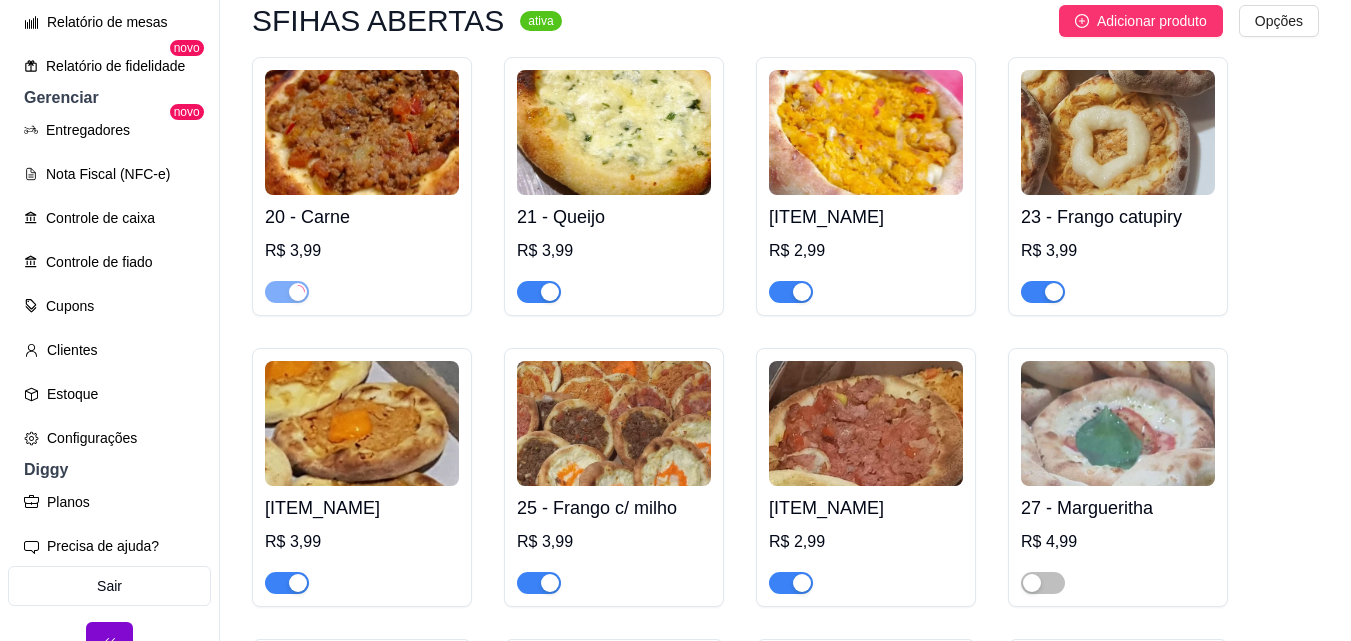 click at bounding box center [539, 292] 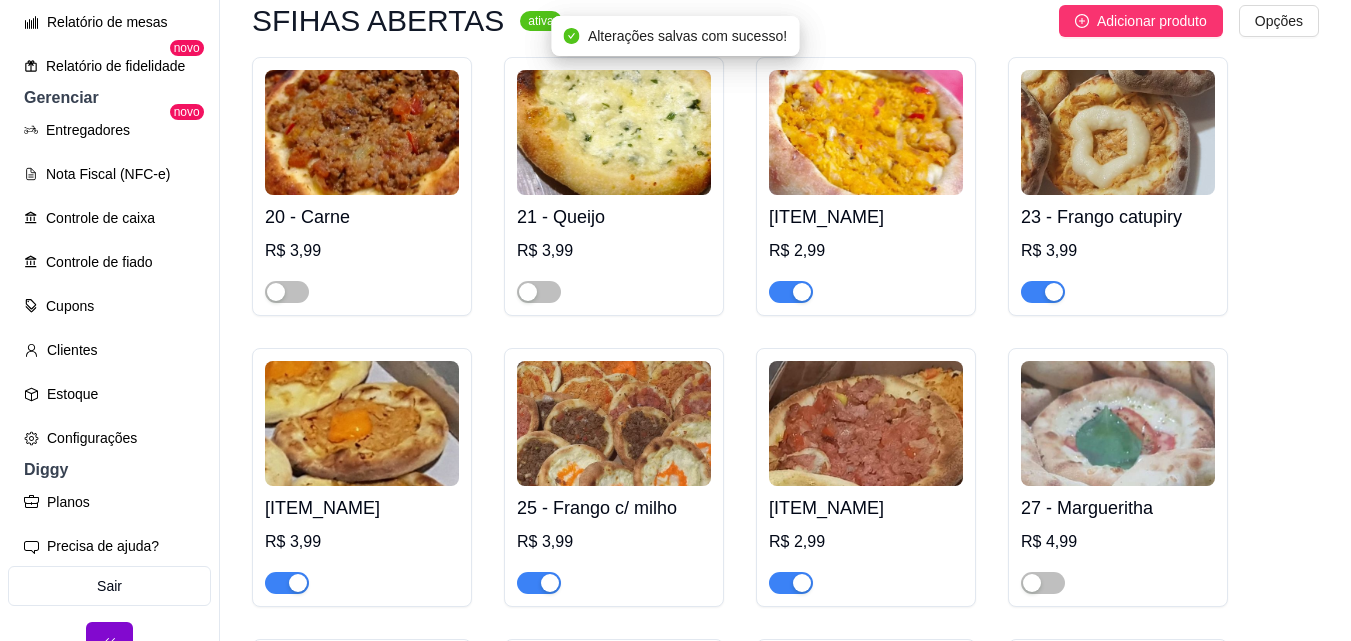 click at bounding box center [791, 292] 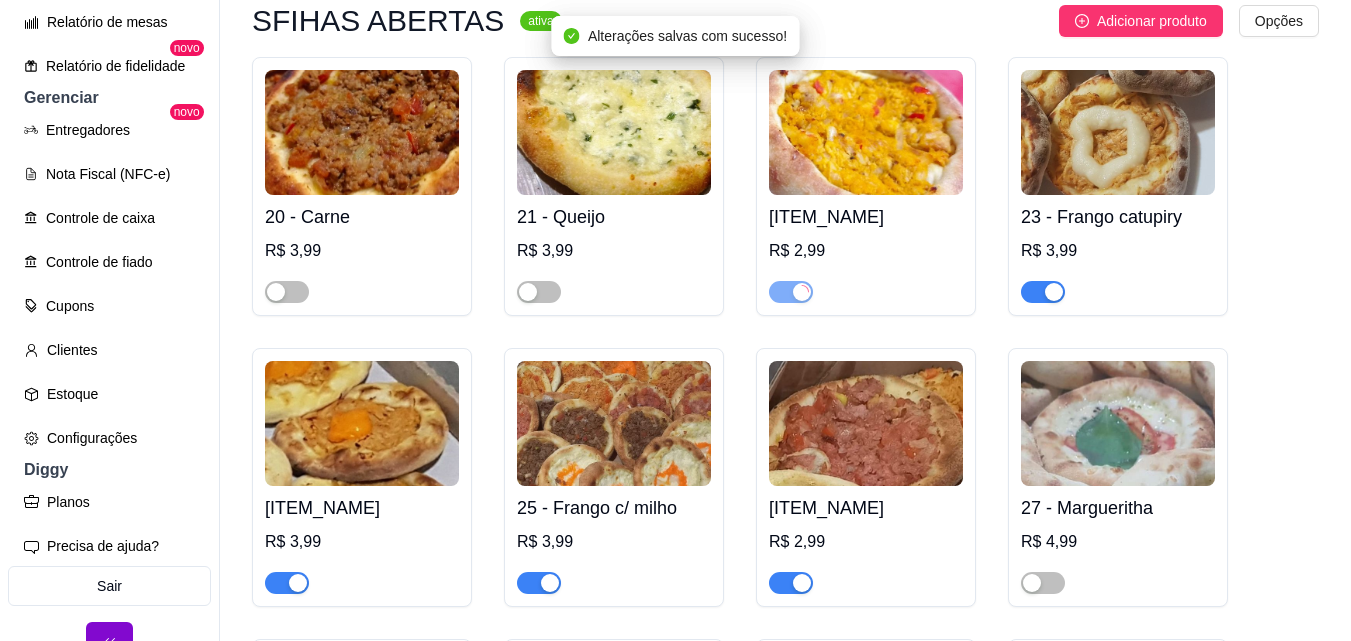 click at bounding box center [1043, 292] 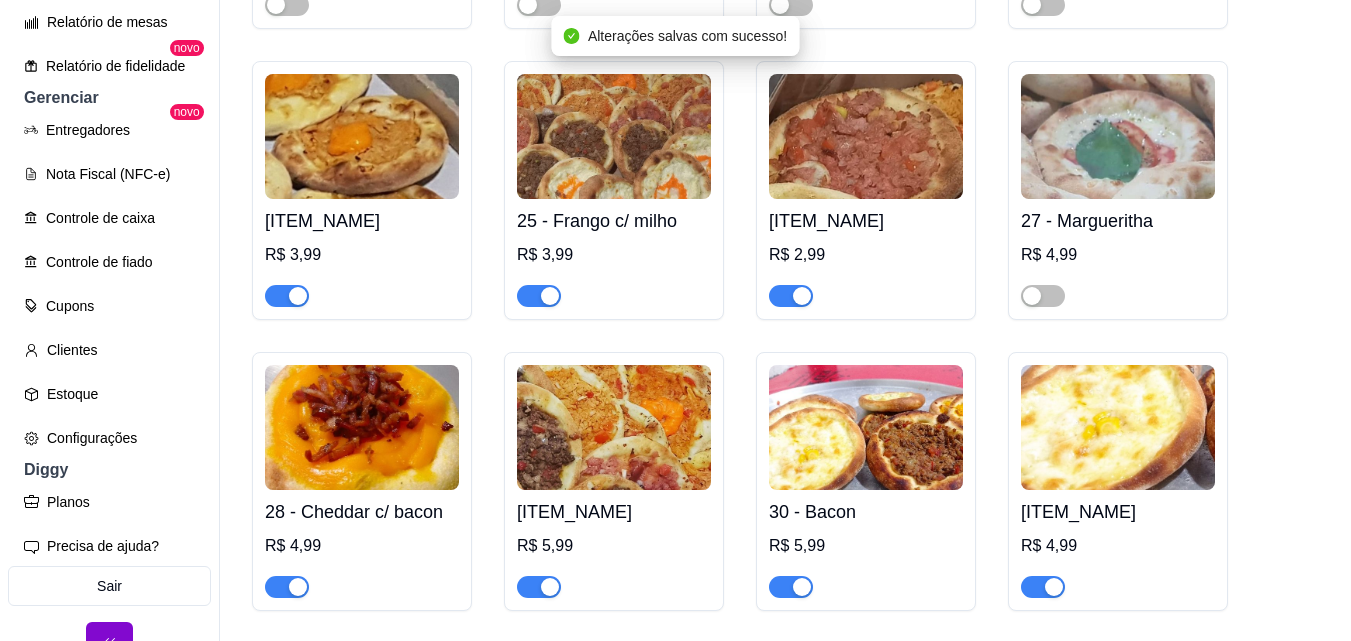 scroll, scrollTop: 2800, scrollLeft: 0, axis: vertical 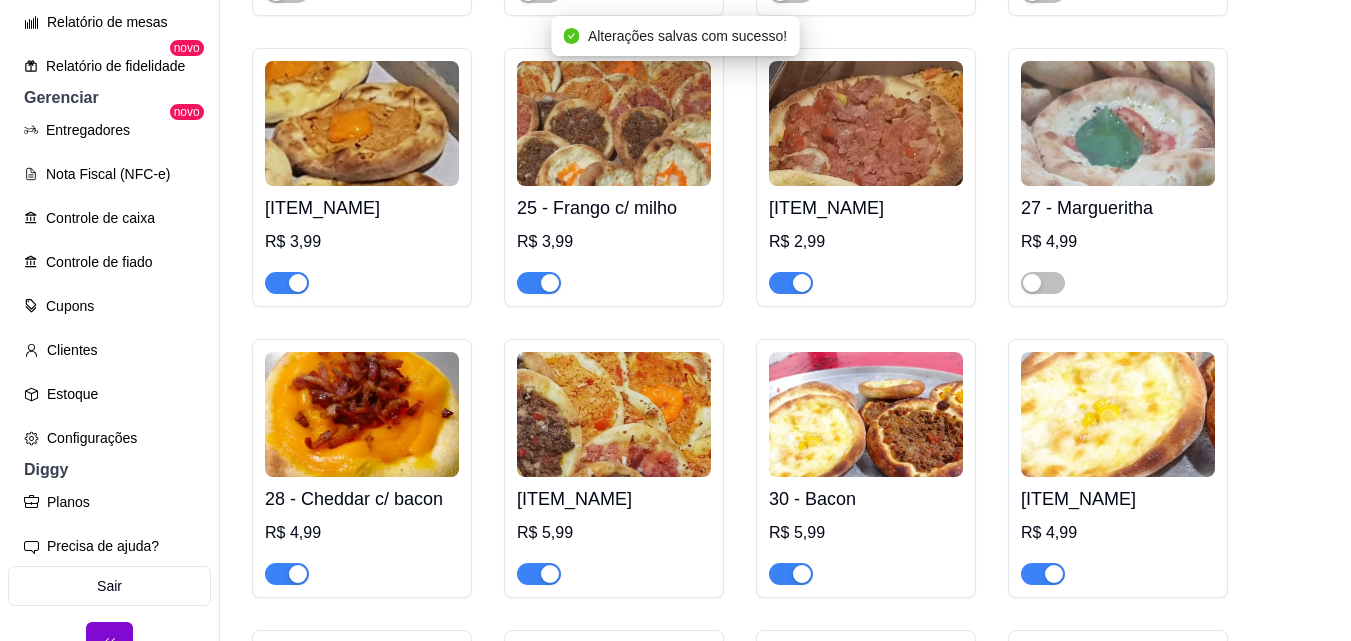 click at bounding box center [287, 283] 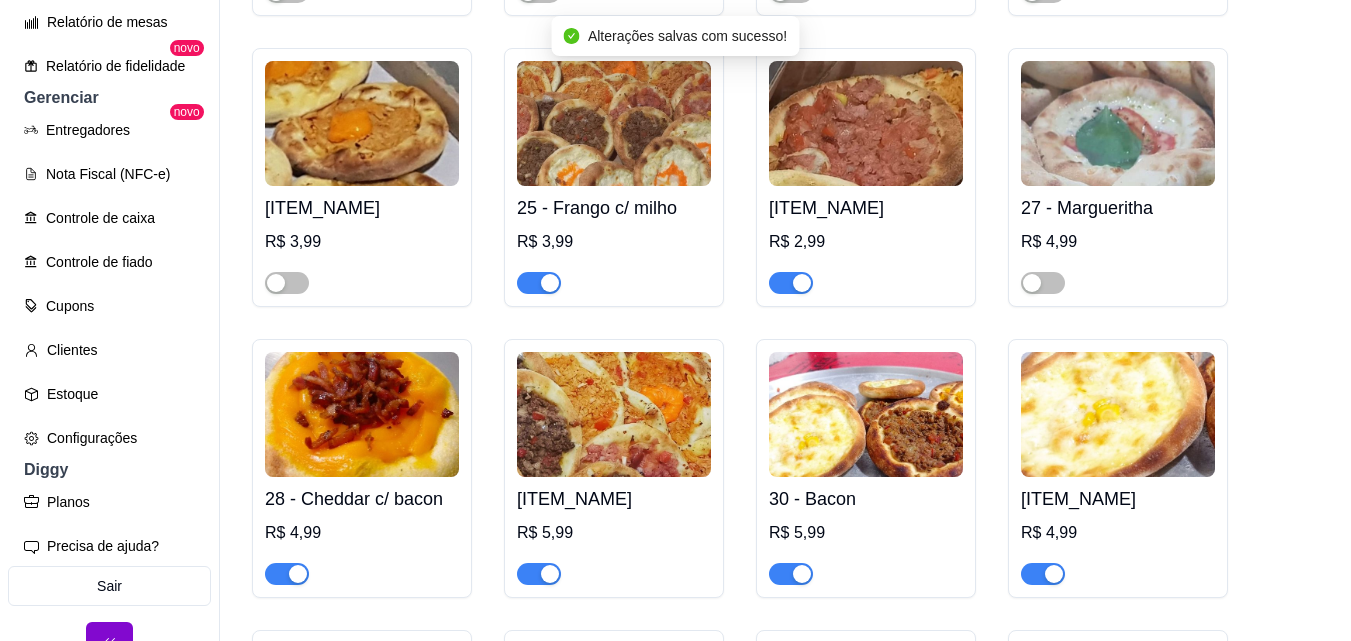 click at bounding box center (539, 283) 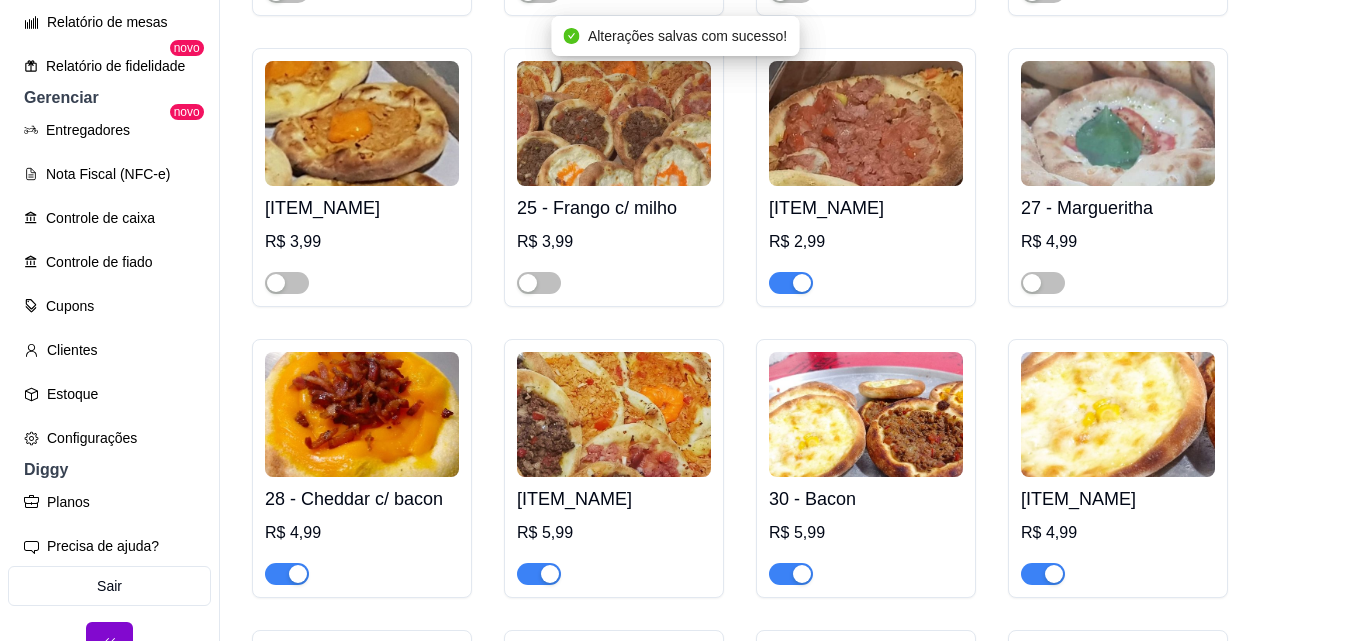 click at bounding box center [791, 283] 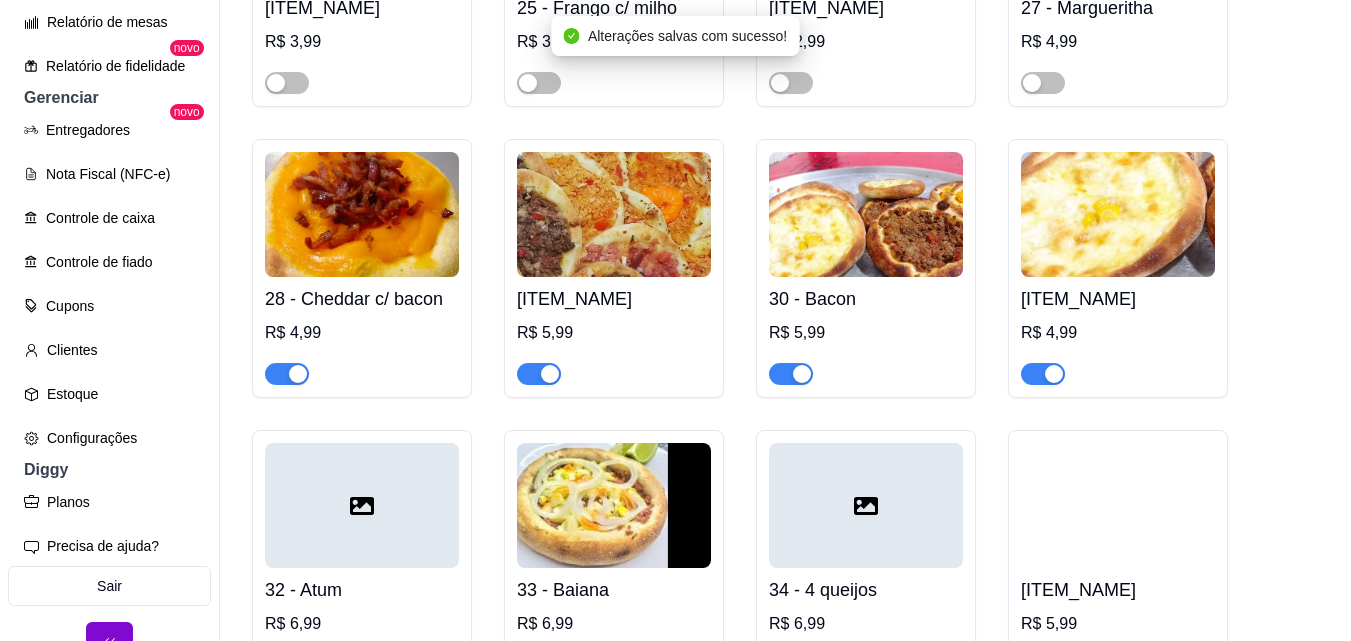 scroll, scrollTop: 3200, scrollLeft: 0, axis: vertical 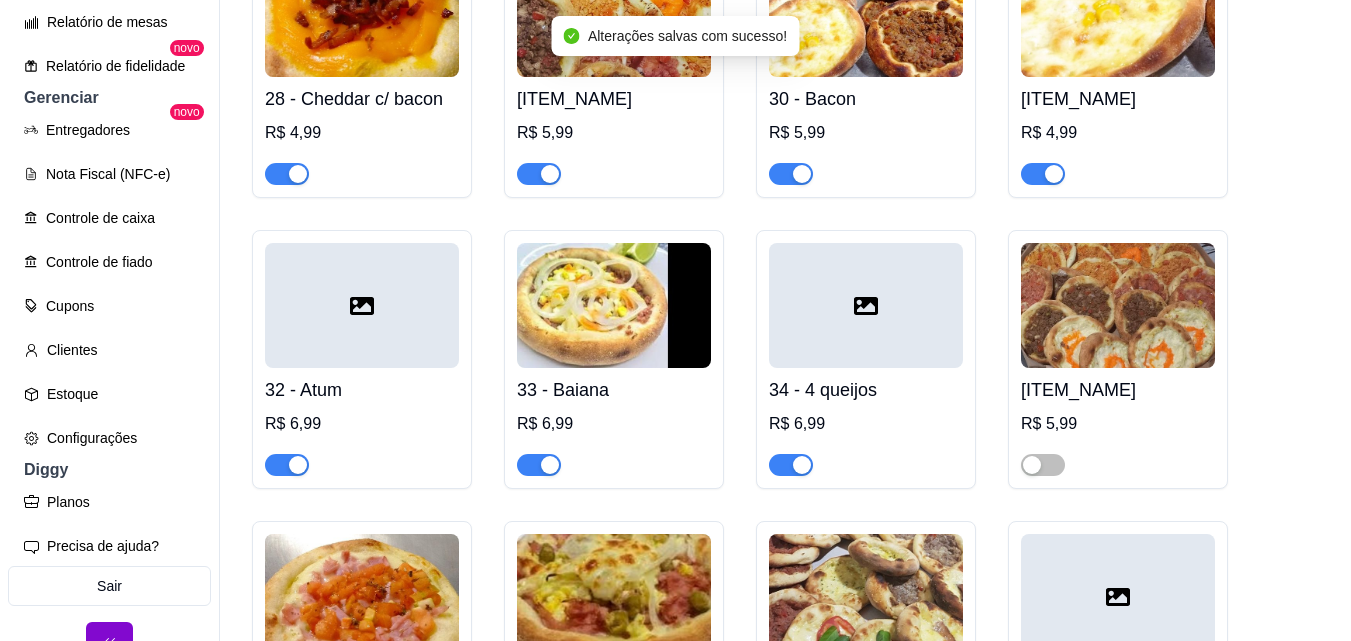 click at bounding box center [287, 174] 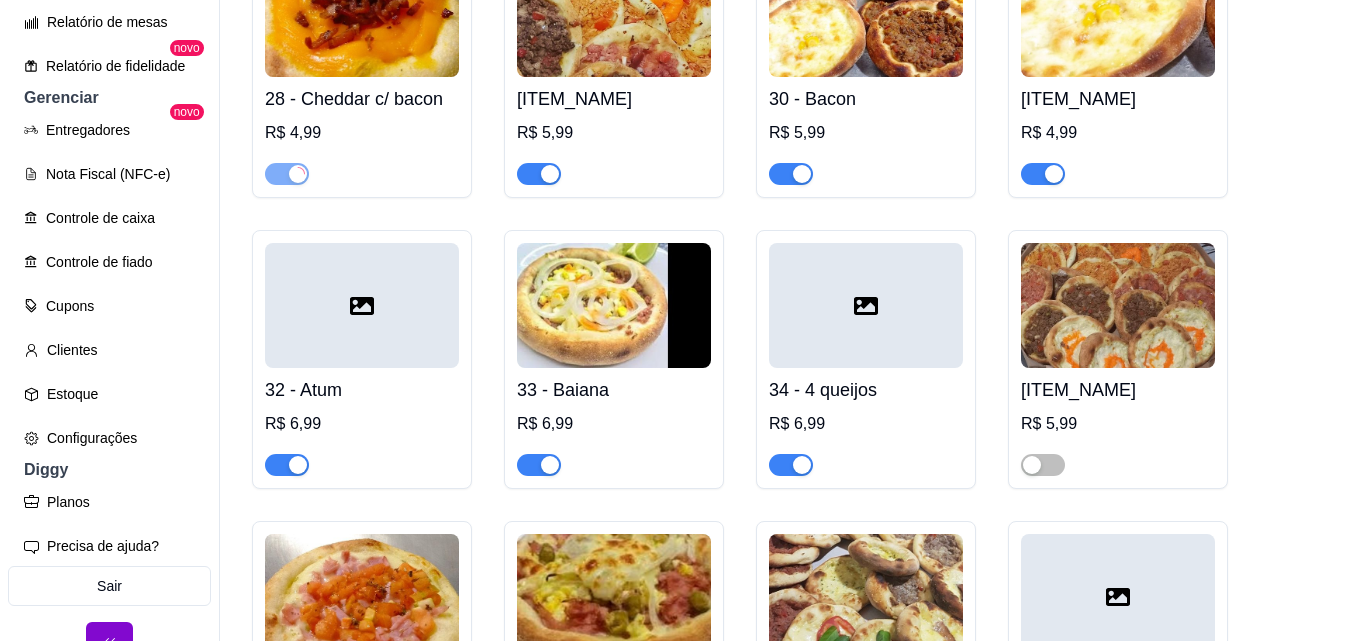 click at bounding box center [539, 174] 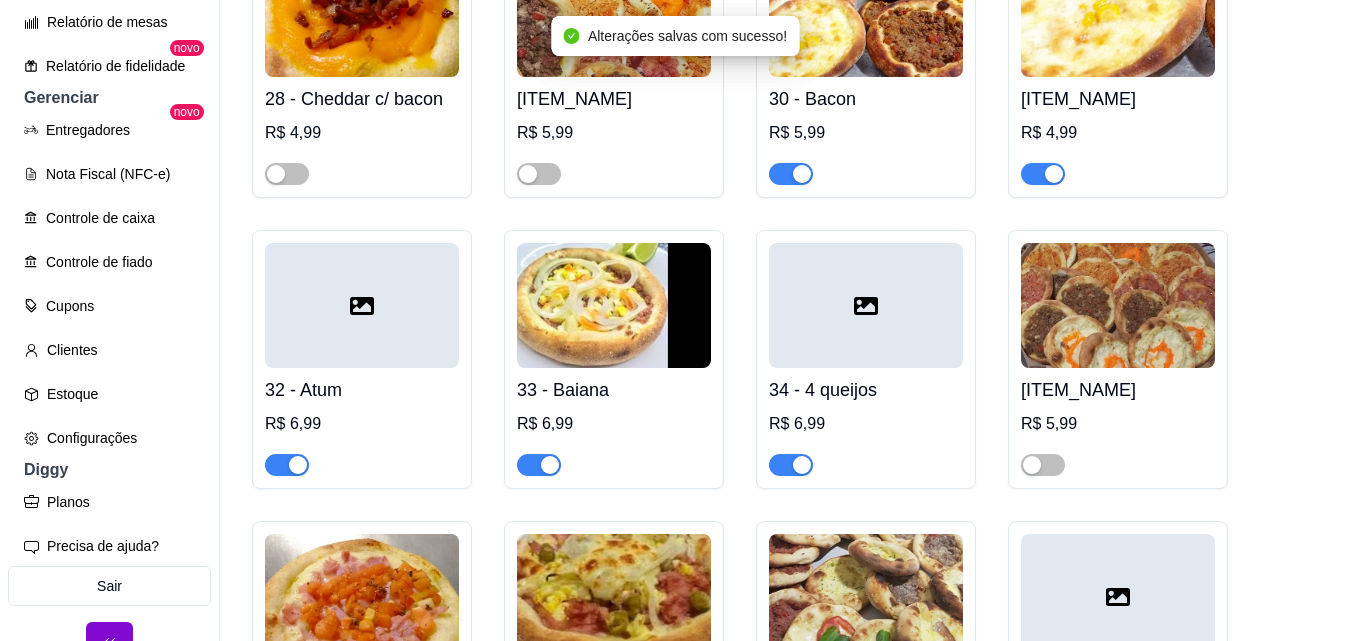 click at bounding box center (791, 174) 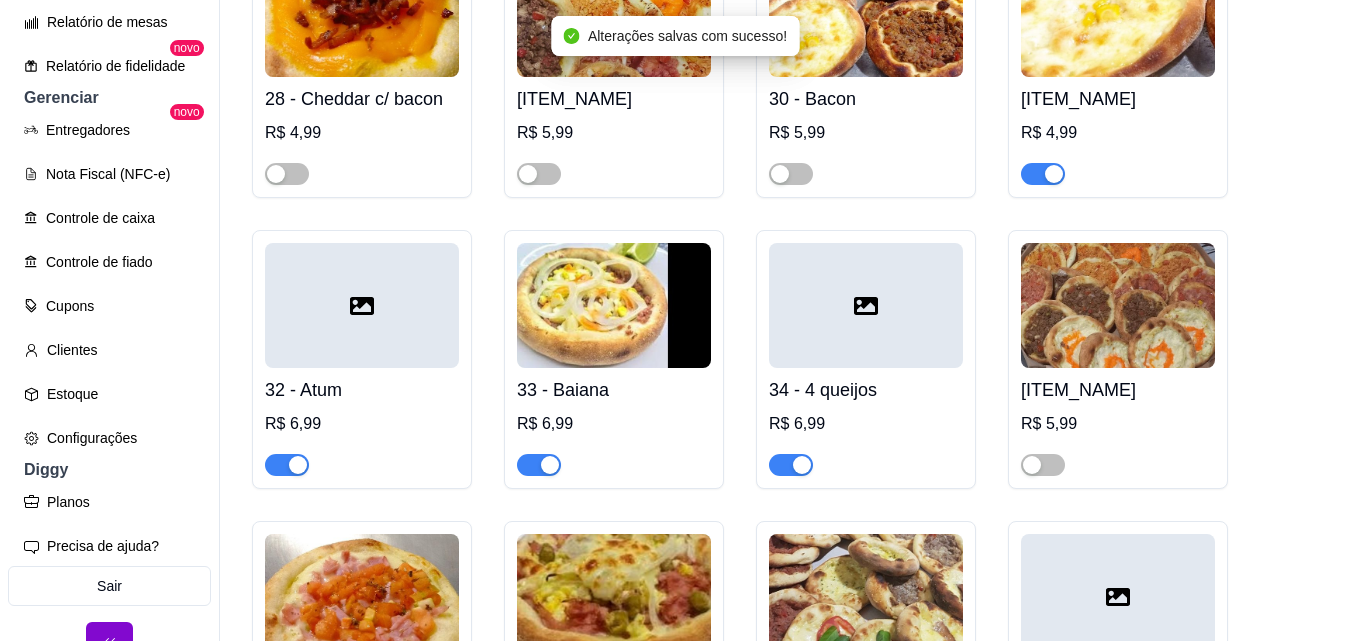 click at bounding box center [1043, 174] 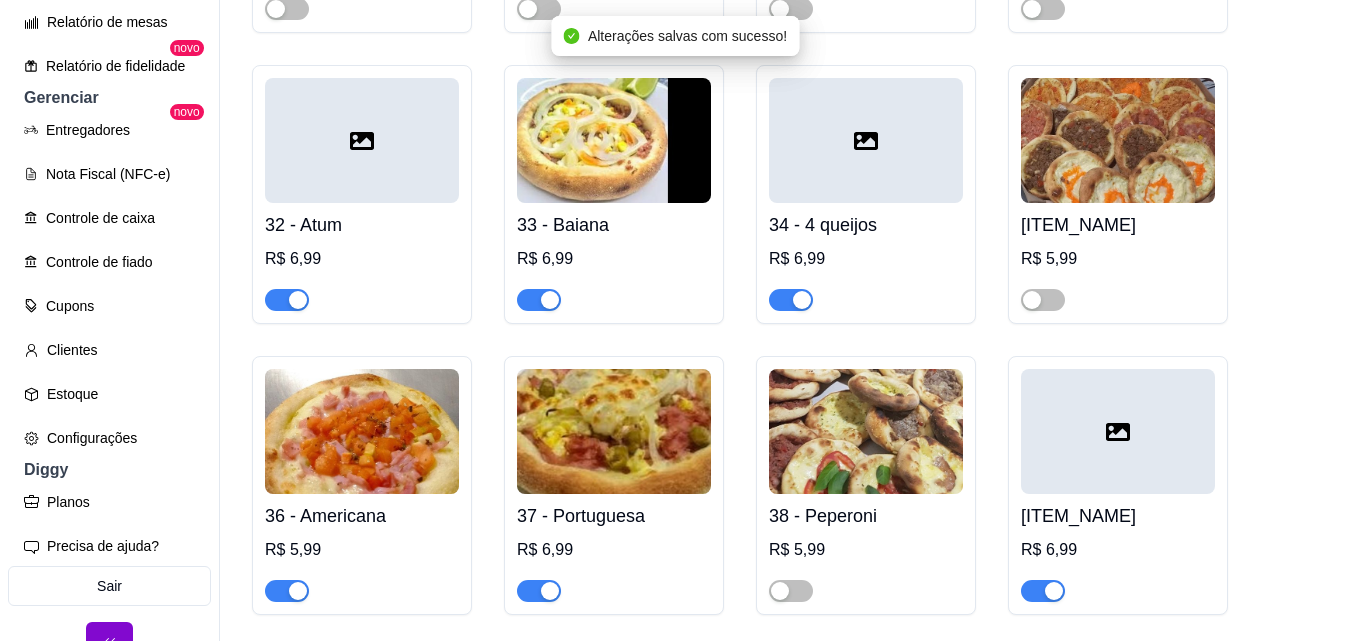 scroll, scrollTop: 3400, scrollLeft: 0, axis: vertical 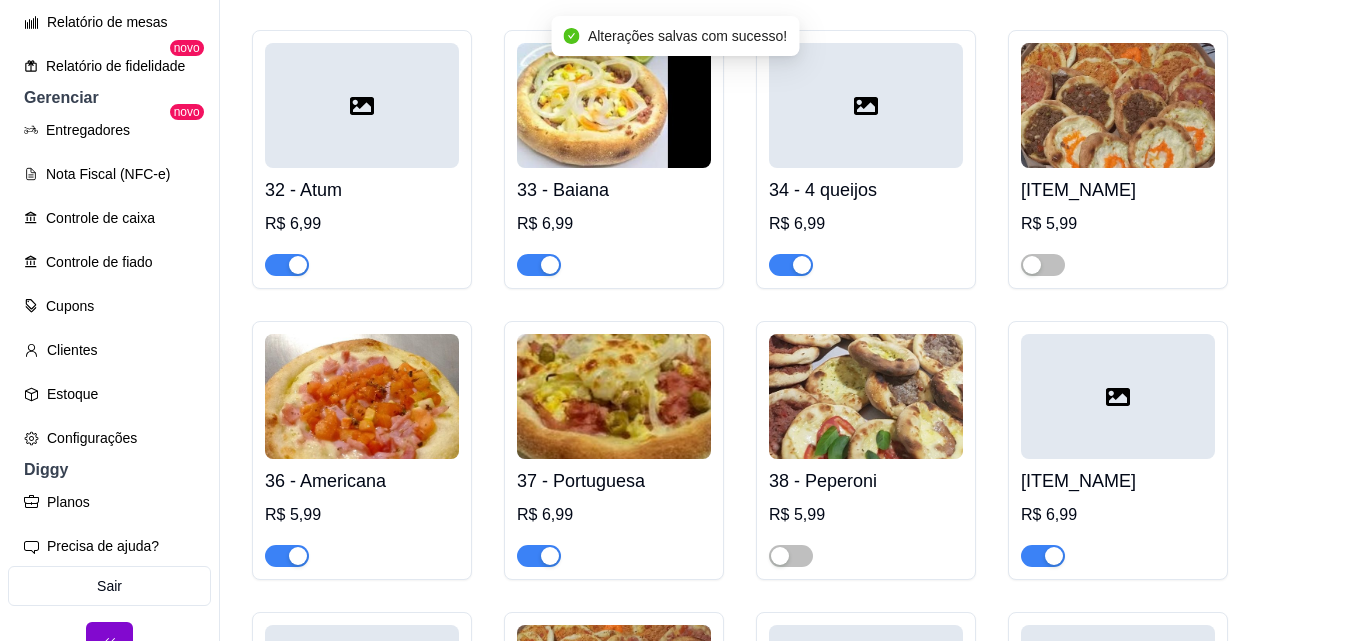 click at bounding box center [287, 265] 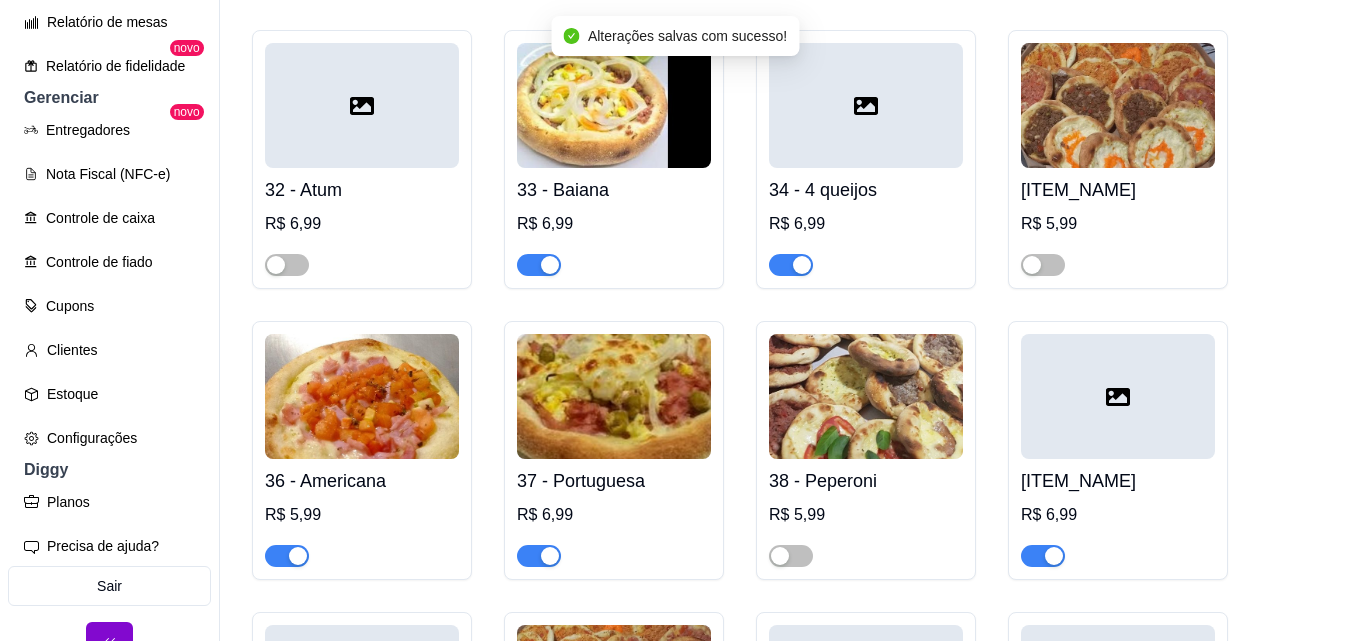 click at bounding box center [539, 265] 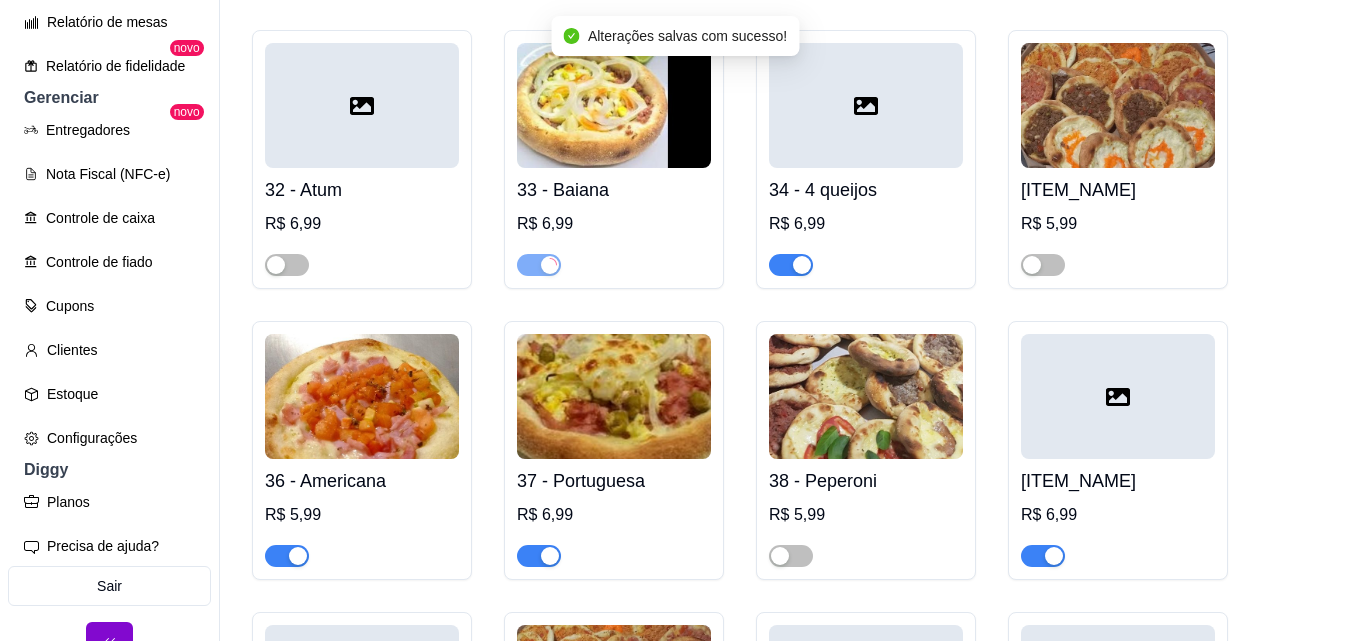 click at bounding box center [791, 265] 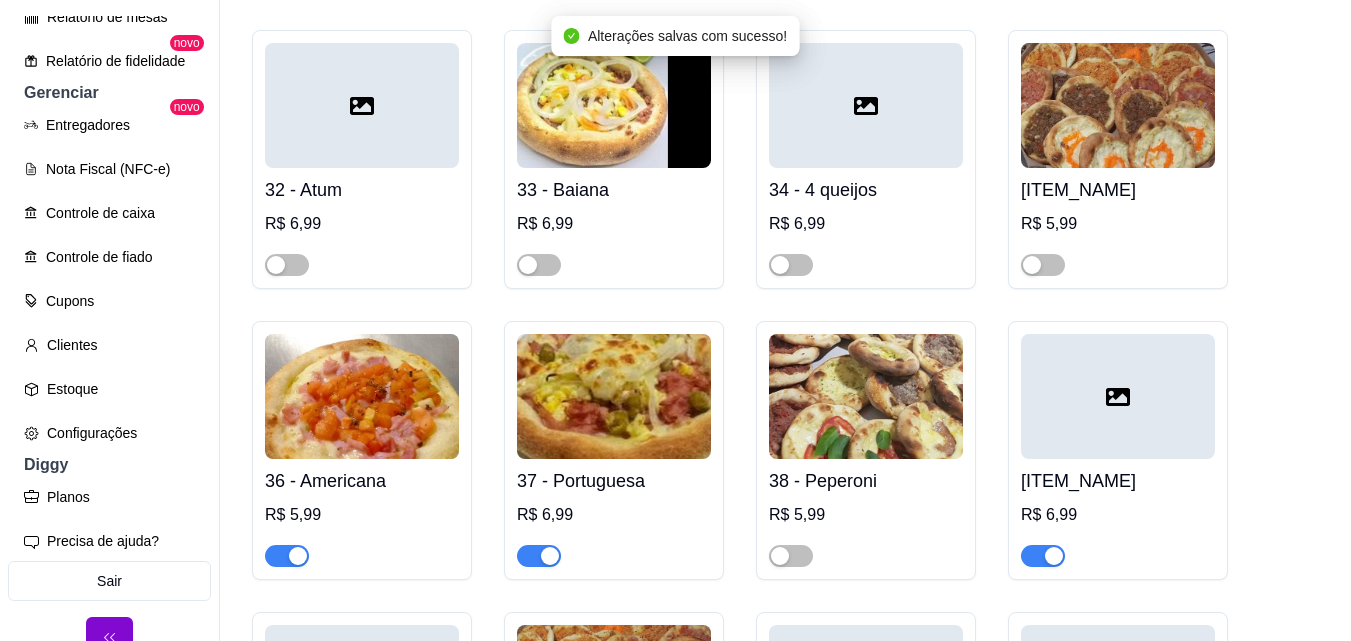 scroll, scrollTop: 729, scrollLeft: 0, axis: vertical 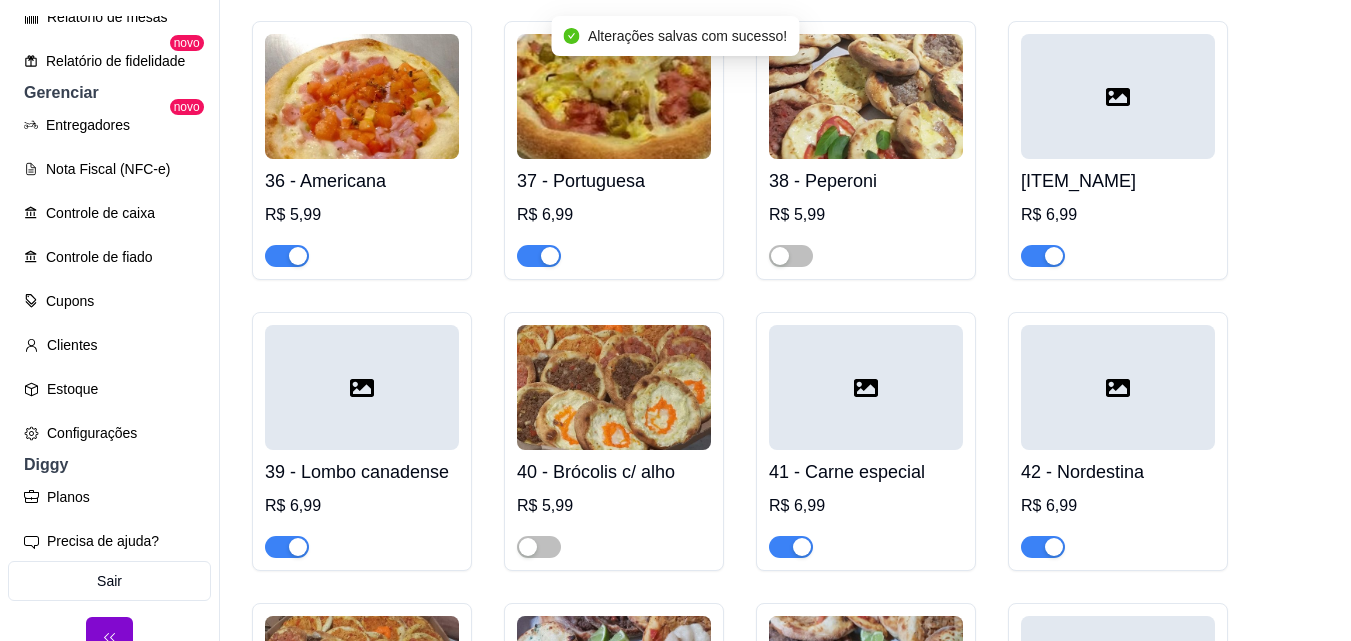 click at bounding box center [287, 256] 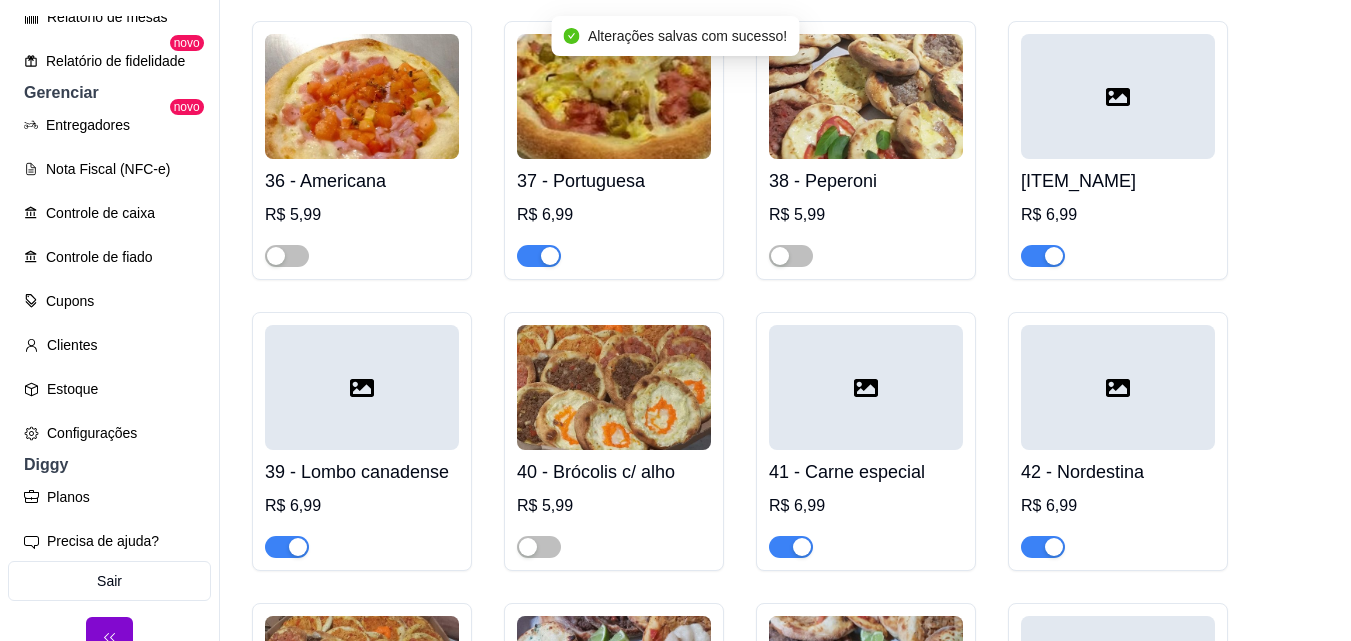 click at bounding box center (539, 256) 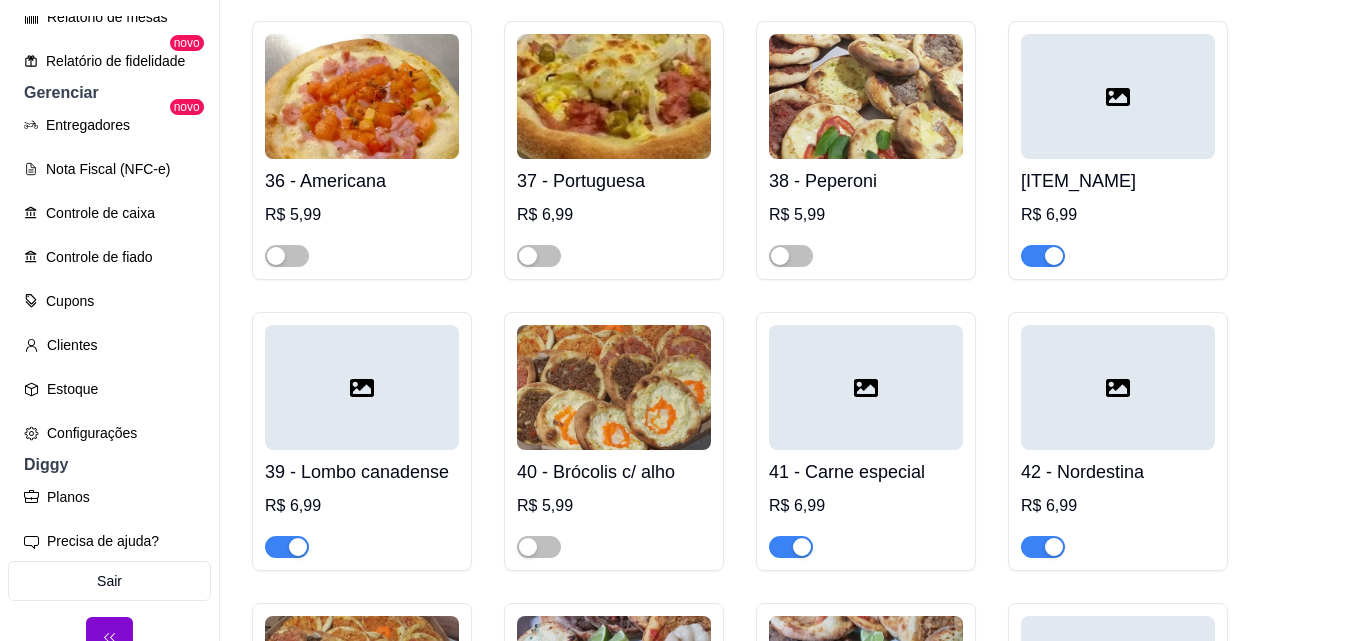 click at bounding box center (1043, 256) 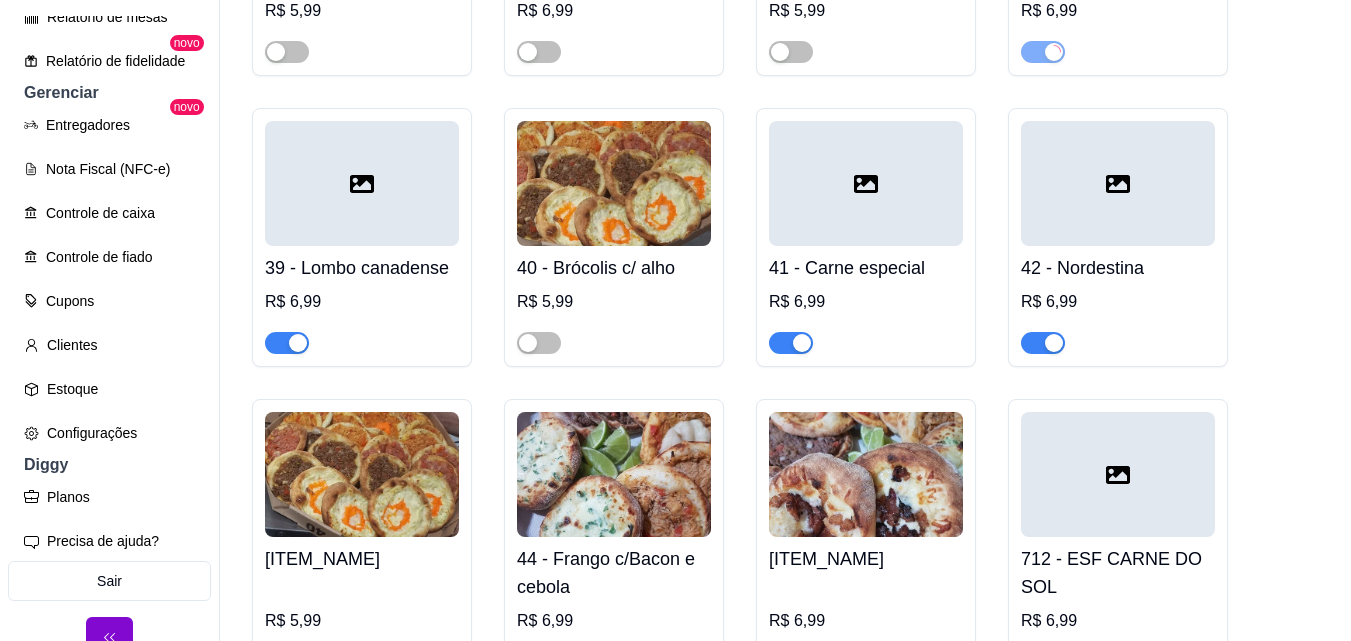 scroll, scrollTop: 4000, scrollLeft: 0, axis: vertical 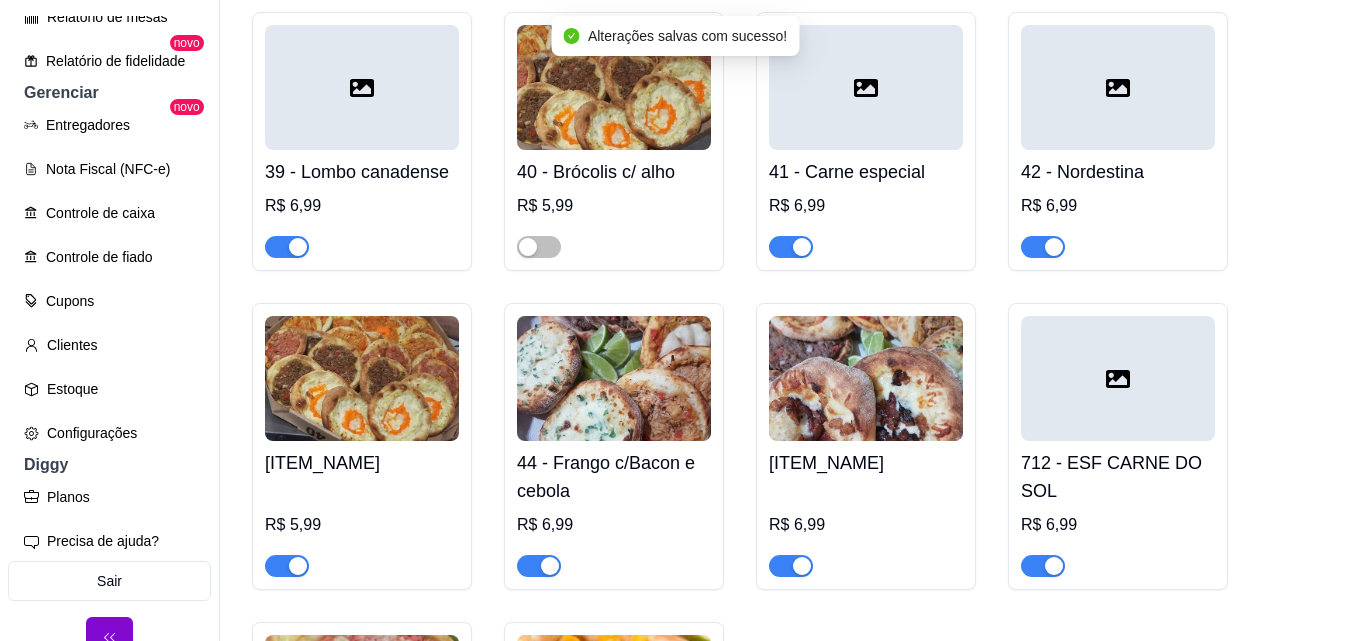 drag, startPoint x: 281, startPoint y: 256, endPoint x: 272, endPoint y: 269, distance: 15.811388 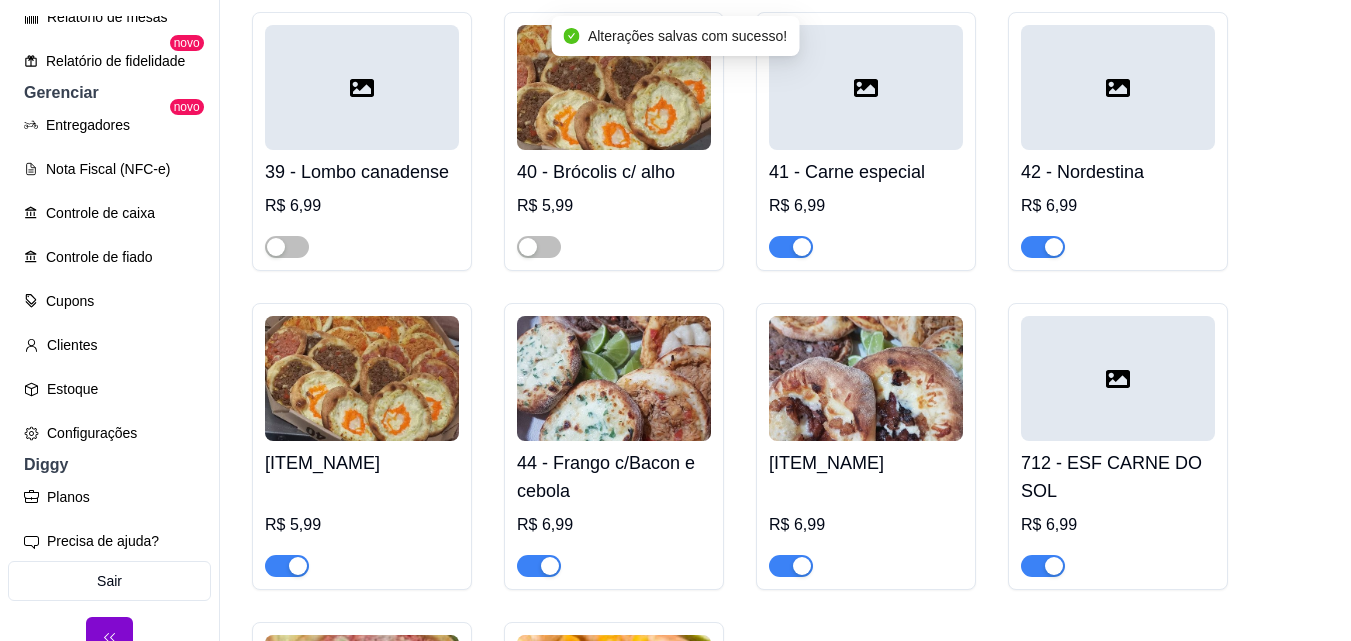 click at bounding box center (791, 247) 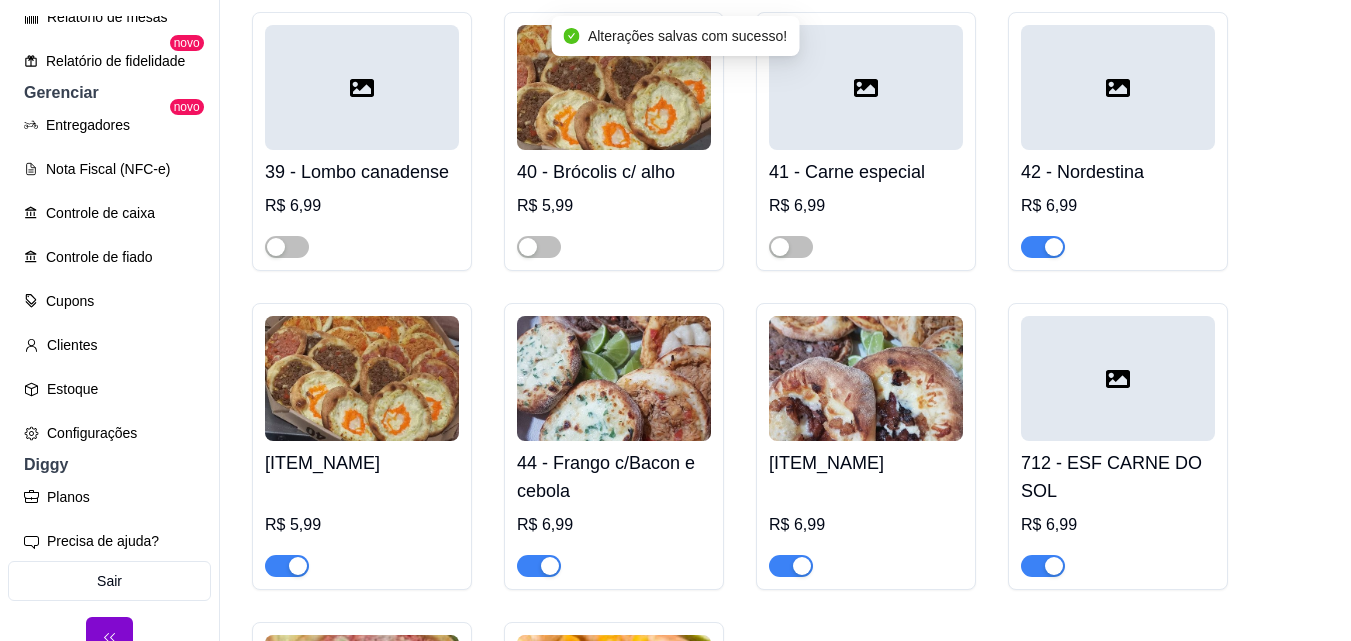 click at bounding box center (1043, 247) 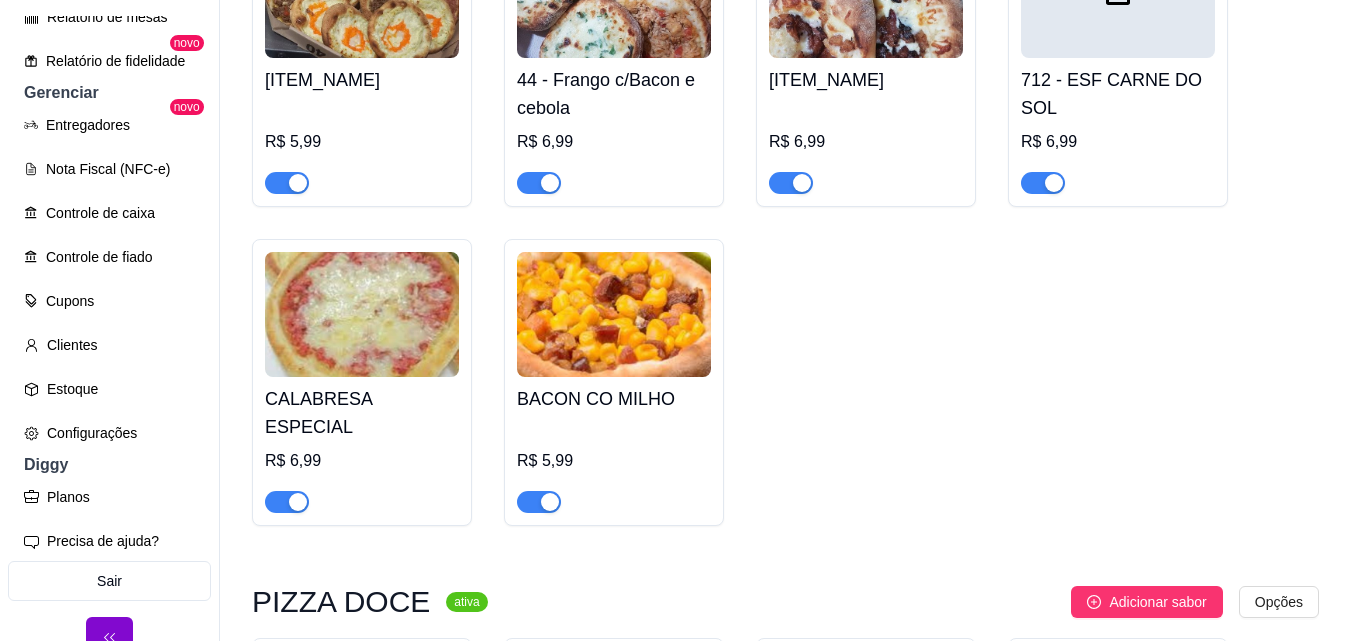 scroll, scrollTop: 4400, scrollLeft: 0, axis: vertical 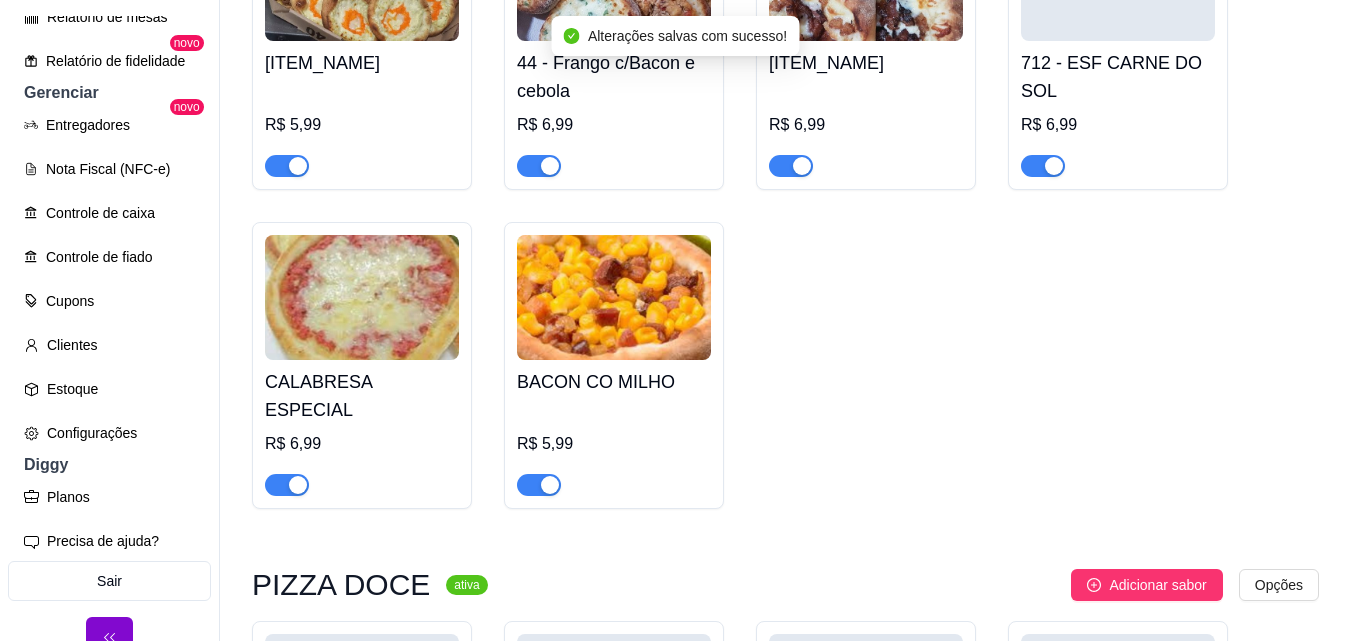click at bounding box center [287, 166] 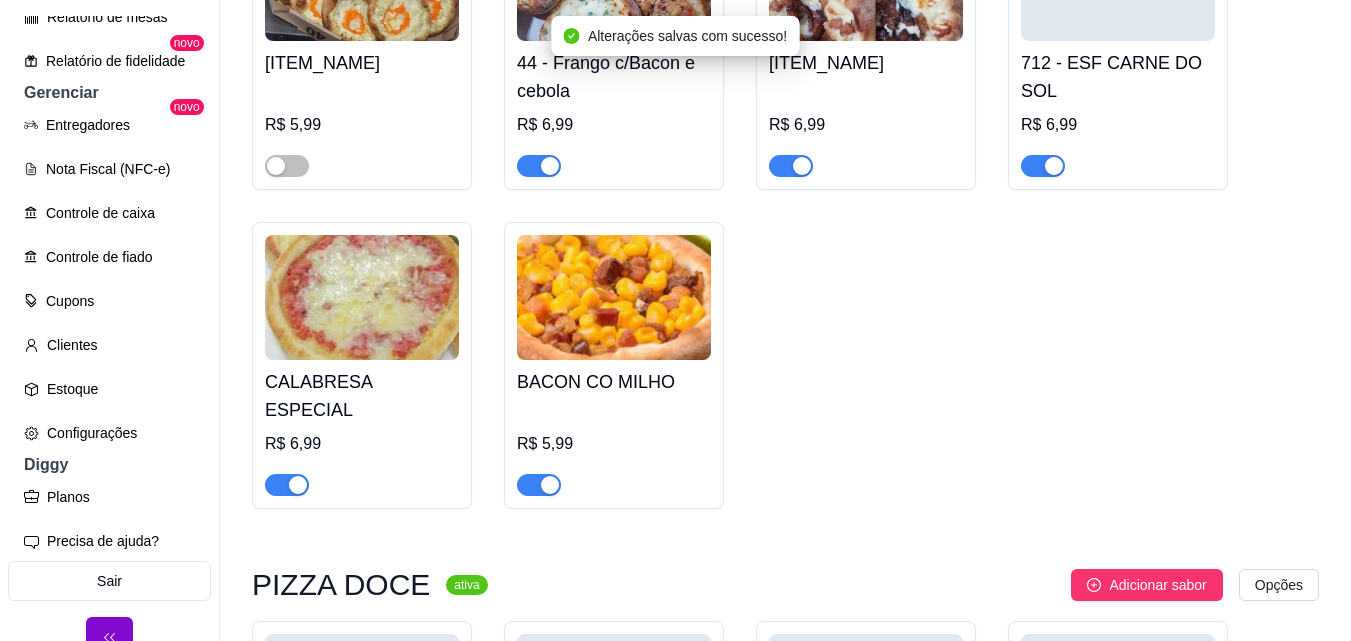 click at bounding box center [539, 165] 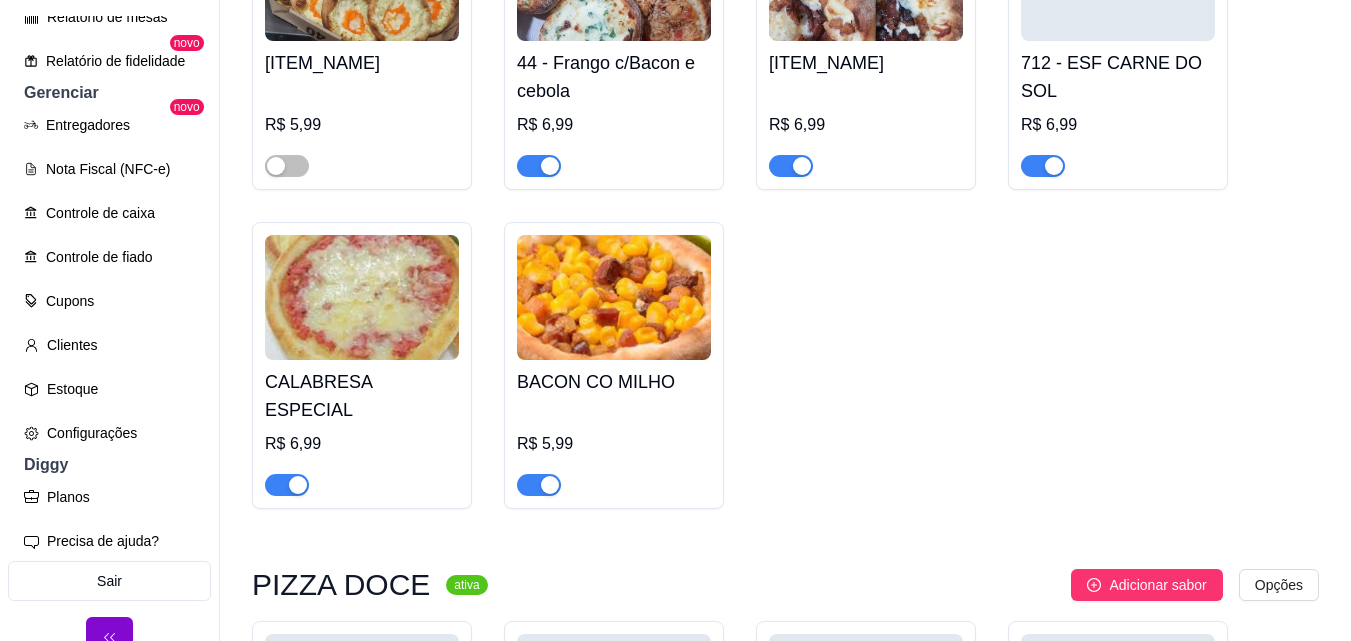 click at bounding box center [539, 166] 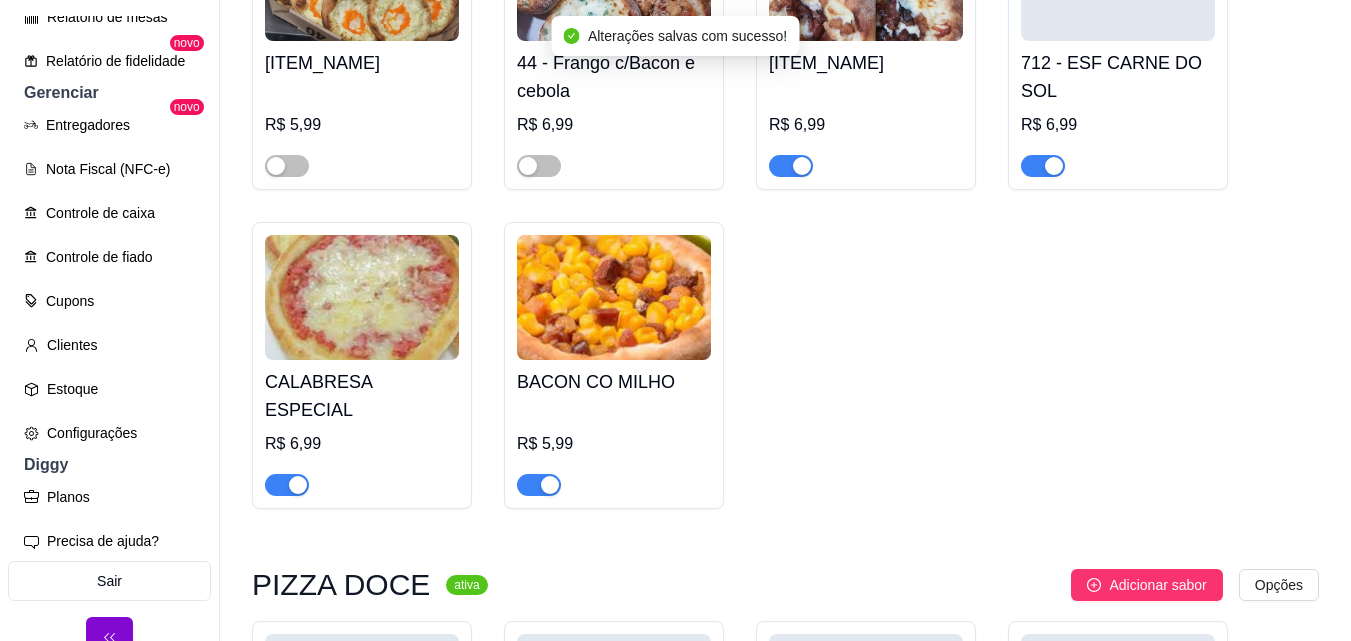 click at bounding box center [791, 166] 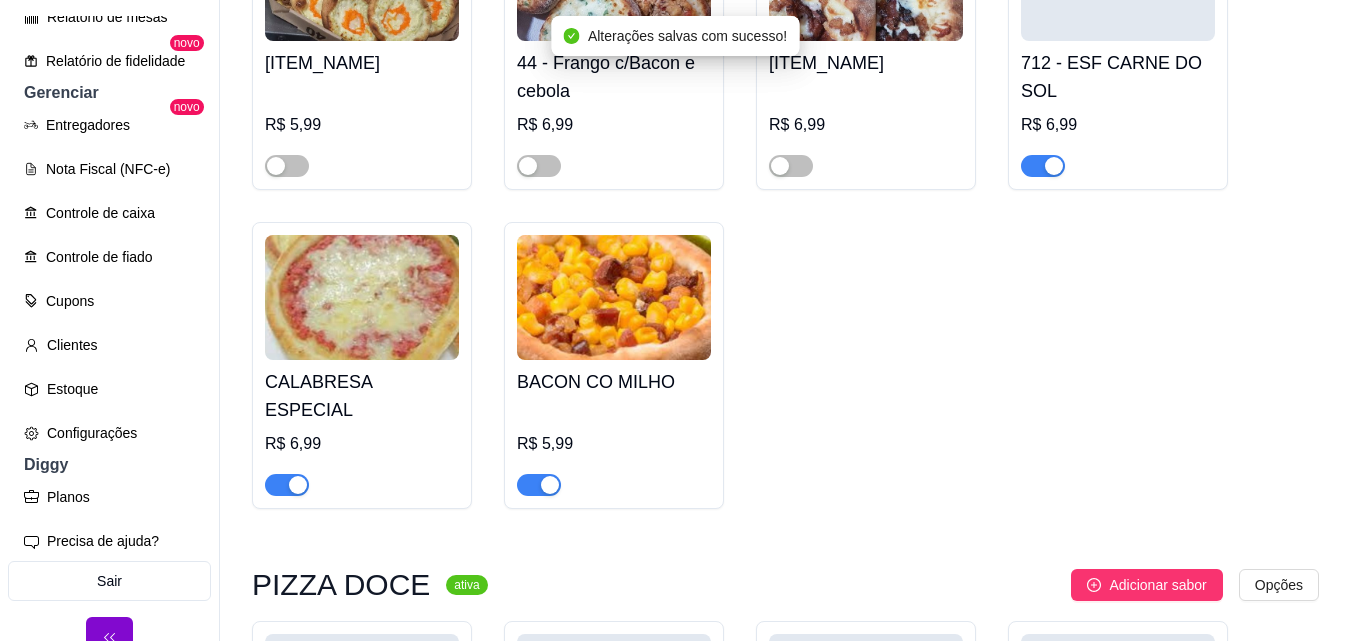 click at bounding box center [1043, 166] 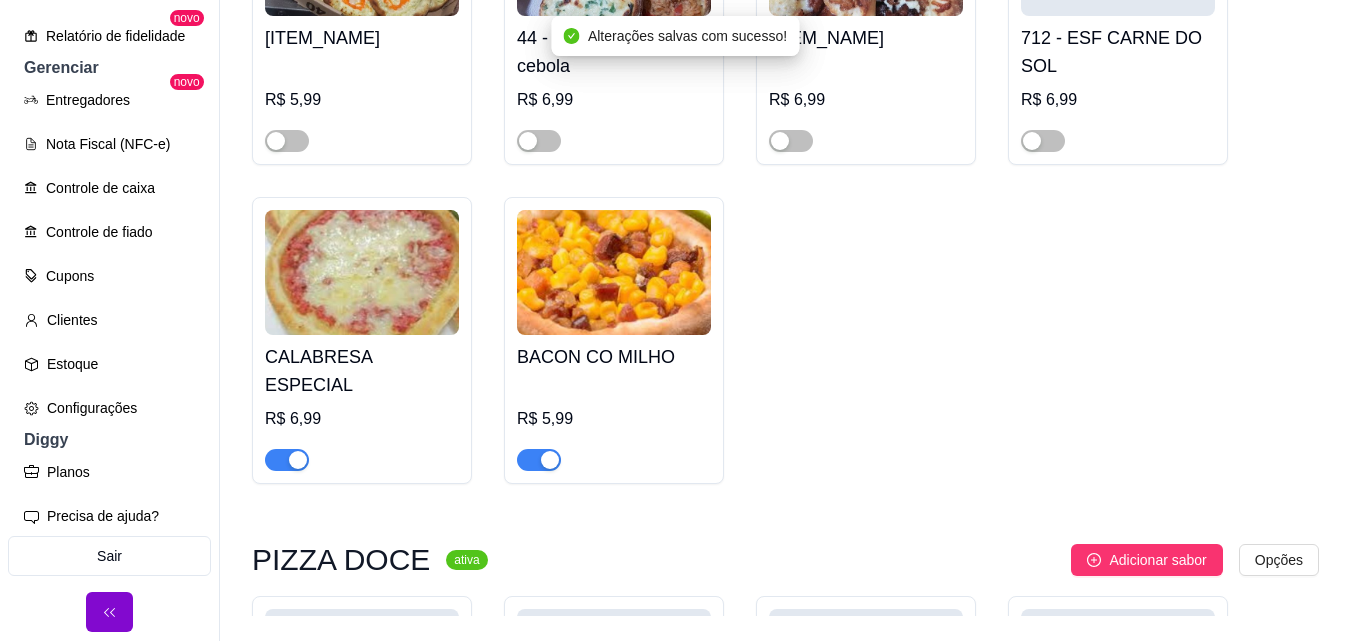 scroll, scrollTop: 32, scrollLeft: 0, axis: vertical 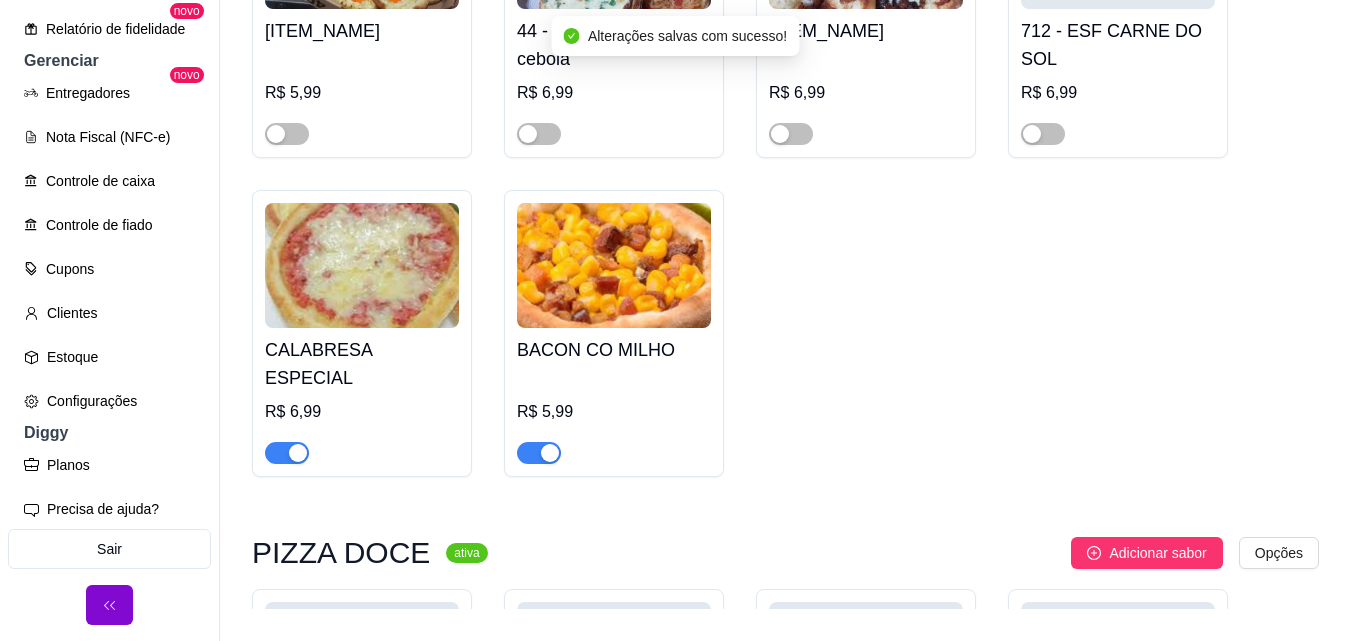 click at bounding box center (287, 453) 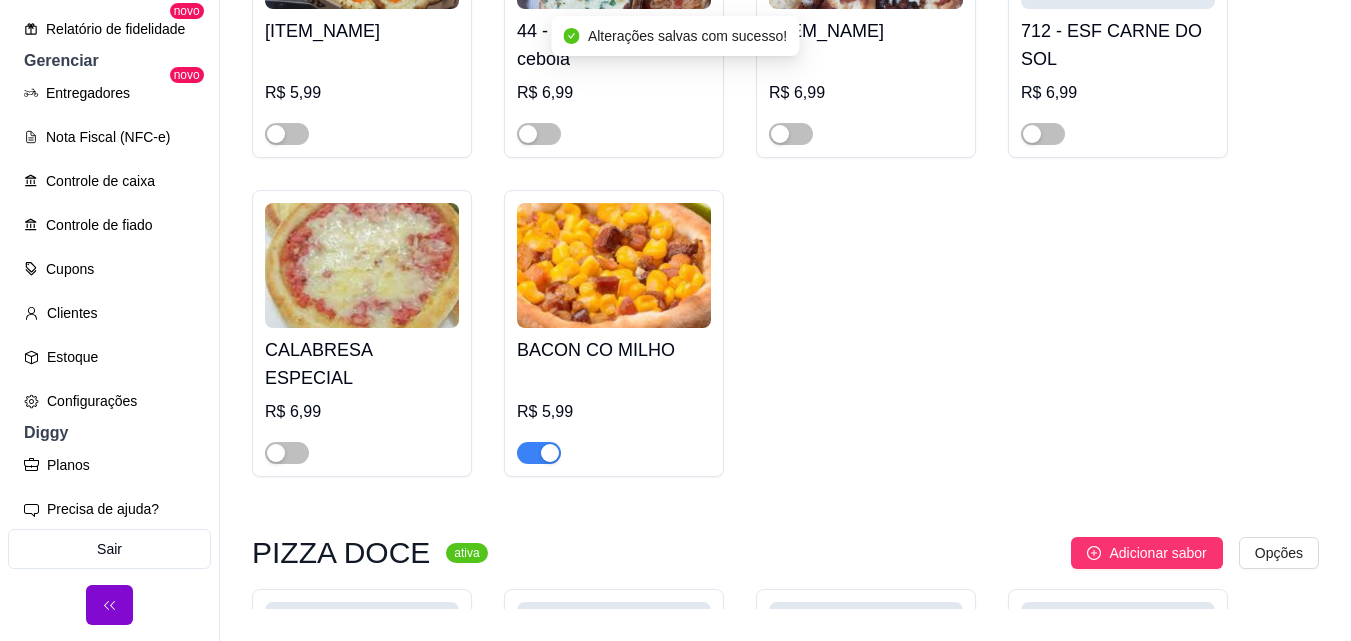 click at bounding box center [539, 453] 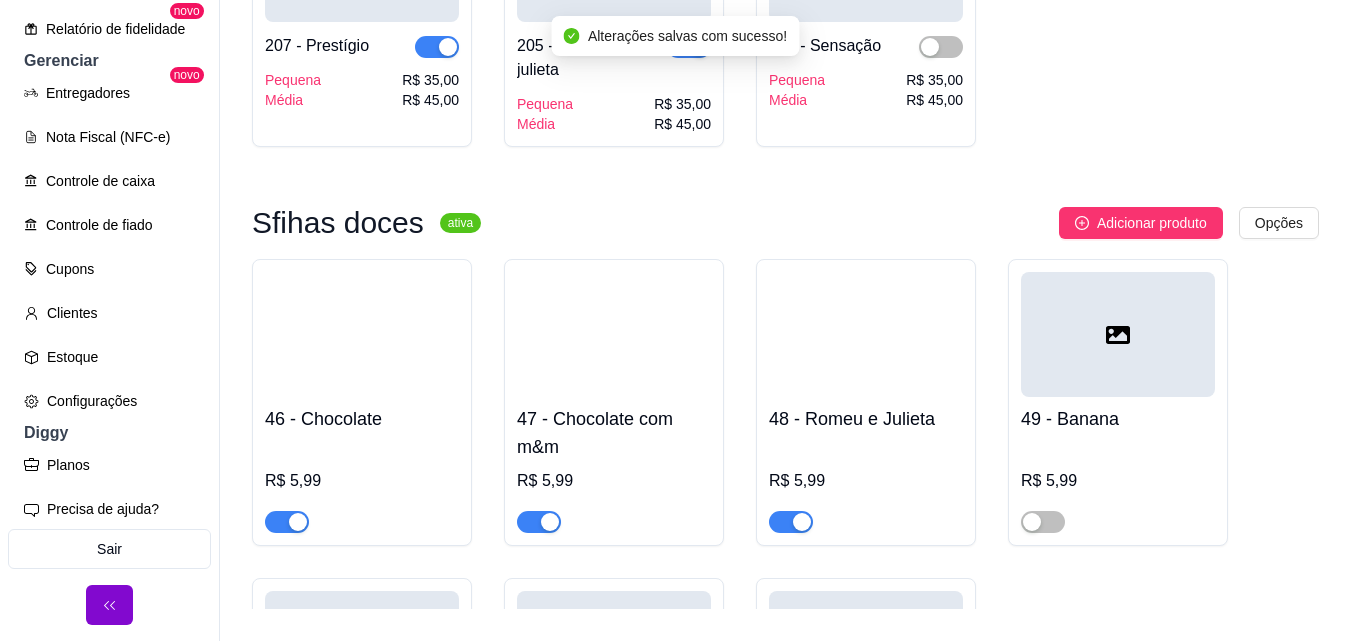 scroll, scrollTop: 5500, scrollLeft: 0, axis: vertical 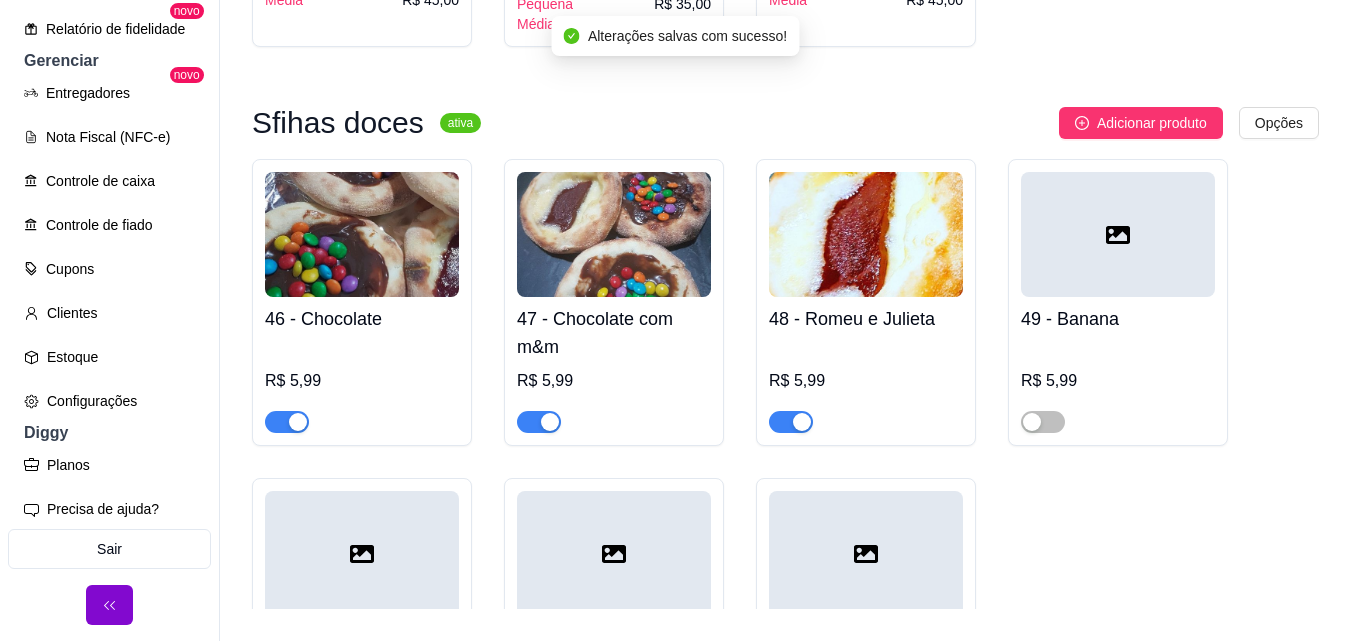 click at bounding box center [287, 421] 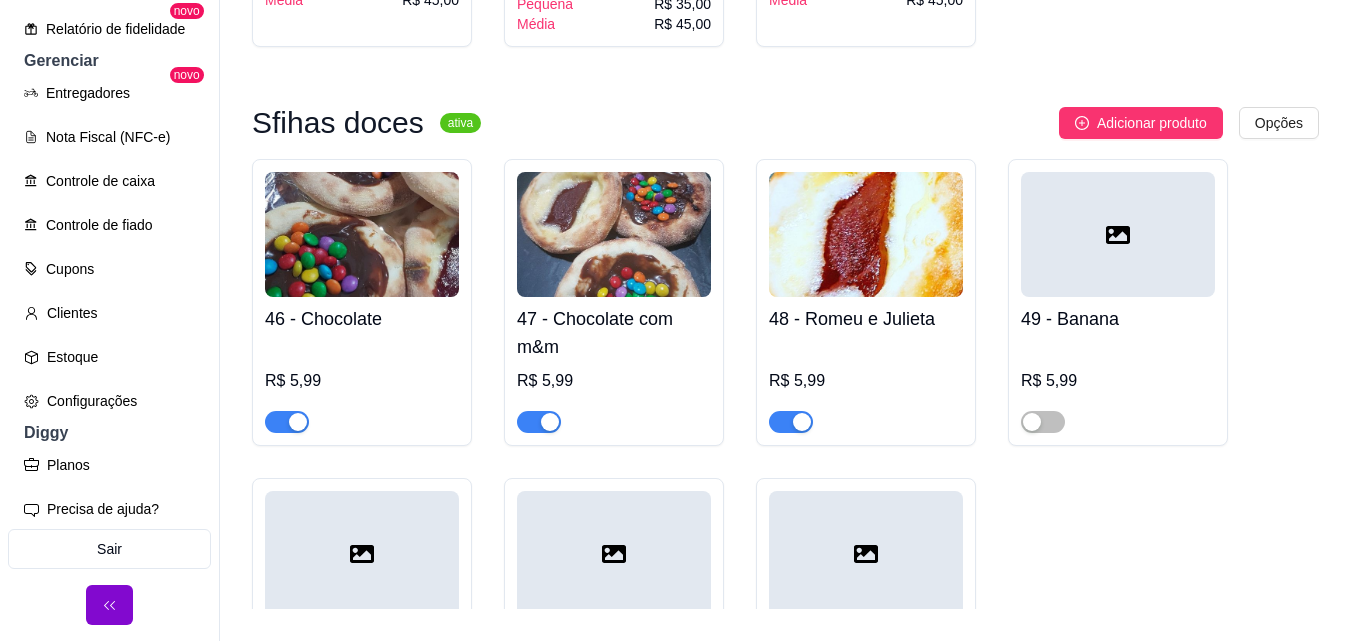click at bounding box center [287, 422] 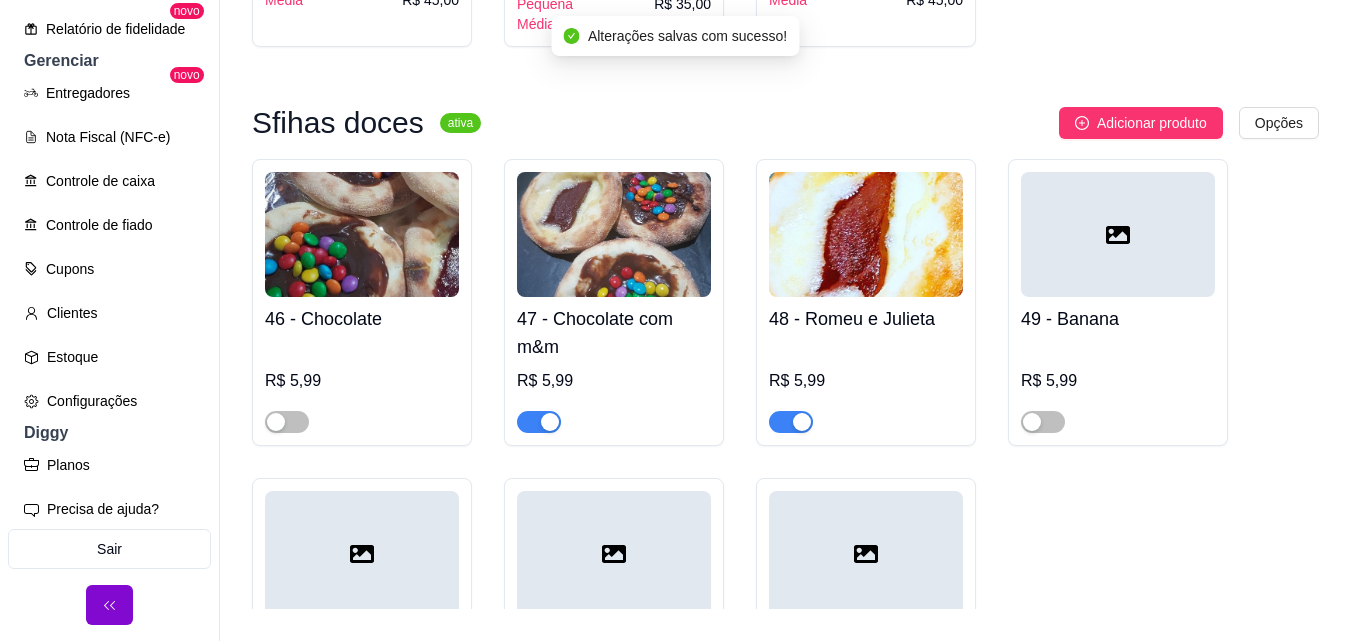 click at bounding box center (539, 422) 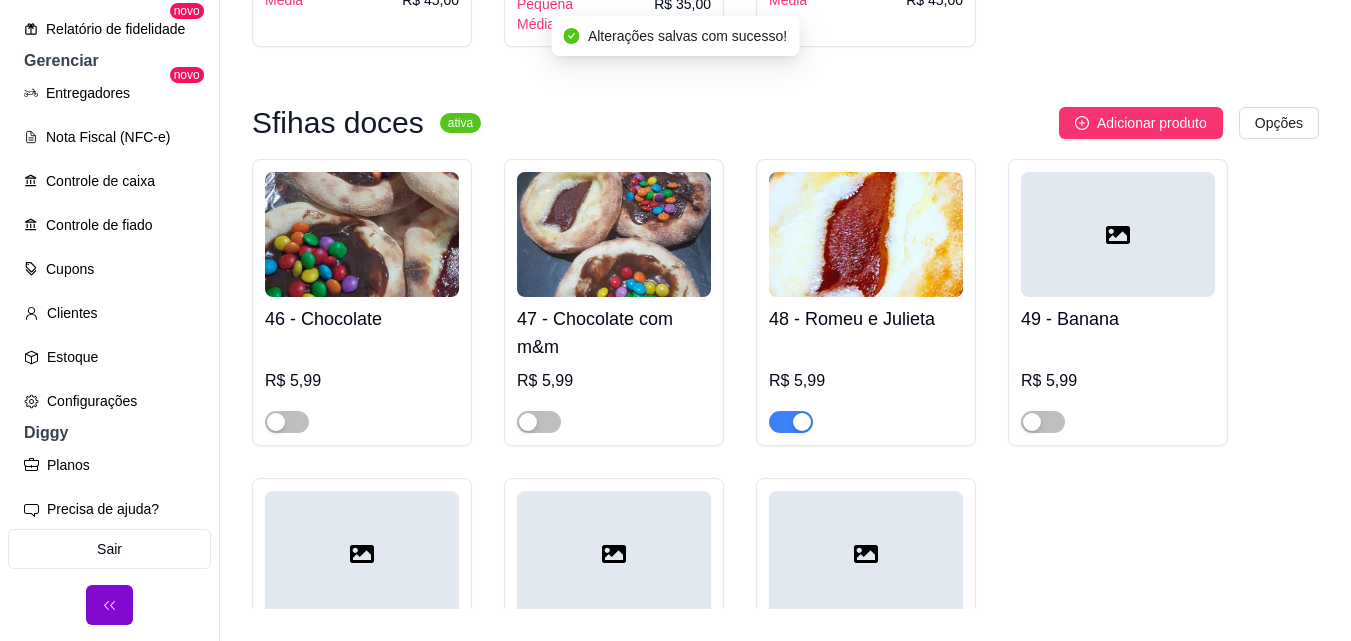 click at bounding box center [791, 422] 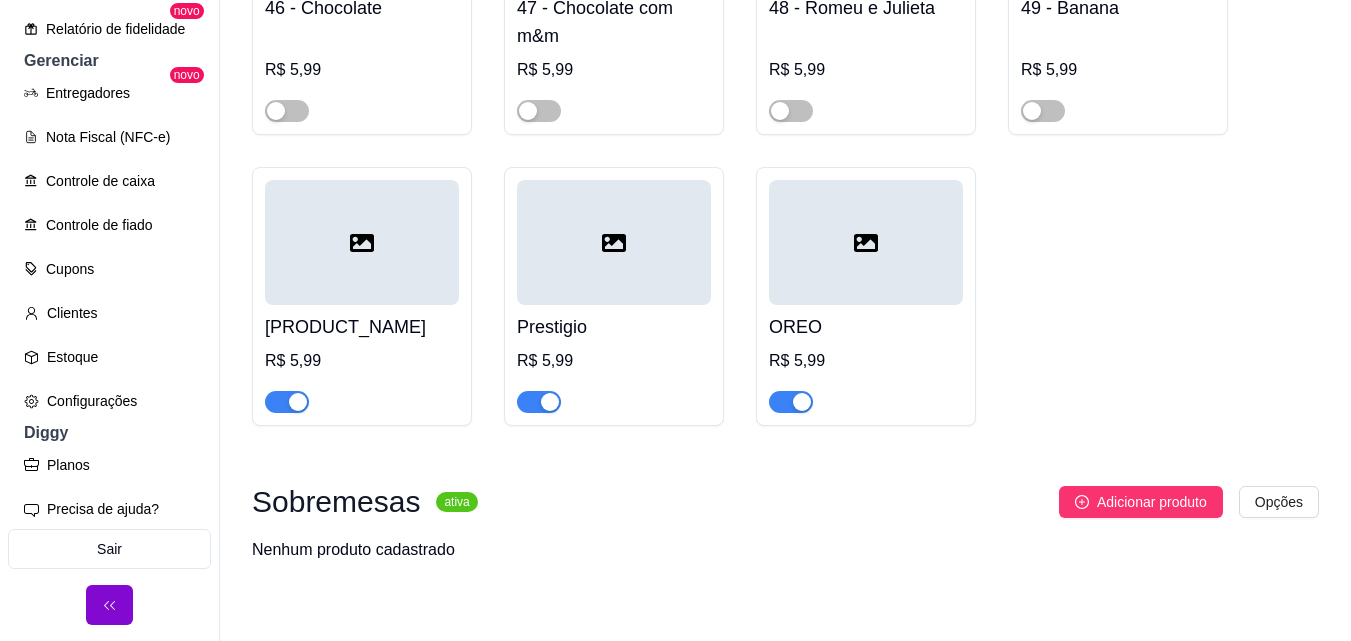 scroll, scrollTop: 5800, scrollLeft: 0, axis: vertical 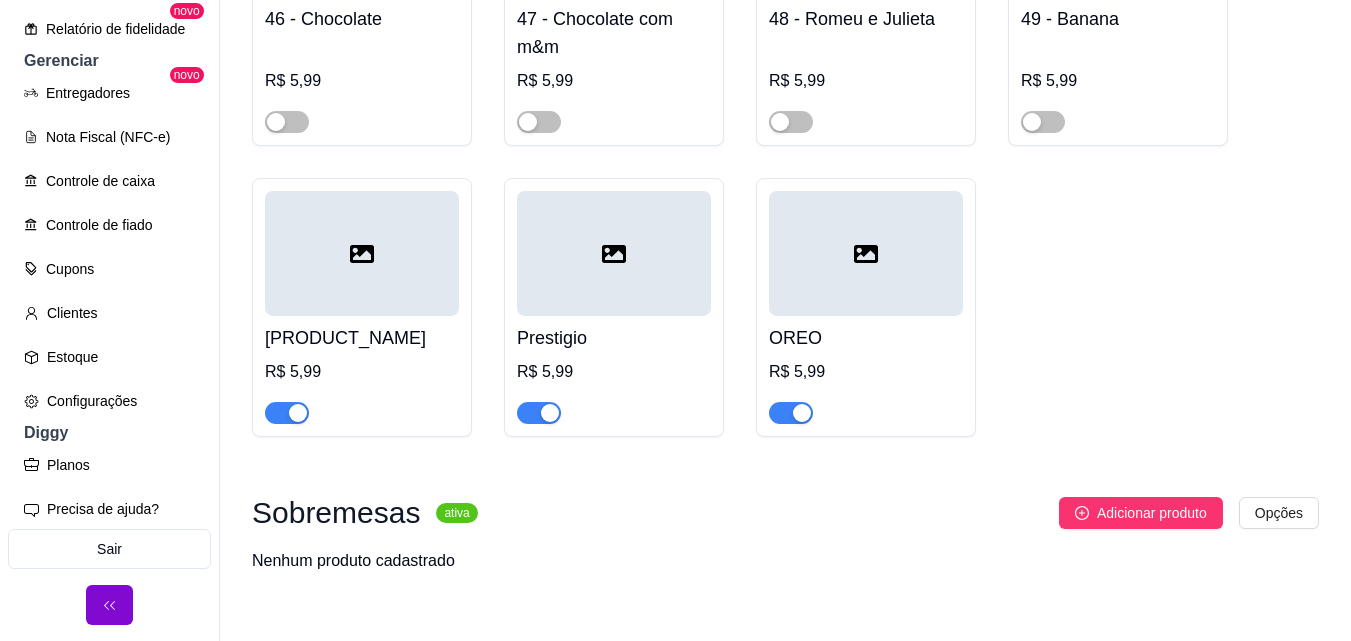 click at bounding box center [287, 413] 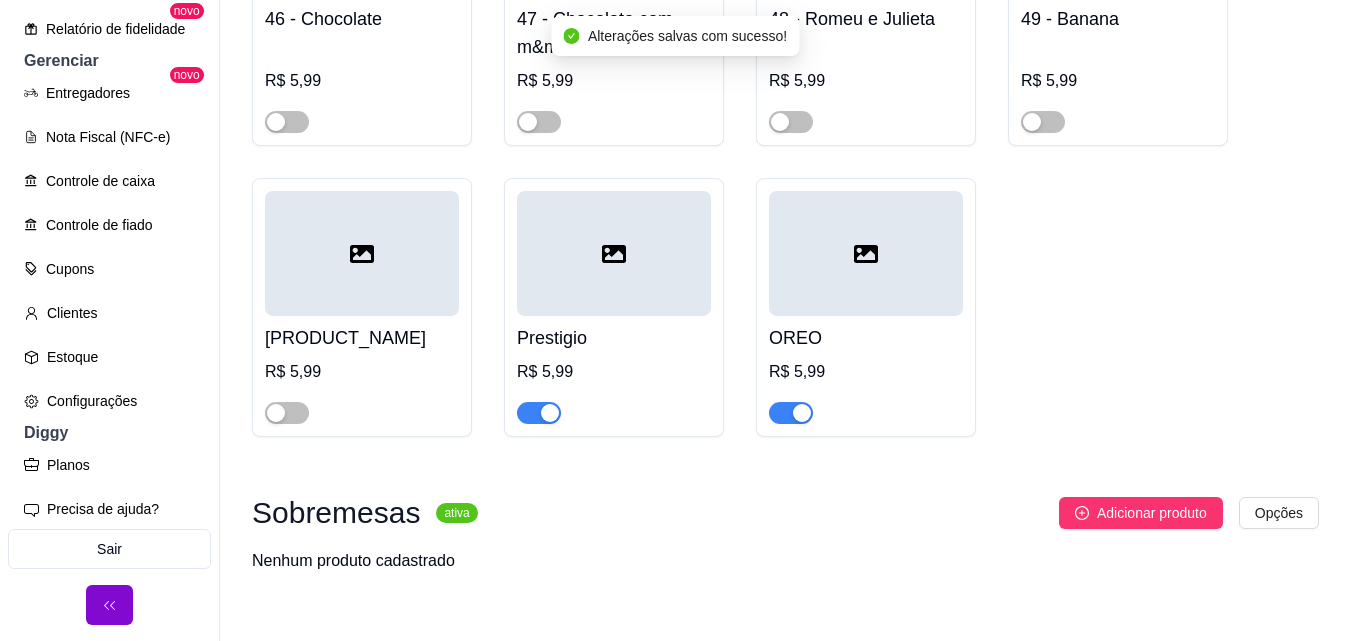 click at bounding box center (539, 413) 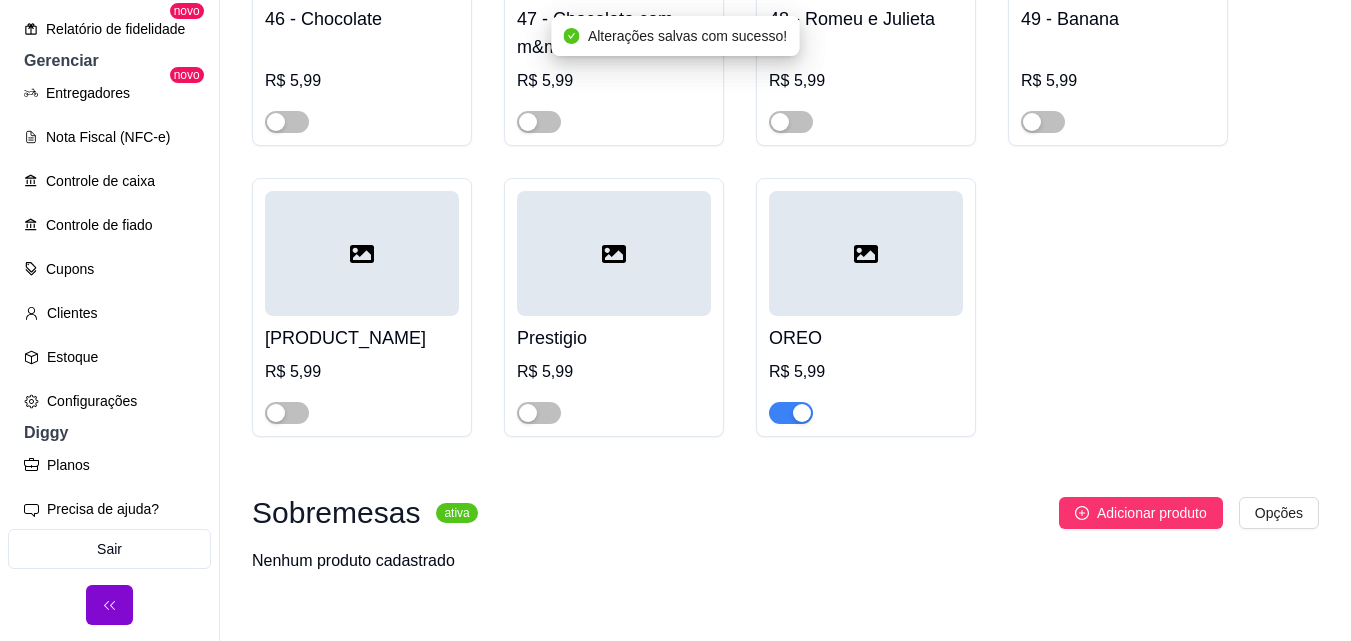 click at bounding box center (791, 413) 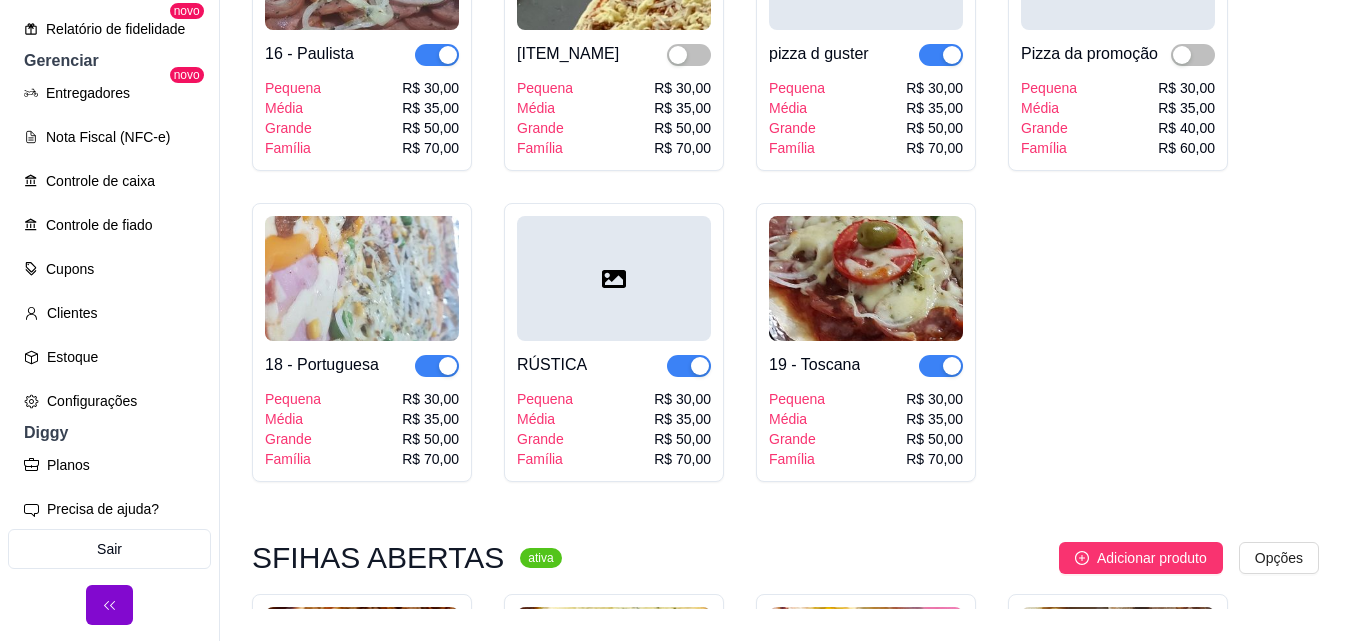 scroll, scrollTop: 1900, scrollLeft: 0, axis: vertical 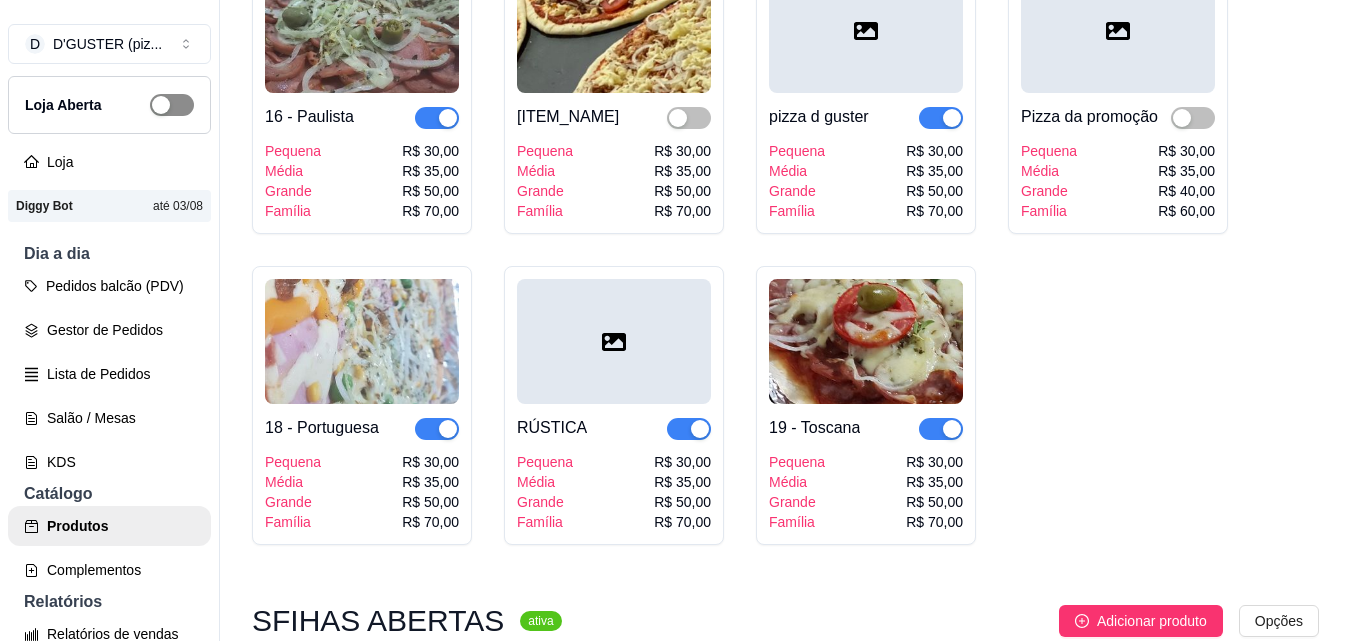 click at bounding box center (172, 105) 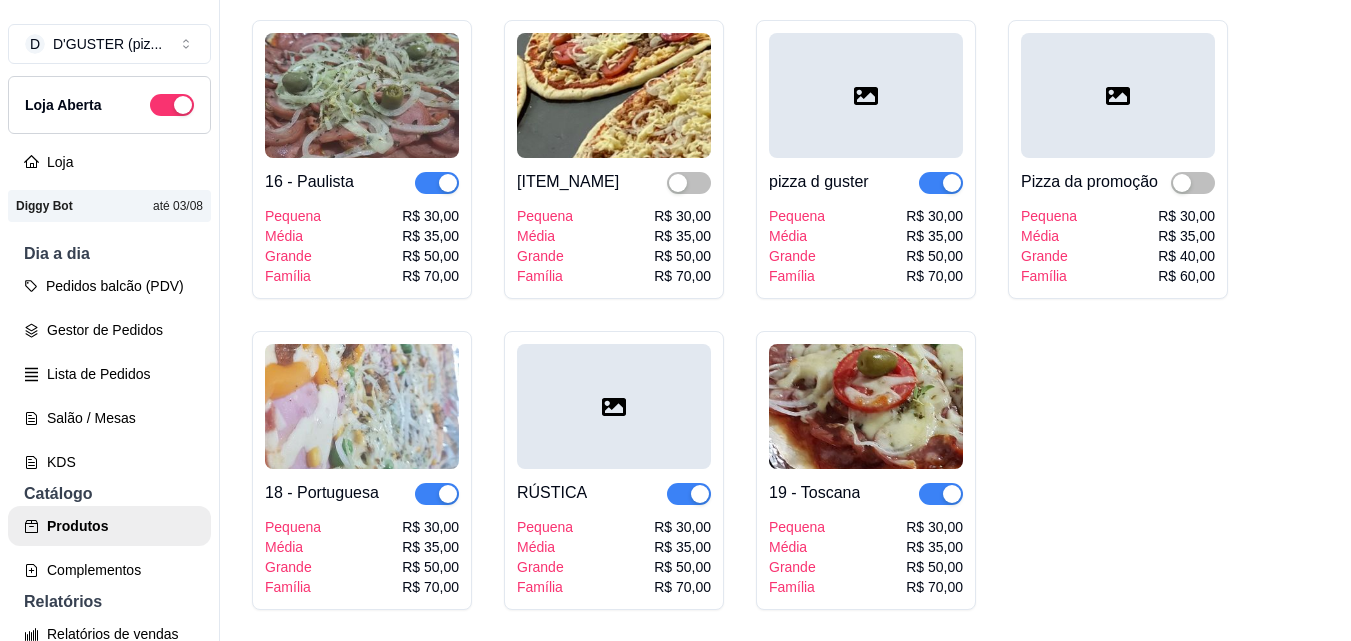 scroll, scrollTop: 1800, scrollLeft: 0, axis: vertical 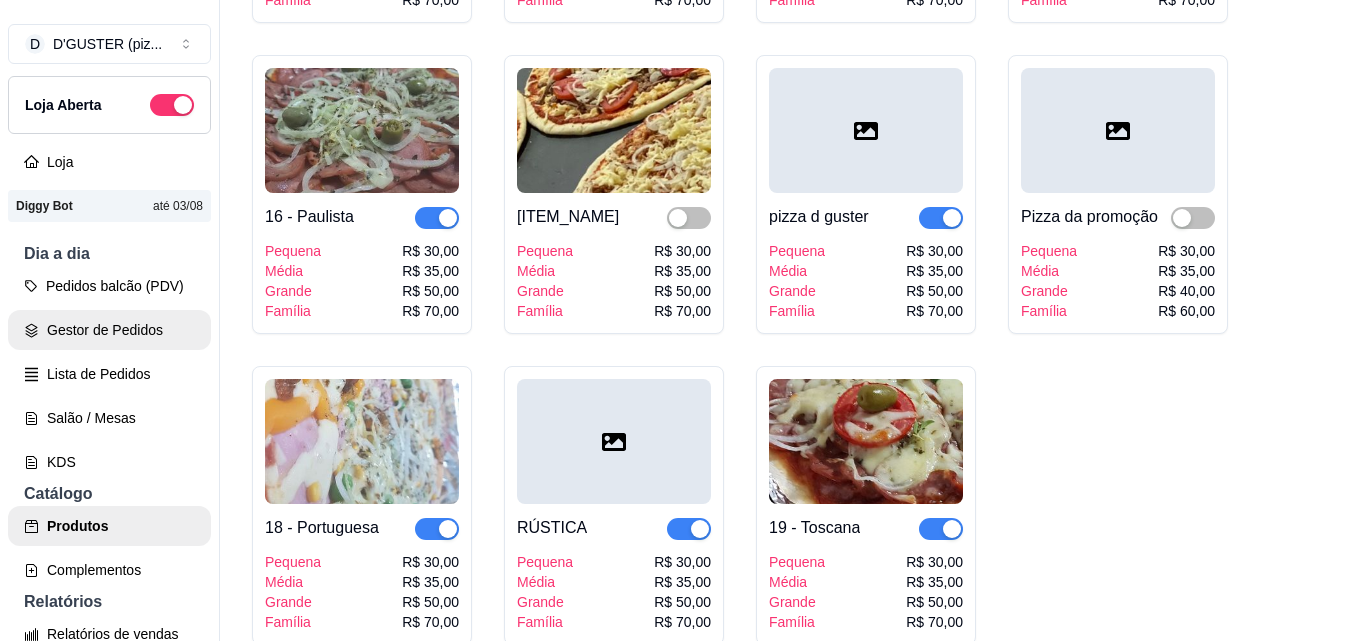 click on "Gestor de Pedidos" at bounding box center [109, 330] 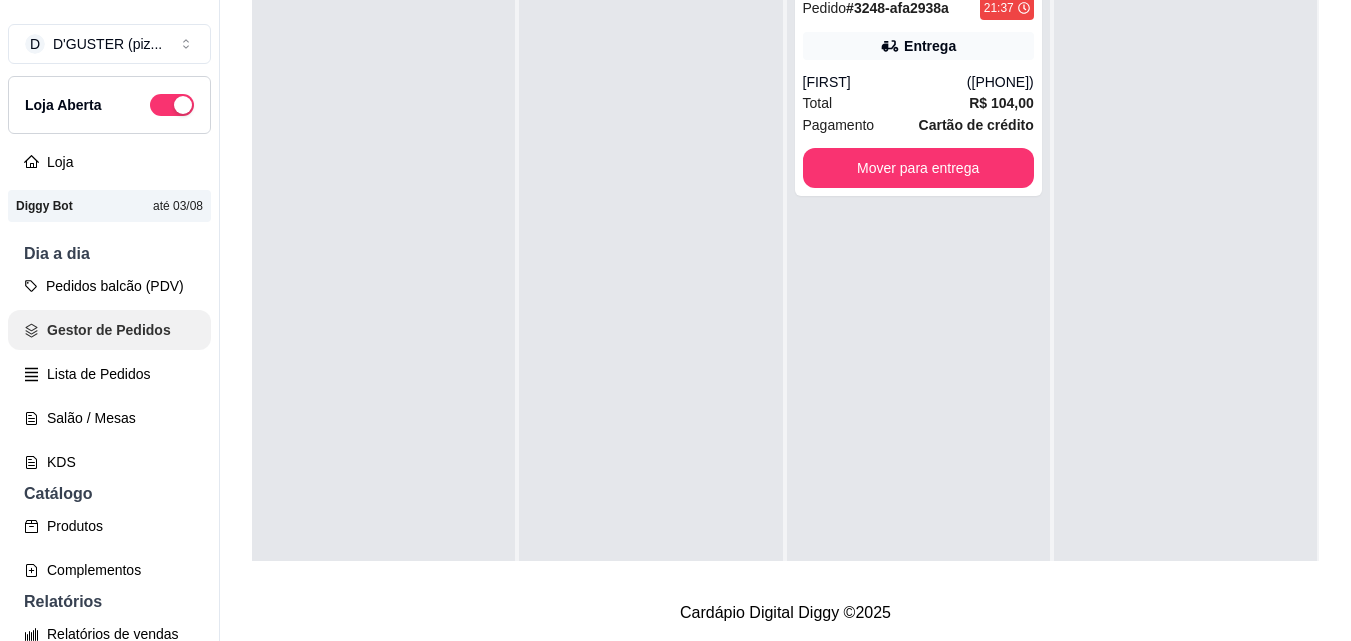 scroll, scrollTop: 0, scrollLeft: 0, axis: both 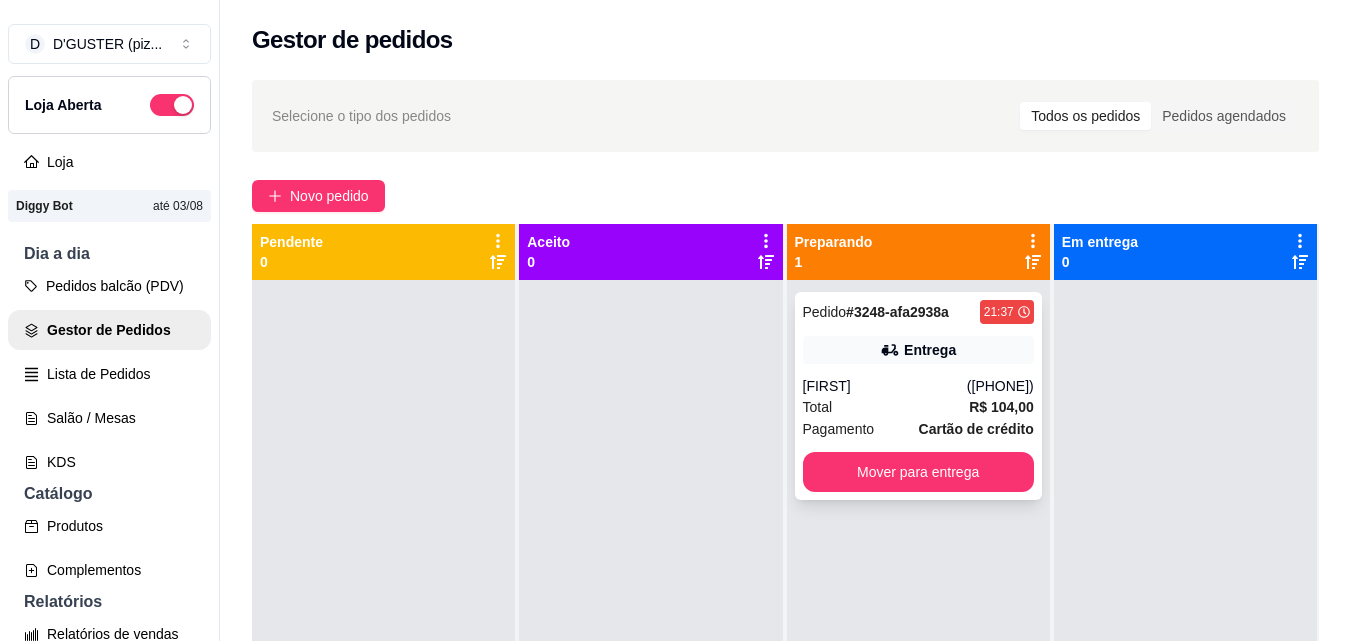 click on "Pedido  # [ID] [TIME] Entrega [NAME] ([PHONE]) Total R$ 104,00 Pagamento Cartão de crédito Mover para entrega" at bounding box center [918, 396] 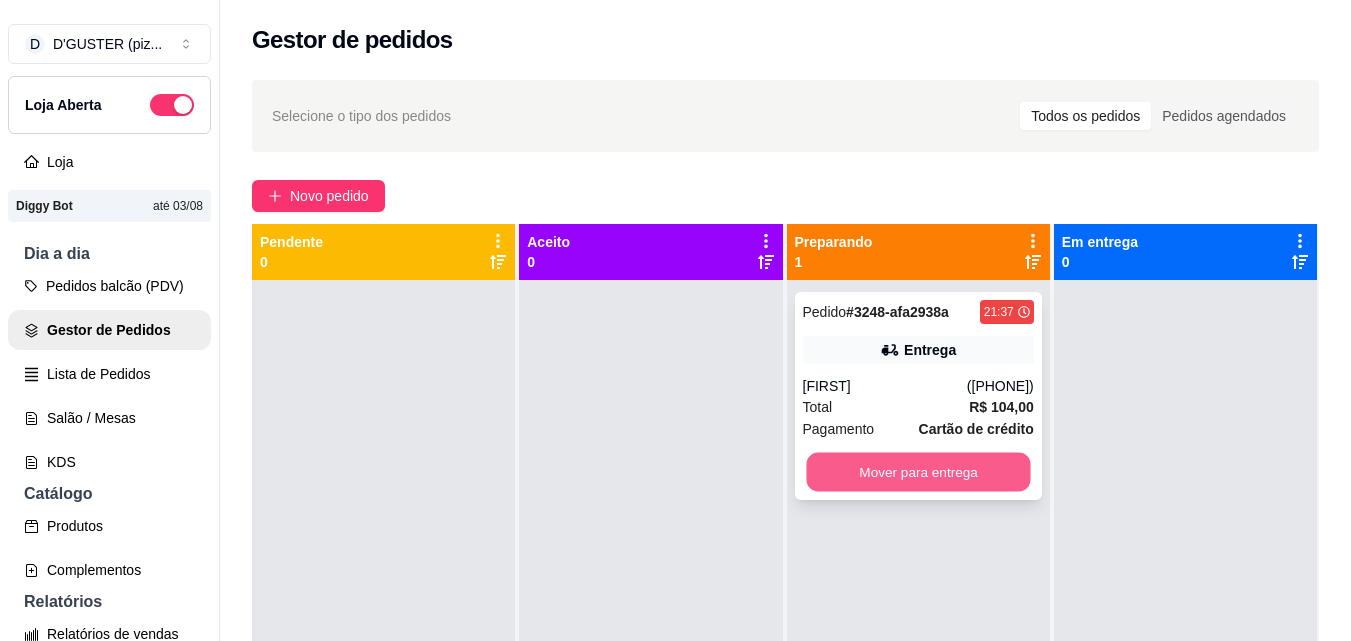 click on "Mover para entrega" at bounding box center [918, 472] 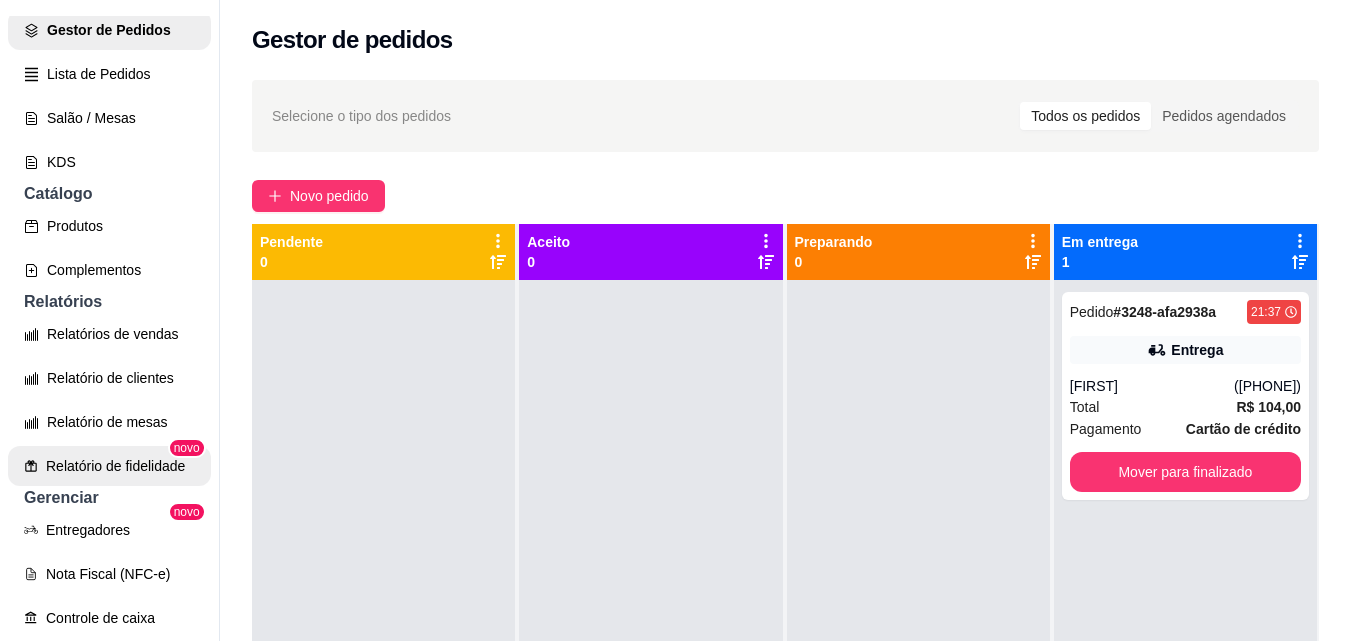 scroll, scrollTop: 400, scrollLeft: 0, axis: vertical 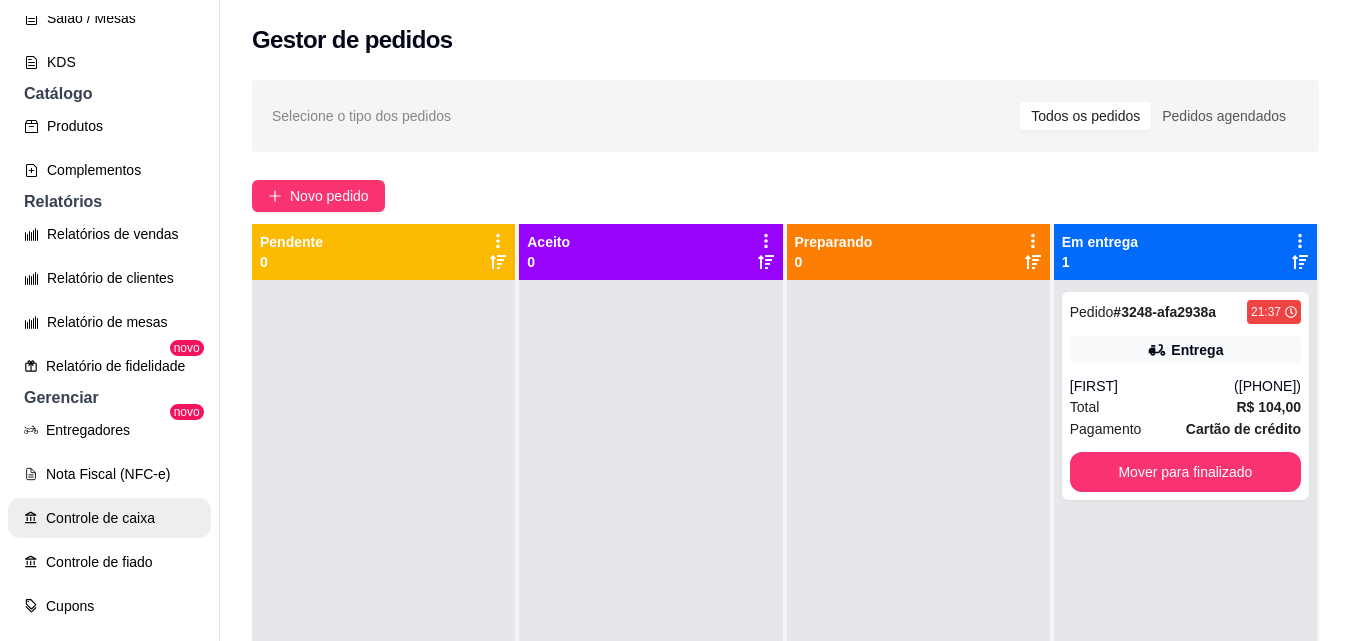 click on "Controle de caixa" at bounding box center [109, 518] 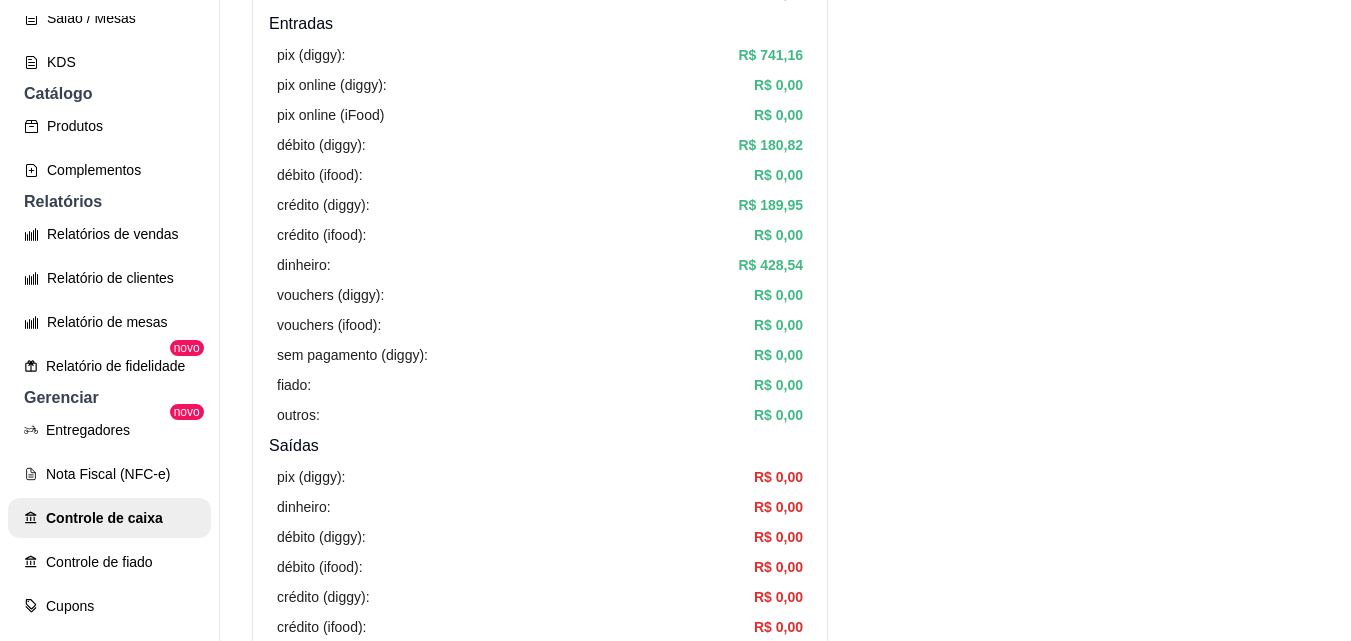 scroll, scrollTop: 0, scrollLeft: 0, axis: both 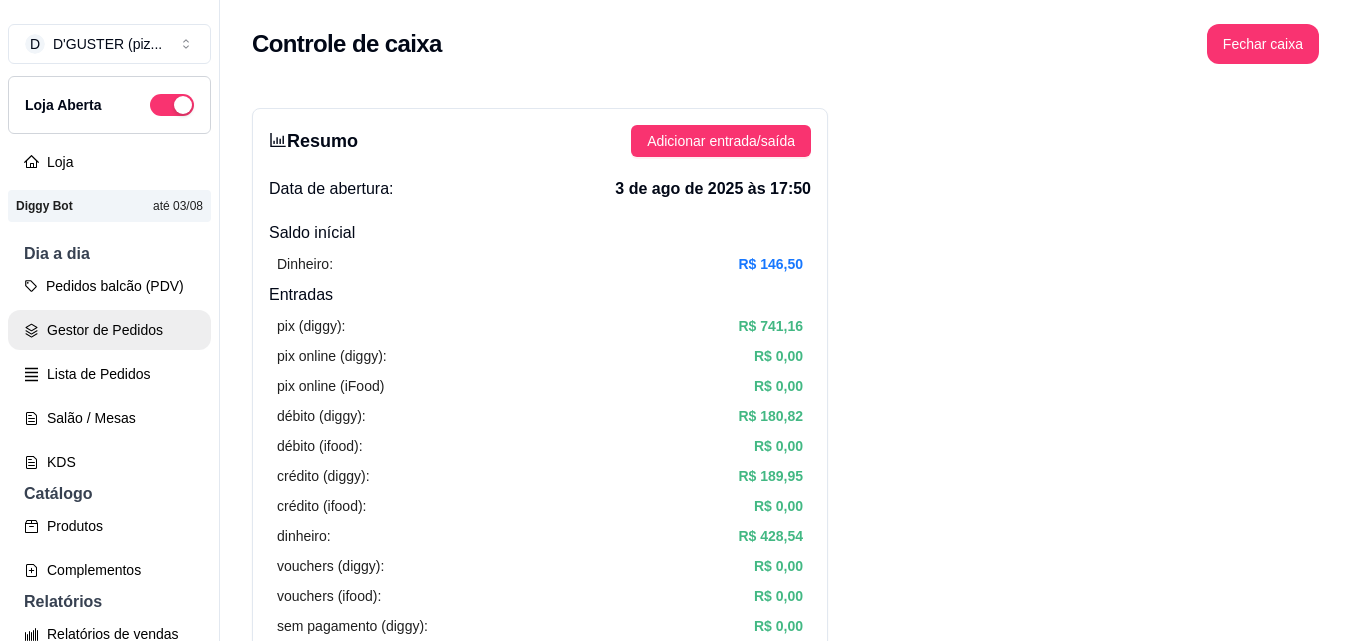 click on "Gestor de Pedidos" at bounding box center [109, 330] 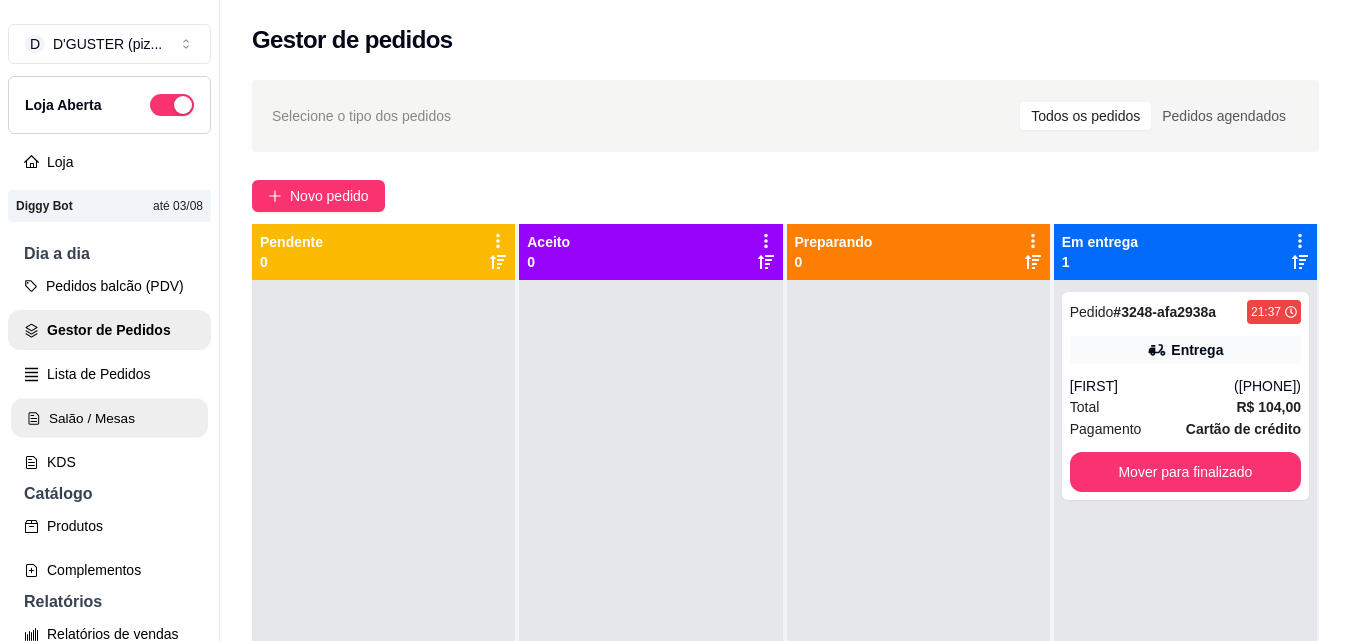 click on "Salão / Mesas" at bounding box center (109, 418) 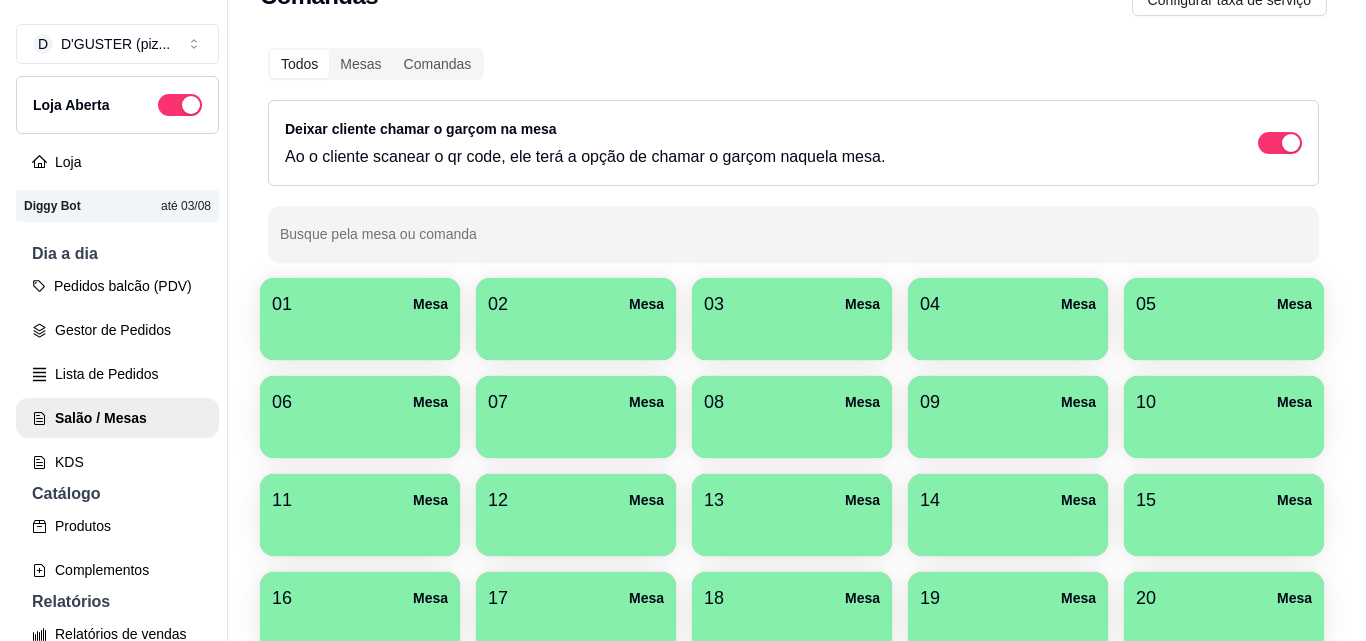scroll, scrollTop: 200, scrollLeft: 0, axis: vertical 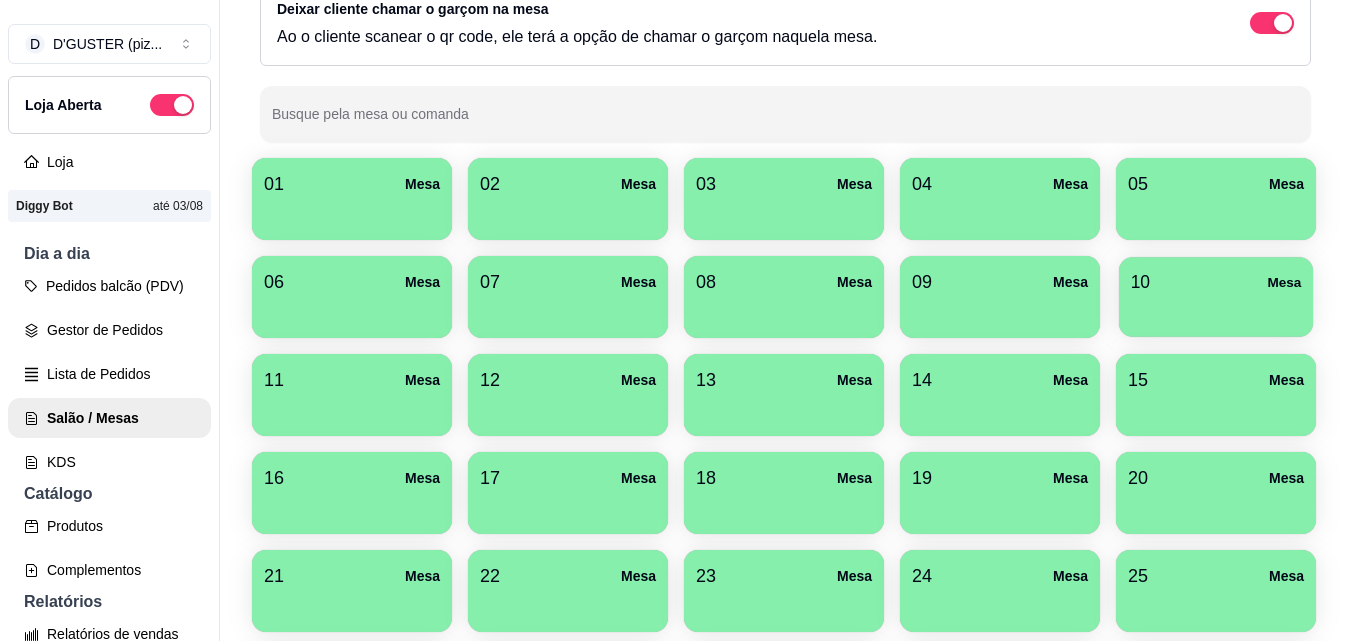 click at bounding box center [1216, 310] 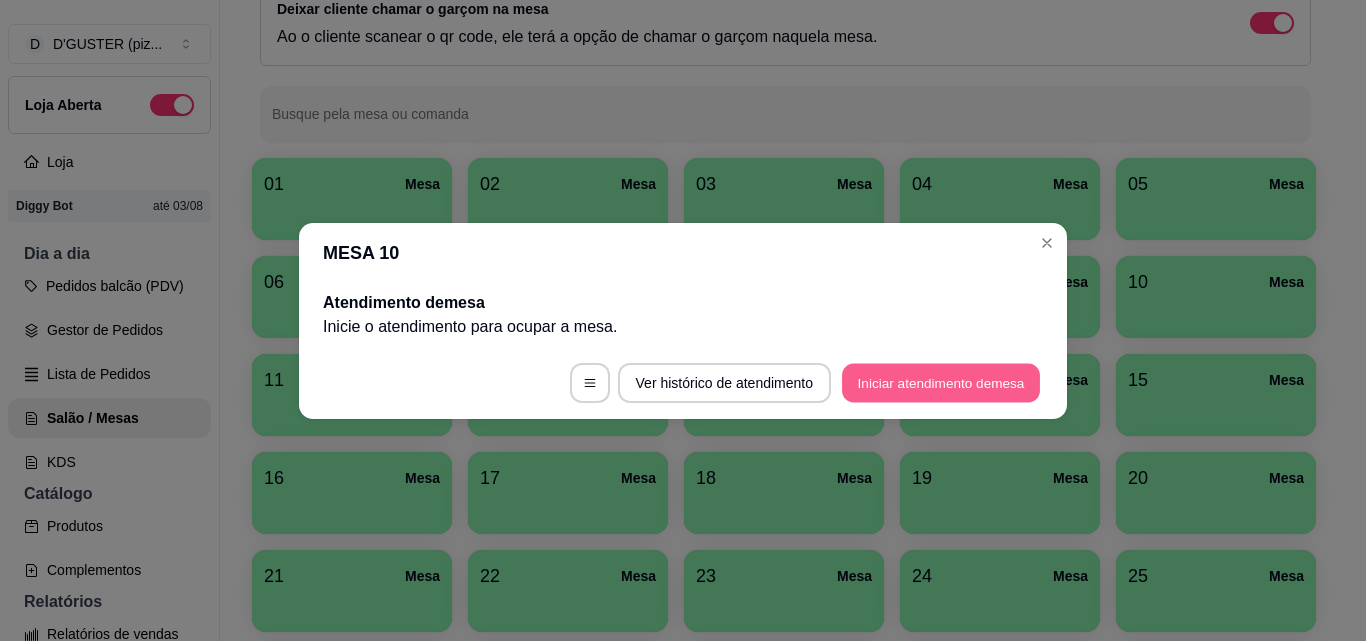 click on "Iniciar atendimento de  mesa" at bounding box center [941, 382] 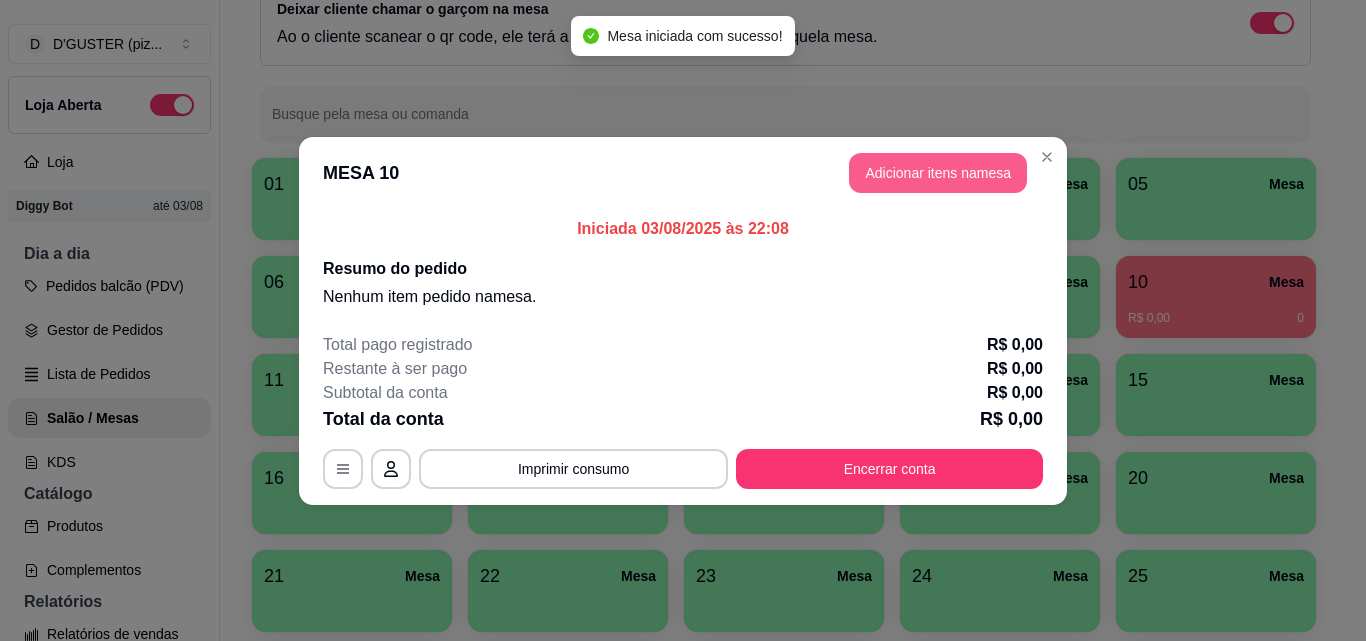 click on "Adicionar itens na  mesa" at bounding box center [938, 173] 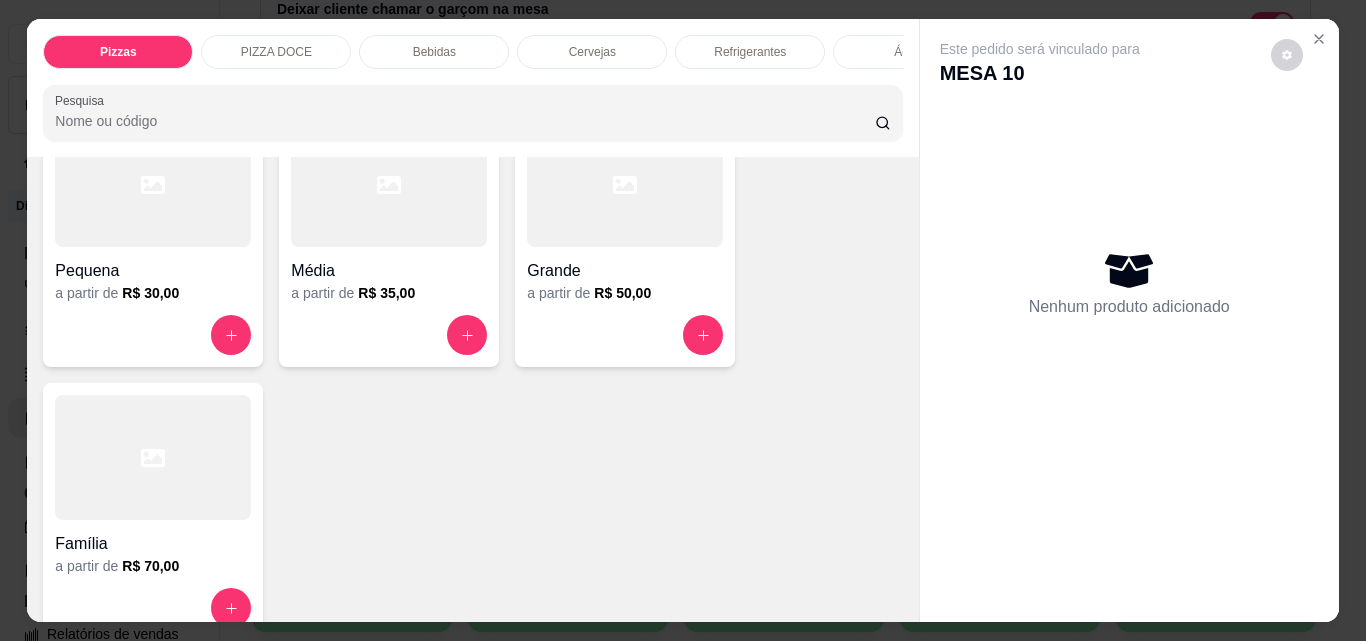 scroll, scrollTop: 300, scrollLeft: 0, axis: vertical 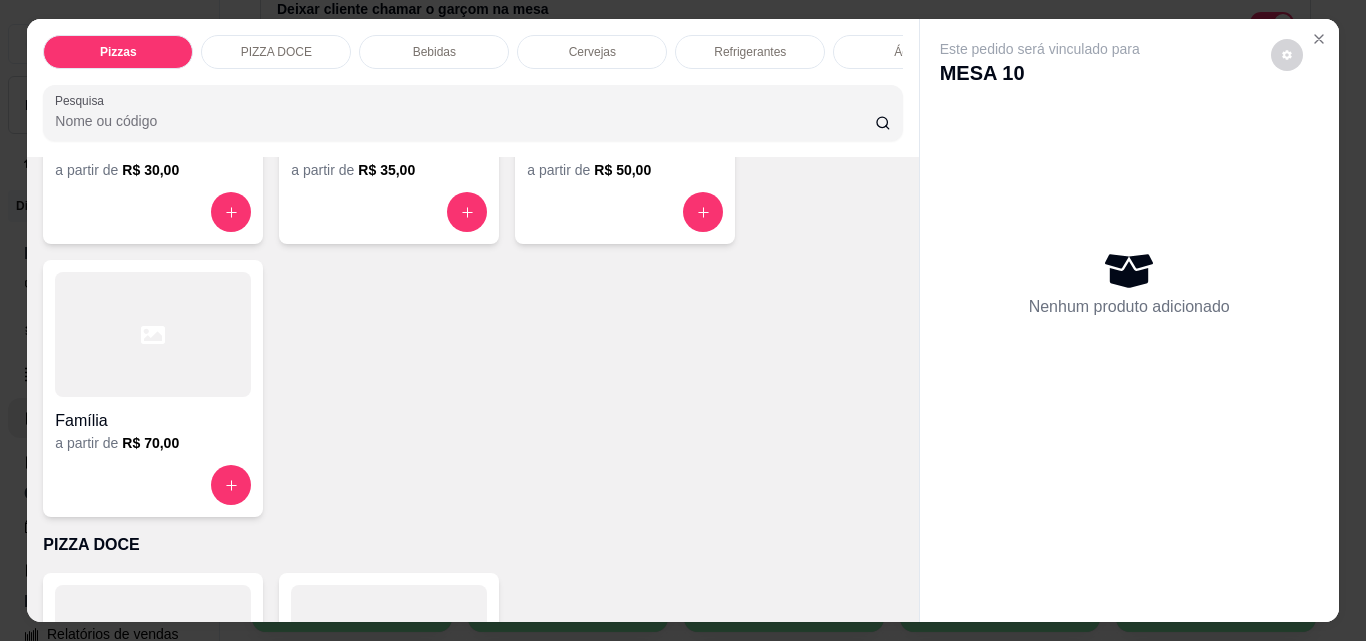 click on "Família" at bounding box center (153, 415) 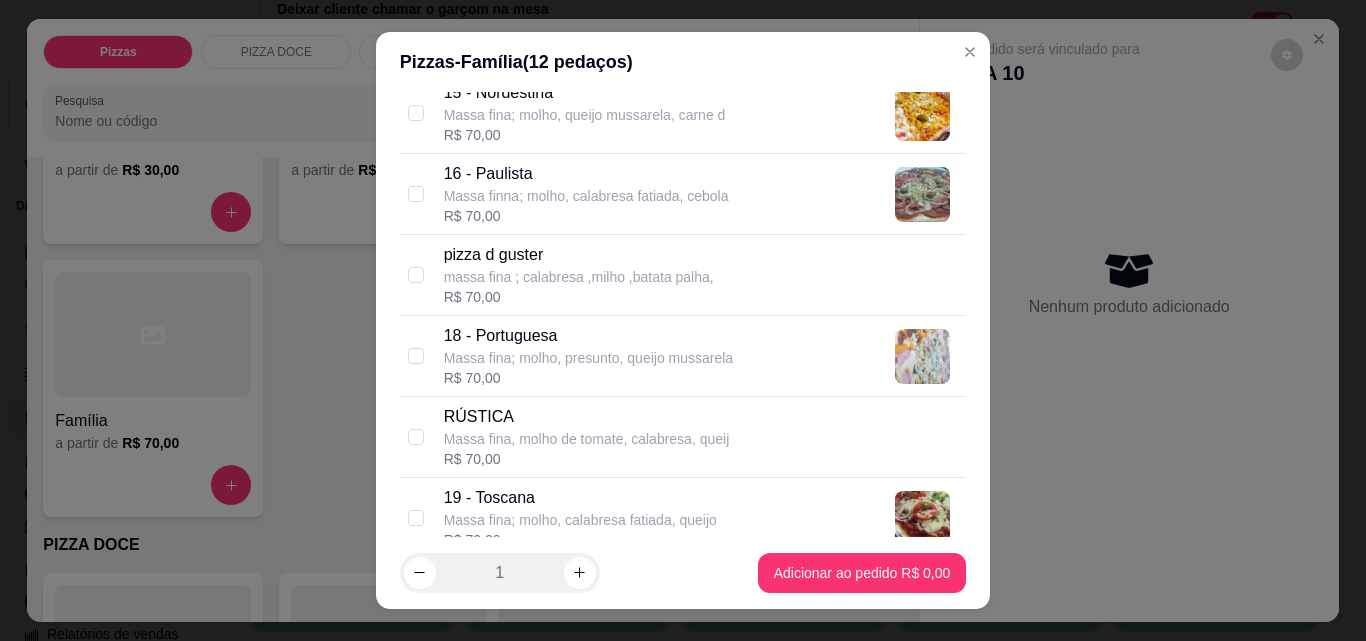 scroll, scrollTop: 1660, scrollLeft: 0, axis: vertical 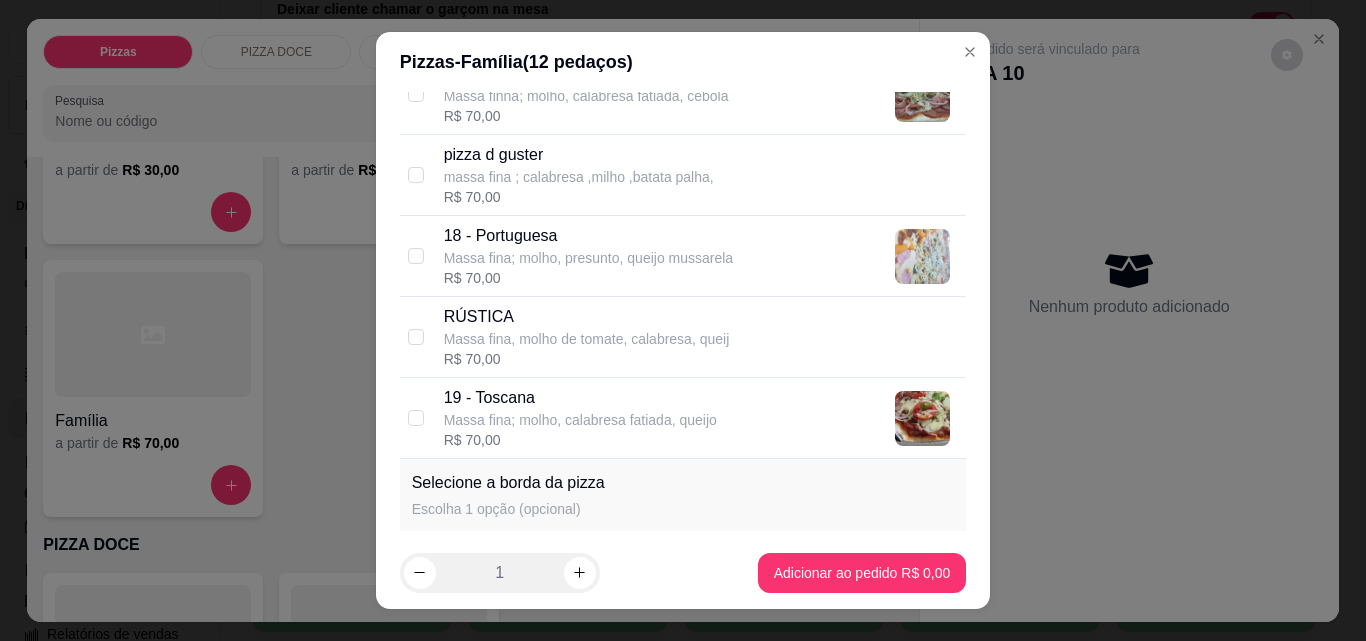 click on "19 - Toscana Massa fina; molho, calabresa fatiada, queijo R$ 70,00" at bounding box center [683, 418] 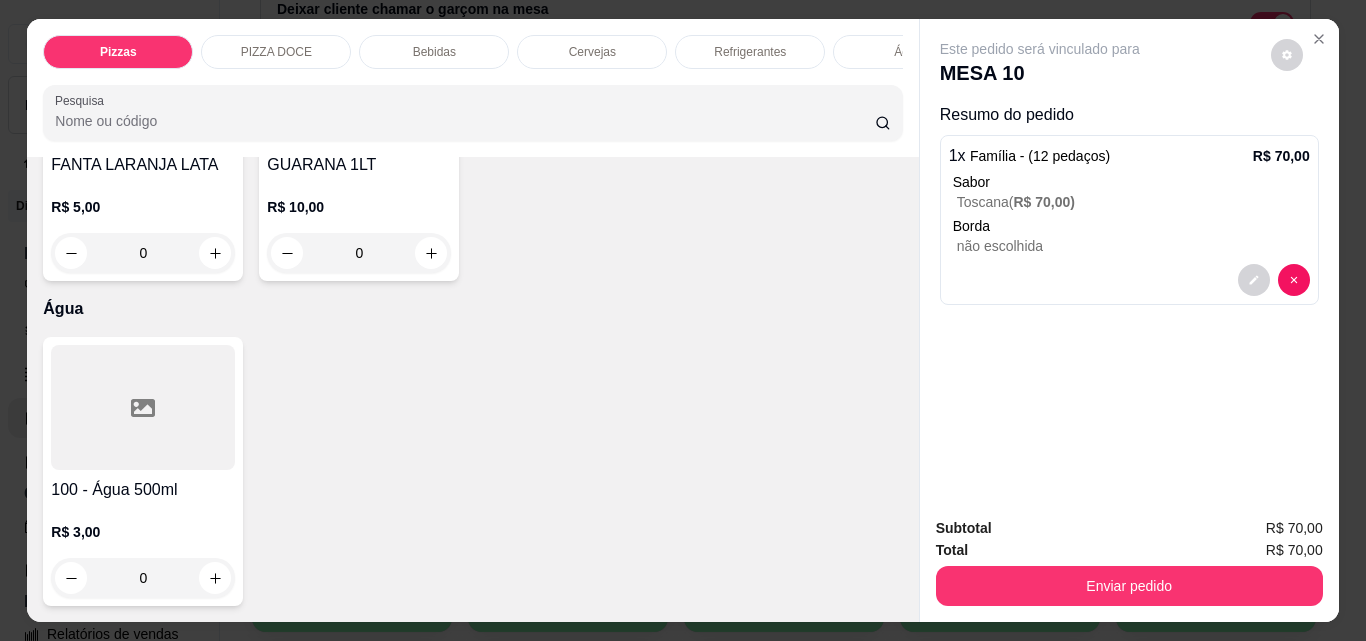 scroll, scrollTop: 4077, scrollLeft: 0, axis: vertical 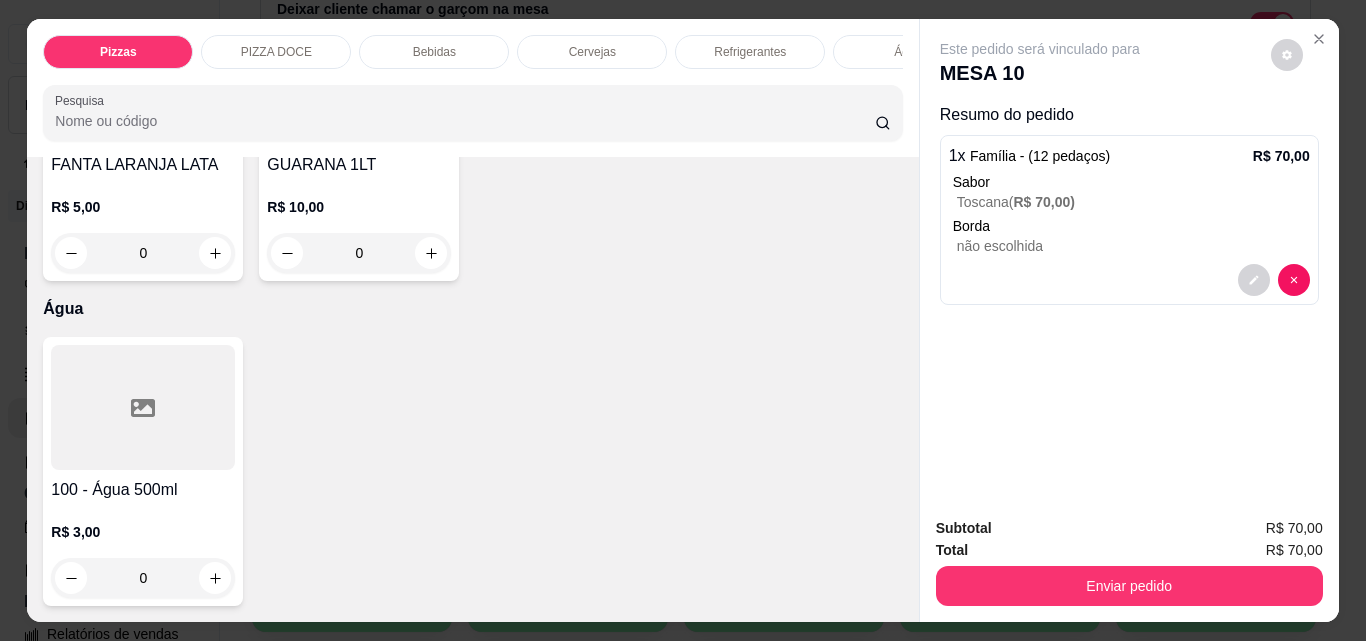 click 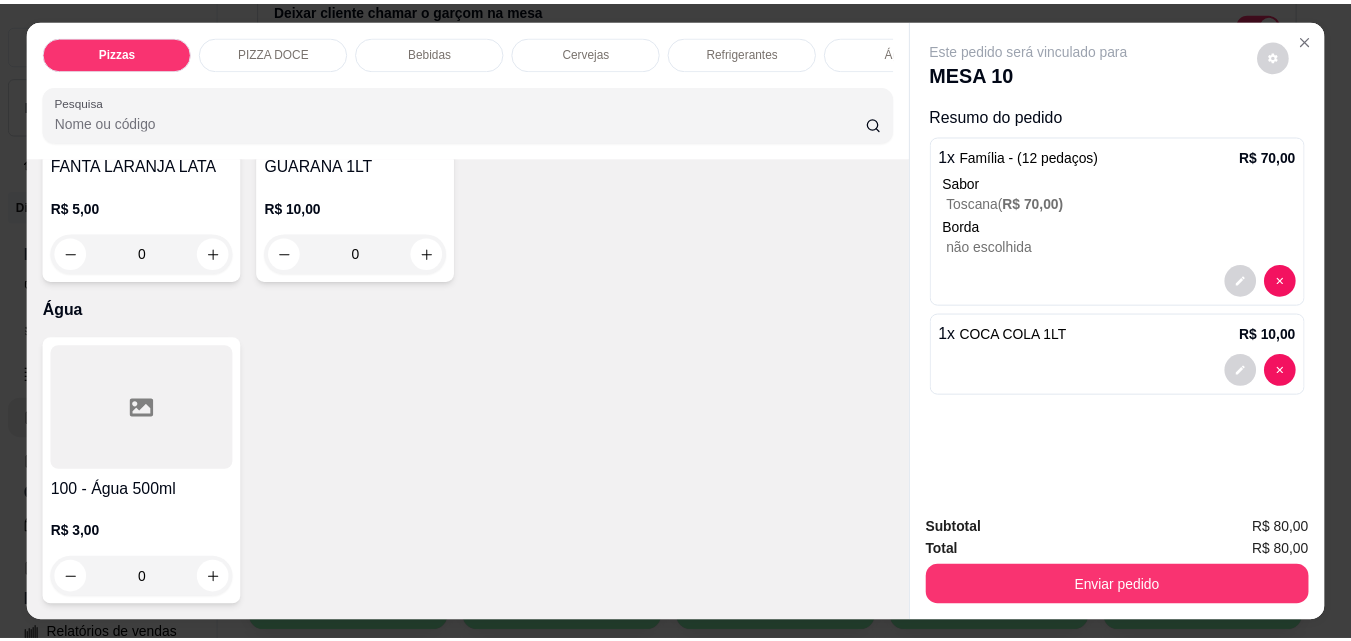 scroll, scrollTop: 4078, scrollLeft: 0, axis: vertical 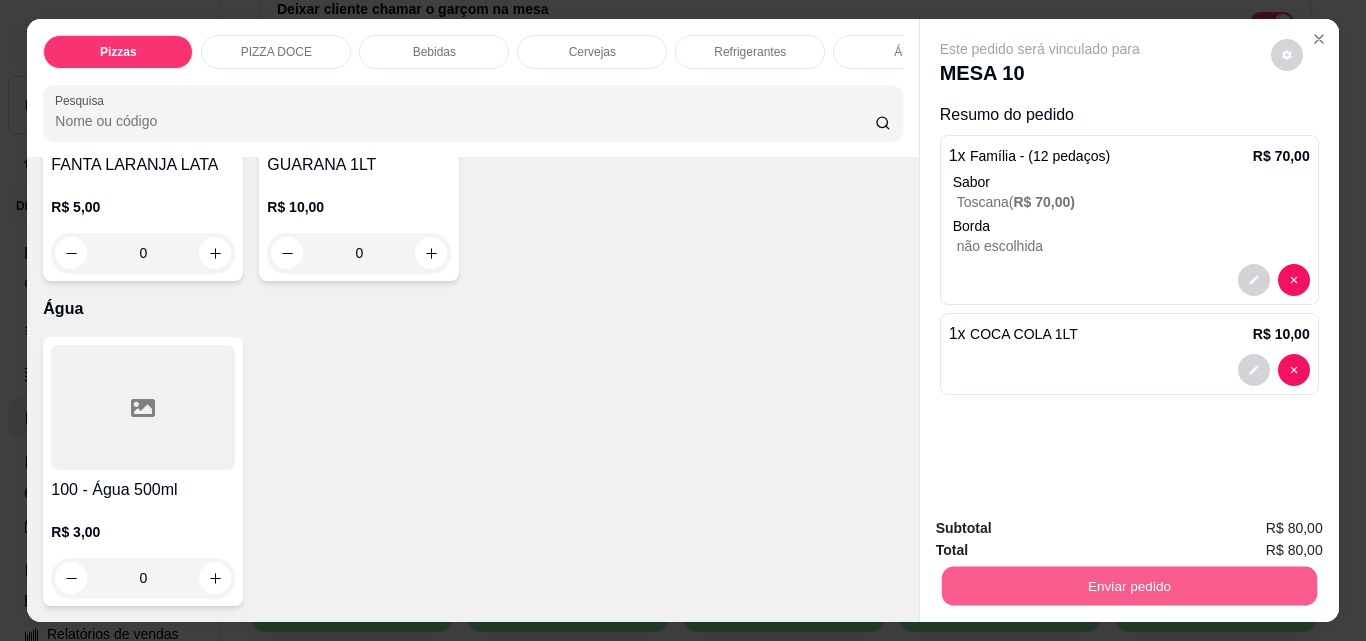 click on "Enviar pedido" at bounding box center [1128, 585] 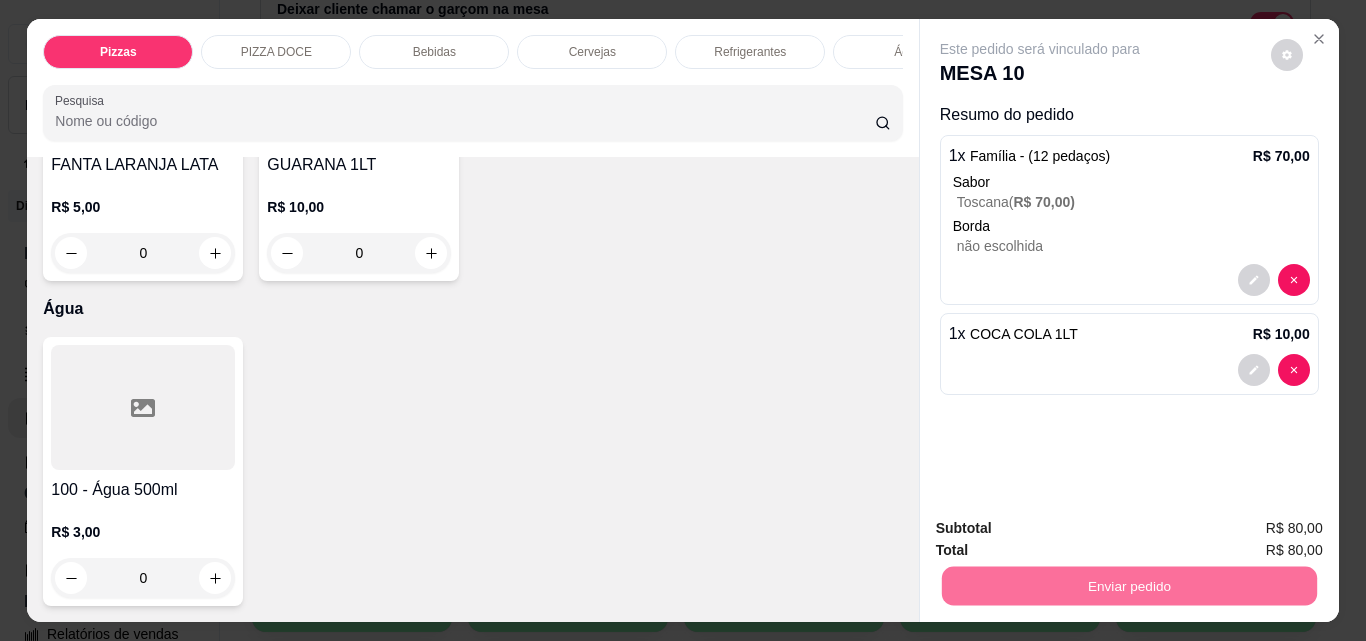 click on "Não registrar e enviar pedido" at bounding box center (1063, 528) 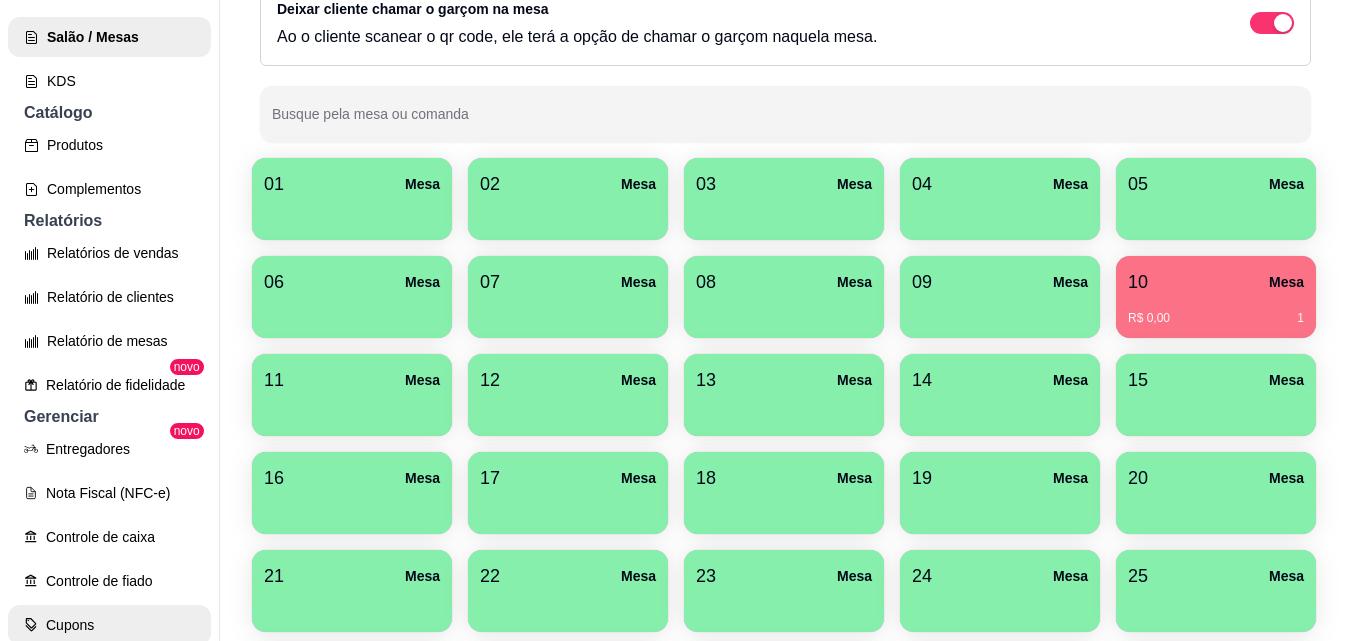 scroll, scrollTop: 360, scrollLeft: 0, axis: vertical 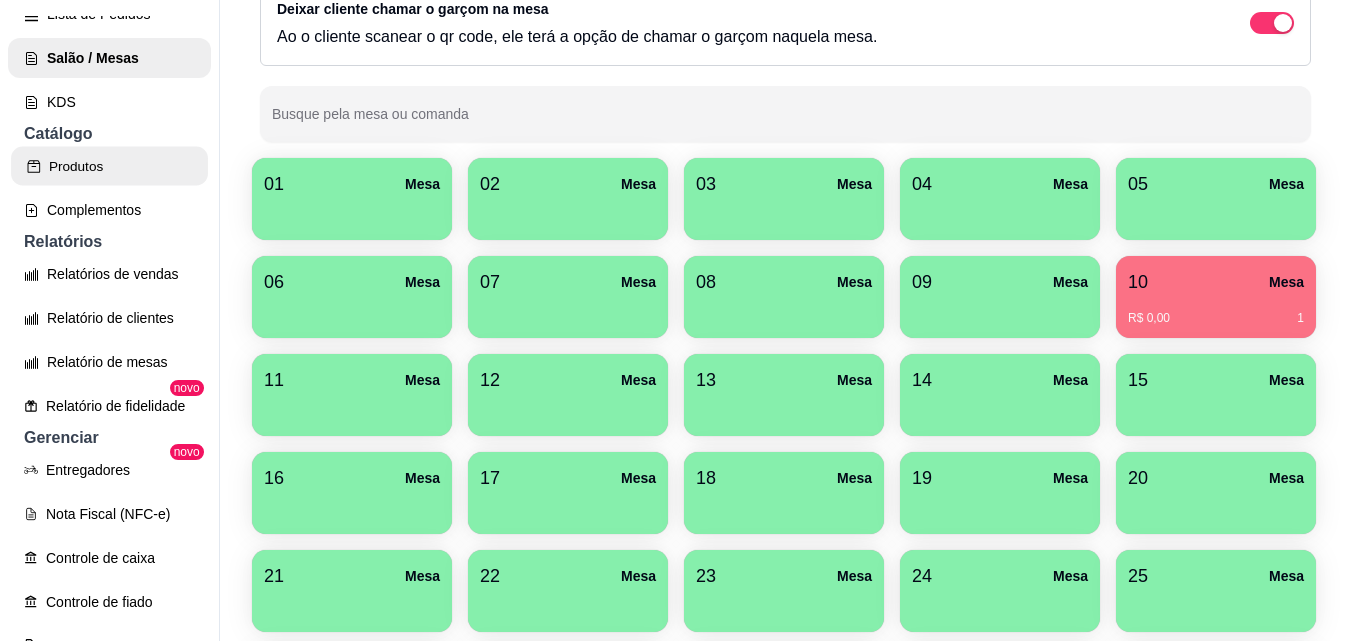 click on "Produtos" at bounding box center [109, 166] 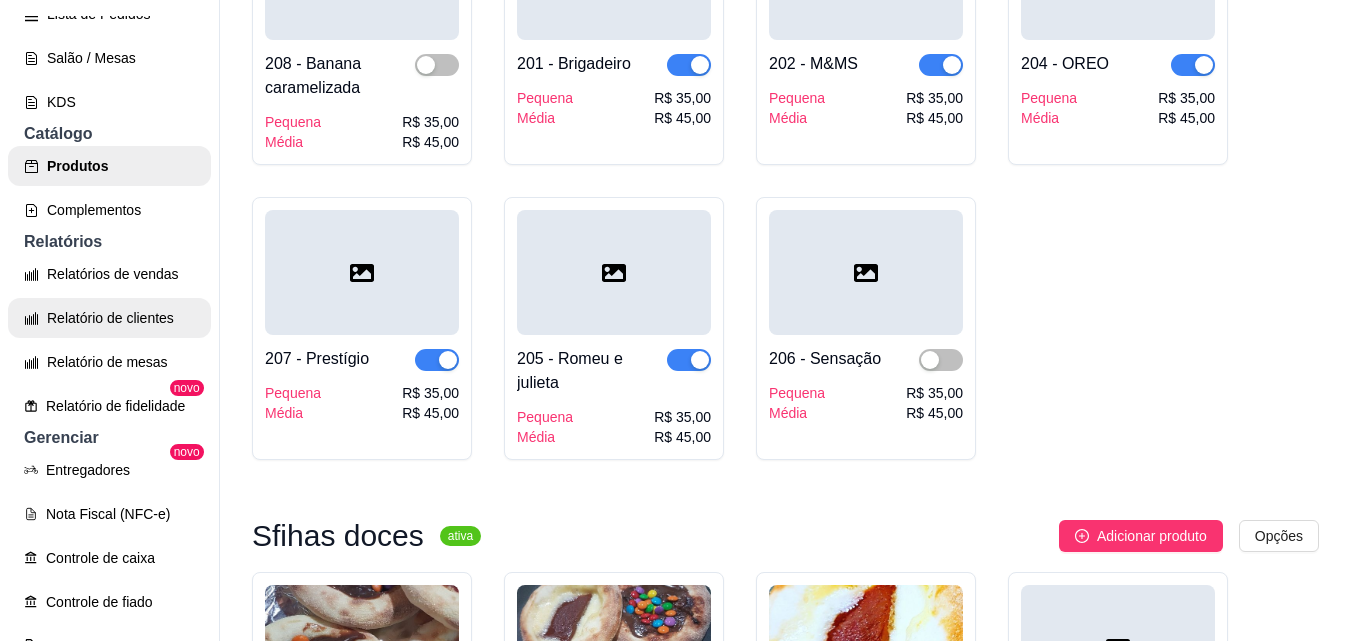 scroll, scrollTop: 5100, scrollLeft: 0, axis: vertical 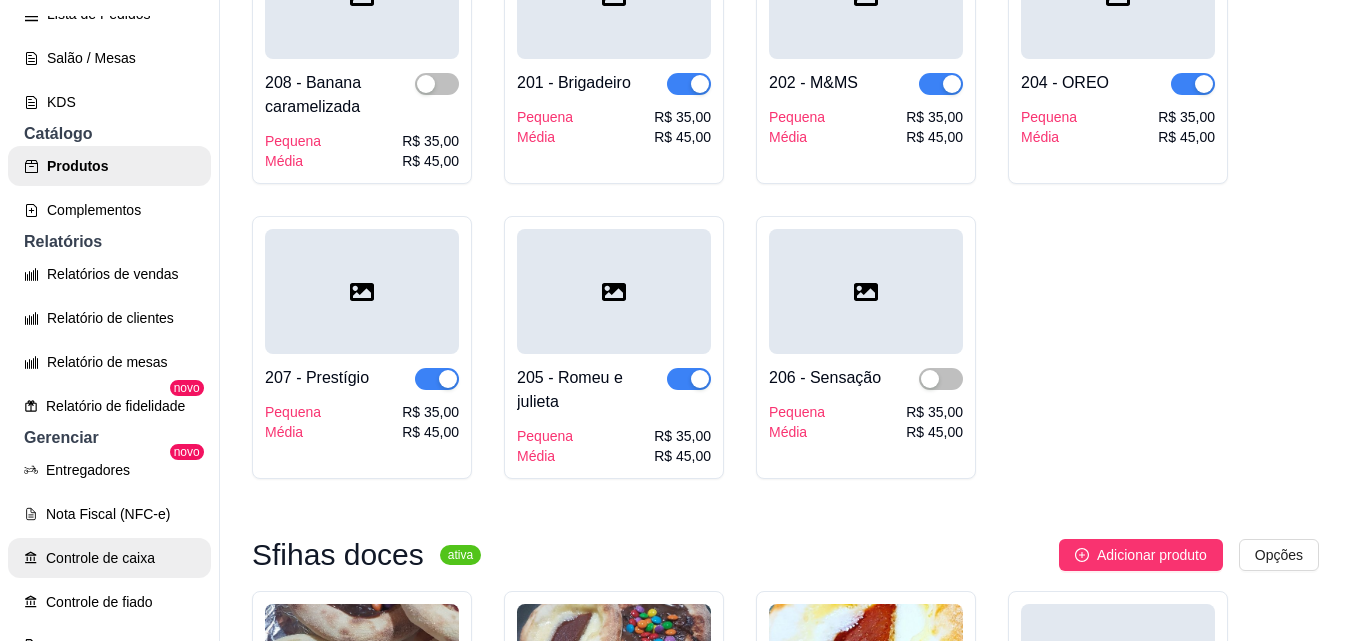 click on "Controle de caixa" at bounding box center [109, 558] 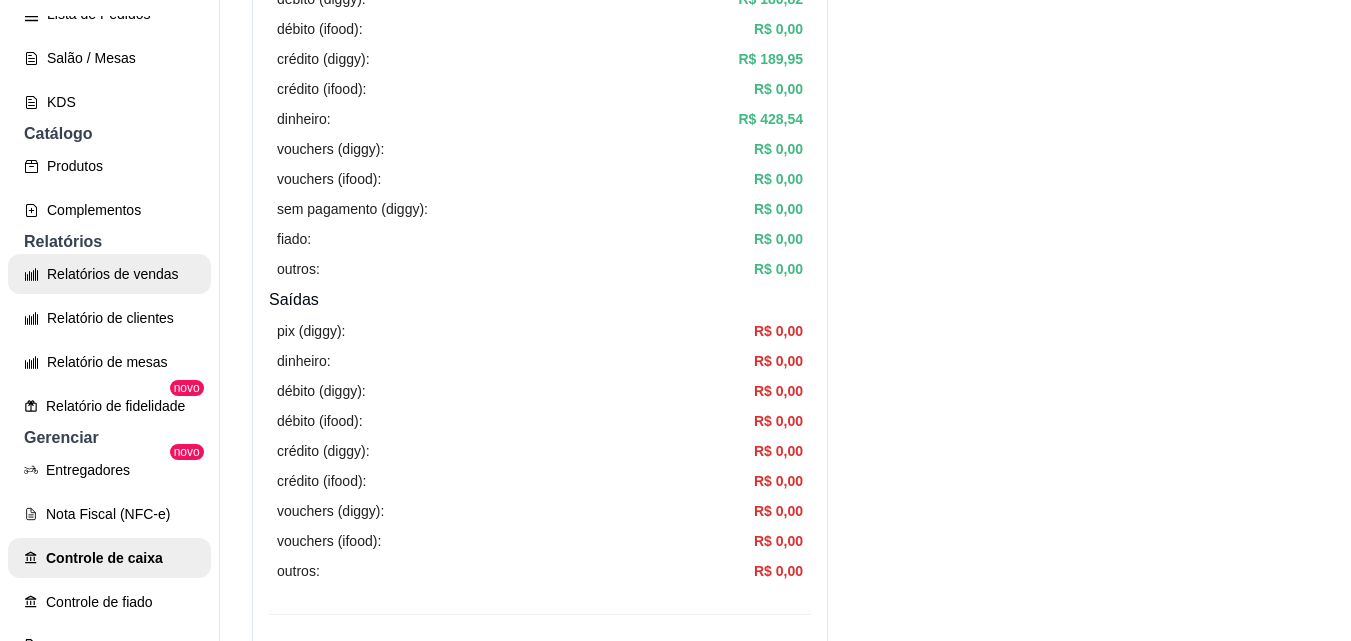 scroll, scrollTop: 400, scrollLeft: 0, axis: vertical 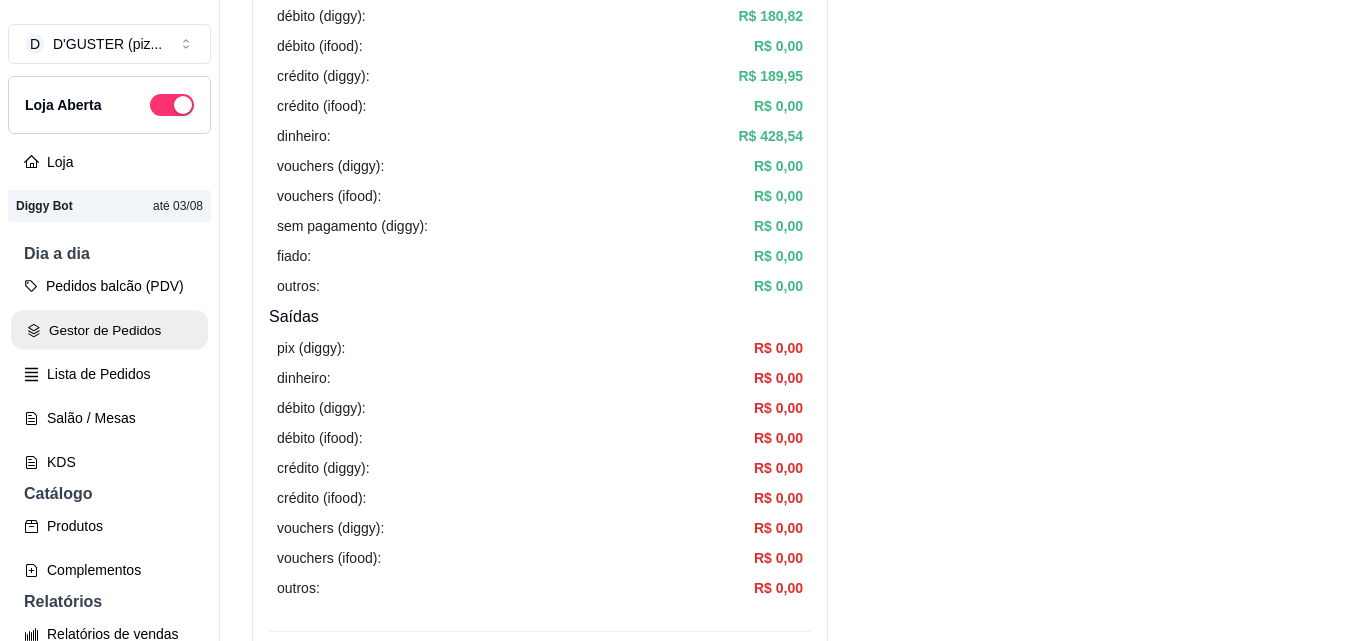 click on "Gestor de Pedidos" at bounding box center (109, 330) 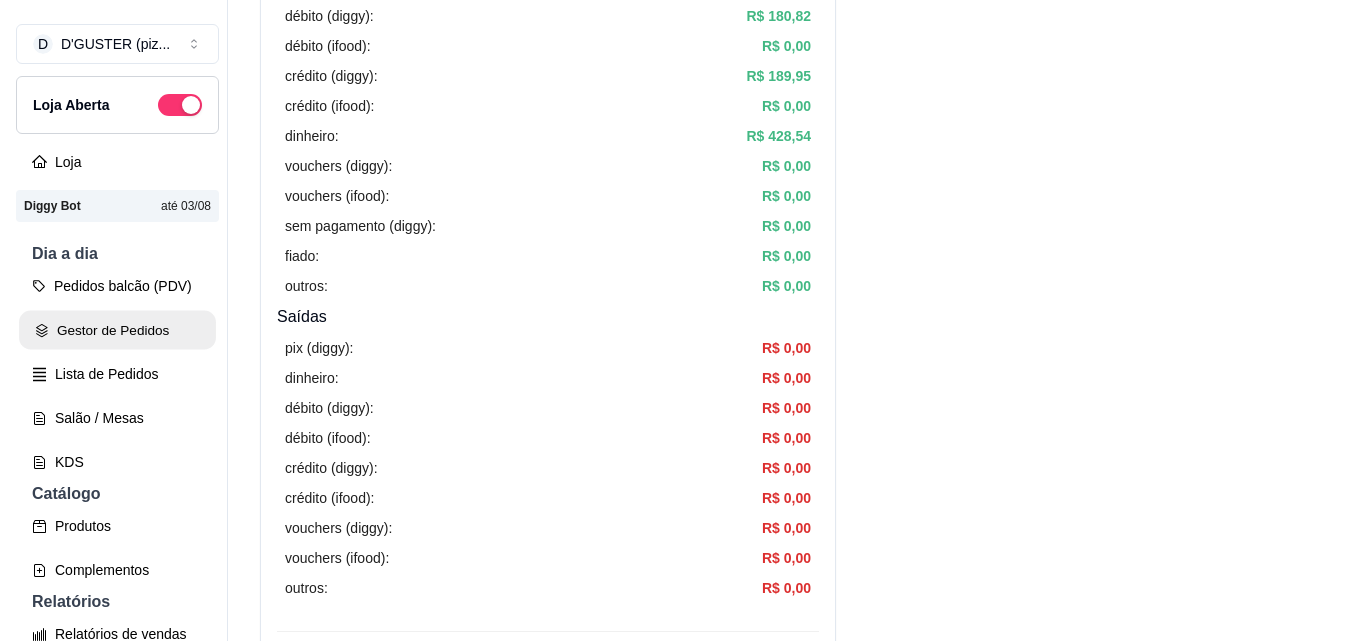 scroll, scrollTop: 0, scrollLeft: 0, axis: both 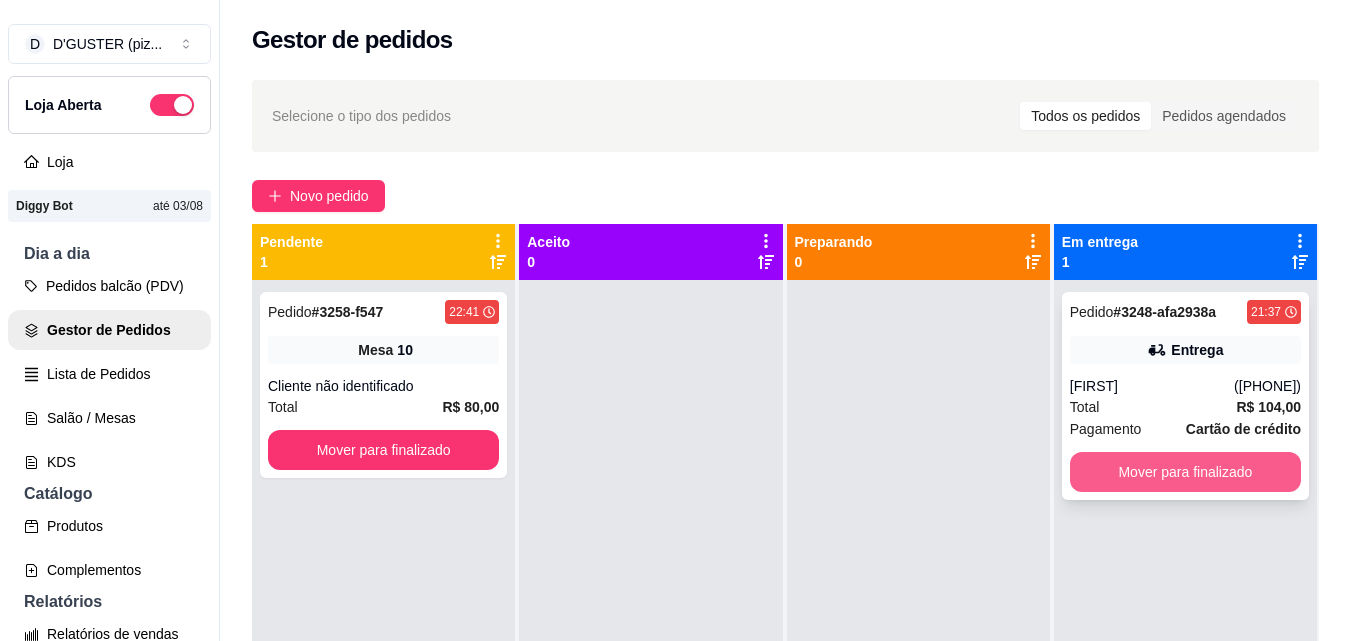 click on "Mover para finalizado" at bounding box center [1185, 472] 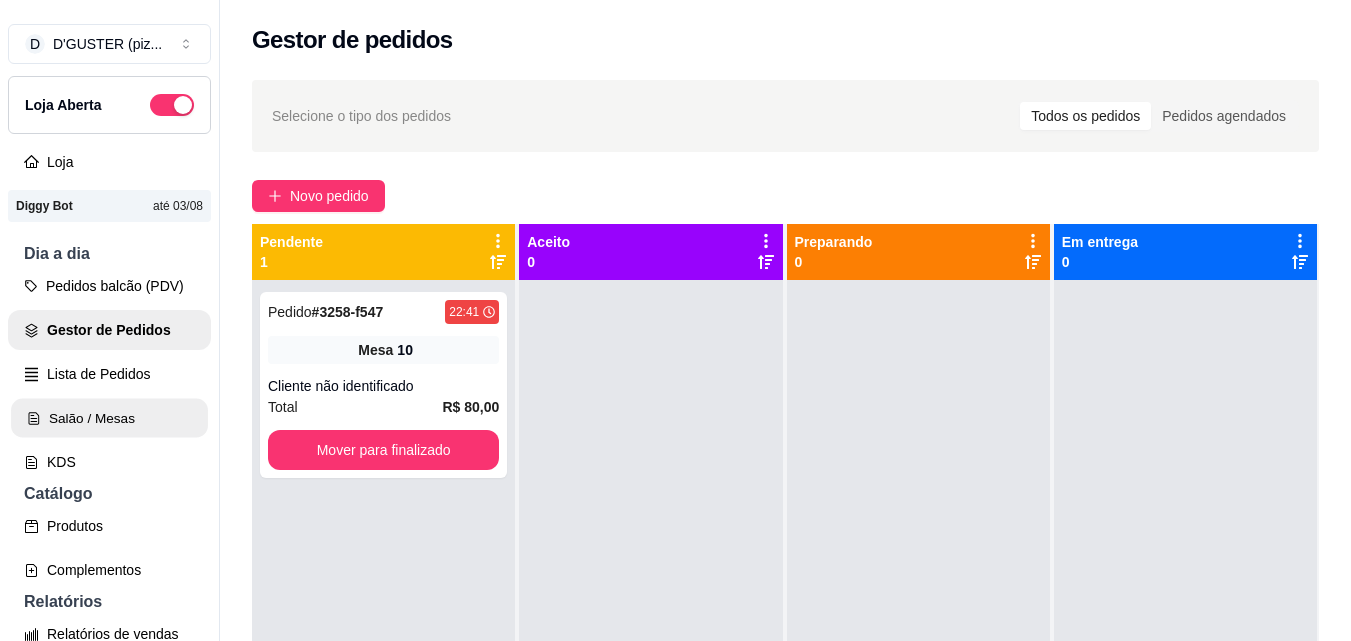 click on "Salão / Mesas" at bounding box center [109, 418] 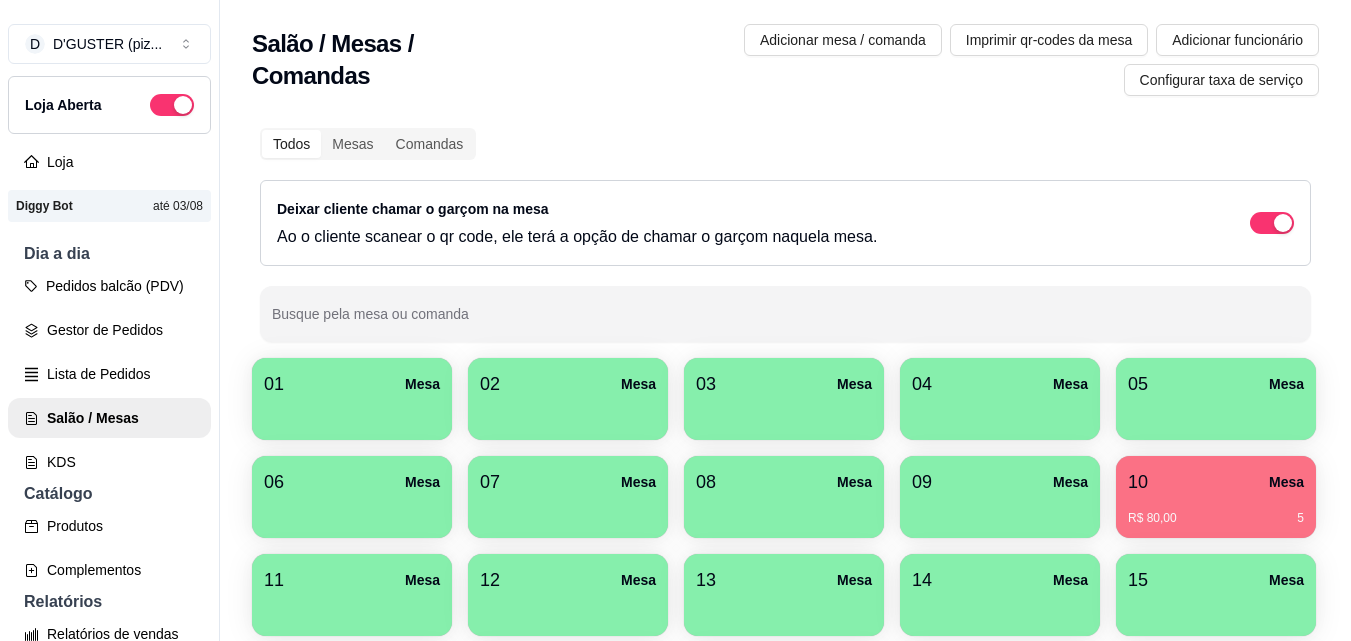 click on "10 Mesa" at bounding box center [1216, 482] 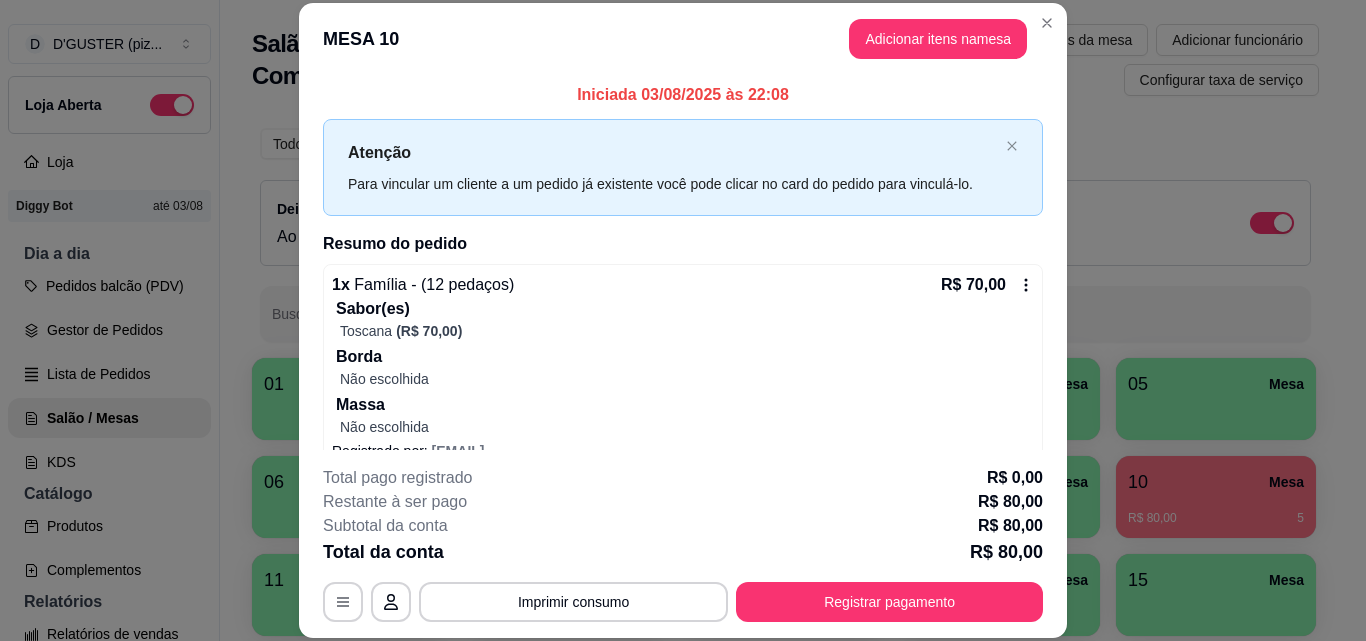click 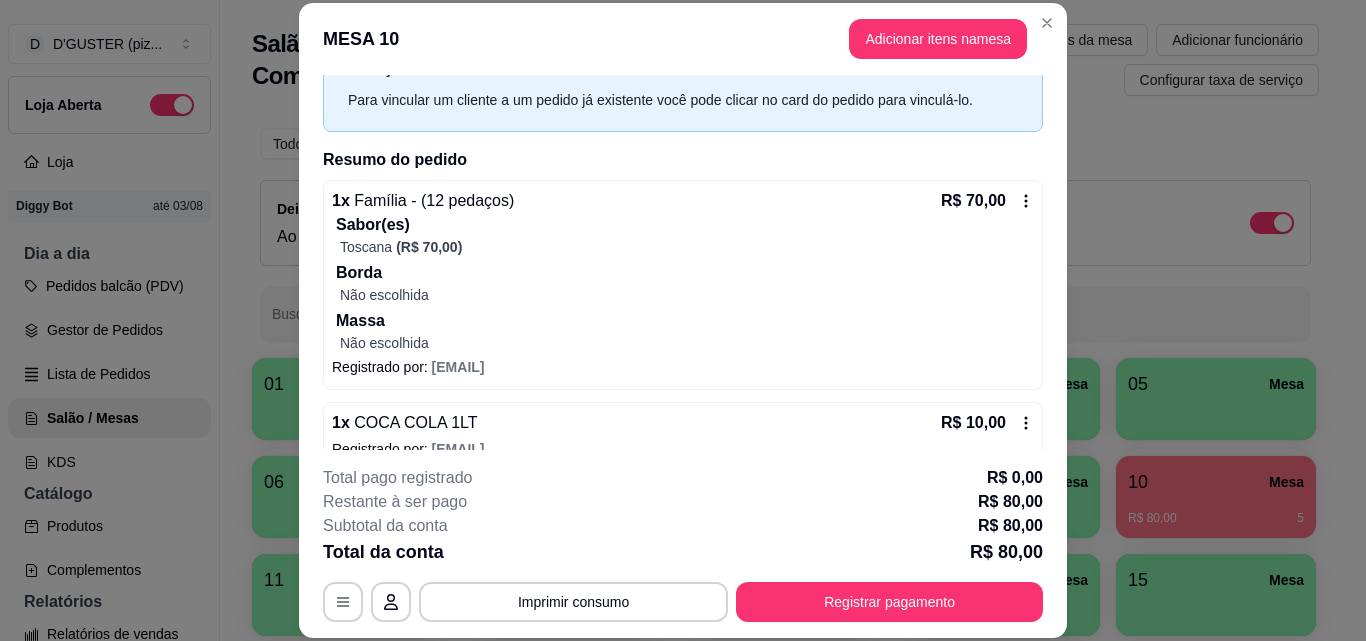 scroll, scrollTop: 114, scrollLeft: 0, axis: vertical 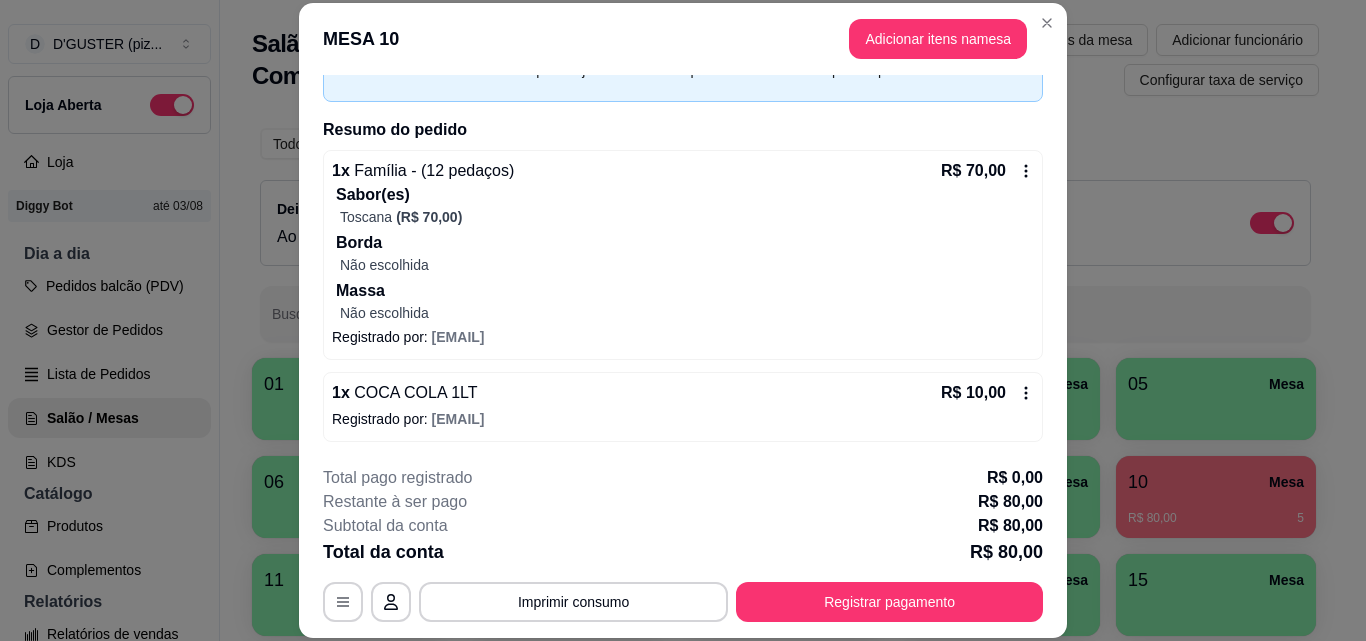 click on "1 x   Família  - (12 pedaços) R$ 70,00 Sabor(es) Toscana  (R$ 70,00) Borda Não escolhida Massa Não escolhida Registrado por:   [EMAIL]" at bounding box center (683, 255) 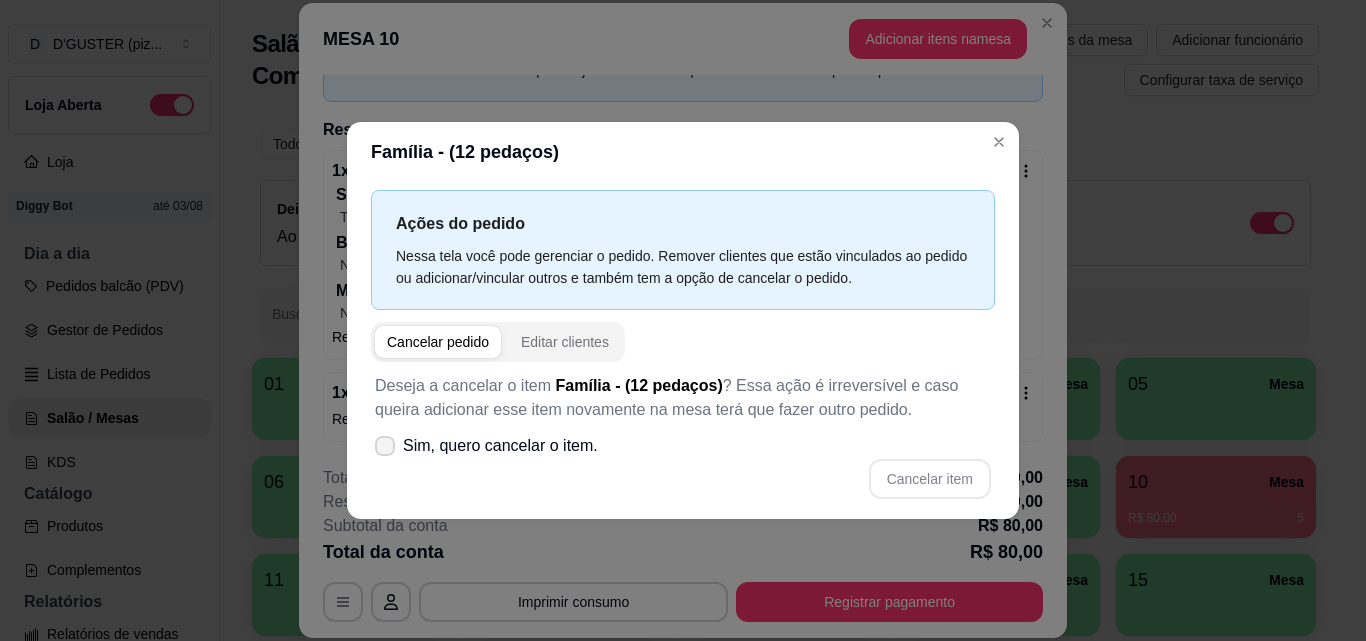 click 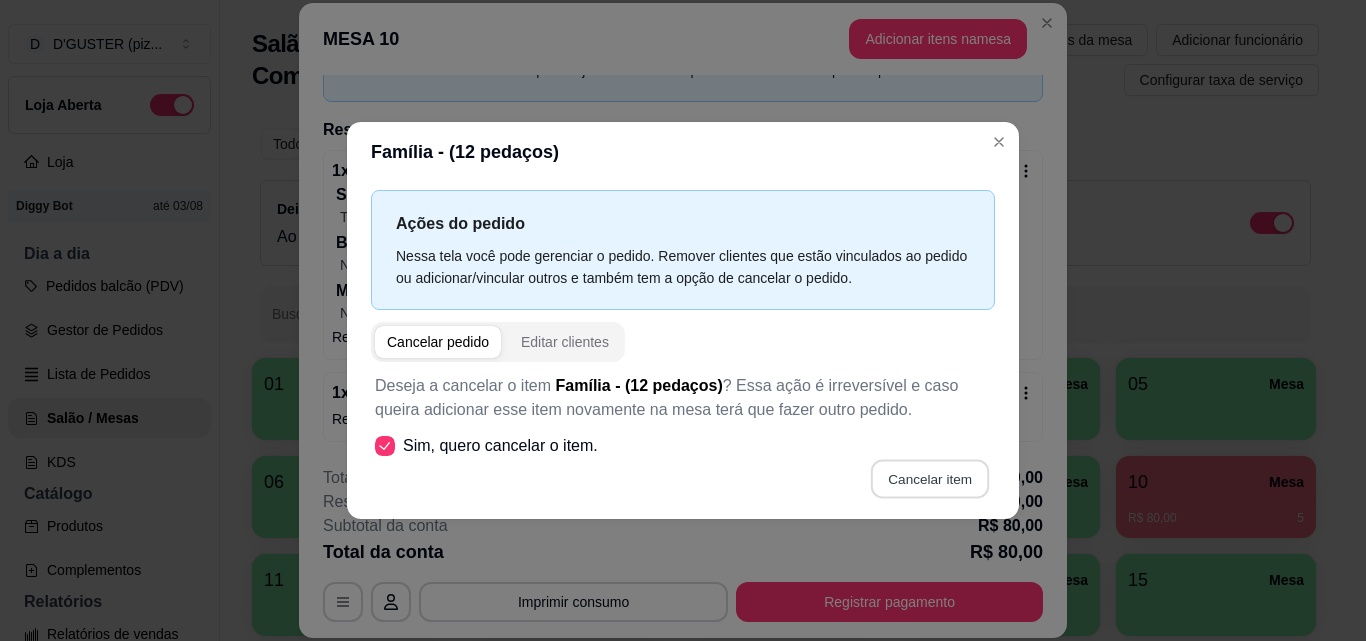 click on "Cancelar item" at bounding box center [929, 478] 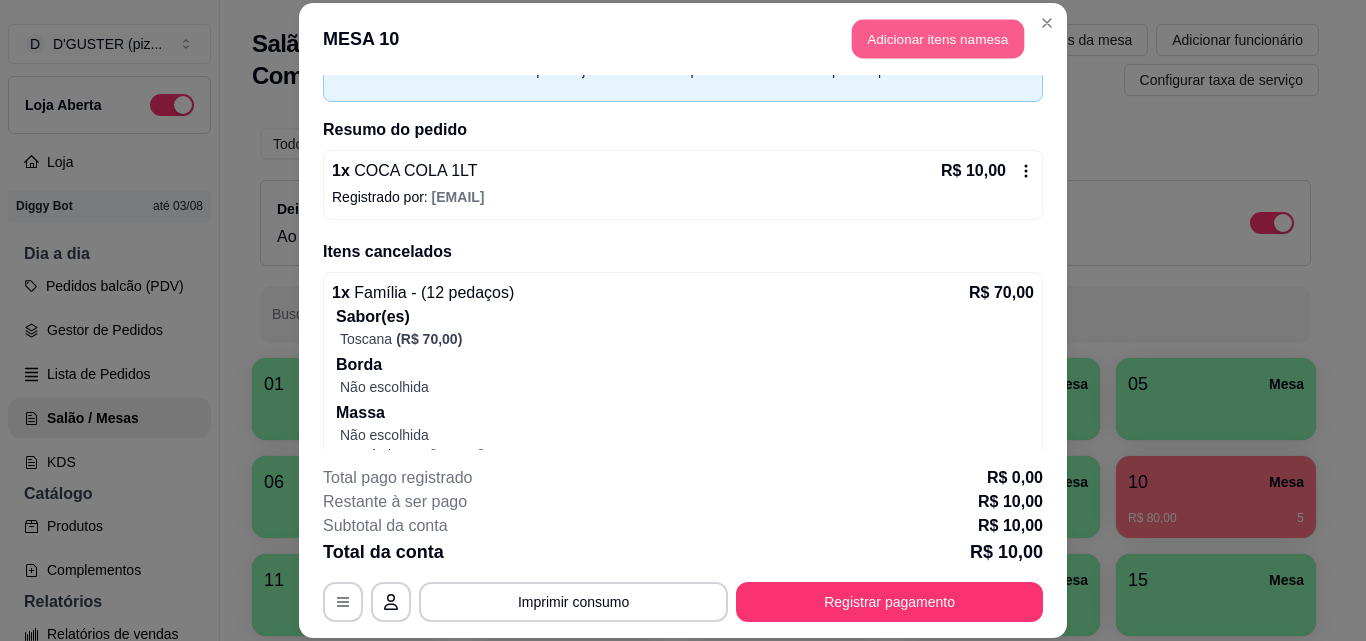 click on "Adicionar itens na  mesa" at bounding box center (938, 39) 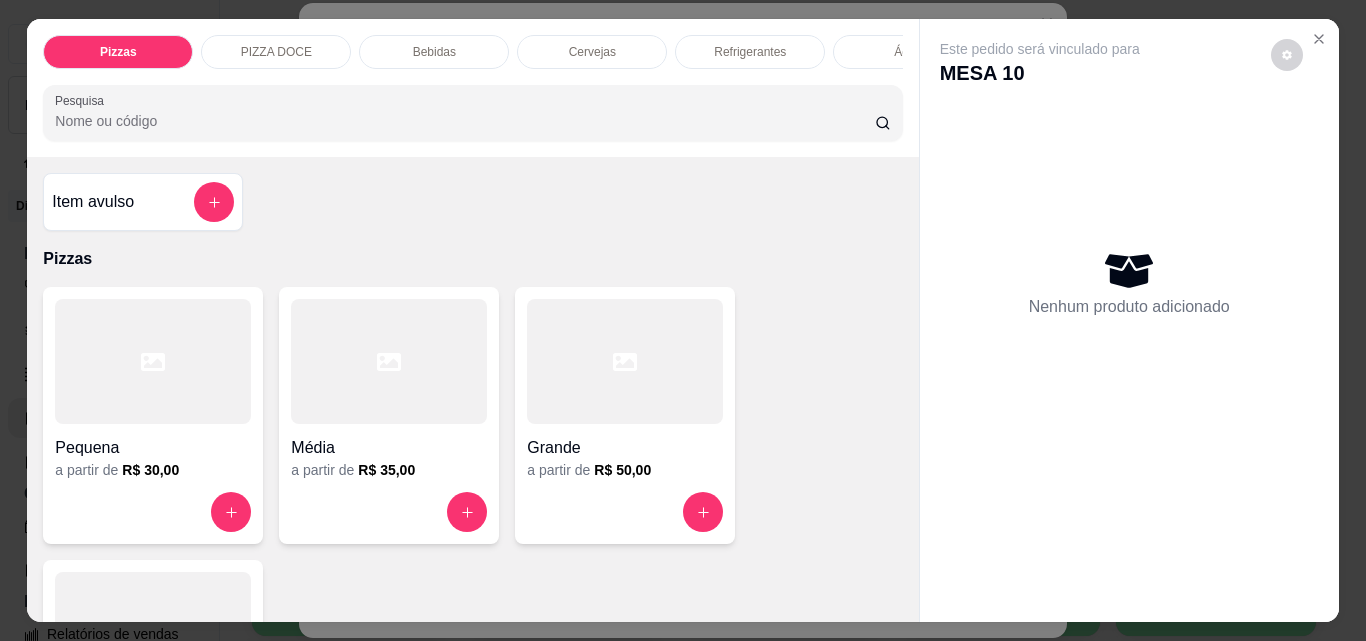 scroll, scrollTop: 52, scrollLeft: 0, axis: vertical 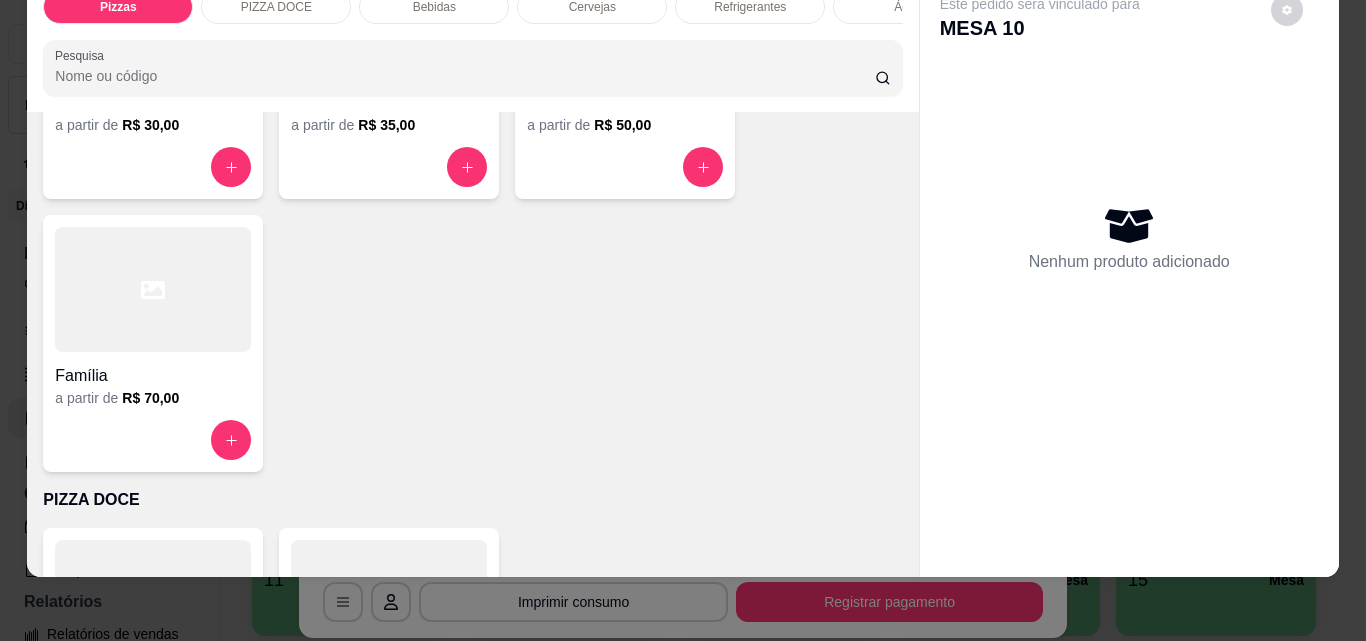 click on "Família  a partir de     R$ 70,00" at bounding box center (153, 343) 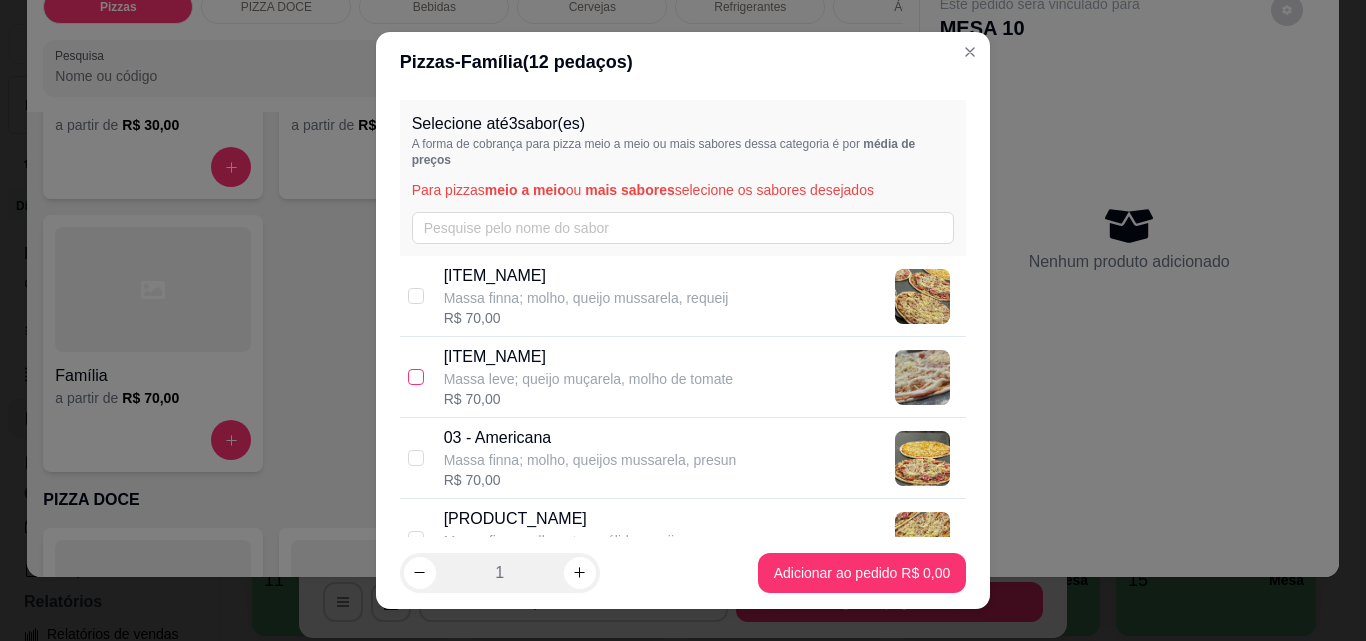 click at bounding box center (416, 377) 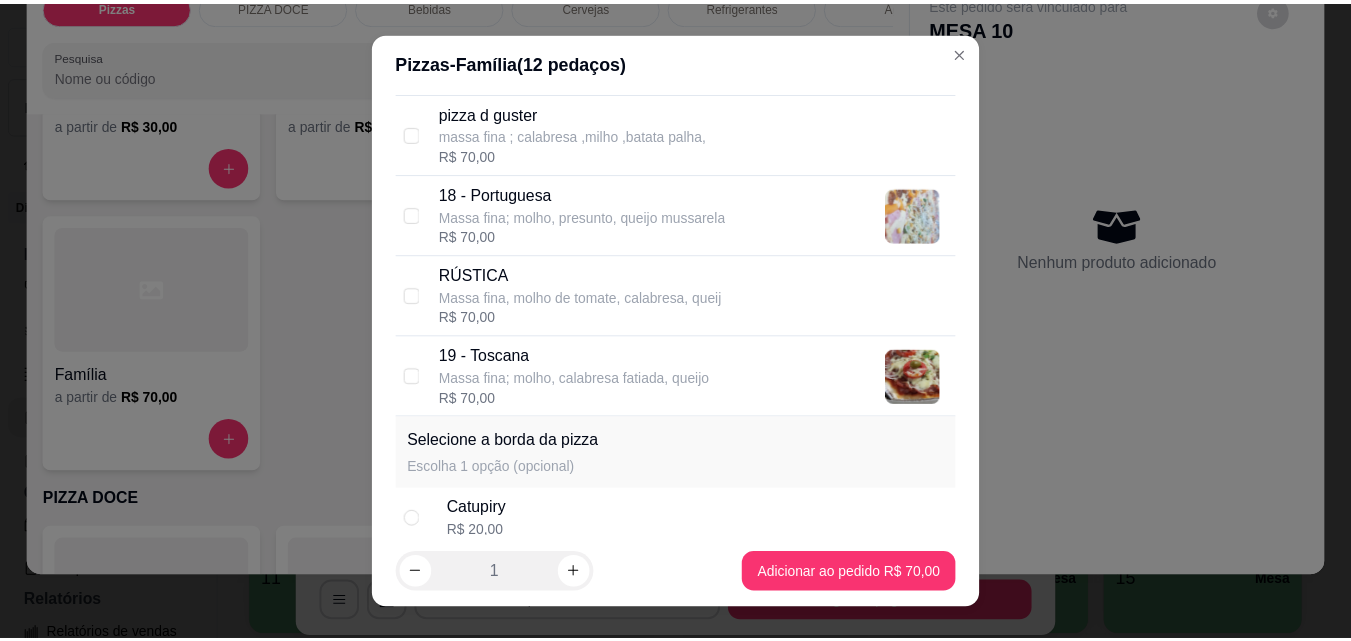 scroll, scrollTop: 1700, scrollLeft: 0, axis: vertical 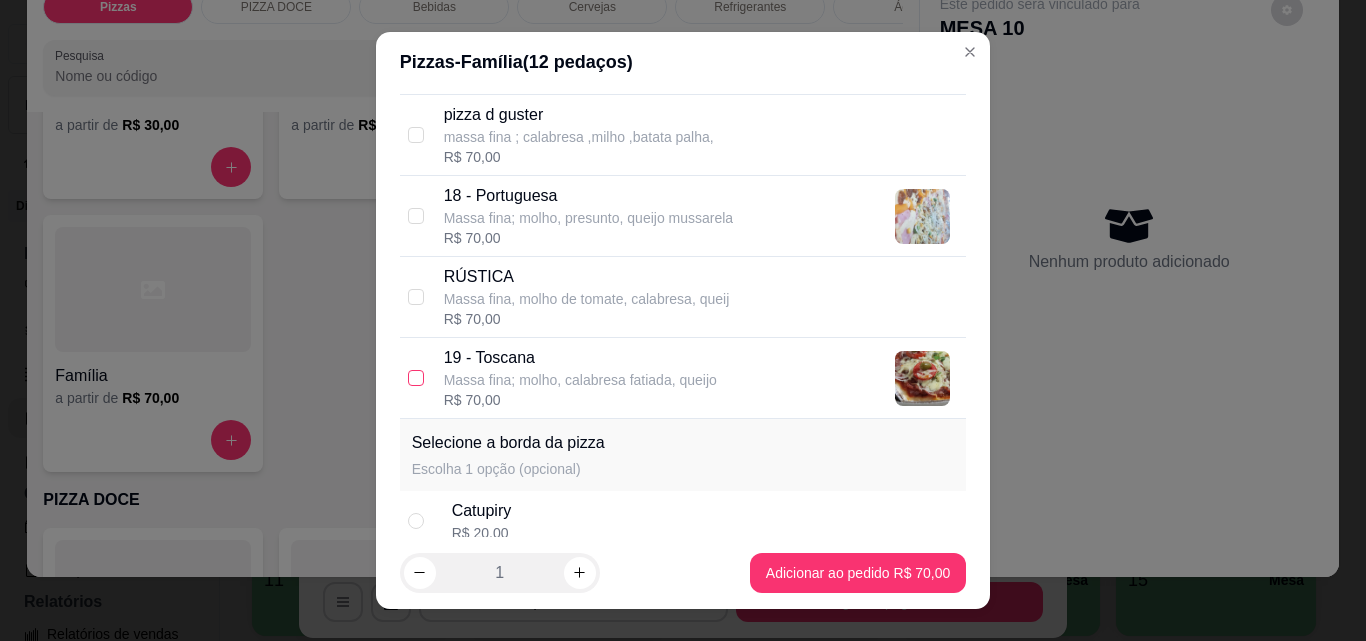 click at bounding box center [416, 378] 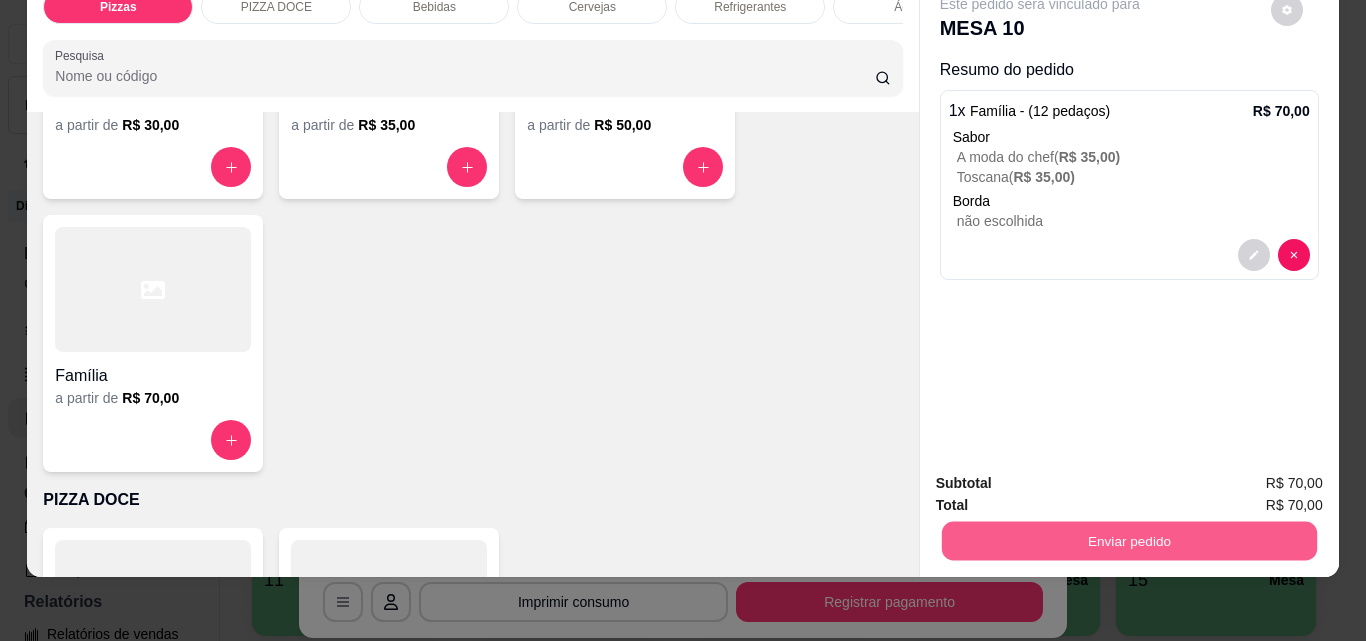 click on "Enviar pedido" at bounding box center (1128, 540) 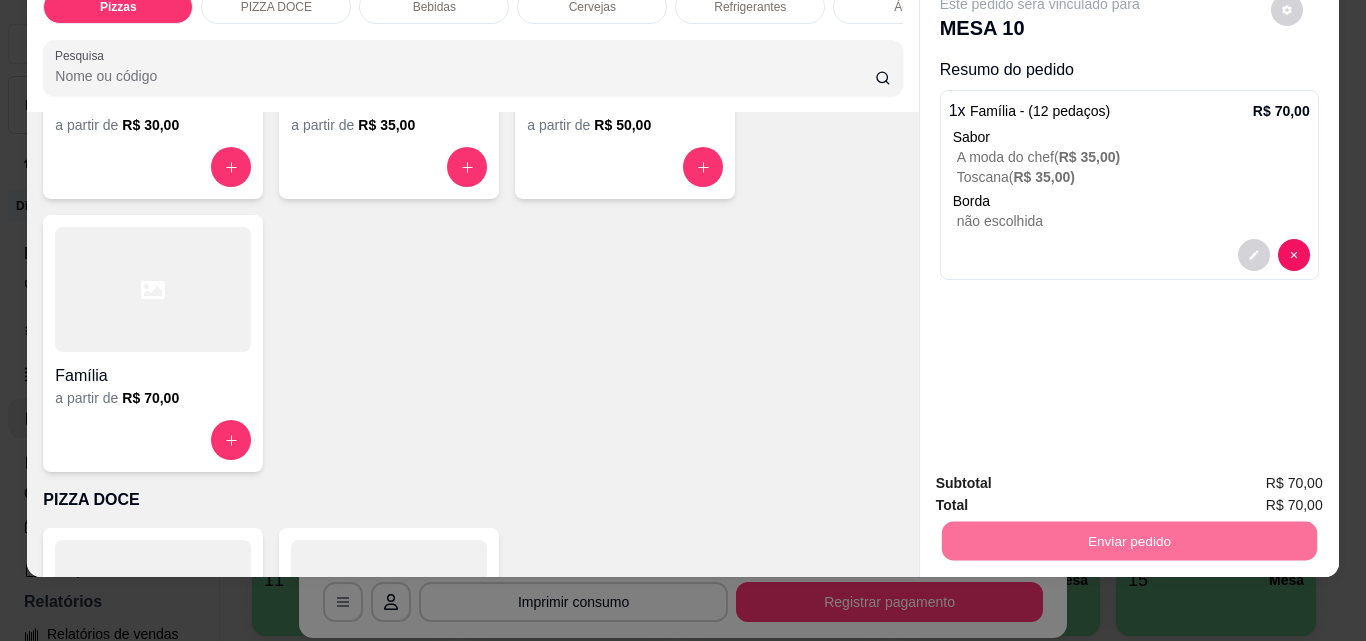 click on "Não registrar e enviar pedido" at bounding box center [1063, 477] 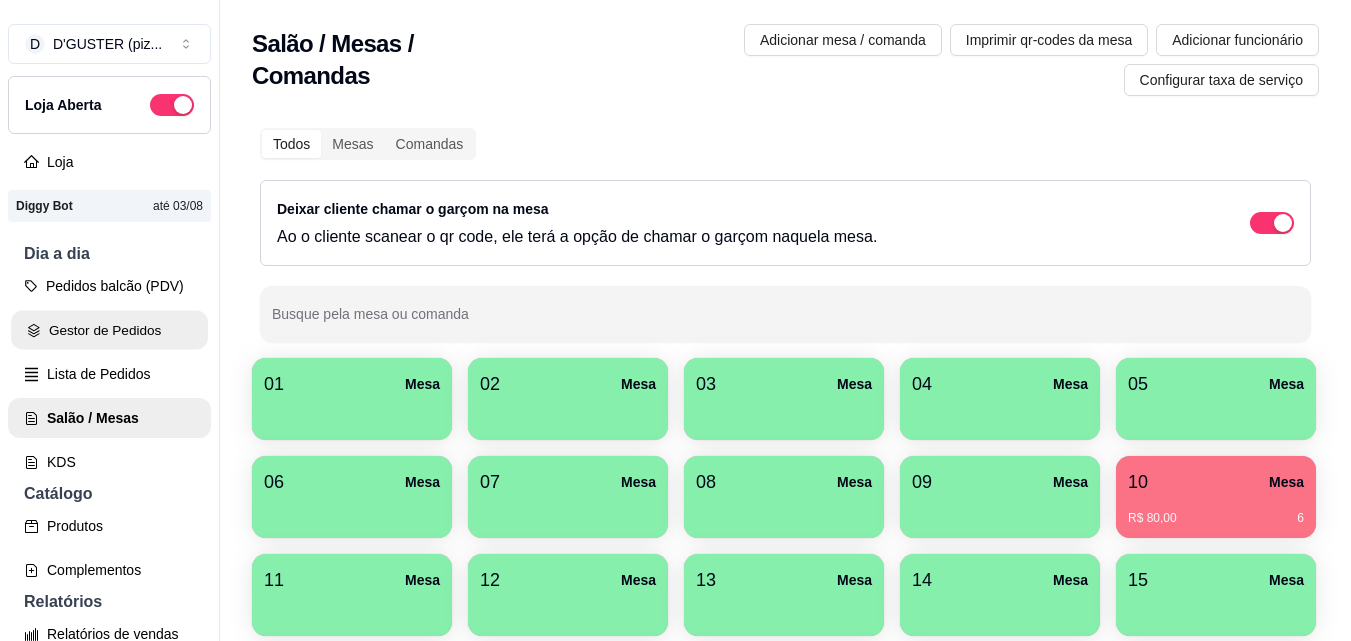 click on "Gestor de Pedidos" at bounding box center [109, 330] 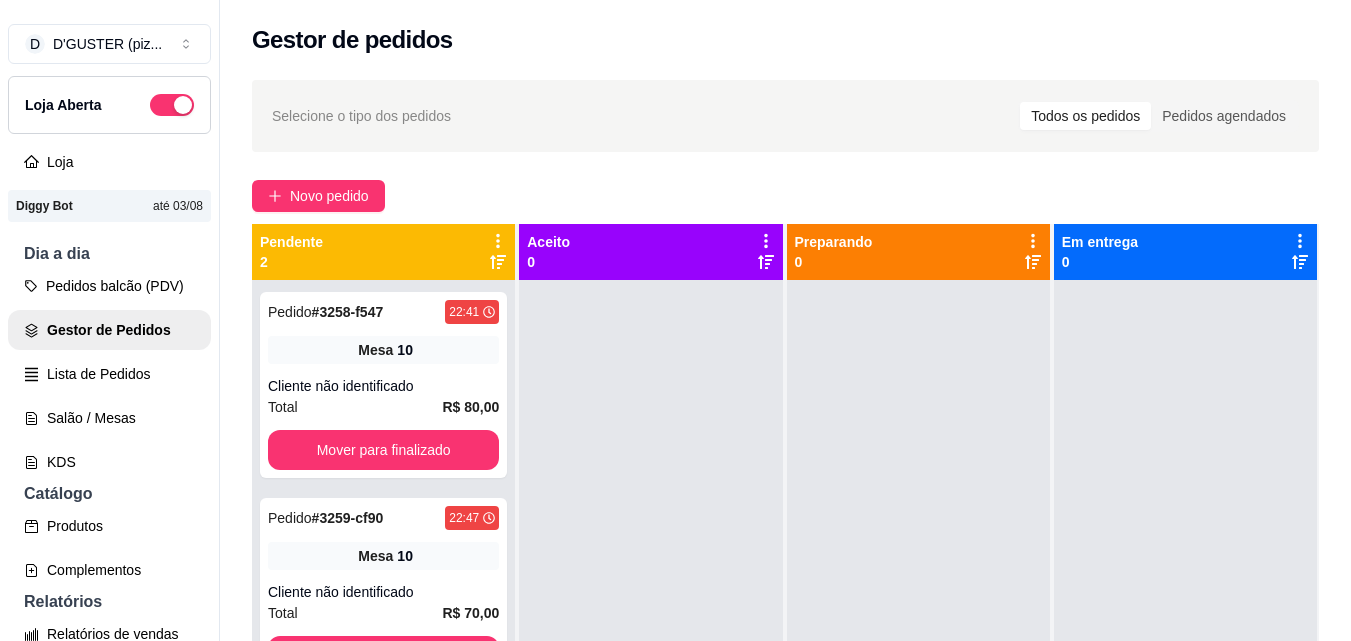 click on "Gestor de Pedidos" at bounding box center [109, 330] 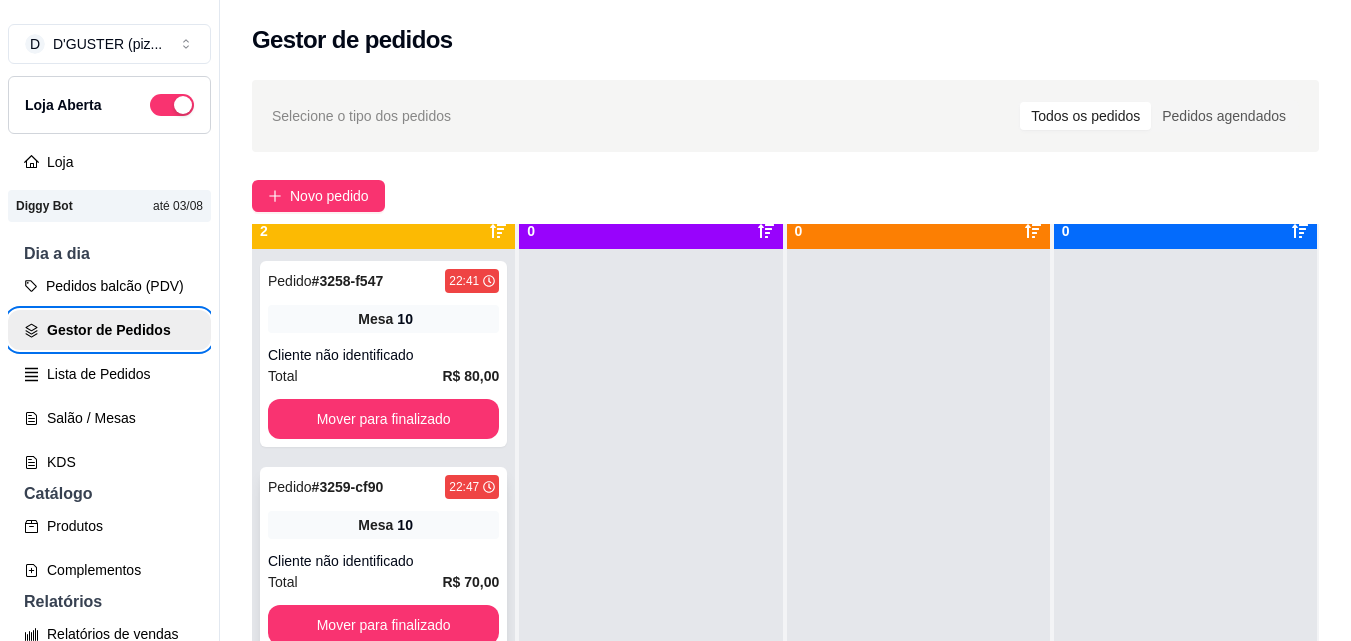 scroll, scrollTop: 56, scrollLeft: 0, axis: vertical 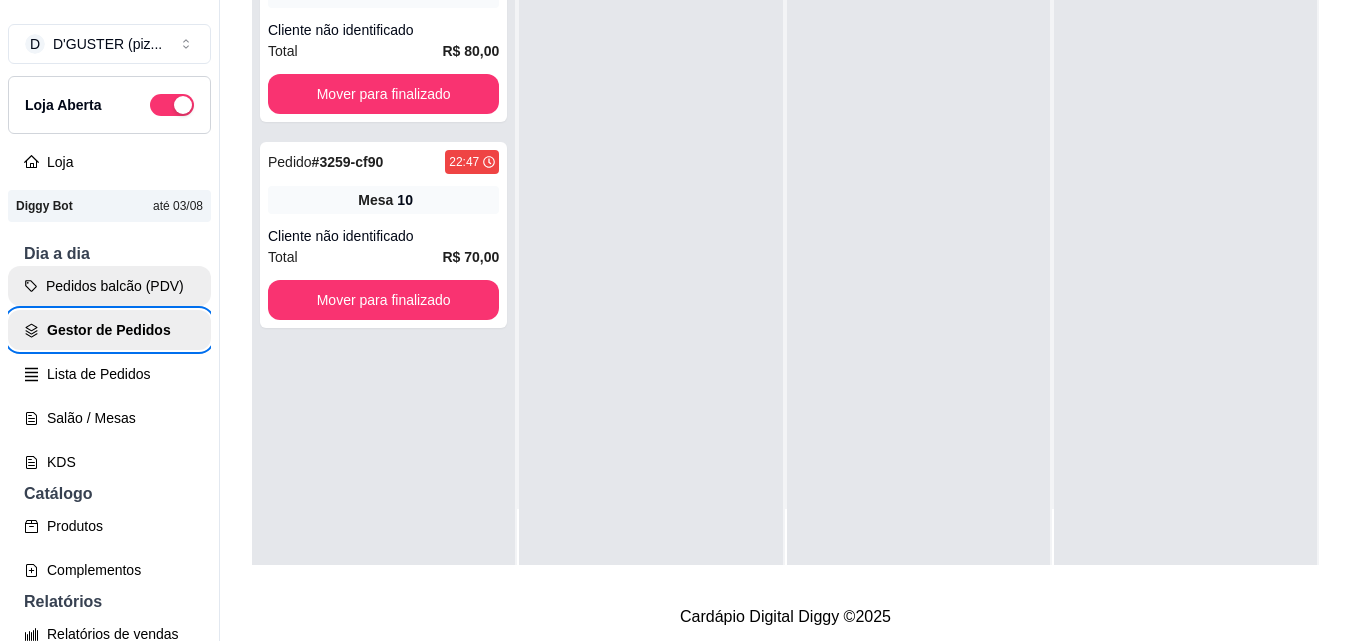 click on "Pedidos balcão (PDV)" at bounding box center (109, 286) 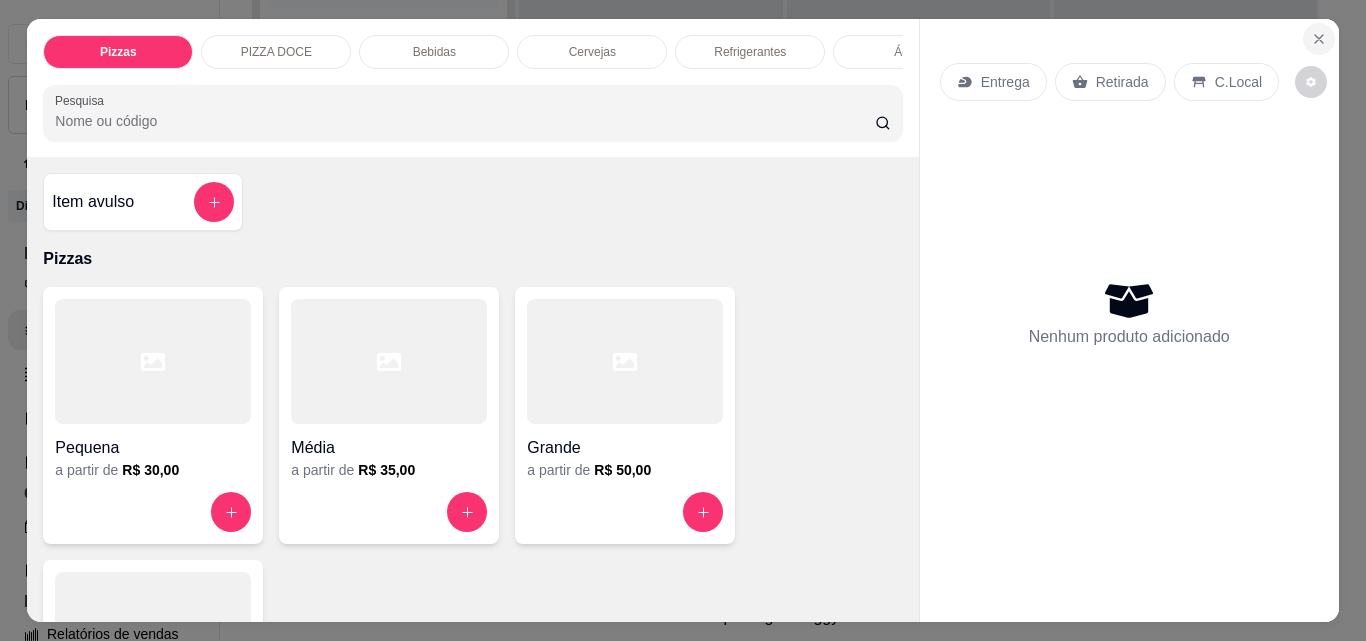 click at bounding box center (1319, 39) 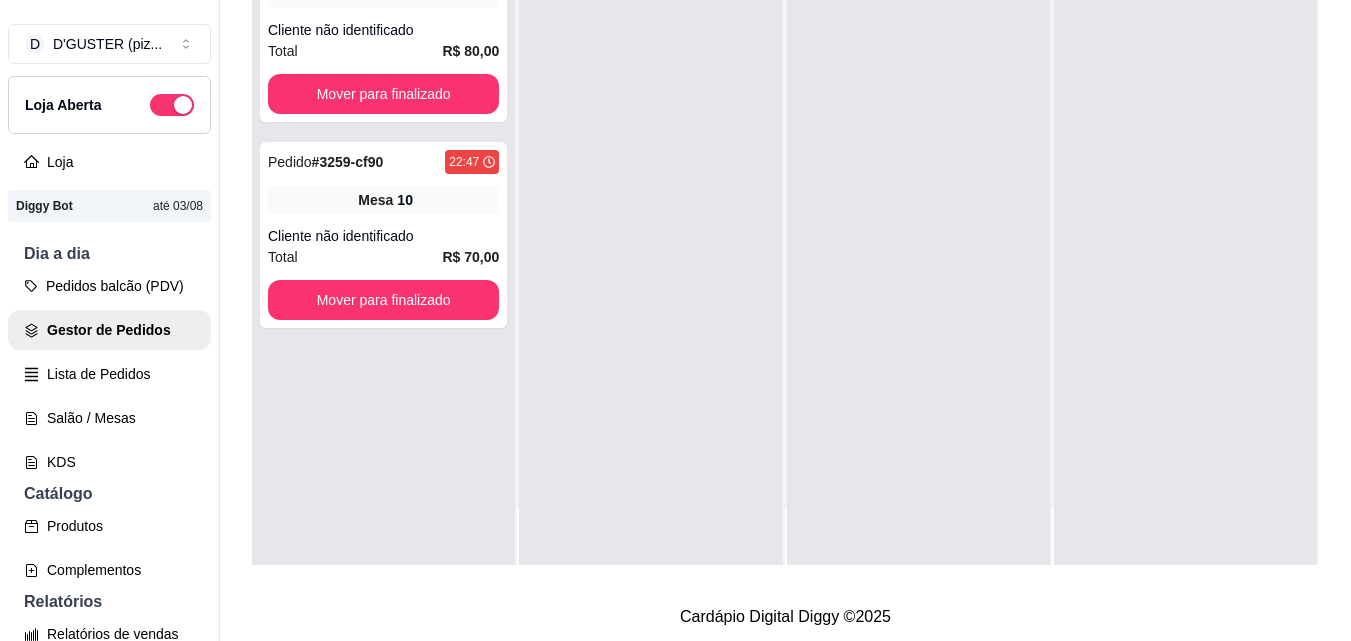 scroll, scrollTop: 0, scrollLeft: 0, axis: both 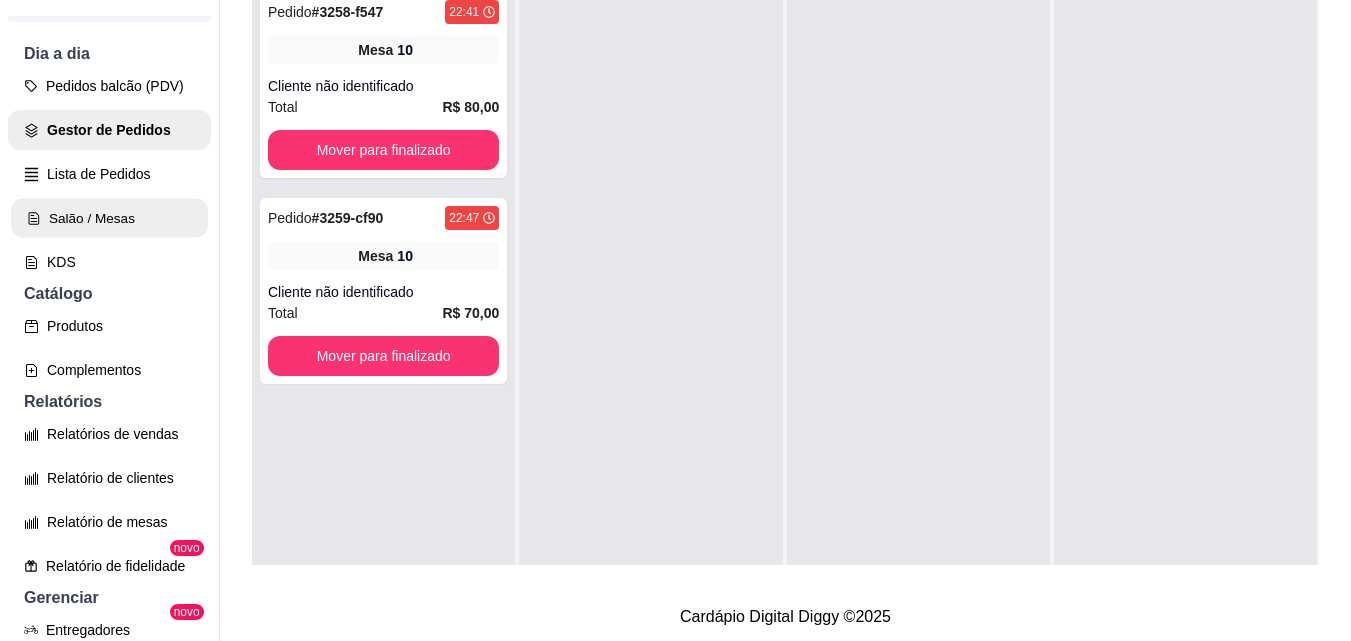 click on "Salão / Mesas" at bounding box center (109, 218) 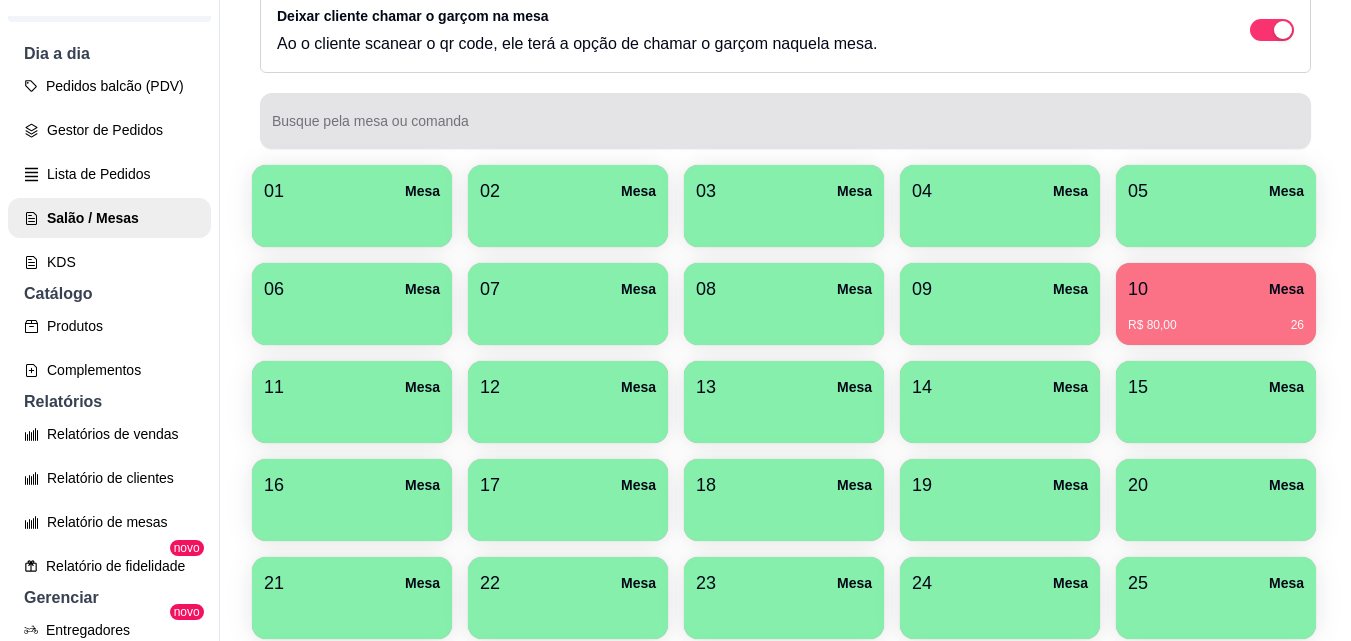 scroll, scrollTop: 0, scrollLeft: 0, axis: both 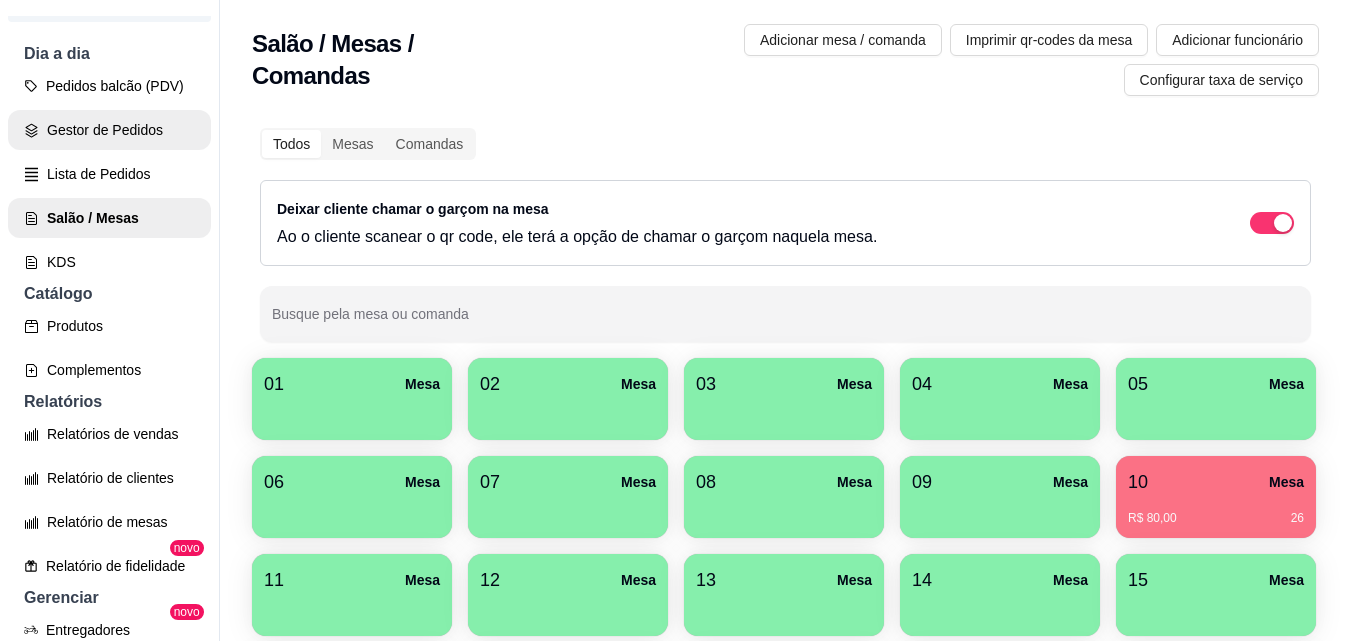 click on "Gestor de Pedidos" at bounding box center (109, 130) 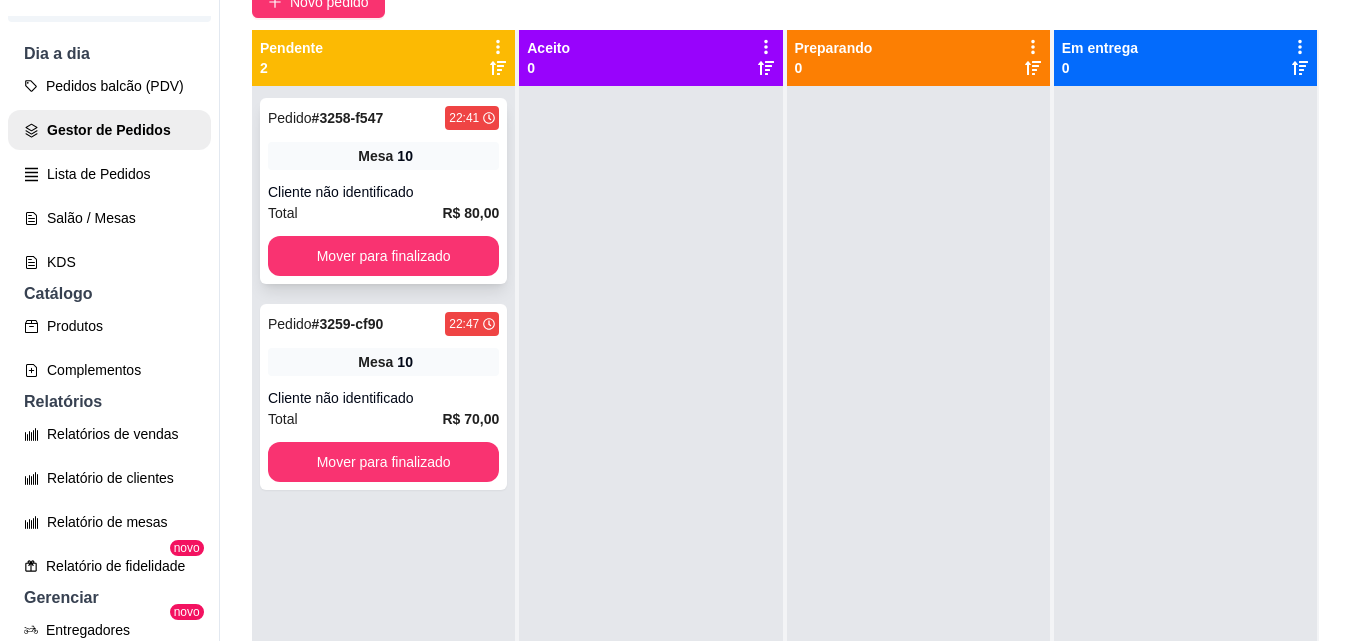 scroll, scrollTop: 0, scrollLeft: 0, axis: both 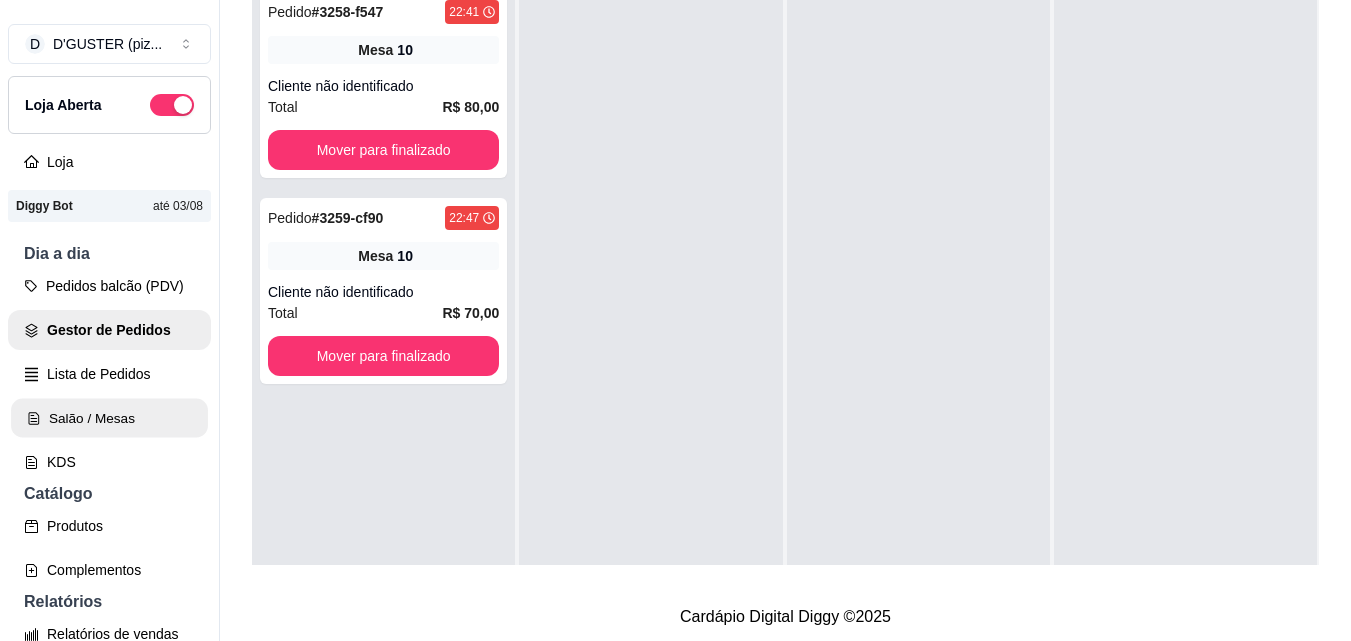 click on "Salão / Mesas" at bounding box center [109, 418] 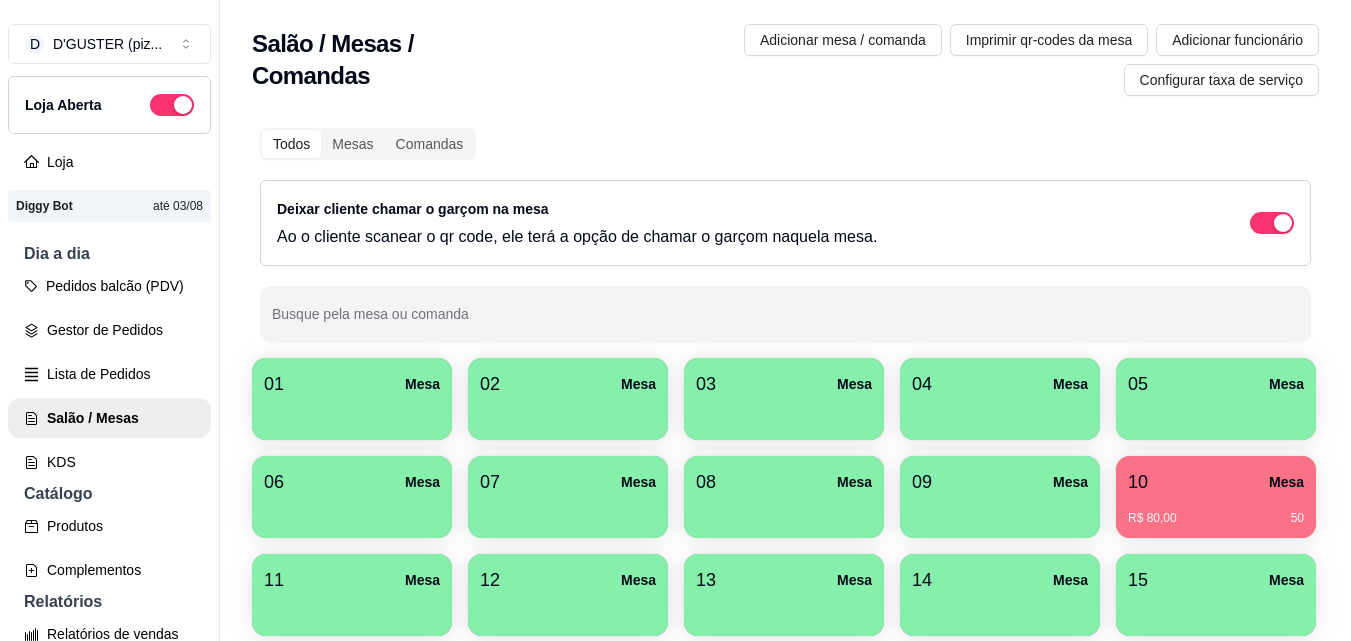 click on "10 Mesa R$ 80,00 50" at bounding box center (1216, 497) 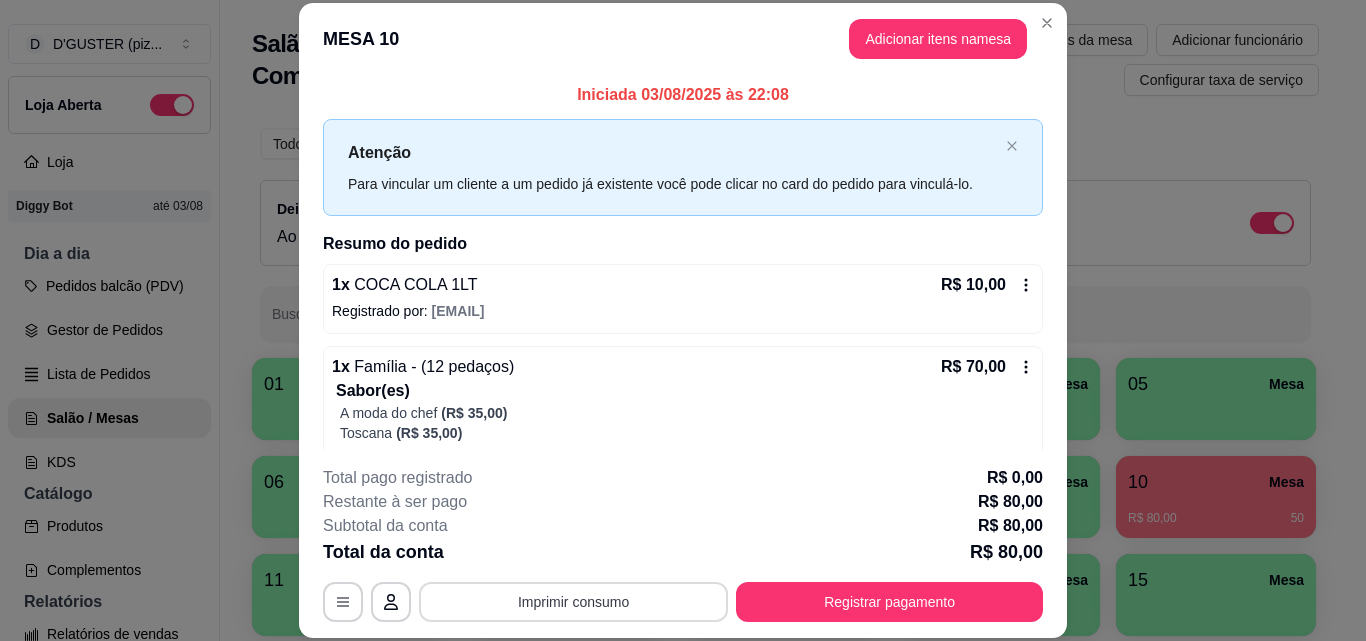 click on "Imprimir consumo" at bounding box center [573, 602] 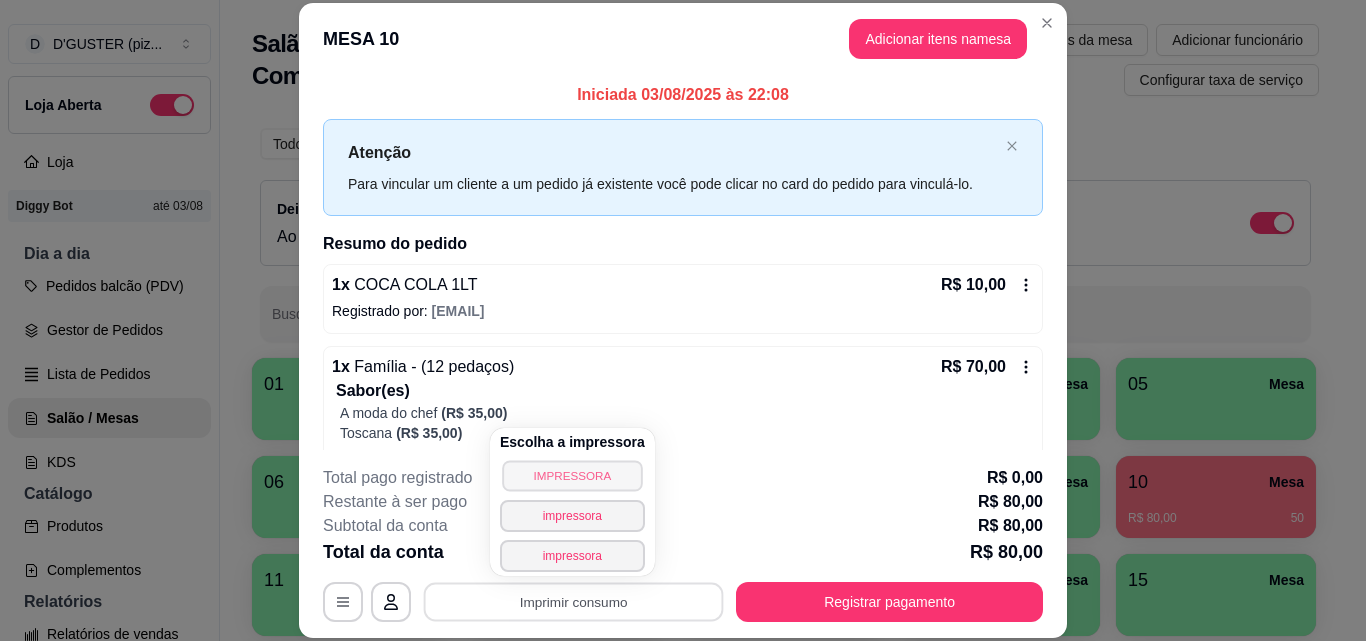 click on "IMPRESSORA" at bounding box center [572, 475] 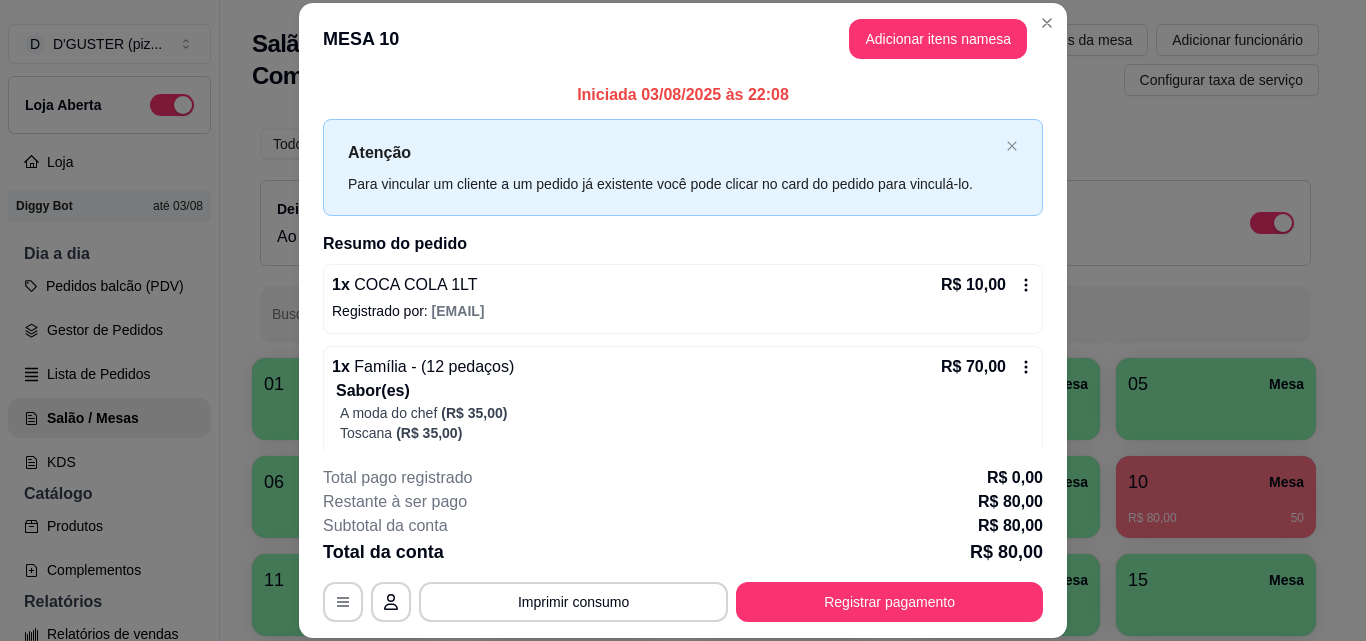 type 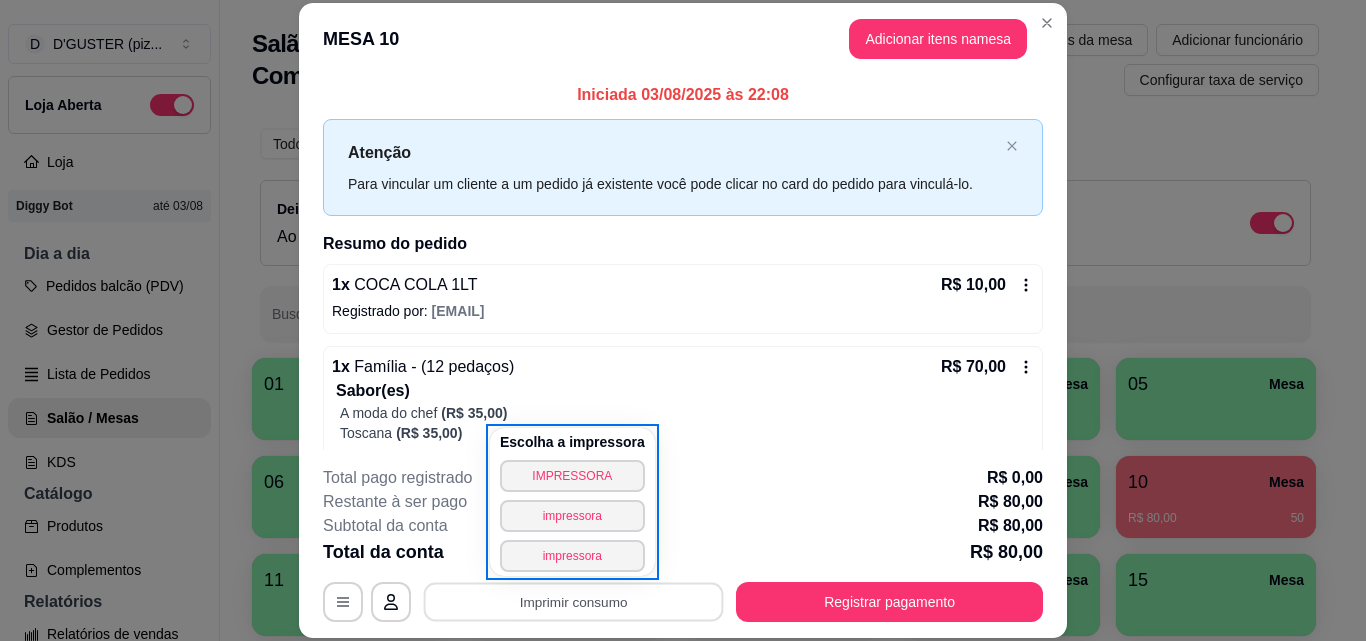 click on "**********" at bounding box center (683, 320) 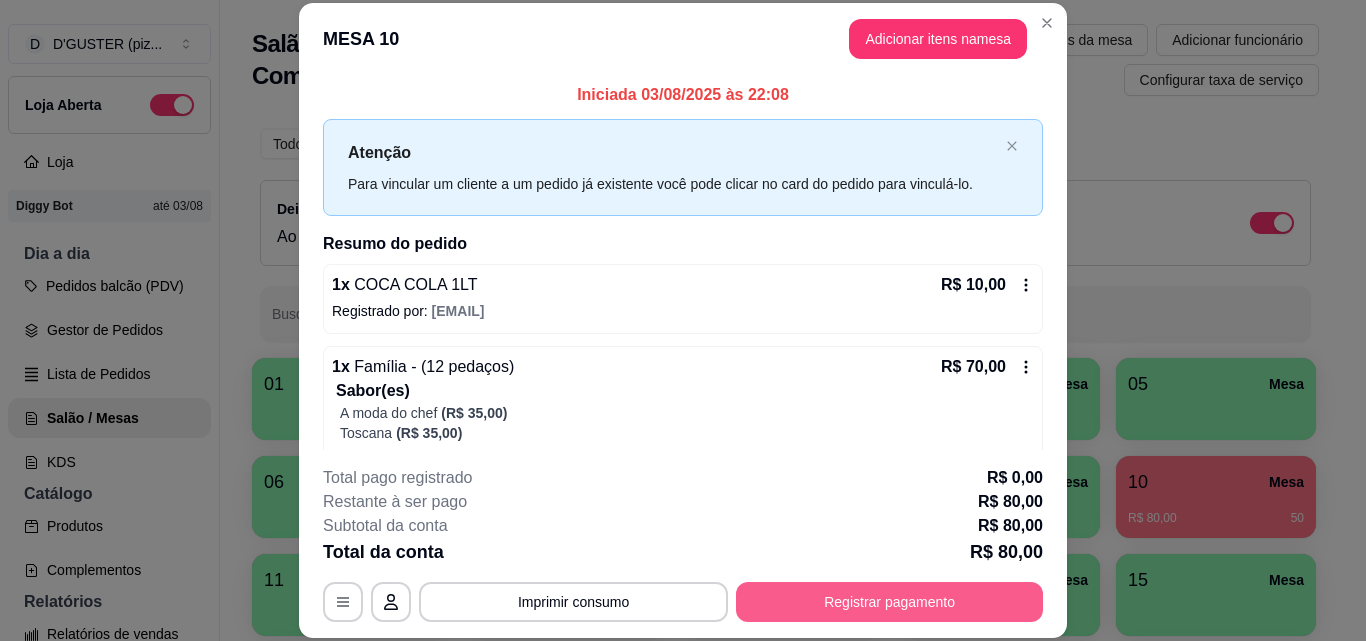 click on "Registrar pagamento" at bounding box center (889, 602) 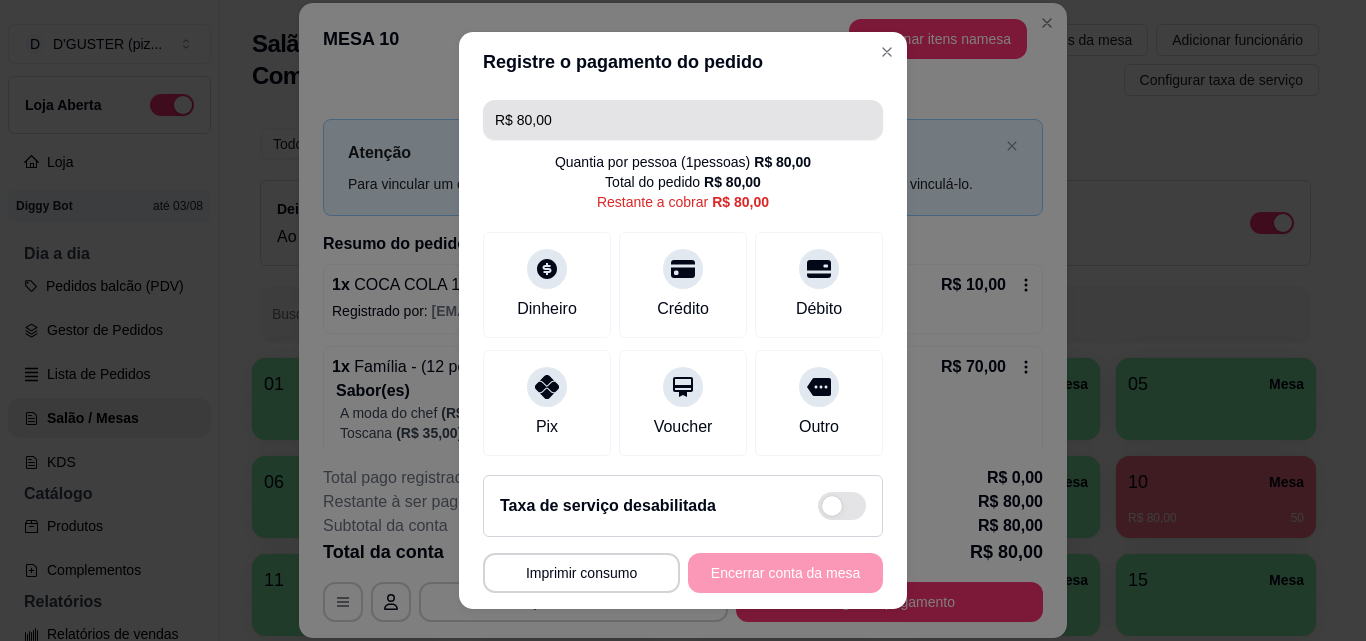 click on "R$ 80,00" at bounding box center [683, 120] 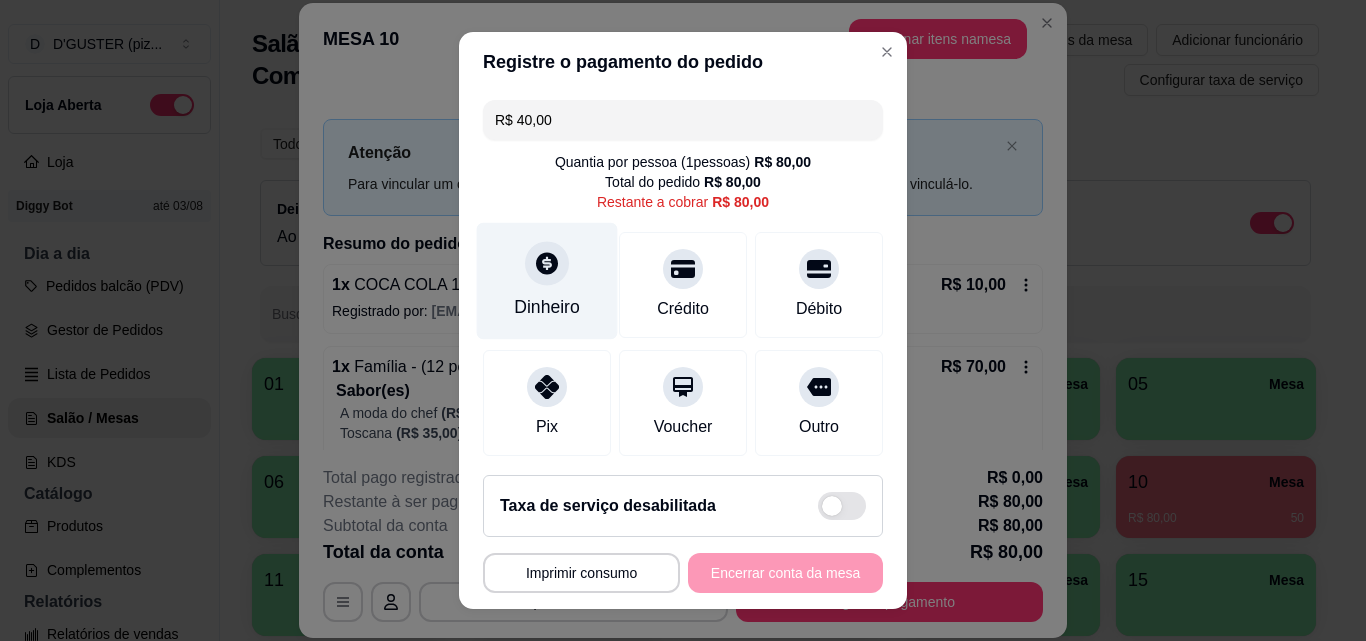 click on "Dinheiro" at bounding box center (547, 281) 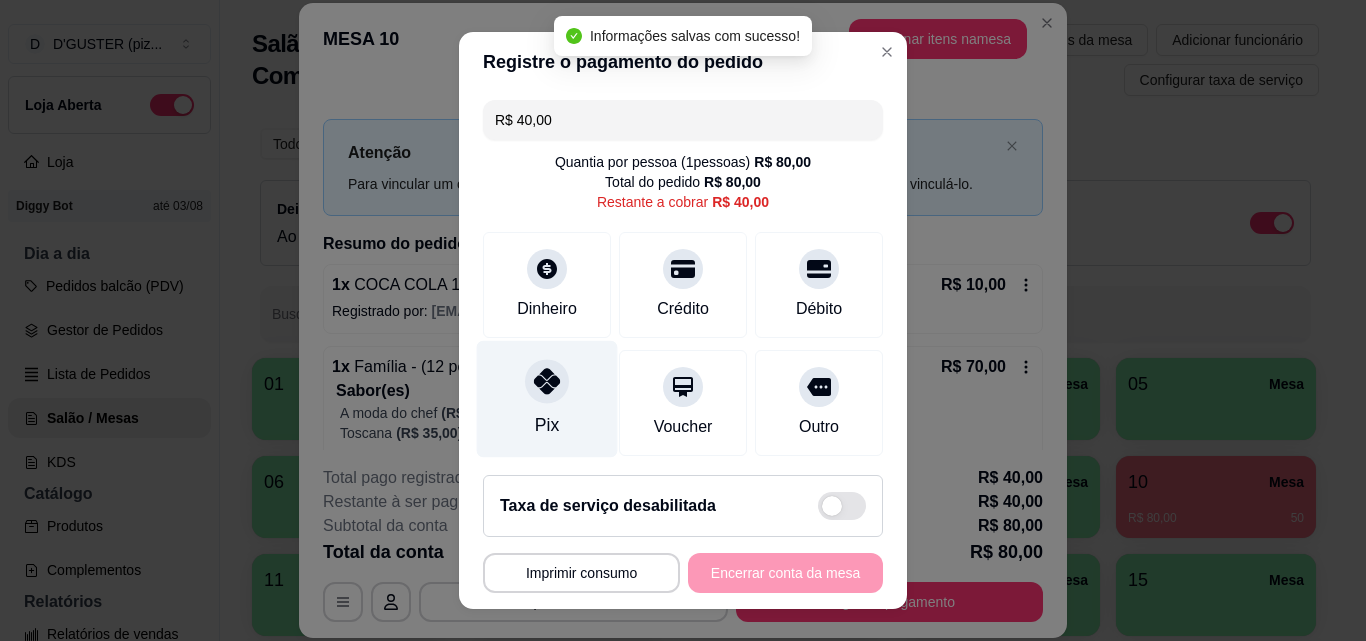 click on "Pix" at bounding box center (547, 399) 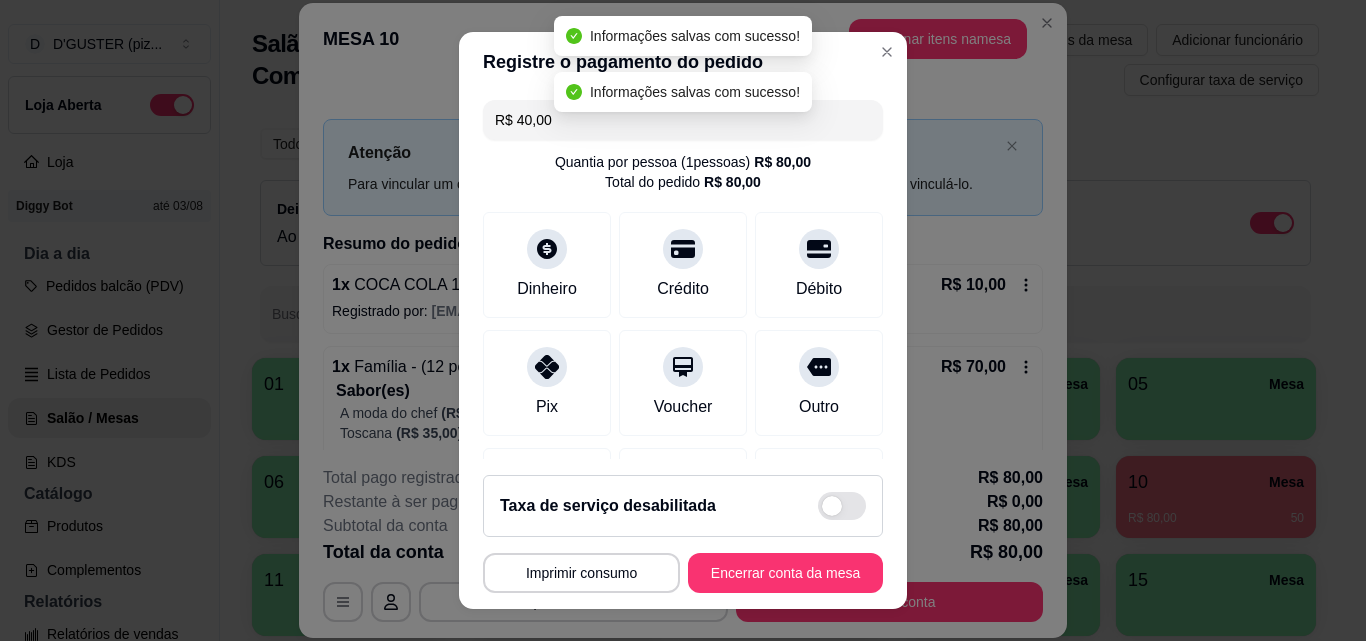 type on "R$ 0,00" 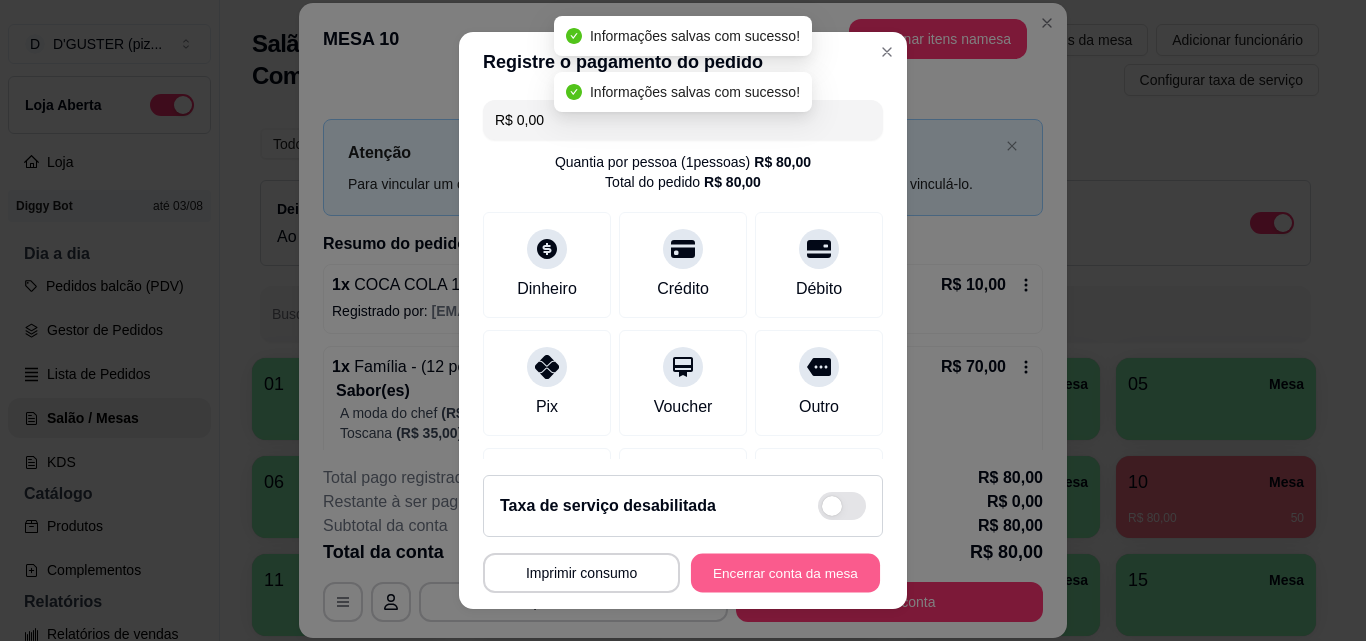 click on "Encerrar conta da mesa" at bounding box center [785, 573] 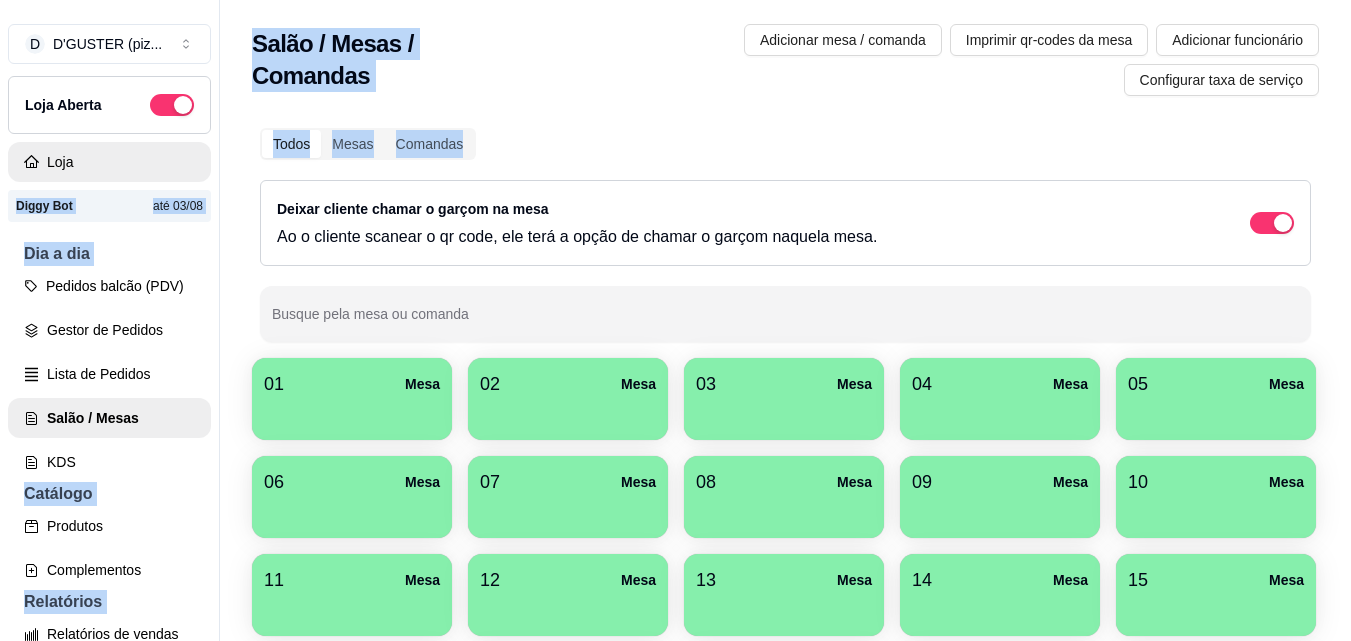 drag, startPoint x: 272, startPoint y: 192, endPoint x: 181, endPoint y: 119, distance: 116.6619 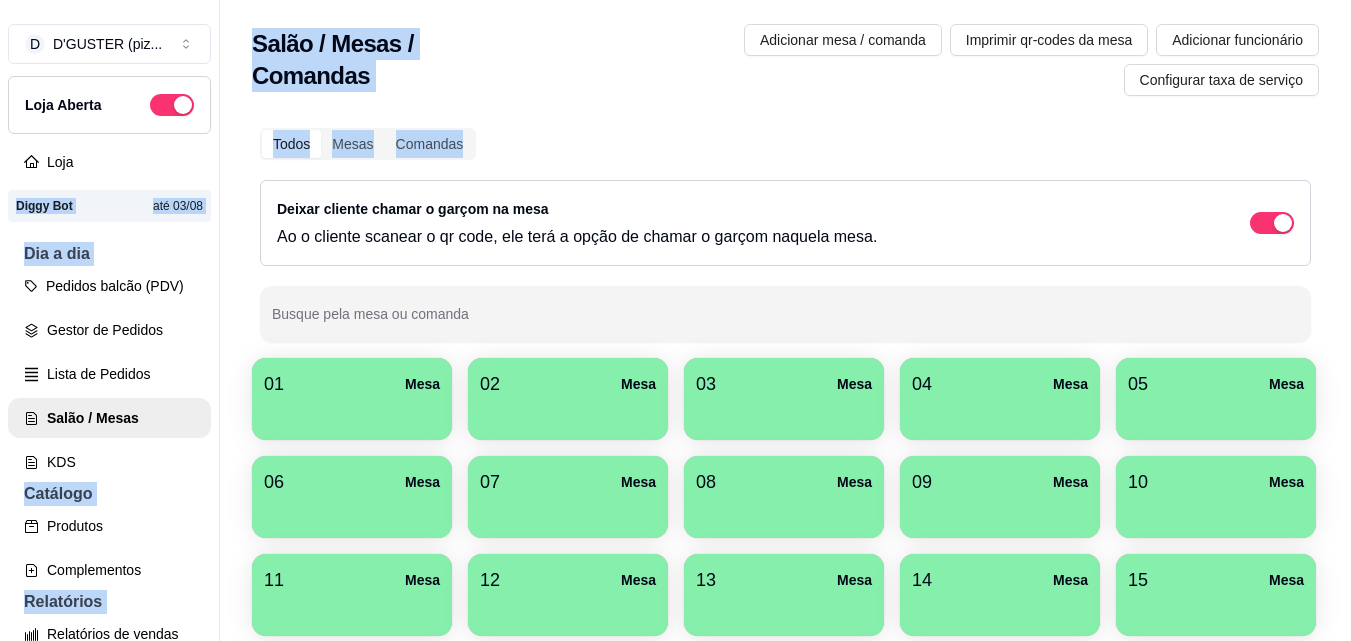 click on "Todos Mesas Comandas Deixar cliente chamar o garçom na mesa Ao o cliente scanear o qr code, ele terá a opção de chamar o garçom naquela mesa. Busque pela mesa ou comanda" at bounding box center [785, 235] 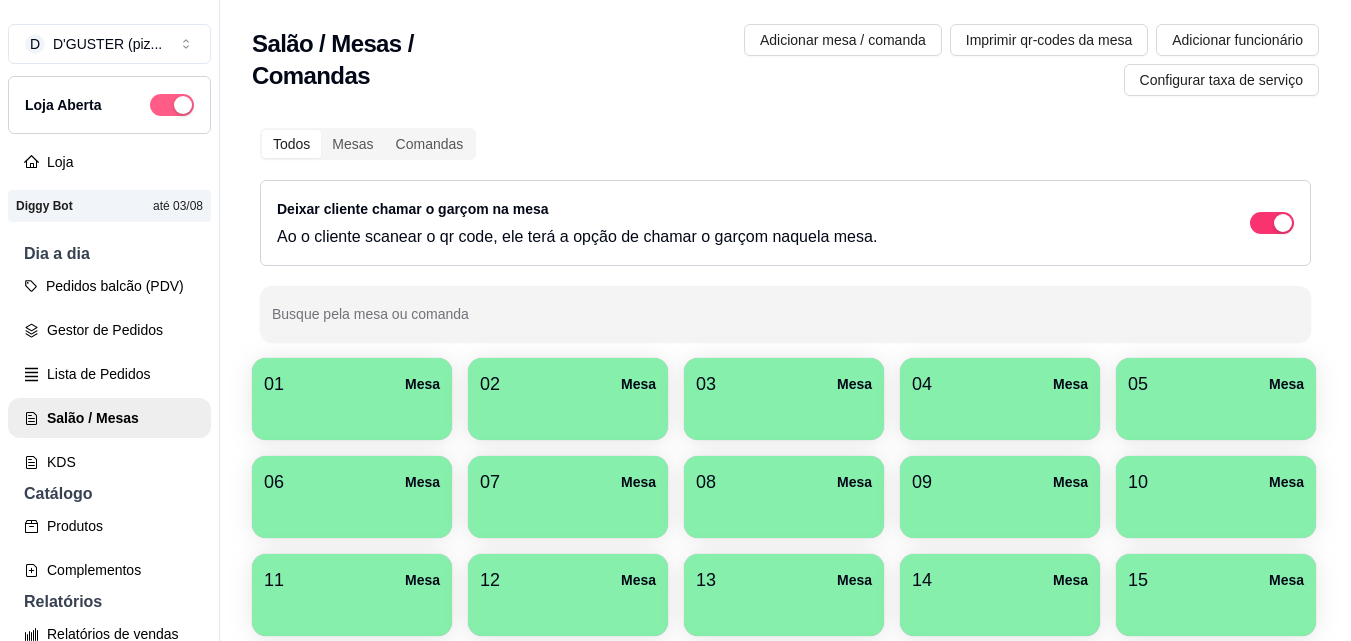 click at bounding box center [172, 105] 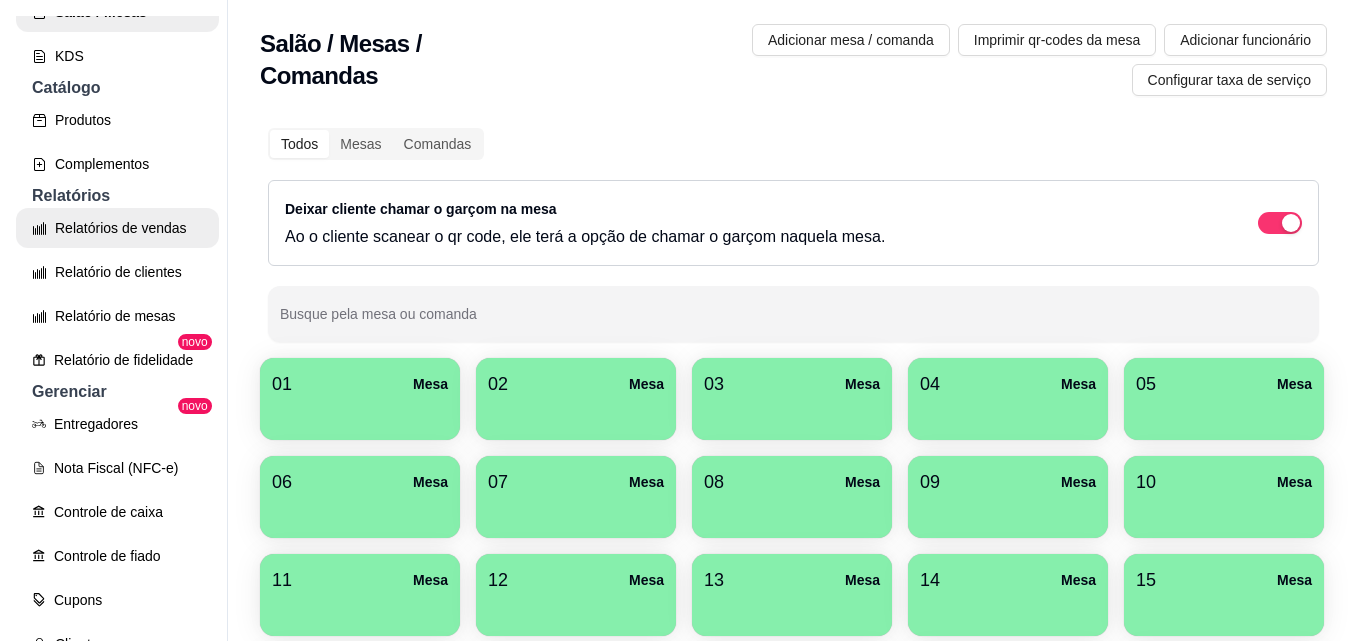scroll, scrollTop: 500, scrollLeft: 0, axis: vertical 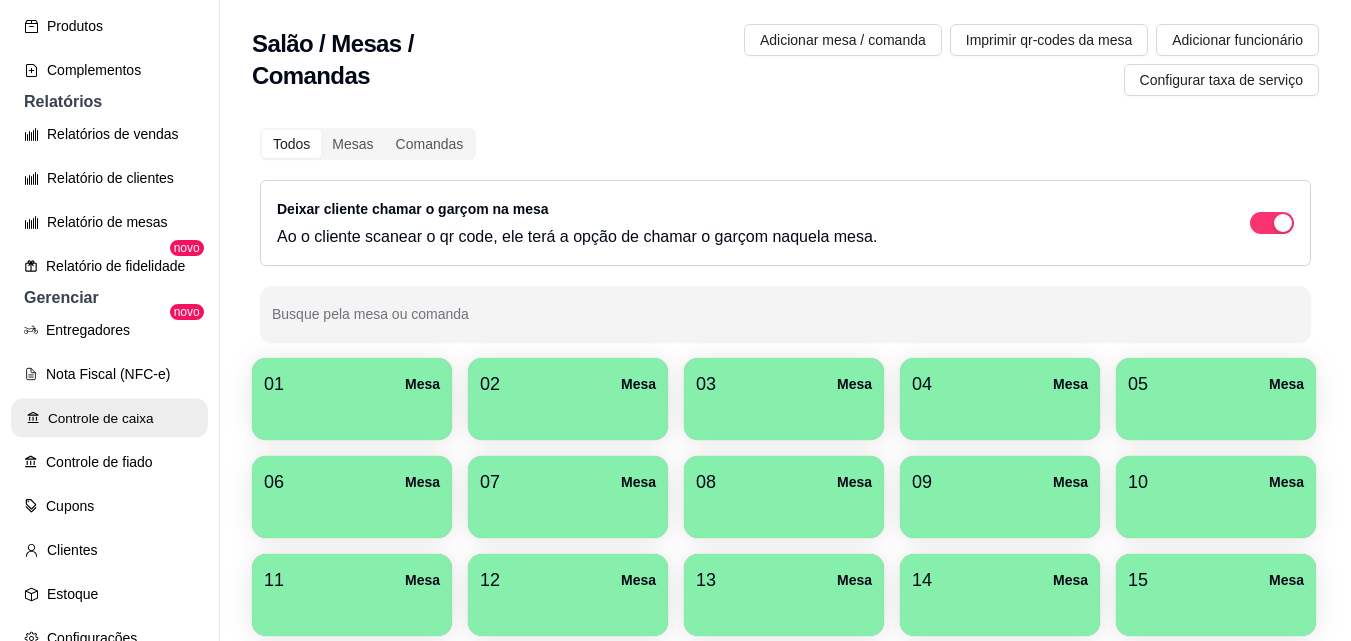 click on "Controle de caixa" at bounding box center (109, 418) 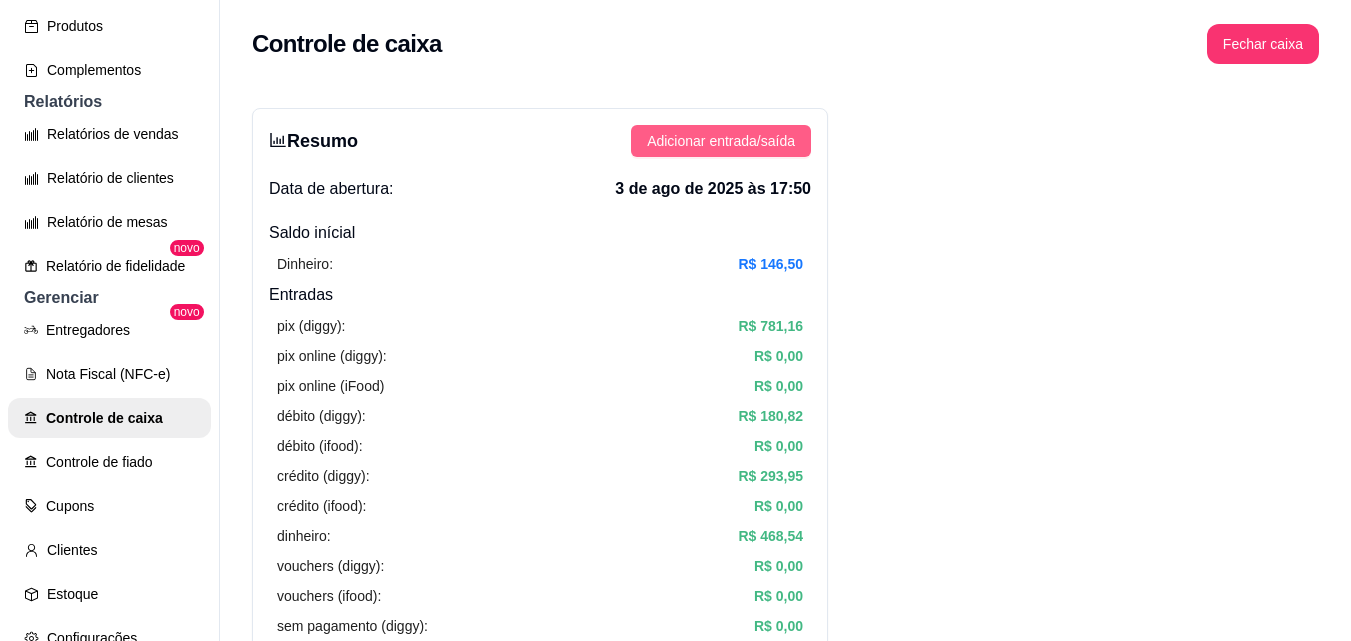 click on "Adicionar entrada/saída" at bounding box center (721, 141) 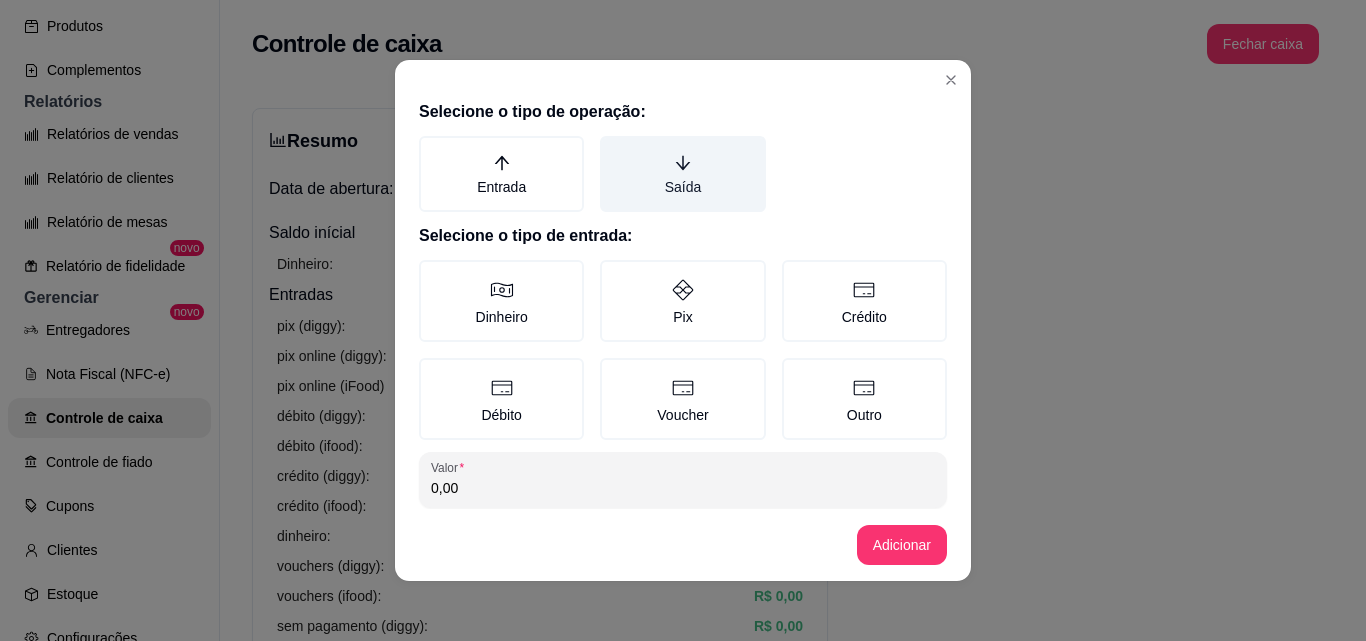 click on "Saída" at bounding box center (682, 174) 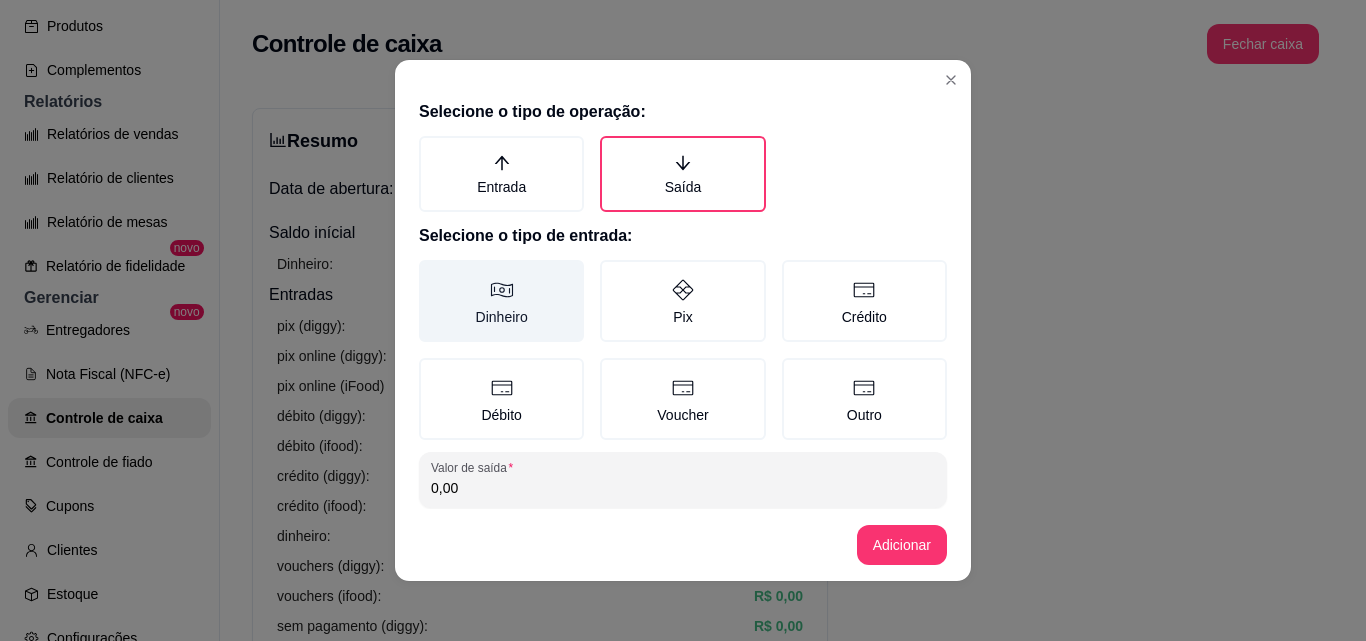 click on "Dinheiro" at bounding box center [501, 301] 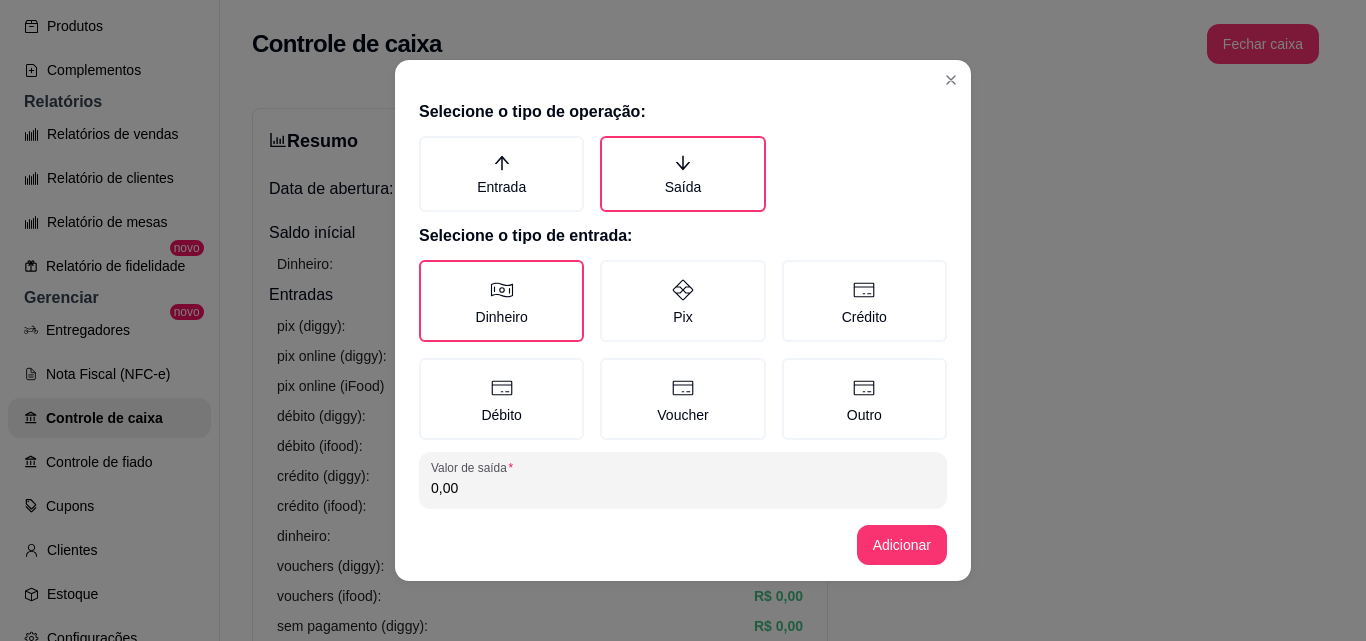 click on "0,00" at bounding box center (683, 488) 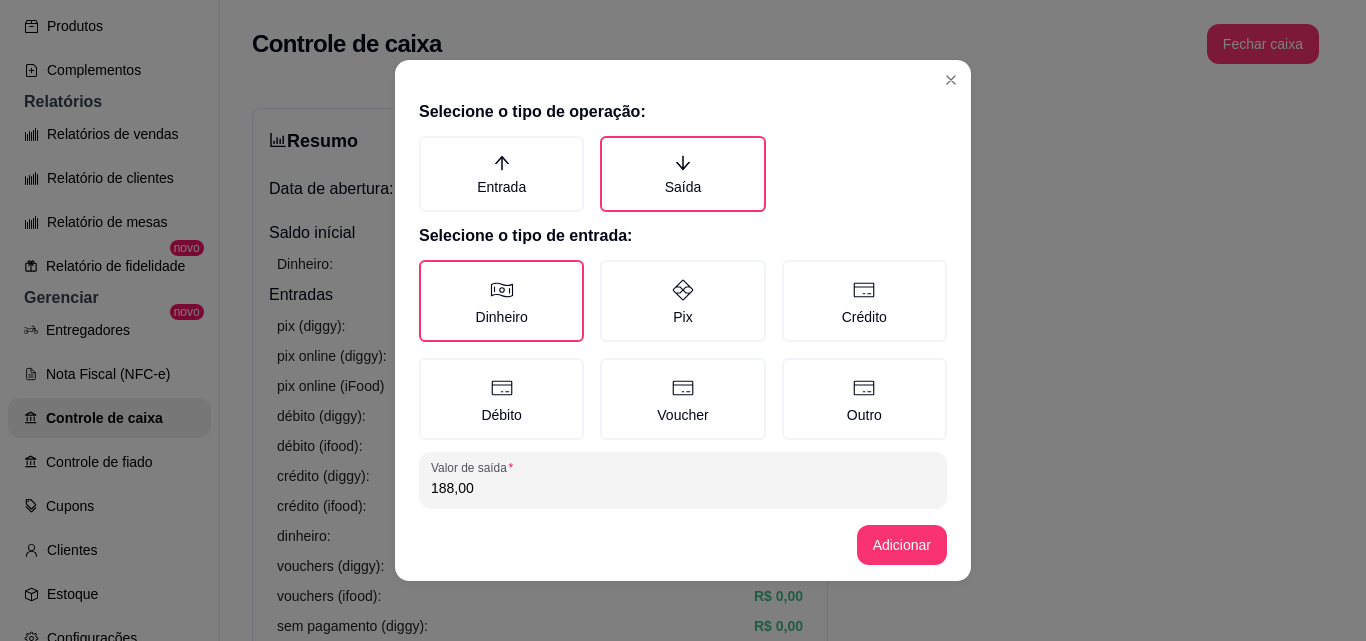 scroll, scrollTop: 4, scrollLeft: 0, axis: vertical 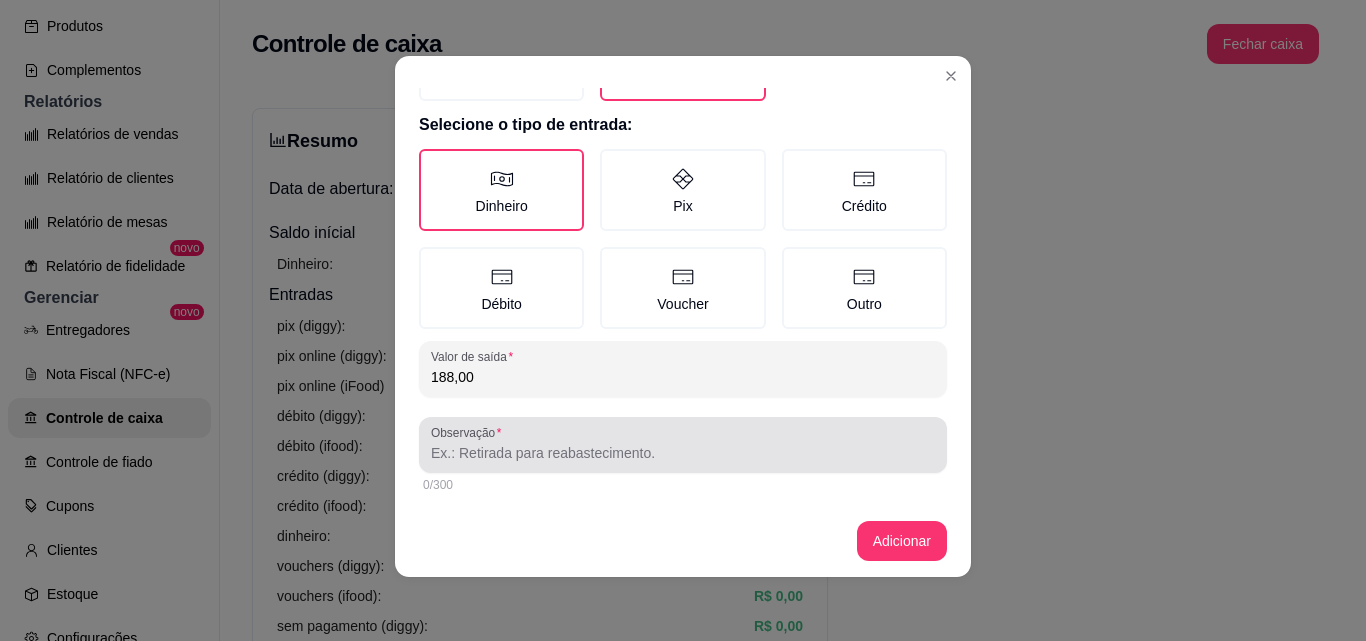 type on "188,00" 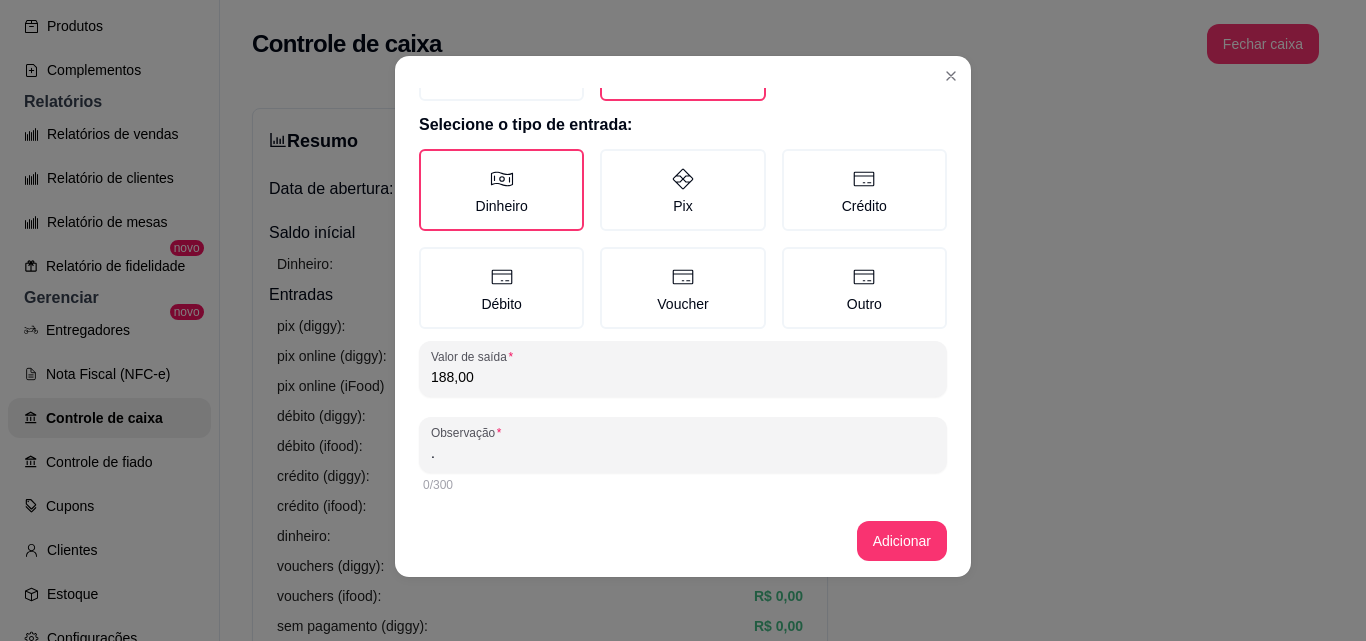 type on "." 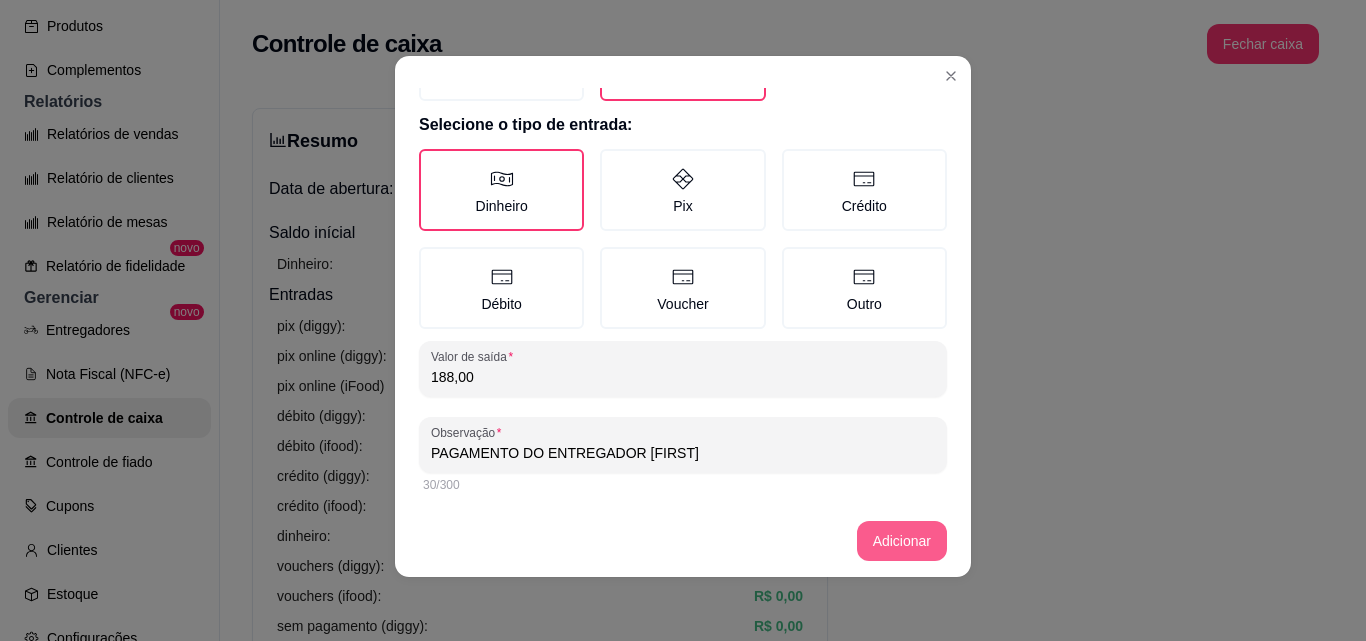 type on "PAGAMENTO DO ENTREGADOR [FIRST]" 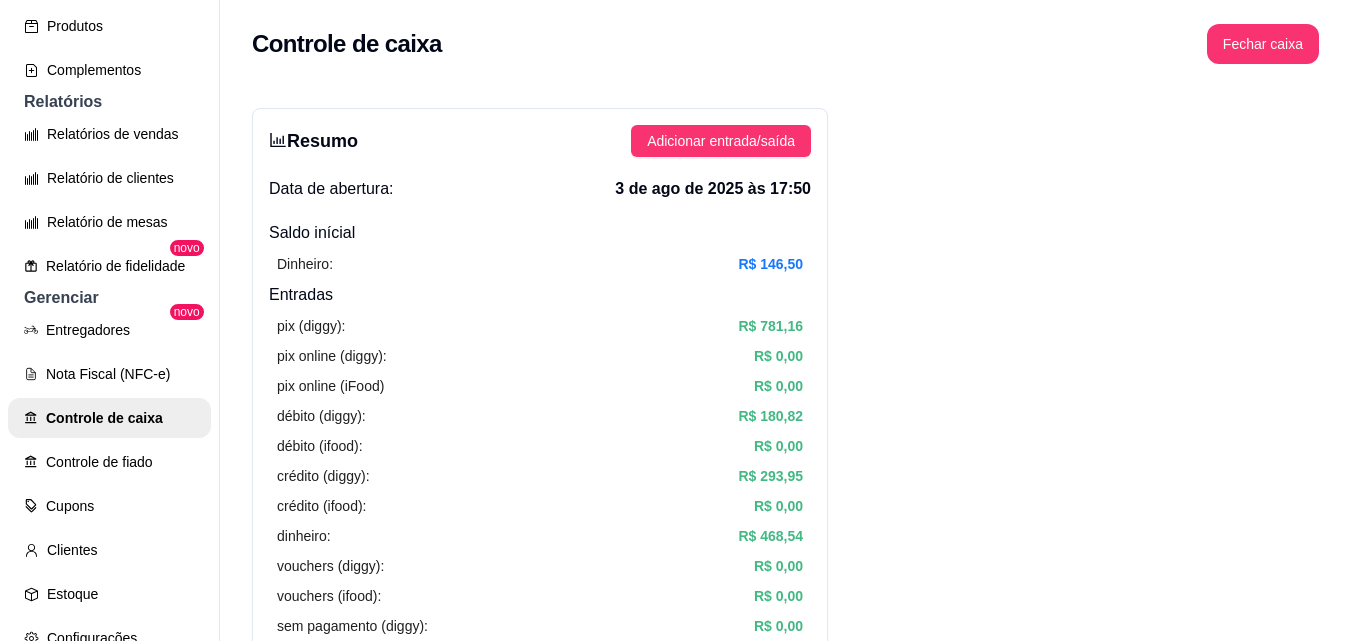 click on "Resumo Adicionar entrada/saída Data de abertura: [DATE] às [TIME] Saldo inícial Dinheiro: R$ 146,50 Entradas pix (diggy): R$ 781,16 pix online (diggy): R$ 0,00 pix online (iFood) R$ 0,00 débito (diggy): R$ 180,82 débito (ifood): R$ 0,00 crédito (diggy): R$ 293,95 crédito (ifood): R$ 0,00 dinheiro: R$ 468,54 vouchers (diggy): R$ 0,00 vouchers (ifood): R$ 0,00 sem pagamento (diggy): R$ 0,00 fiado: R$ 0,00 outros: R$ 0,00 Saídas pix (diggy): R$ 0,00 dinheiro: R$ 188,00 débito (diggy): R$ 0,00 débito (ifood): R$ 0,00 crédito (diggy): R$ 0,00 crédito (ifood): R$ 0,00 vouchers (diggy): R$ 0,00 vouchers (ifood): R$ 0,00 outros: R$ 0,00 Saldo final dinheiro em caixa: R$ 427,04 total: R$ 1.536,47 Todos Pix Dinheiro Crédito Débito Voucher Outros Entrada R$ 1.724,47 Saída R$ 188,00 Saldo R$ 1.536,47 Tipo de pagamento Data - Hora Entrada ou Saída Descrição Valor Descrição Dinheiro [DATE] às [TIME] Saída PAGAMENTO DO ENTREGADOR [NAME] R$ 188,00 Editar 1" at bounding box center (785, 1623) 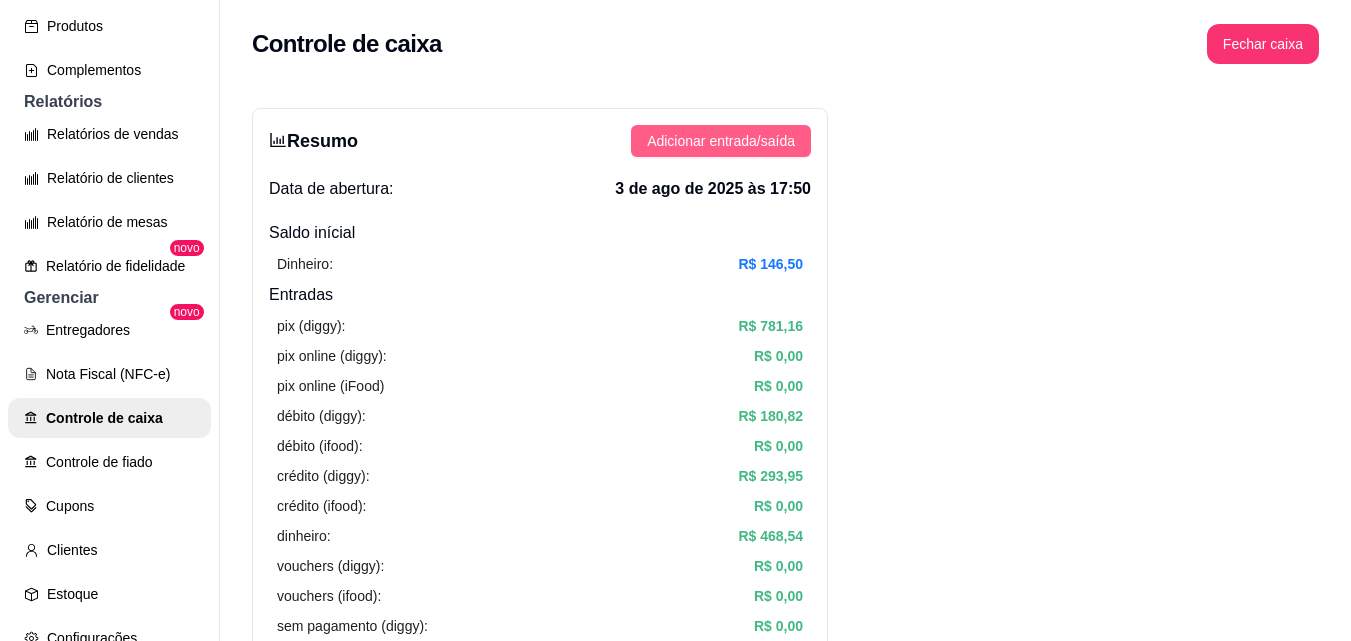 click on "Adicionar entrada/saída" at bounding box center [721, 141] 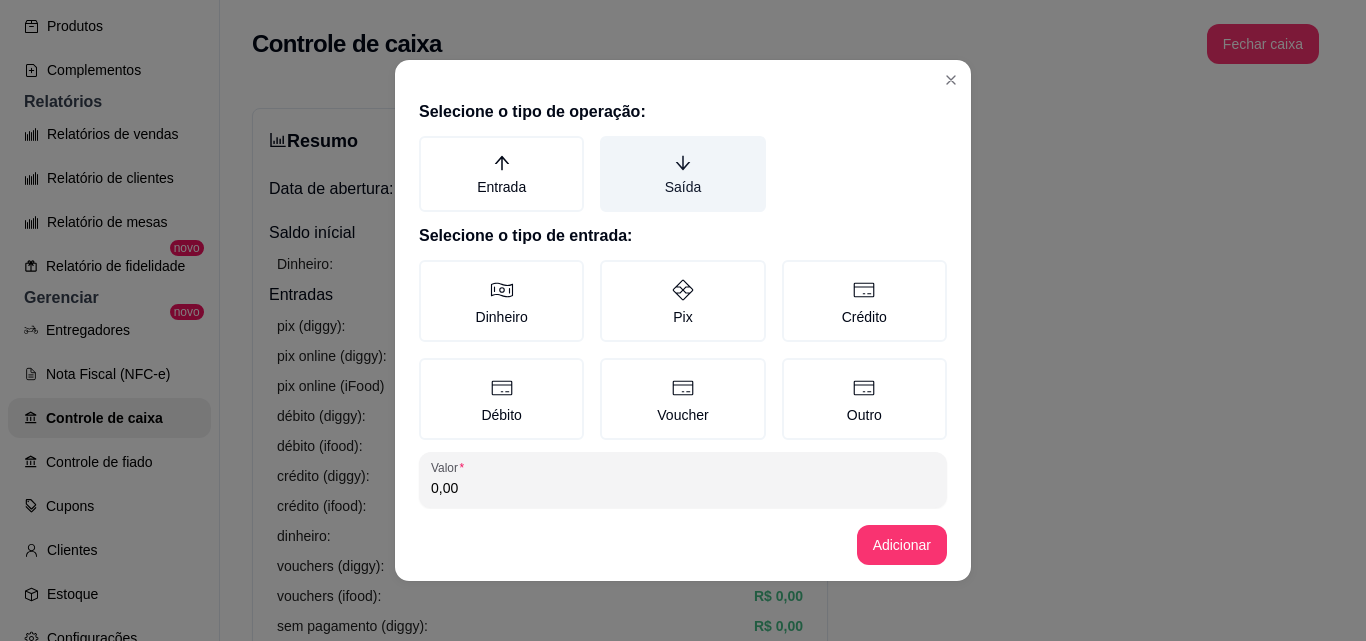 click on "Saída" at bounding box center [682, 174] 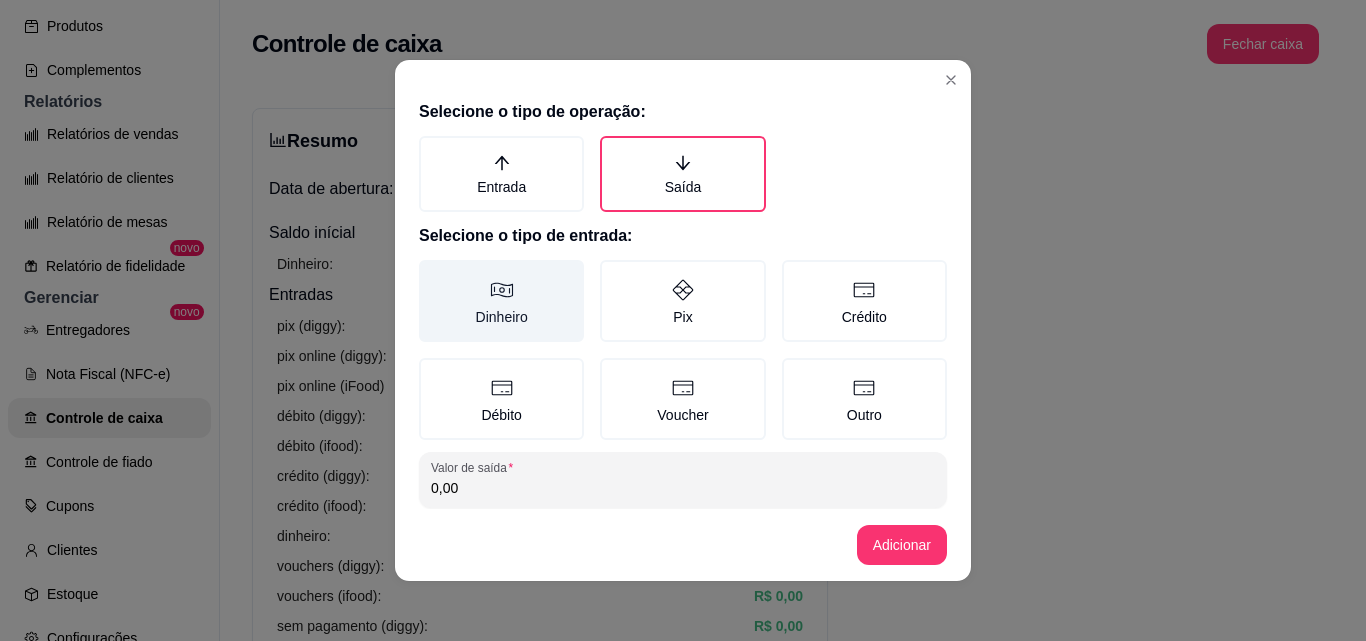 click on "Dinheiro" at bounding box center (501, 301) 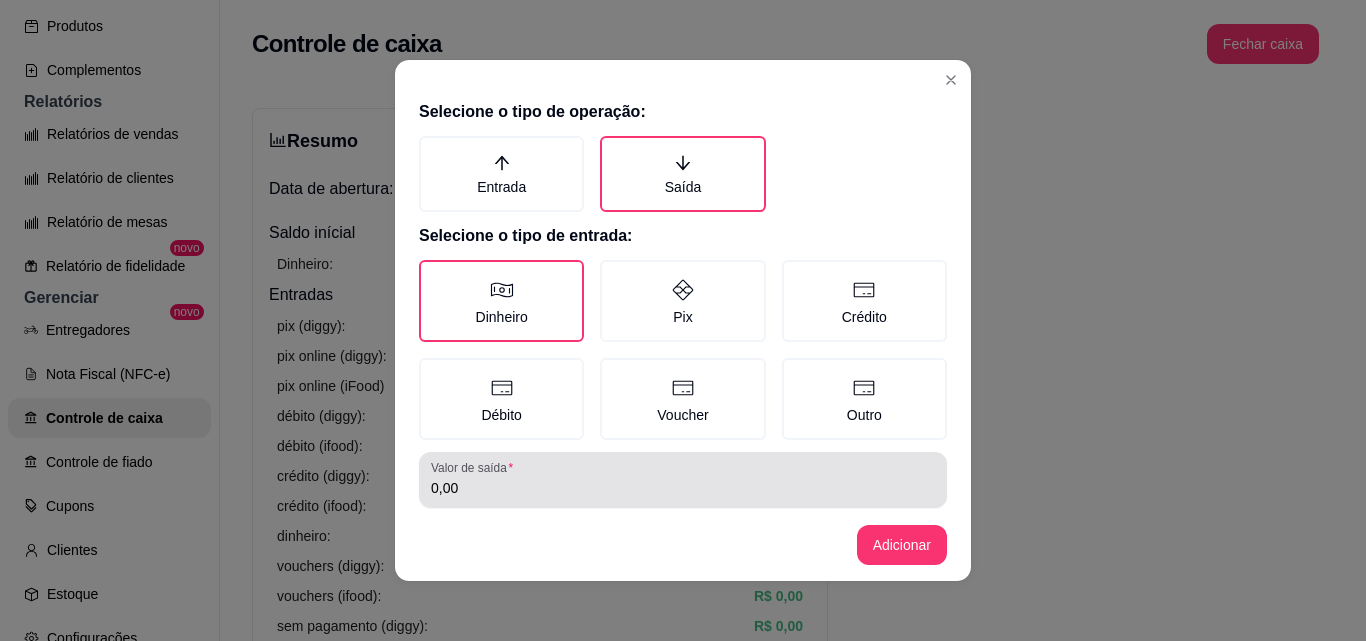 click on "Valor
de saída 0,00" at bounding box center (683, 480) 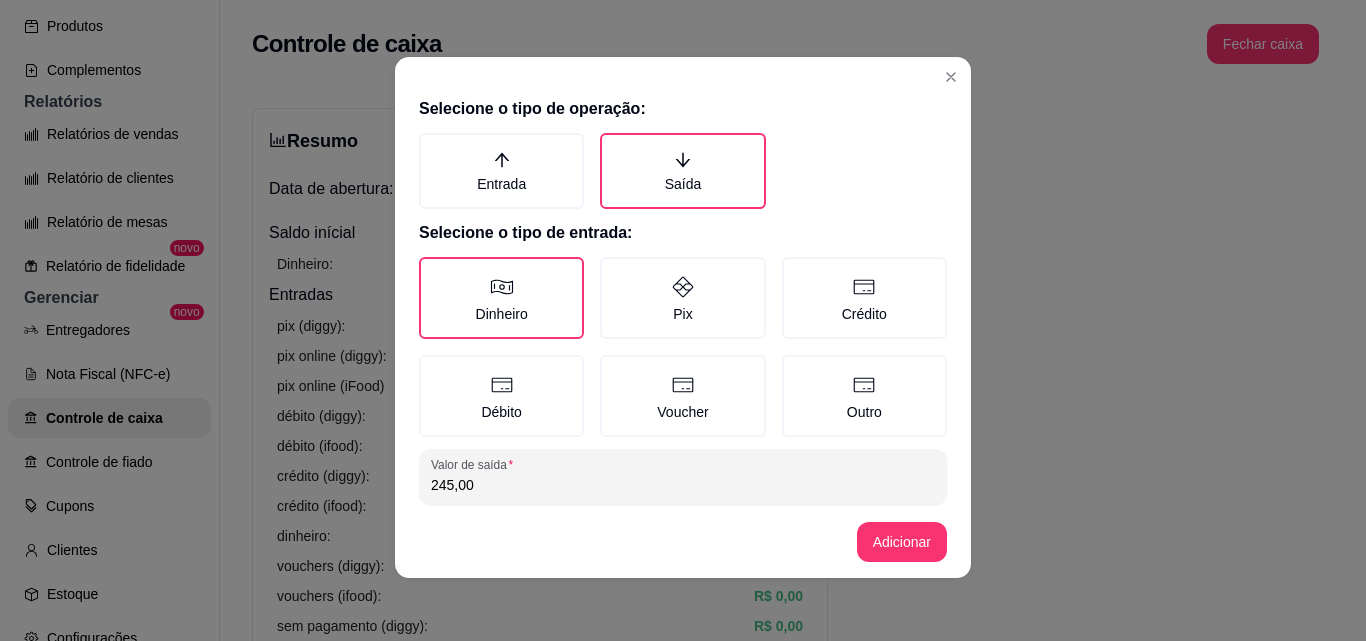 scroll, scrollTop: 4, scrollLeft: 0, axis: vertical 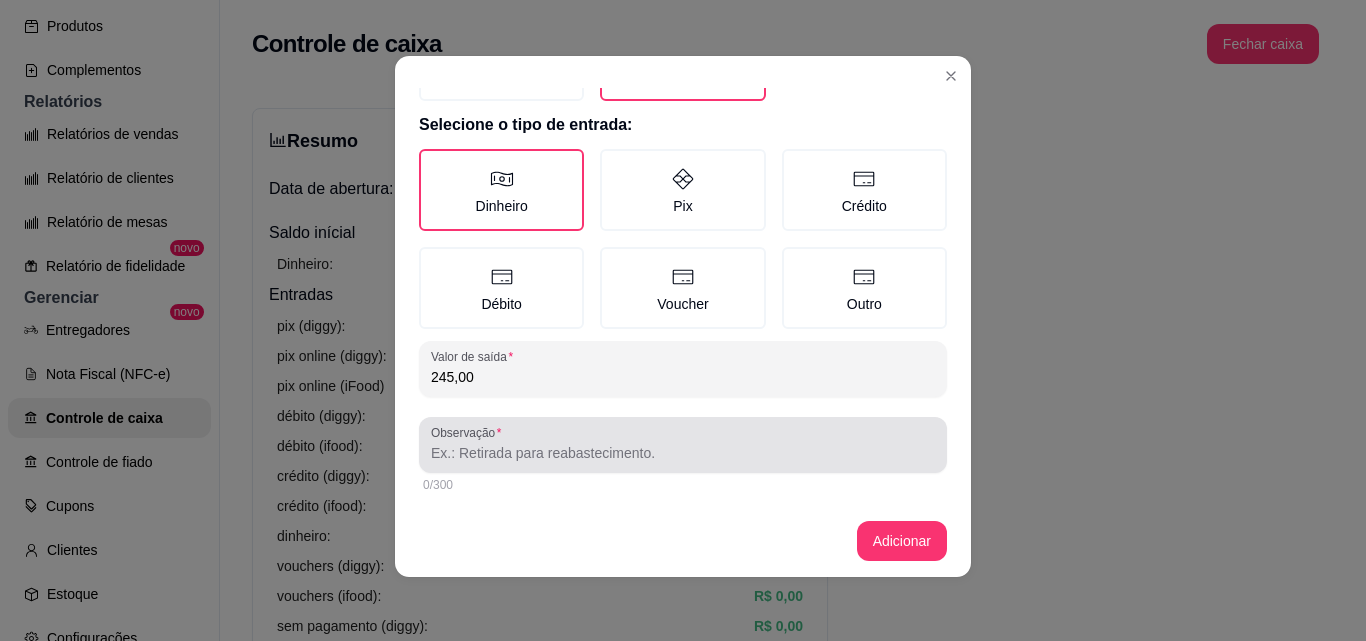 type 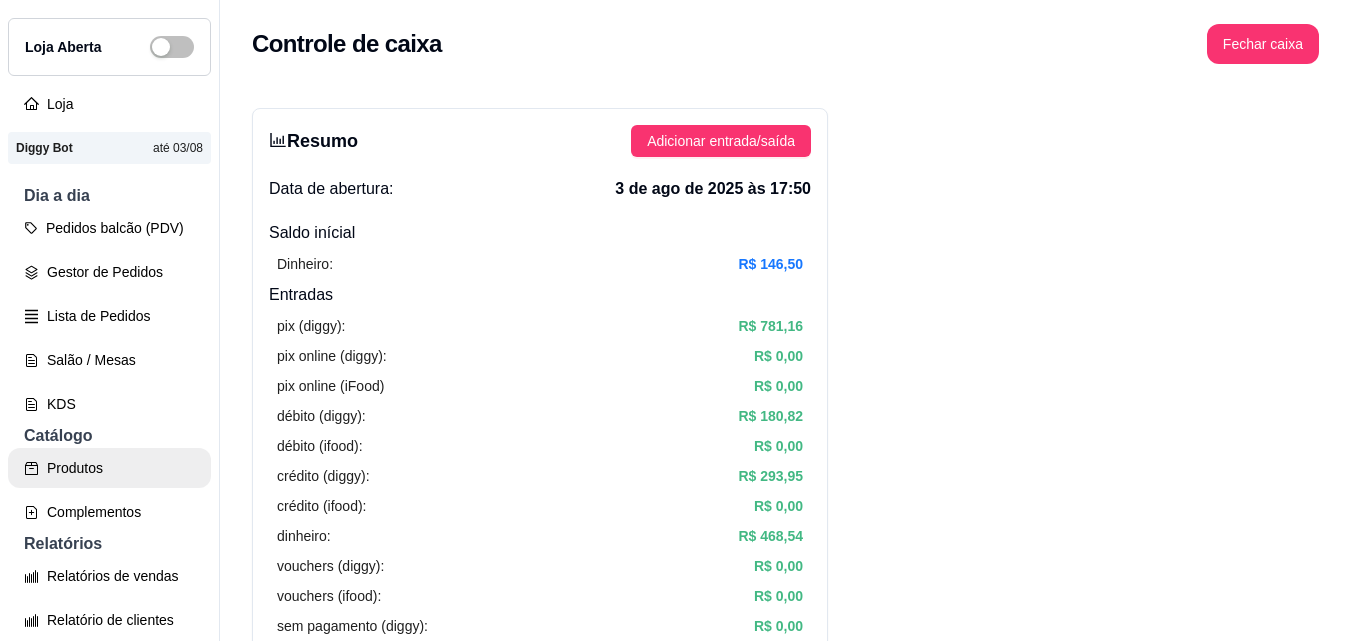 scroll, scrollTop: 0, scrollLeft: 0, axis: both 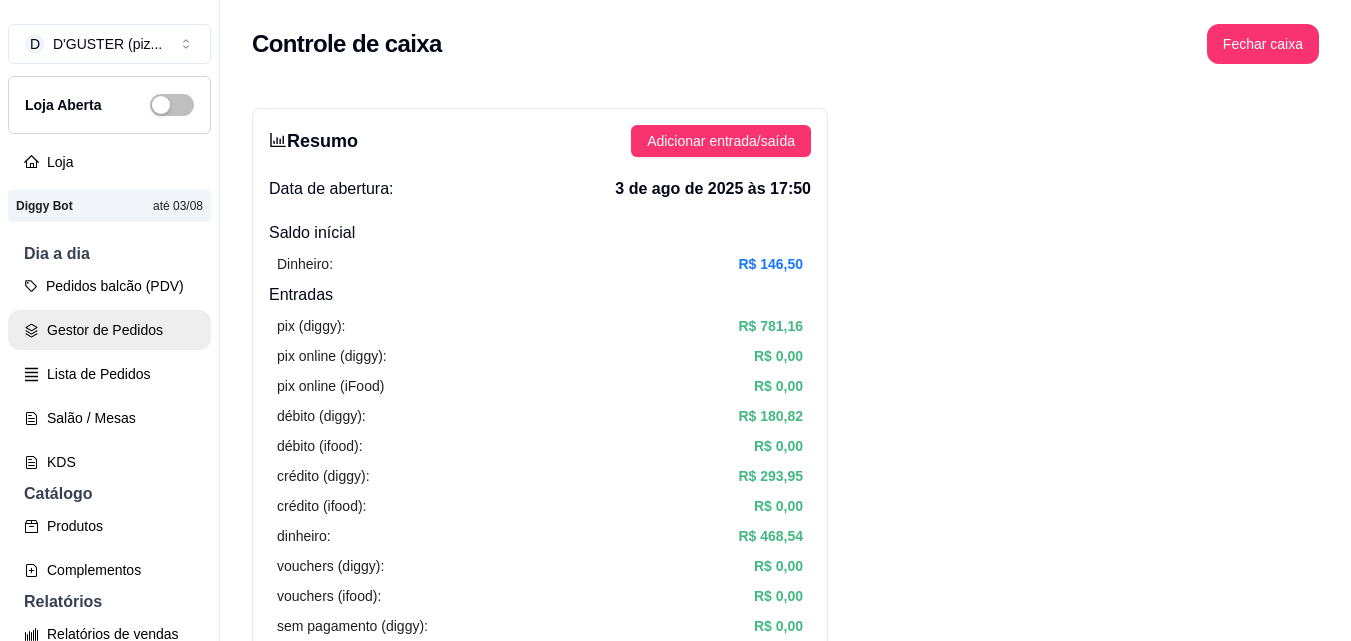 click on "Gestor de Pedidos" at bounding box center [109, 330] 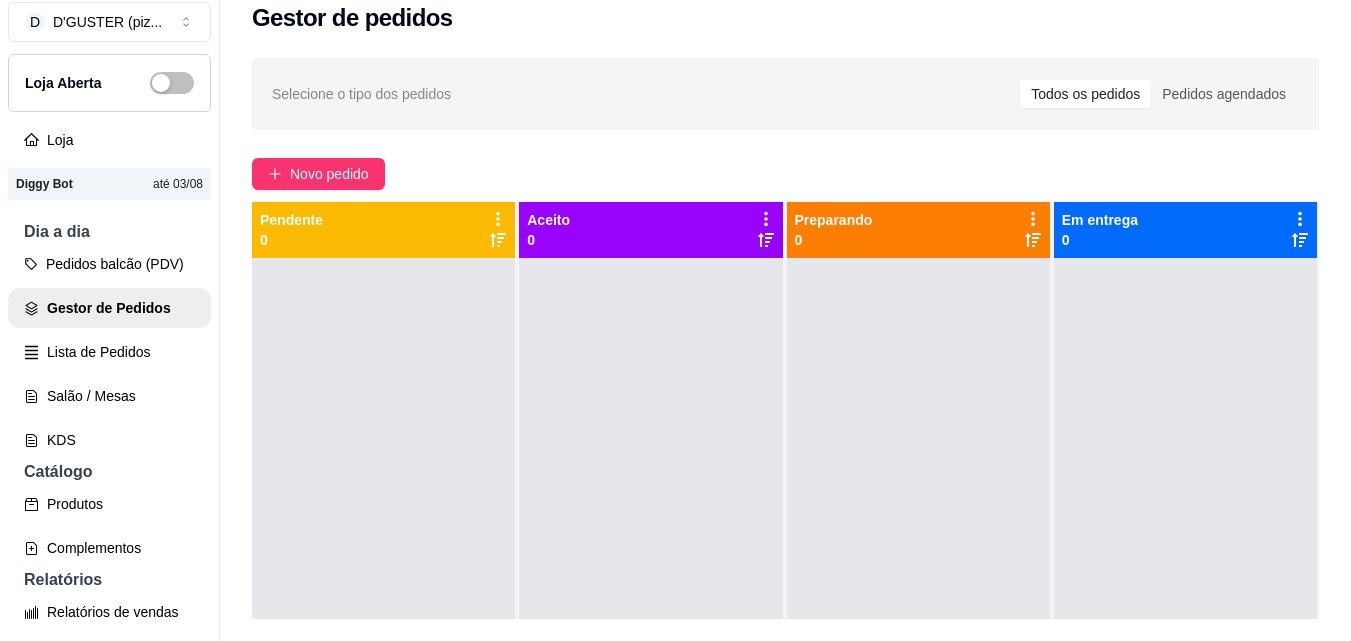 scroll, scrollTop: 32, scrollLeft: 0, axis: vertical 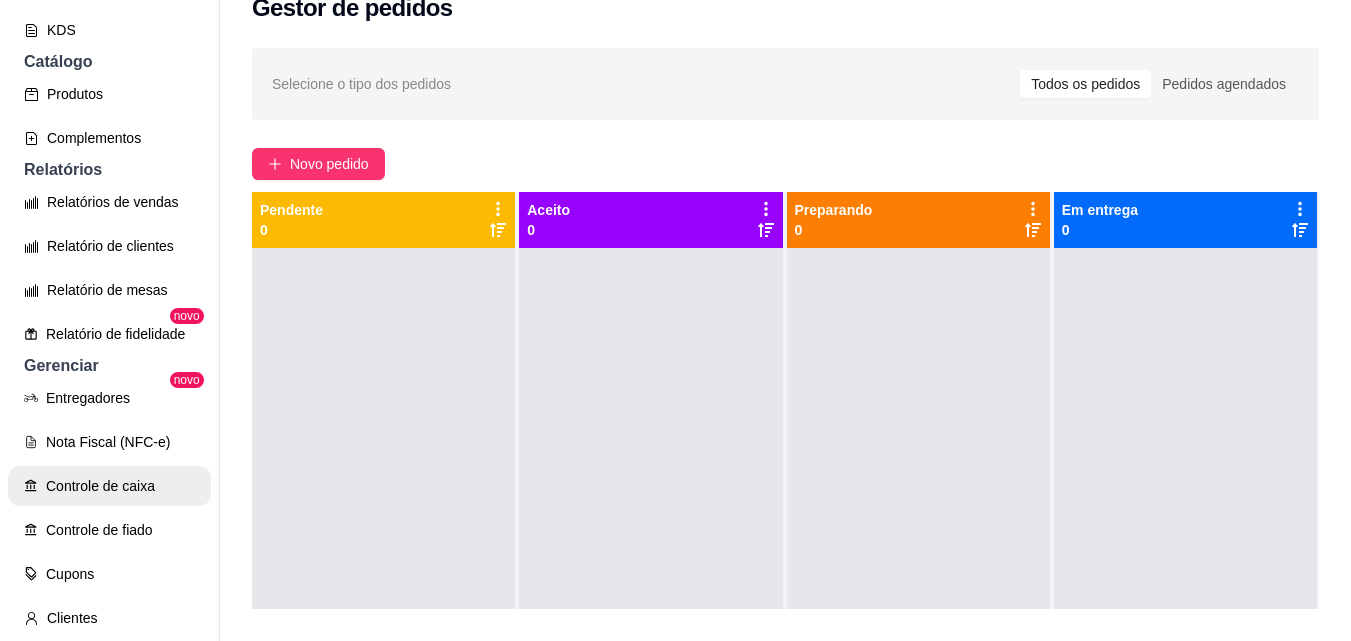 click on "Controle de caixa" at bounding box center [109, 486] 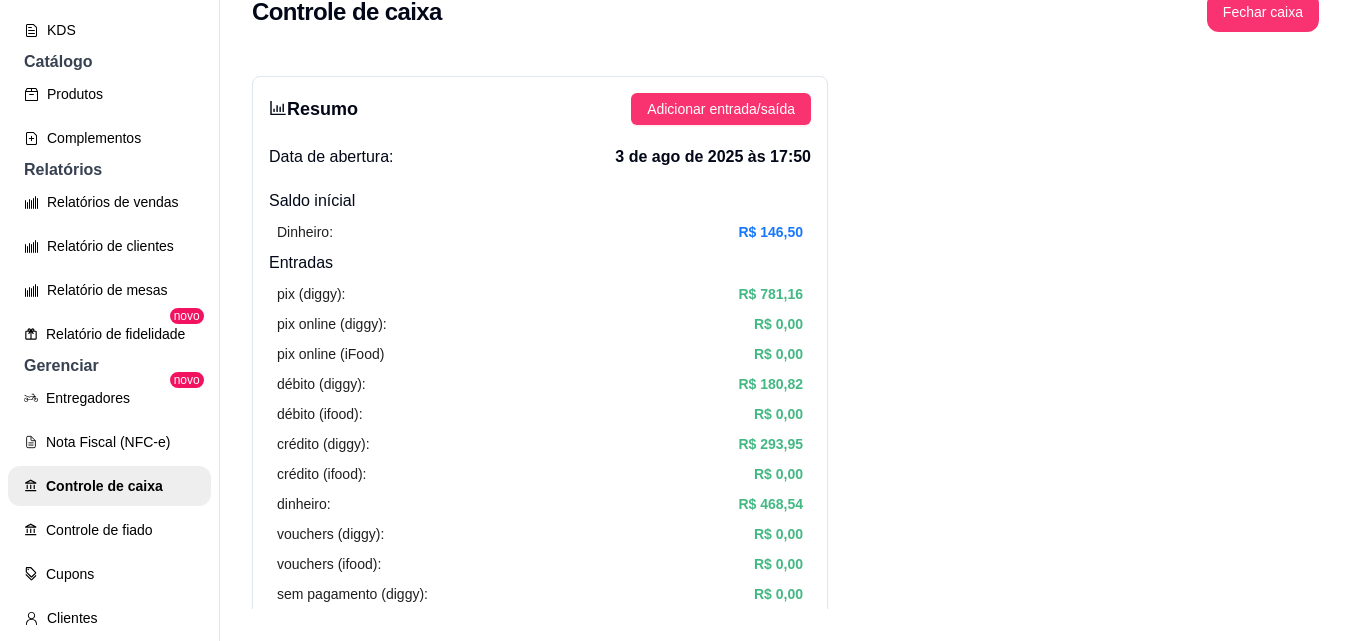 scroll, scrollTop: 0, scrollLeft: 0, axis: both 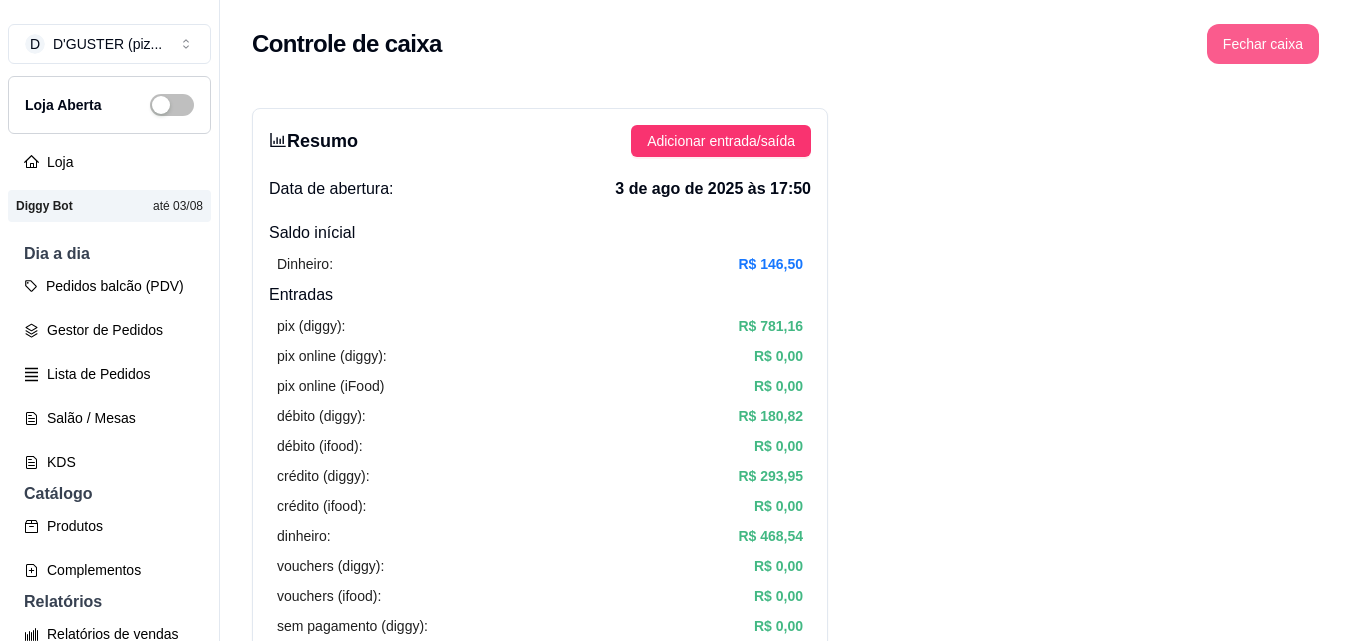 click on "Fechar caixa" at bounding box center [1263, 44] 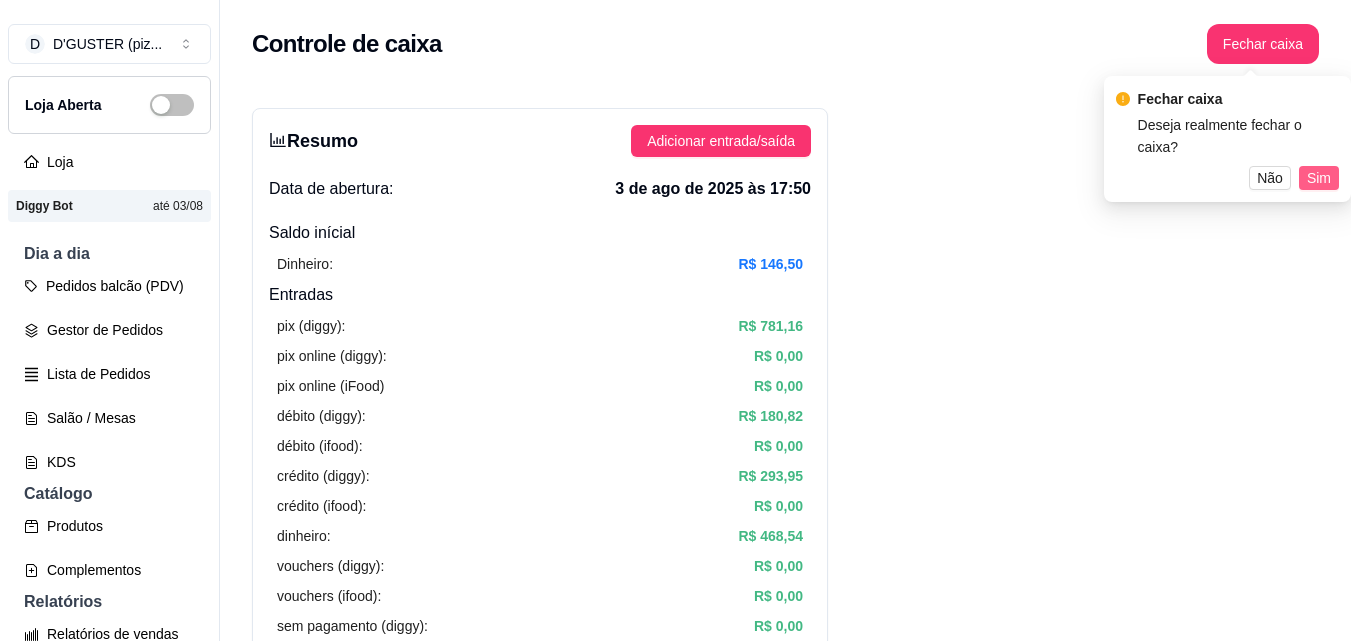 click on "Sim" at bounding box center (1319, 178) 